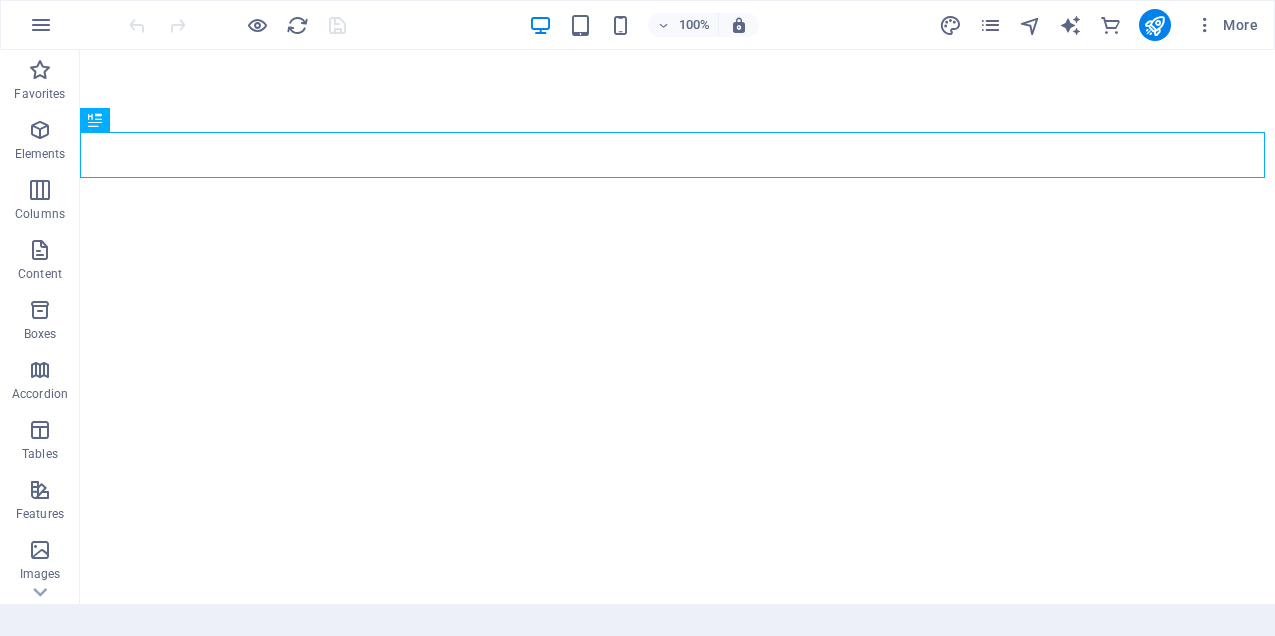 scroll, scrollTop: 0, scrollLeft: 0, axis: both 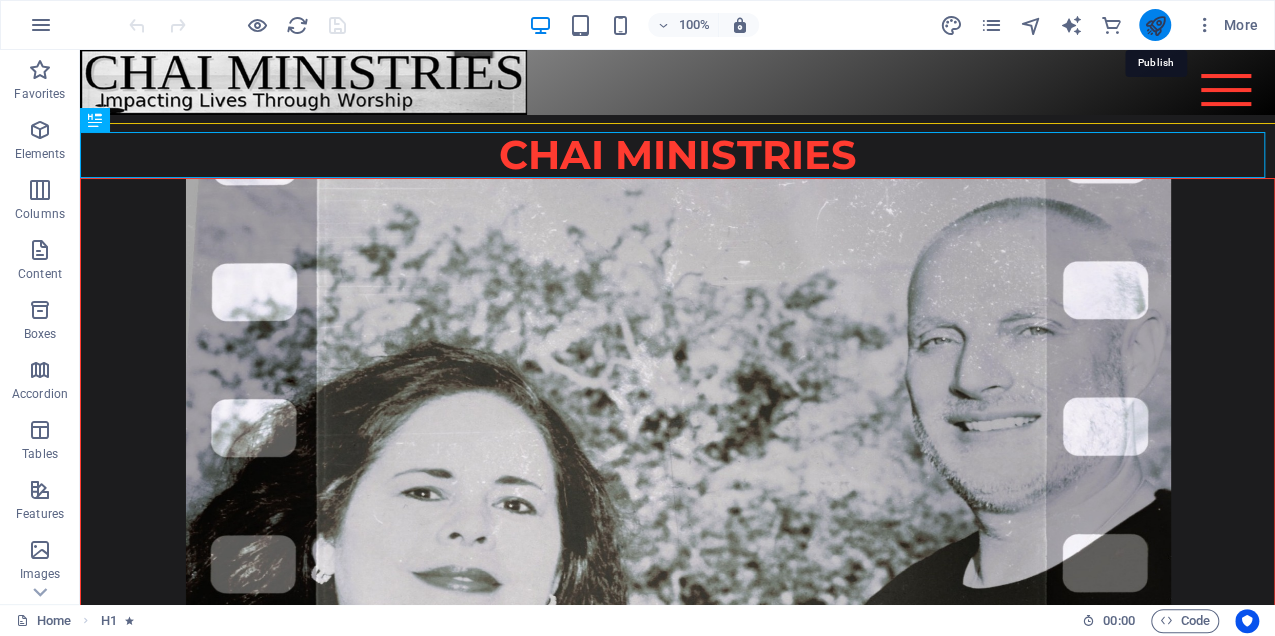 click at bounding box center [1154, 25] 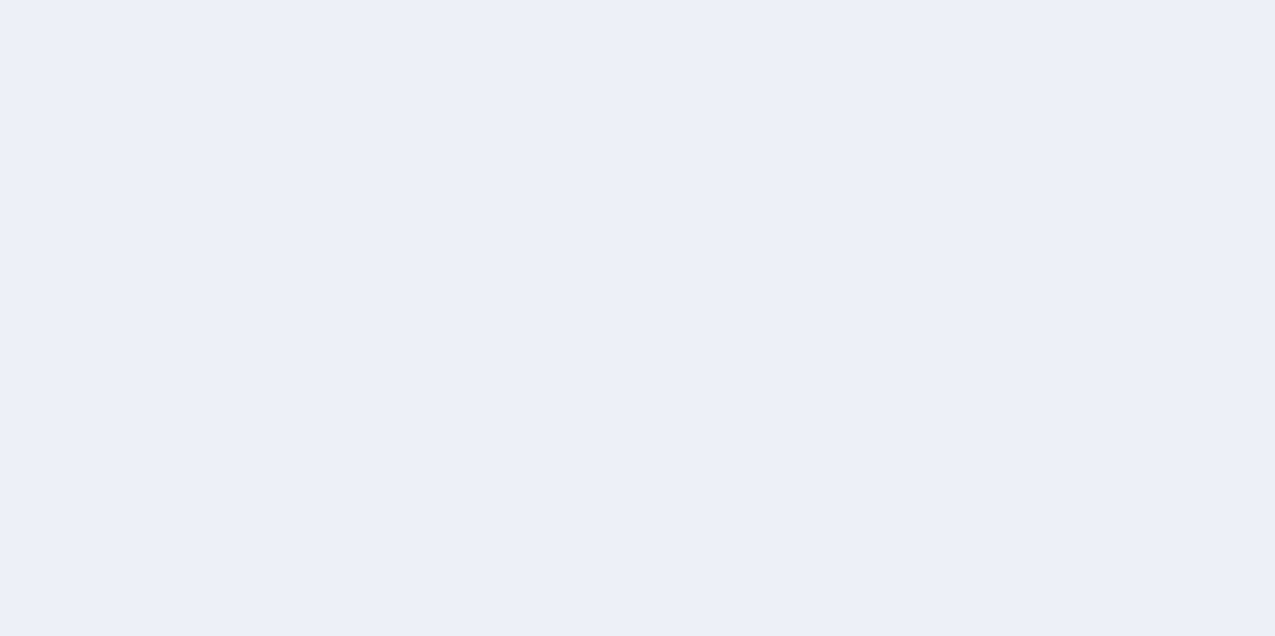 scroll, scrollTop: 0, scrollLeft: 0, axis: both 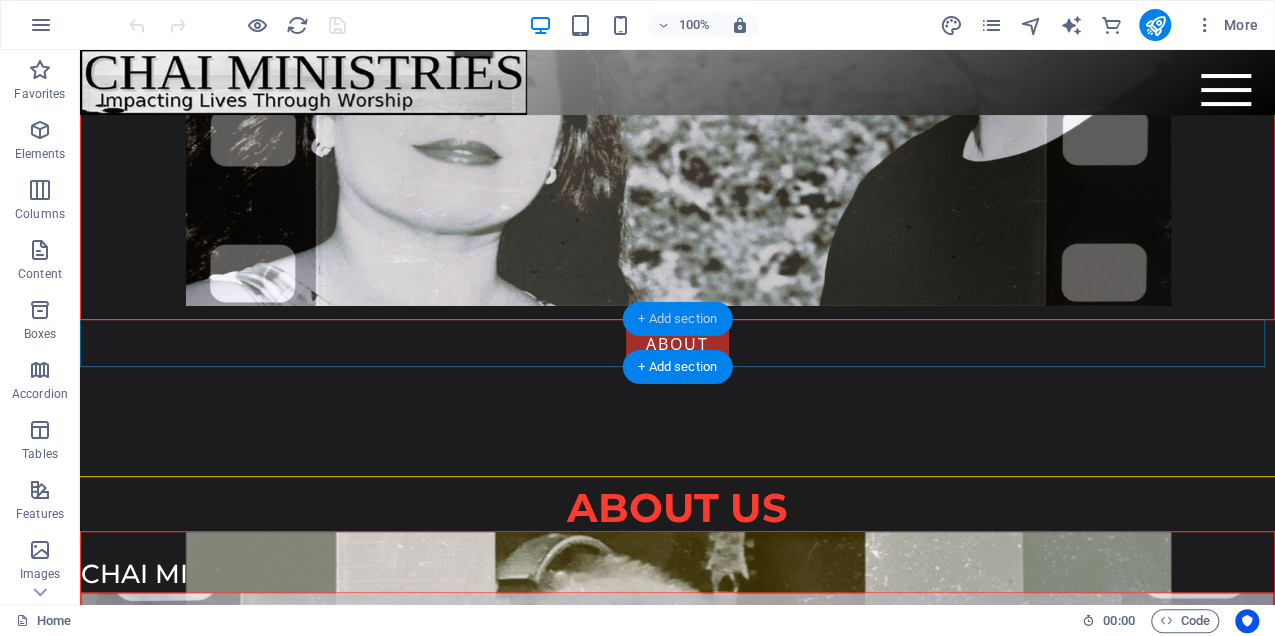 click on "+ Add section" at bounding box center (677, 319) 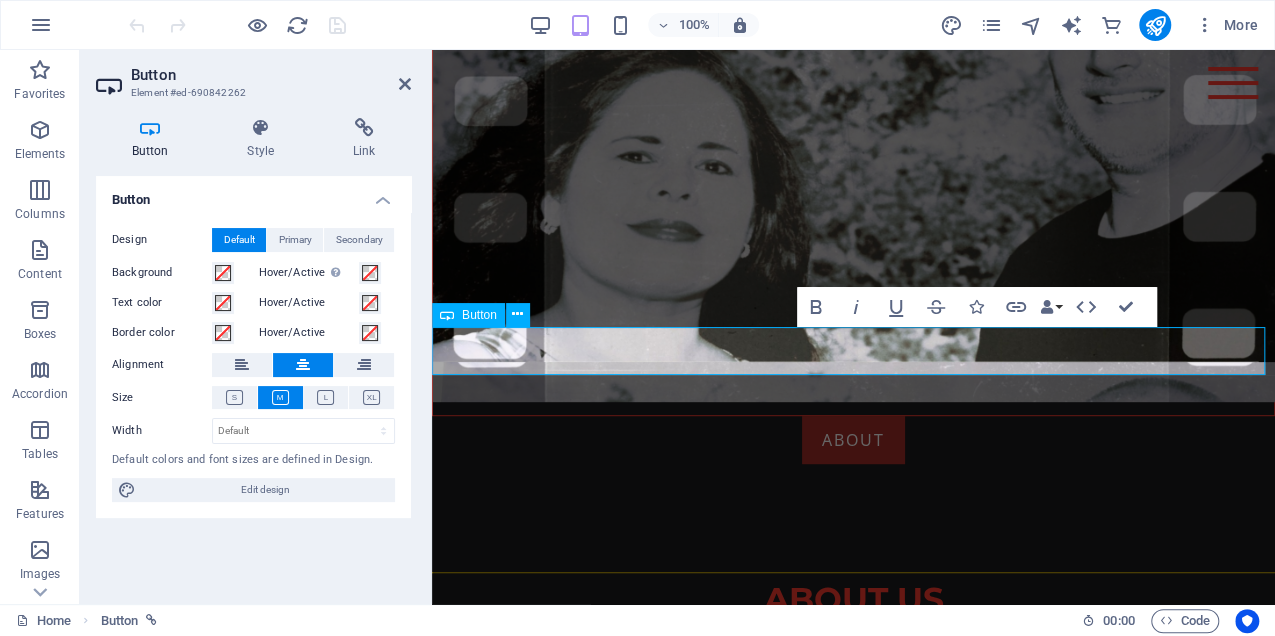 scroll, scrollTop: 507, scrollLeft: 0, axis: vertical 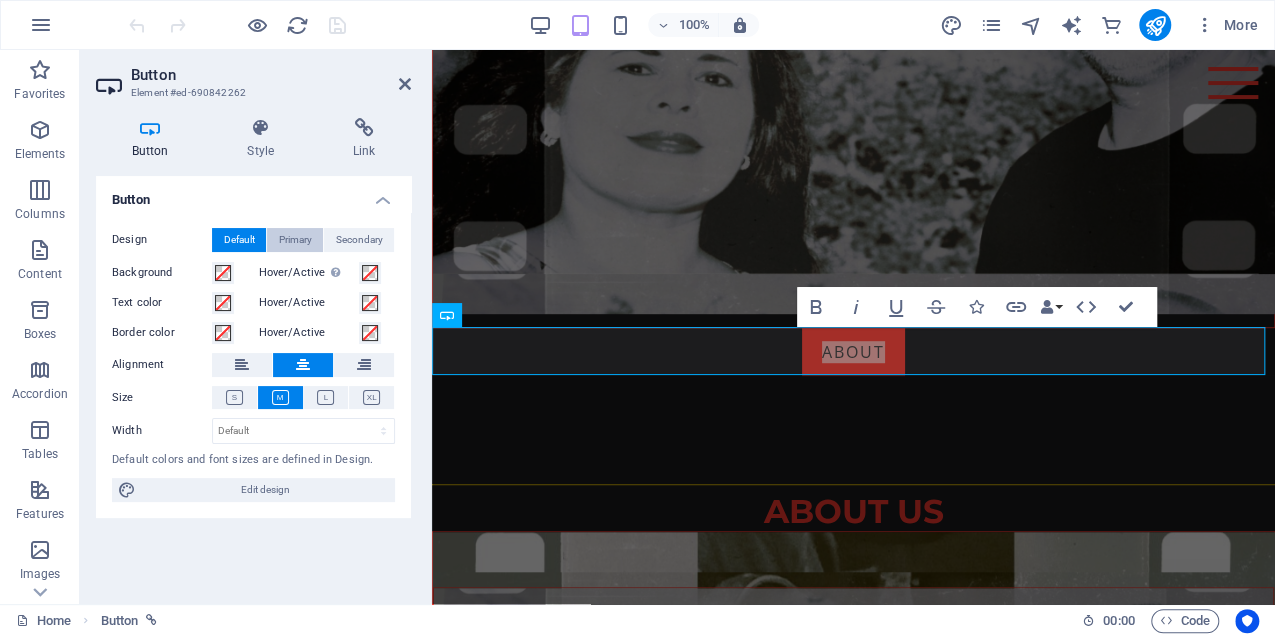 click on "Primary" at bounding box center (295, 240) 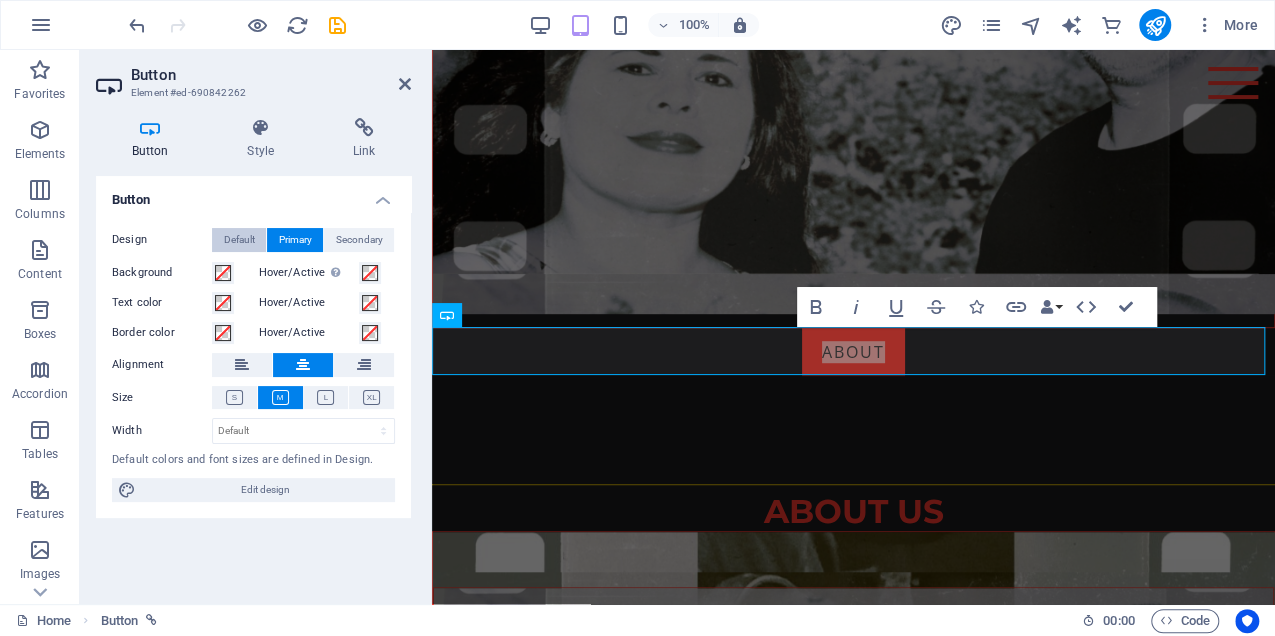 click on "Default" at bounding box center (239, 240) 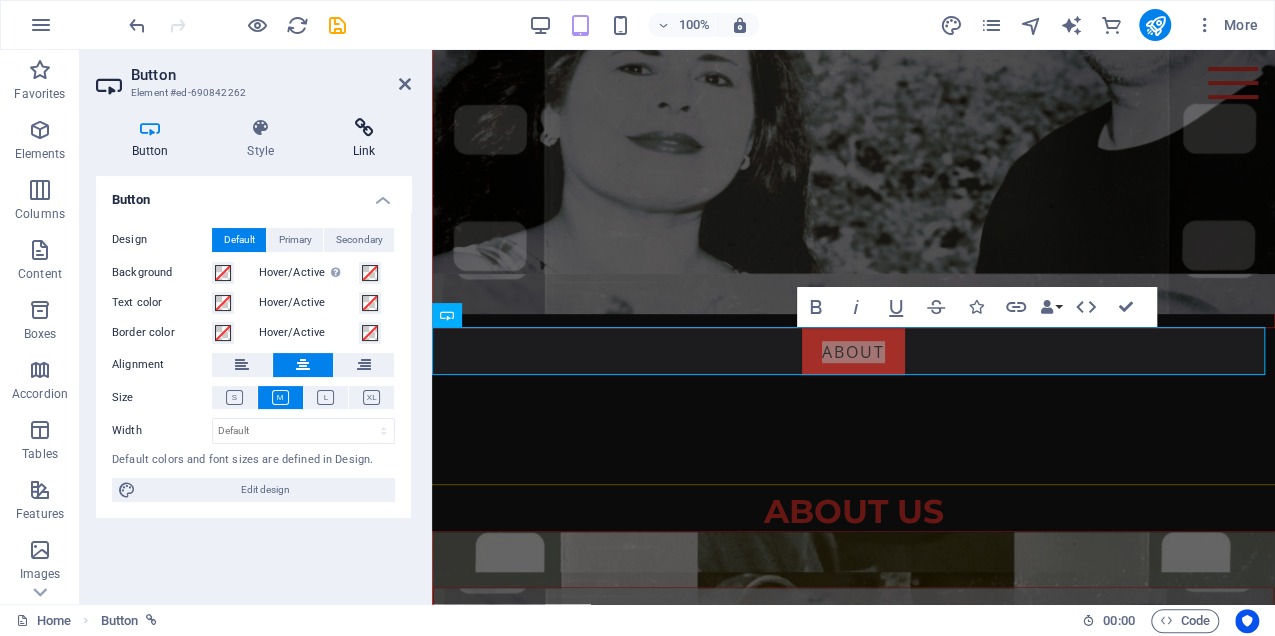 click at bounding box center [364, 128] 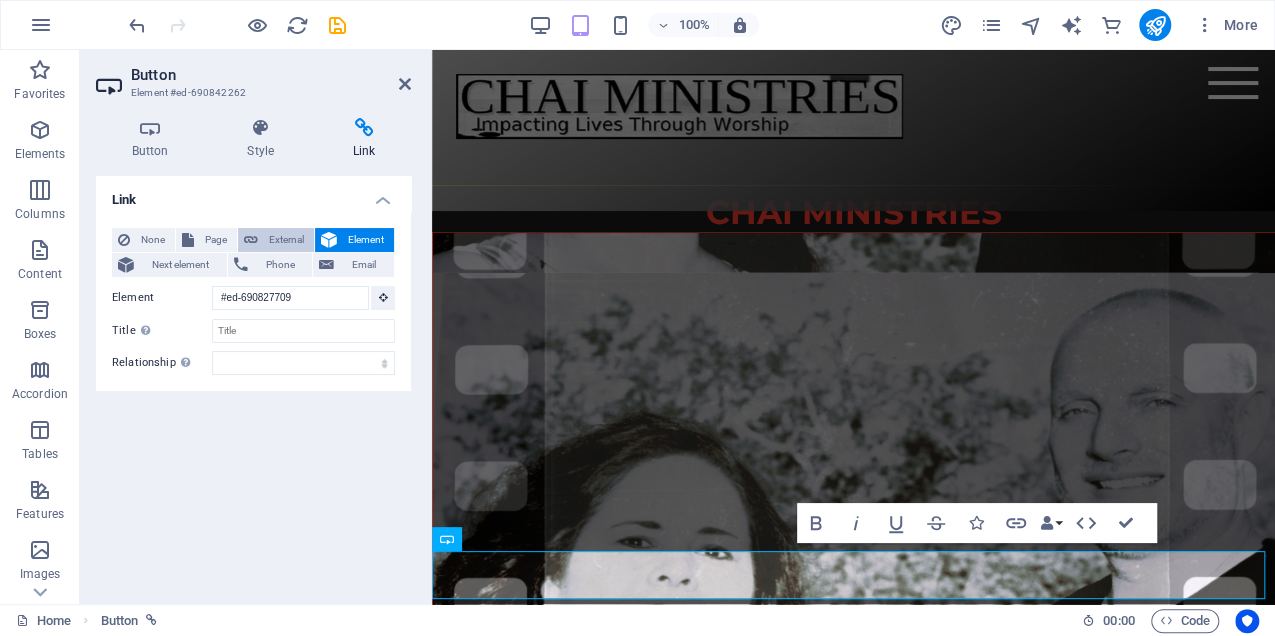 scroll, scrollTop: 25, scrollLeft: 0, axis: vertical 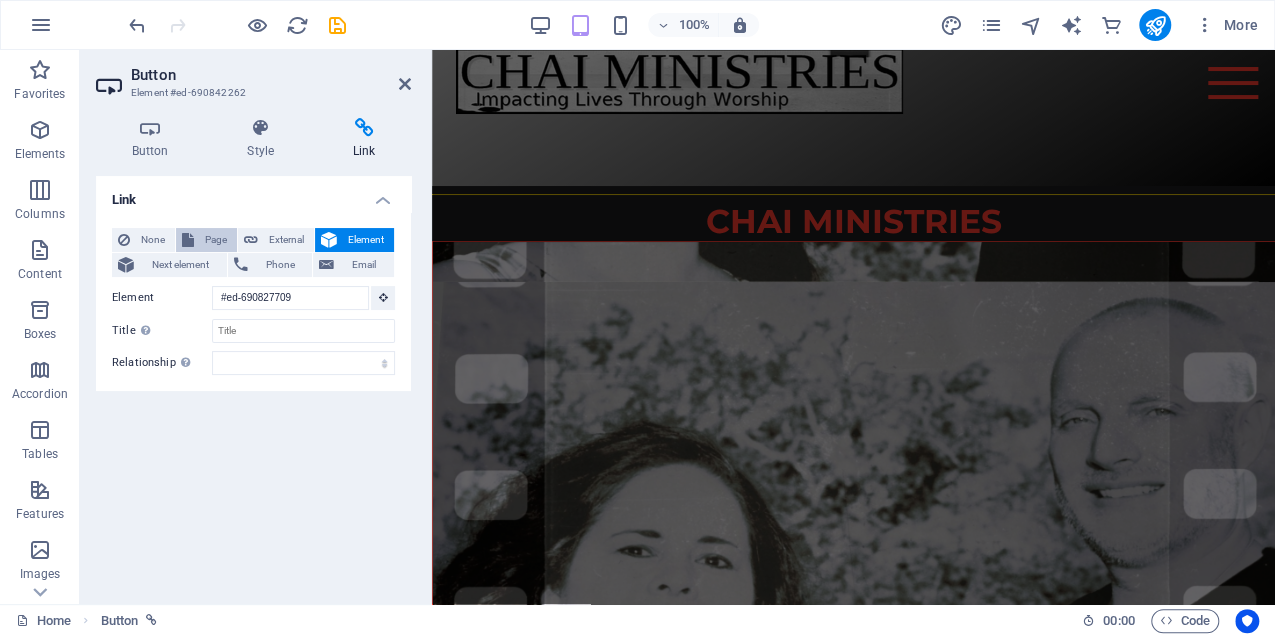 click on "Page" at bounding box center [206, 240] 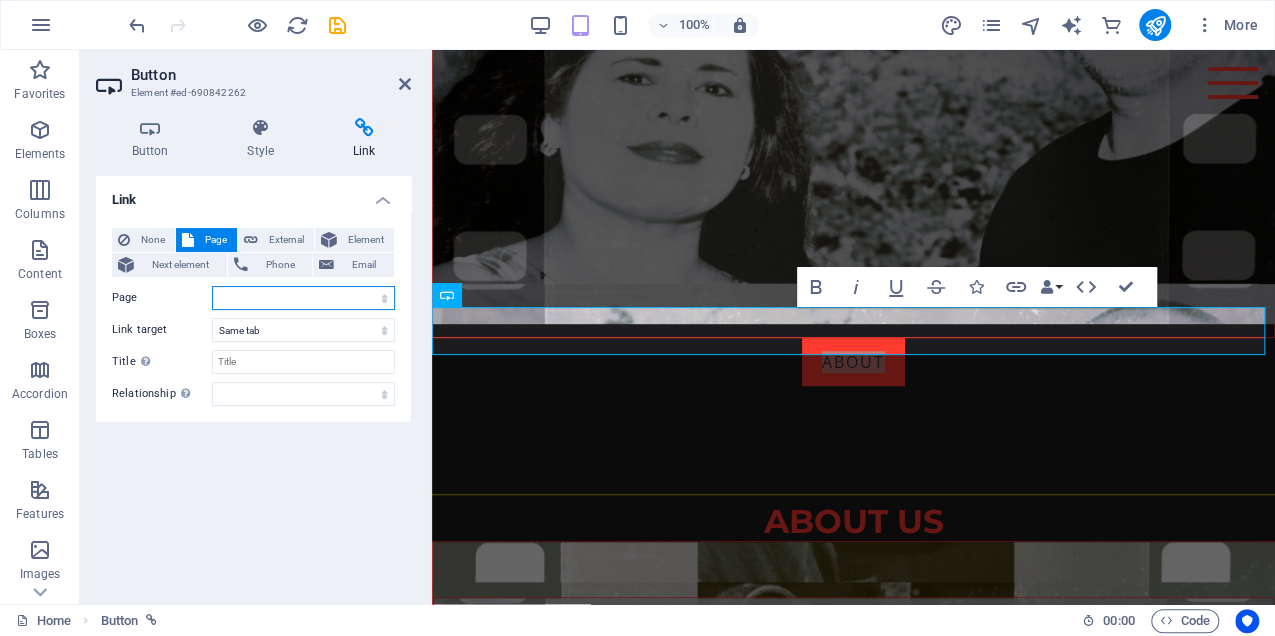scroll, scrollTop: 531, scrollLeft: 0, axis: vertical 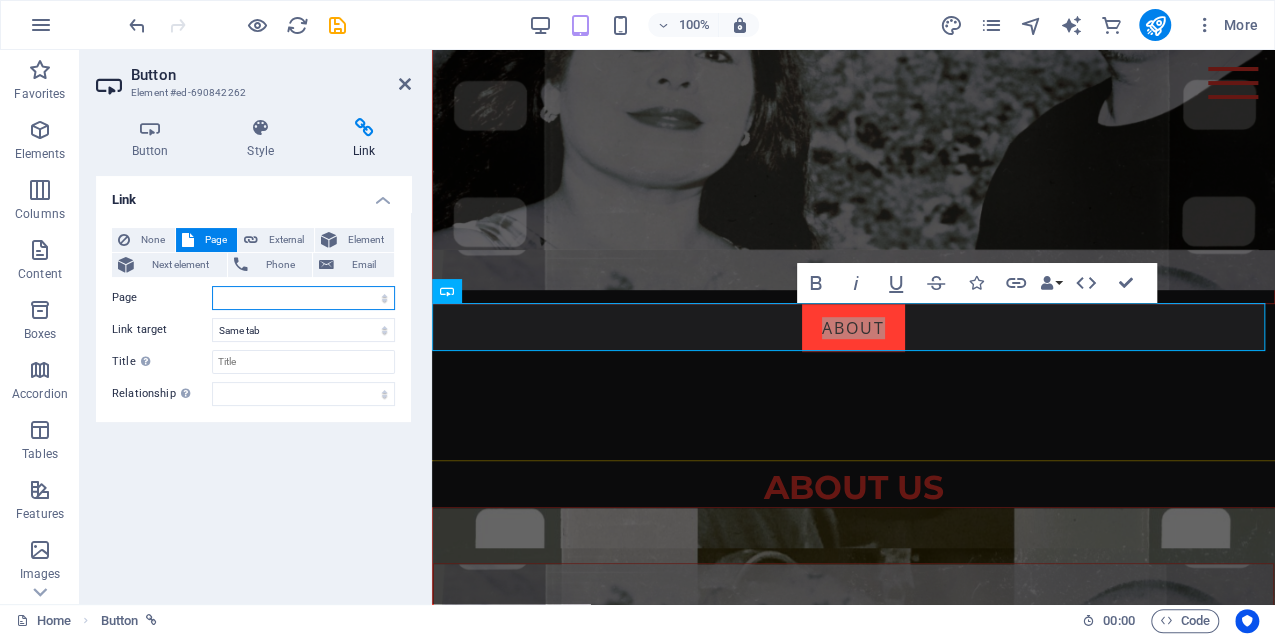 click on "Home Music About Outreach Contact Services" at bounding box center [303, 298] 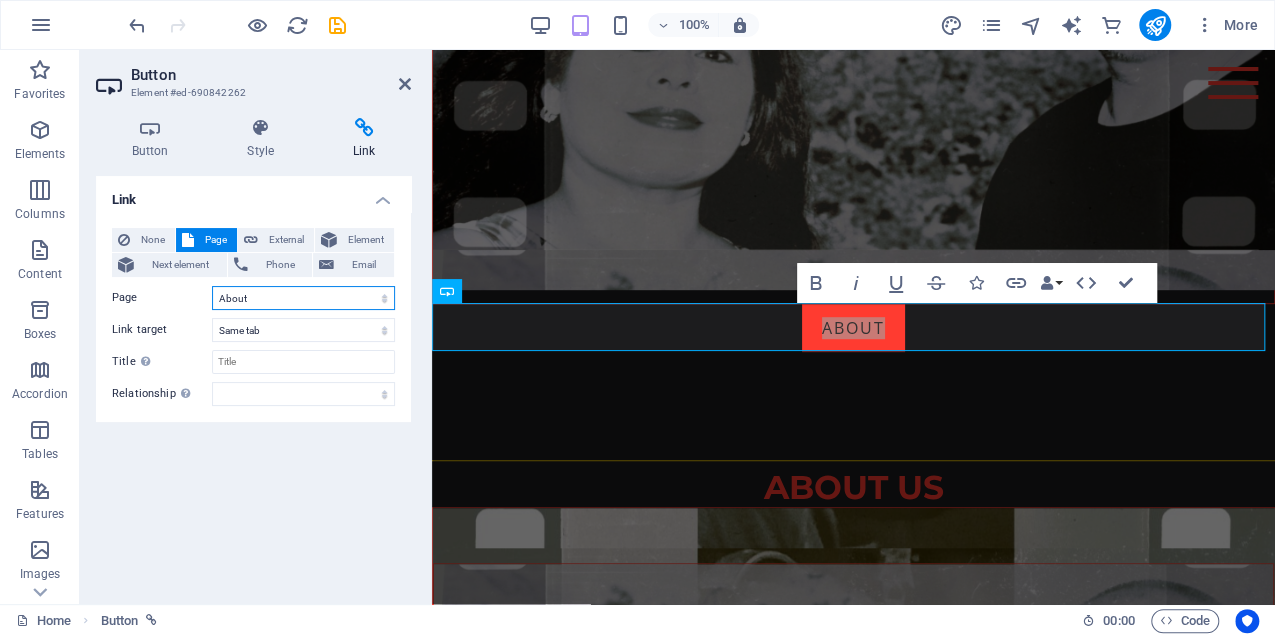 click on "Home Music About Outreach Contact Services" at bounding box center (303, 298) 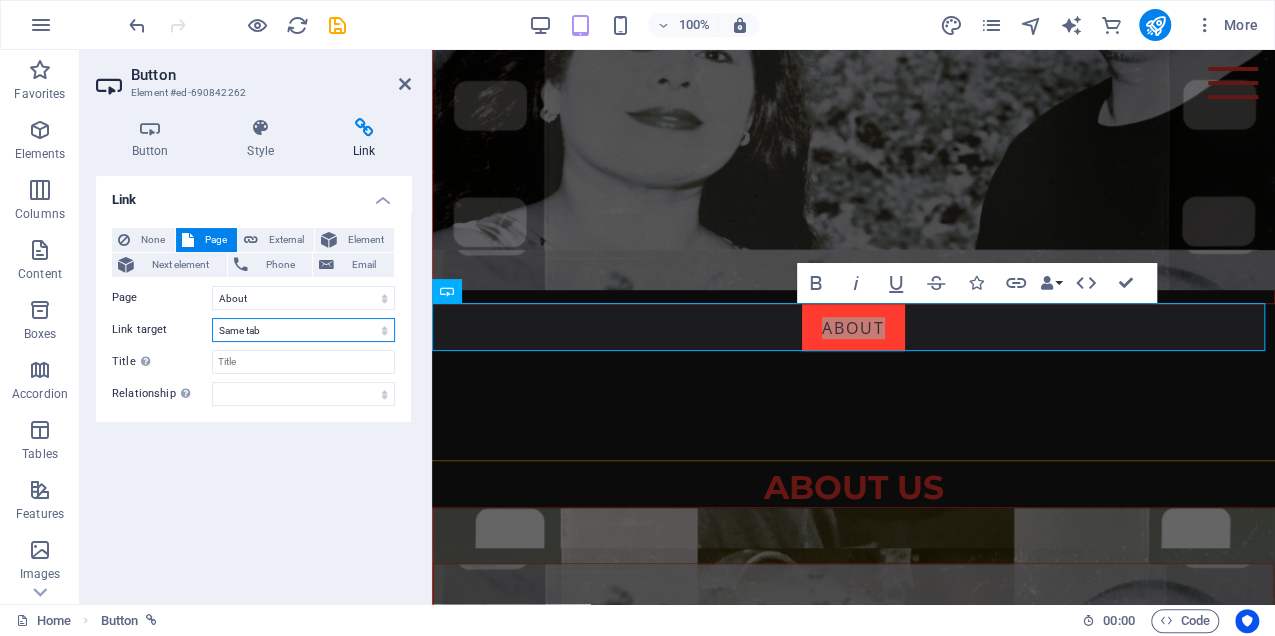 click on "New tab Same tab Overlay" at bounding box center (303, 330) 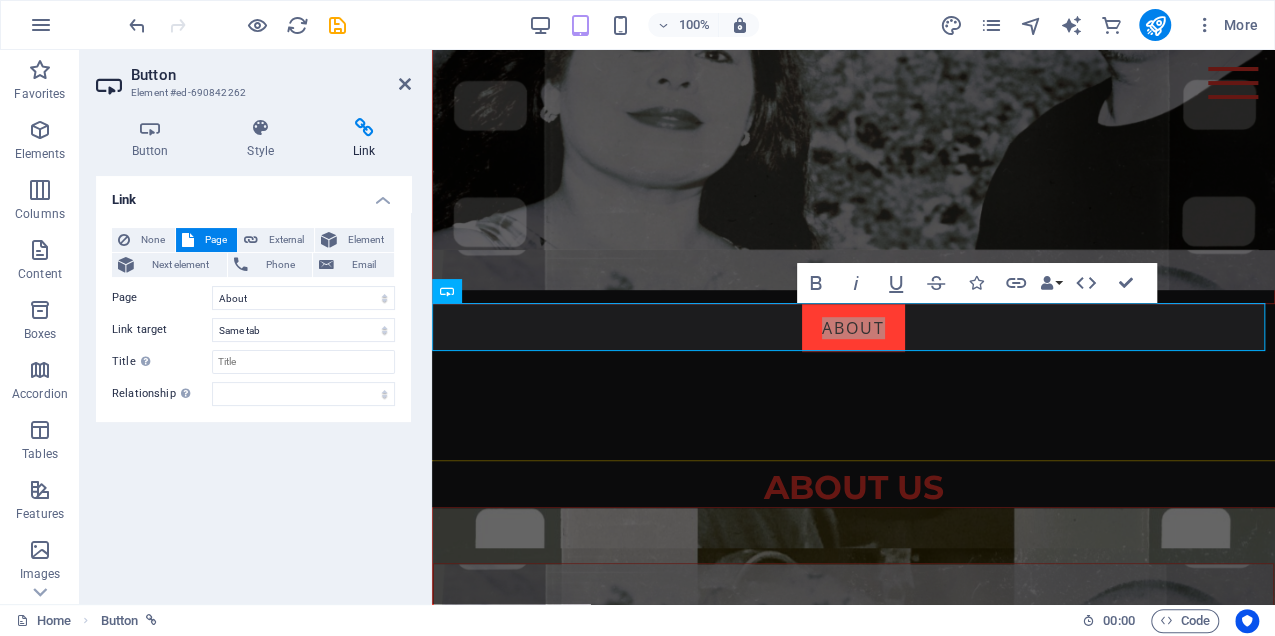 click on "Link None Page External Element Next element Phone Email Page Home Music About Outreach Contact Services Element #ed-690827709
URL Phone Email Link target New tab Same tab Overlay Title Additional link description, should not be the same as the link text. The title is most often shown as a tooltip text when the mouse moves over the element. Leave empty if uncertain. Relationship Sets the  relationship of this link to the link target . For example, the value "nofollow" instructs search engines not to follow the link. Can be left empty. alternate author bookmark external help license next nofollow noreferrer noopener prev search tag" at bounding box center (253, 382) 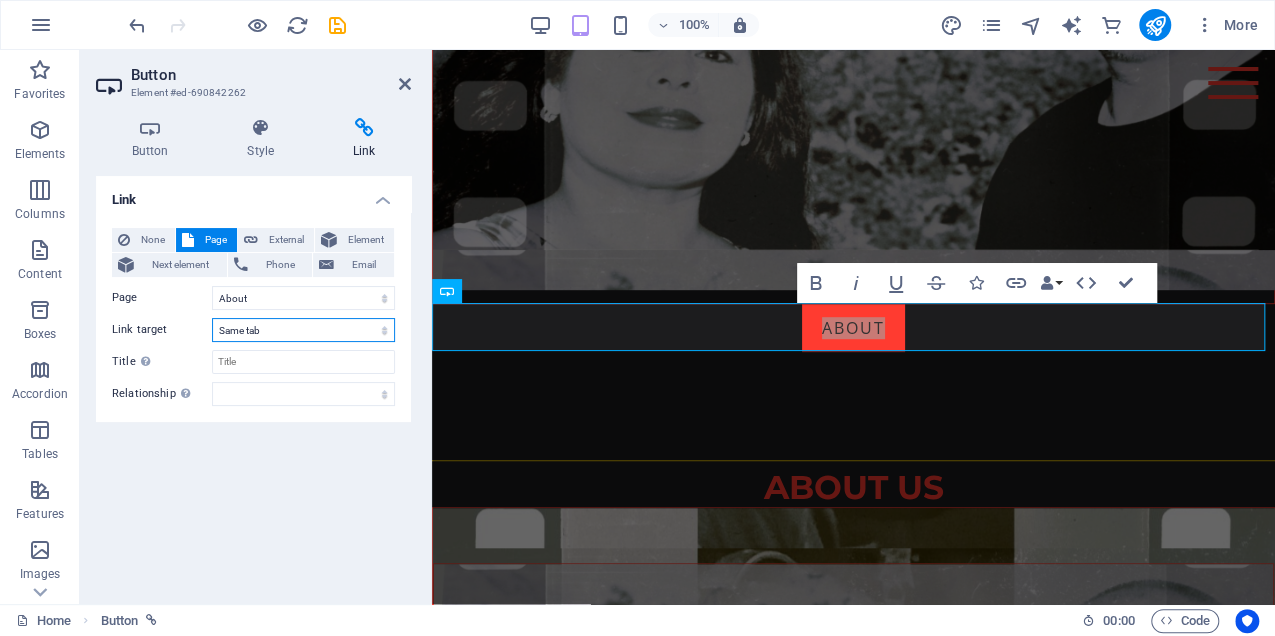click on "New tab Same tab Overlay" at bounding box center [303, 330] 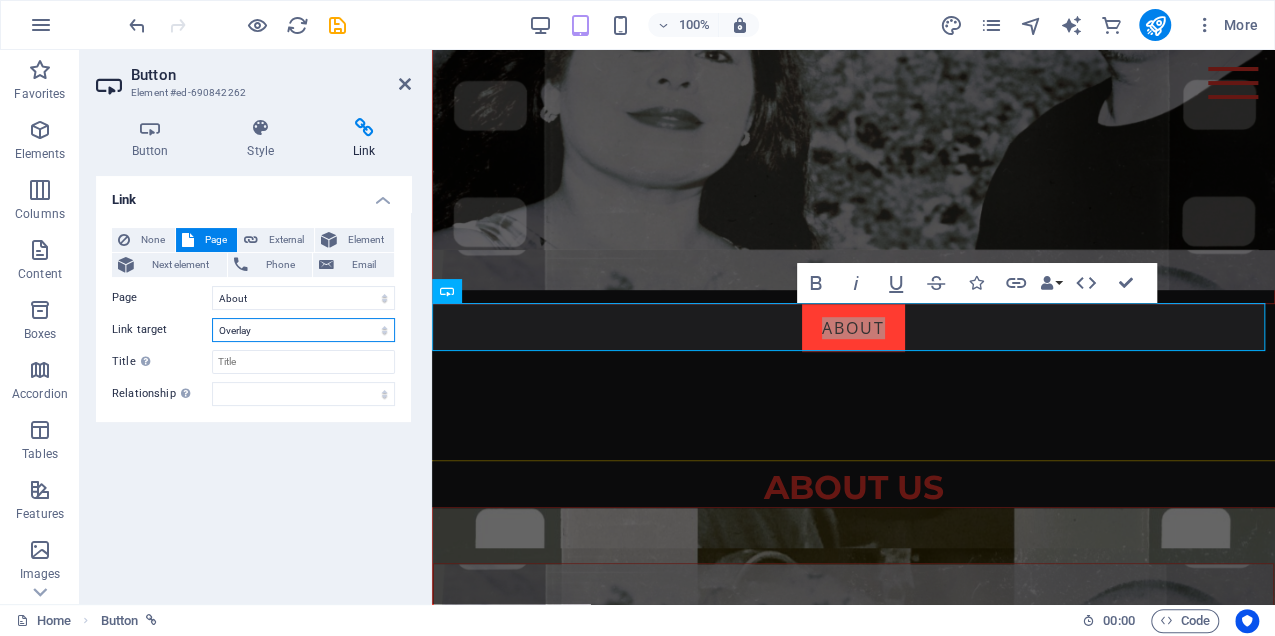 click on "New tab Same tab Overlay" at bounding box center [303, 330] 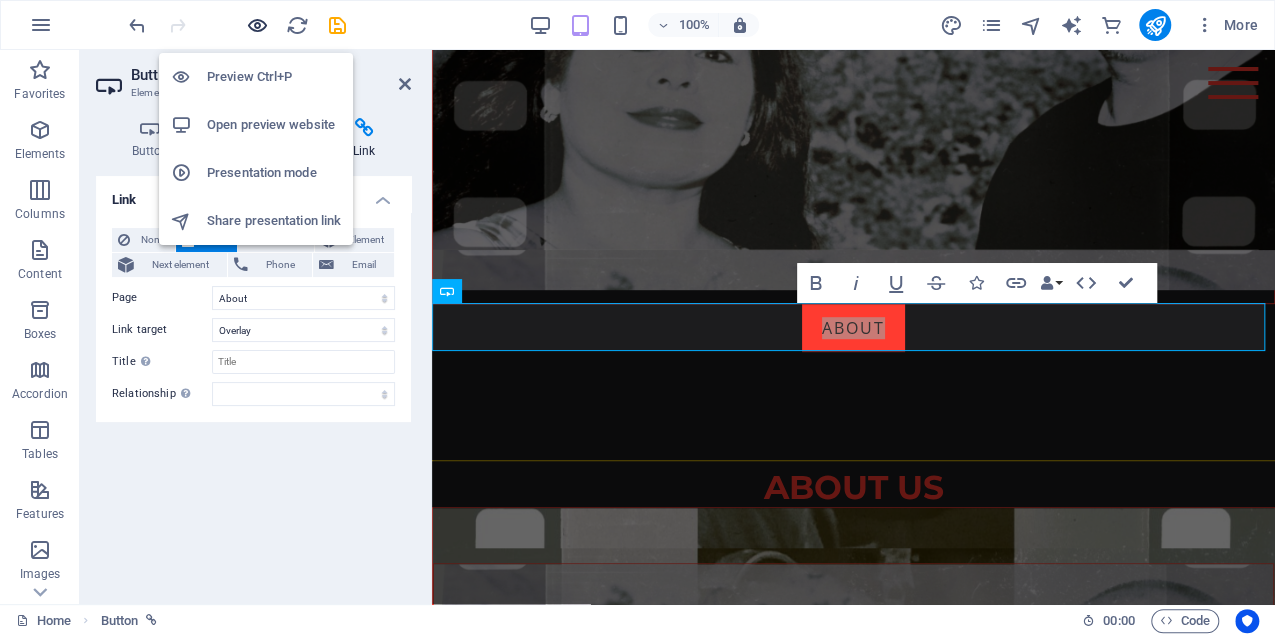 click at bounding box center (257, 25) 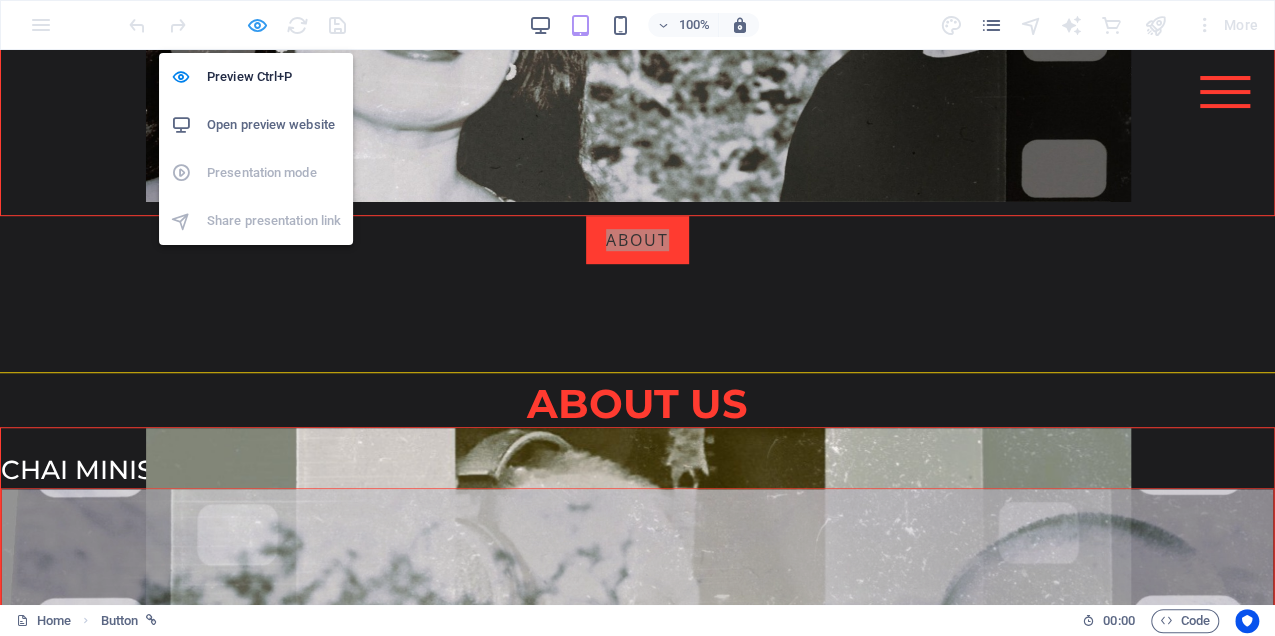 scroll, scrollTop: 443, scrollLeft: 0, axis: vertical 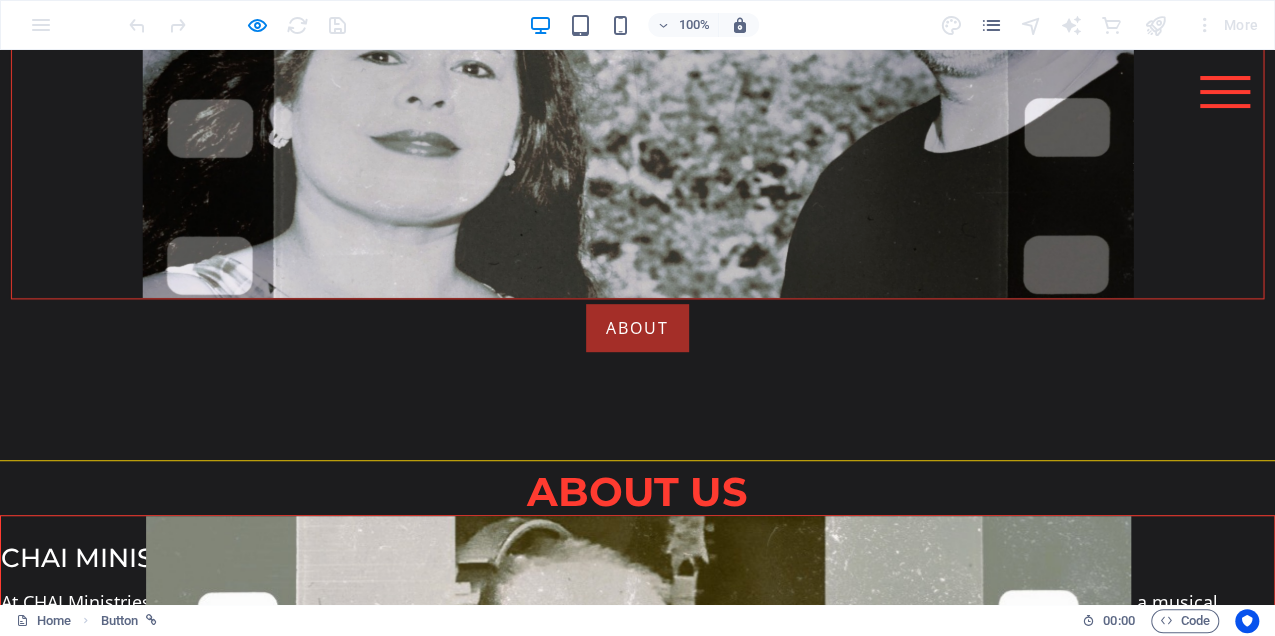 click on "ABOUT" at bounding box center [637, 328] 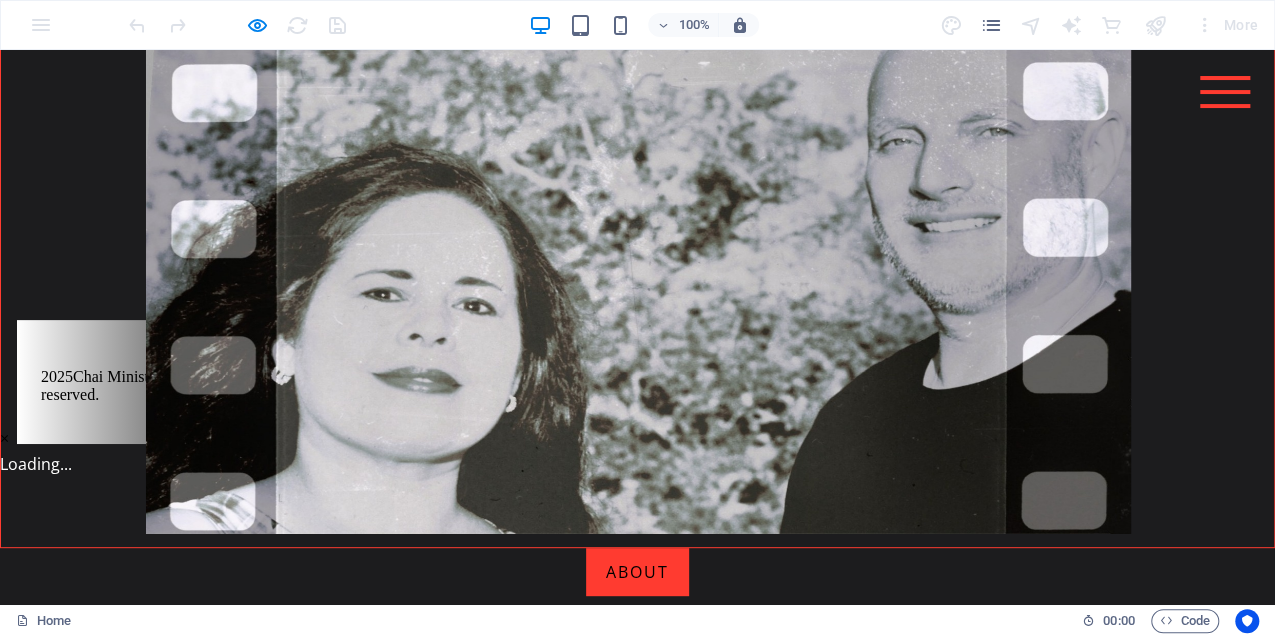 scroll, scrollTop: 0, scrollLeft: 0, axis: both 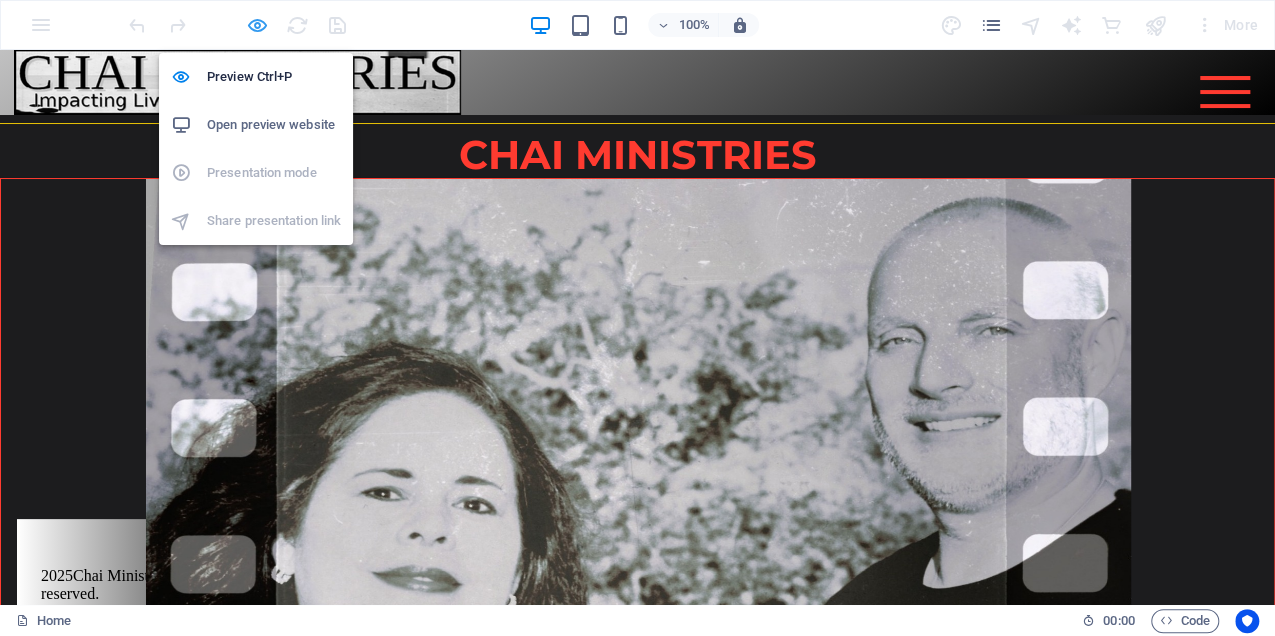 click at bounding box center (257, 25) 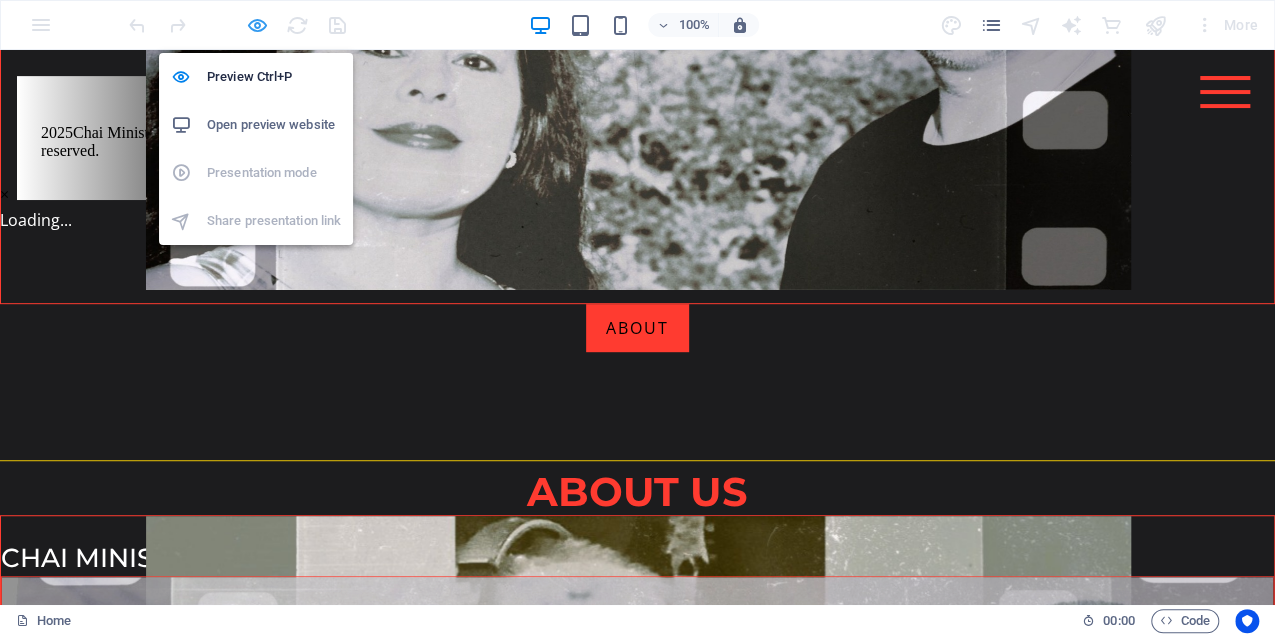 select on "2" 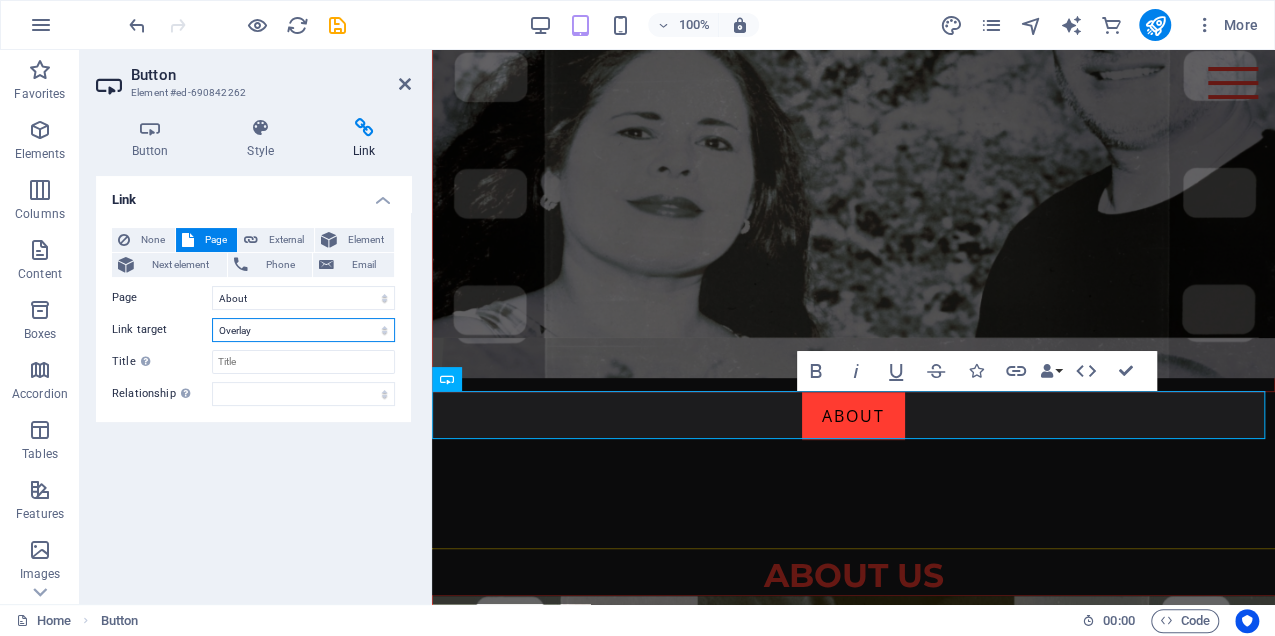 click on "New tab Same tab Overlay" at bounding box center [303, 330] 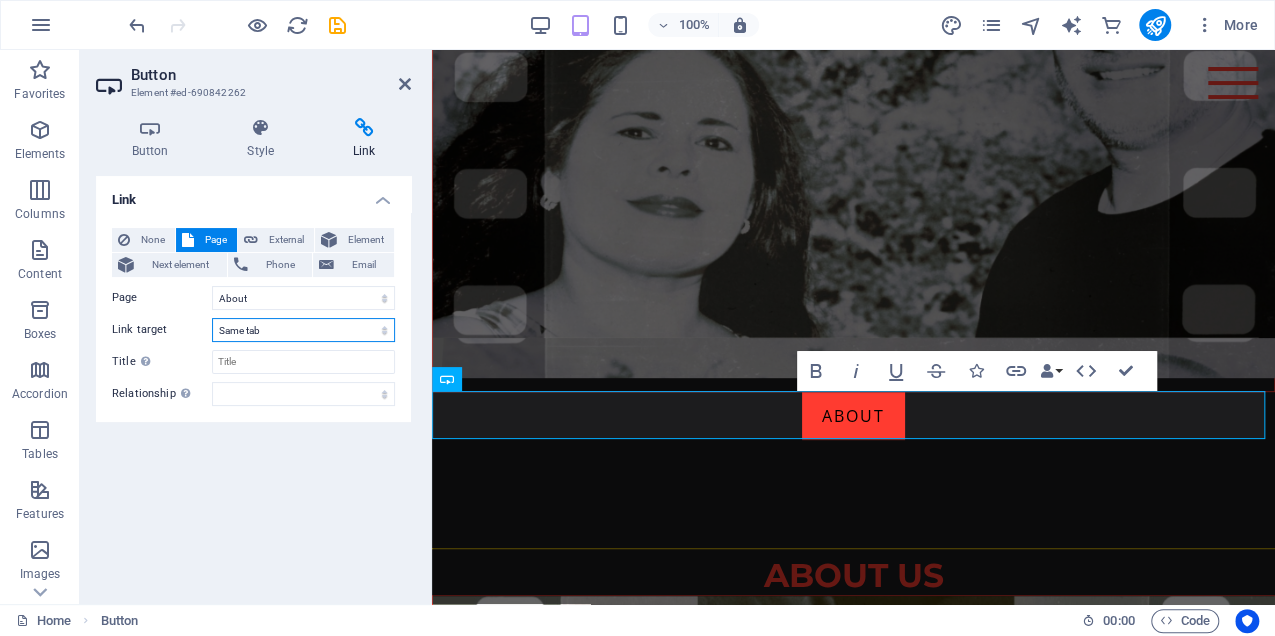 click on "New tab Same tab Overlay" at bounding box center (303, 330) 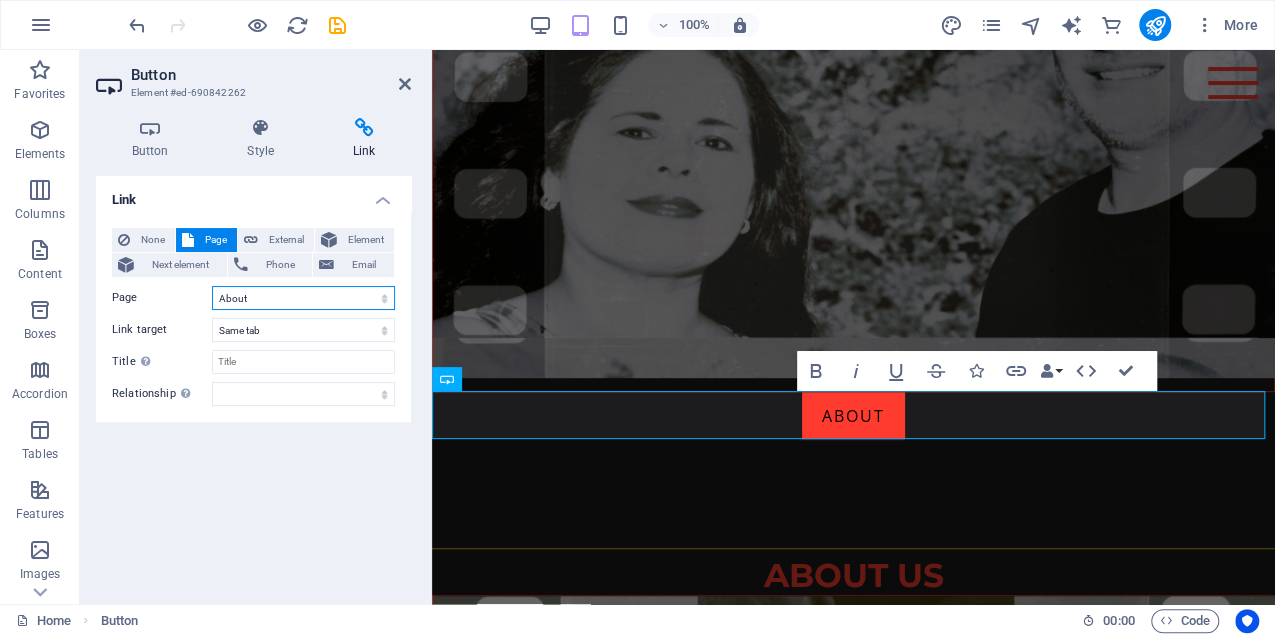 click on "Home Music About Outreach Contact Services" at bounding box center (303, 298) 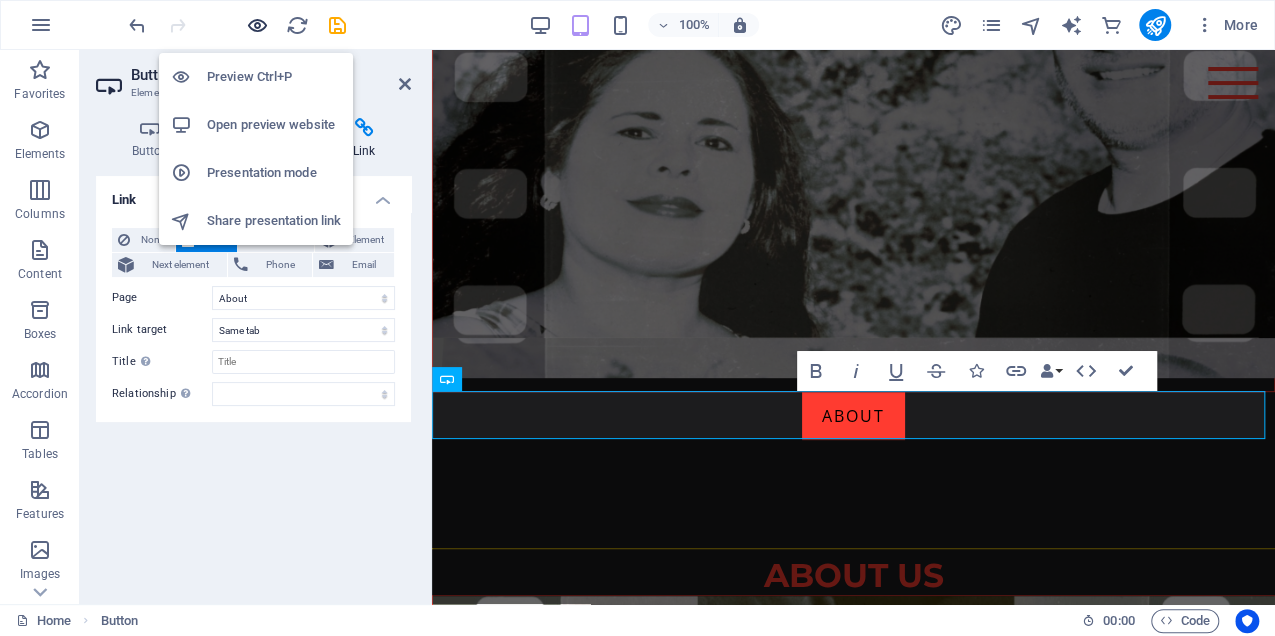 click at bounding box center [257, 25] 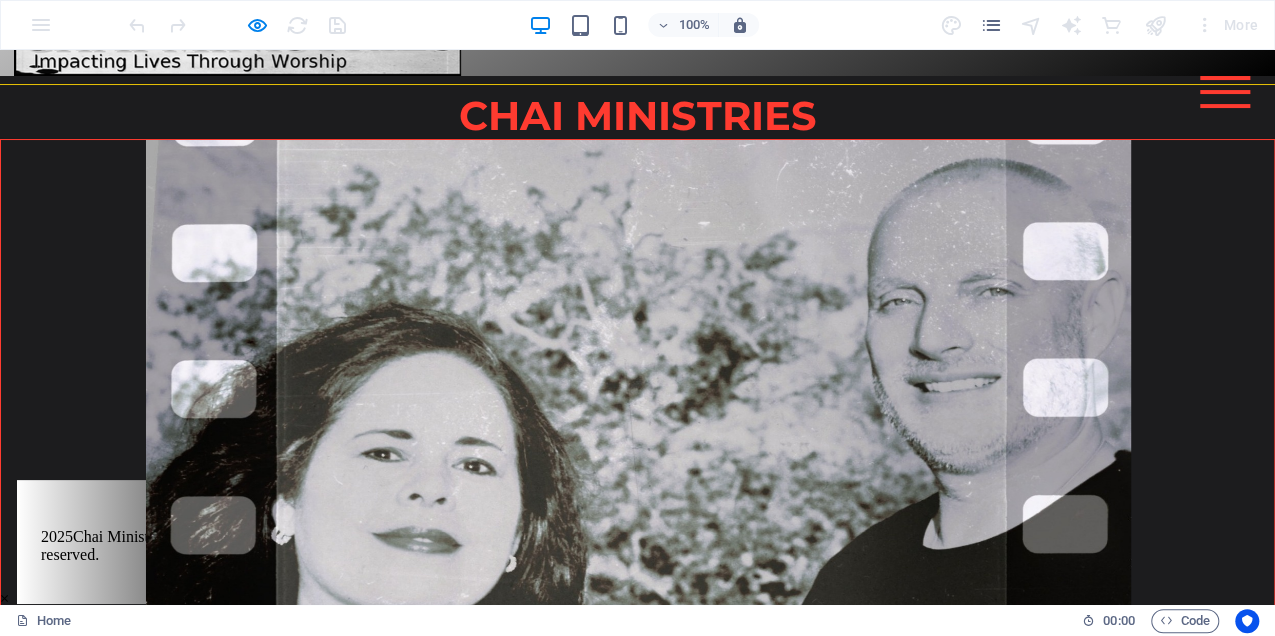 scroll, scrollTop: 0, scrollLeft: 0, axis: both 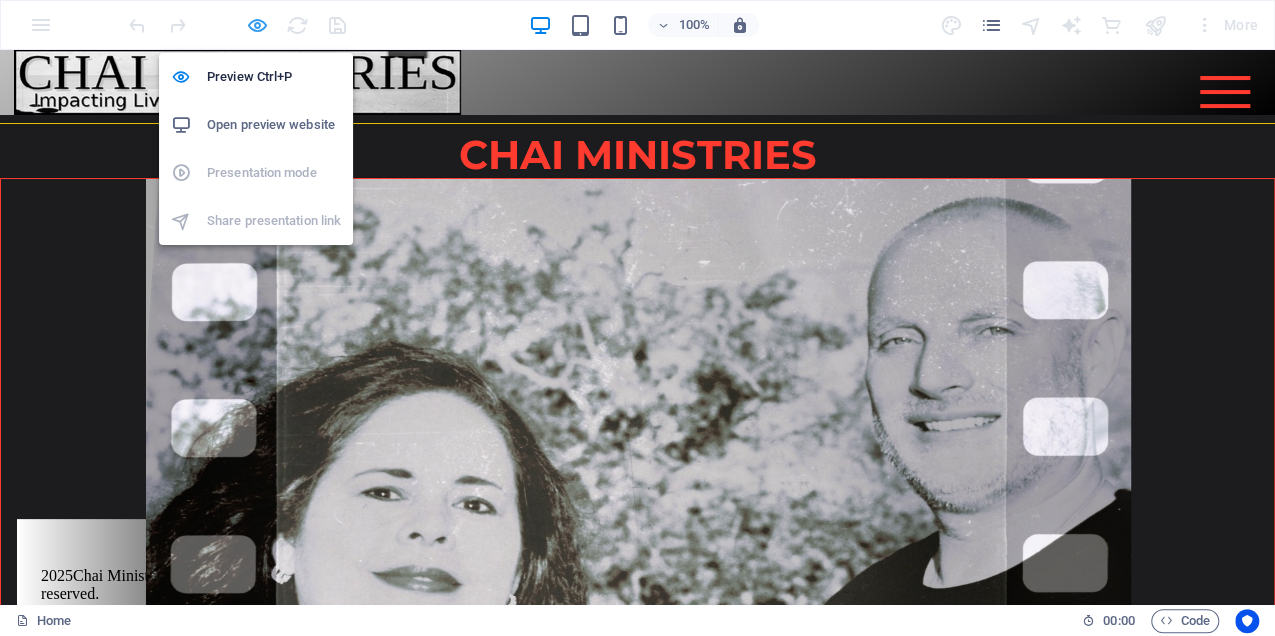 click at bounding box center [257, 25] 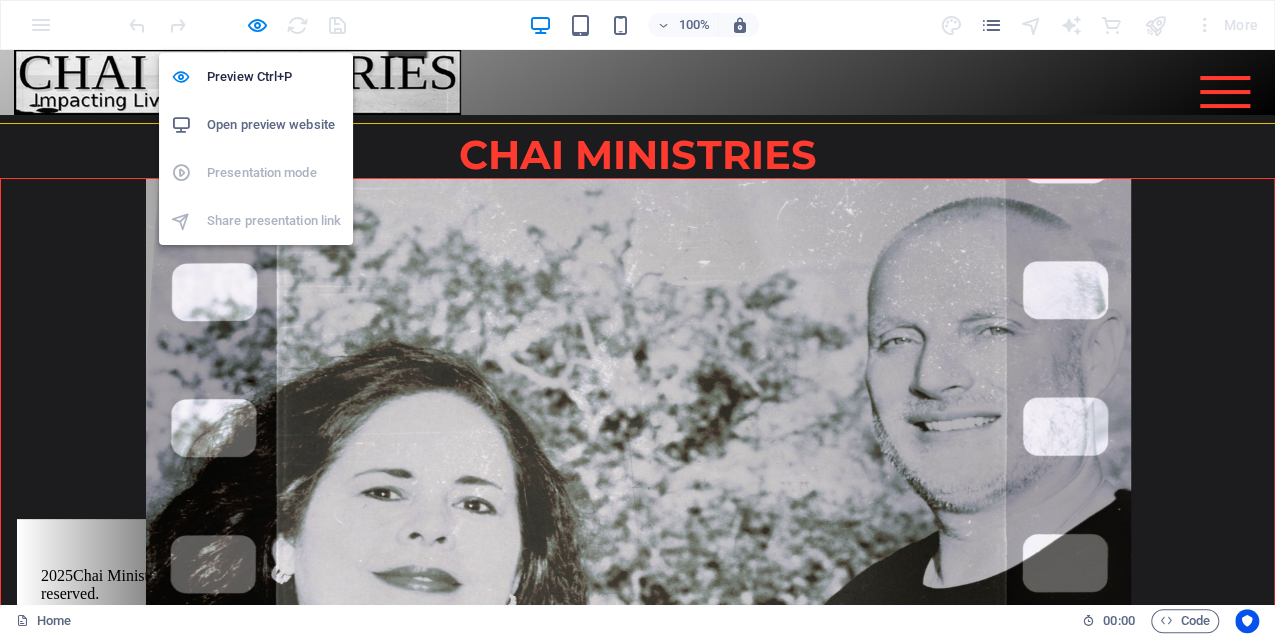 scroll, scrollTop: 443, scrollLeft: 0, axis: vertical 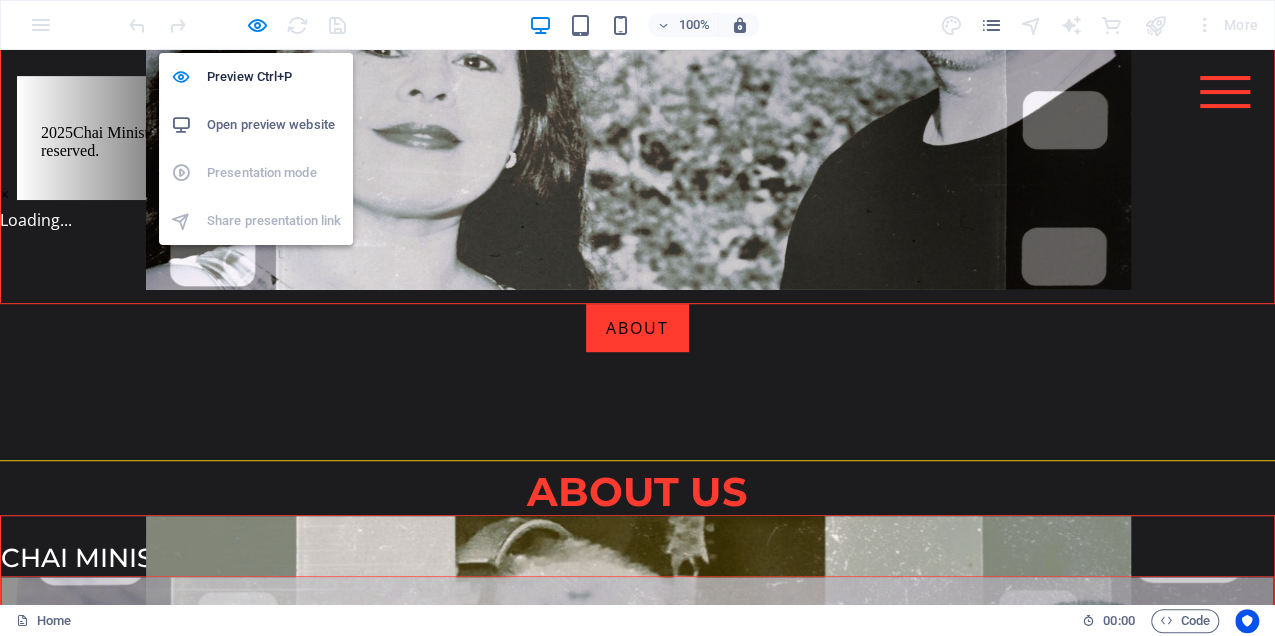 select on "2" 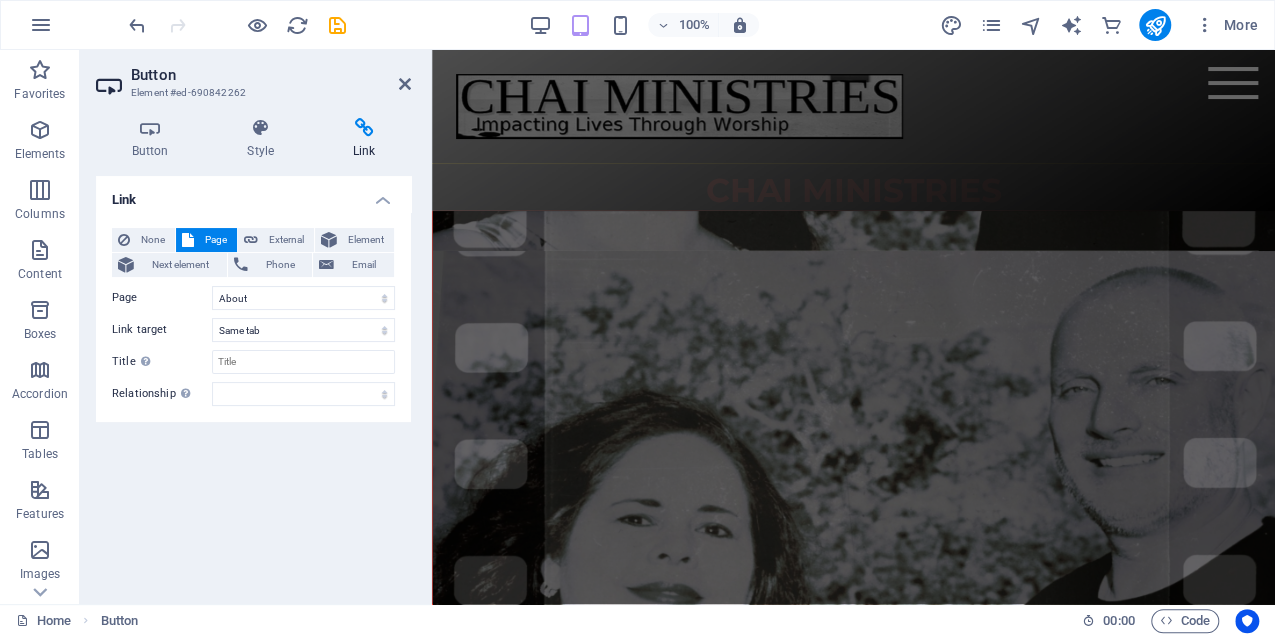 scroll, scrollTop: 0, scrollLeft: 0, axis: both 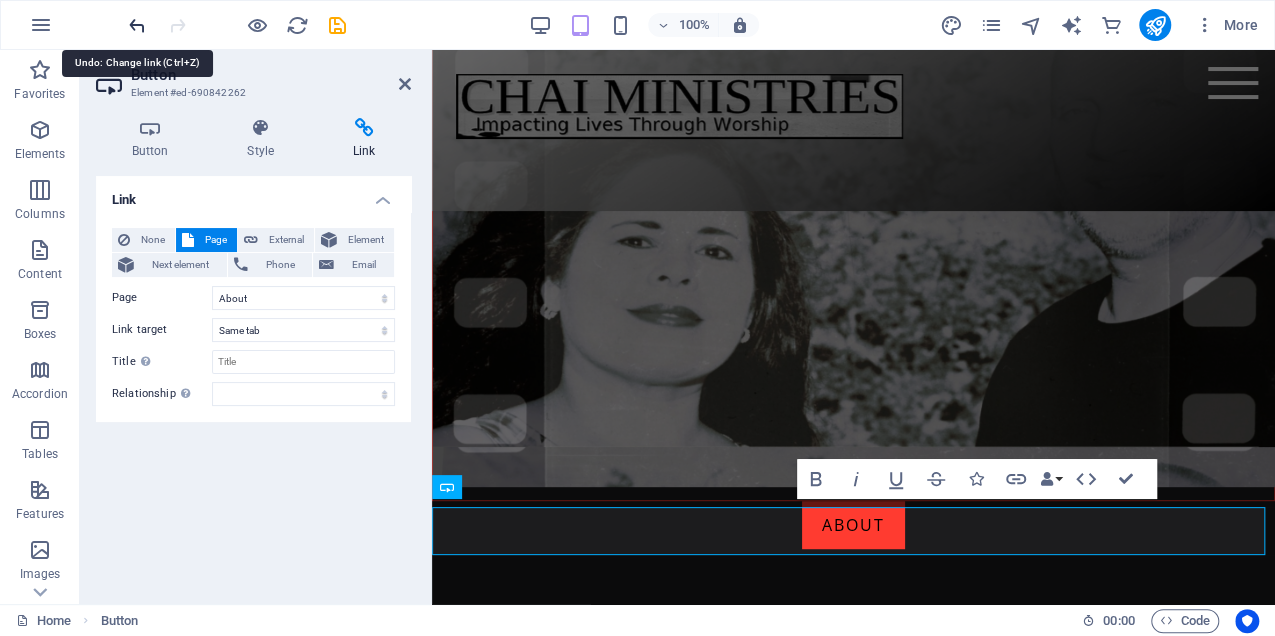 click at bounding box center (137, 25) 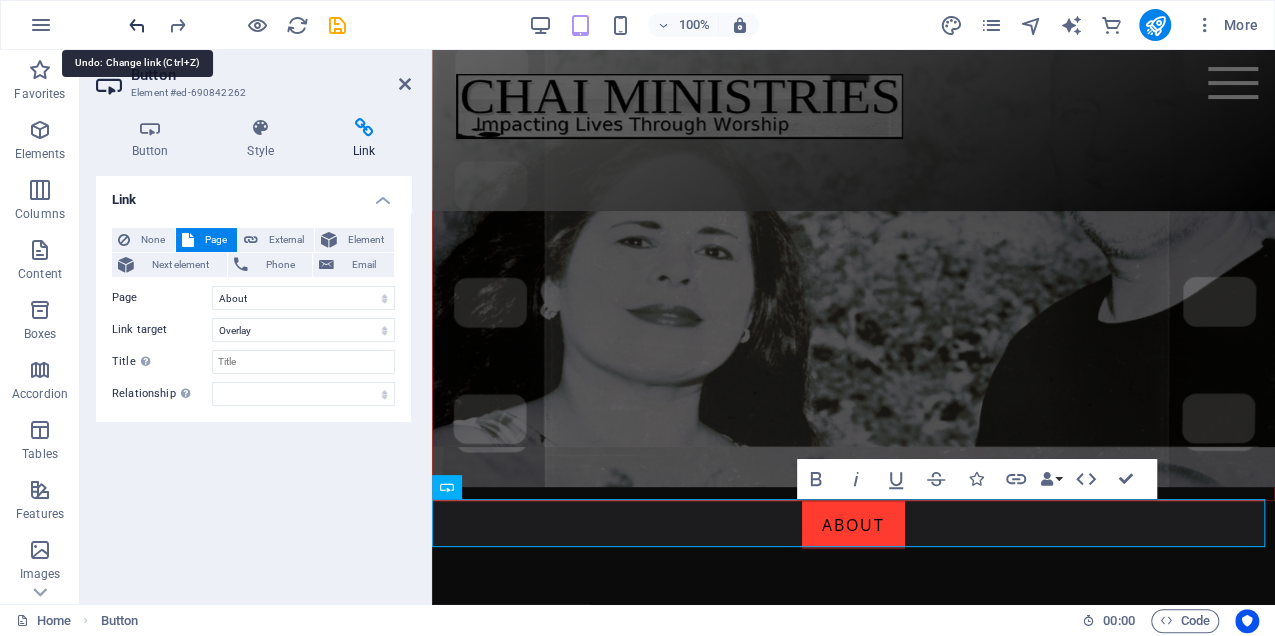 click at bounding box center (137, 25) 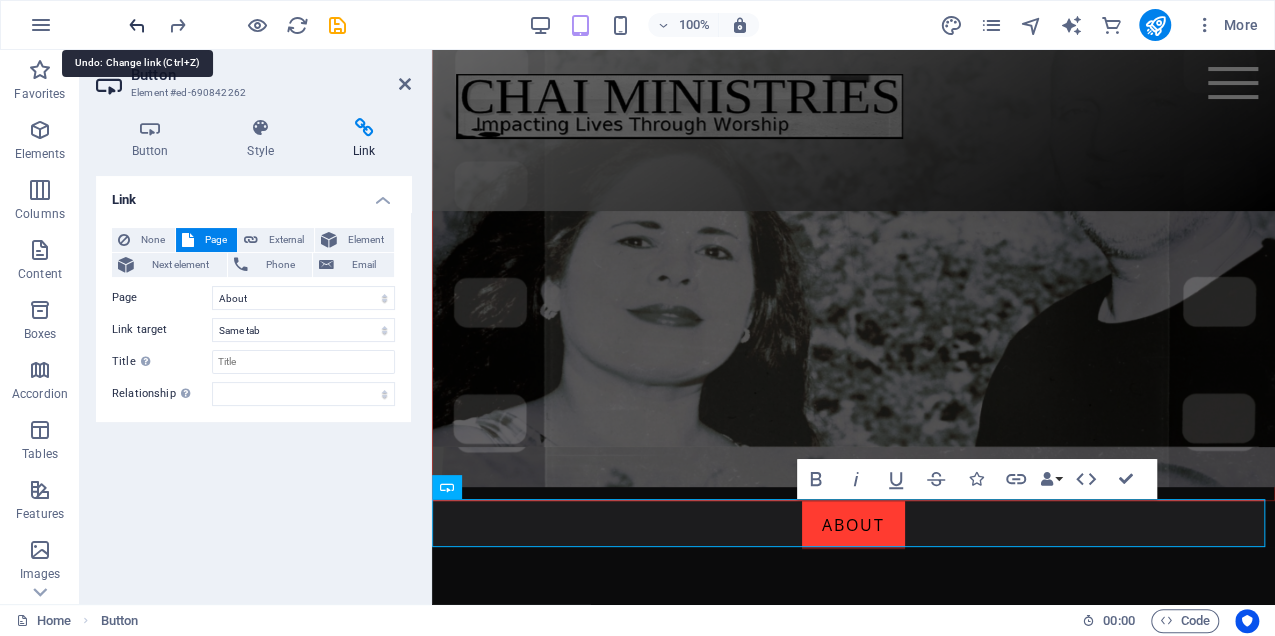 click at bounding box center [137, 25] 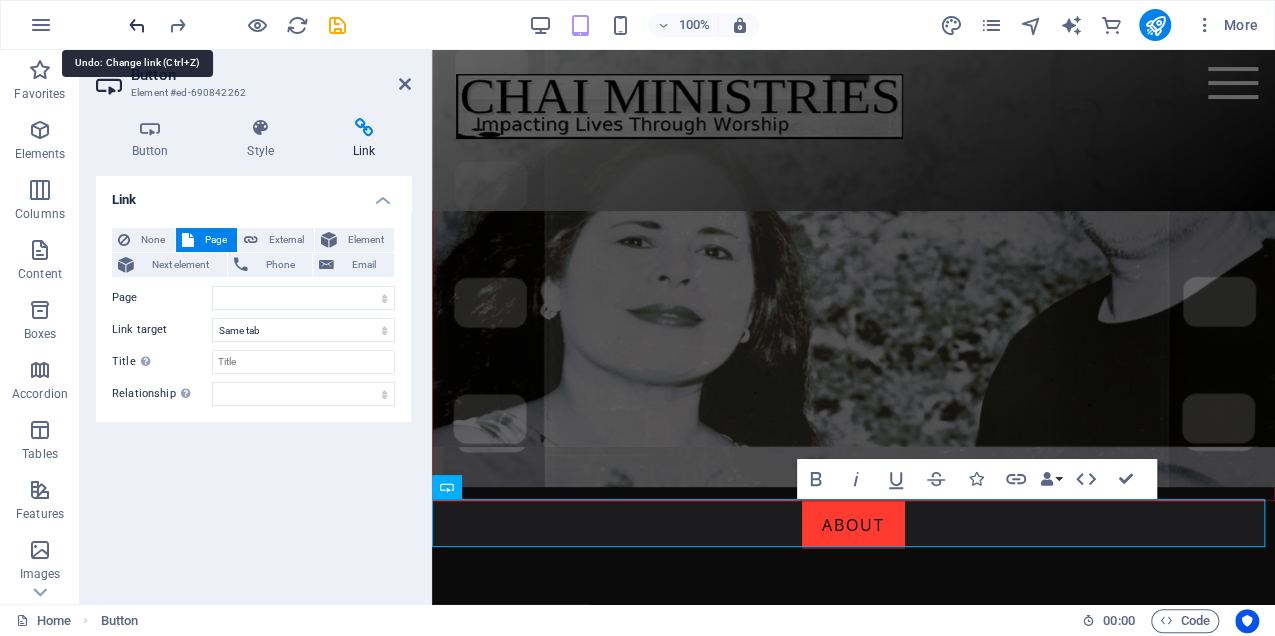 click at bounding box center [137, 25] 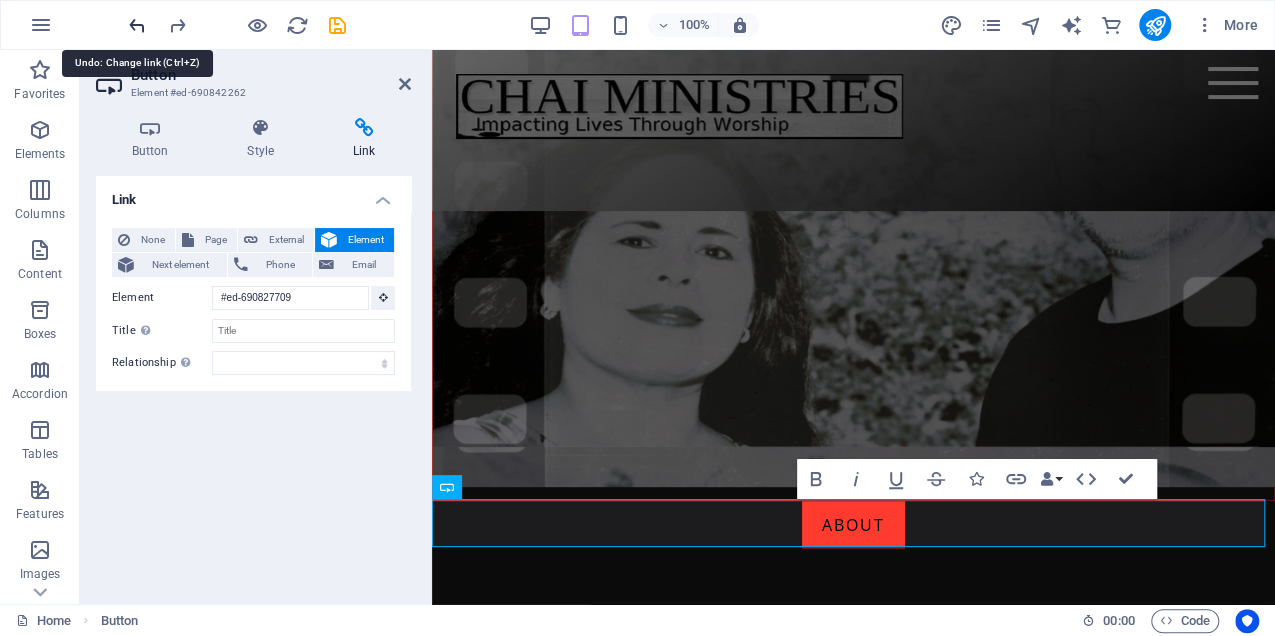 click at bounding box center [137, 25] 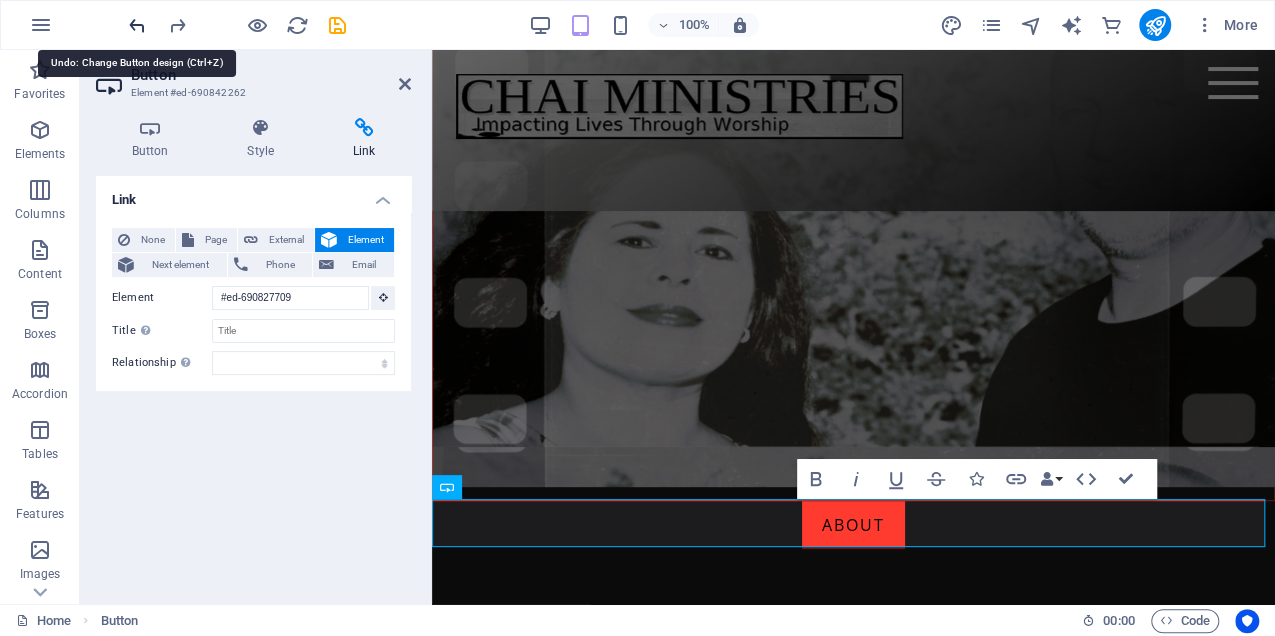 click at bounding box center (137, 25) 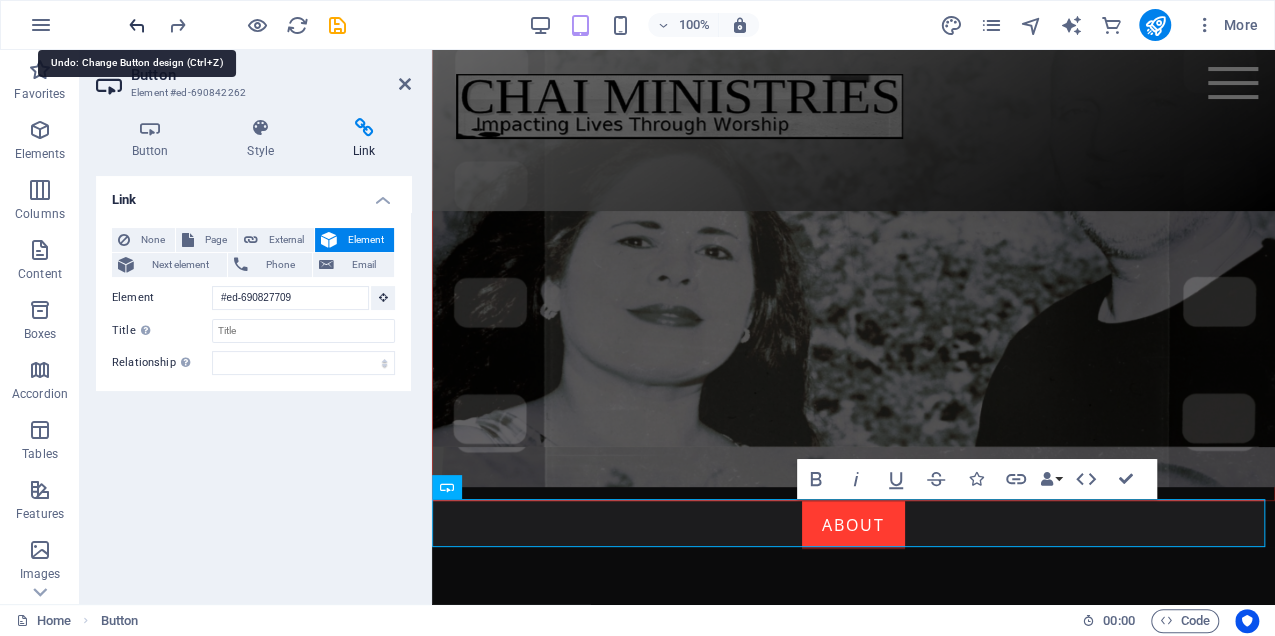 click at bounding box center (137, 25) 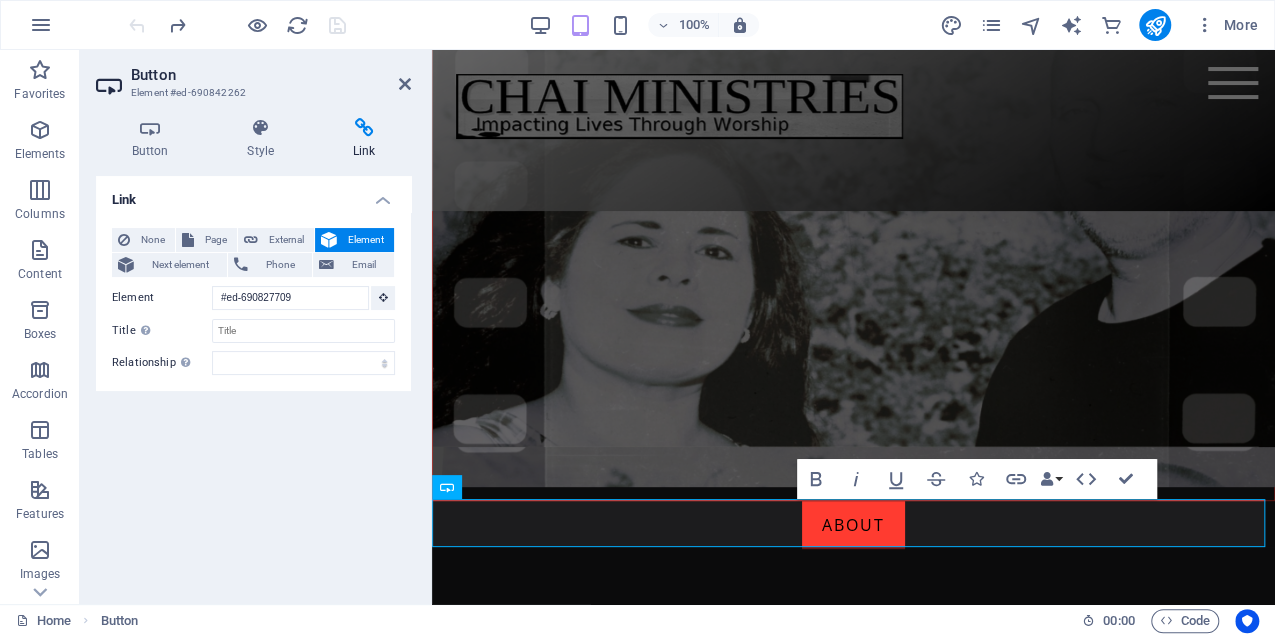 click at bounding box center [237, 25] 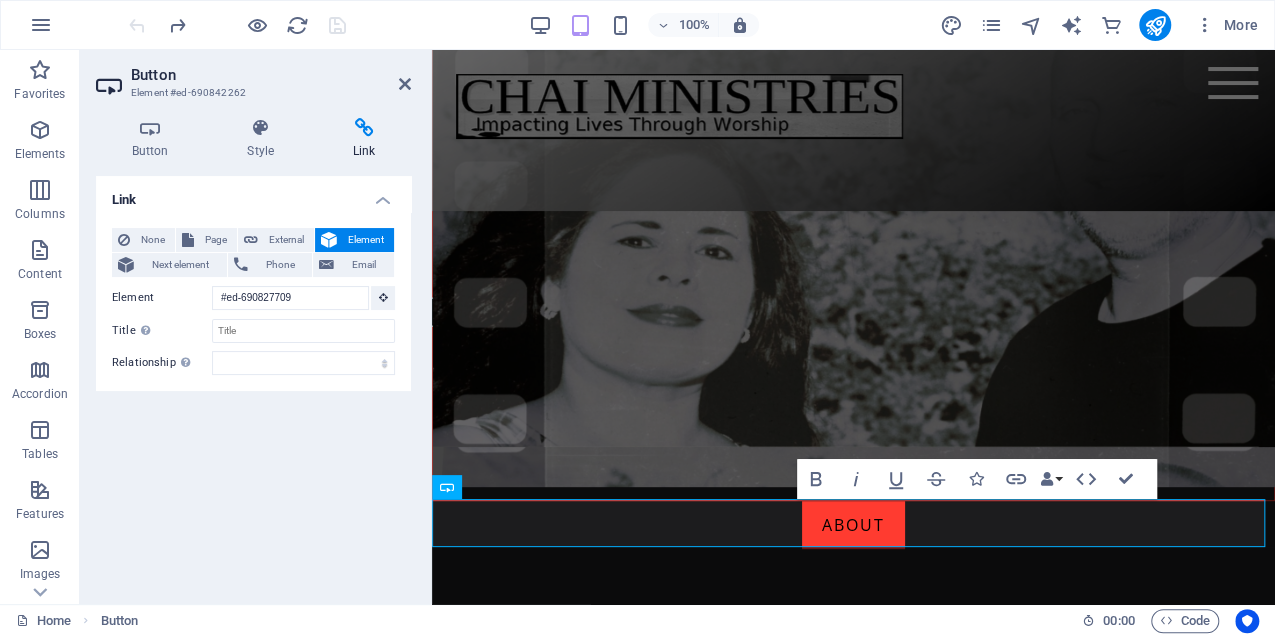click on "×" at bounding box center [436, 312] 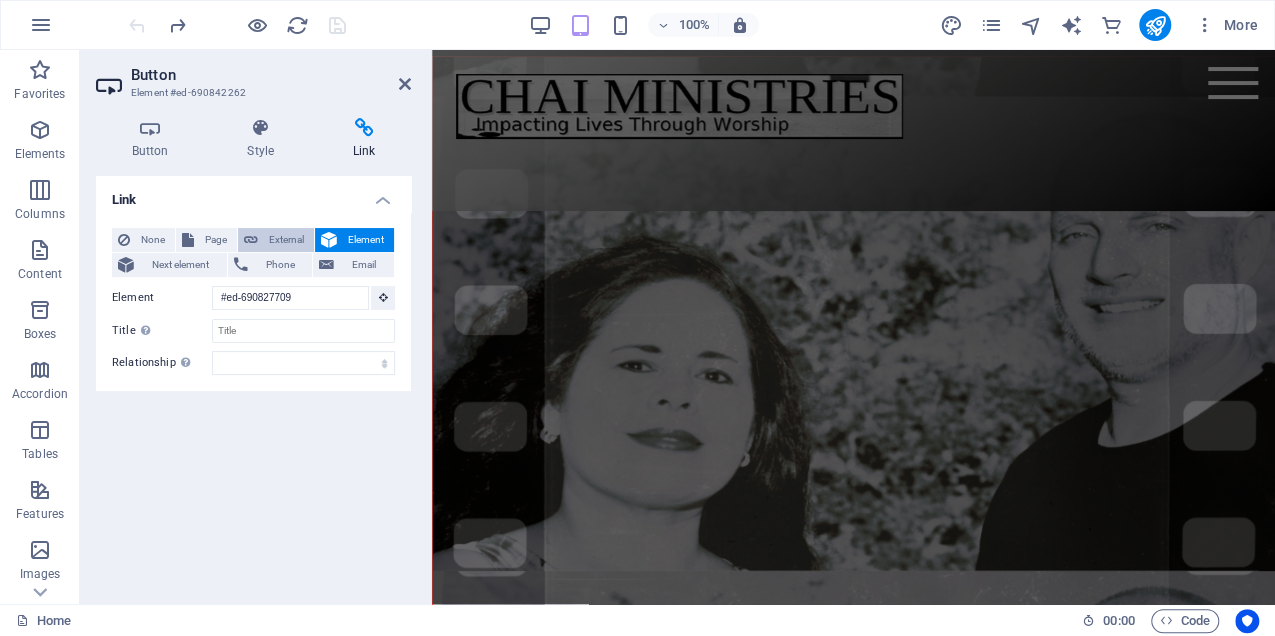 scroll, scrollTop: 4, scrollLeft: 0, axis: vertical 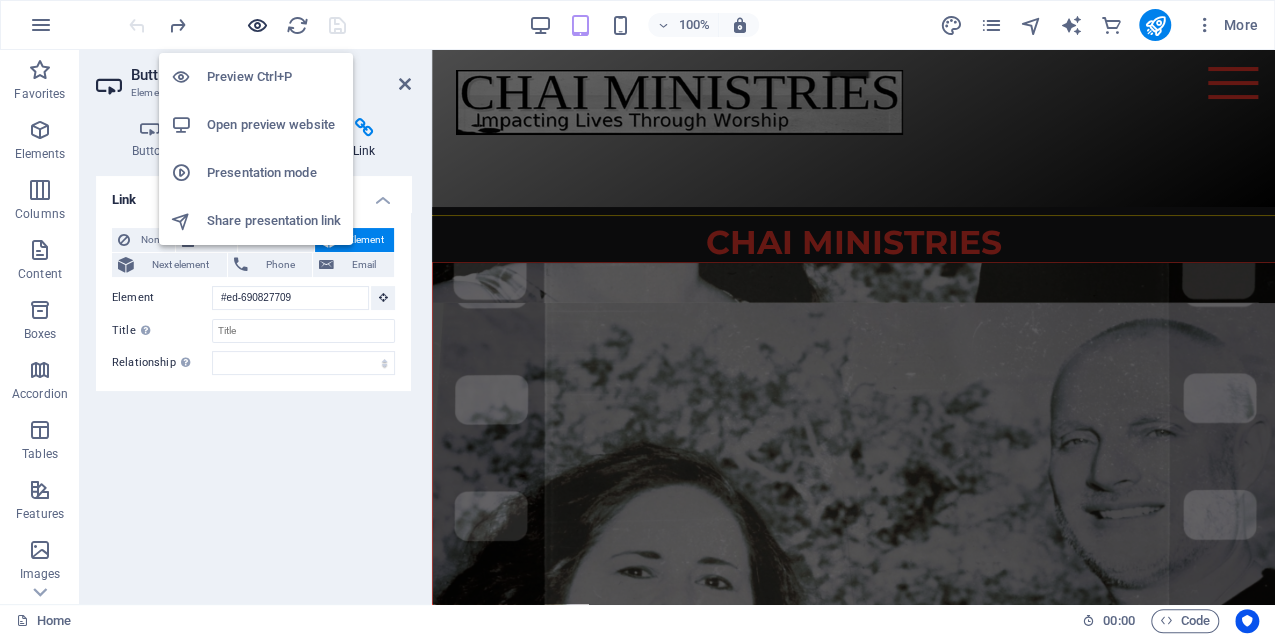 click at bounding box center [257, 25] 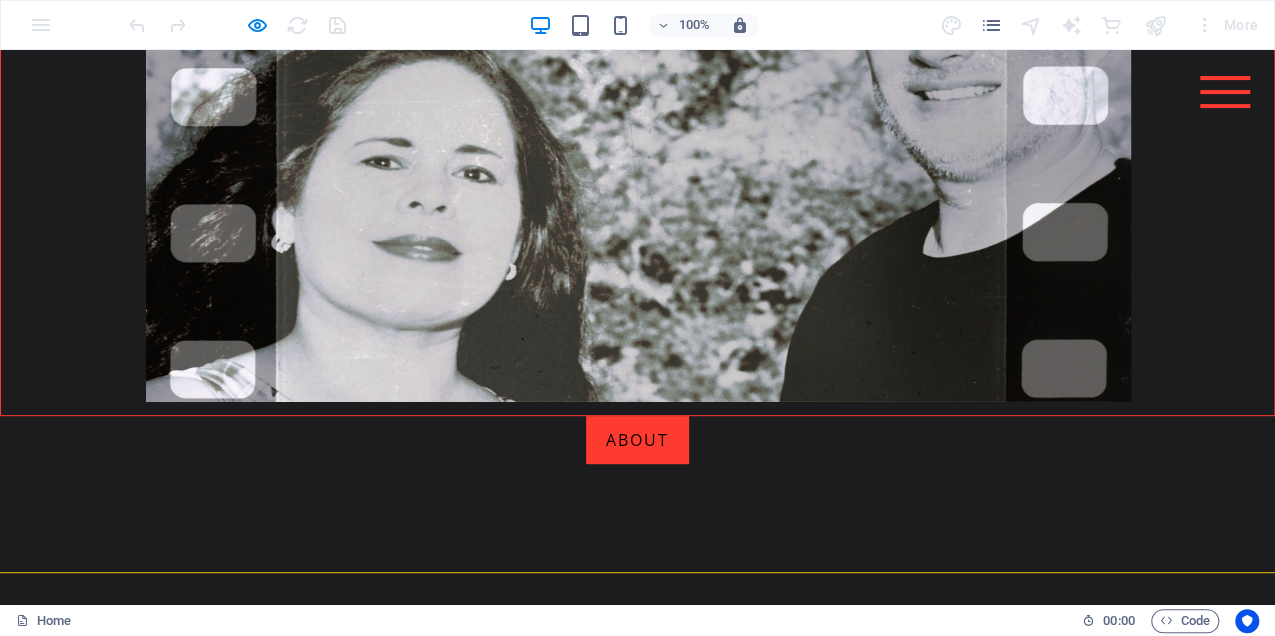 scroll, scrollTop: 404, scrollLeft: 0, axis: vertical 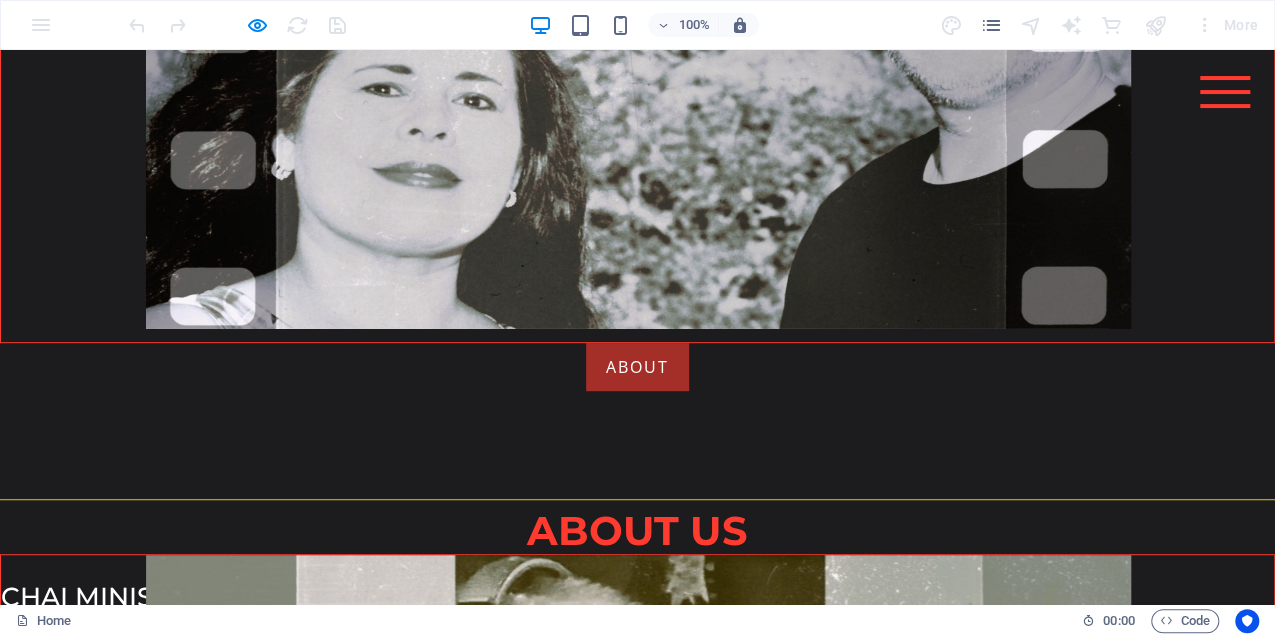 click on "ABOUT" at bounding box center [637, 367] 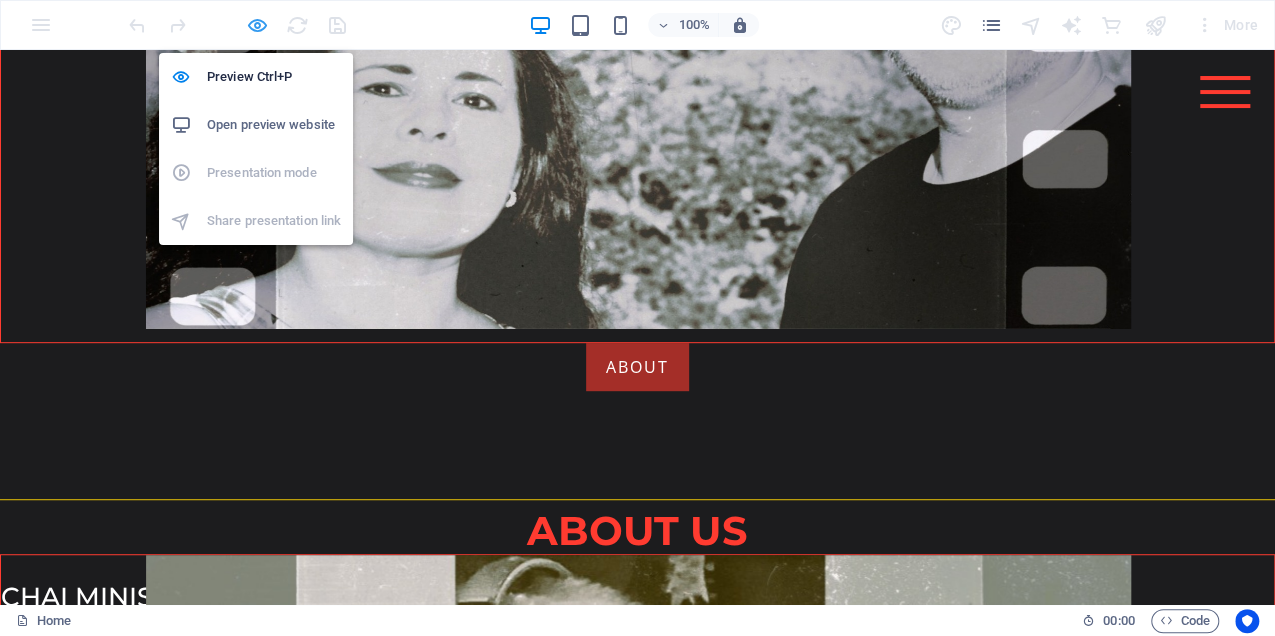 click at bounding box center (257, 25) 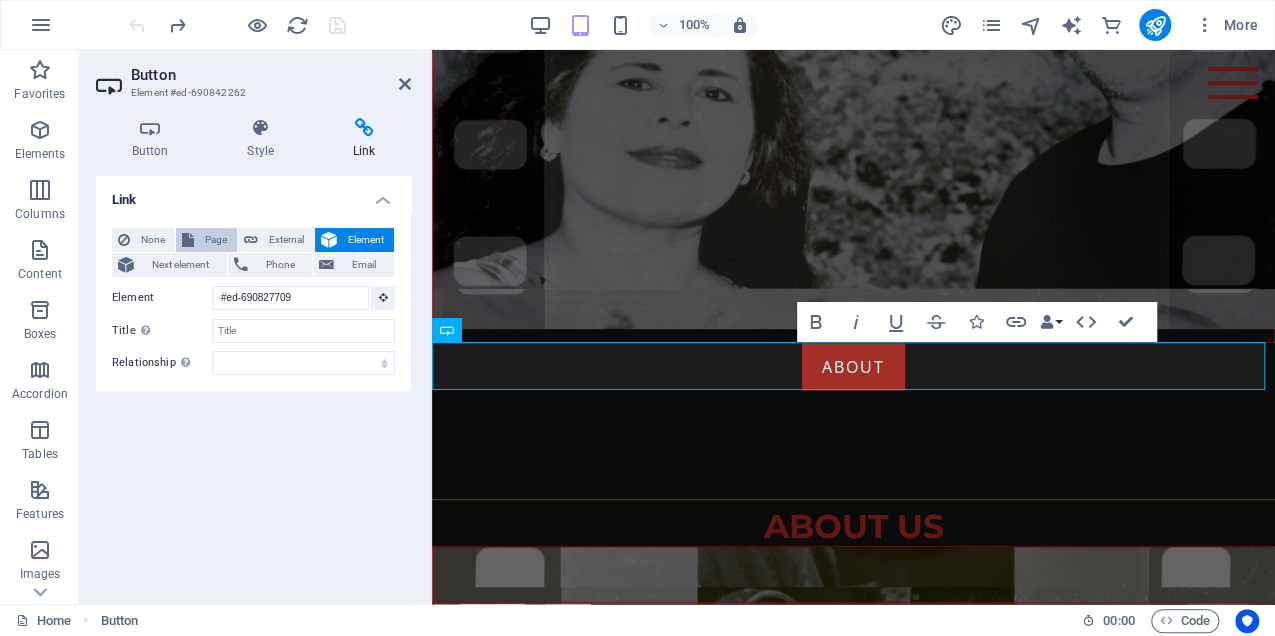 click on "Page" at bounding box center [215, 240] 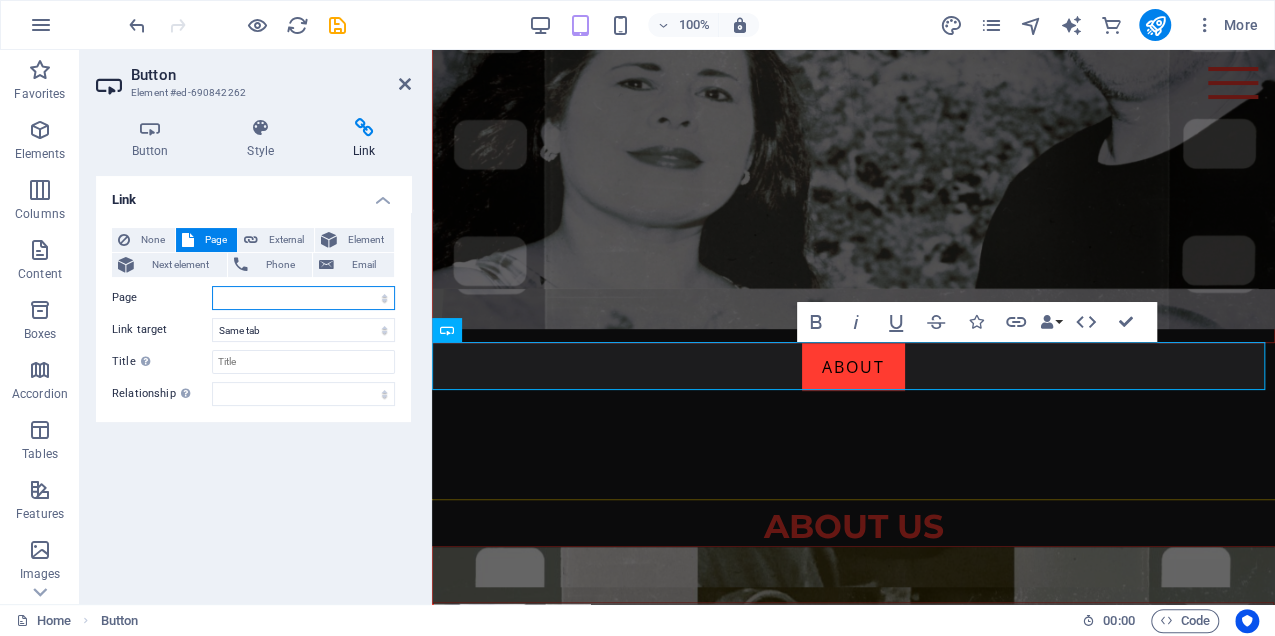 click on "Home Music About Outreach Contact Services" at bounding box center [303, 298] 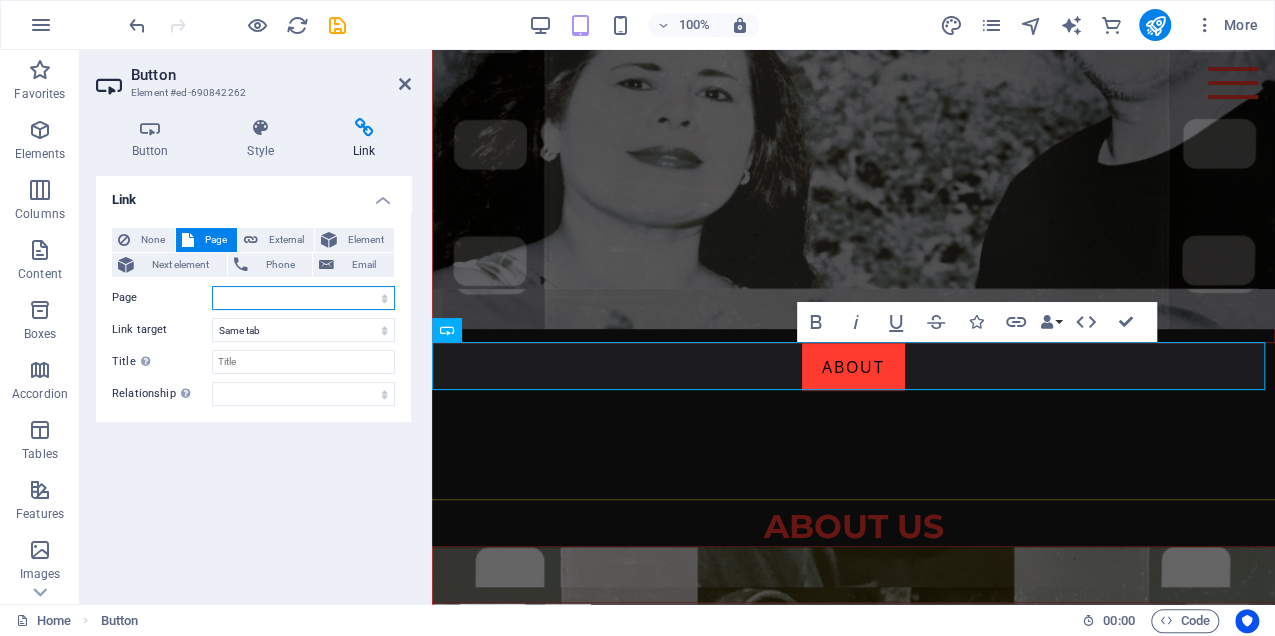 select on "2" 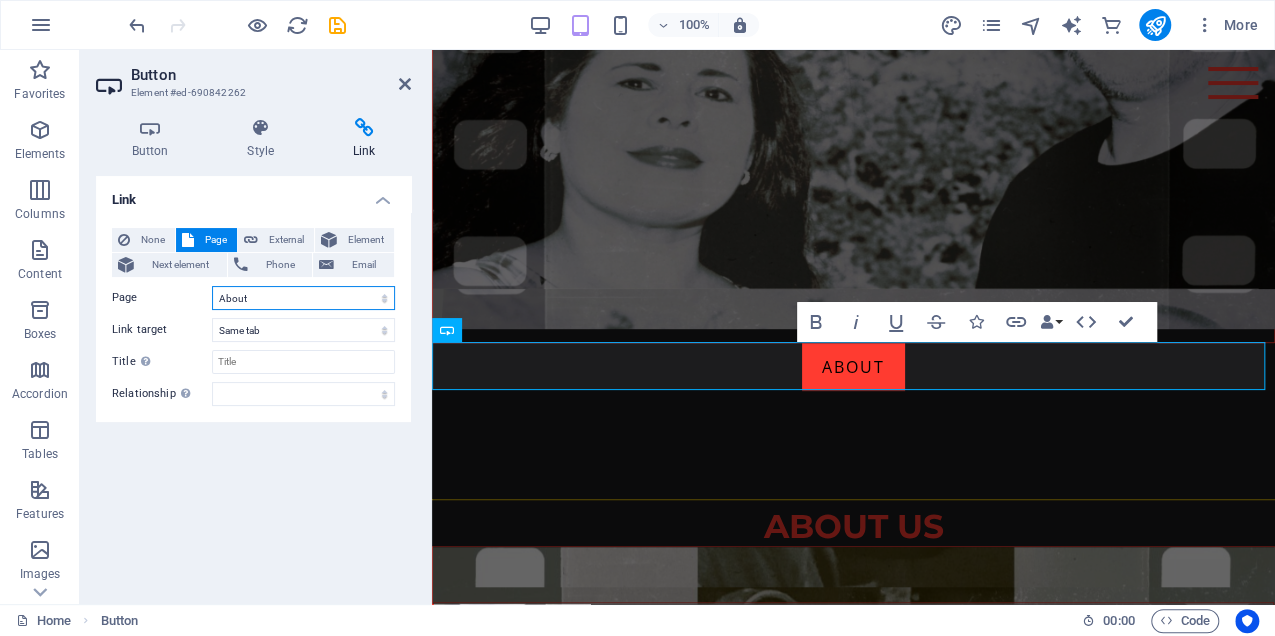 click on "Home Music About Outreach Contact Services" at bounding box center (303, 298) 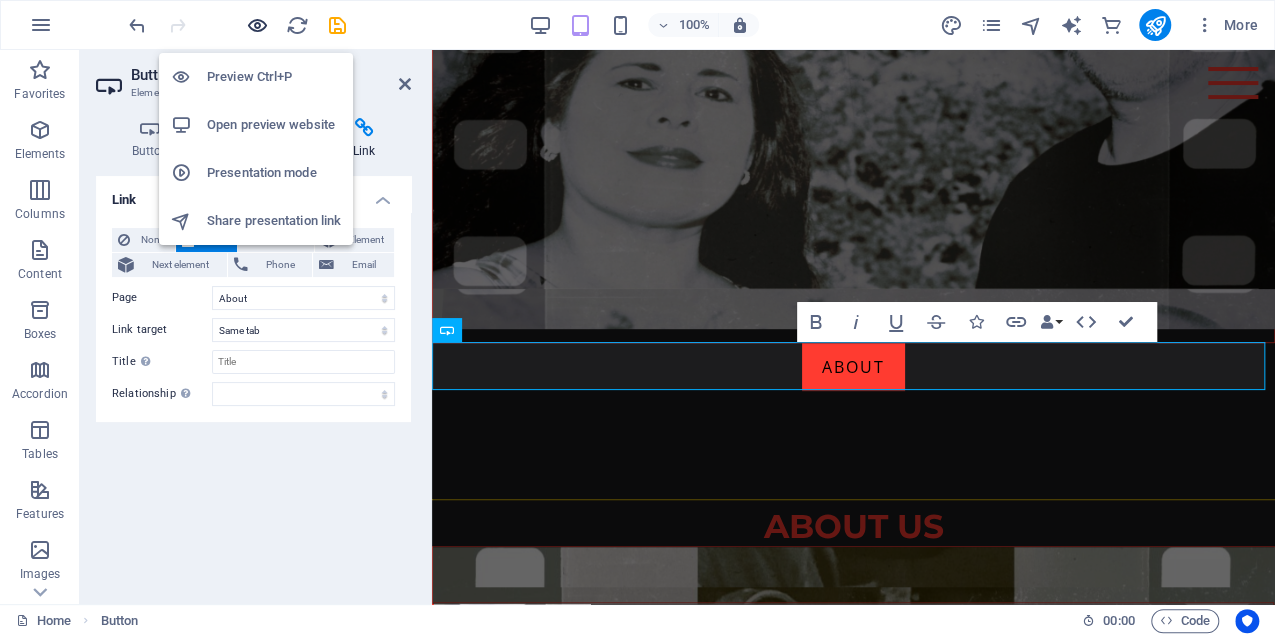 click at bounding box center (257, 25) 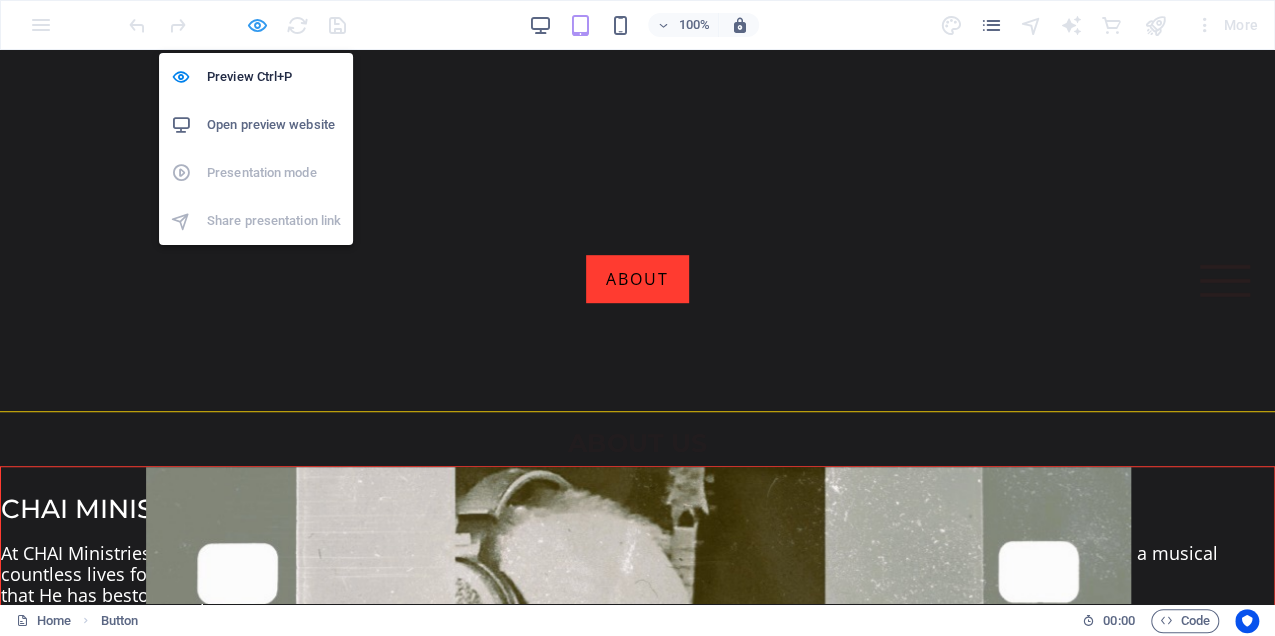 scroll, scrollTop: 404, scrollLeft: 0, axis: vertical 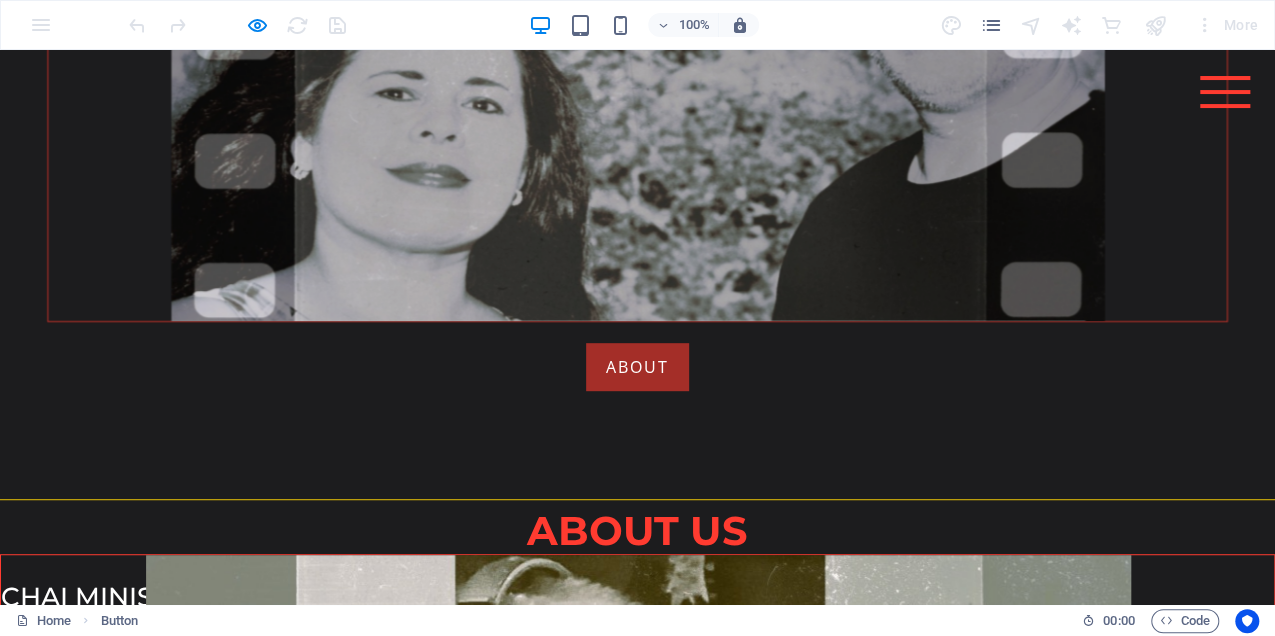 click on "ABOUT" at bounding box center (637, 367) 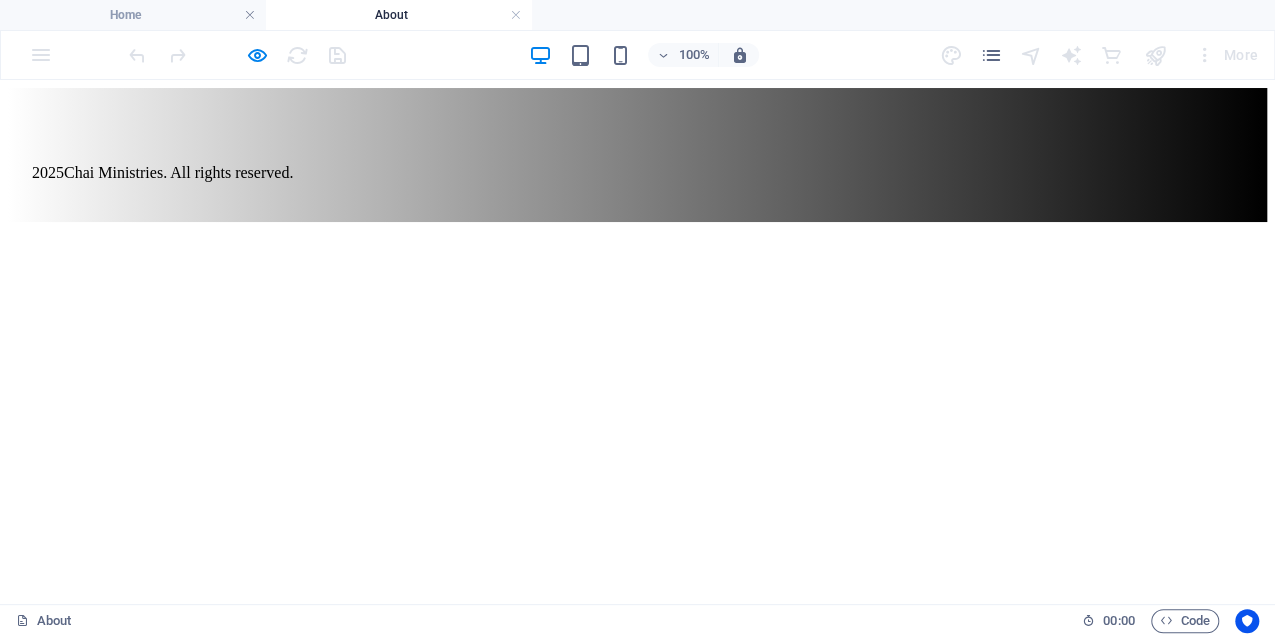 scroll, scrollTop: 0, scrollLeft: 0, axis: both 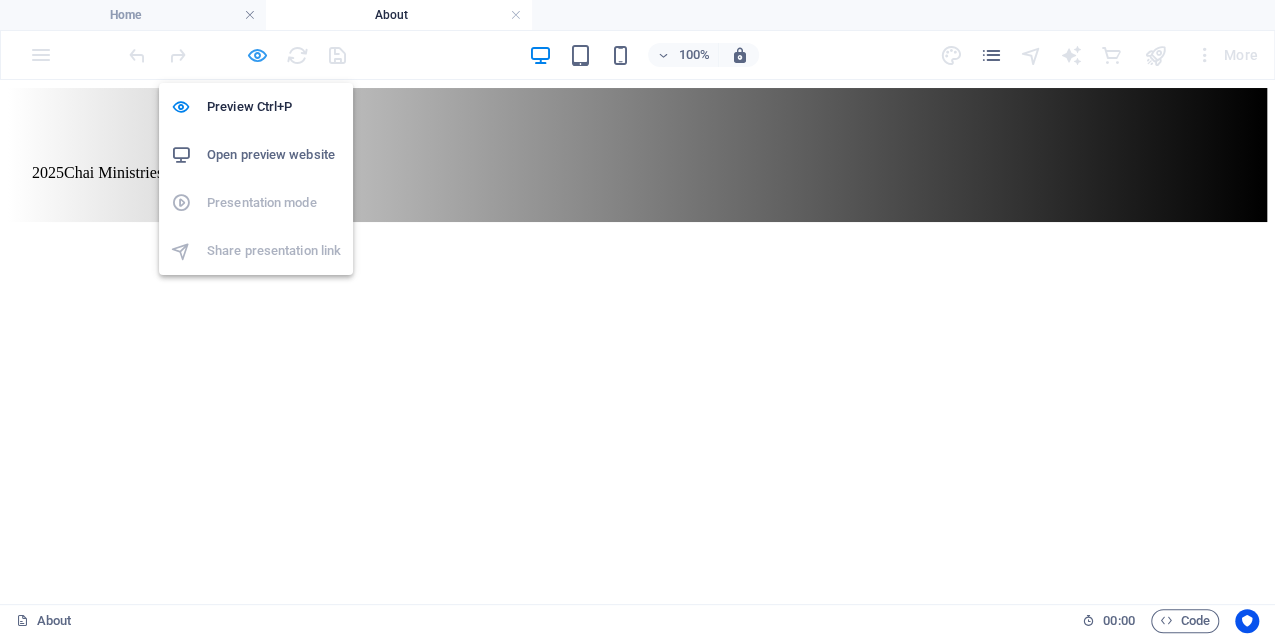 click at bounding box center [257, 55] 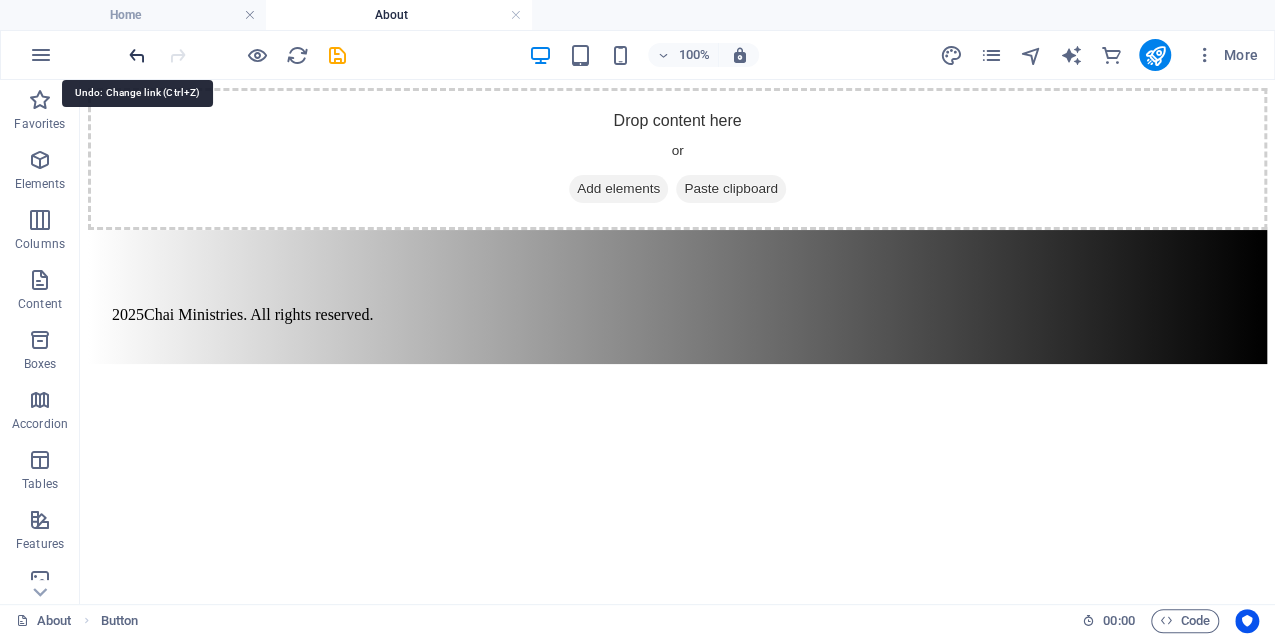 click at bounding box center [137, 55] 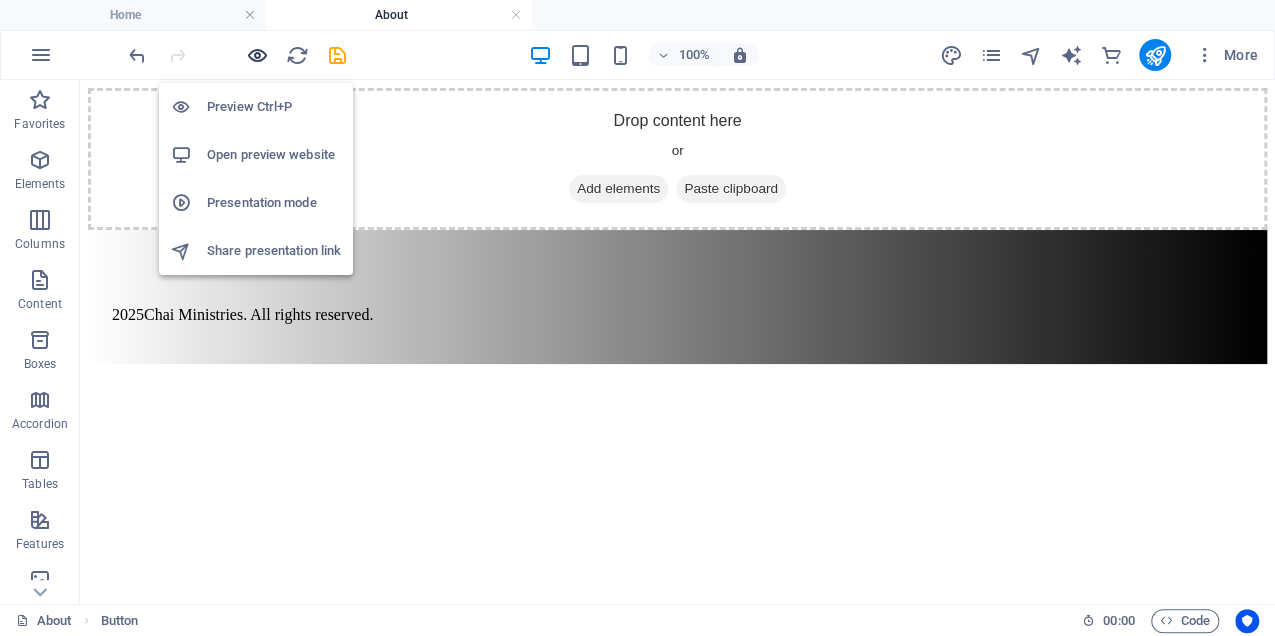click at bounding box center (257, 55) 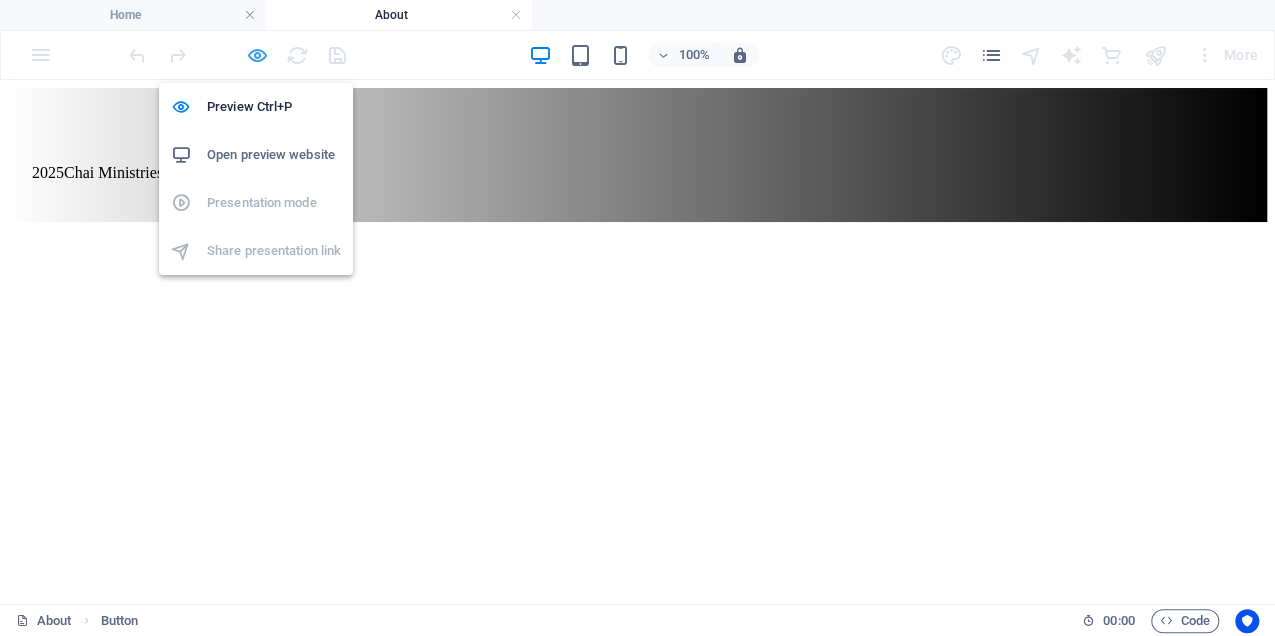 click at bounding box center [257, 55] 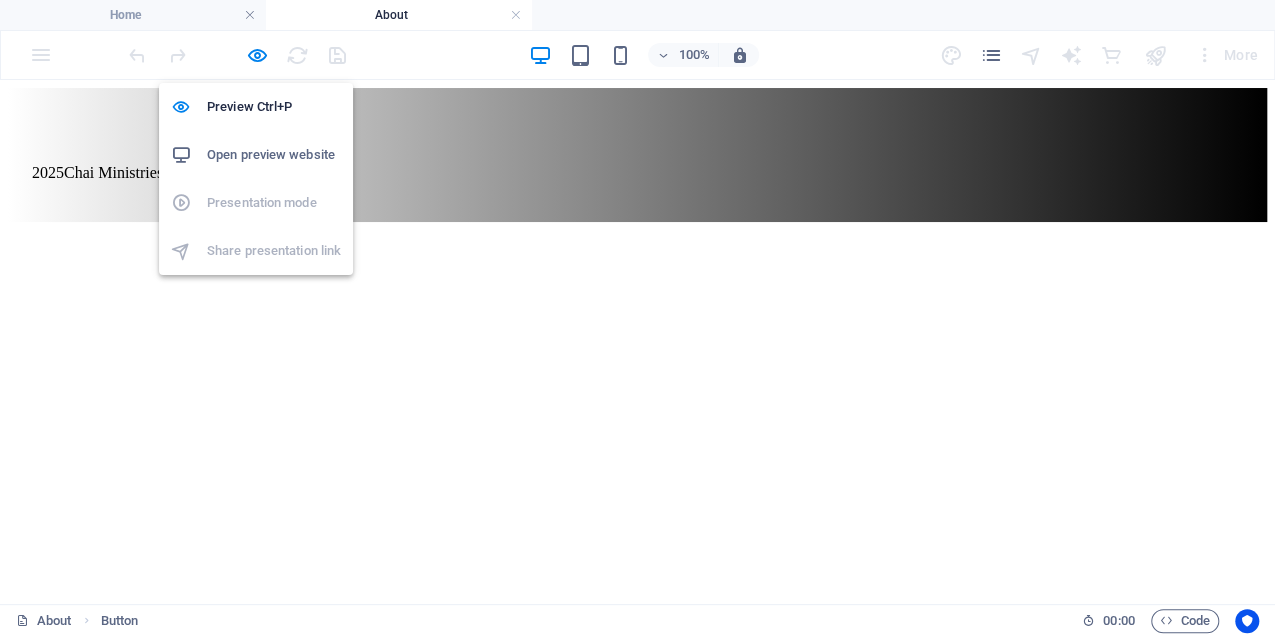 select on "2" 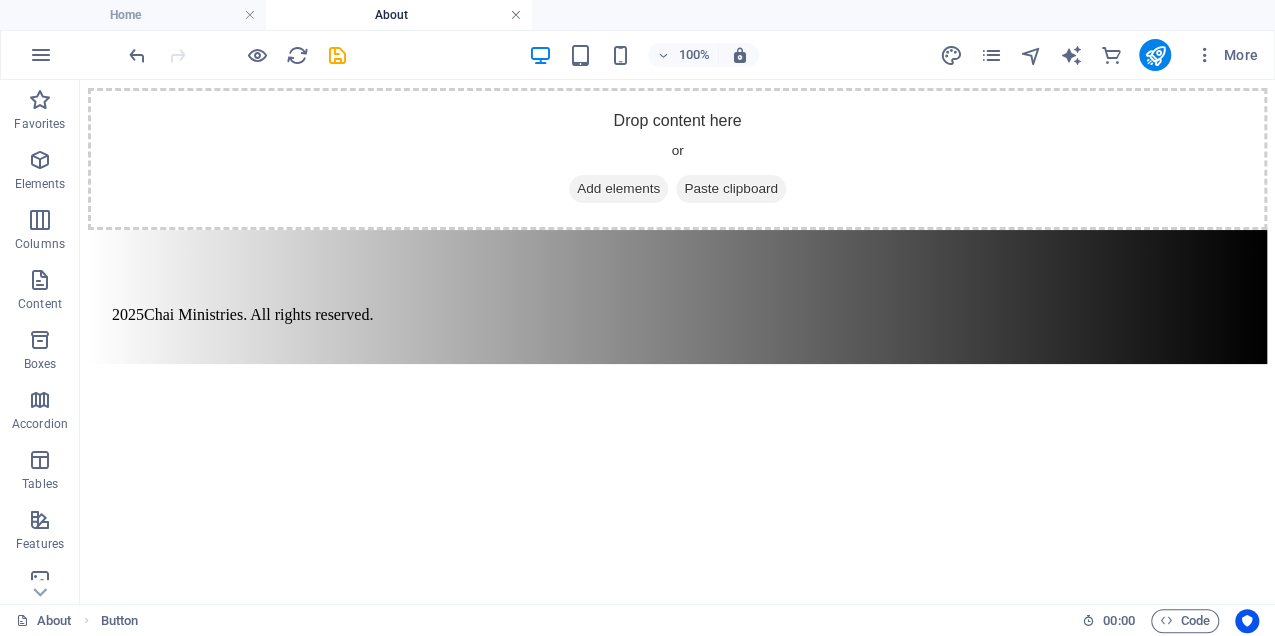 click at bounding box center (516, 15) 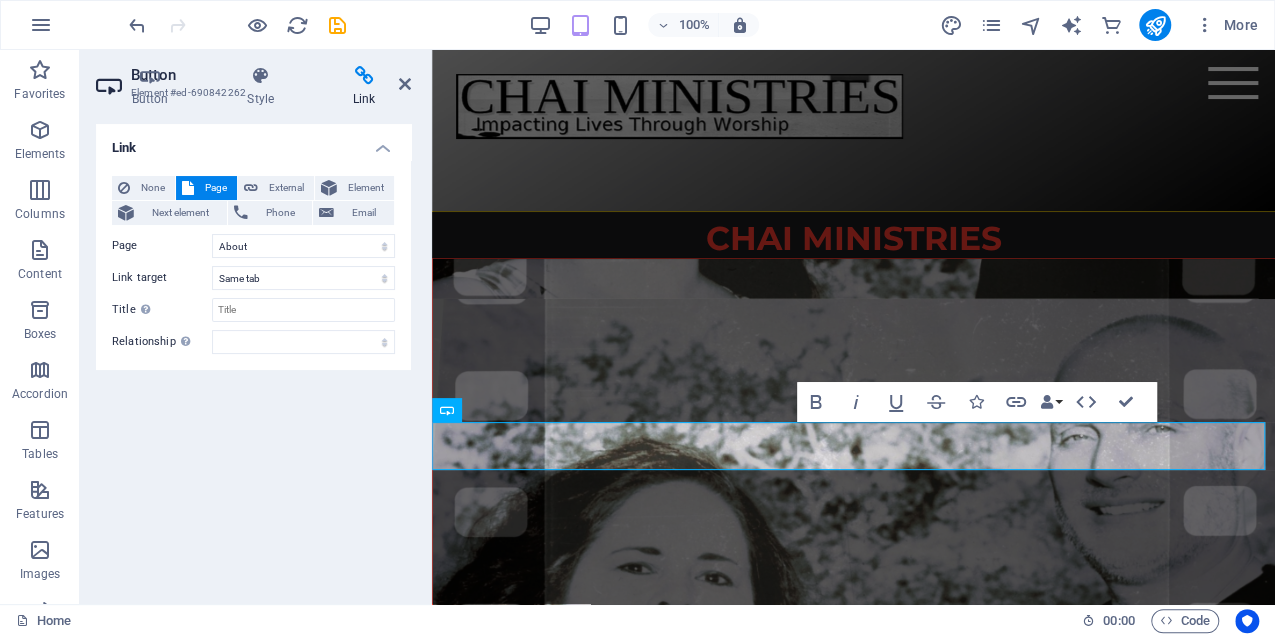scroll, scrollTop: 404, scrollLeft: 0, axis: vertical 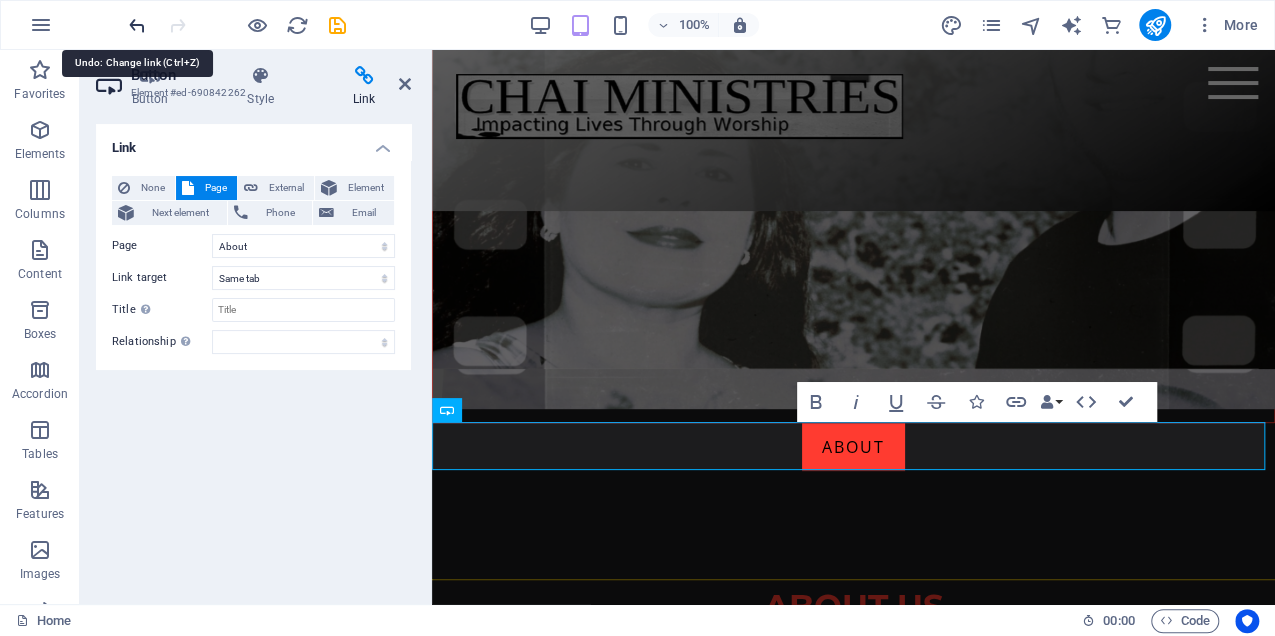click at bounding box center [137, 25] 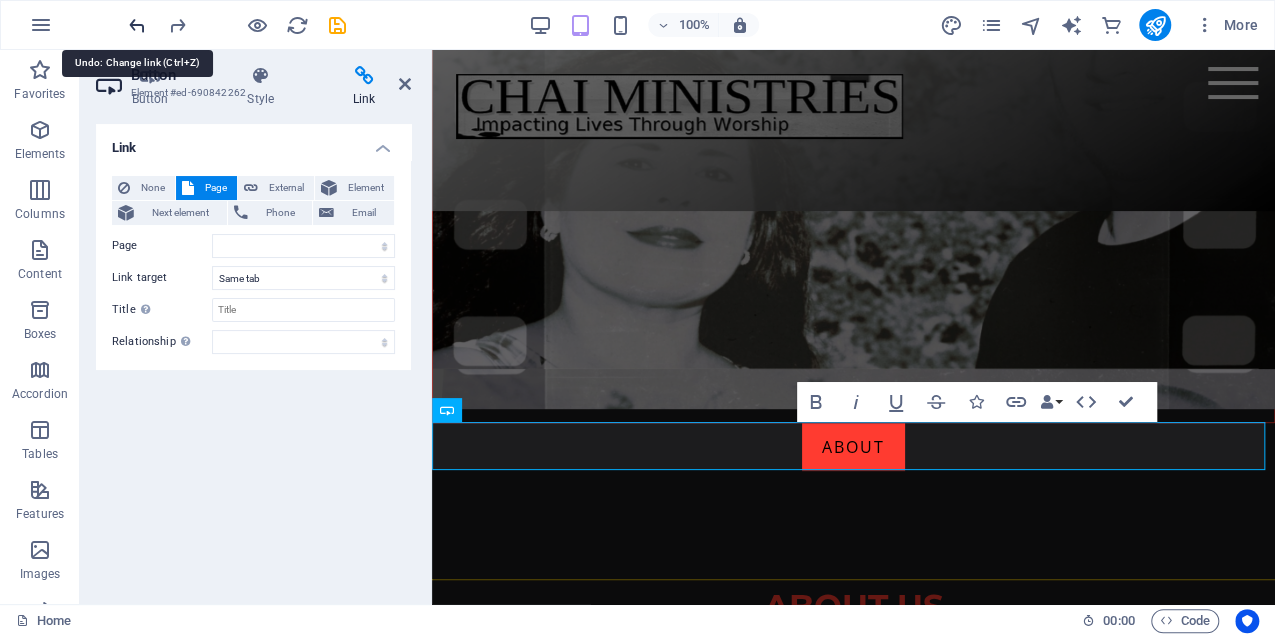 click at bounding box center (137, 25) 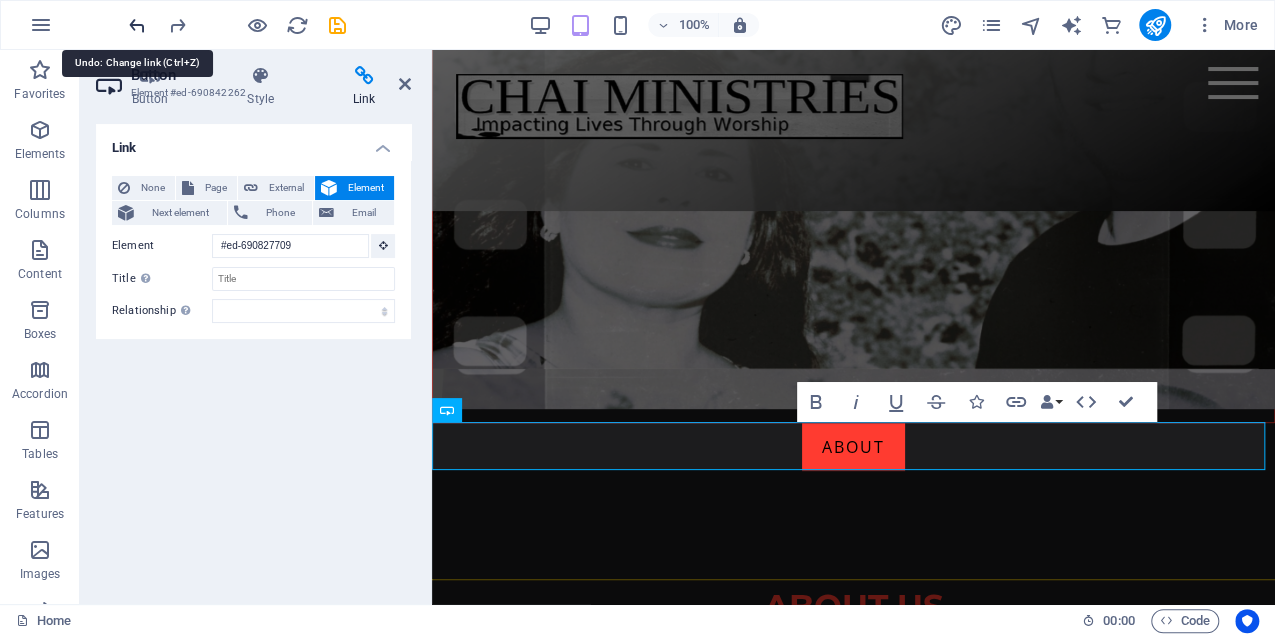 click at bounding box center (137, 25) 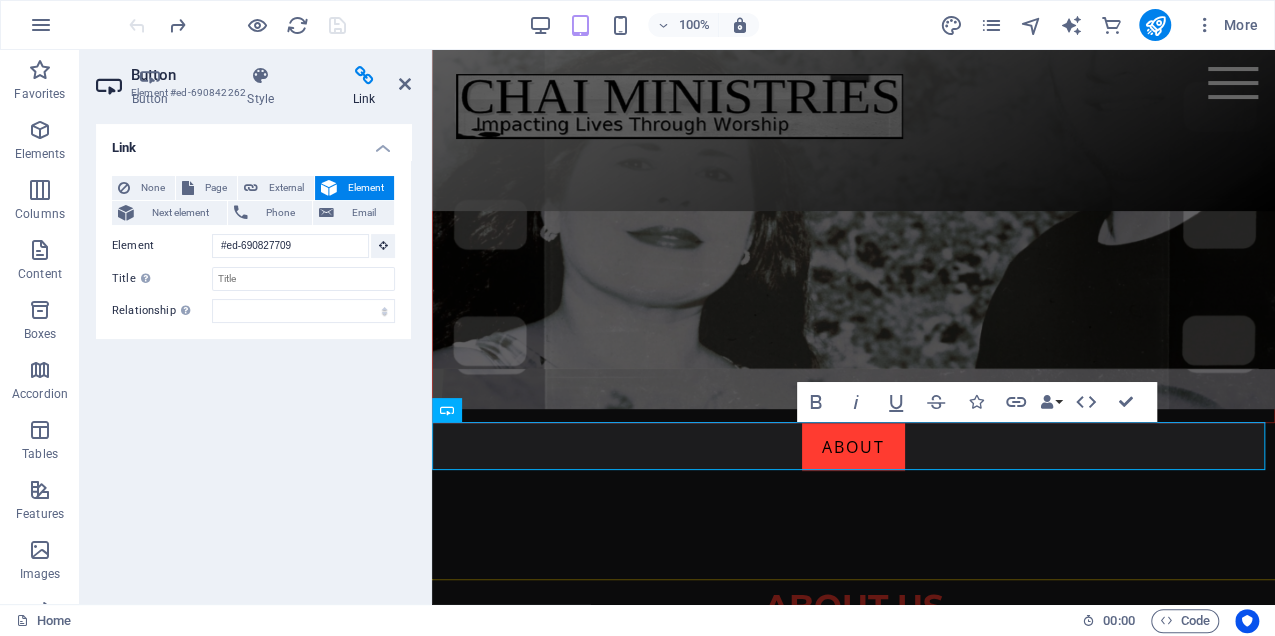 click at bounding box center (237, 25) 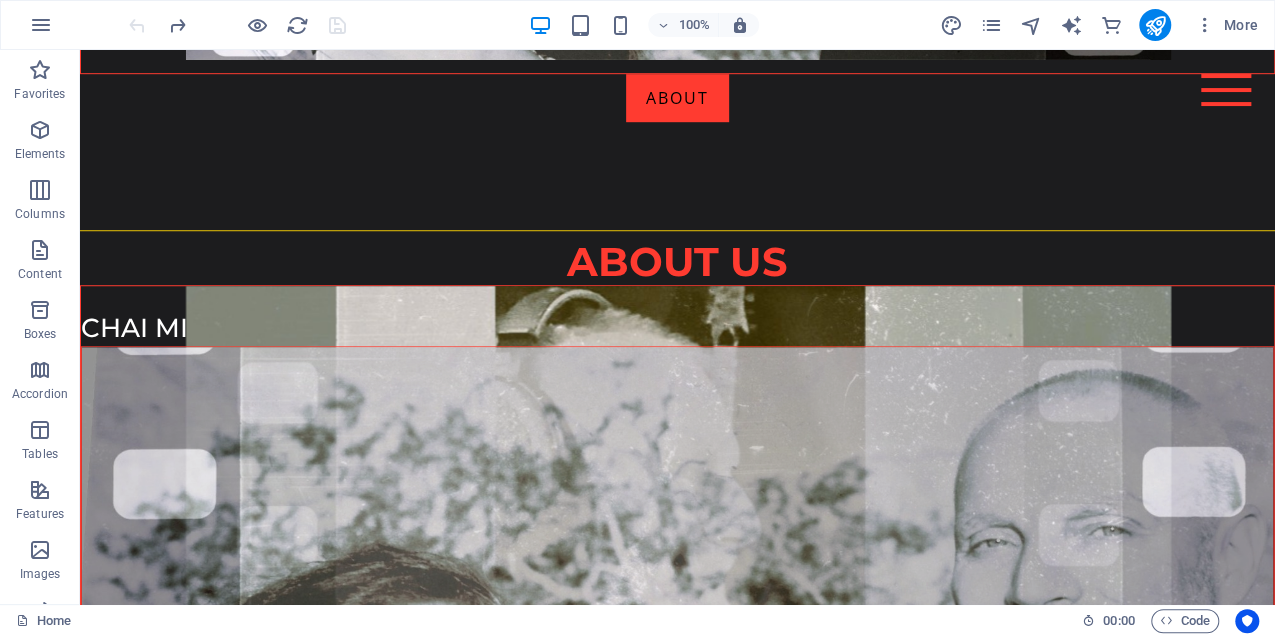 scroll, scrollTop: 635, scrollLeft: 0, axis: vertical 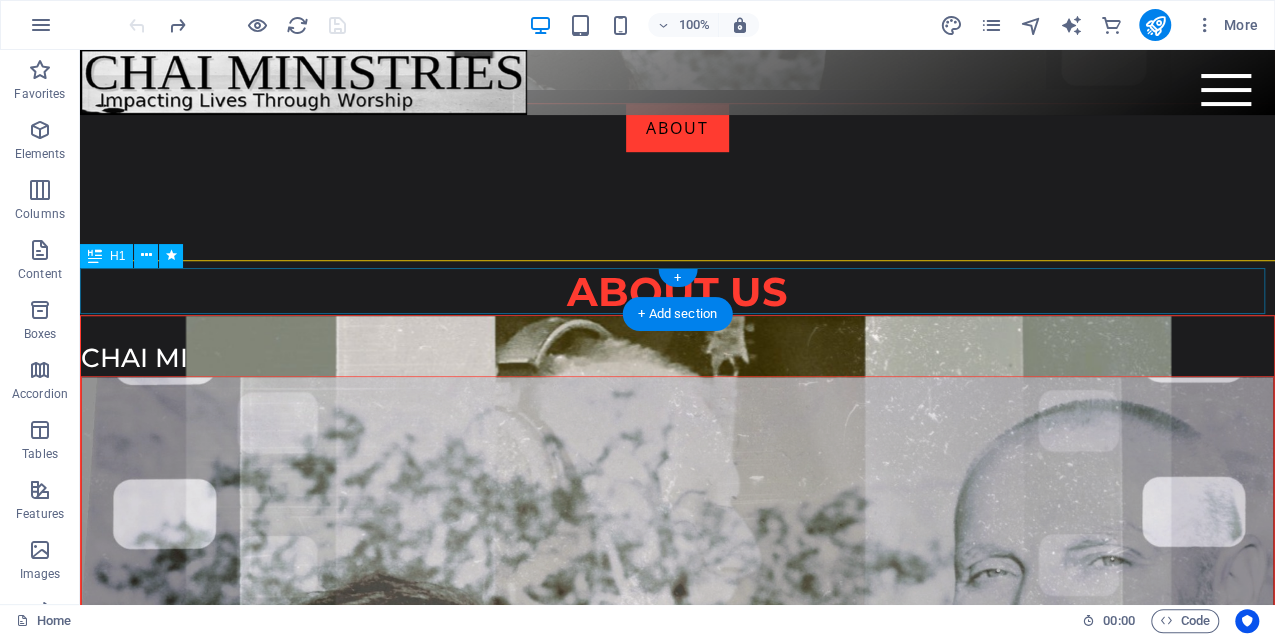click on "ABOUT US" at bounding box center [677, 292] 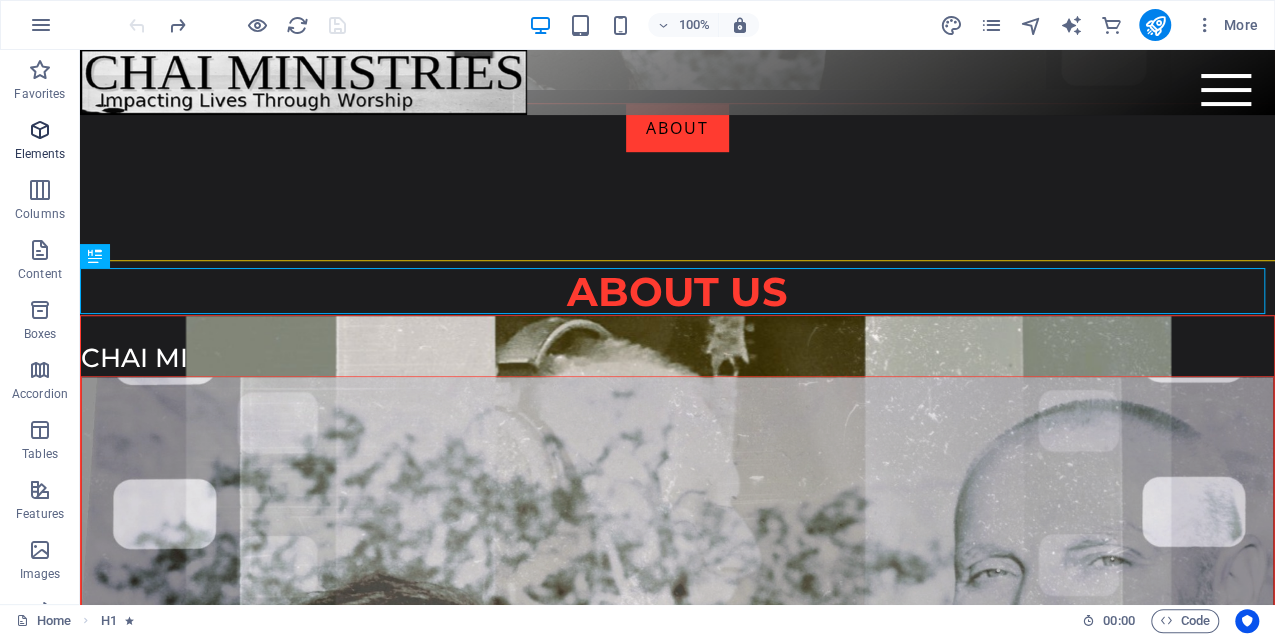 click at bounding box center (40, 130) 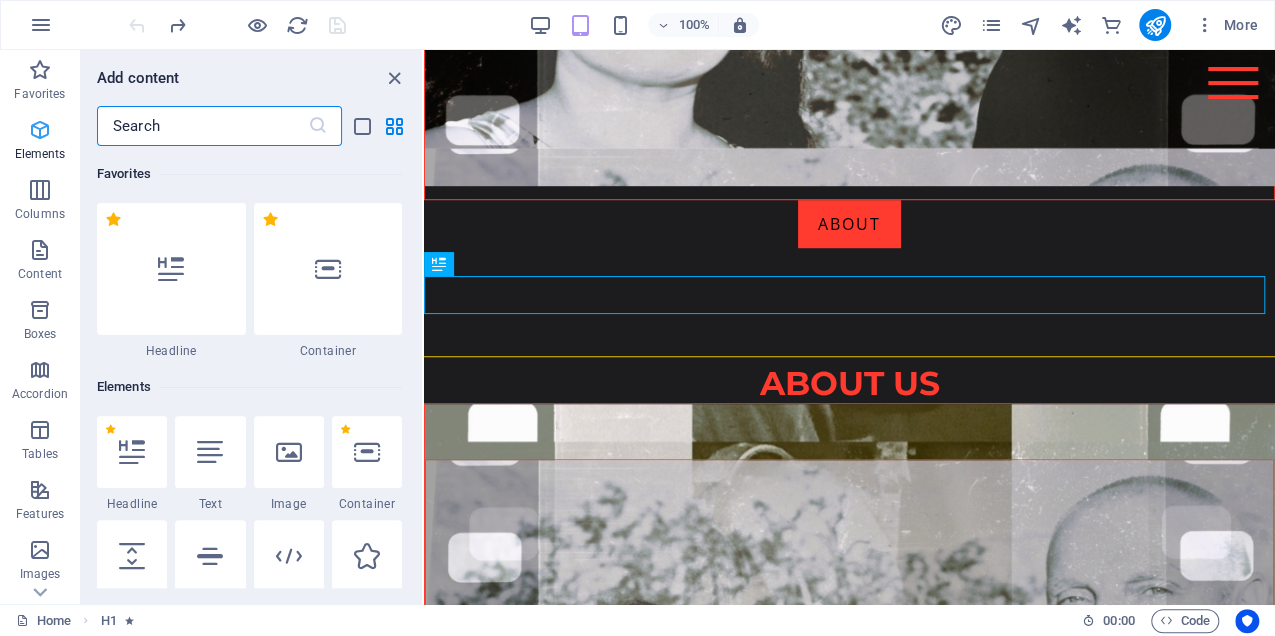 scroll, scrollTop: 723, scrollLeft: 0, axis: vertical 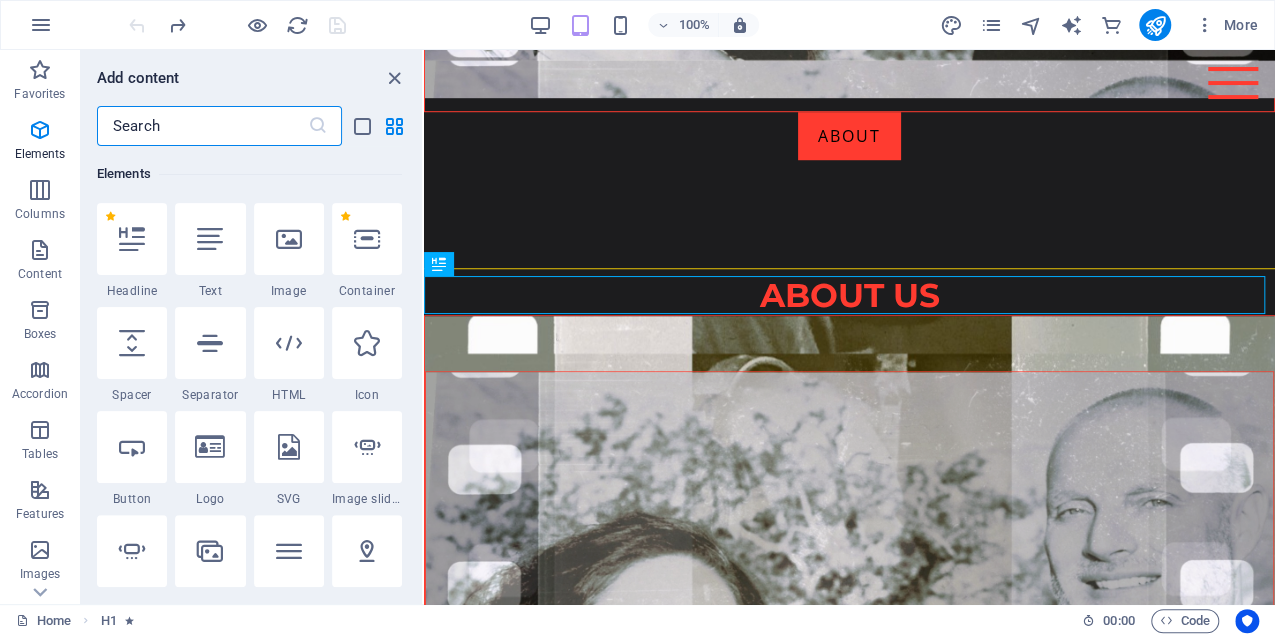 click at bounding box center (202, 126) 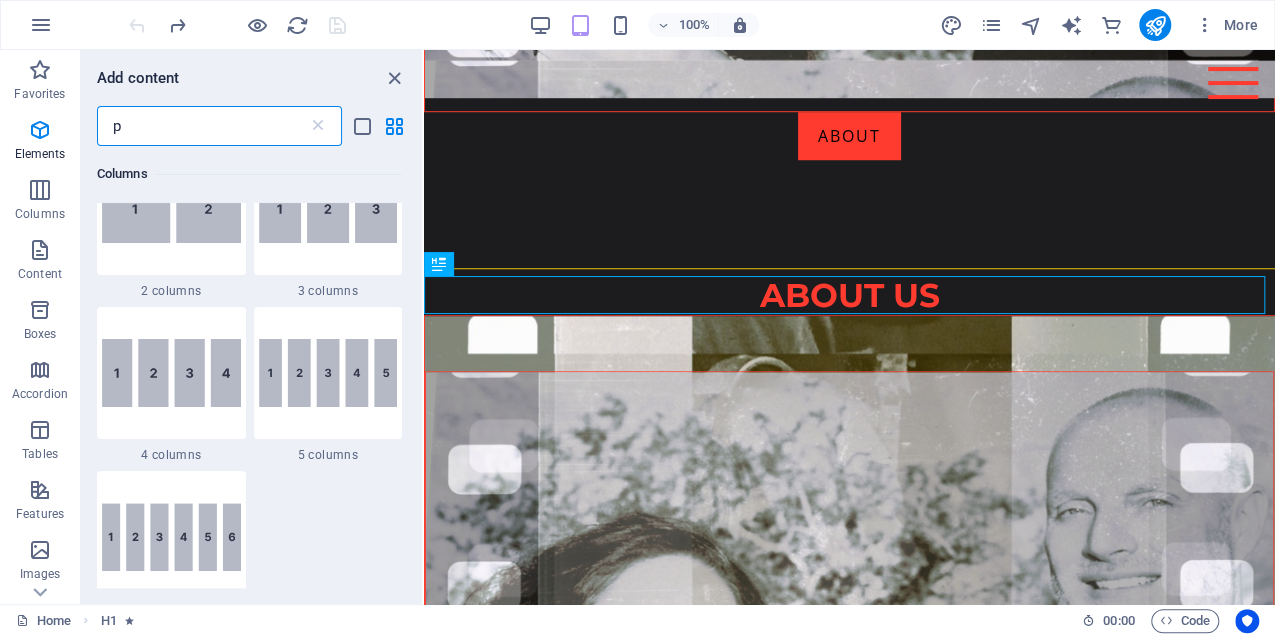scroll, scrollTop: 0, scrollLeft: 0, axis: both 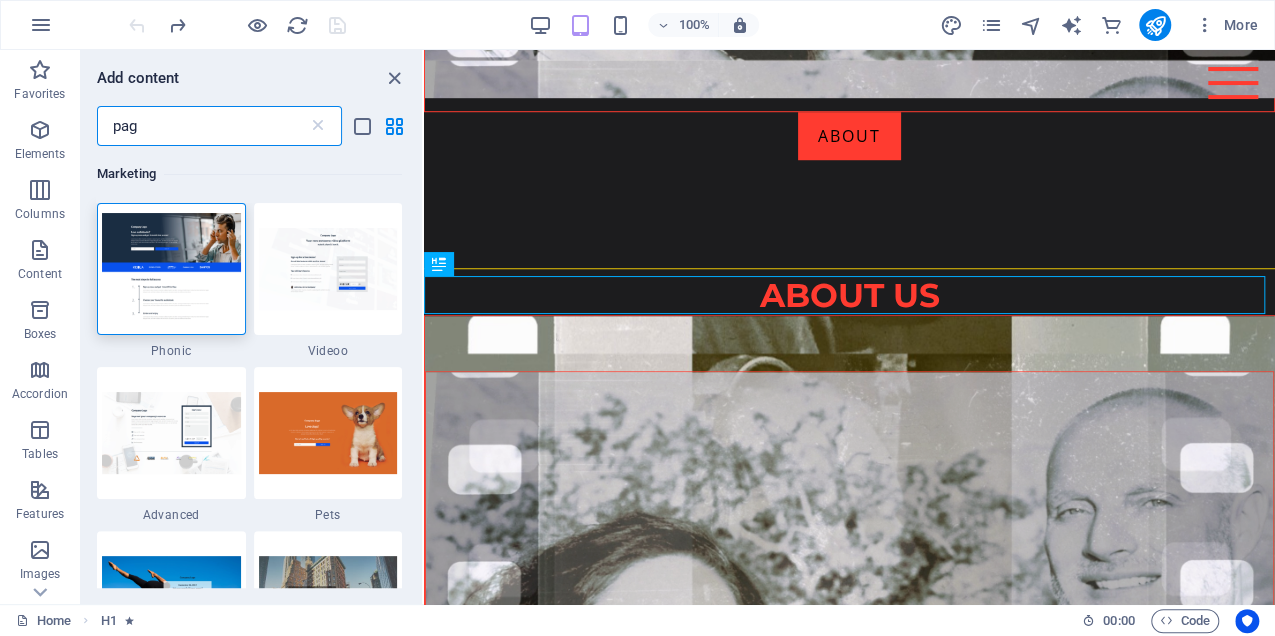 type on "page" 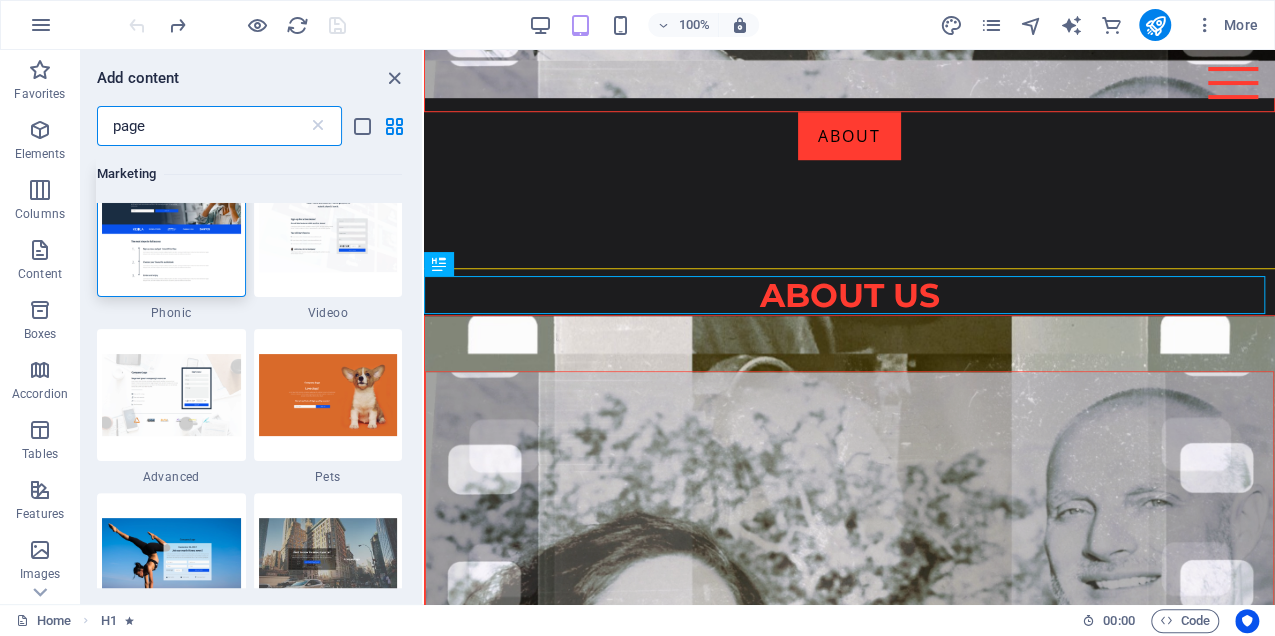 scroll, scrollTop: 0, scrollLeft: 0, axis: both 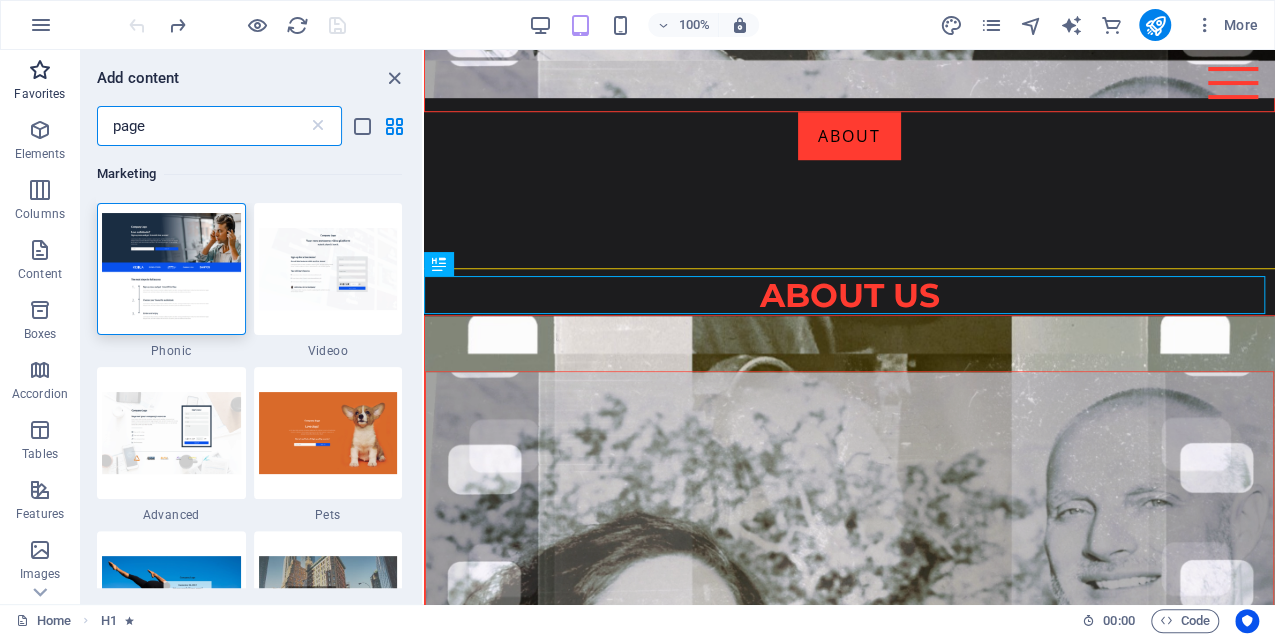 drag, startPoint x: 154, startPoint y: 130, endPoint x: 75, endPoint y: 102, distance: 83.81527 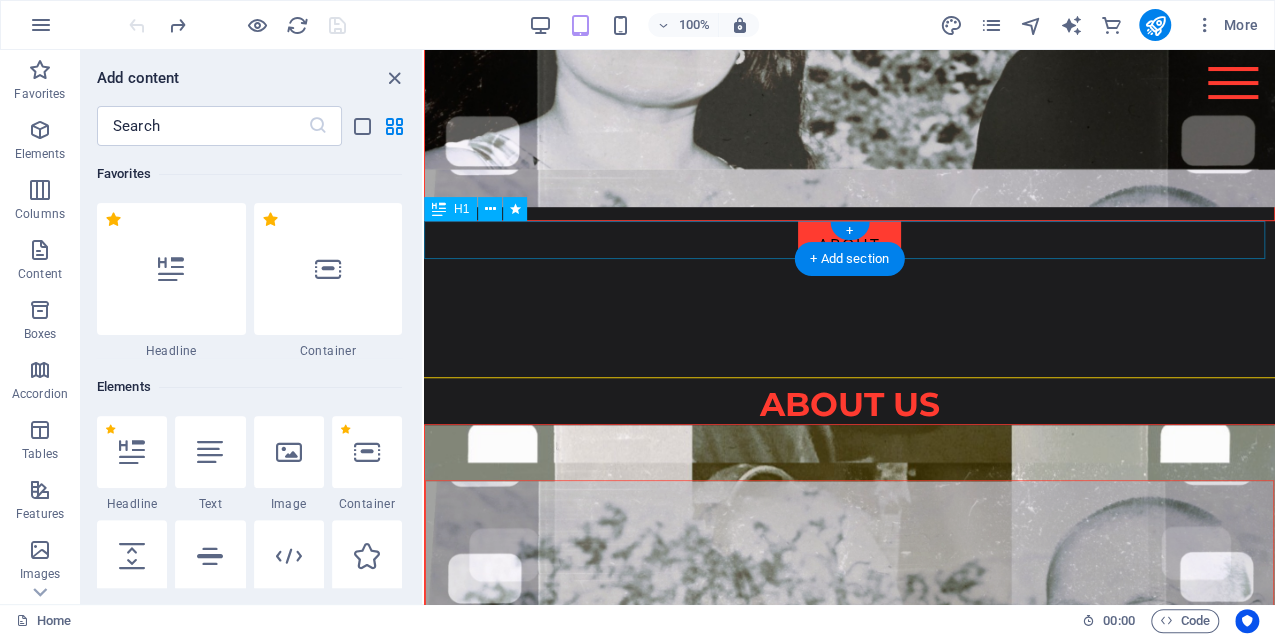scroll, scrollTop: 600, scrollLeft: 0, axis: vertical 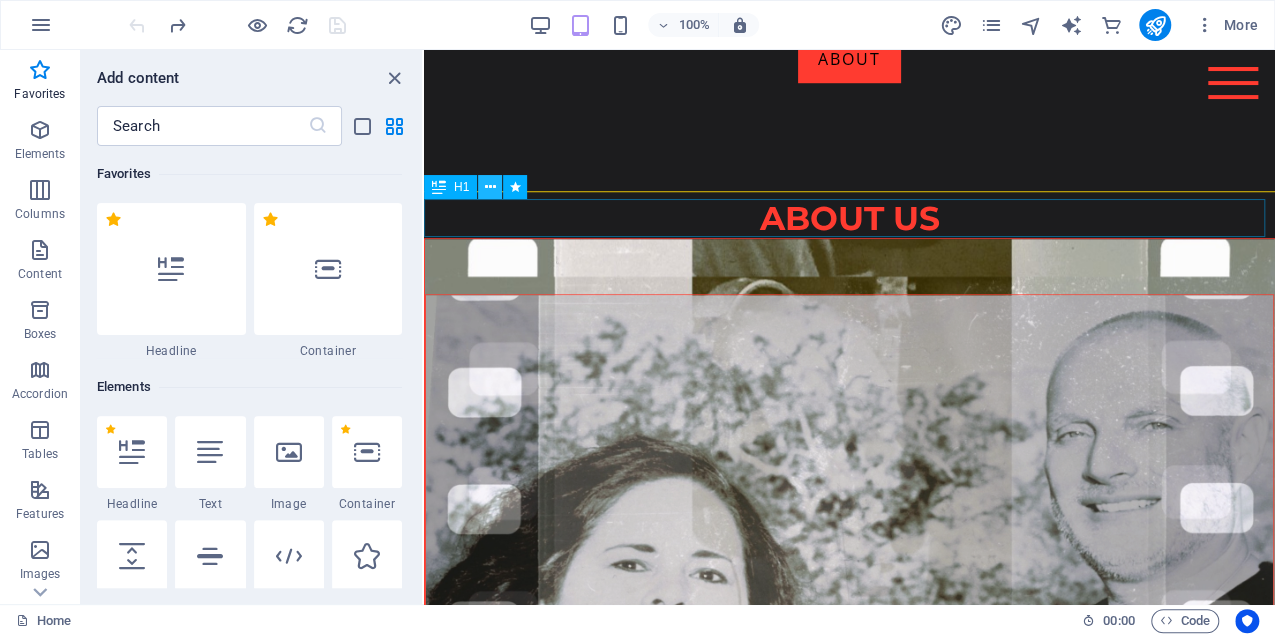 click at bounding box center [490, 187] 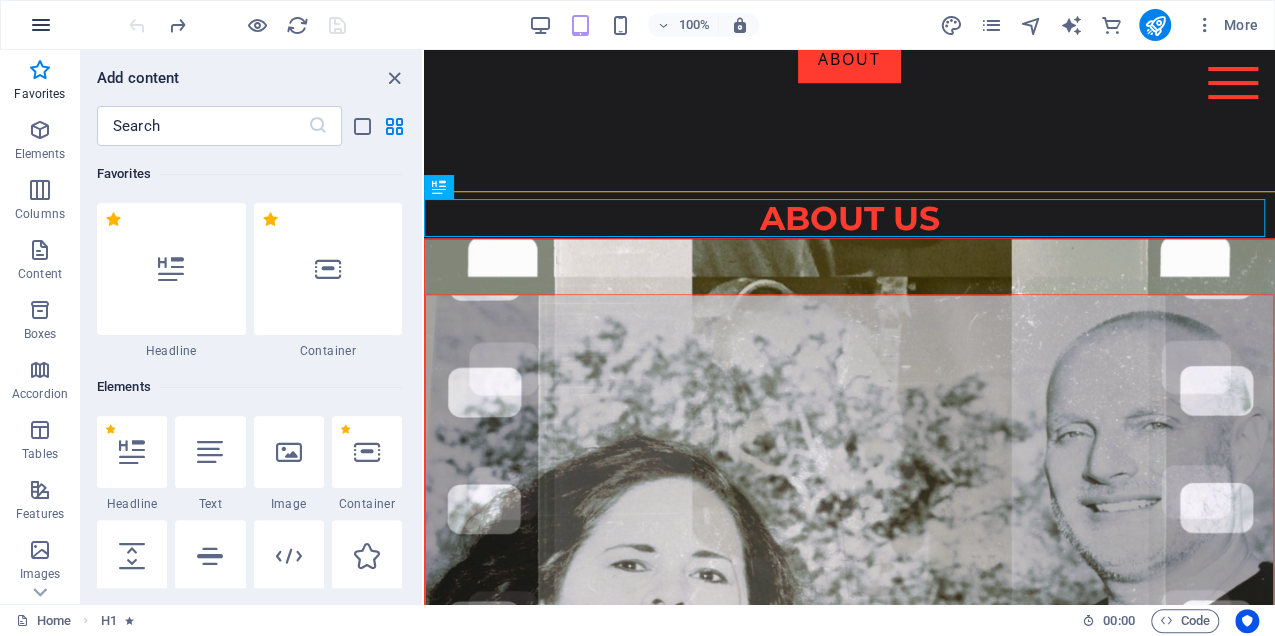 click at bounding box center [41, 25] 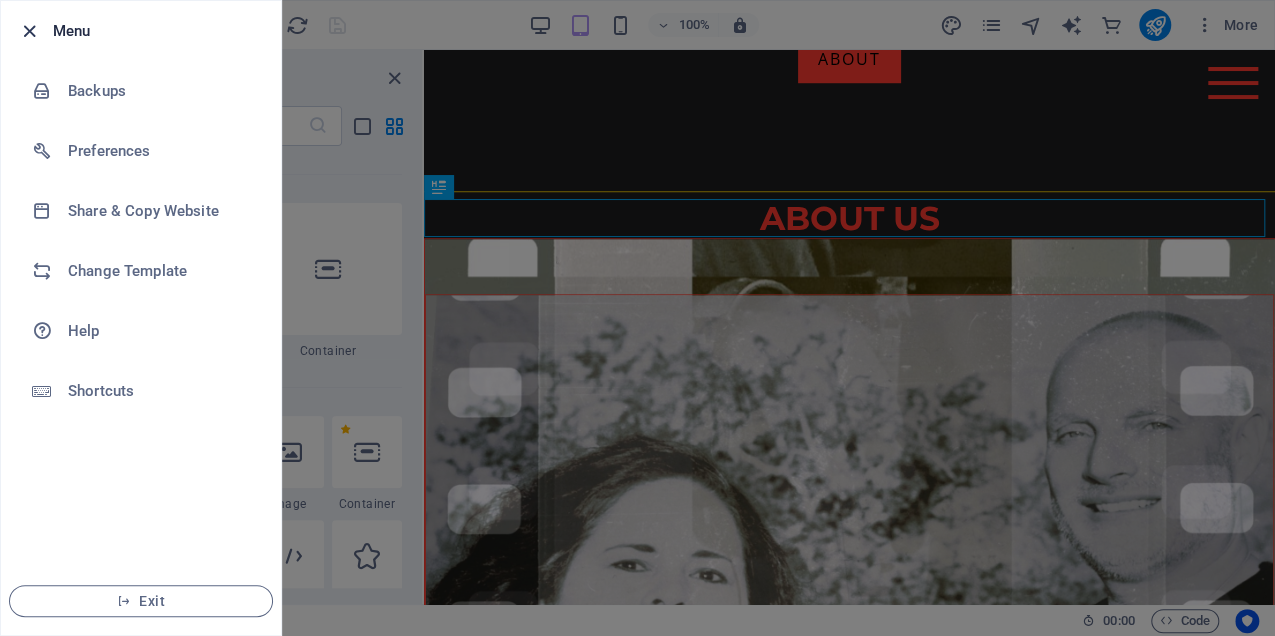 click at bounding box center (29, 31) 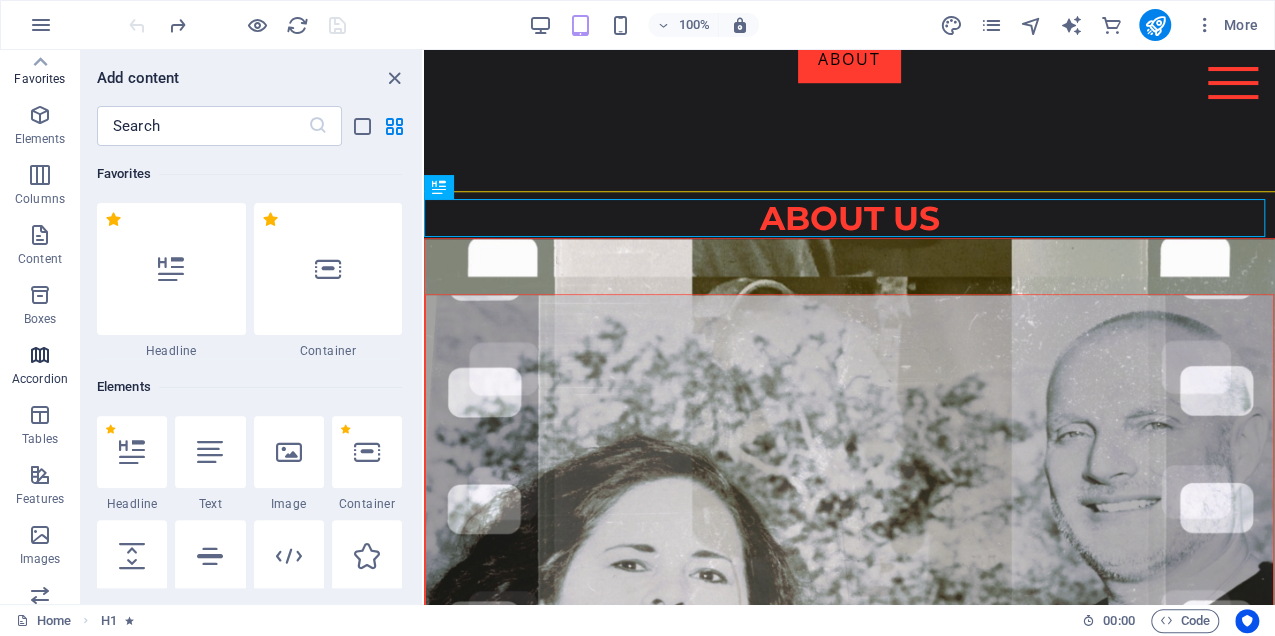 scroll, scrollTop: 0, scrollLeft: 0, axis: both 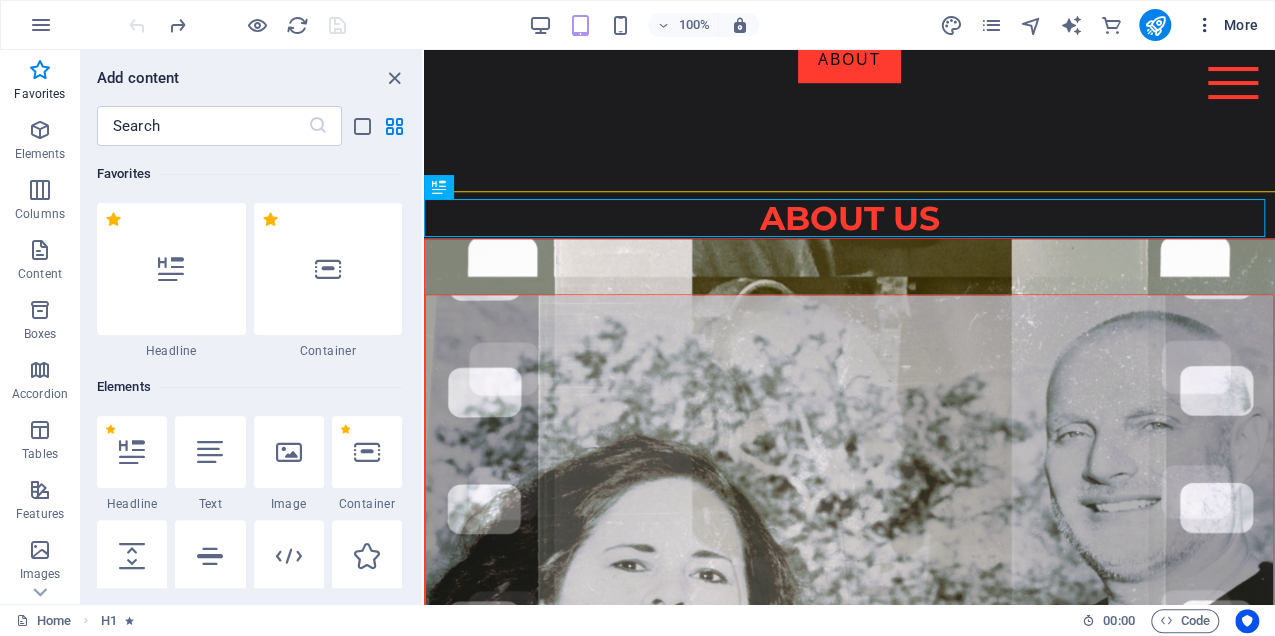 click at bounding box center (1205, 25) 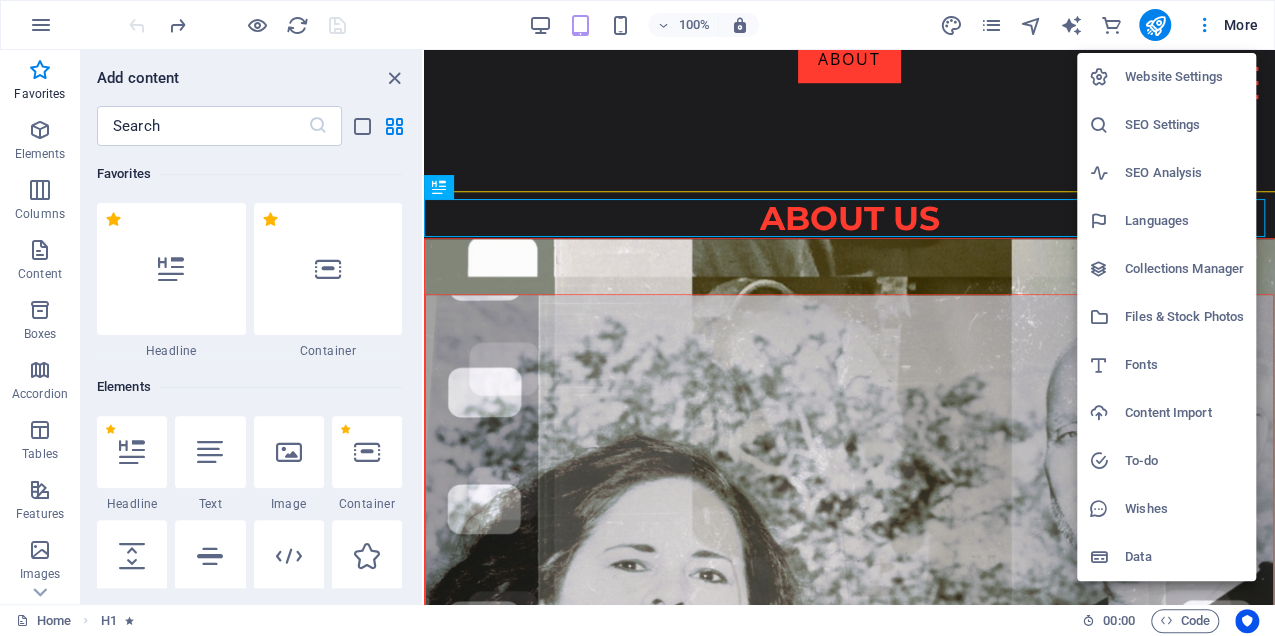 click at bounding box center (637, 318) 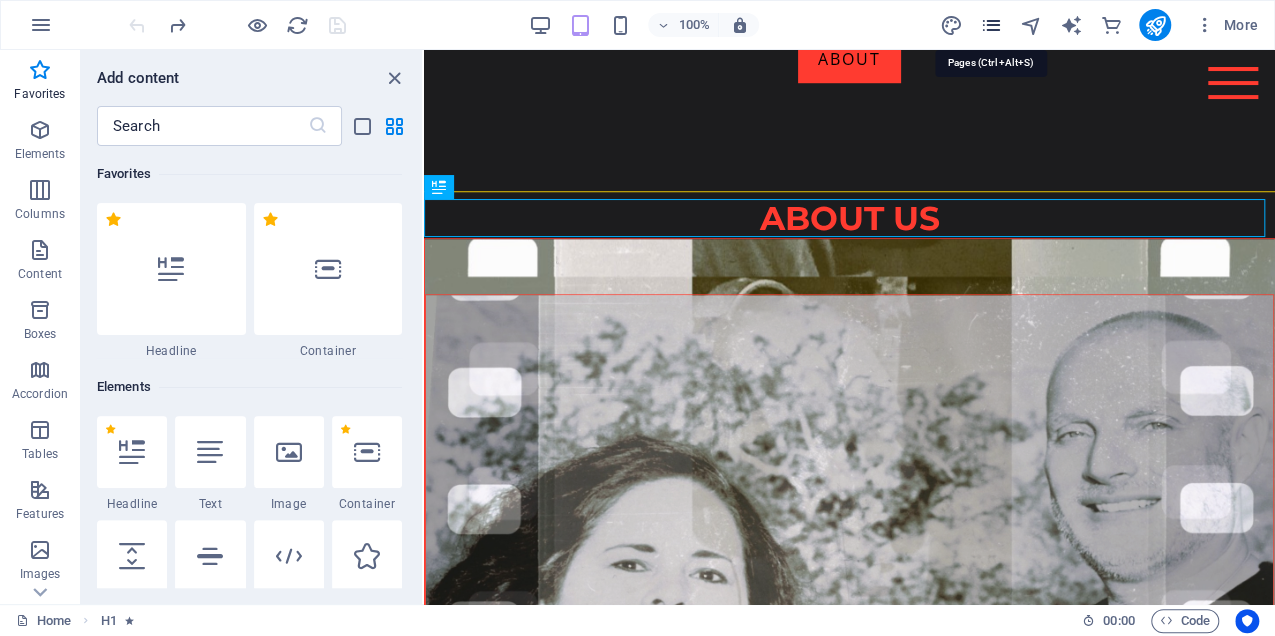 click at bounding box center [990, 25] 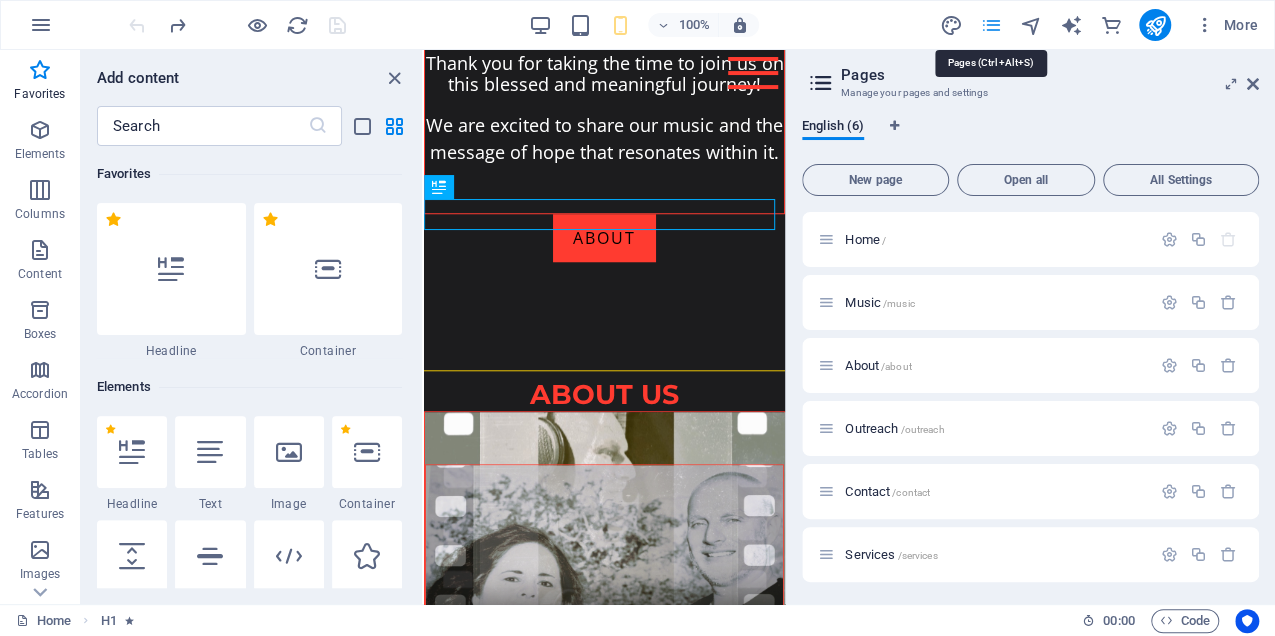 scroll, scrollTop: 986, scrollLeft: 0, axis: vertical 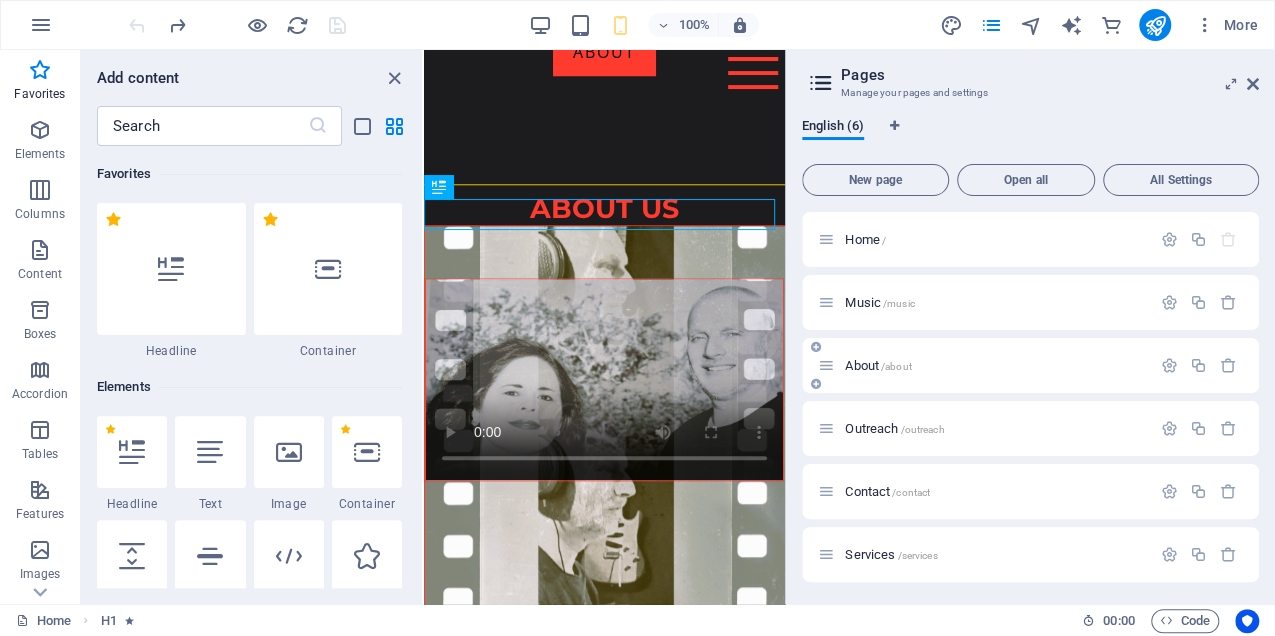 click on "About /about" at bounding box center [984, 365] 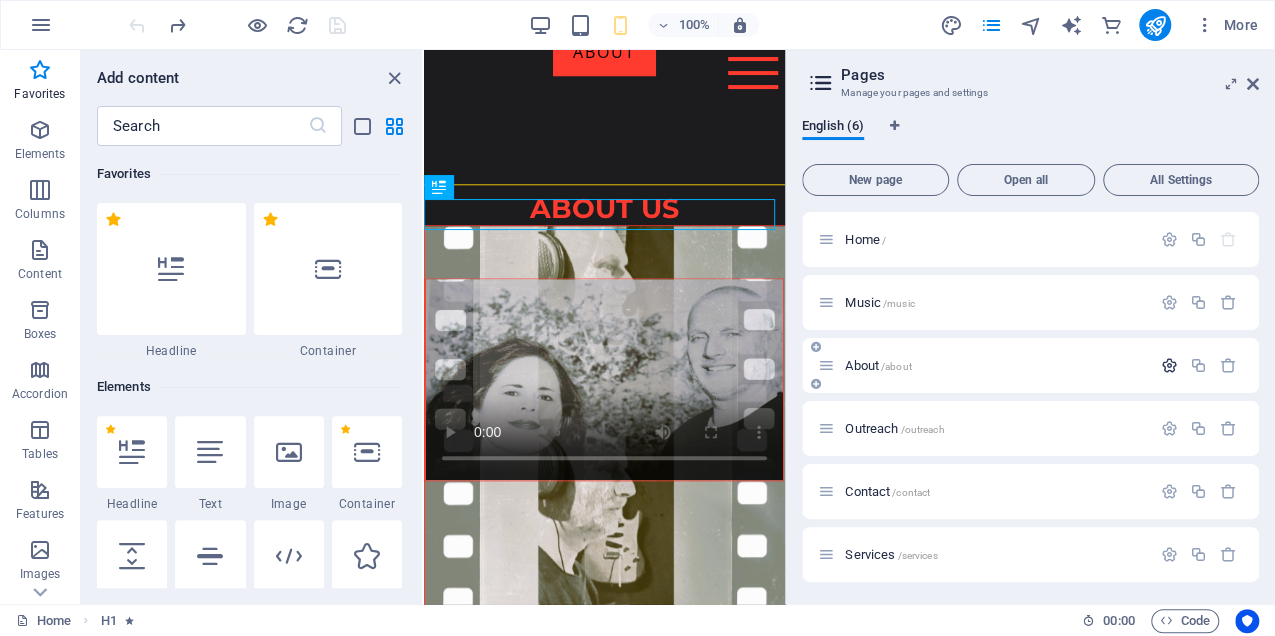 click at bounding box center (1169, 365) 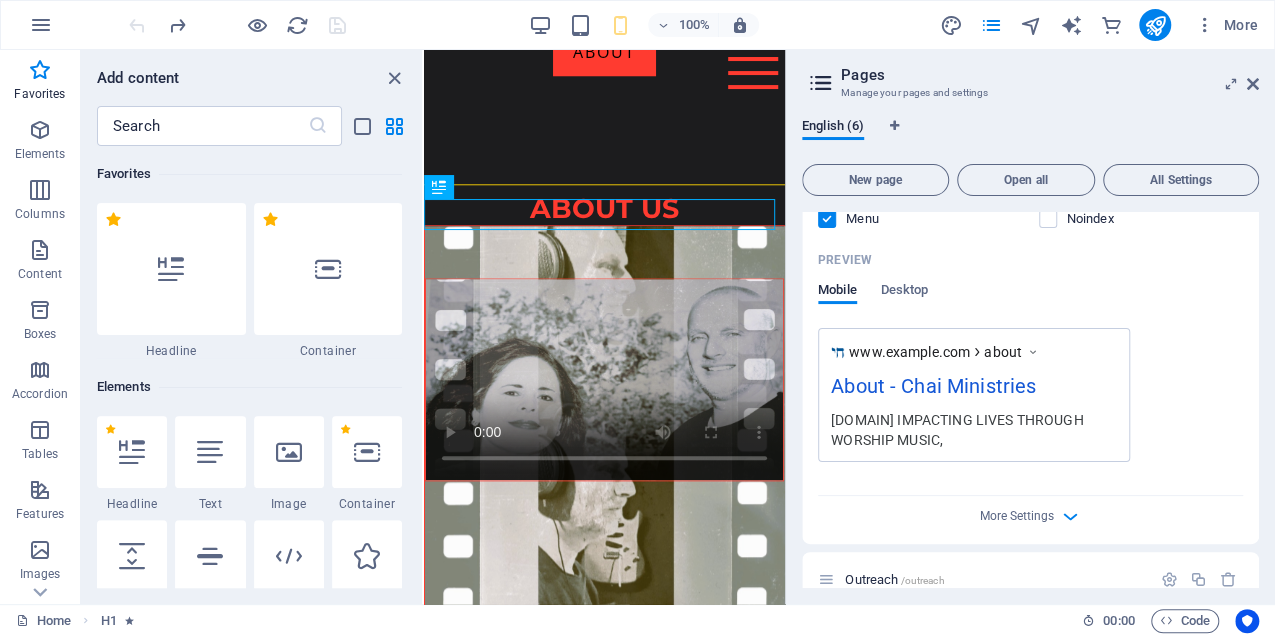scroll, scrollTop: 614, scrollLeft: 0, axis: vertical 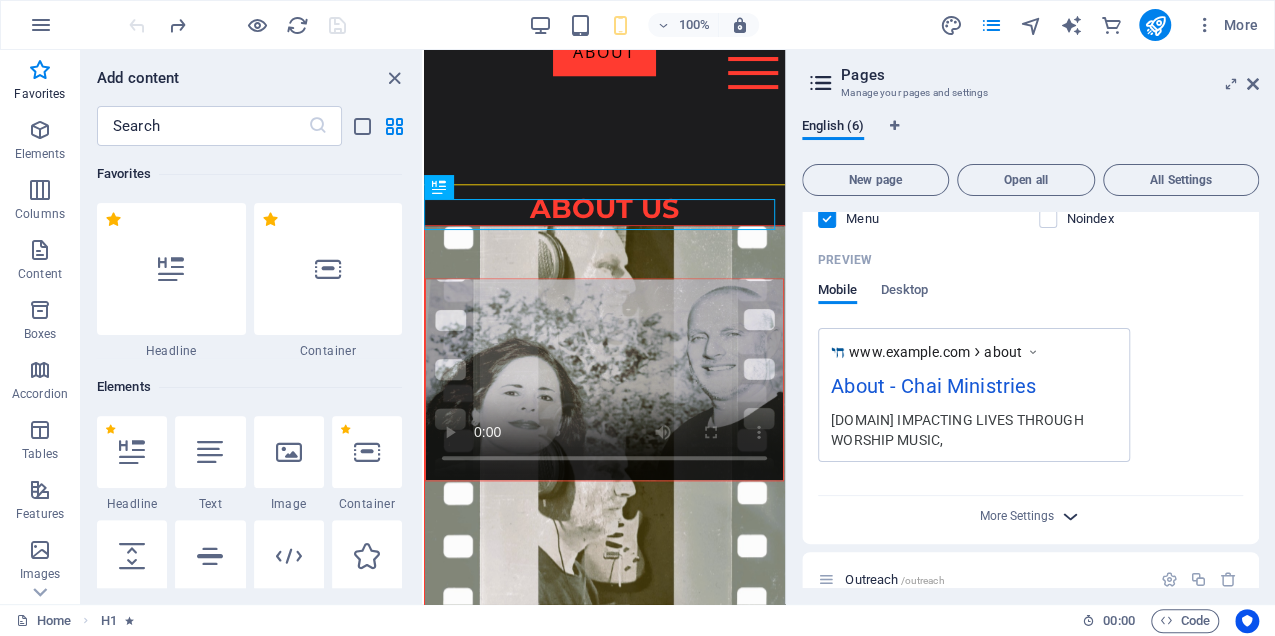 click at bounding box center [1070, 516] 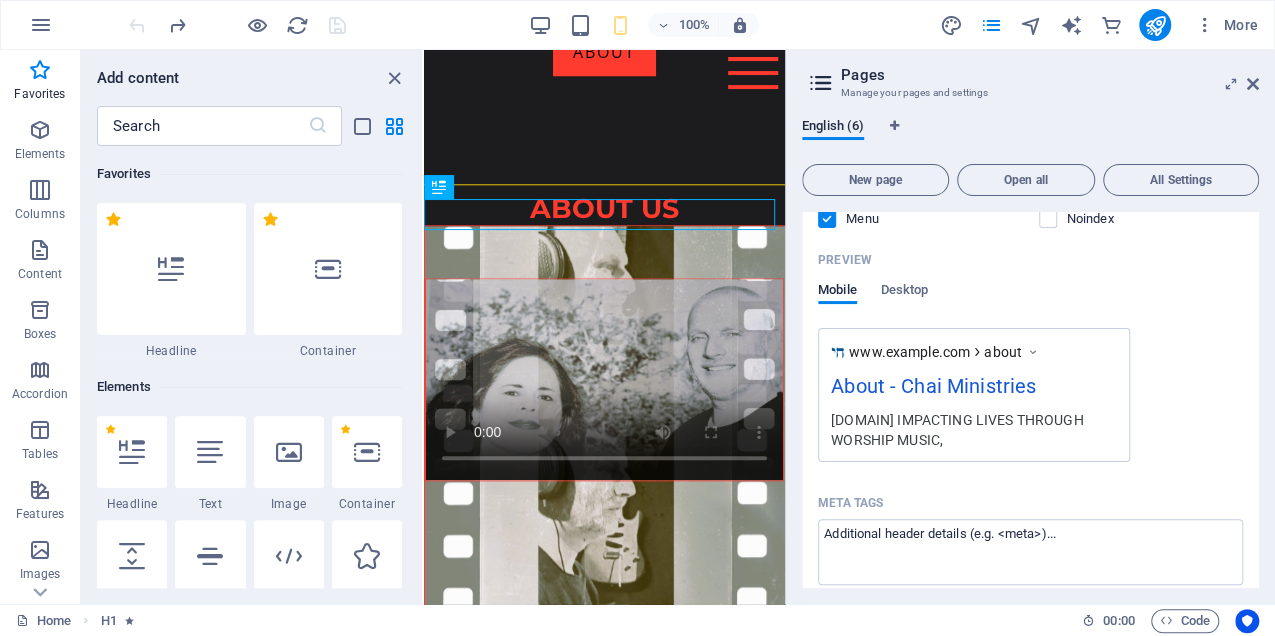 drag, startPoint x: 1254, startPoint y: 444, endPoint x: 1262, endPoint y: 469, distance: 26.24881 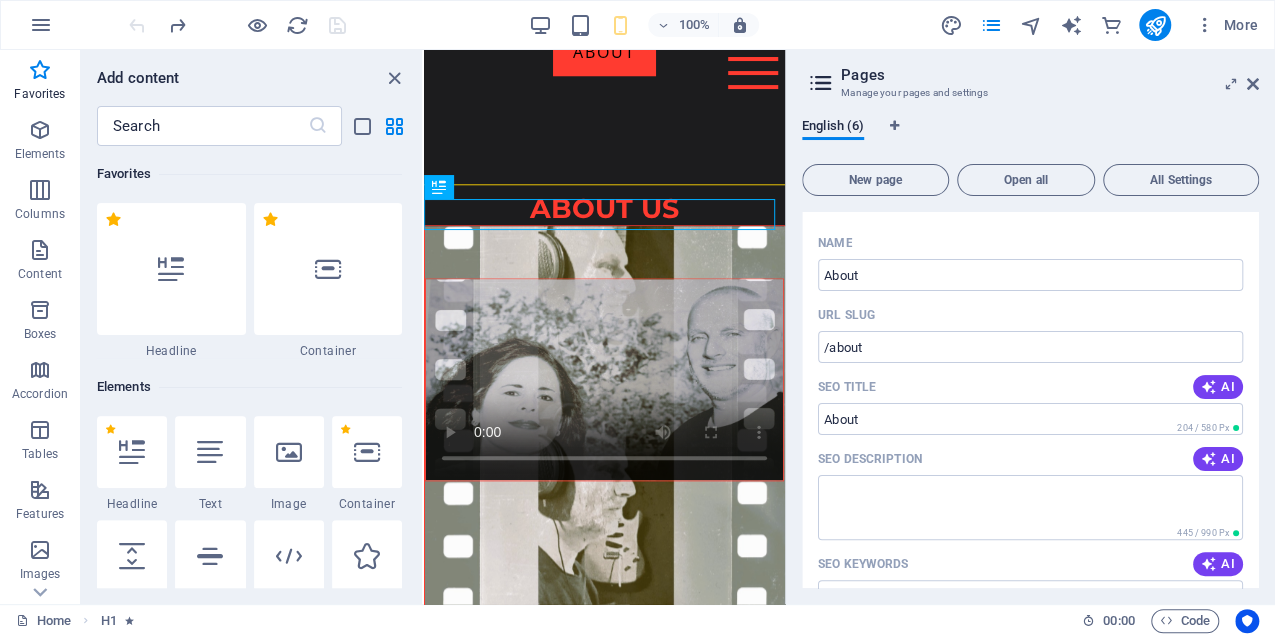 scroll, scrollTop: 170, scrollLeft: 0, axis: vertical 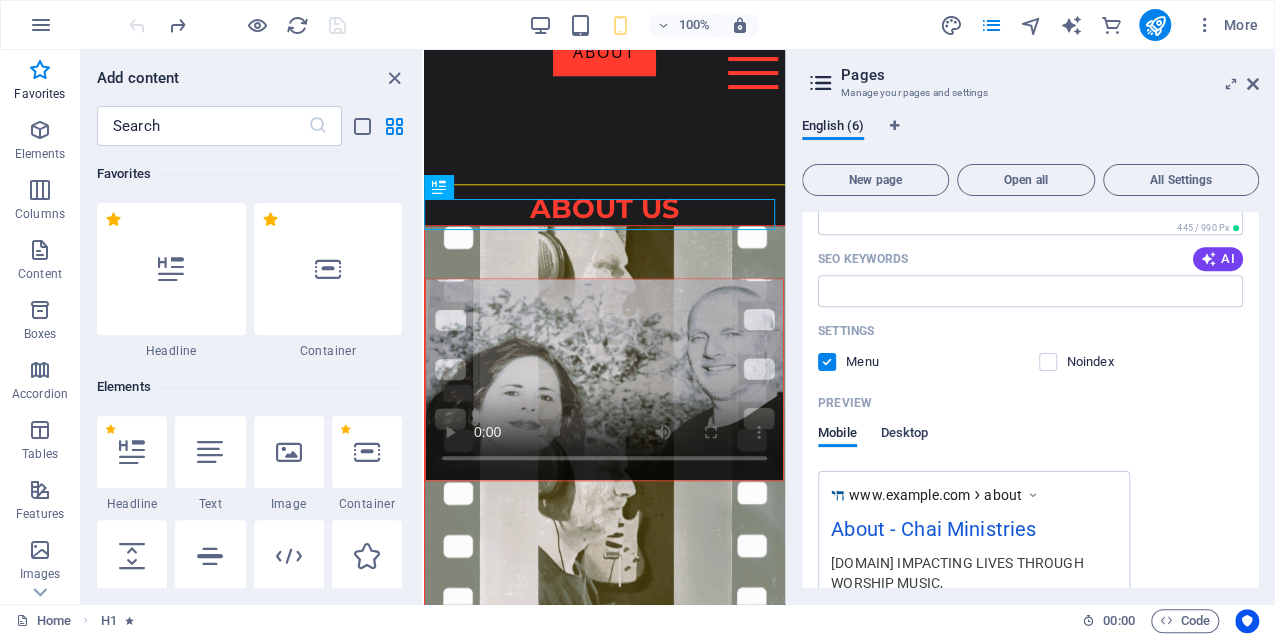 click on "Desktop" at bounding box center [905, 435] 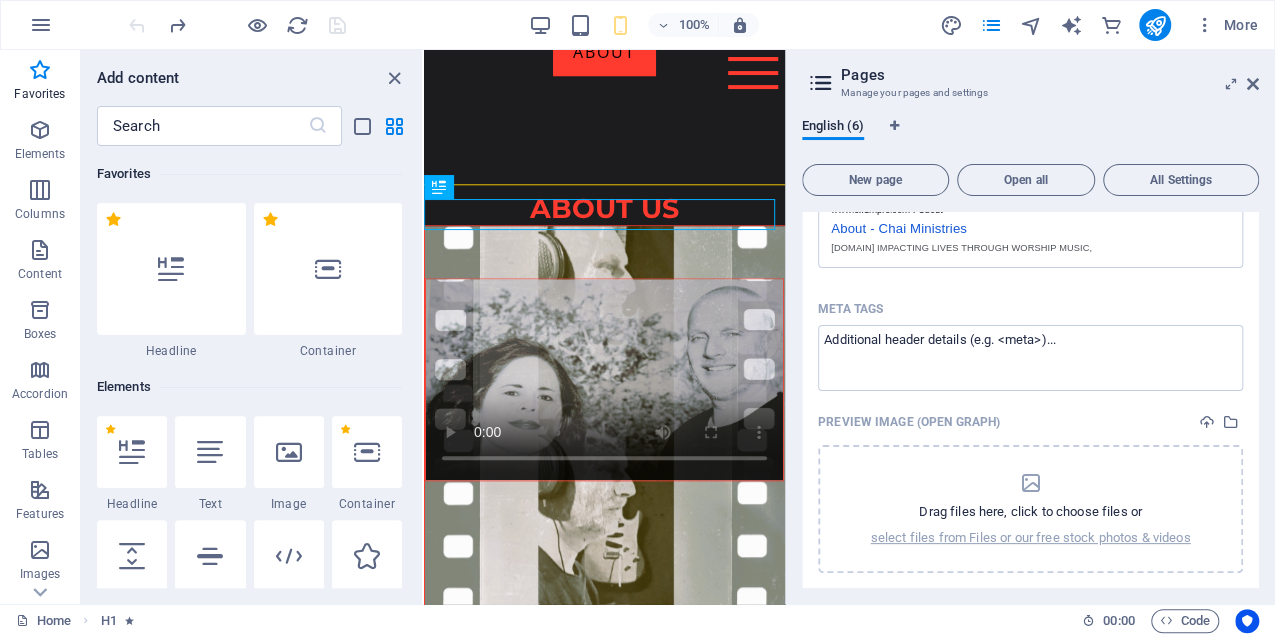 scroll, scrollTop: 754, scrollLeft: 0, axis: vertical 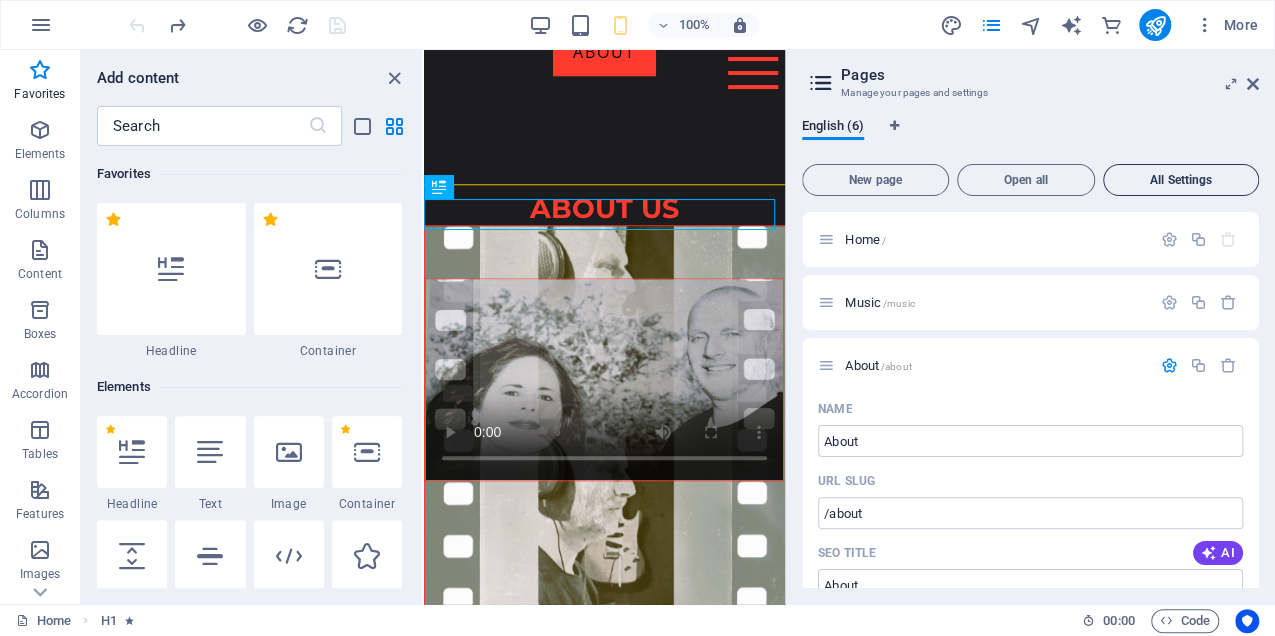 click on "All Settings" at bounding box center [1181, 180] 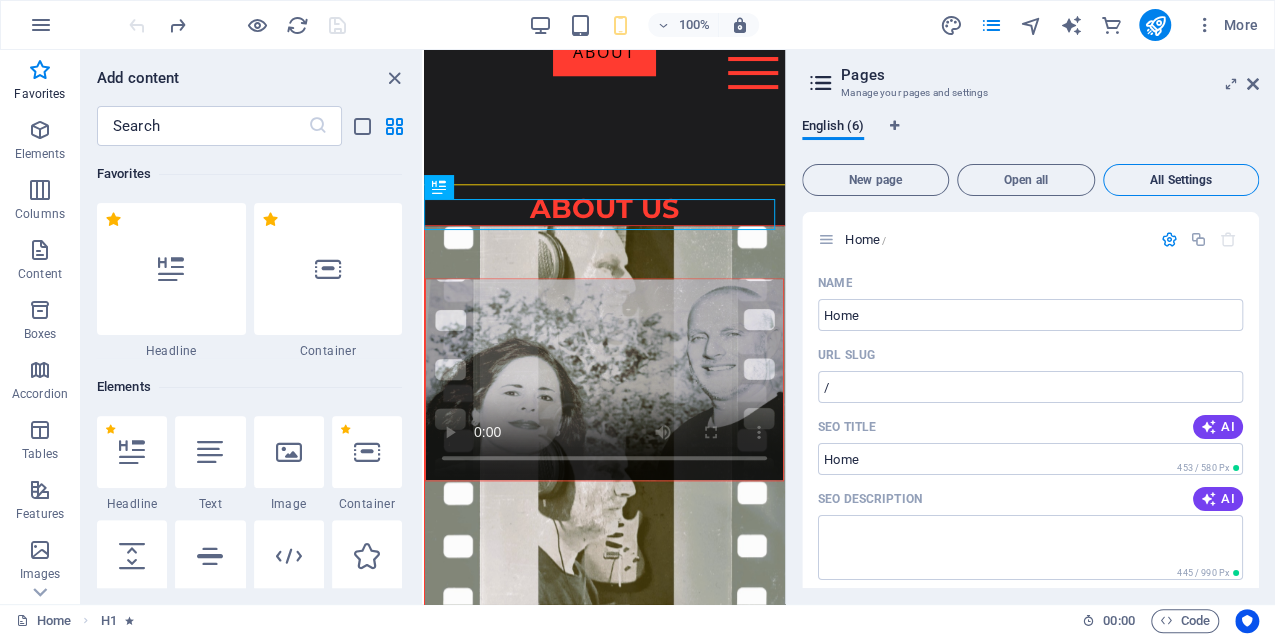 scroll, scrollTop: 4313, scrollLeft: 0, axis: vertical 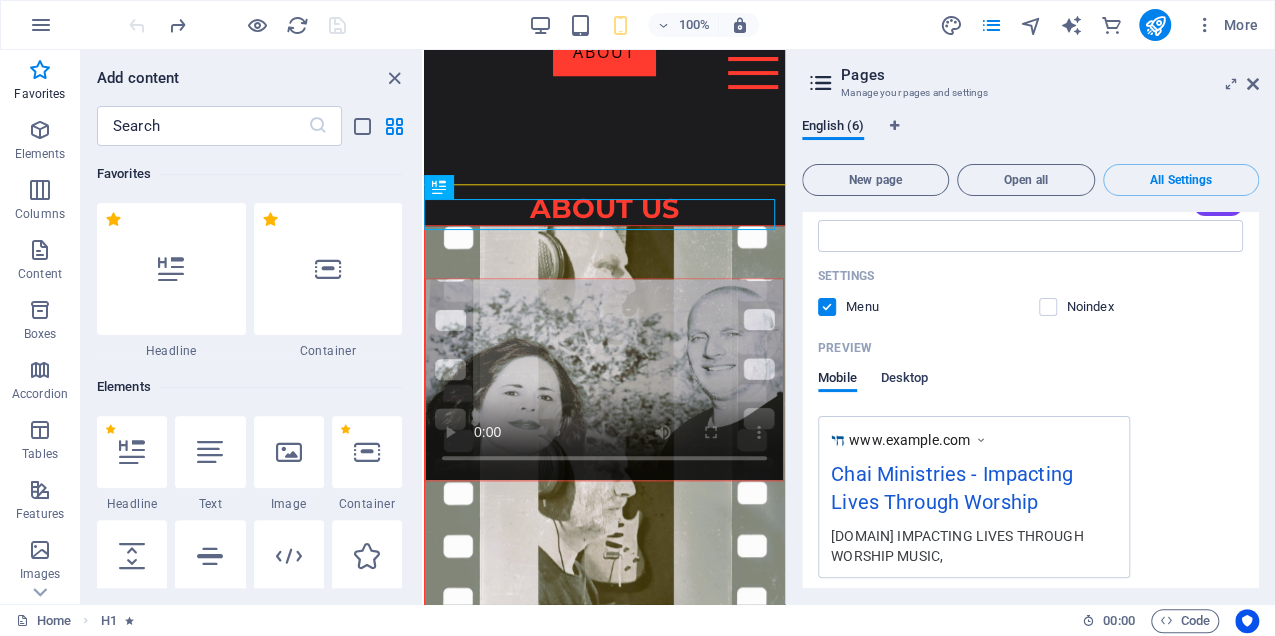 click on "Desktop" at bounding box center (905, 380) 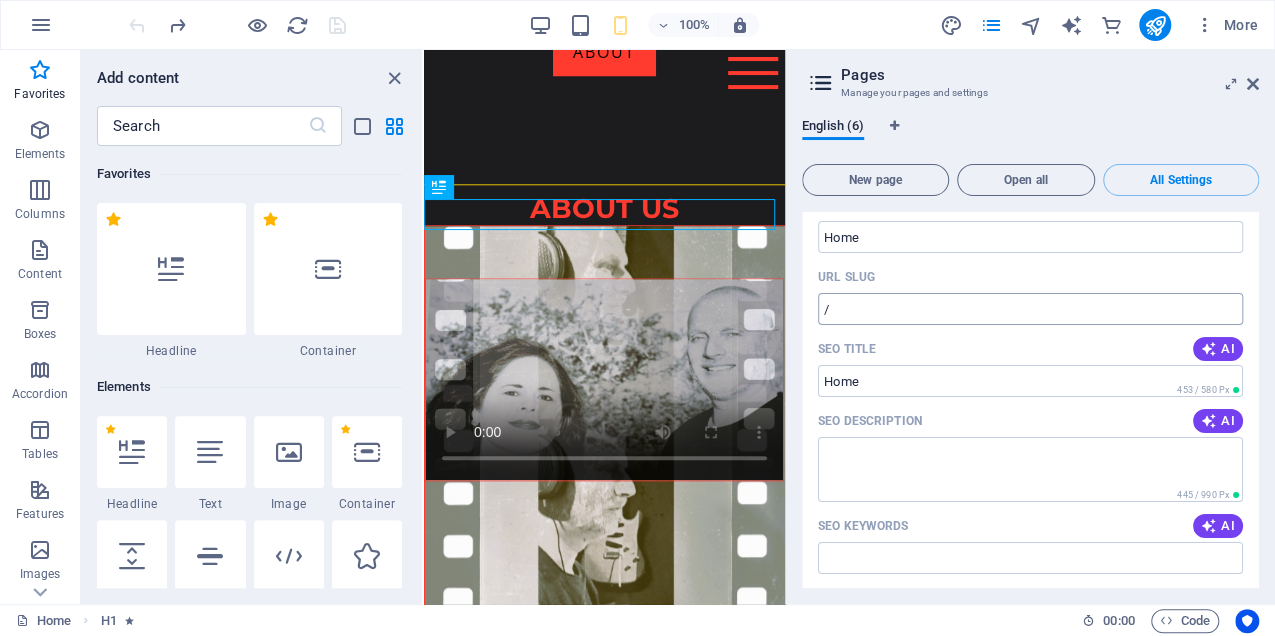 scroll, scrollTop: 0, scrollLeft: 0, axis: both 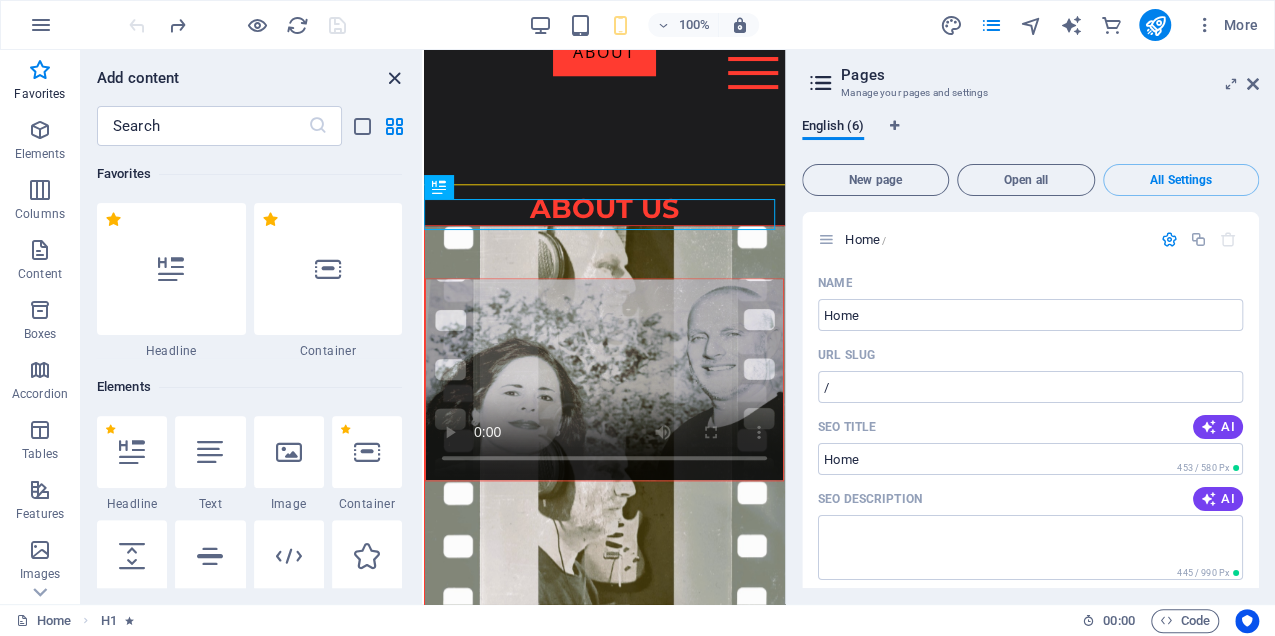 drag, startPoint x: 392, startPoint y: 79, endPoint x: 312, endPoint y: 28, distance: 94.873604 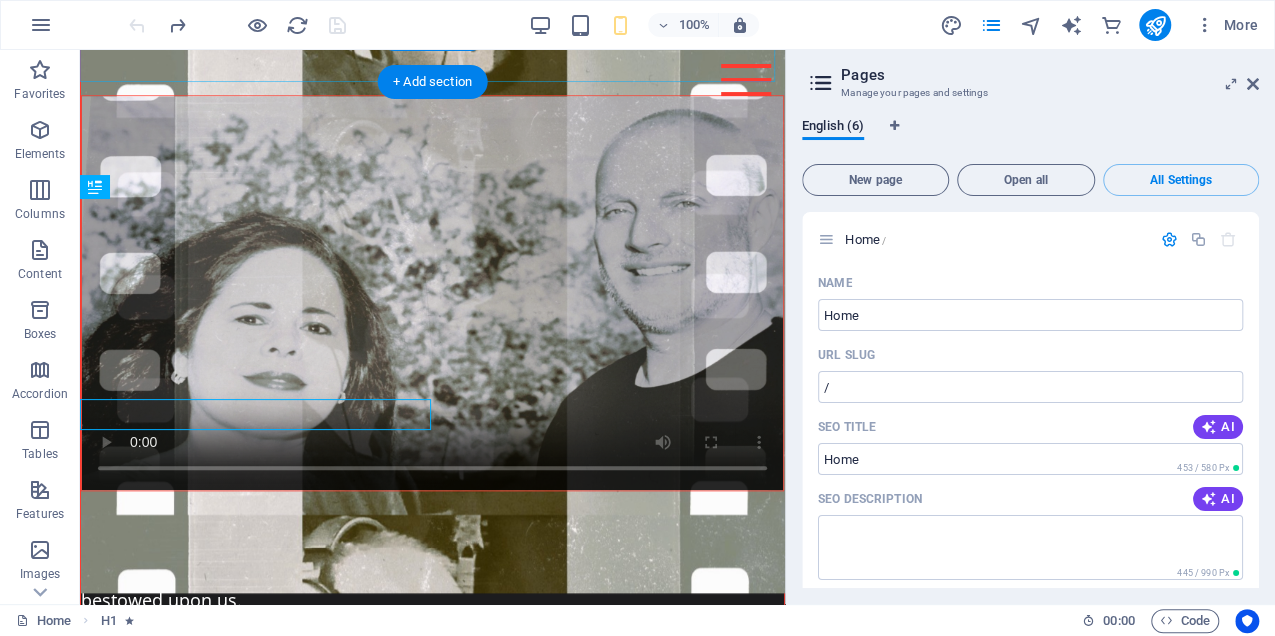 scroll, scrollTop: 786, scrollLeft: 0, axis: vertical 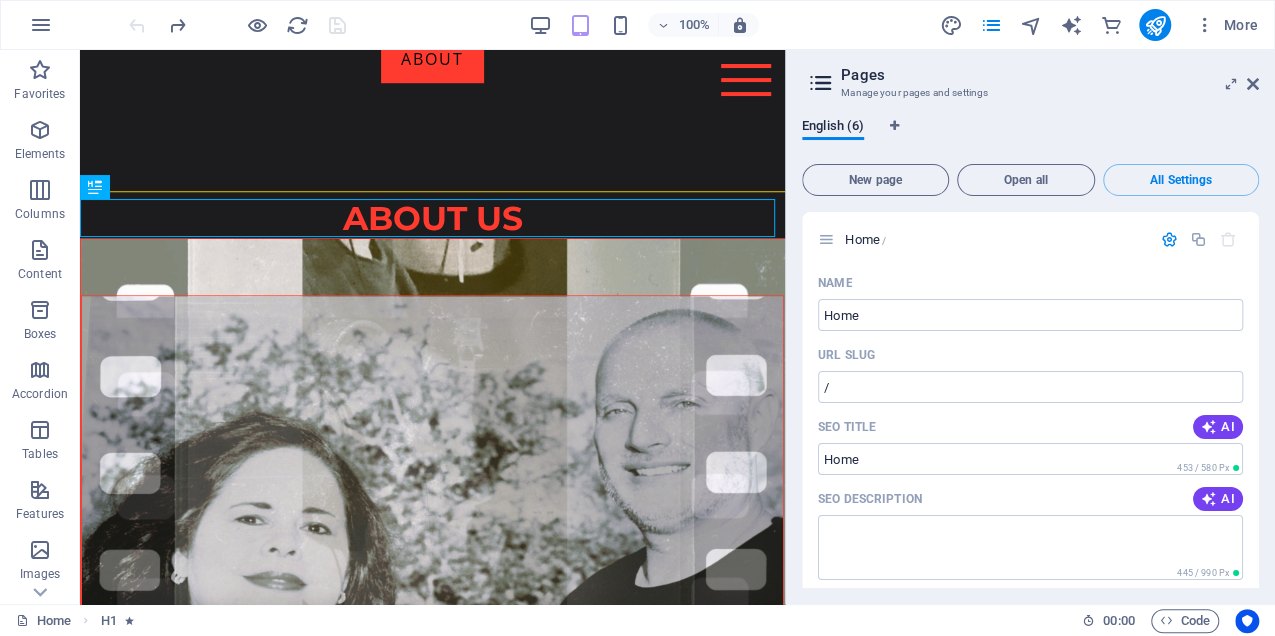 drag, startPoint x: 1259, startPoint y: 231, endPoint x: 1259, endPoint y: 246, distance: 15 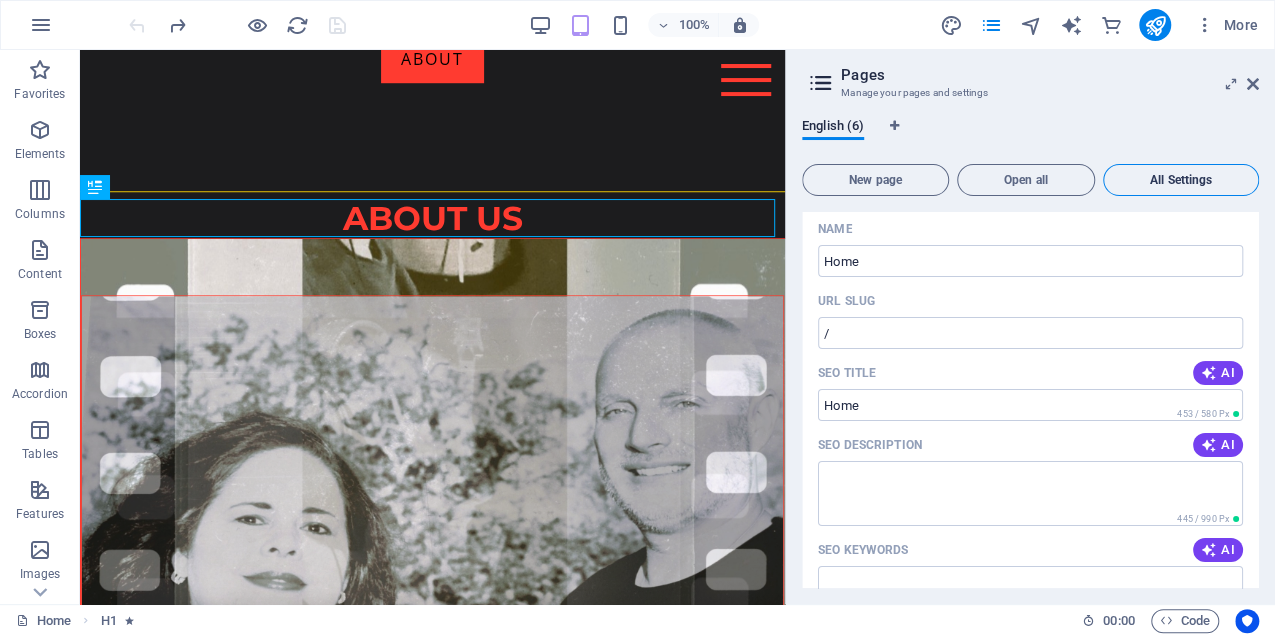 scroll, scrollTop: 0, scrollLeft: 0, axis: both 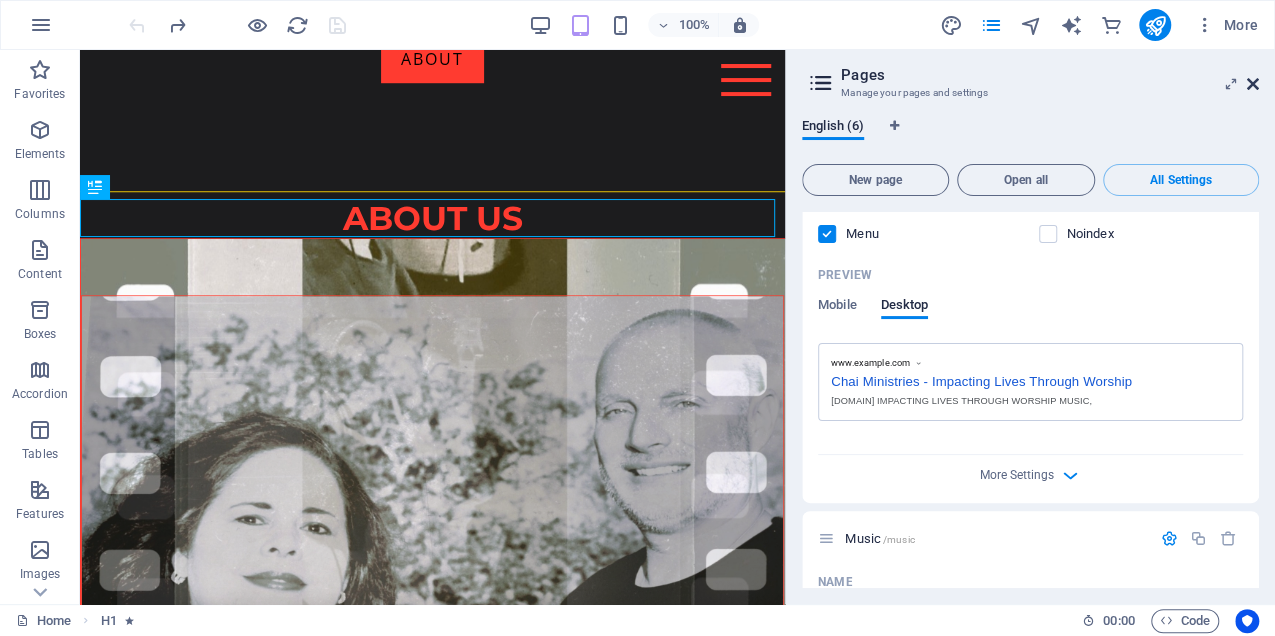 drag, startPoint x: 1250, startPoint y: 84, endPoint x: 1148, endPoint y: 48, distance: 108.16654 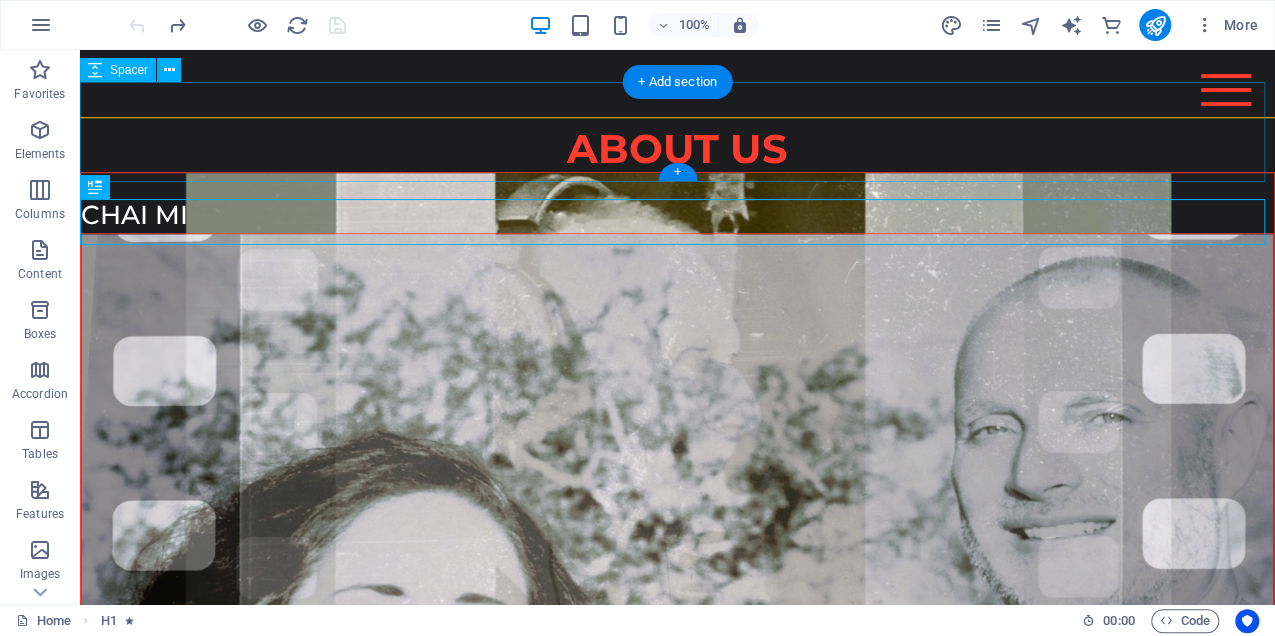 scroll, scrollTop: 712, scrollLeft: 0, axis: vertical 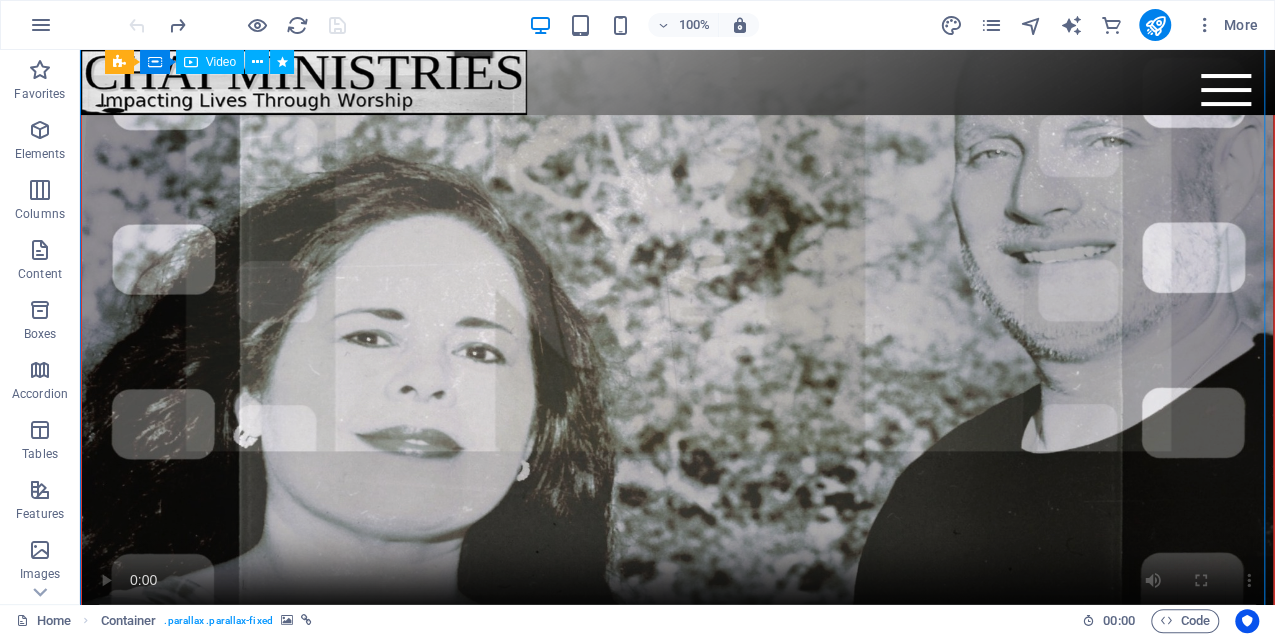 click at bounding box center (677, 293) 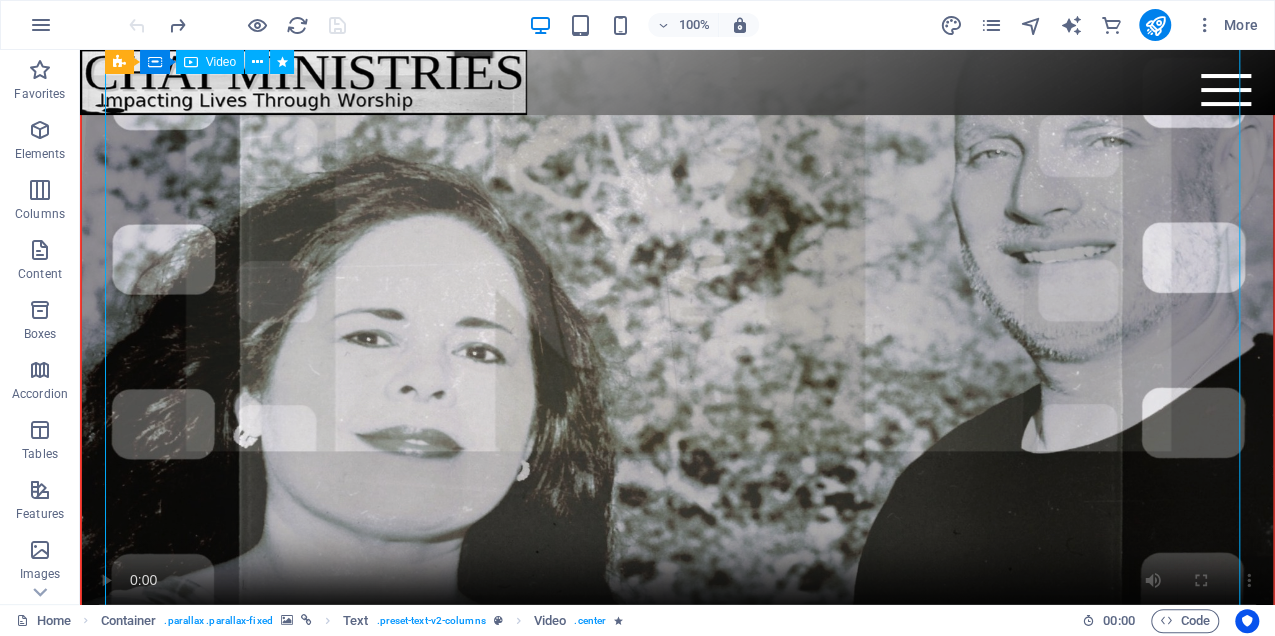 click at bounding box center (677, 293) 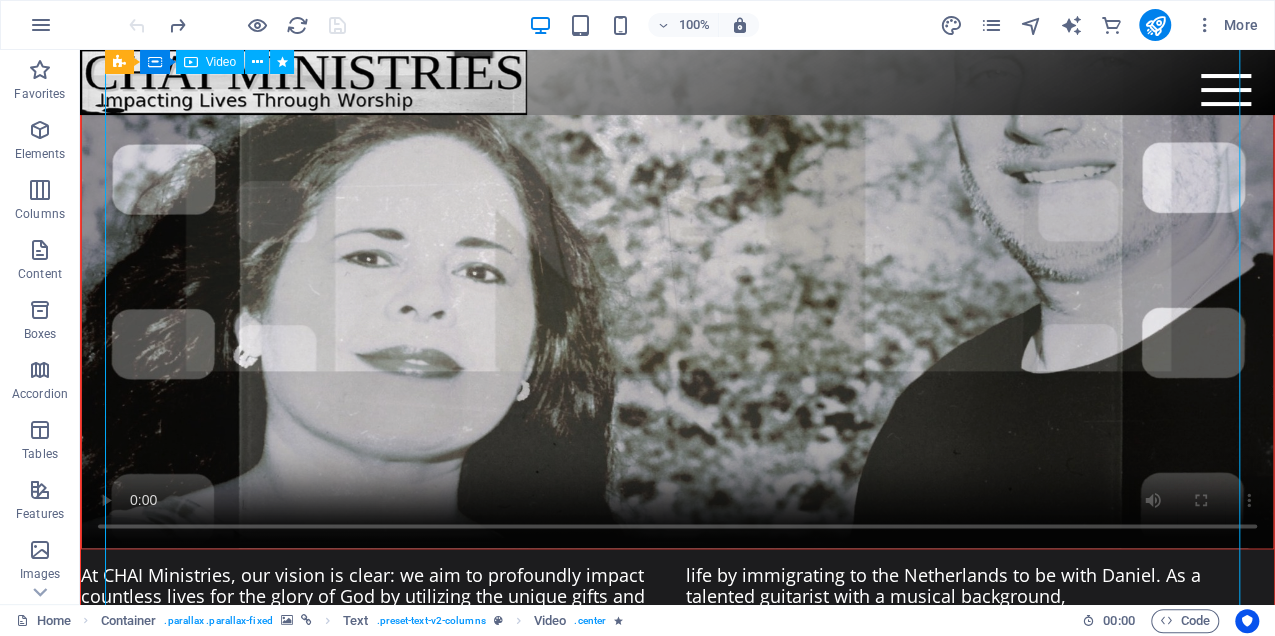 select on "%" 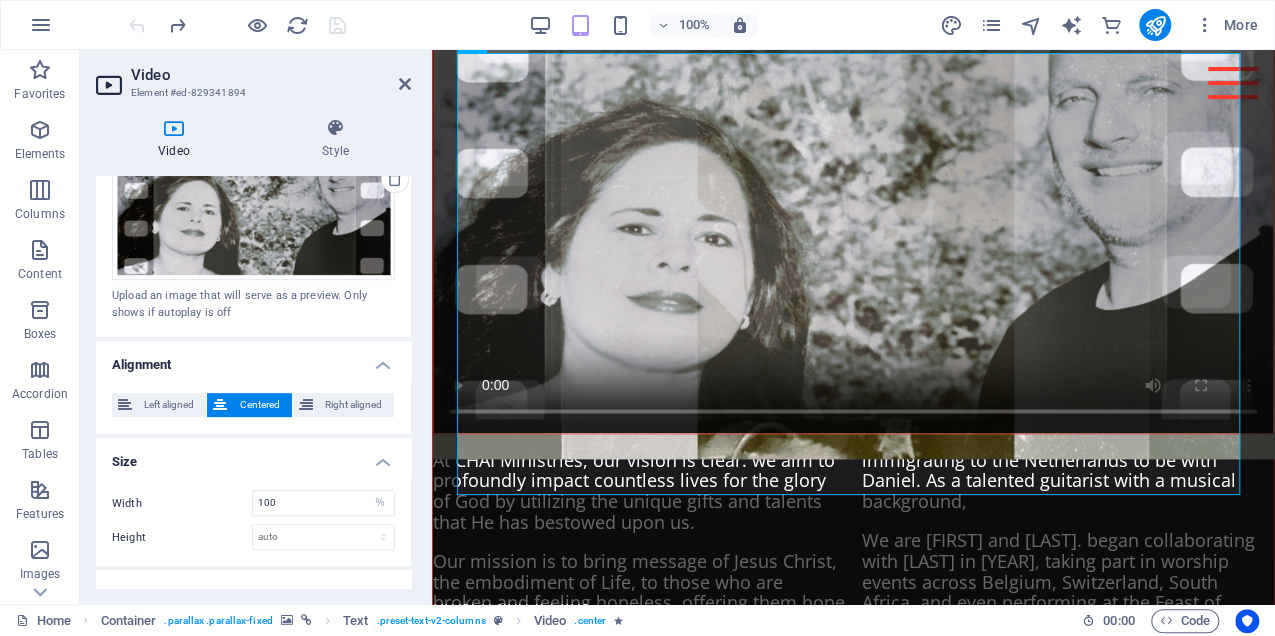scroll, scrollTop: 520, scrollLeft: 0, axis: vertical 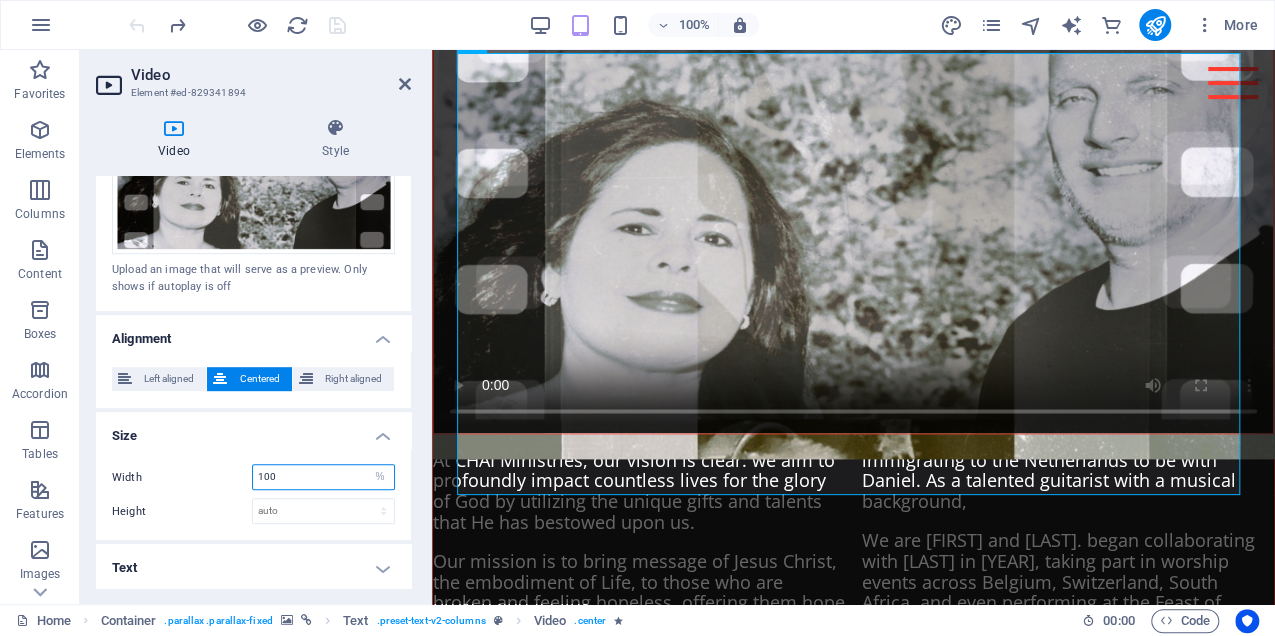 drag, startPoint x: 288, startPoint y: 479, endPoint x: 237, endPoint y: 478, distance: 51.009804 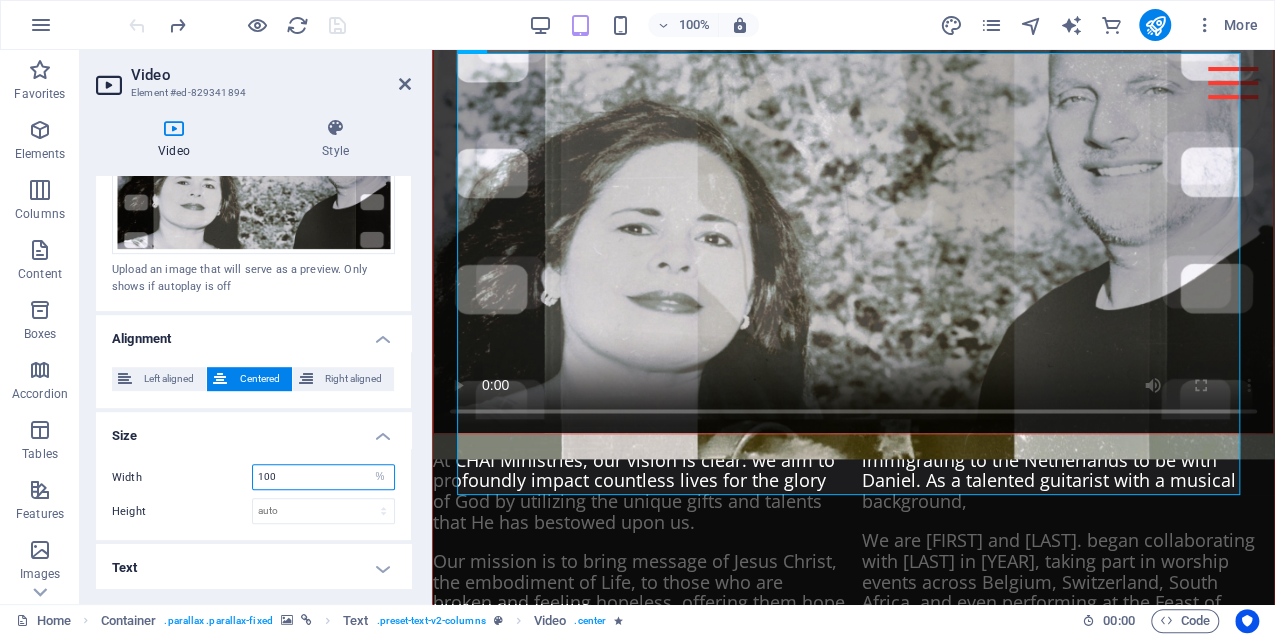 click on "Width 100 auto px %" at bounding box center [253, 477] 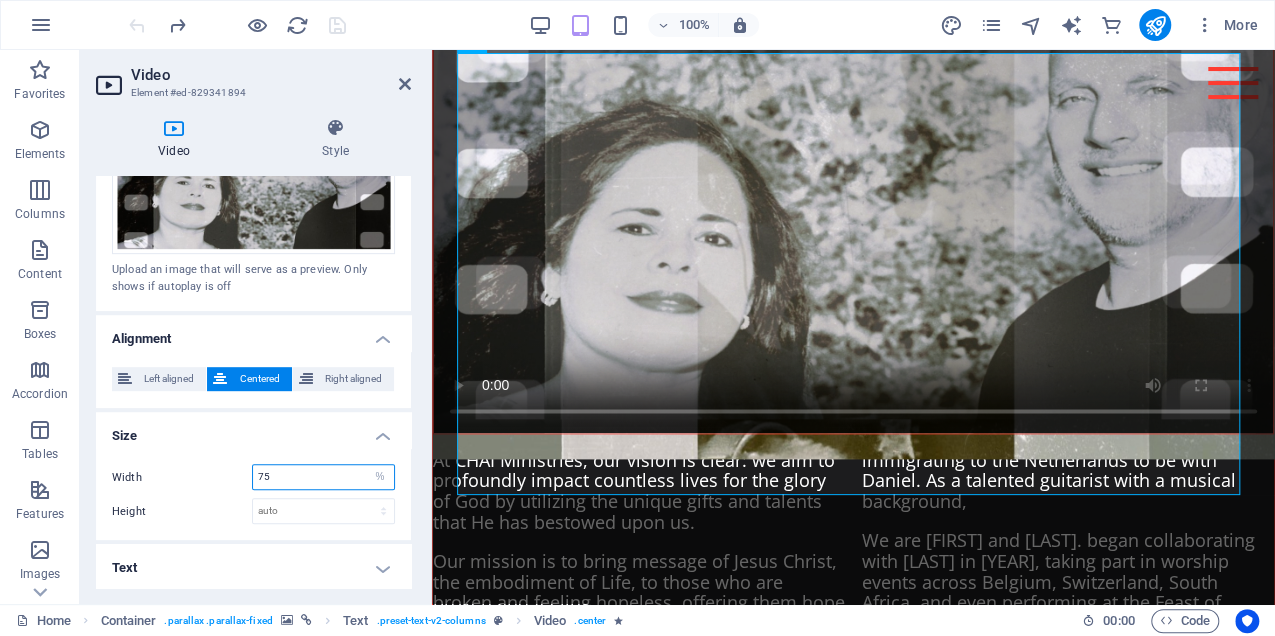 type on "75" 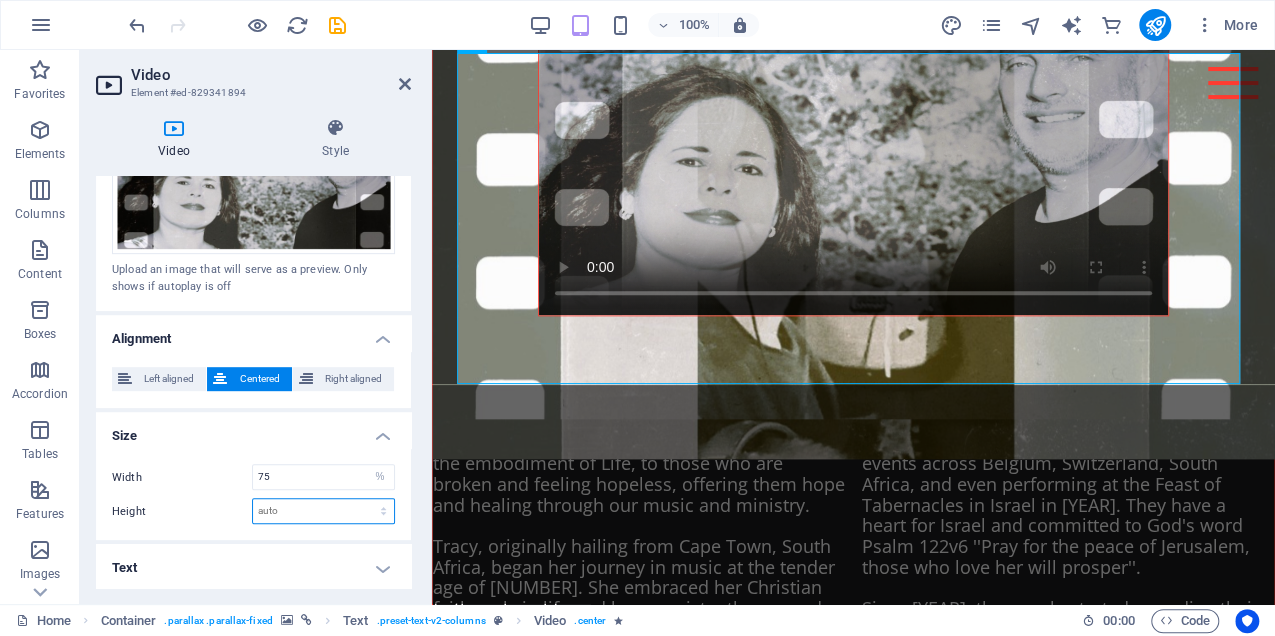 click on "auto px" at bounding box center (323, 511) 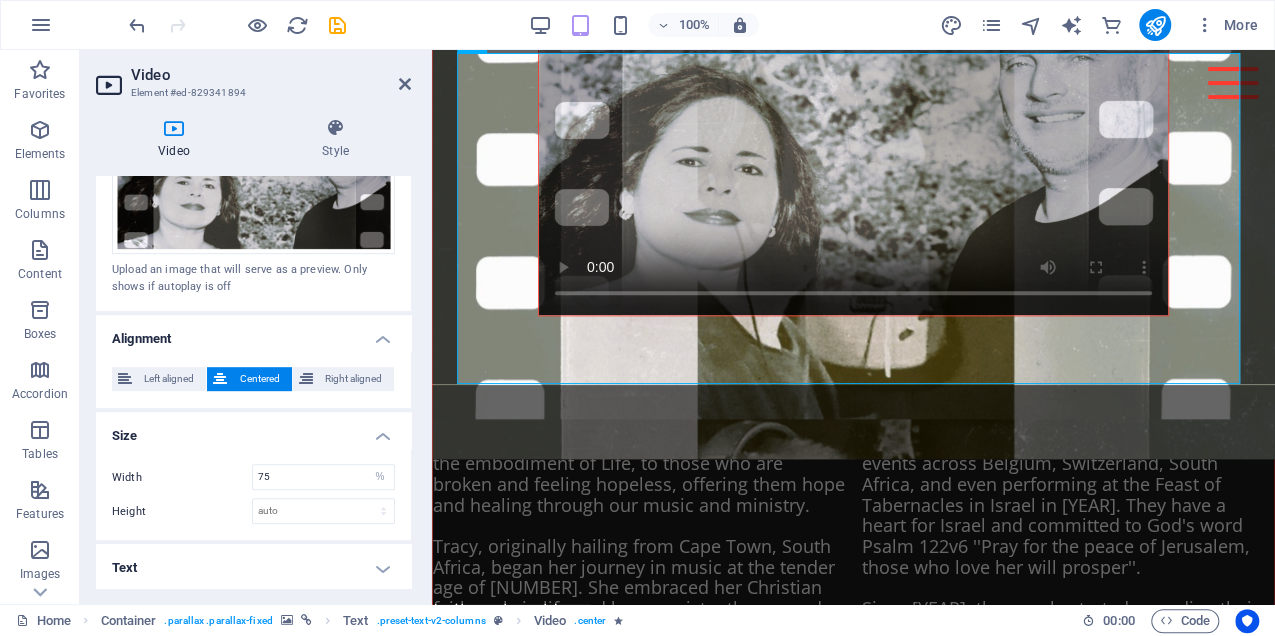 click on "Text" at bounding box center [253, 568] 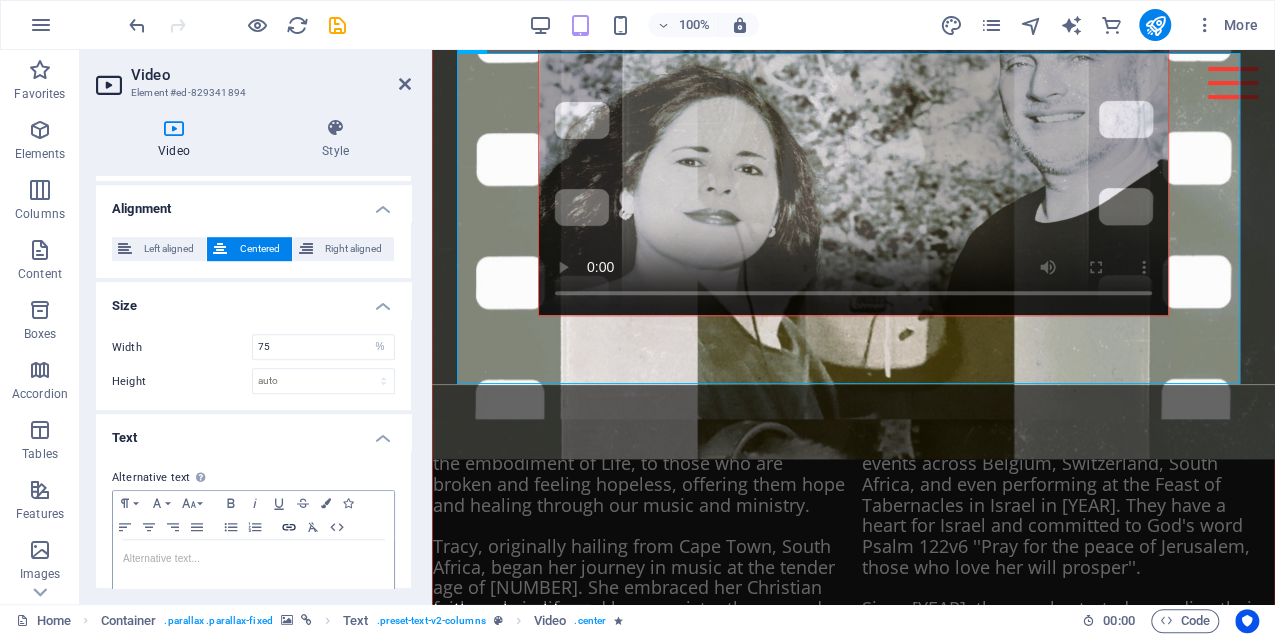scroll, scrollTop: 676, scrollLeft: 0, axis: vertical 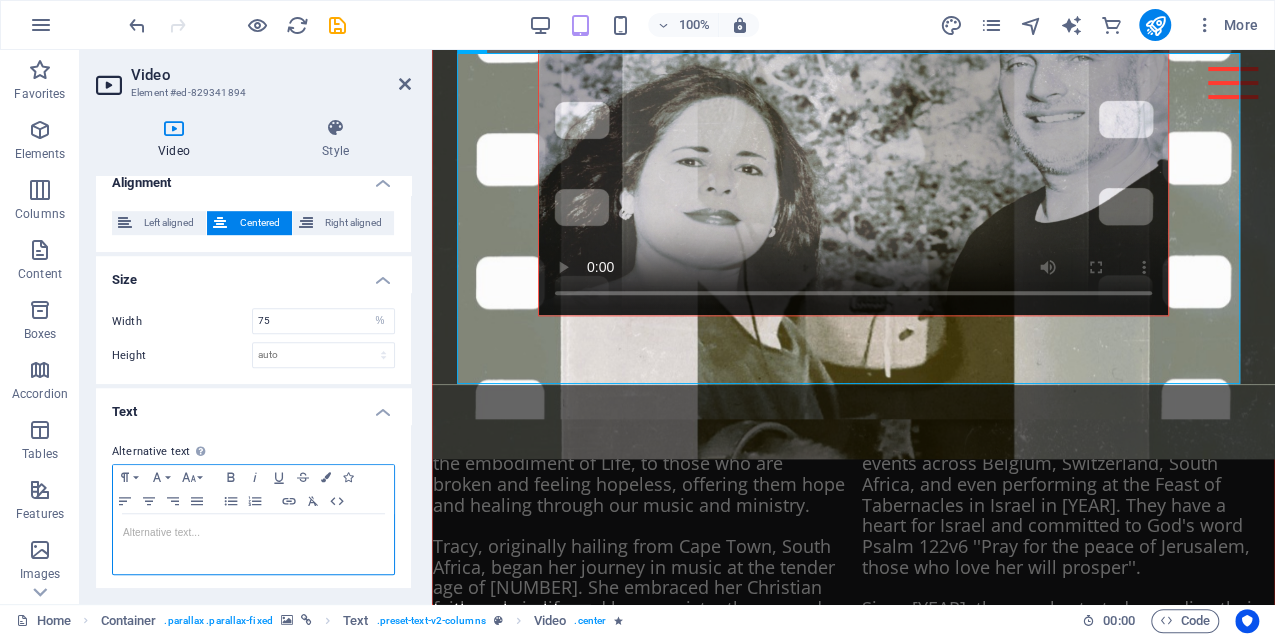 click at bounding box center [253, 533] 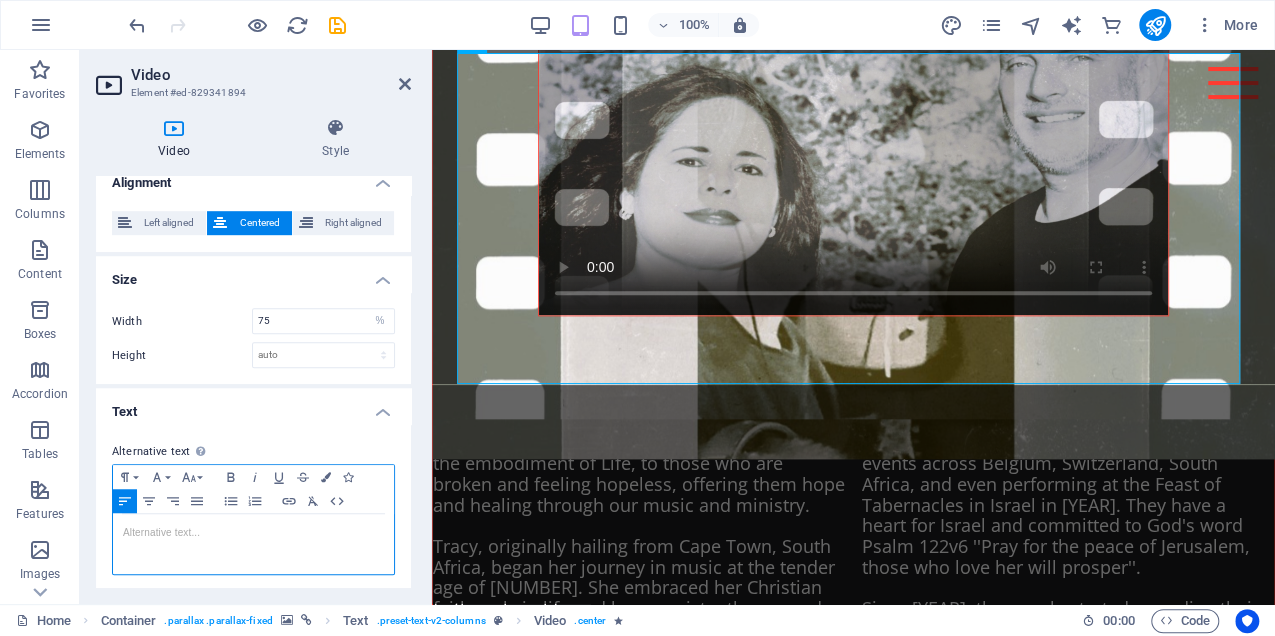 type 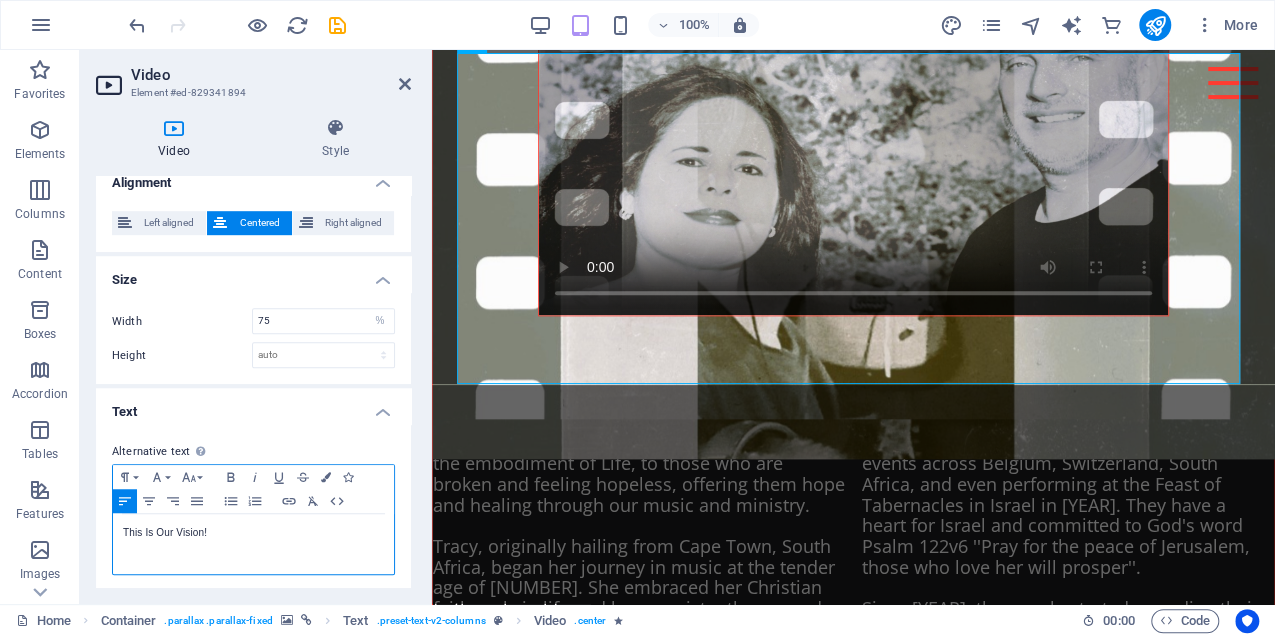 click on "This Is Our Vision!" at bounding box center [253, 533] 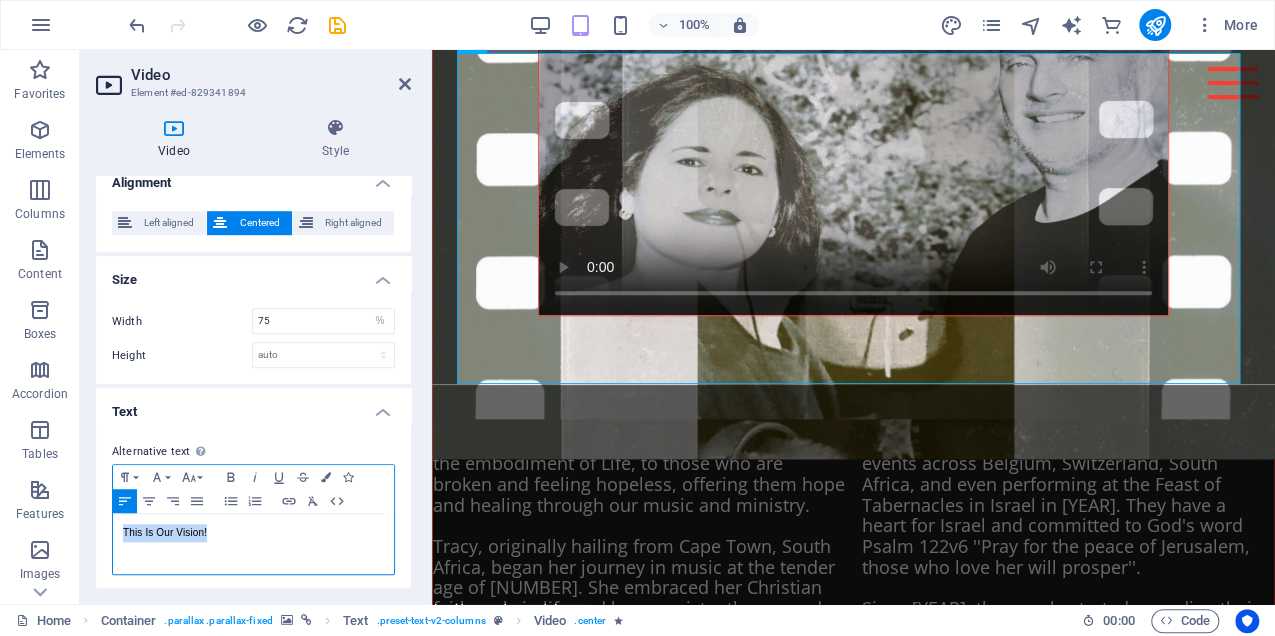 drag, startPoint x: 180, startPoint y: 531, endPoint x: 106, endPoint y: 536, distance: 74.168724 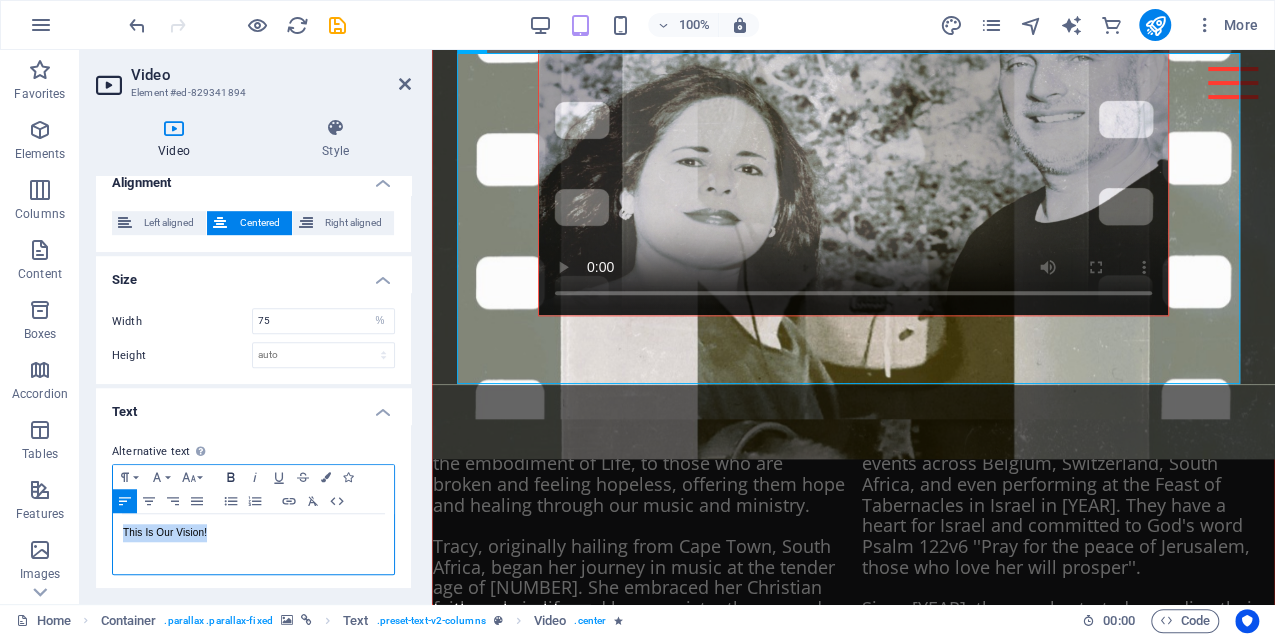 click 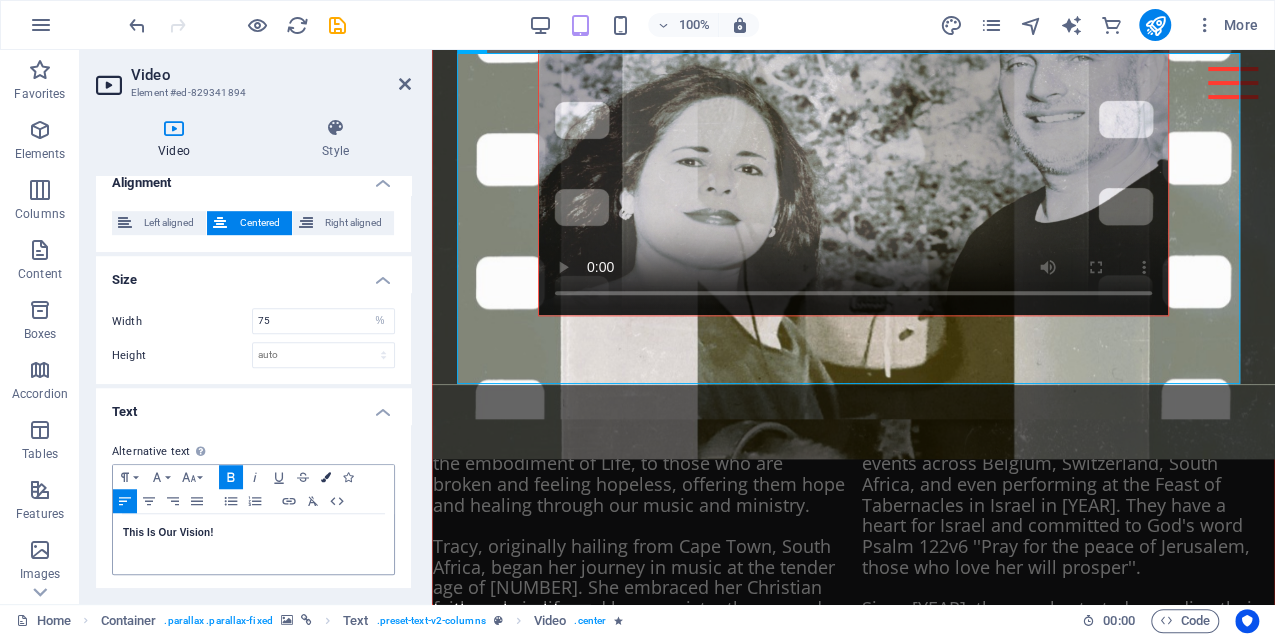 click at bounding box center (326, 477) 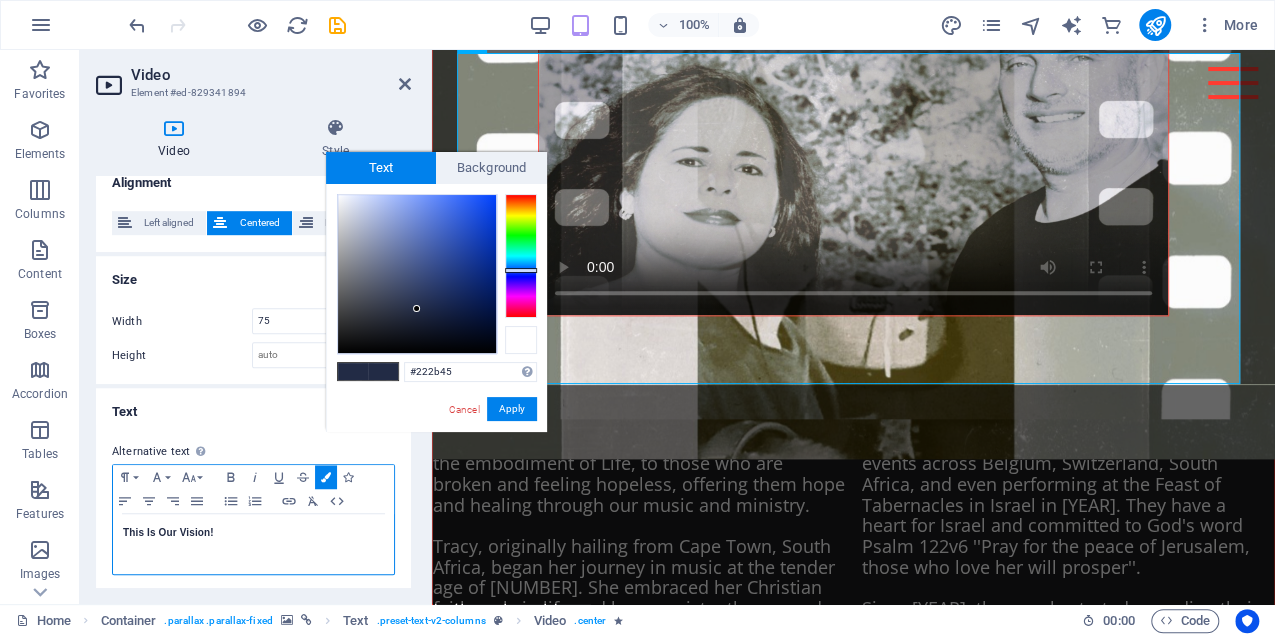 click at bounding box center (521, 340) 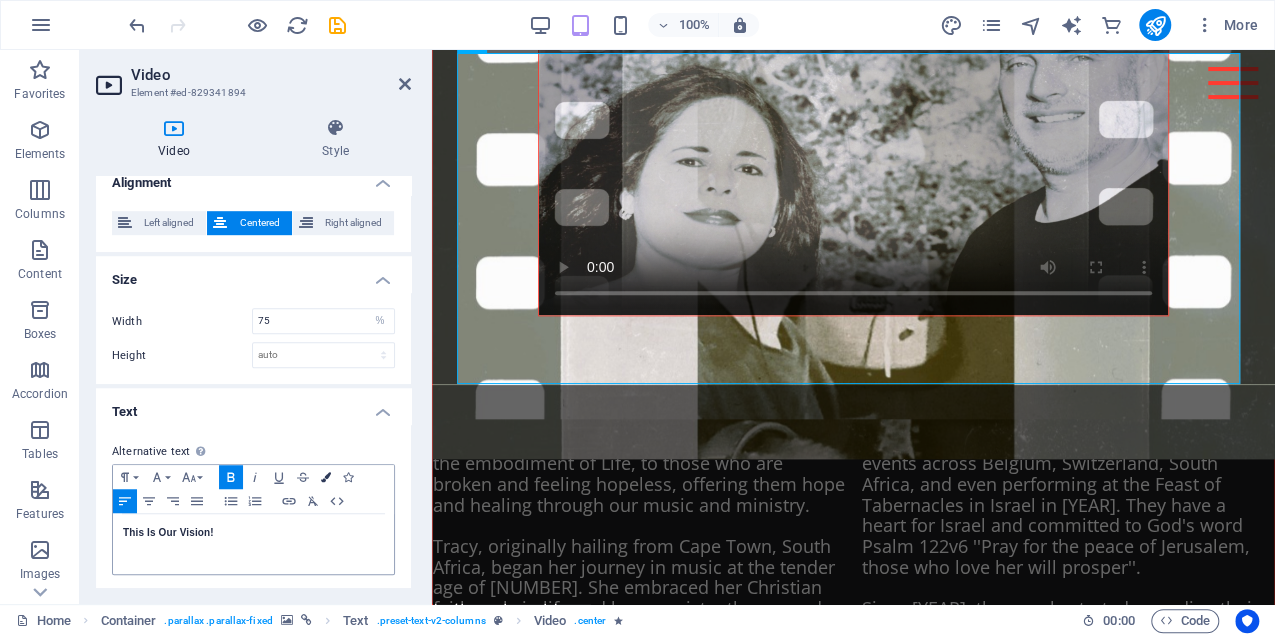 click at bounding box center (326, 477) 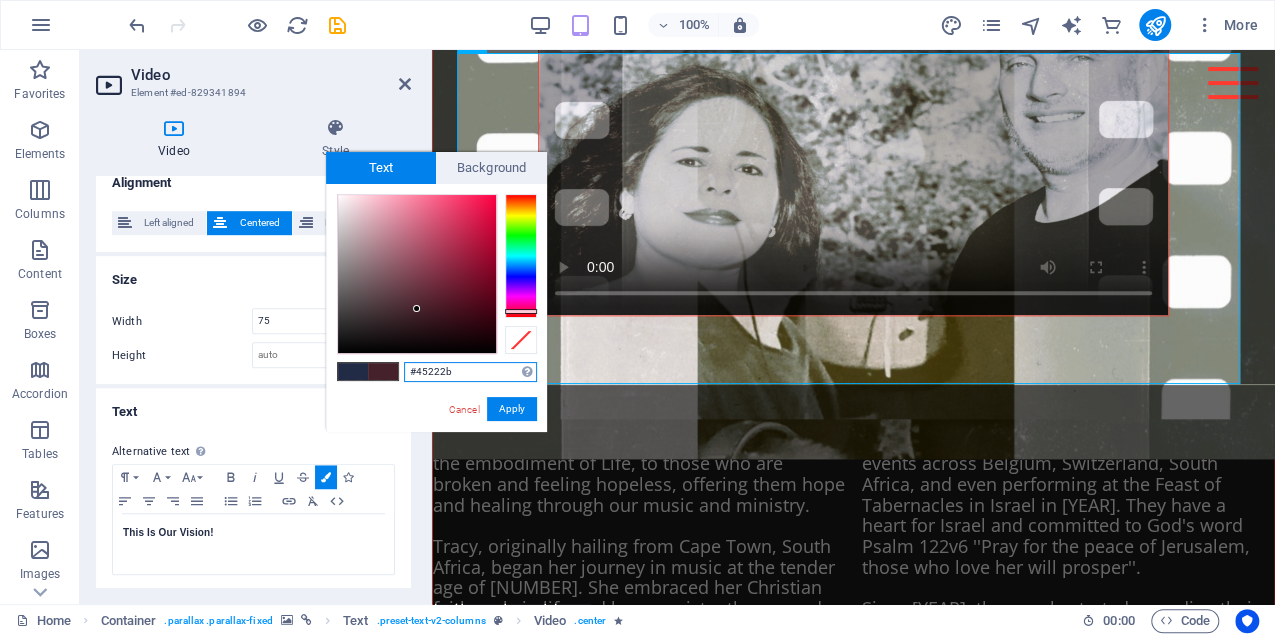 click at bounding box center (521, 256) 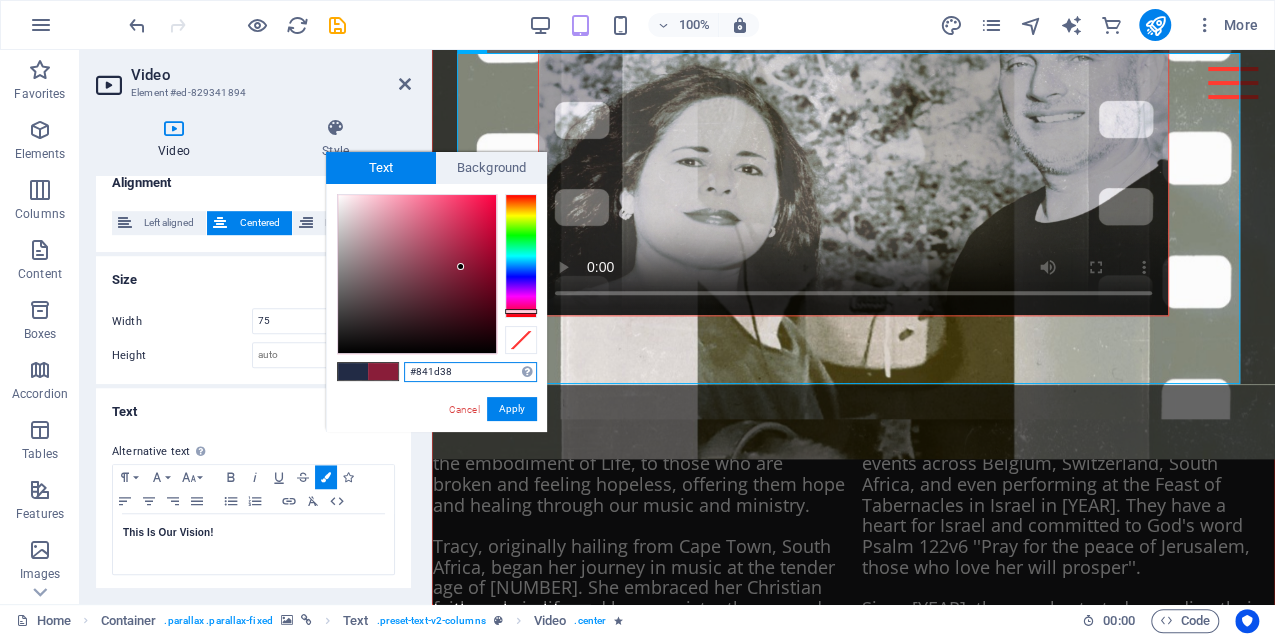 drag, startPoint x: 416, startPoint y: 309, endPoint x: 460, endPoint y: 270, distance: 58.796257 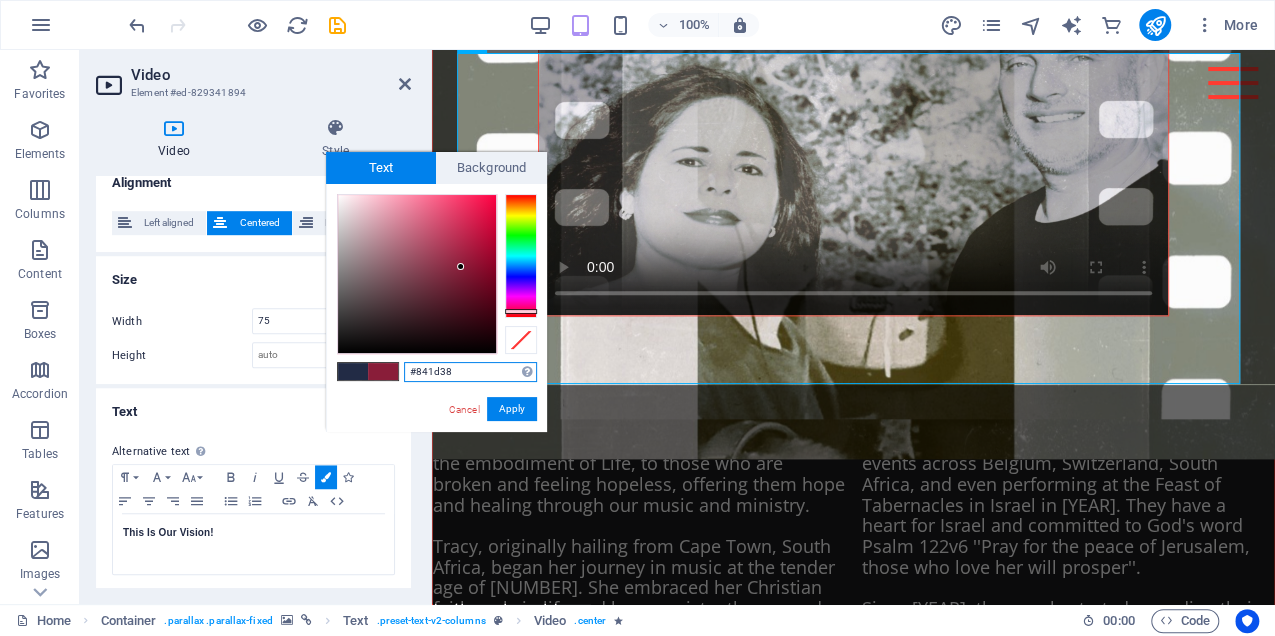 click at bounding box center [460, 266] 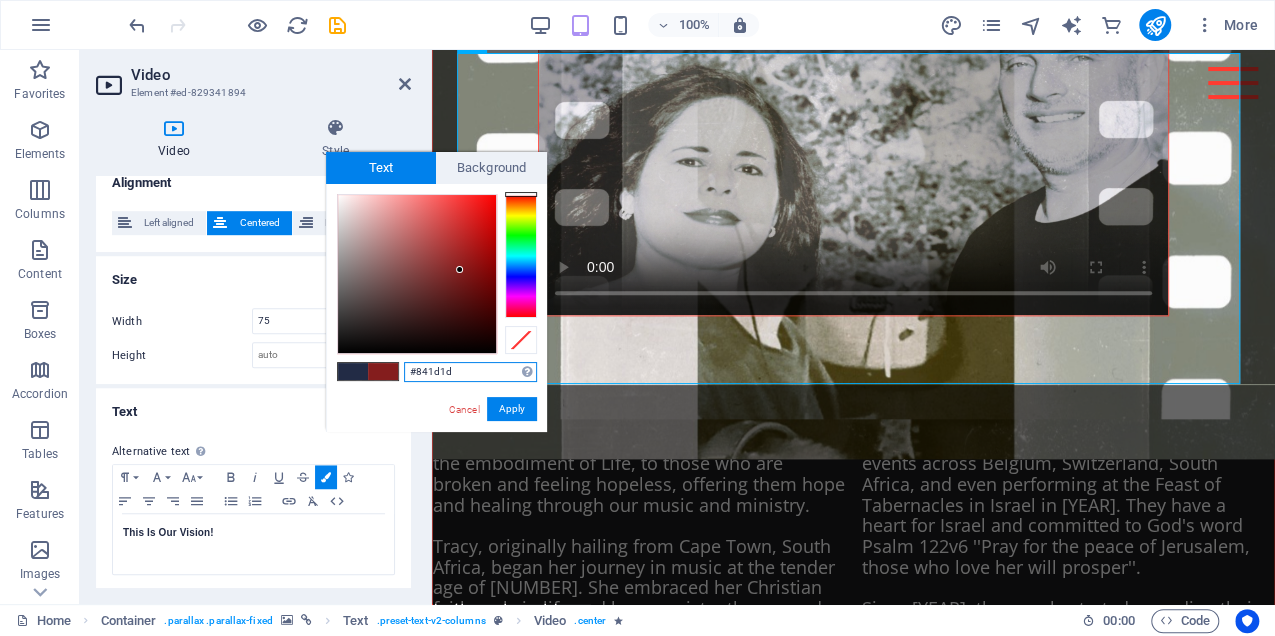 drag, startPoint x: 523, startPoint y: 308, endPoint x: 519, endPoint y: 192, distance: 116.06895 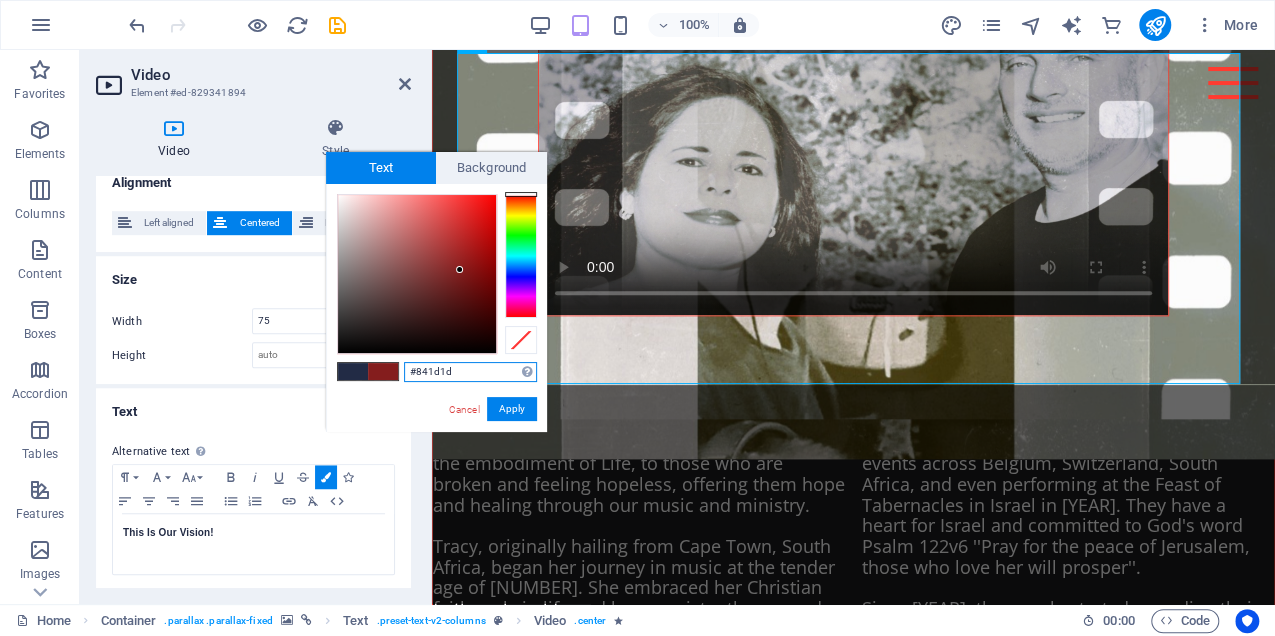 click at bounding box center (521, 194) 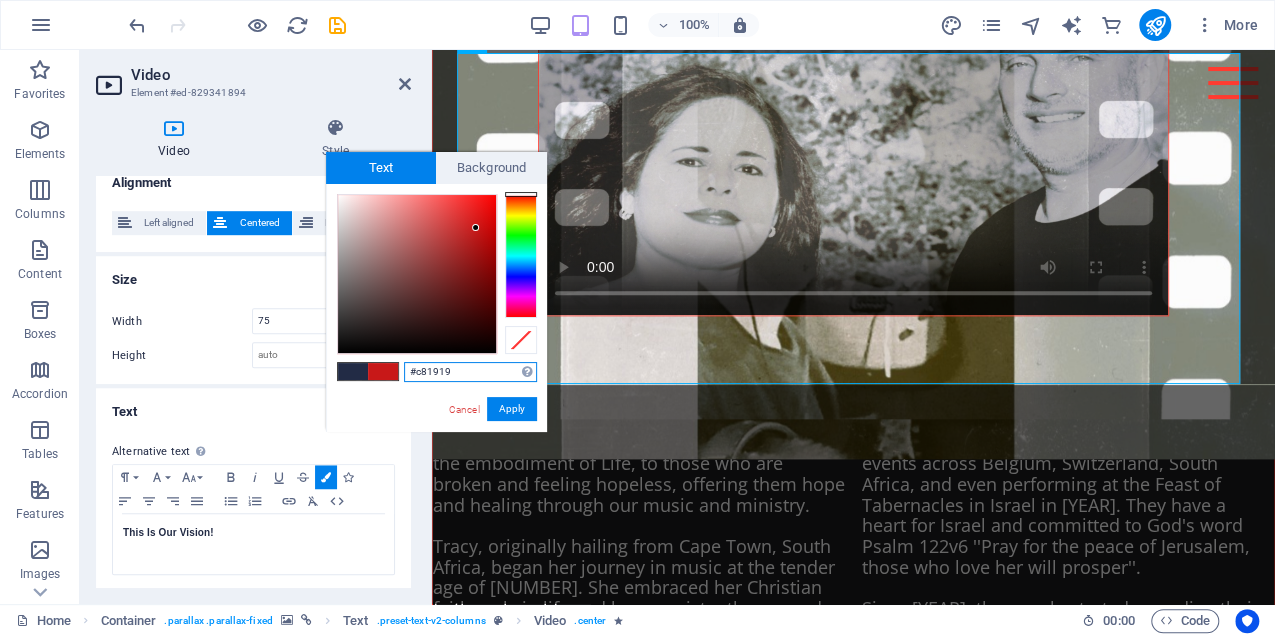 type on "#c61a1a" 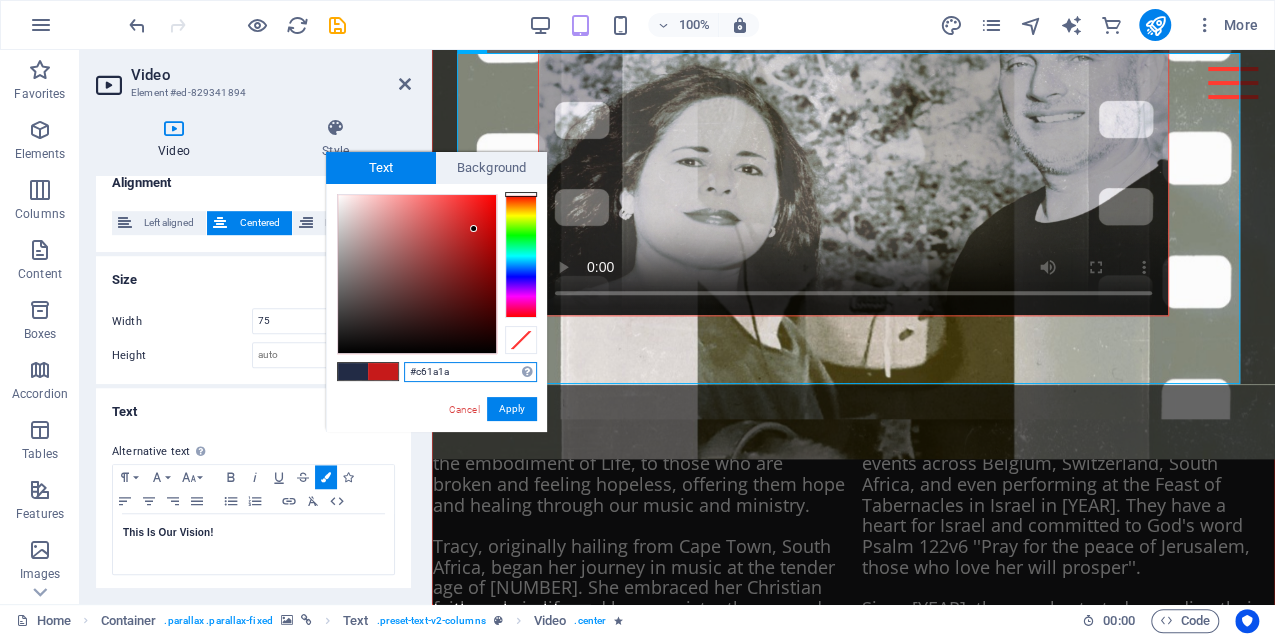 drag, startPoint x: 454, startPoint y: 261, endPoint x: 474, endPoint y: 229, distance: 37.735924 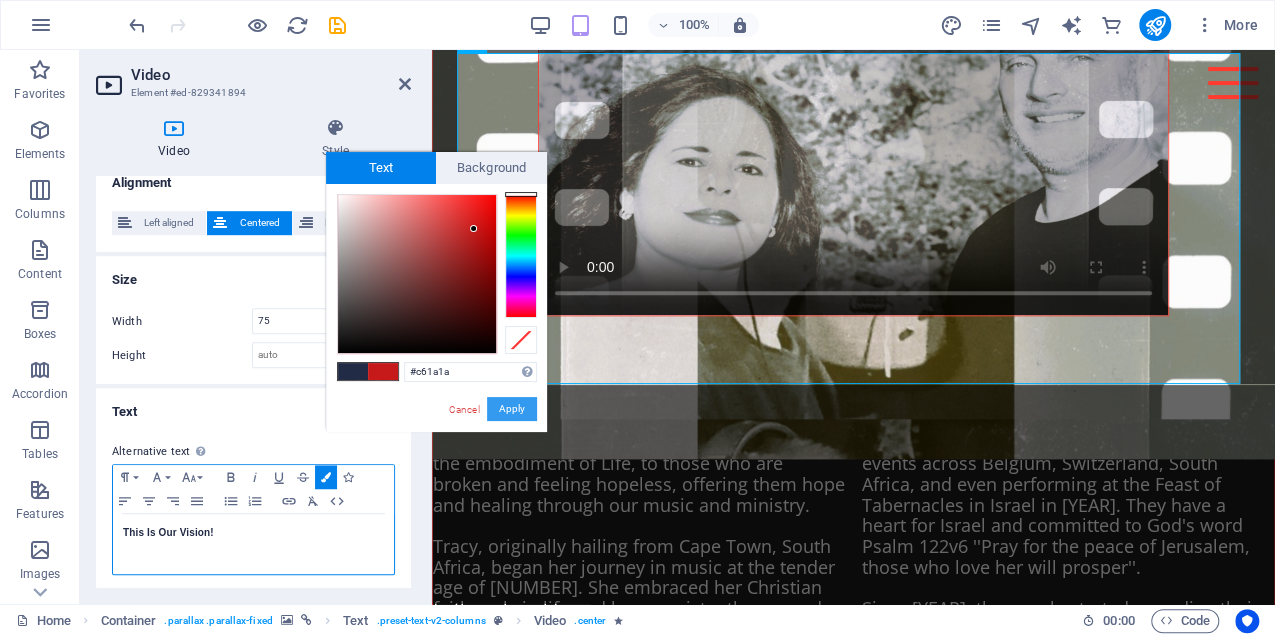 click on "Apply" at bounding box center [512, 409] 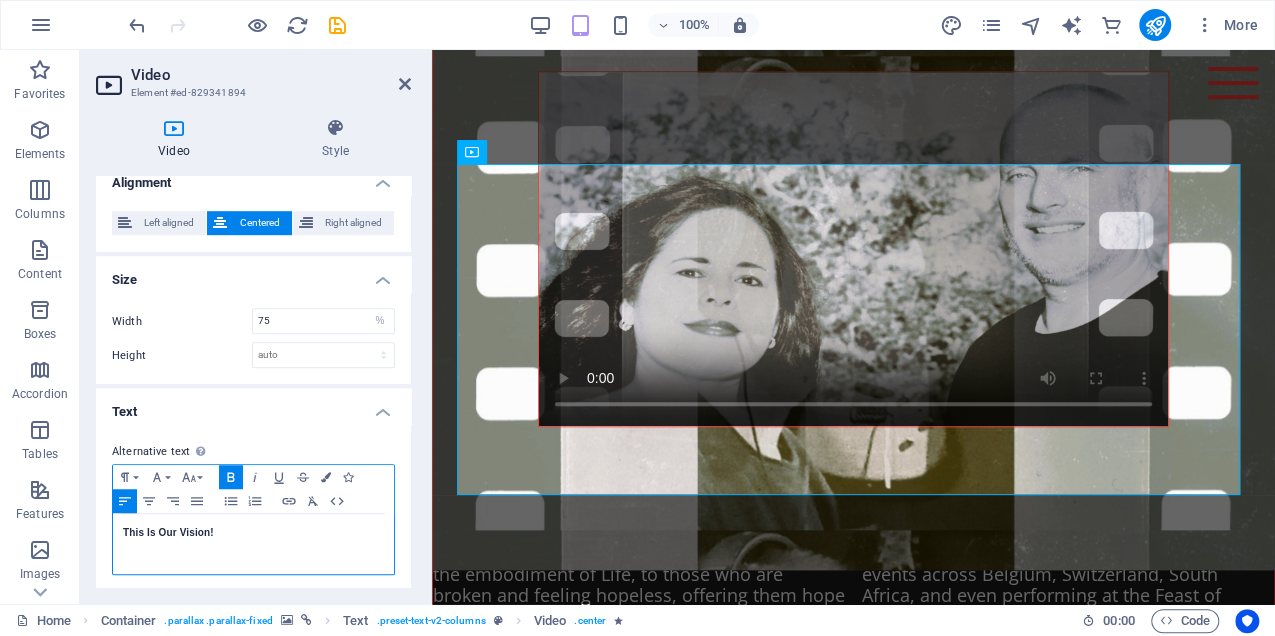 scroll, scrollTop: 1035, scrollLeft: 0, axis: vertical 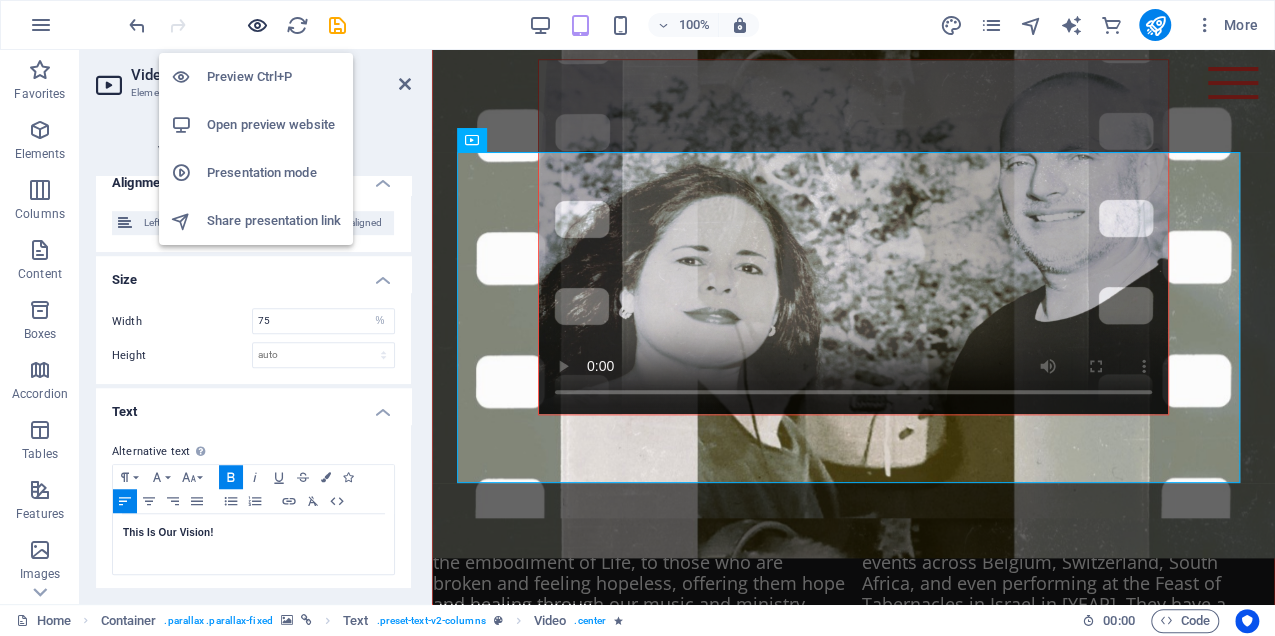 click at bounding box center [257, 25] 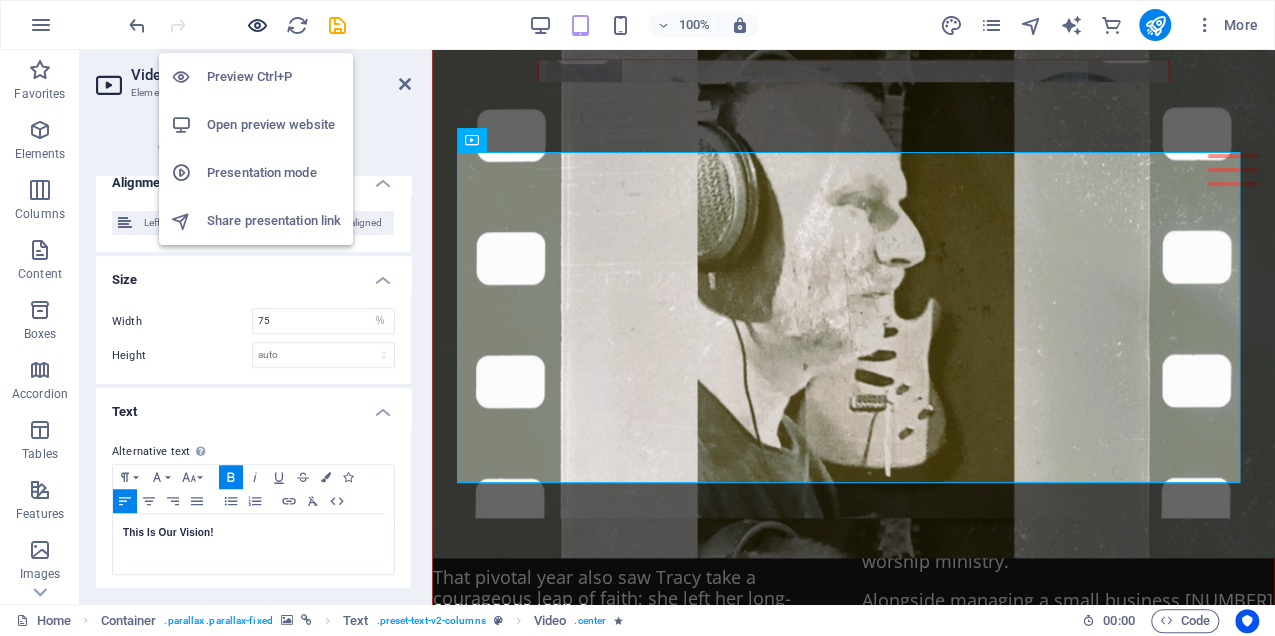scroll, scrollTop: 955, scrollLeft: 0, axis: vertical 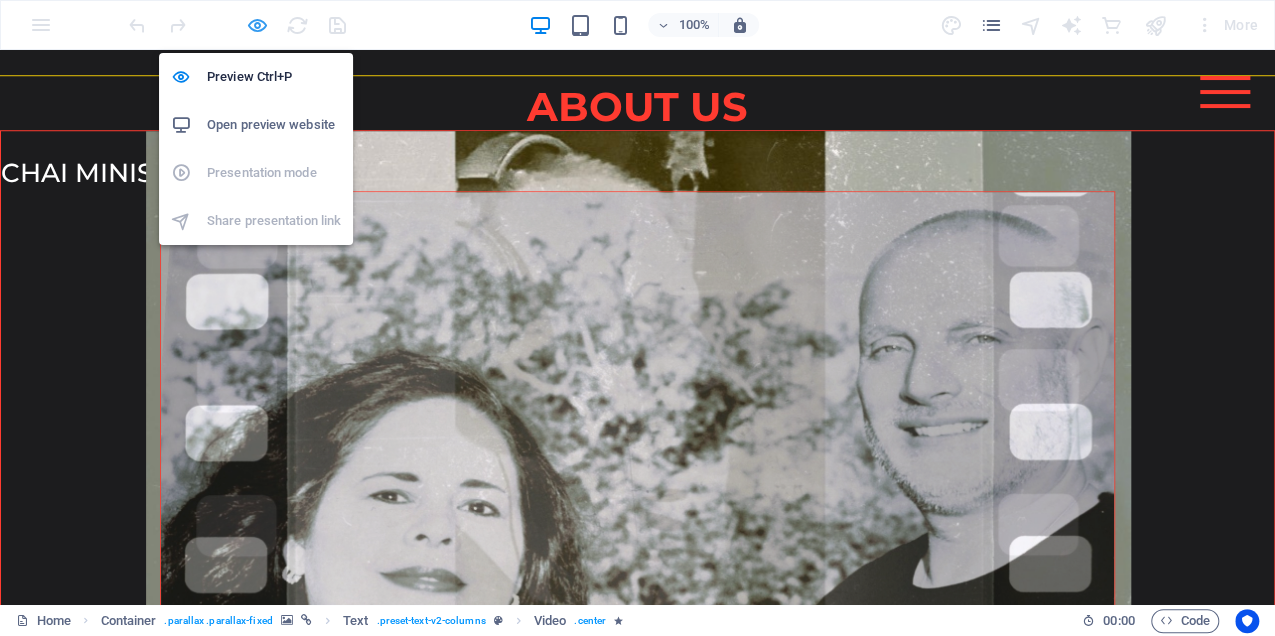click at bounding box center [257, 25] 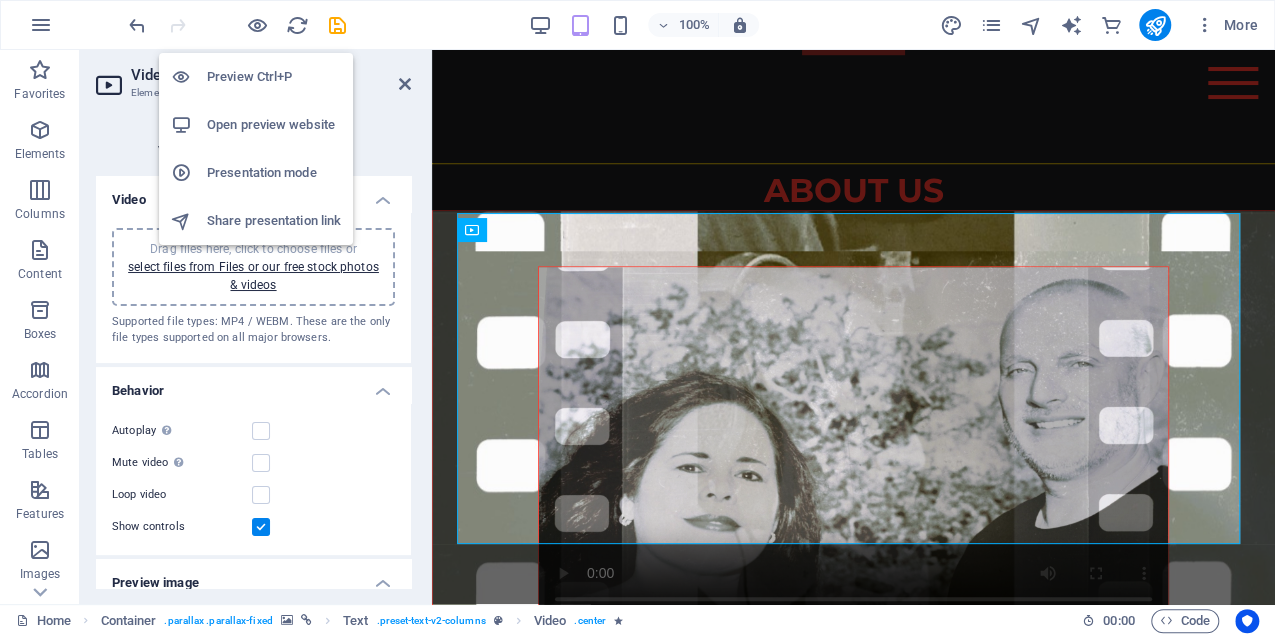 scroll, scrollTop: 916, scrollLeft: 0, axis: vertical 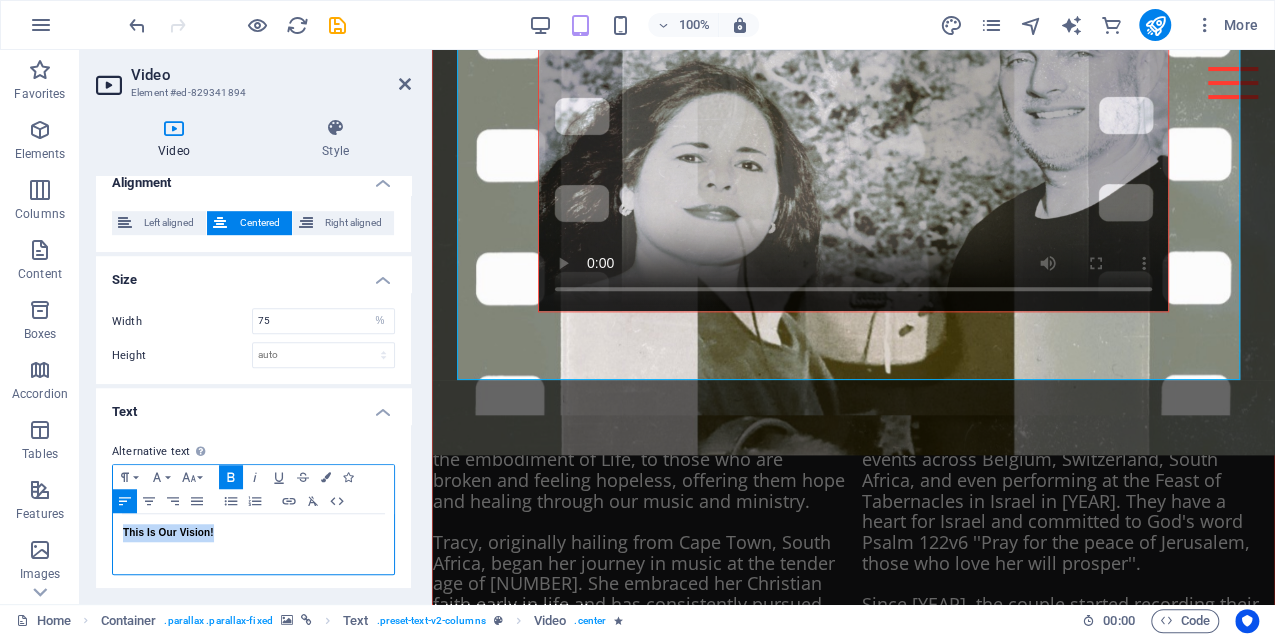 drag, startPoint x: 218, startPoint y: 536, endPoint x: 82, endPoint y: 524, distance: 136.52838 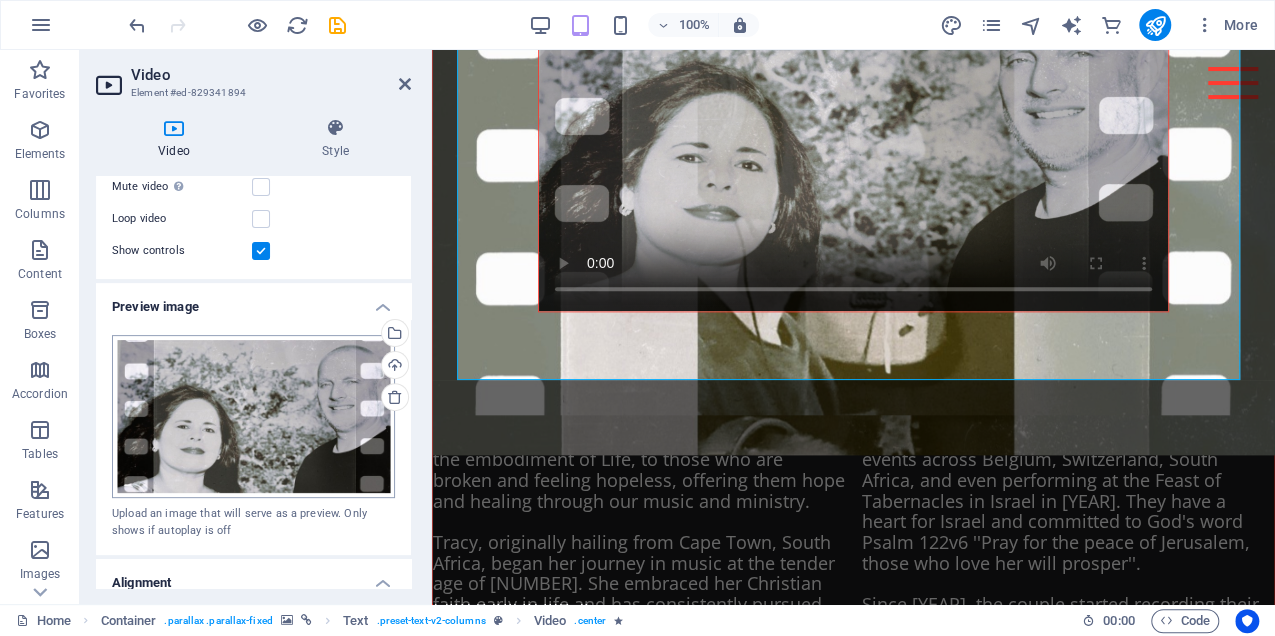scroll, scrollTop: 76, scrollLeft: 0, axis: vertical 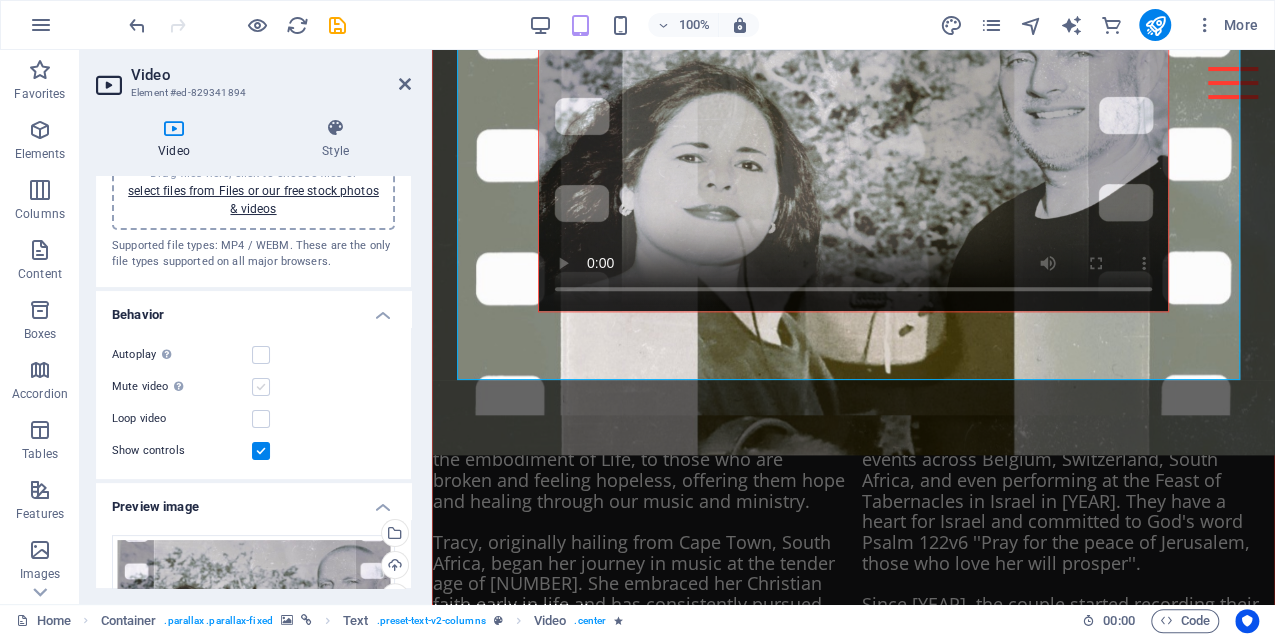 drag, startPoint x: 258, startPoint y: 384, endPoint x: 258, endPoint y: 372, distance: 12 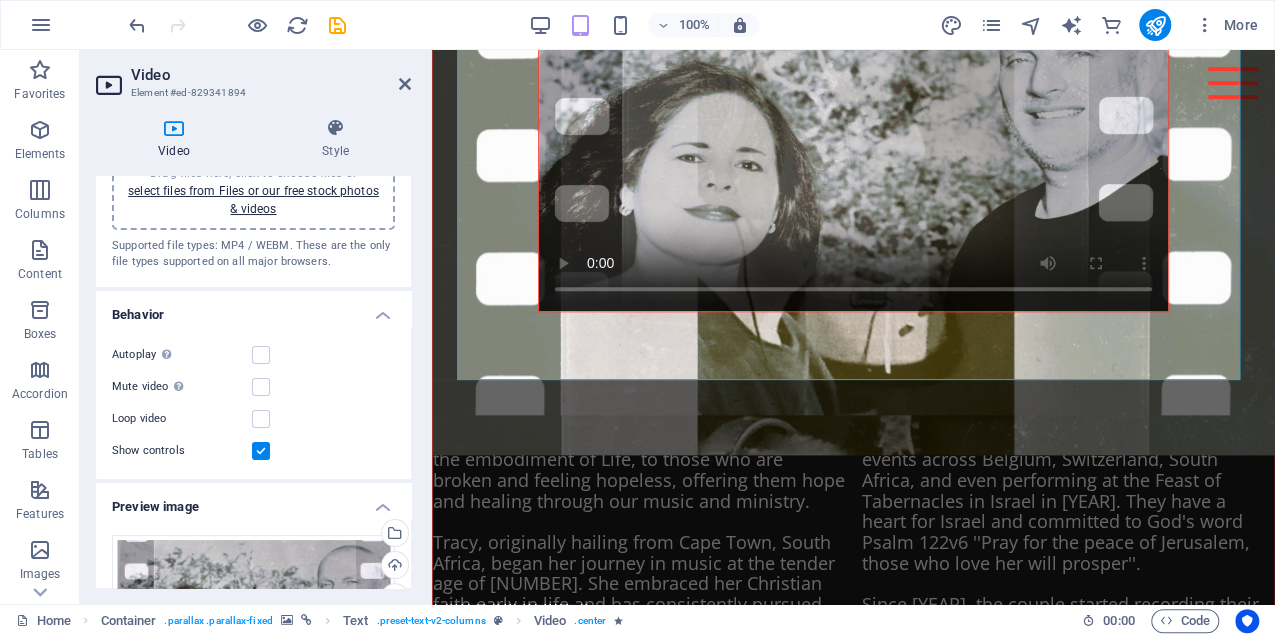 click at bounding box center [261, 387] 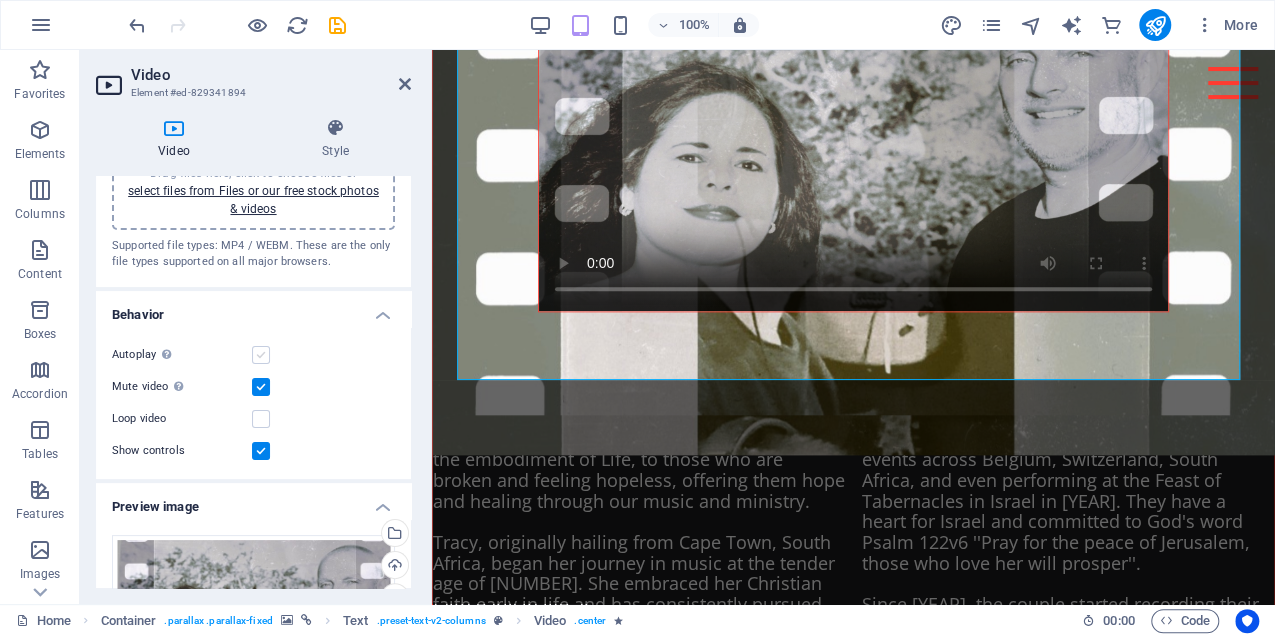 click at bounding box center [261, 355] 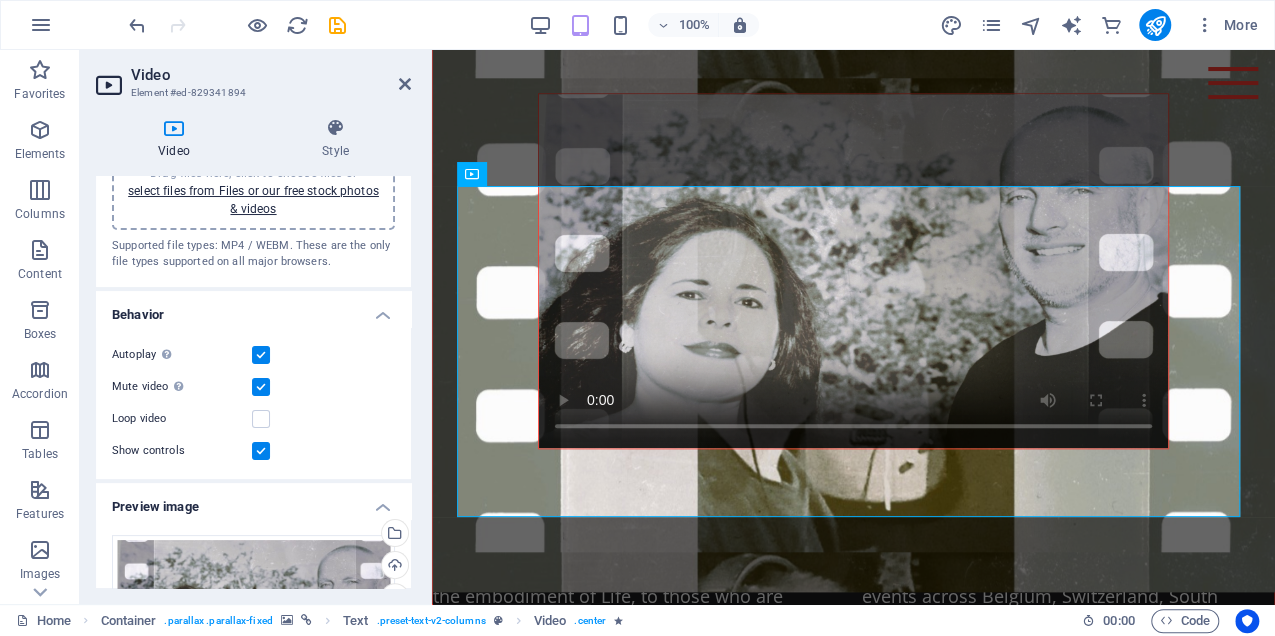 scroll, scrollTop: 1012, scrollLeft: 0, axis: vertical 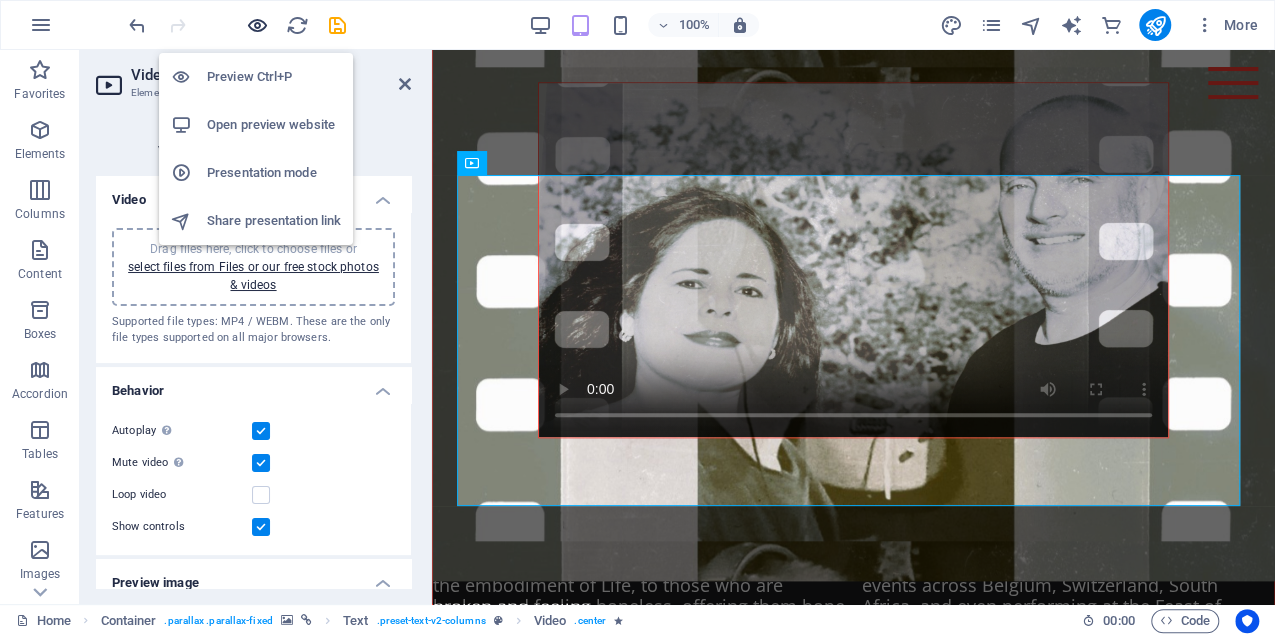 click at bounding box center [257, 25] 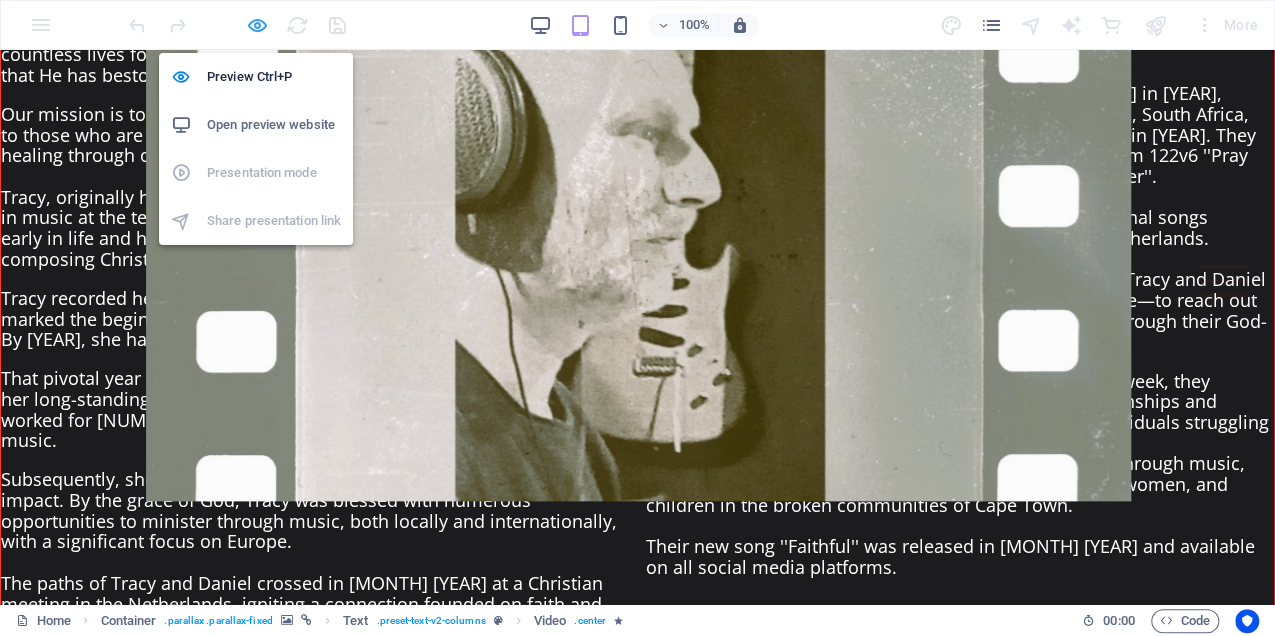 scroll, scrollTop: 932, scrollLeft: 0, axis: vertical 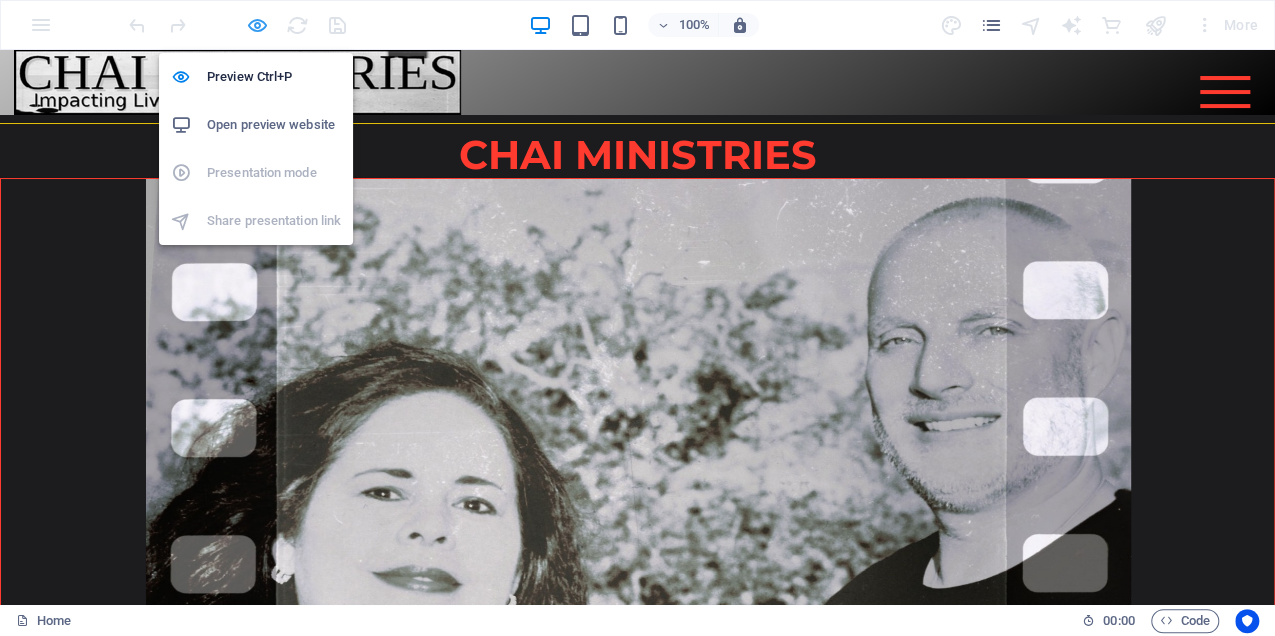 click at bounding box center (257, 25) 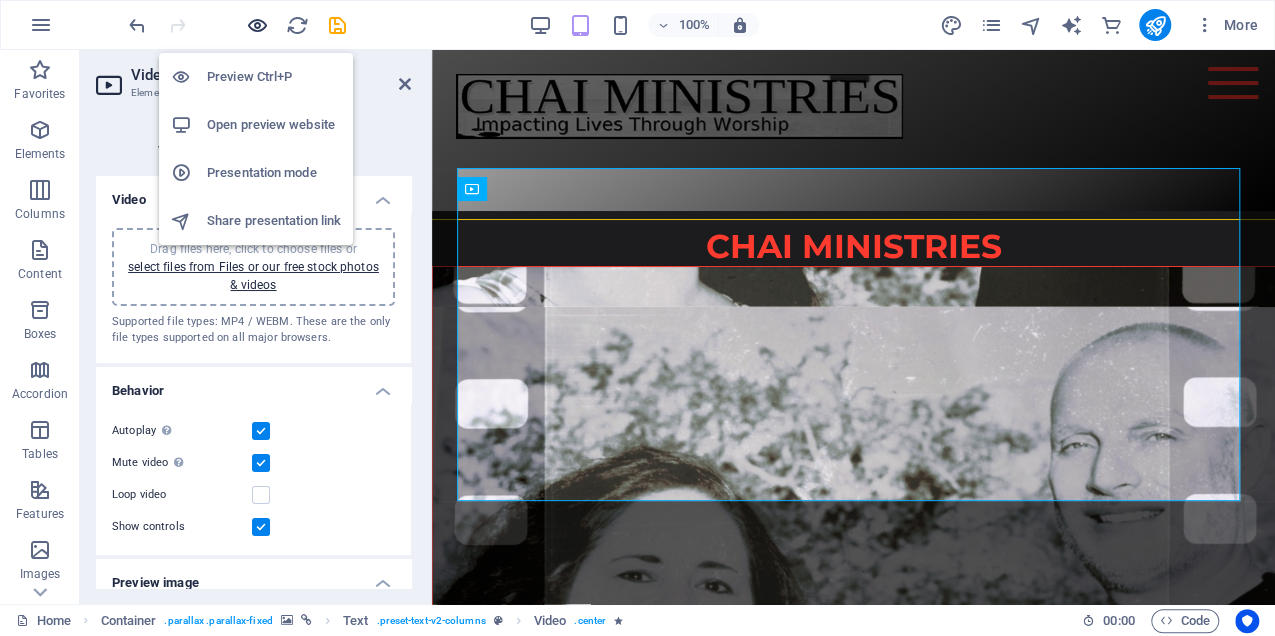 scroll, scrollTop: 956, scrollLeft: 0, axis: vertical 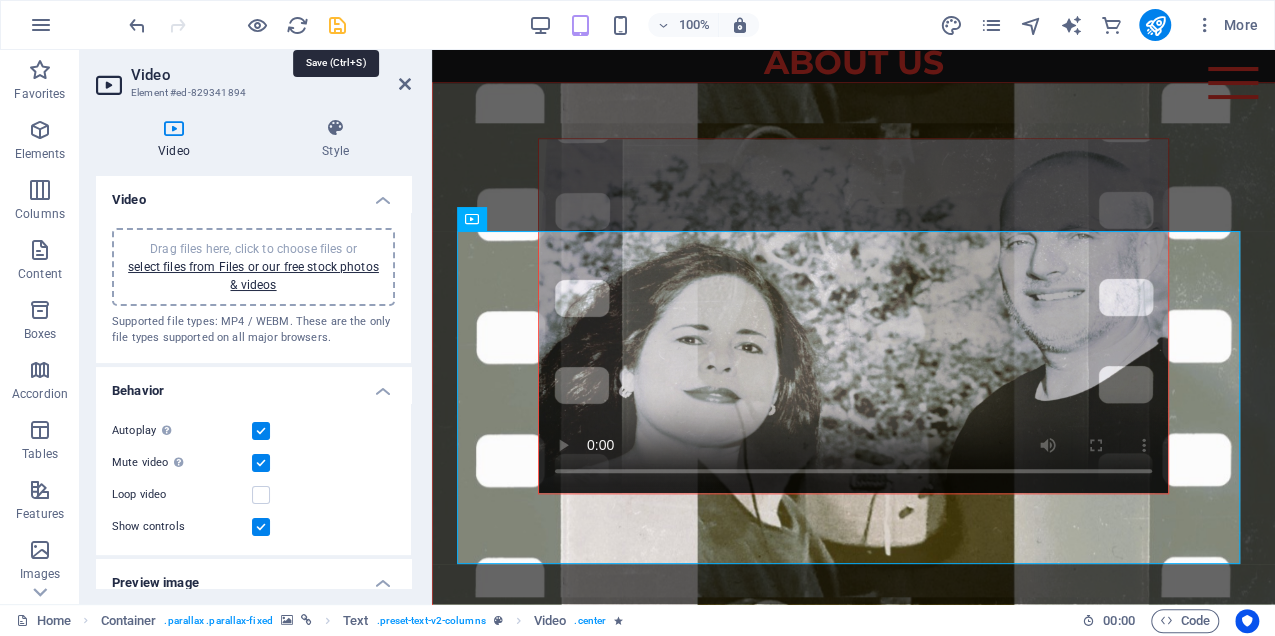click at bounding box center (337, 25) 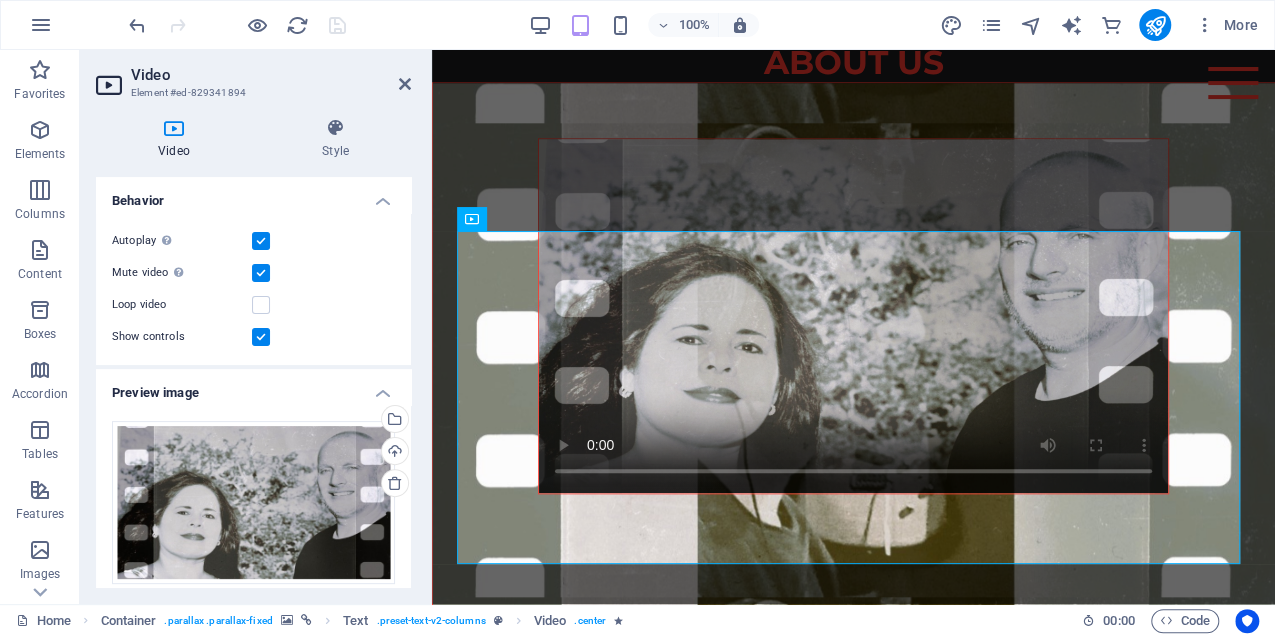 scroll, scrollTop: 200, scrollLeft: 0, axis: vertical 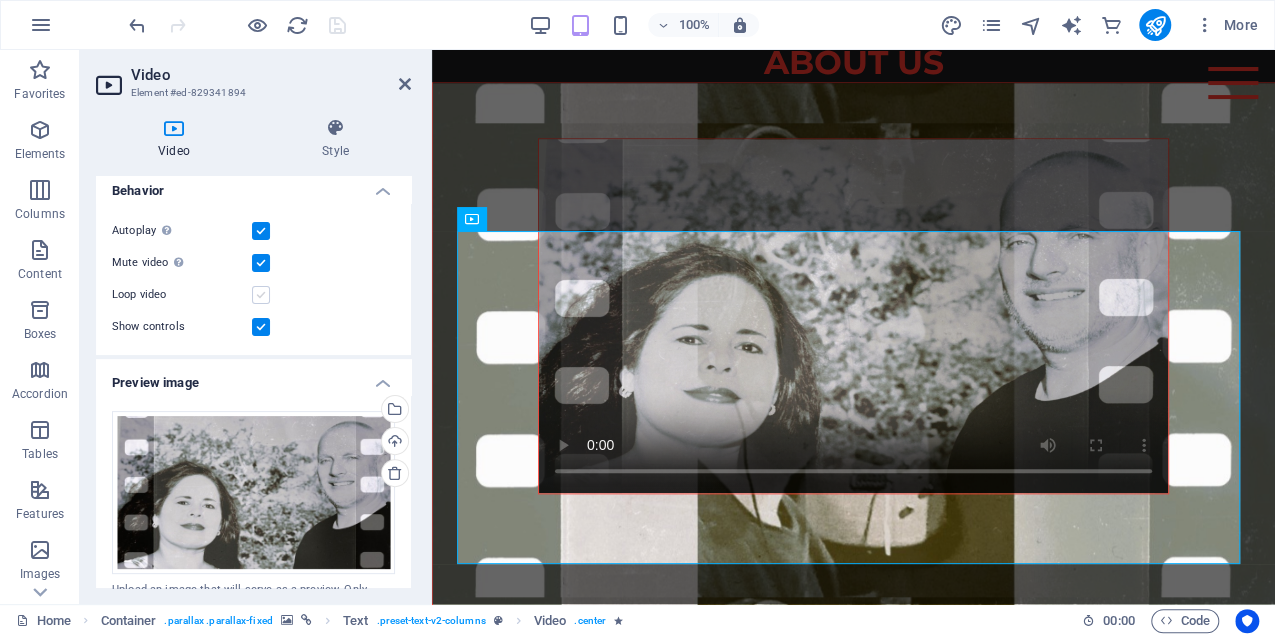 click at bounding box center [261, 295] 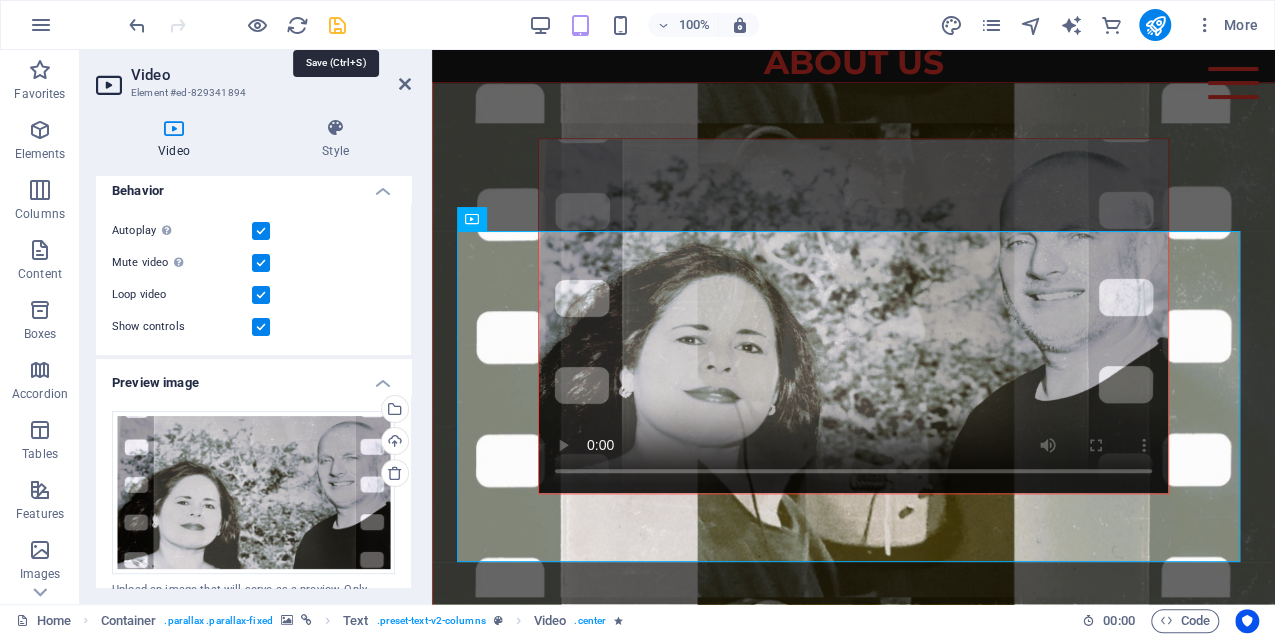 click at bounding box center [337, 25] 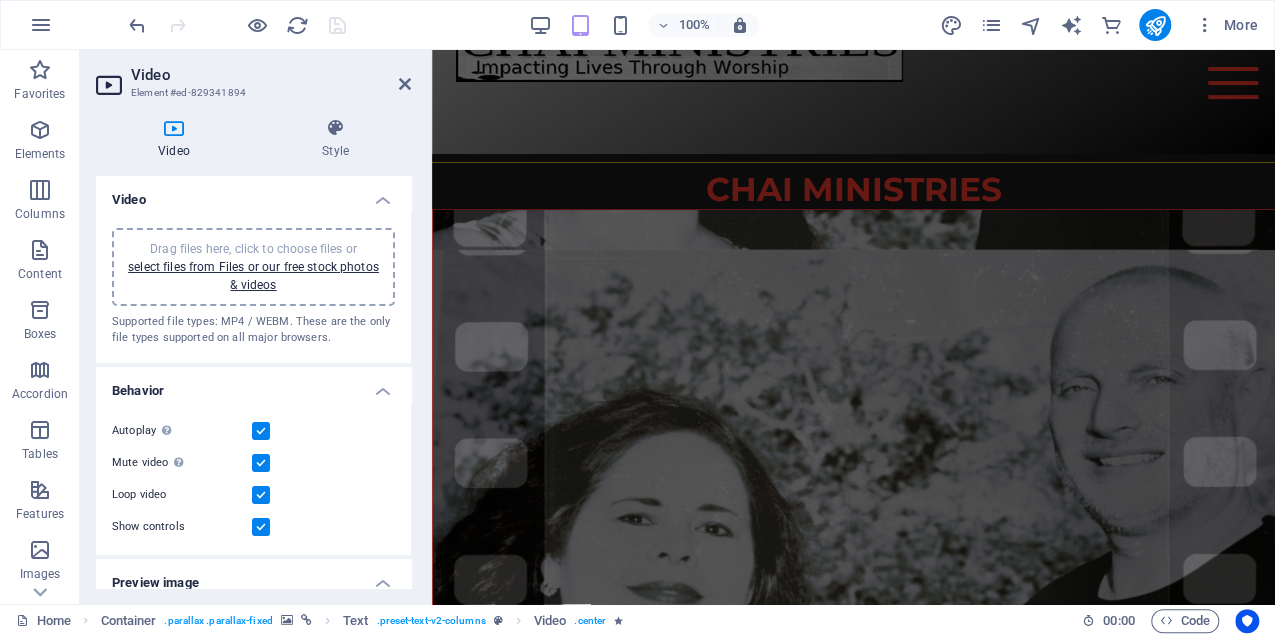 scroll, scrollTop: 0, scrollLeft: 0, axis: both 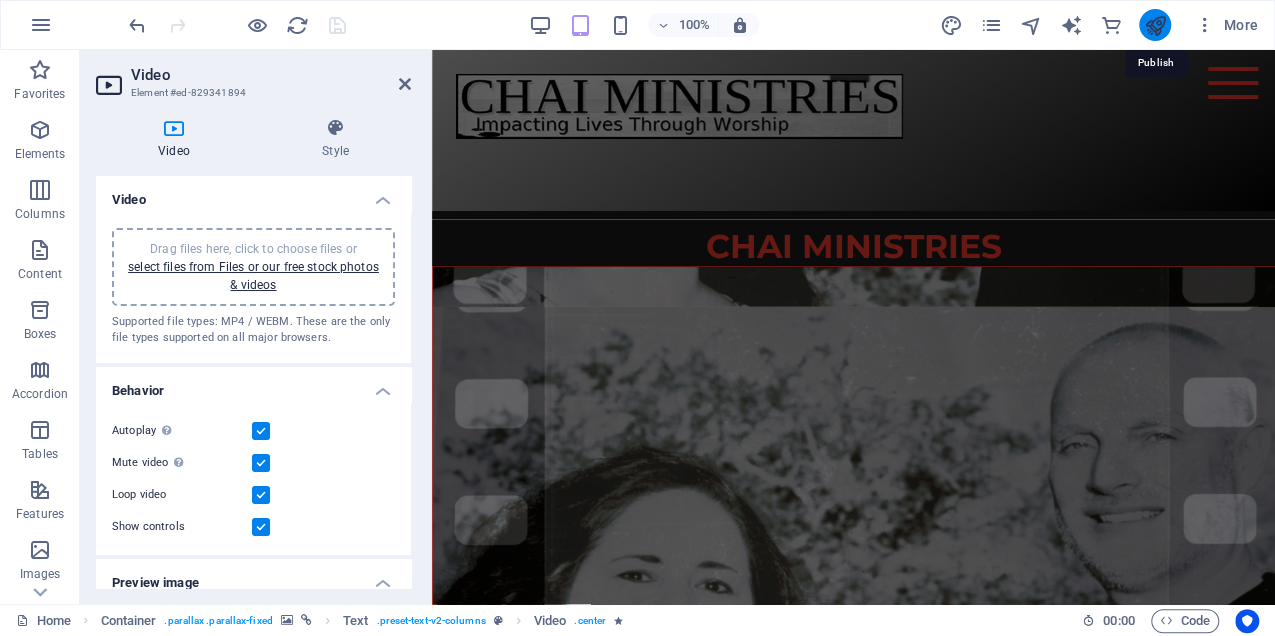 click at bounding box center (1154, 25) 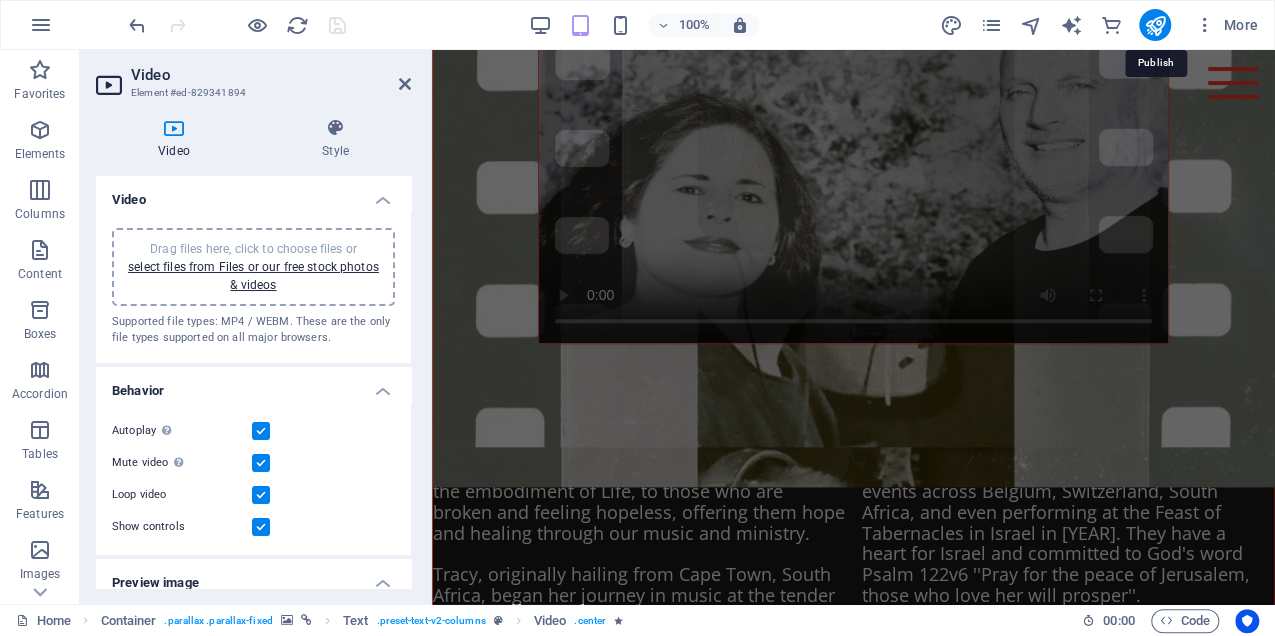 select on "%" 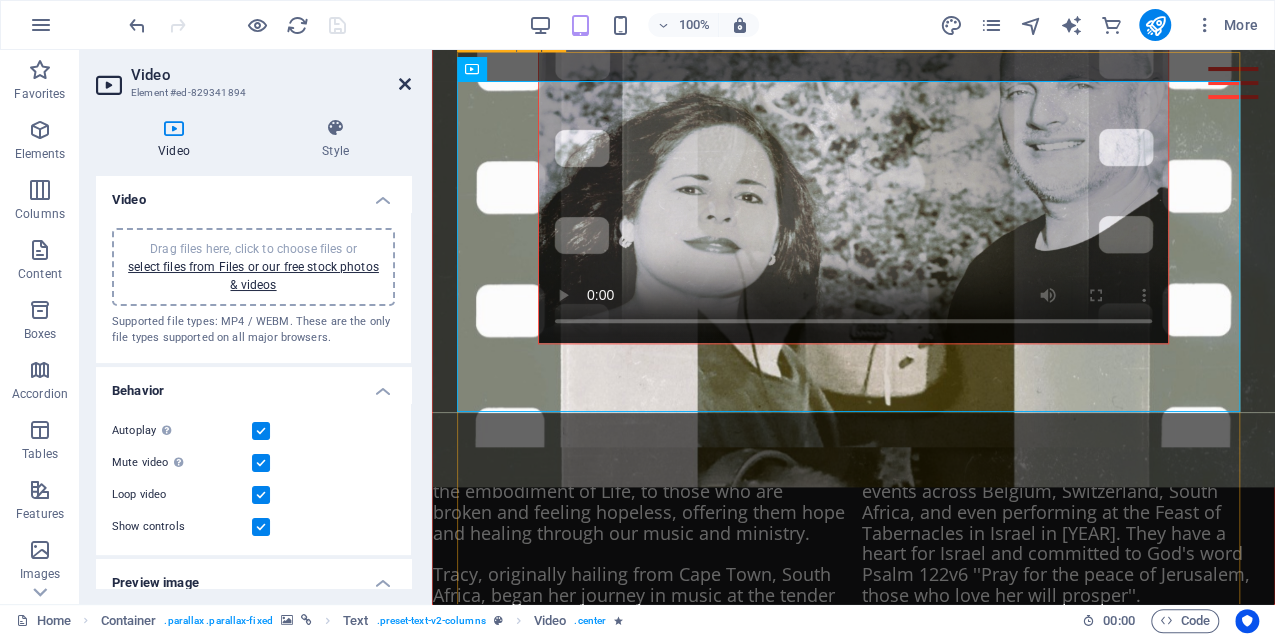 click at bounding box center (405, 84) 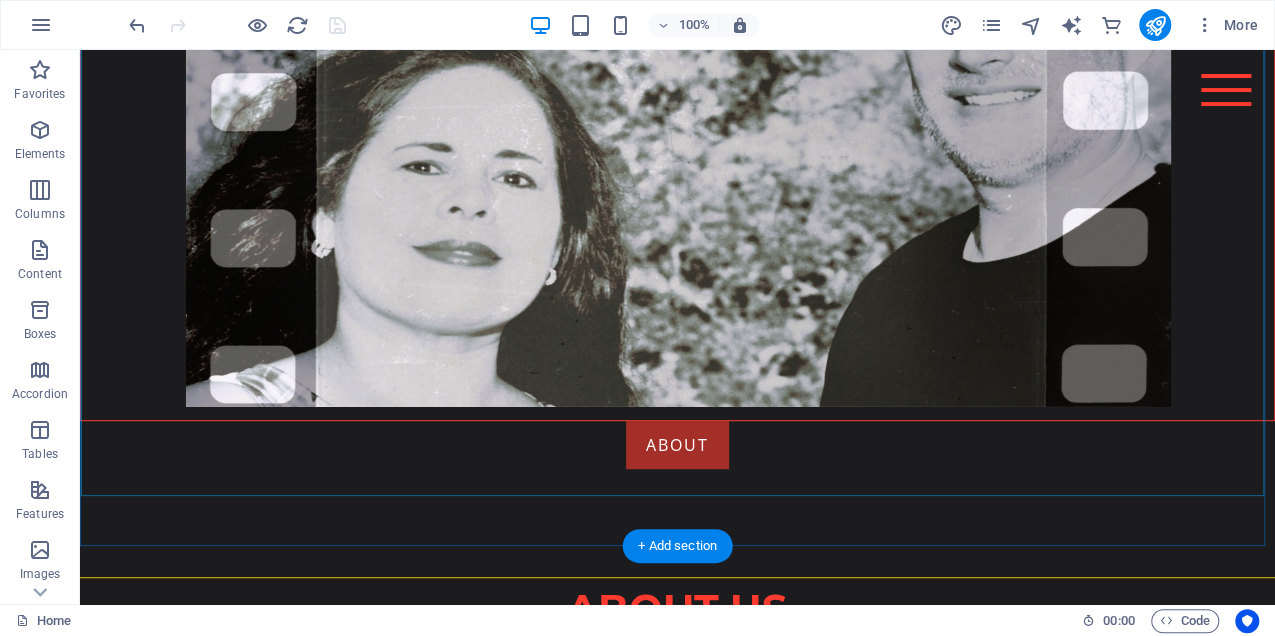 scroll, scrollTop: 400, scrollLeft: 0, axis: vertical 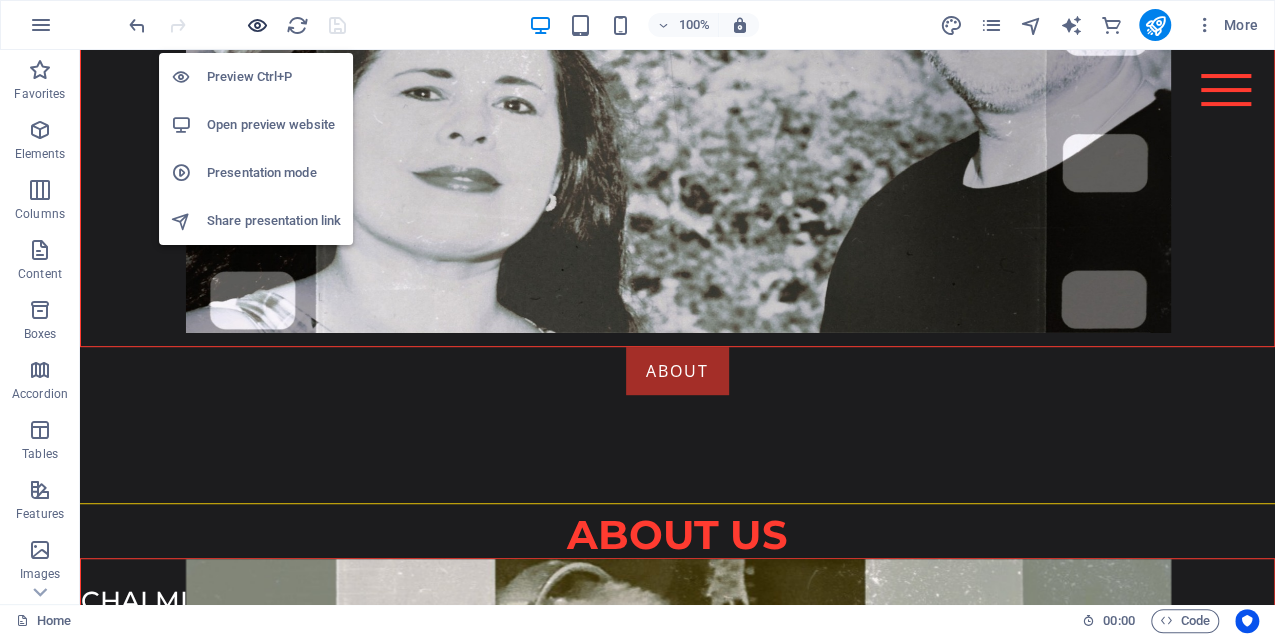 click at bounding box center (257, 25) 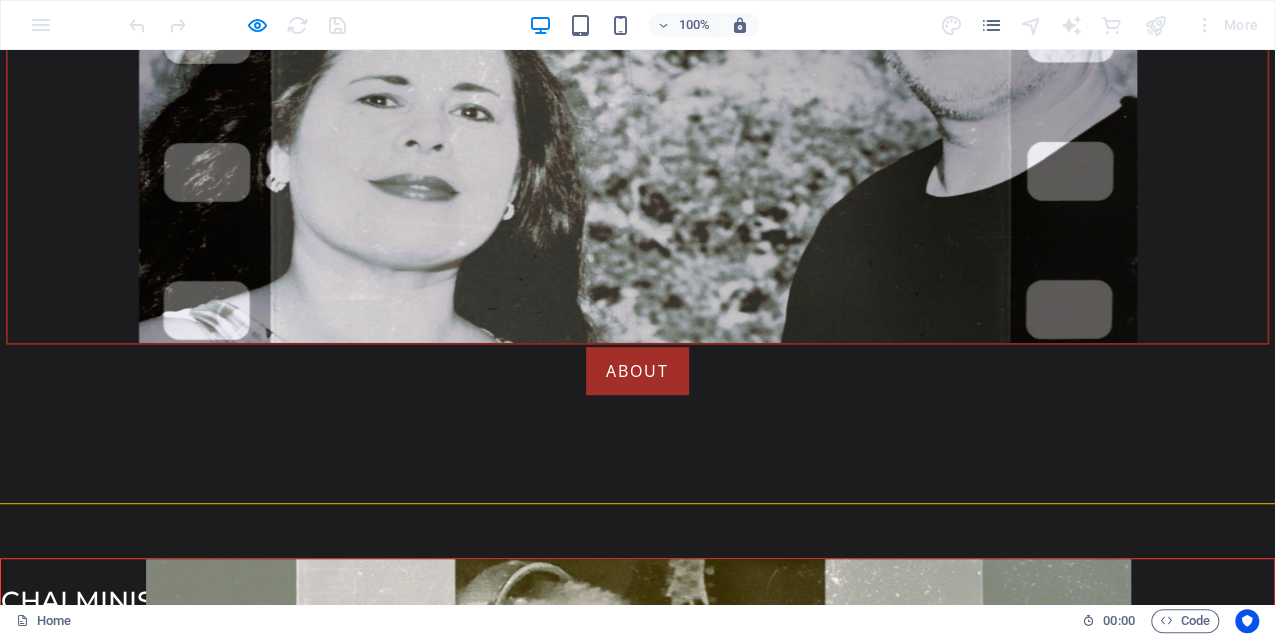 click on "ABOUT" at bounding box center [637, 371] 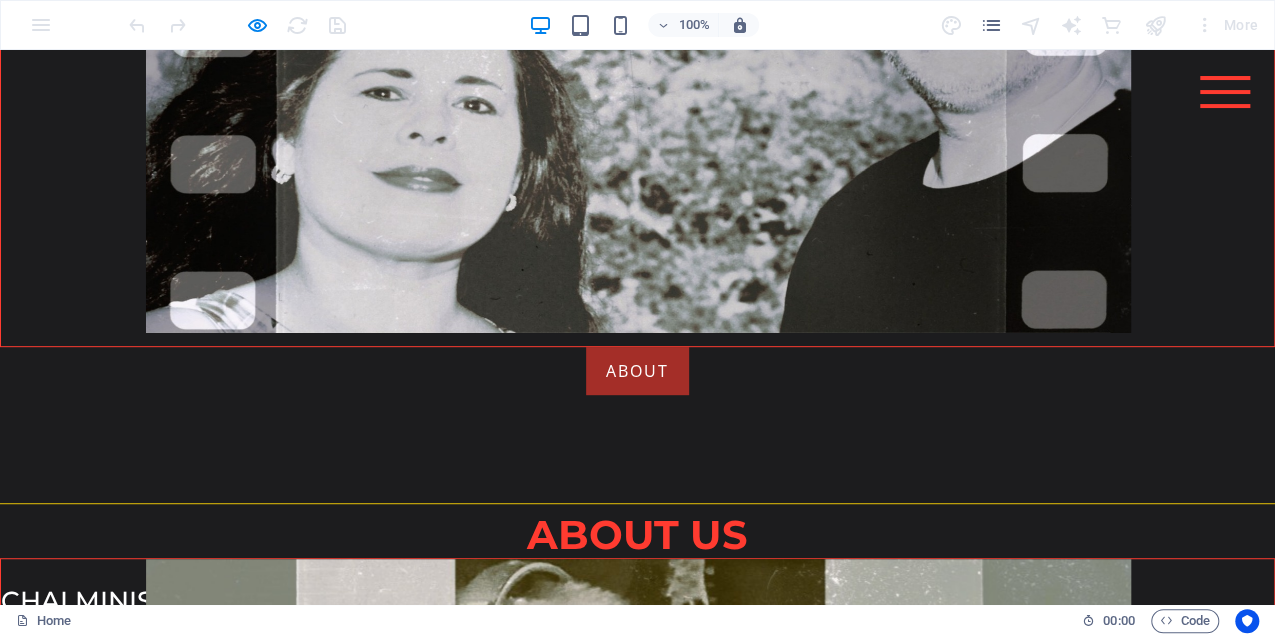click on "ABOUT" at bounding box center (637, 371) 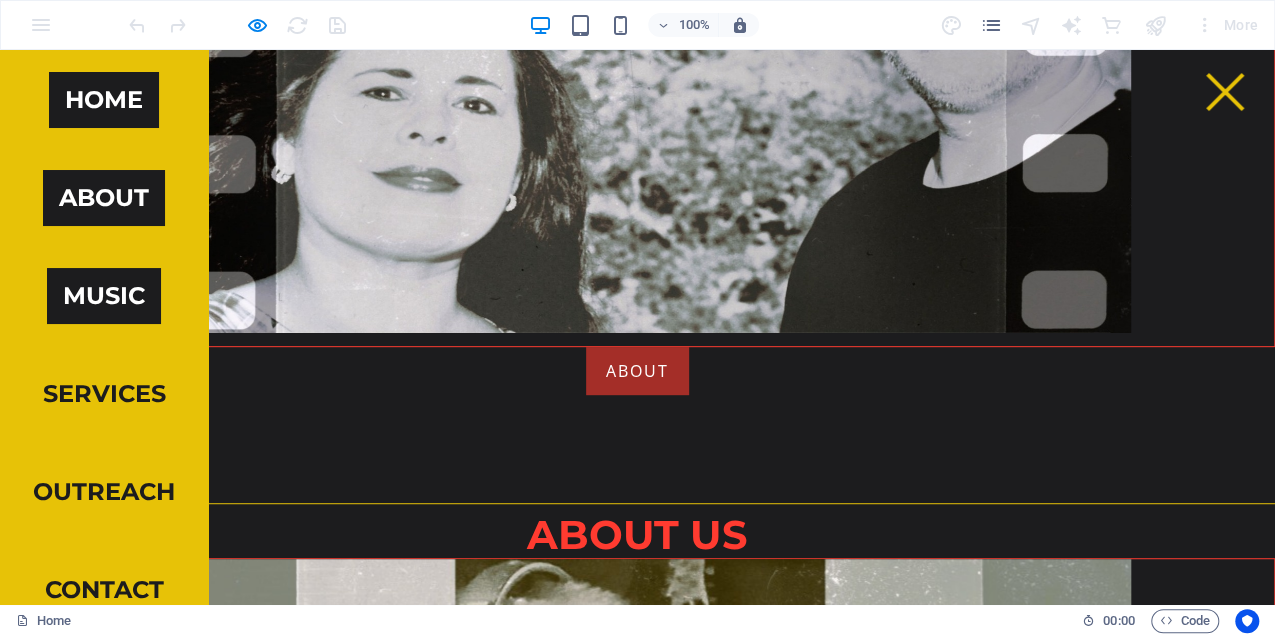 click on "Music" at bounding box center (104, 296) 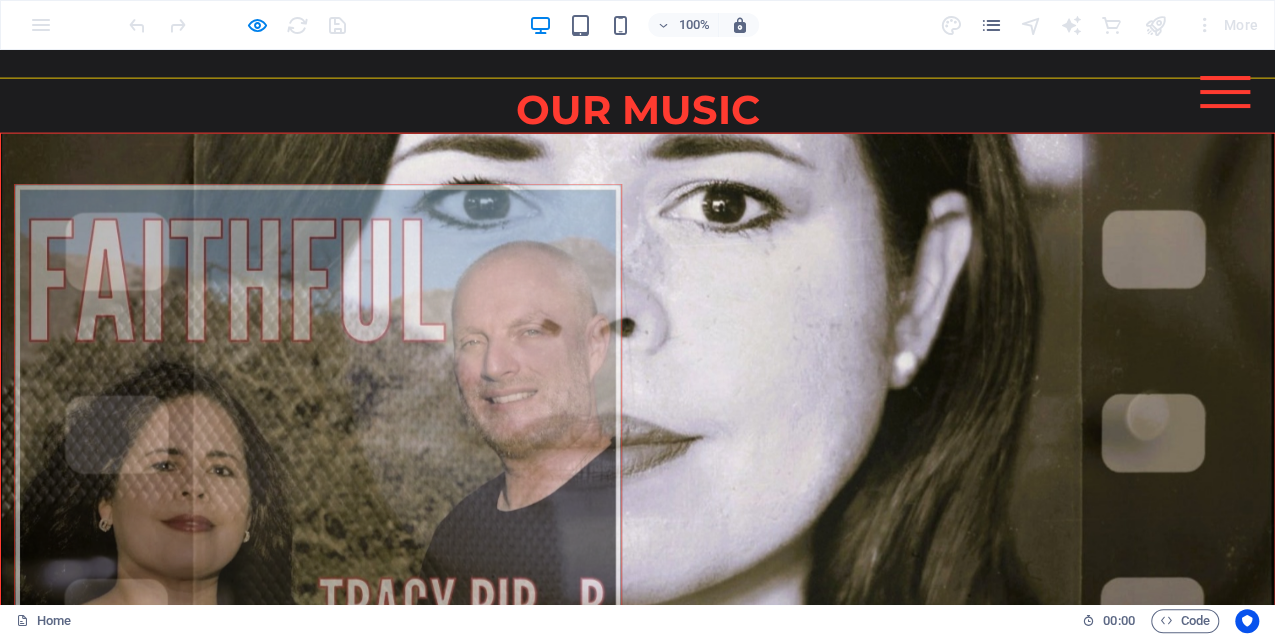 scroll, scrollTop: 2348, scrollLeft: 0, axis: vertical 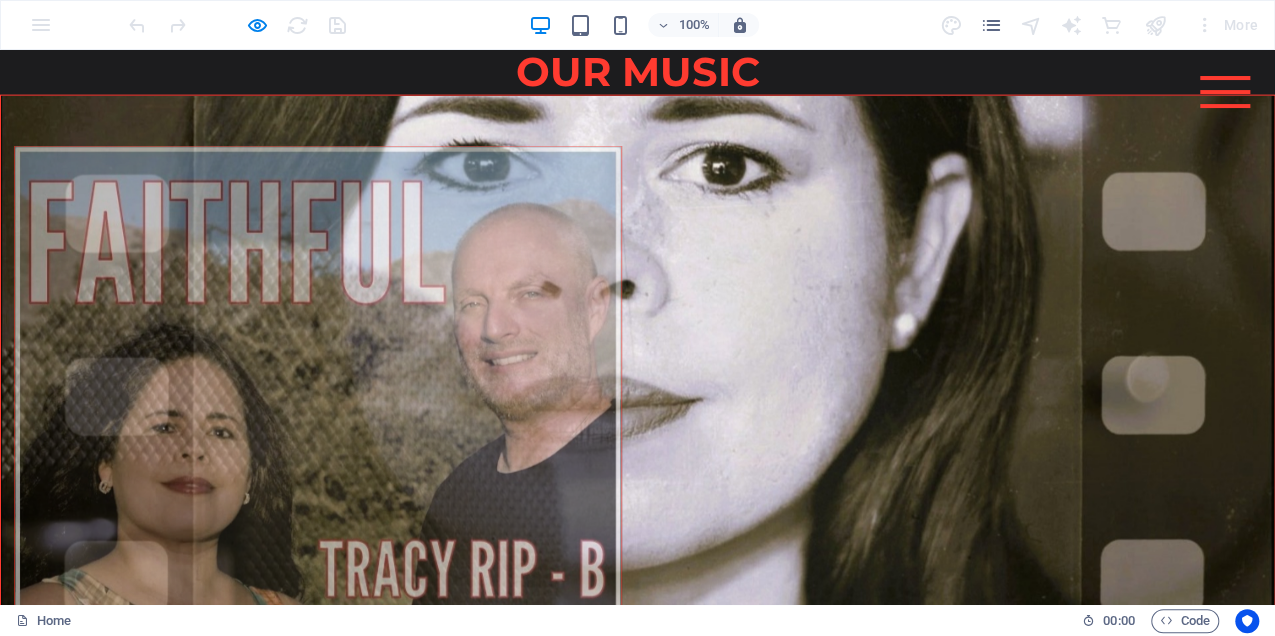 click at bounding box center [1225, 92] 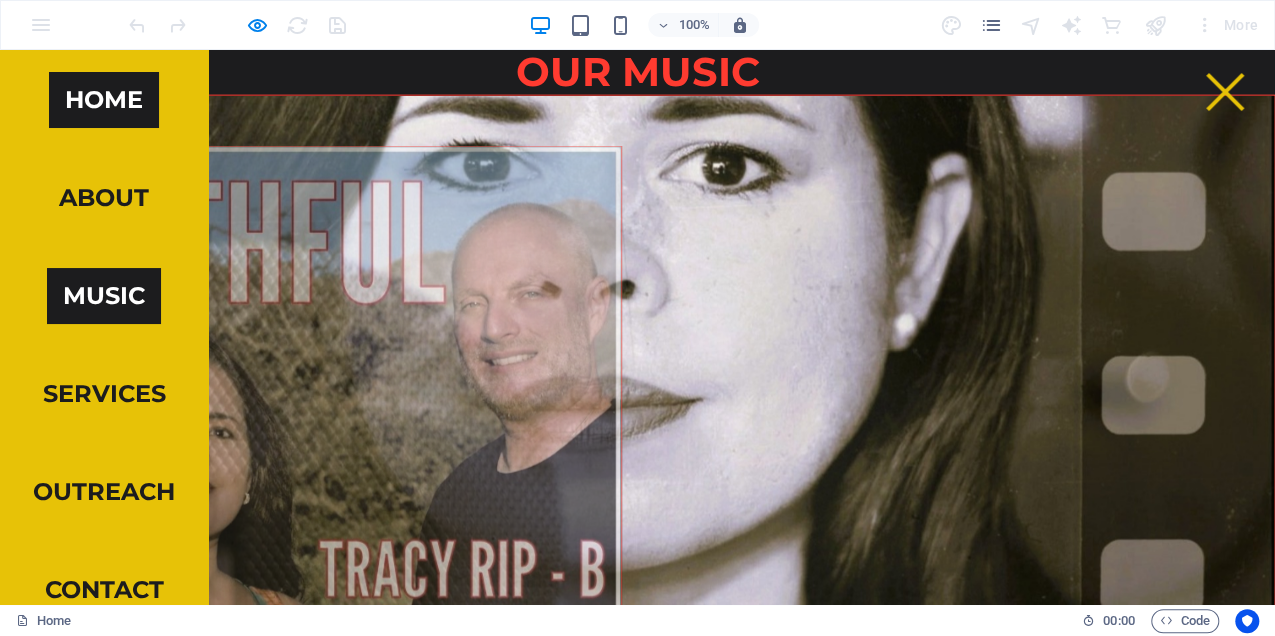 click on "Home" at bounding box center [104, 100] 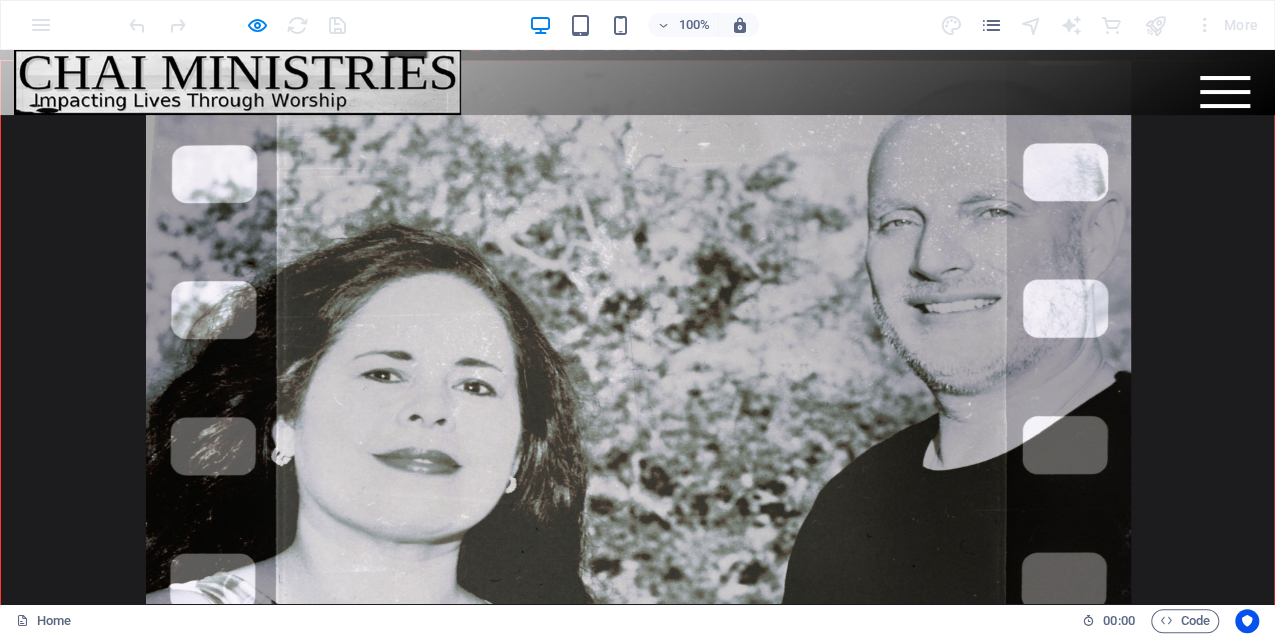 scroll, scrollTop: 9, scrollLeft: 0, axis: vertical 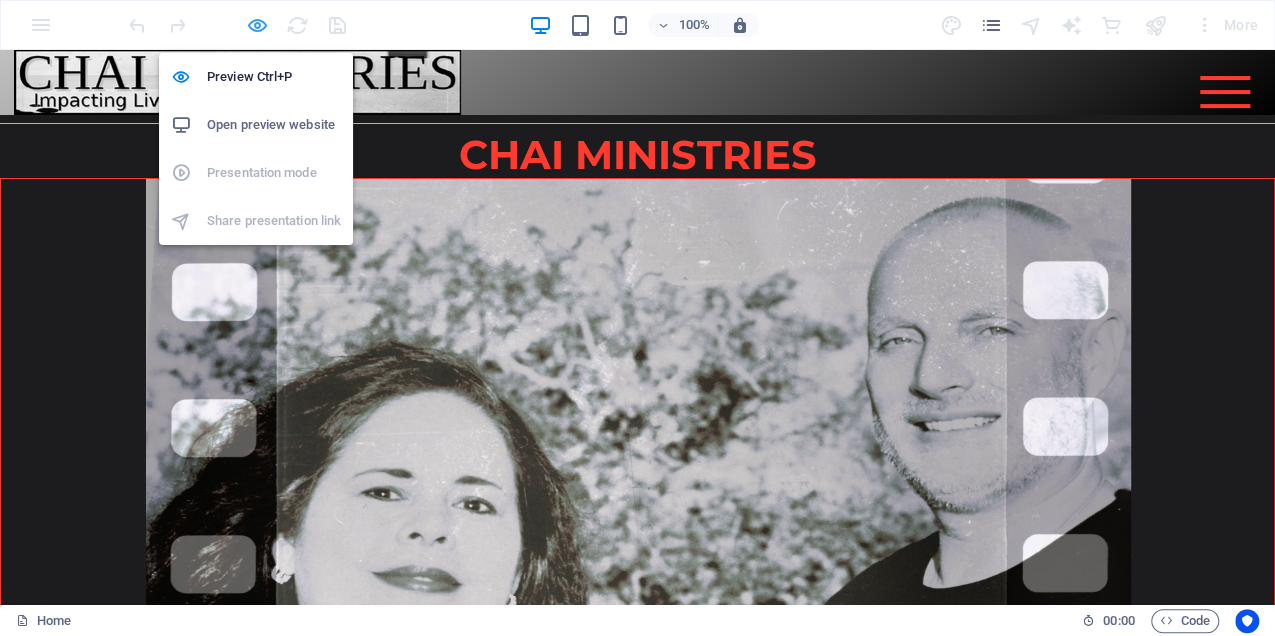 click at bounding box center (257, 25) 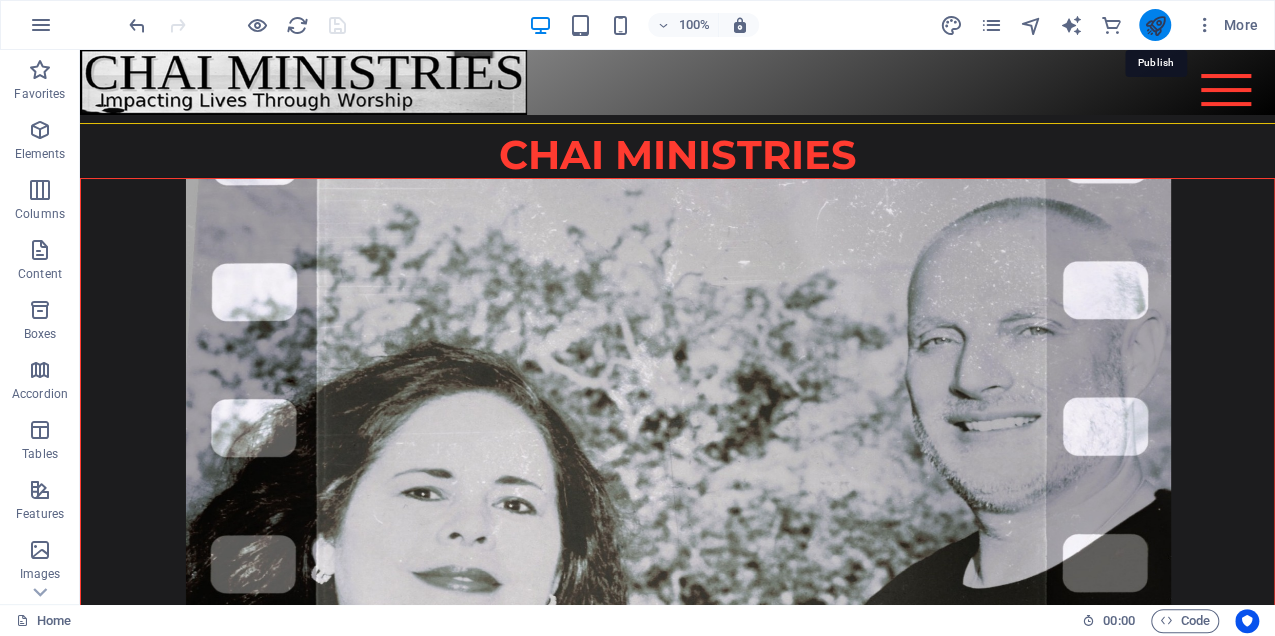 click at bounding box center (1154, 25) 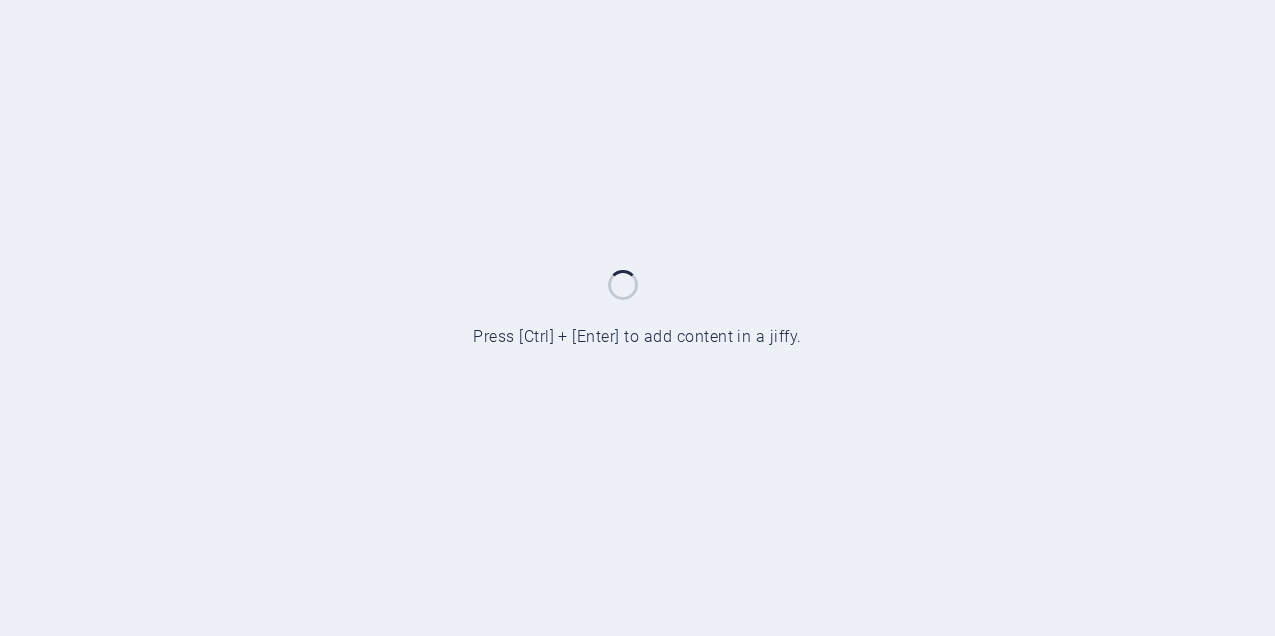 scroll, scrollTop: 0, scrollLeft: 0, axis: both 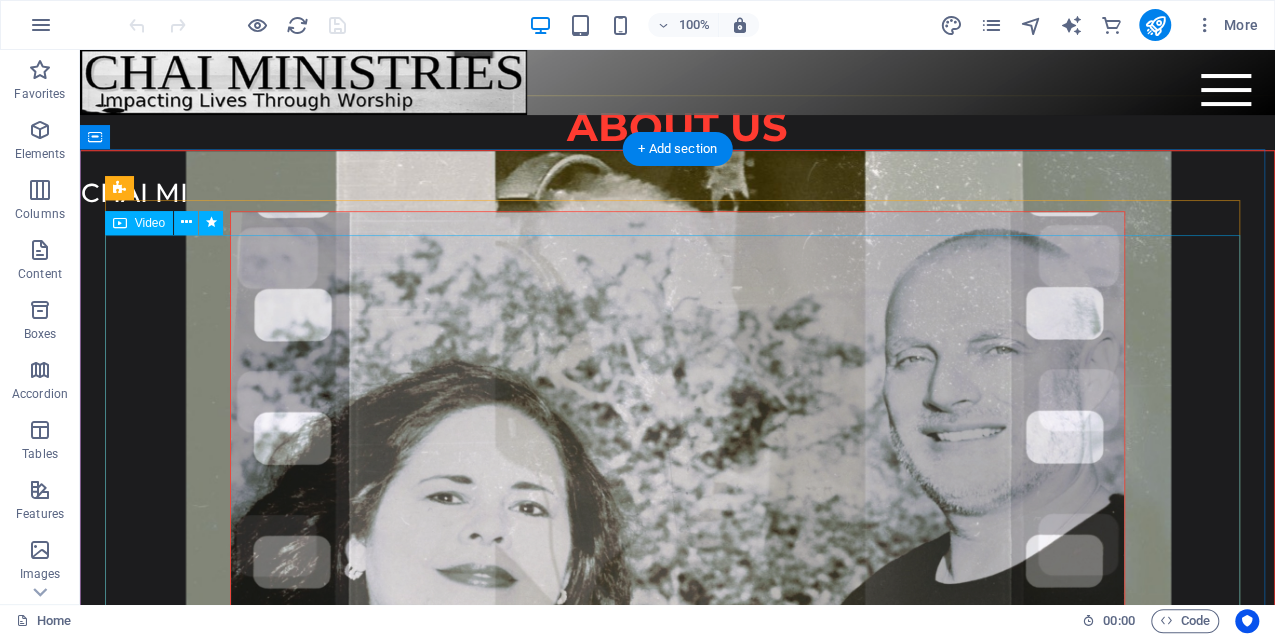 click at bounding box center (677, 463) 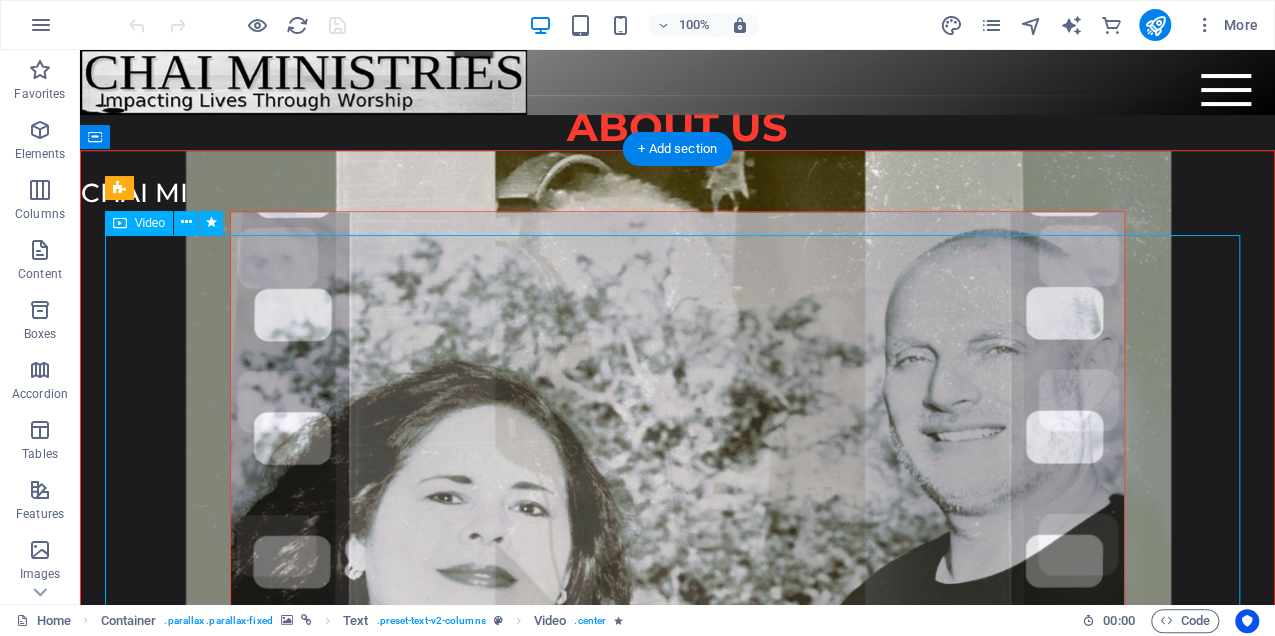 click at bounding box center [677, 463] 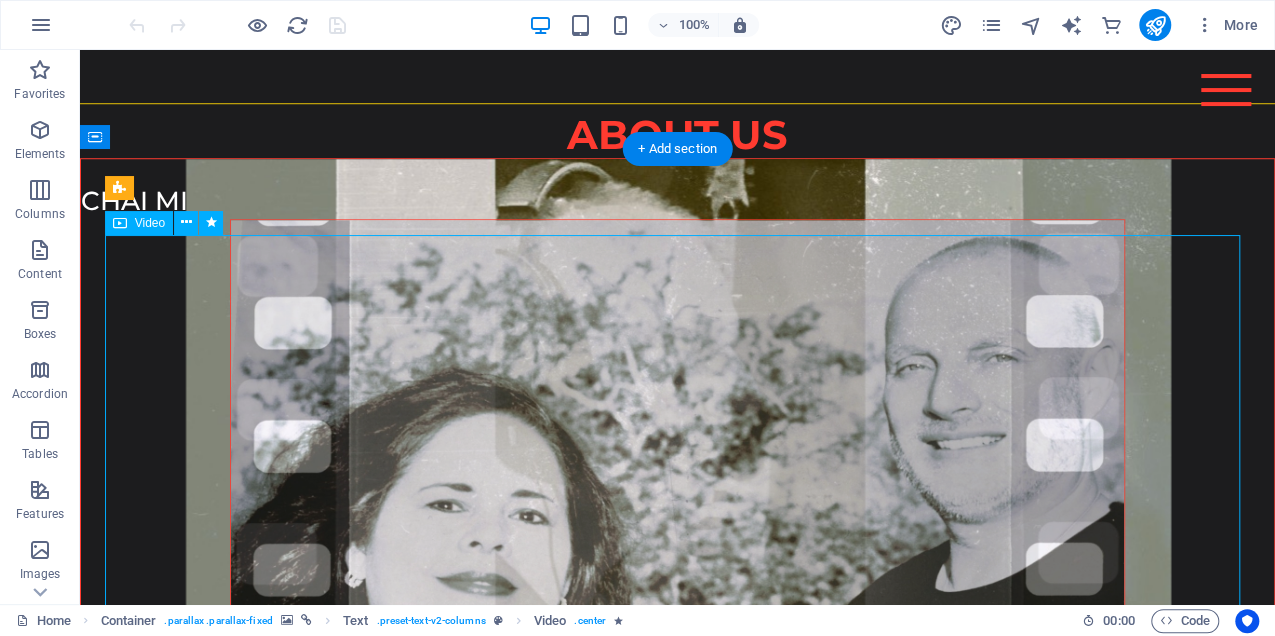 scroll, scrollTop: 888, scrollLeft: 0, axis: vertical 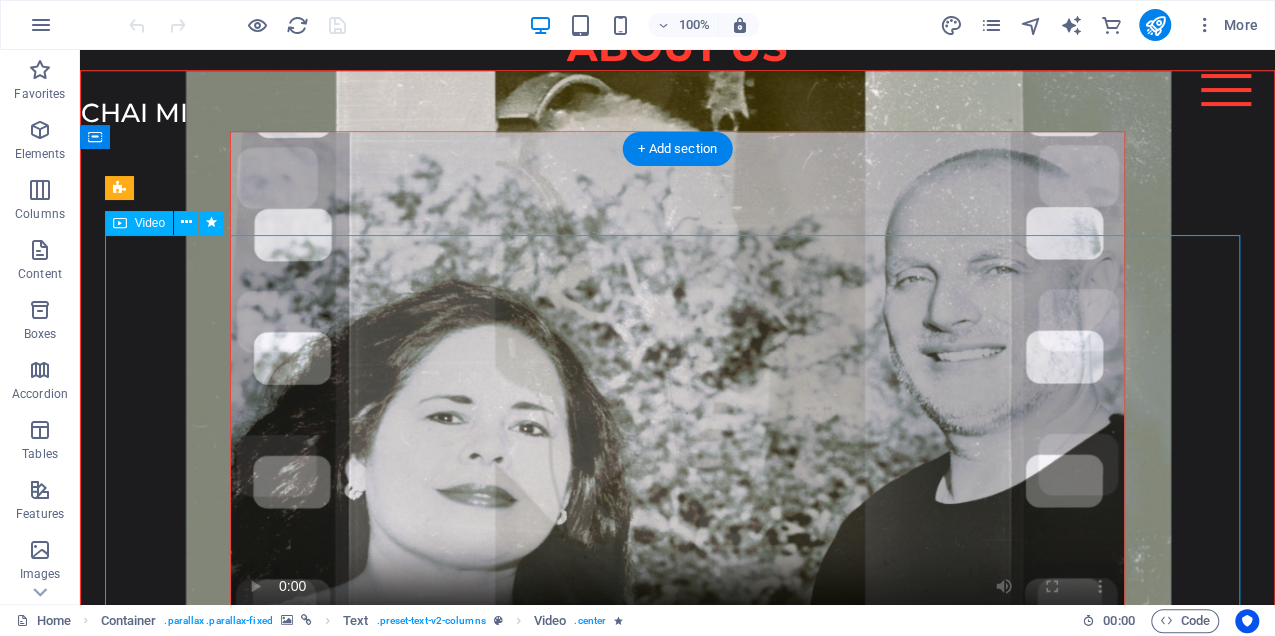 select on "%" 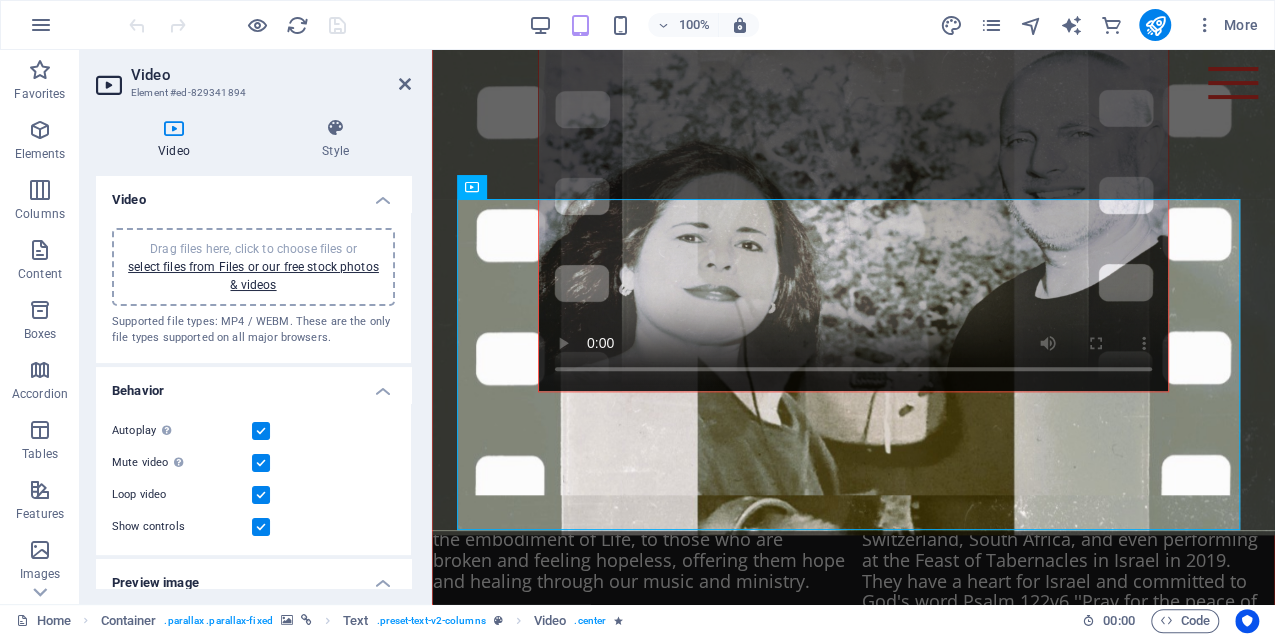 scroll, scrollTop: 988, scrollLeft: 0, axis: vertical 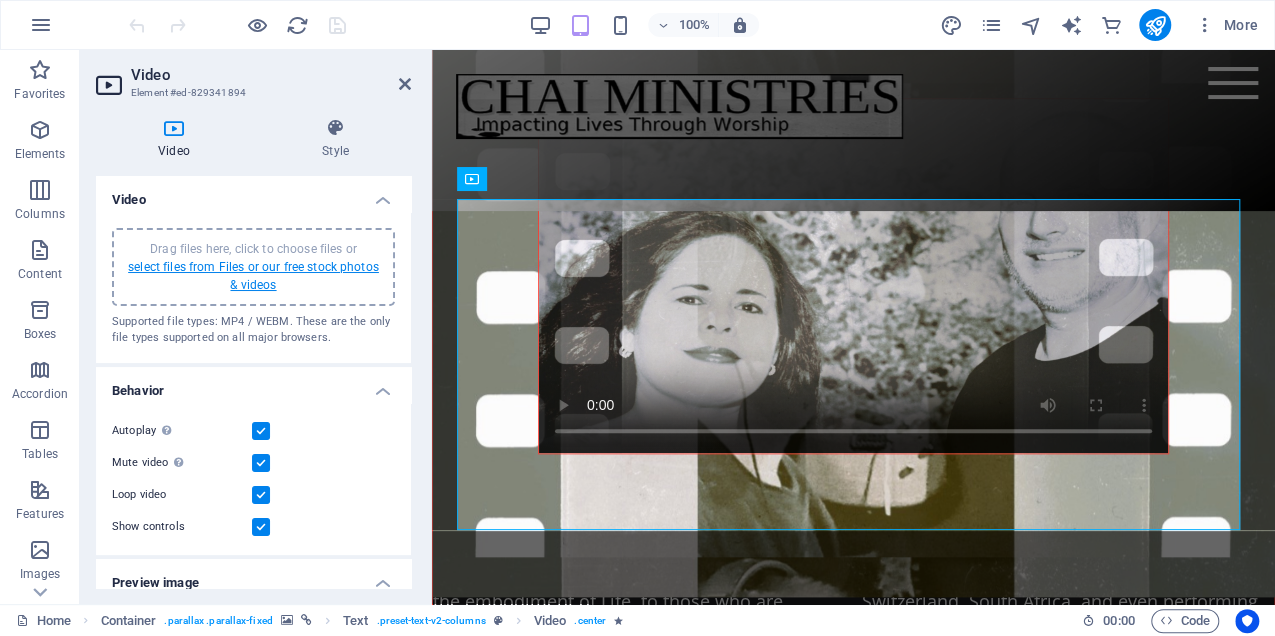 click on "select files from Files or our free stock photos & videos" at bounding box center (253, 276) 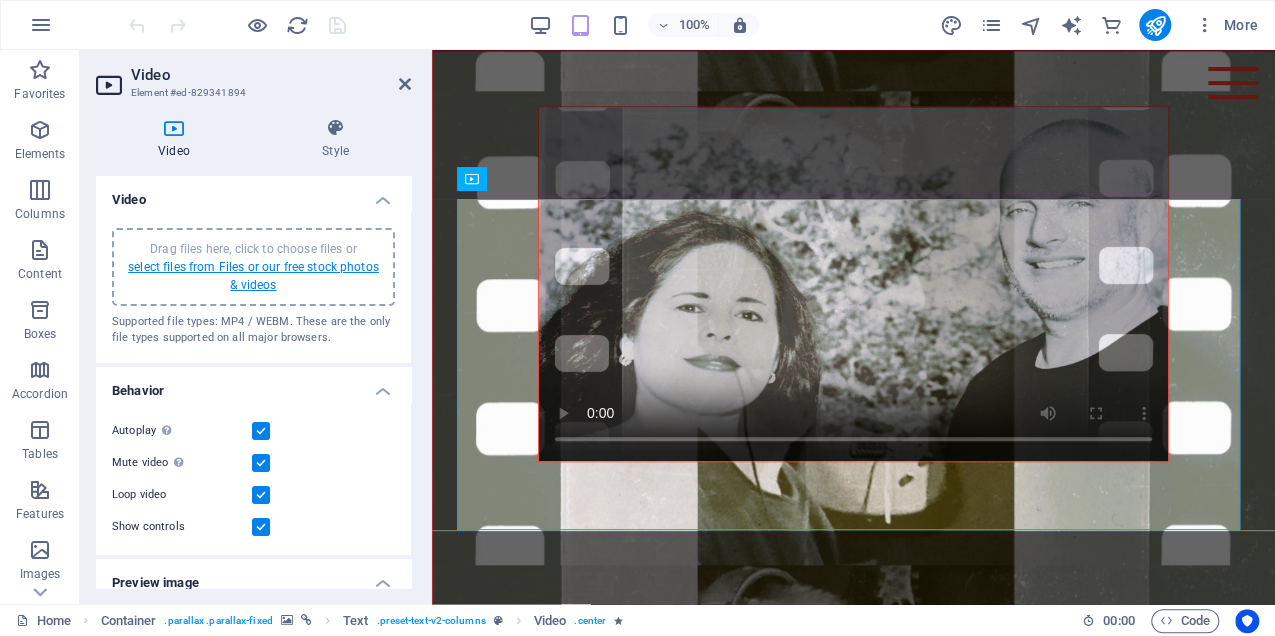 scroll, scrollTop: 1318, scrollLeft: 0, axis: vertical 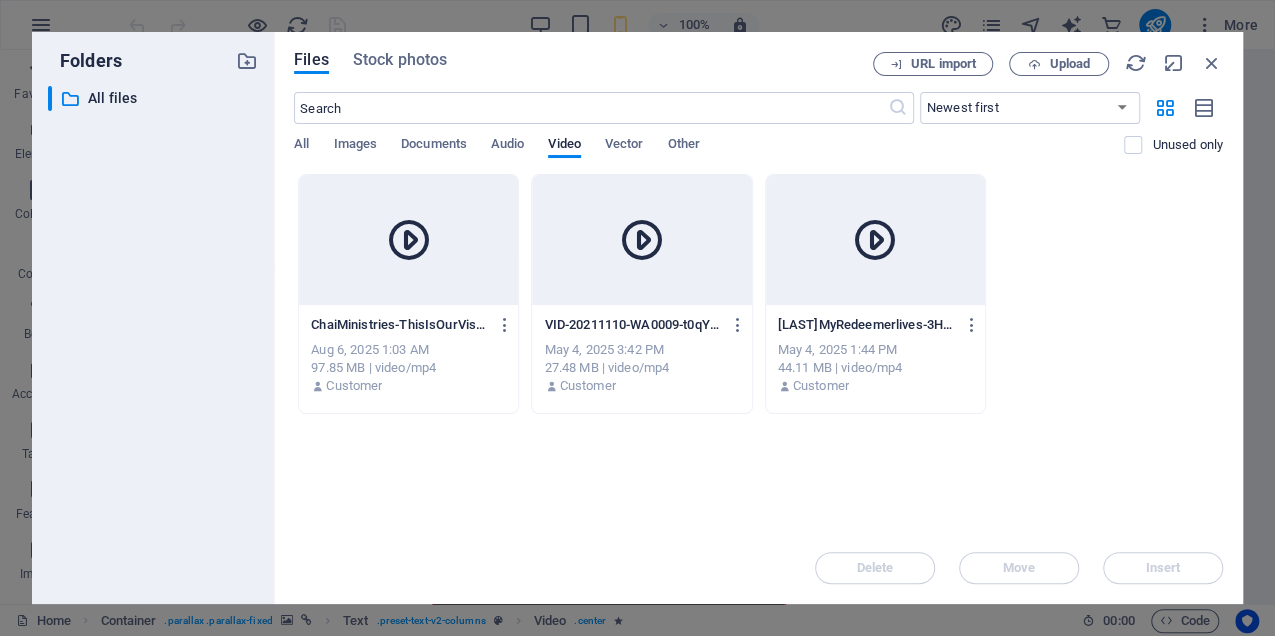 click on "Drop files here to upload them instantly ChaiMinistries-ThisIsOurVision--TYDjtHbxaT83WjcfFrOlg.mp4 ChaiMinistries-ThisIsOurVision--TYDjtHbxaT83WjcfFrOlg.mp4 Aug 6, 2025 1:03 AM 97.85 MB | video/mp4 Customer VID-20211110-WA0009-t0qYH5eRl1Cc6sZfCkGKZg.mp4 VID-20211110-WA0009-t0qYH5eRl1Cc6sZfCkGKZg.mp4 May 4, 2025 3:42 PM 27.48 MB | video/mp4 Customer TracyMyRedeemerlives-3HPFwyIxFZrwZgyHvfC-0Q.mp4 TracyMyRedeemerlives-3HPFwyIxFZrwZgyHvfC-0Q.mp4 May 4, 2025 1:44 PM 44.11 MB | video/mp4 Customer" at bounding box center (758, 353) 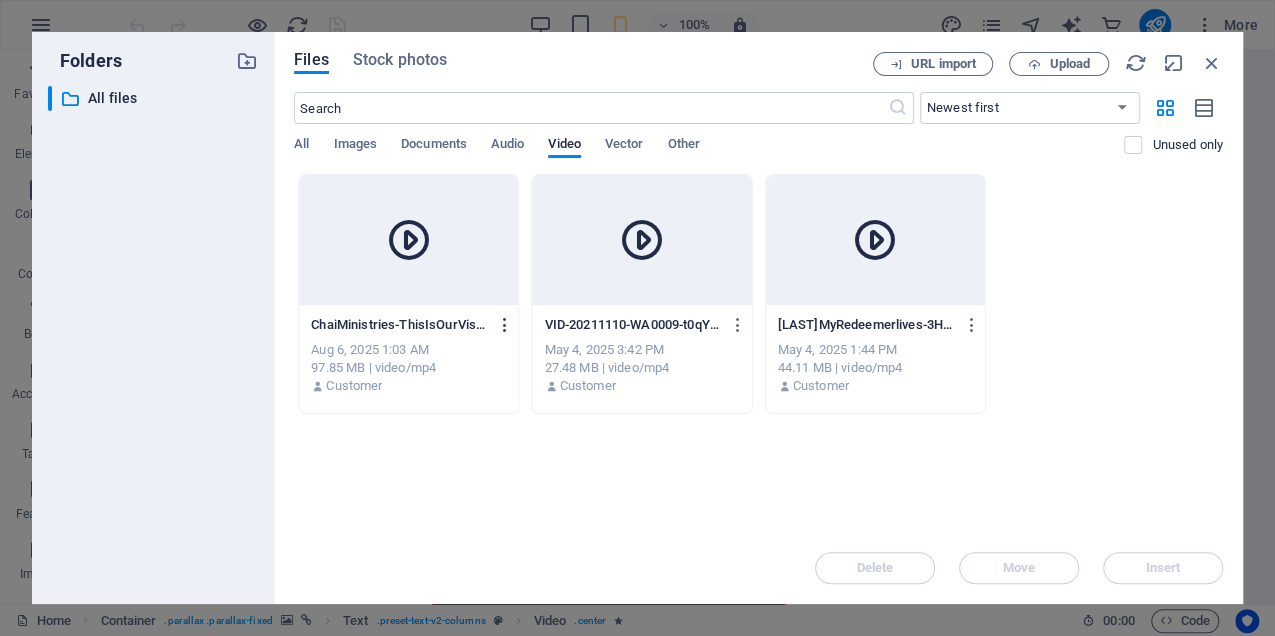 click at bounding box center [505, 325] 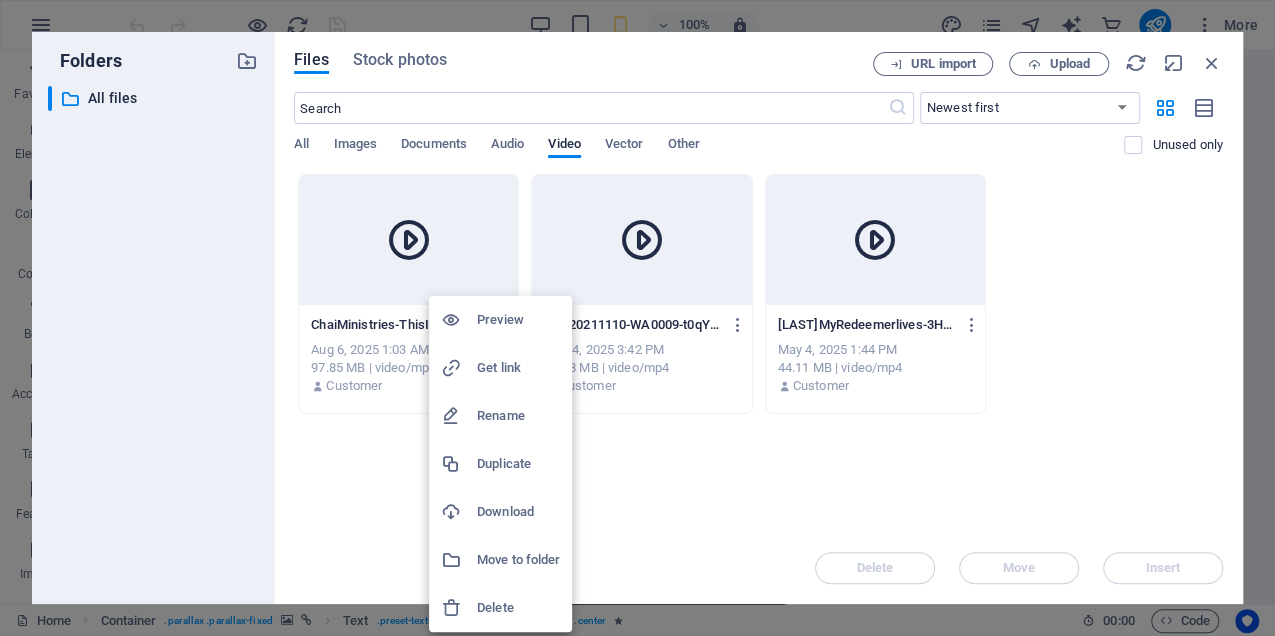 click on "Delete" at bounding box center [518, 608] 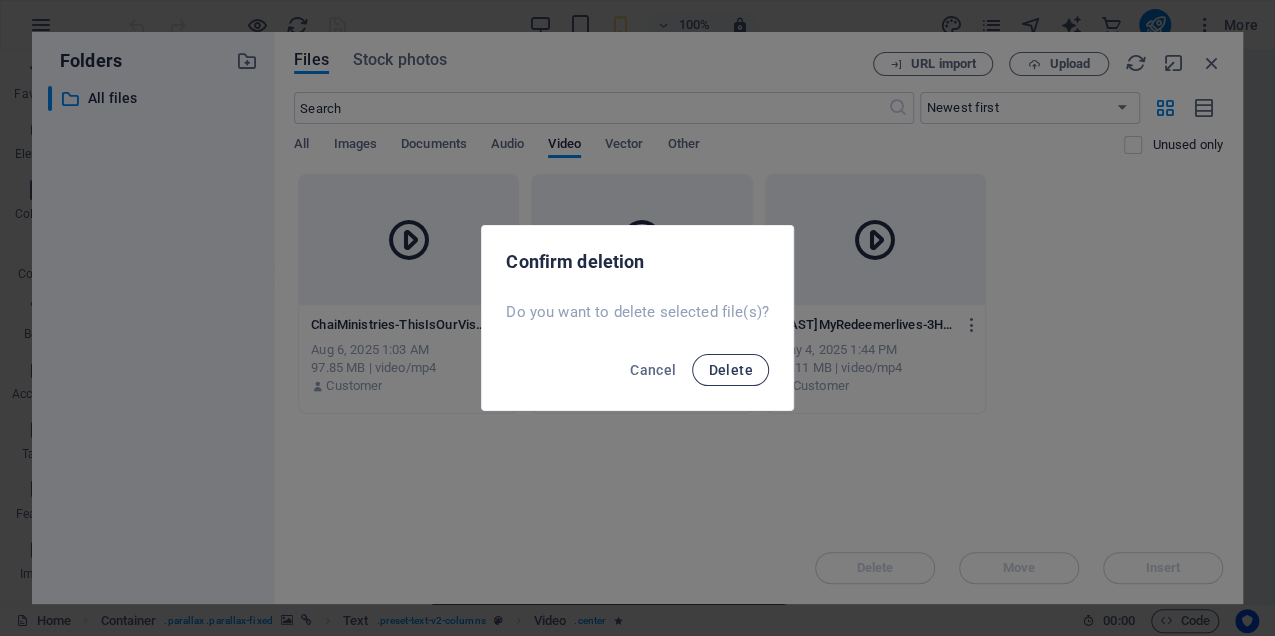 click on "Delete" at bounding box center (730, 370) 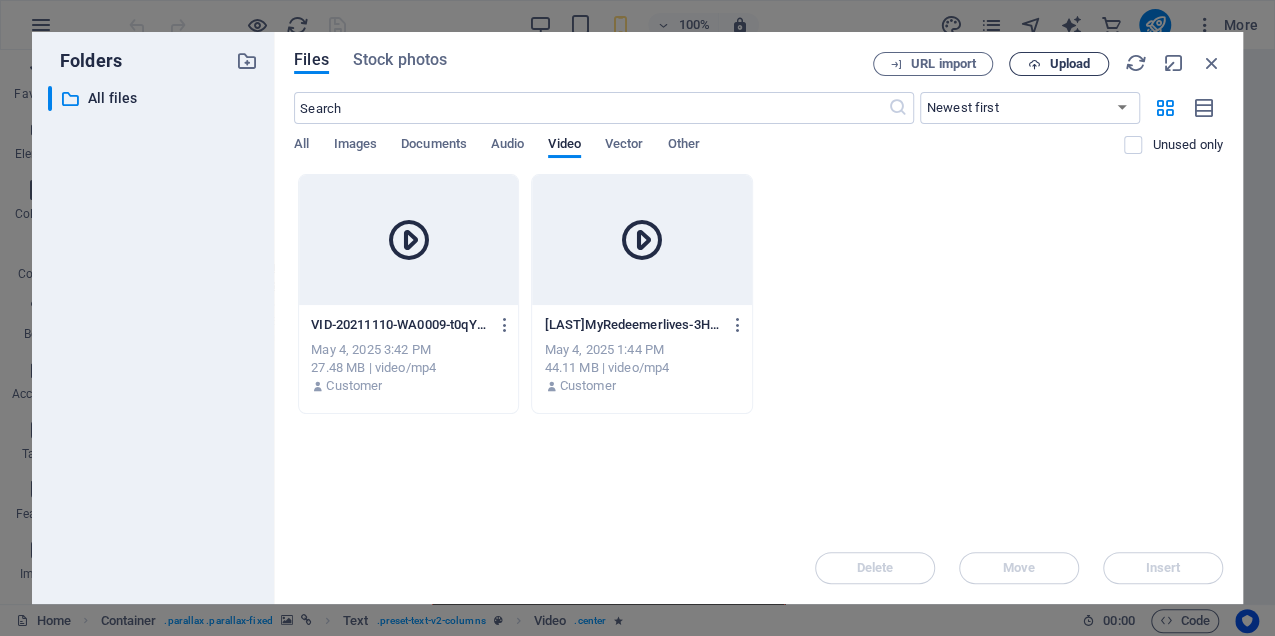 click on "Upload" at bounding box center [1069, 64] 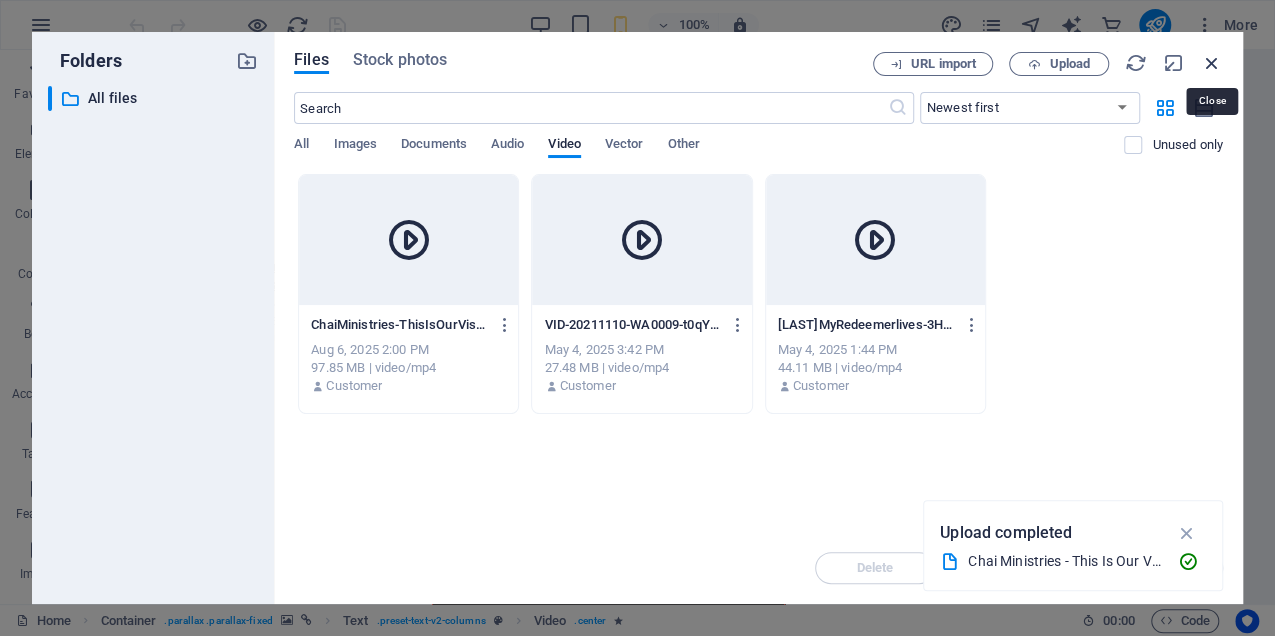 click at bounding box center [1212, 63] 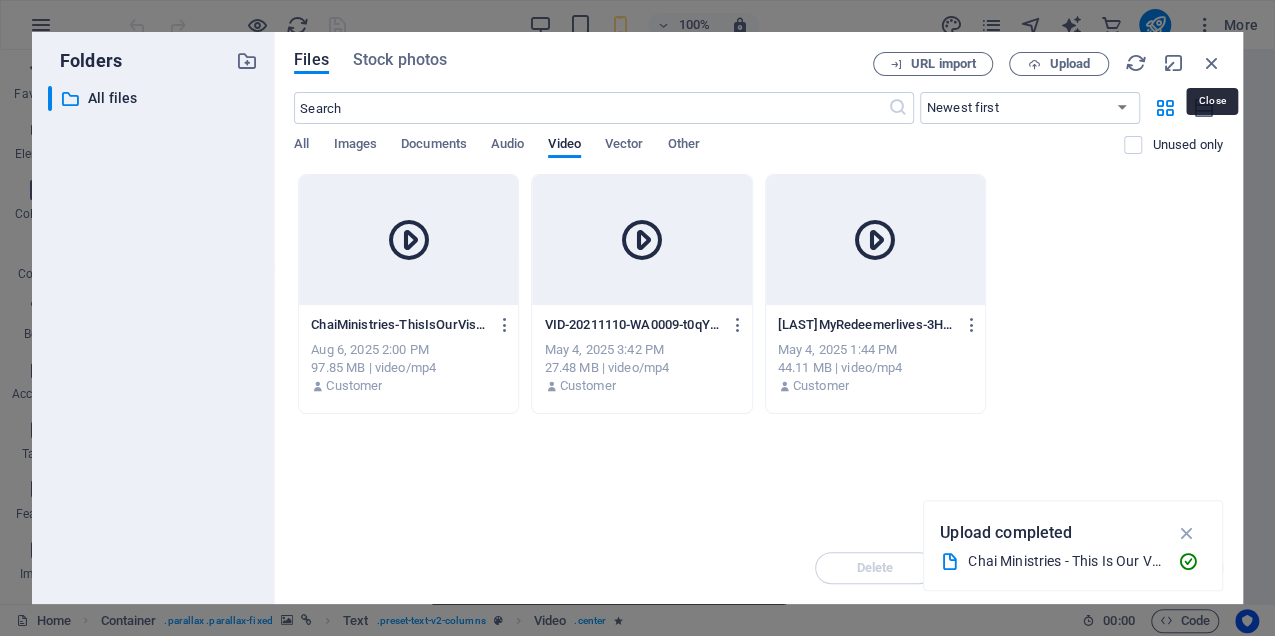 scroll, scrollTop: 1098, scrollLeft: 0, axis: vertical 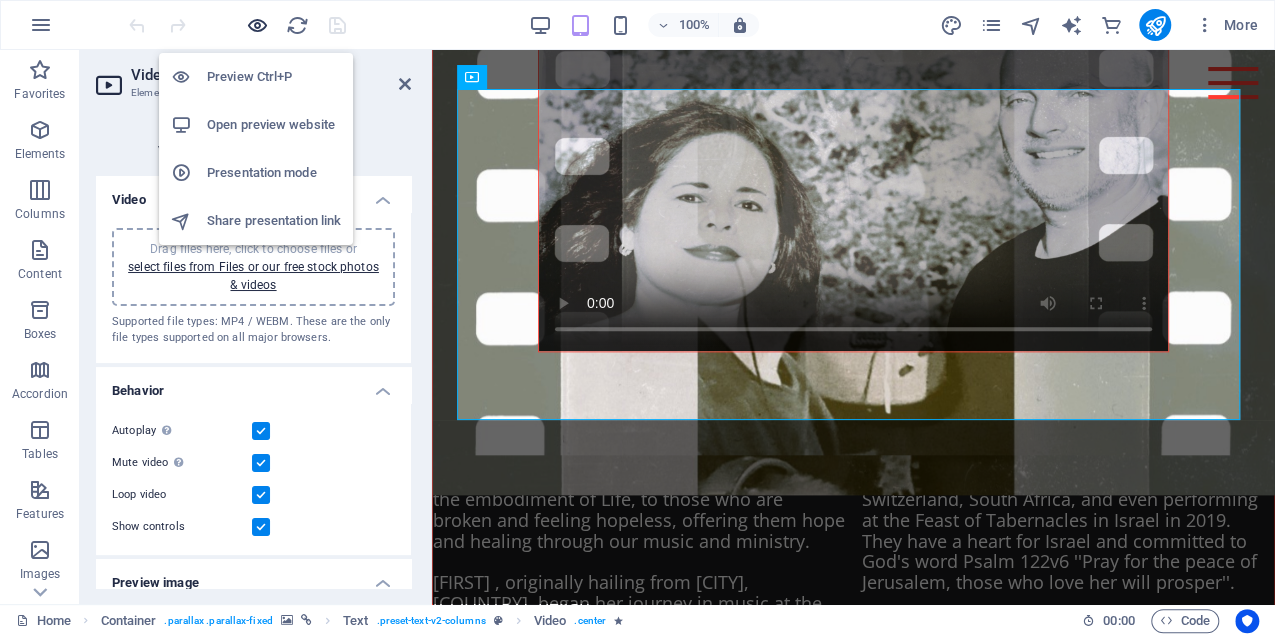 click at bounding box center [257, 25] 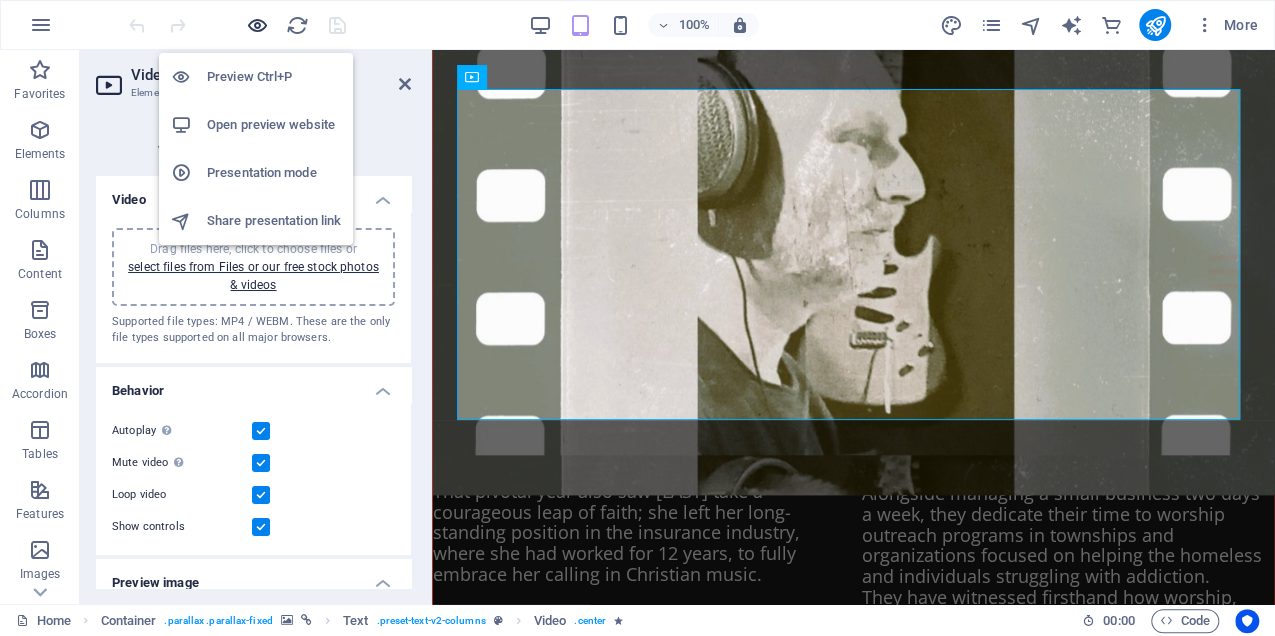 scroll, scrollTop: 1018, scrollLeft: 0, axis: vertical 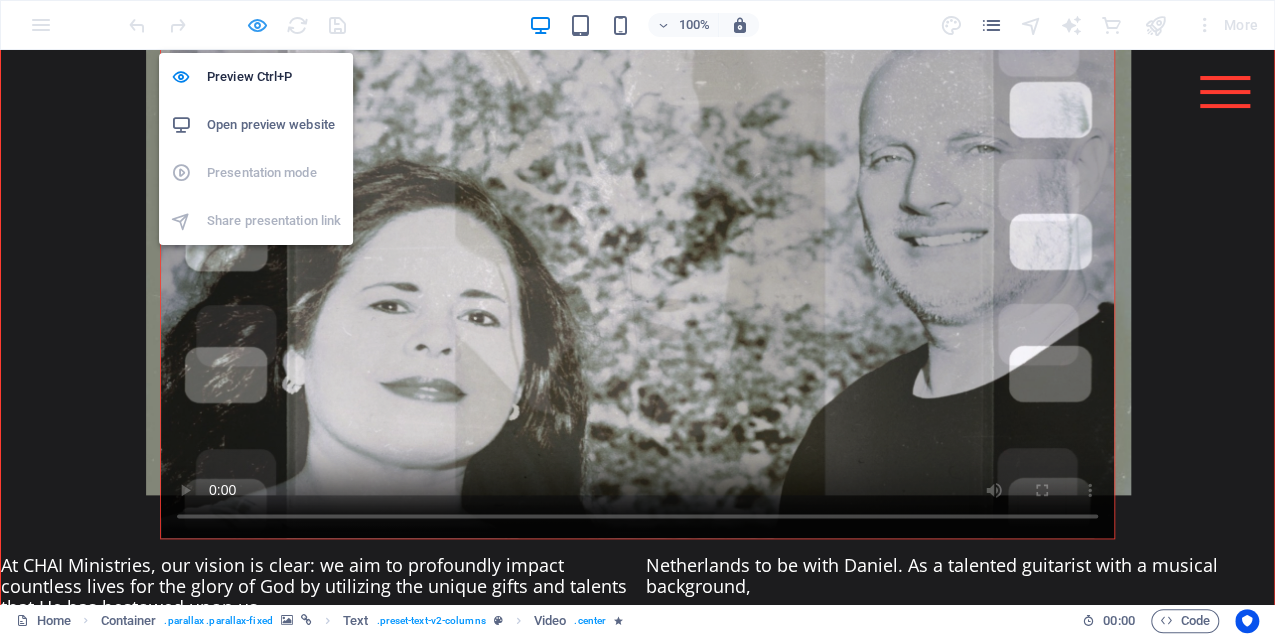 click at bounding box center (257, 25) 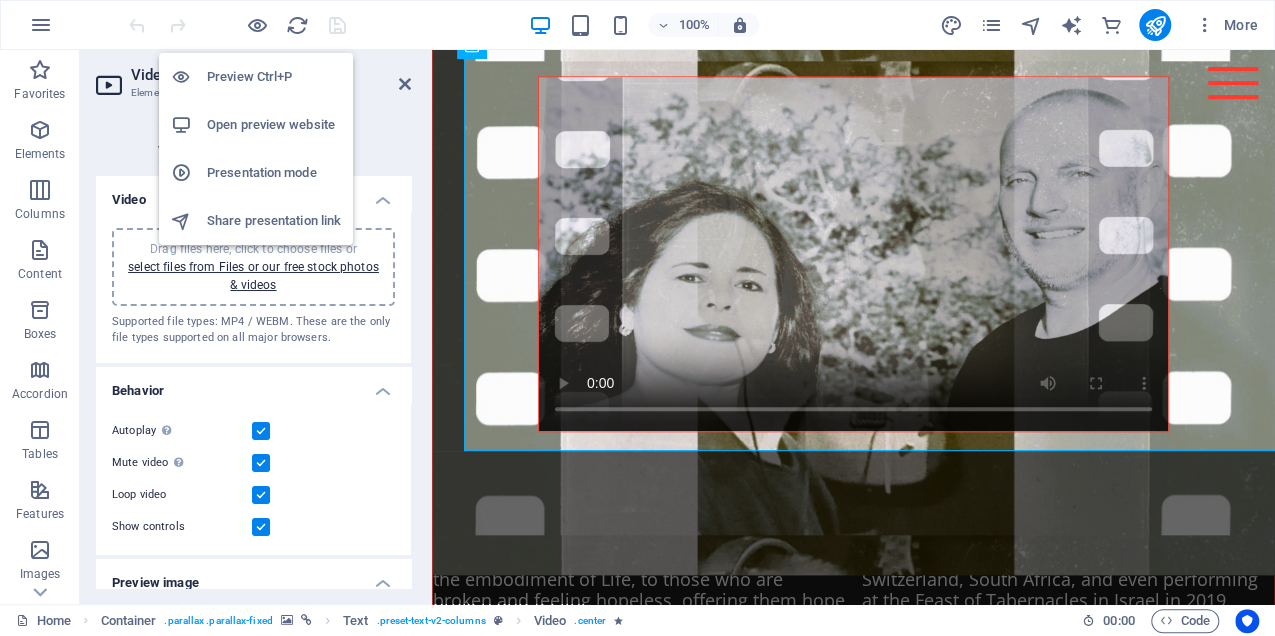 scroll, scrollTop: 1098, scrollLeft: 0, axis: vertical 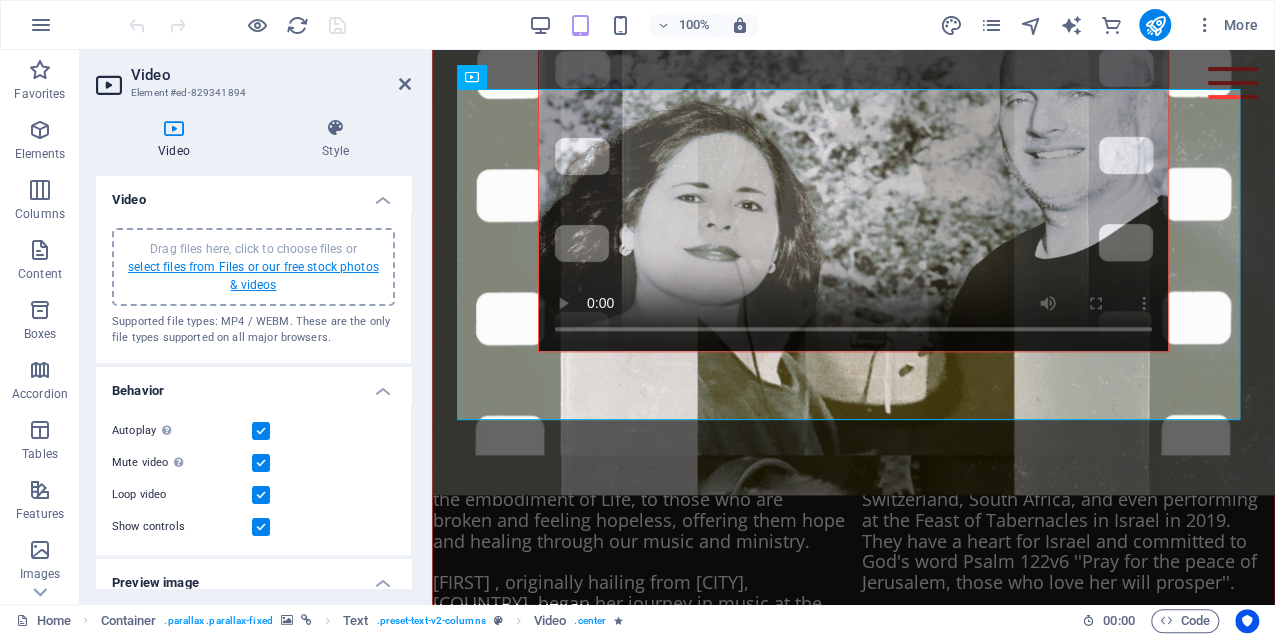 click on "select files from Files or our free stock photos & videos" at bounding box center (253, 276) 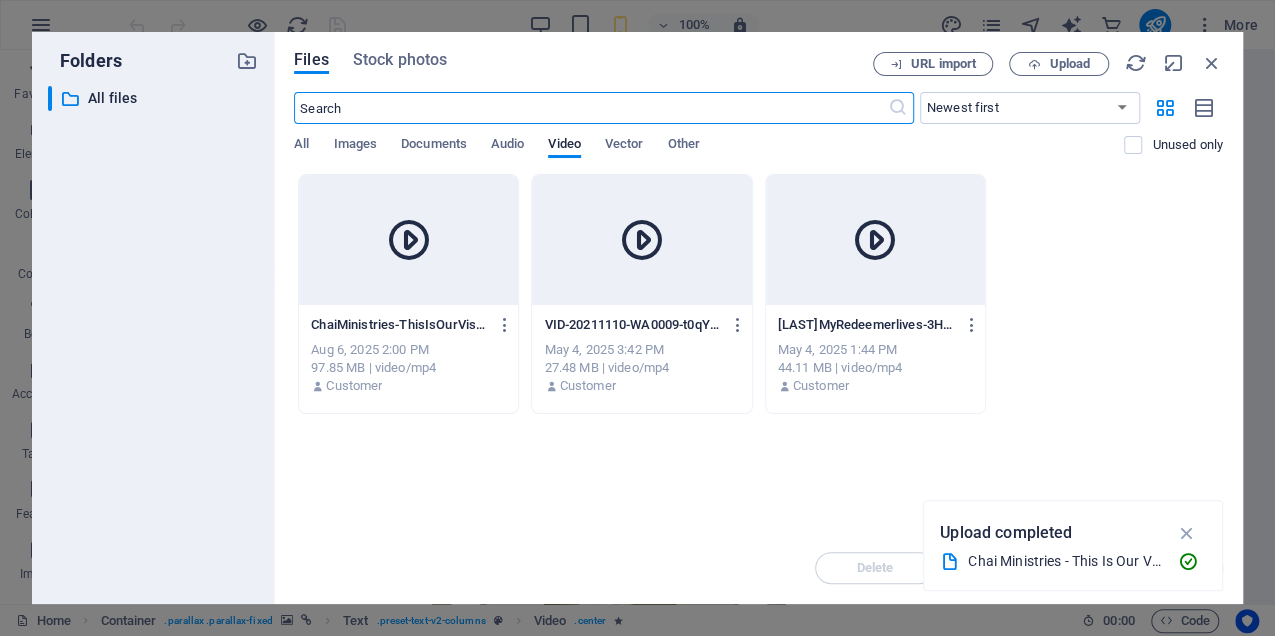 scroll, scrollTop: 1318, scrollLeft: 0, axis: vertical 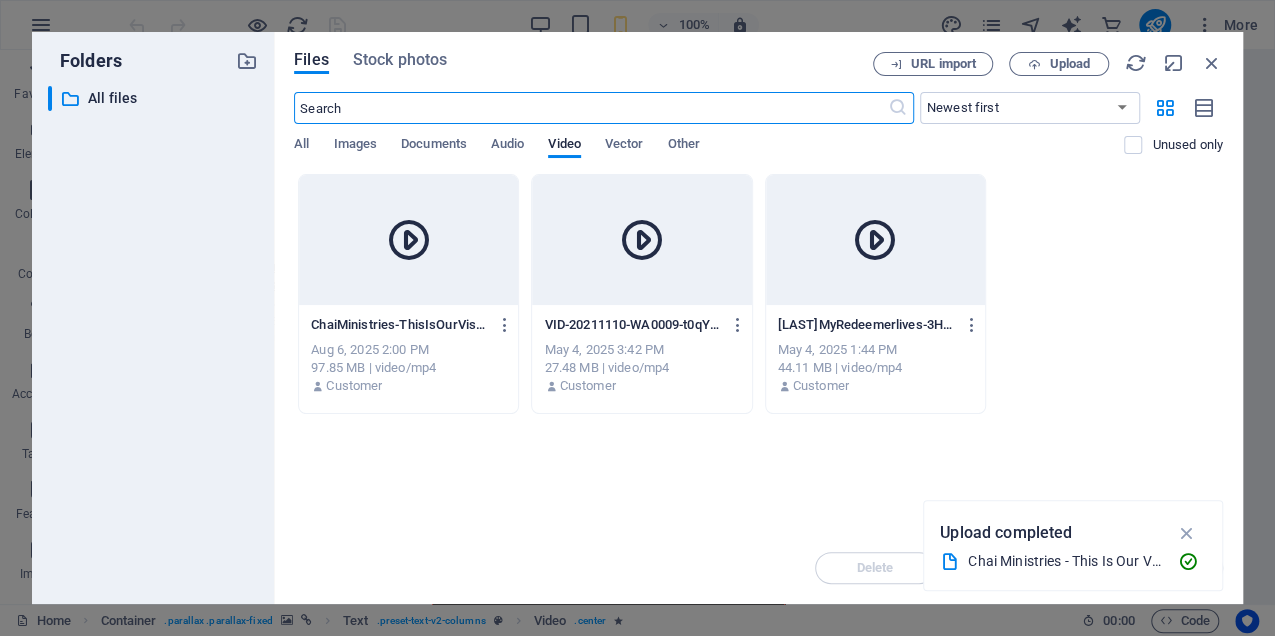 click at bounding box center [409, 240] 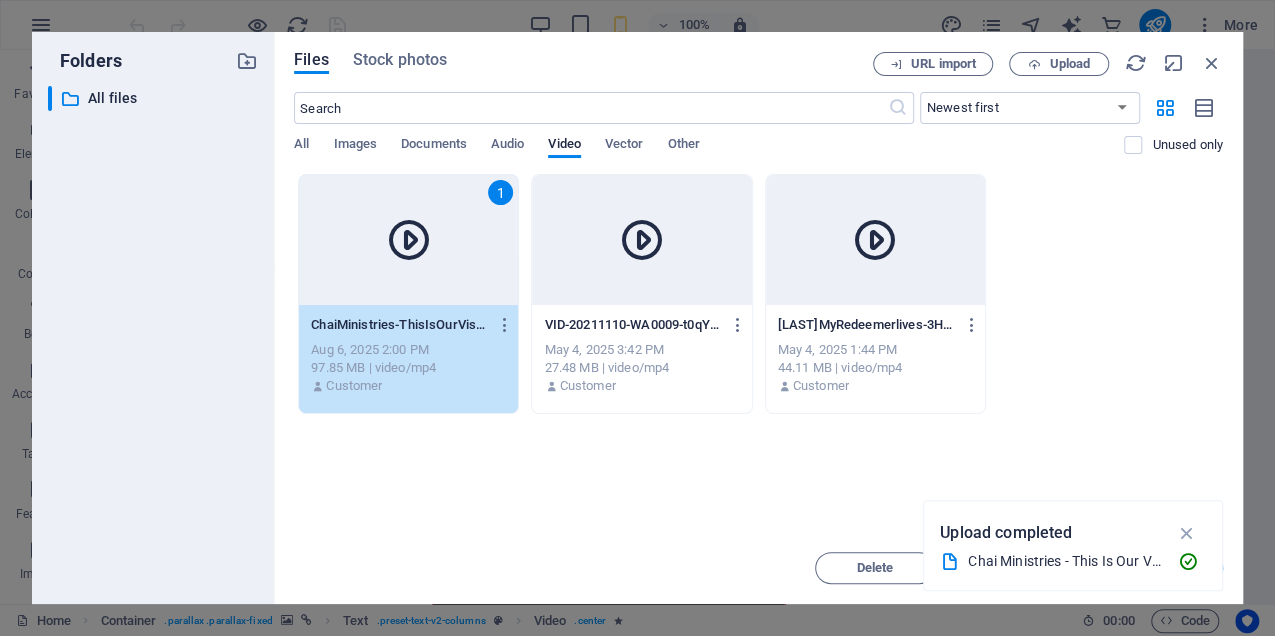 click at bounding box center (409, 240) 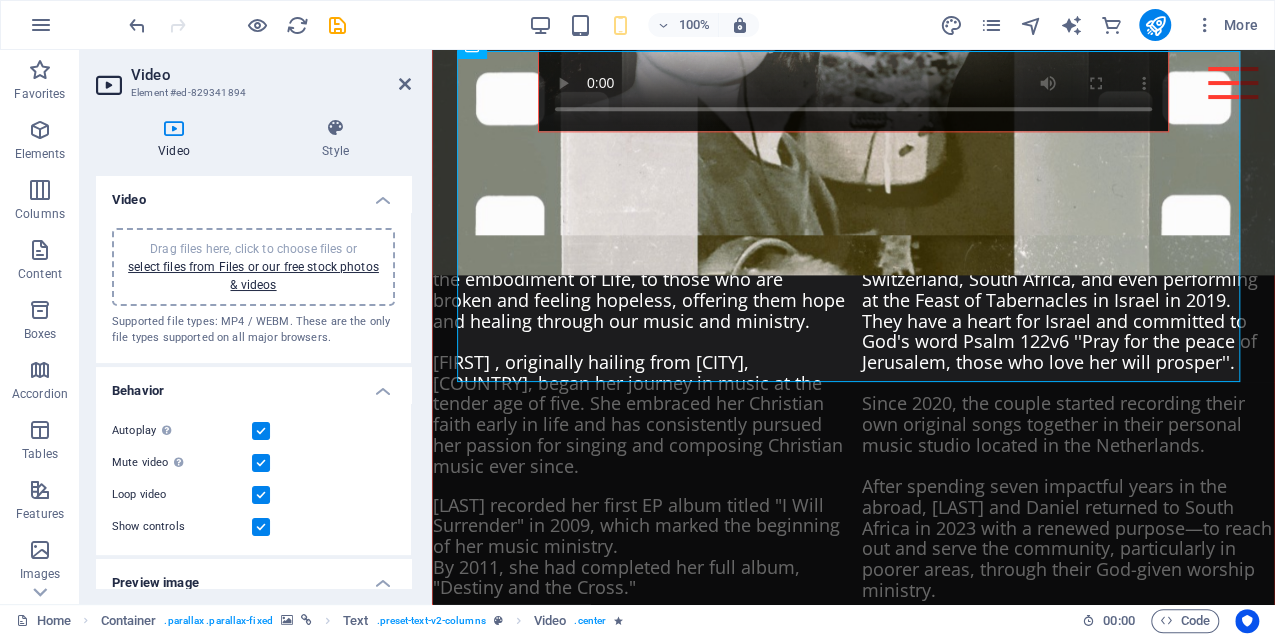 scroll, scrollTop: 1098, scrollLeft: 0, axis: vertical 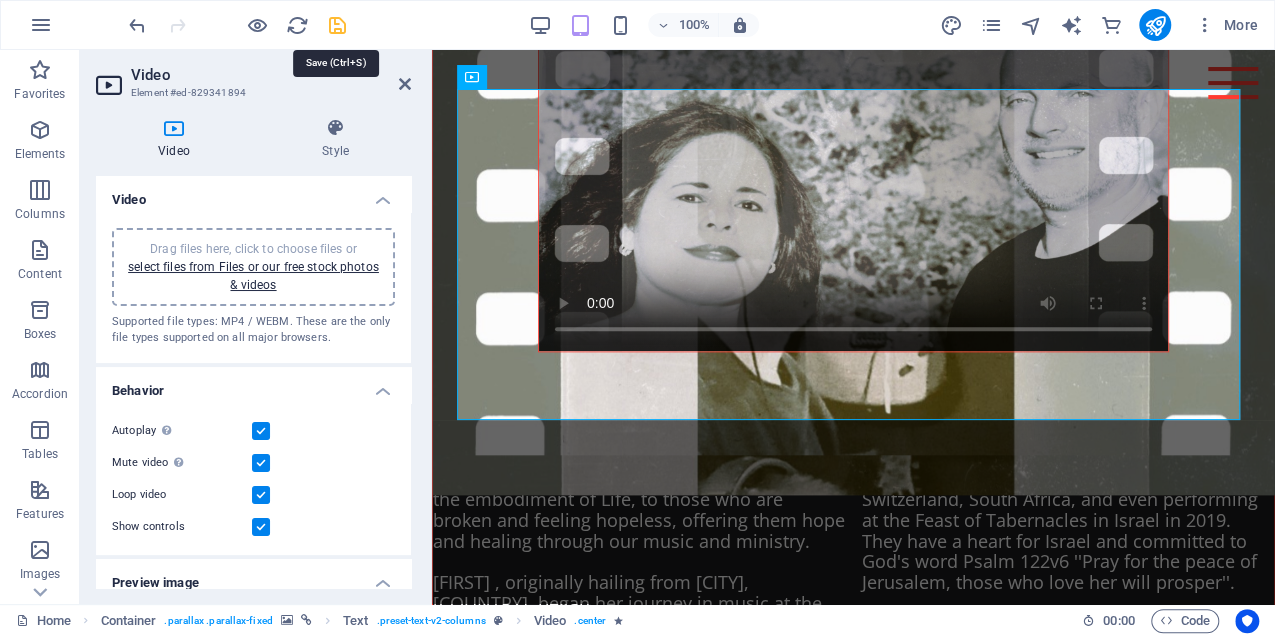 click at bounding box center (337, 25) 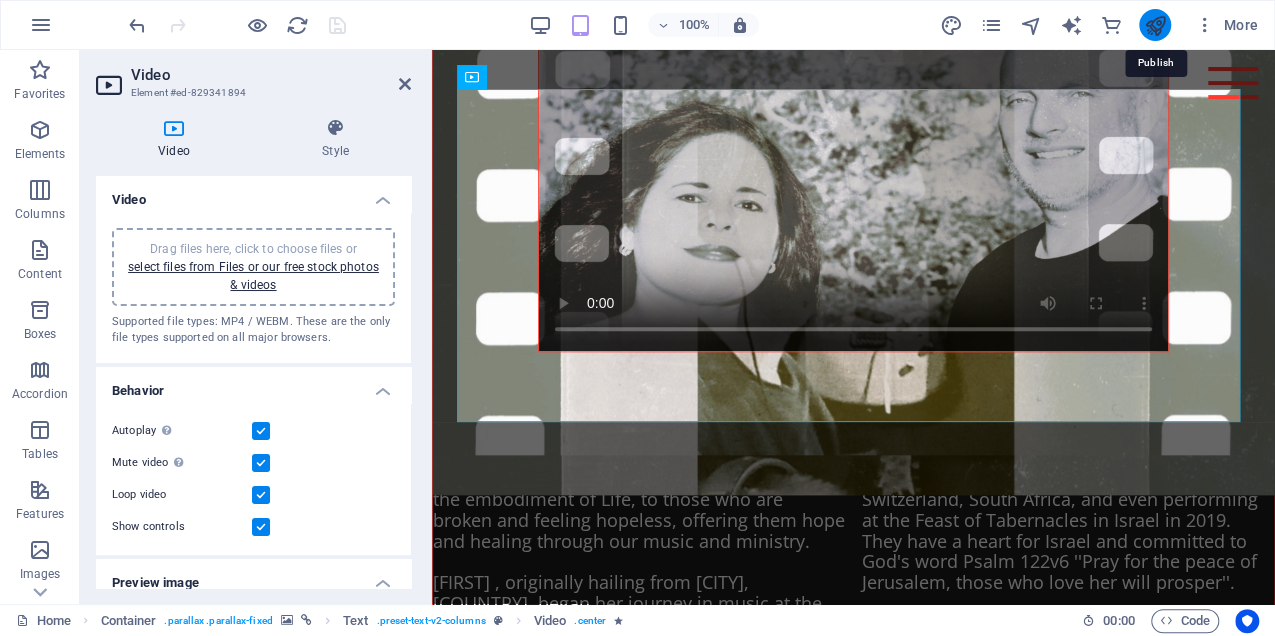 click at bounding box center [1154, 25] 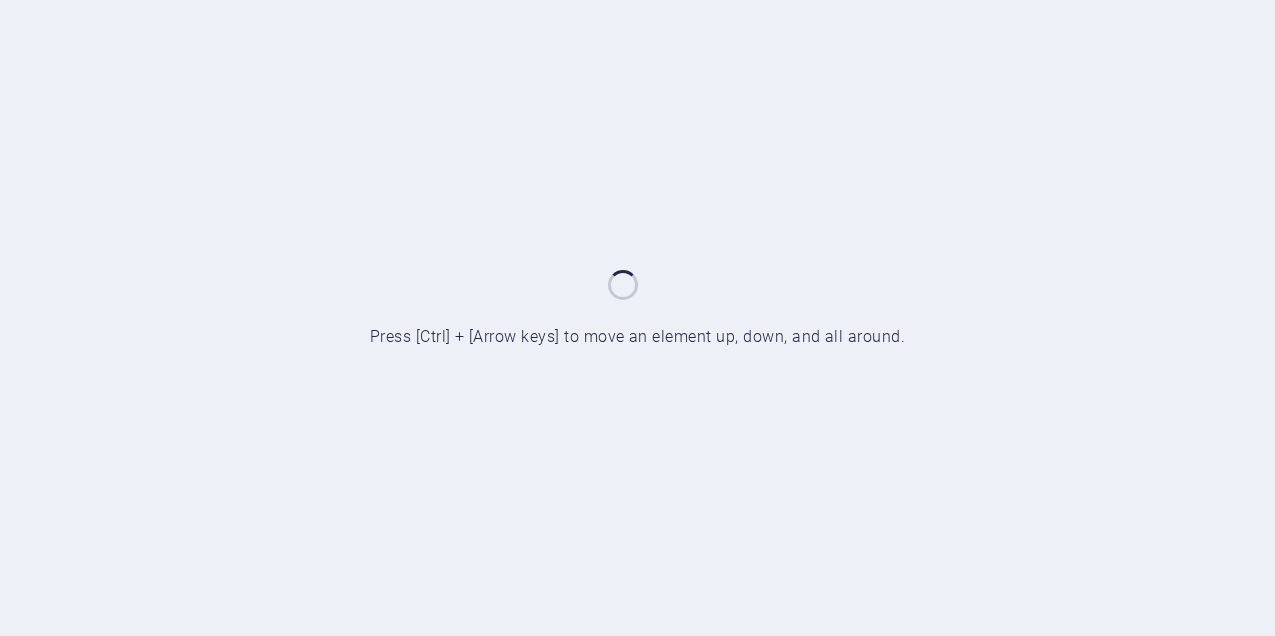 scroll, scrollTop: 0, scrollLeft: 0, axis: both 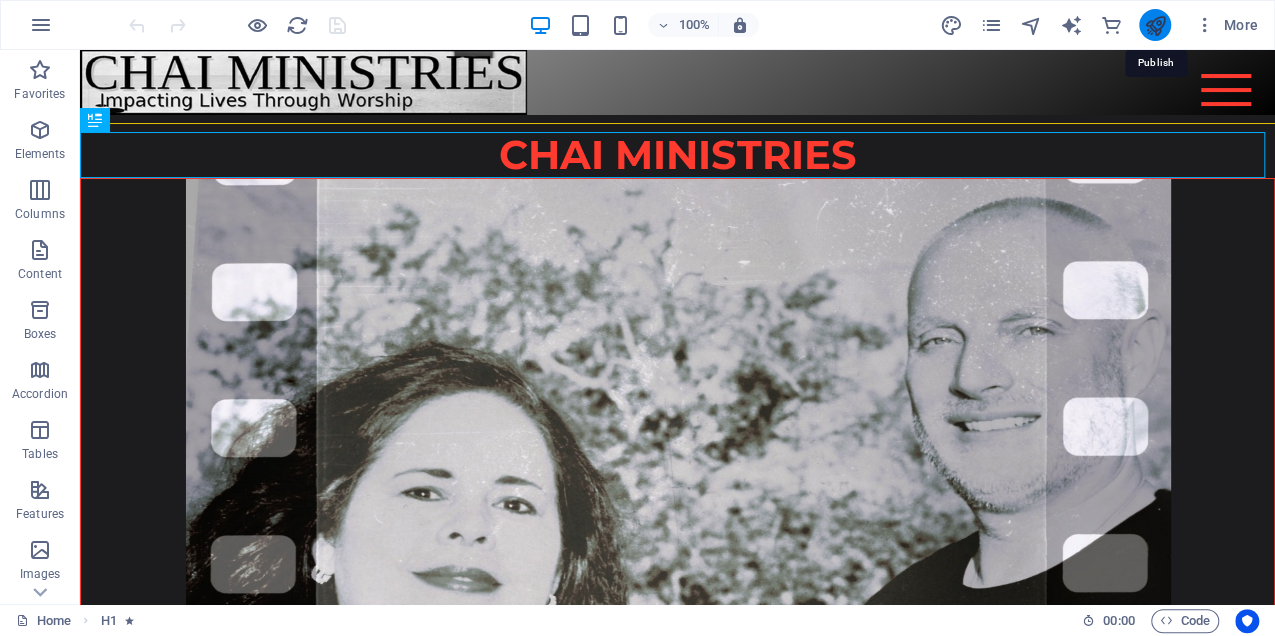 click at bounding box center (1154, 25) 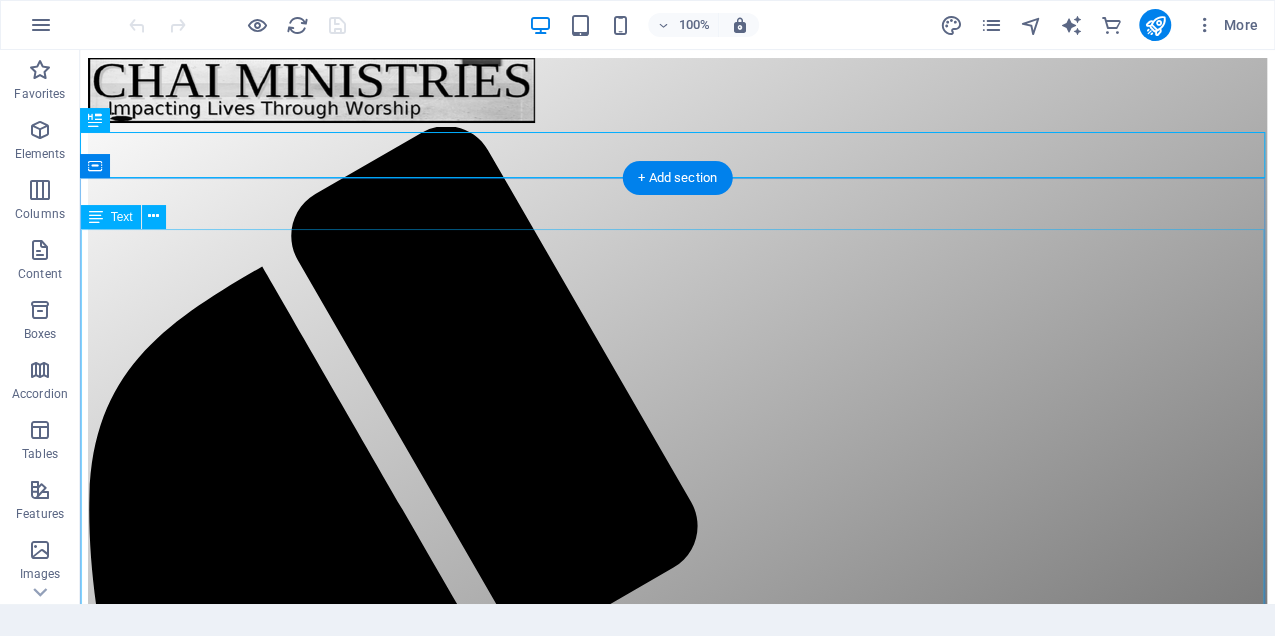 scroll, scrollTop: 0, scrollLeft: 0, axis: both 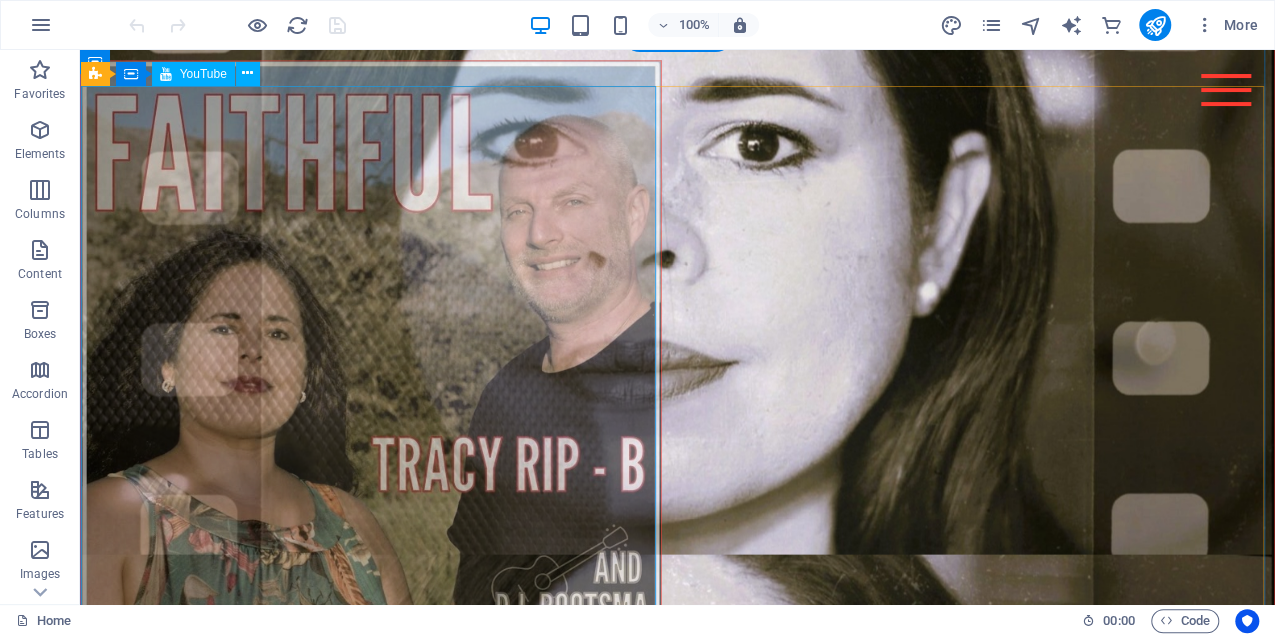 click at bounding box center [371, 350] 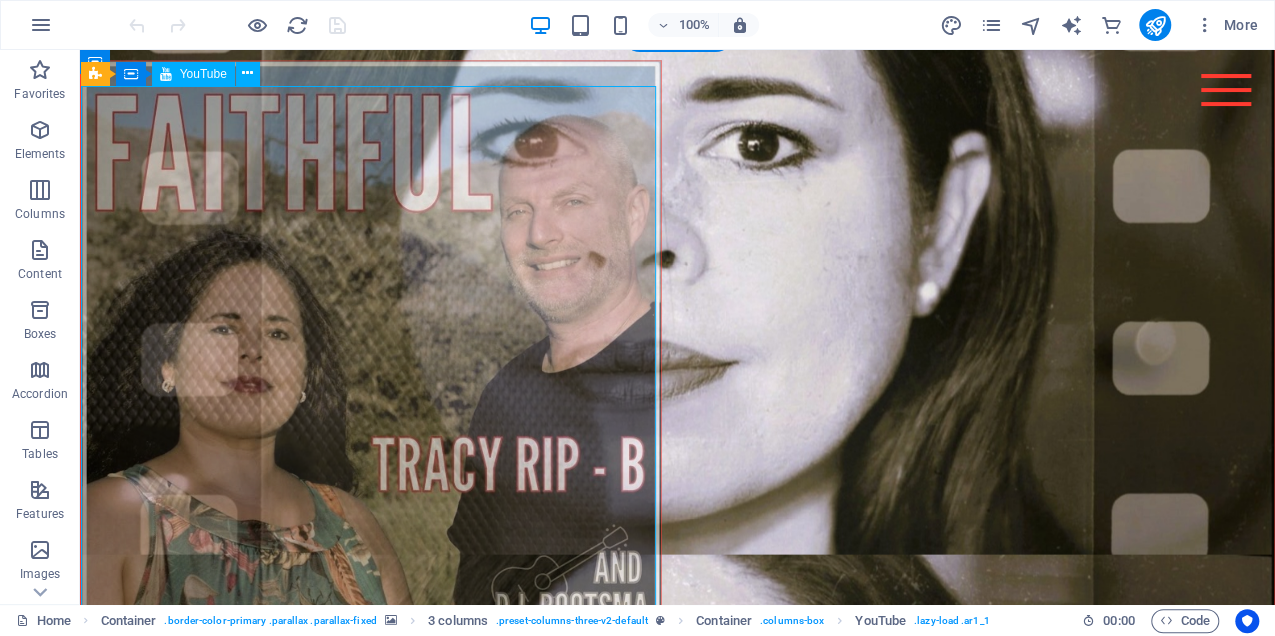 click at bounding box center [371, 350] 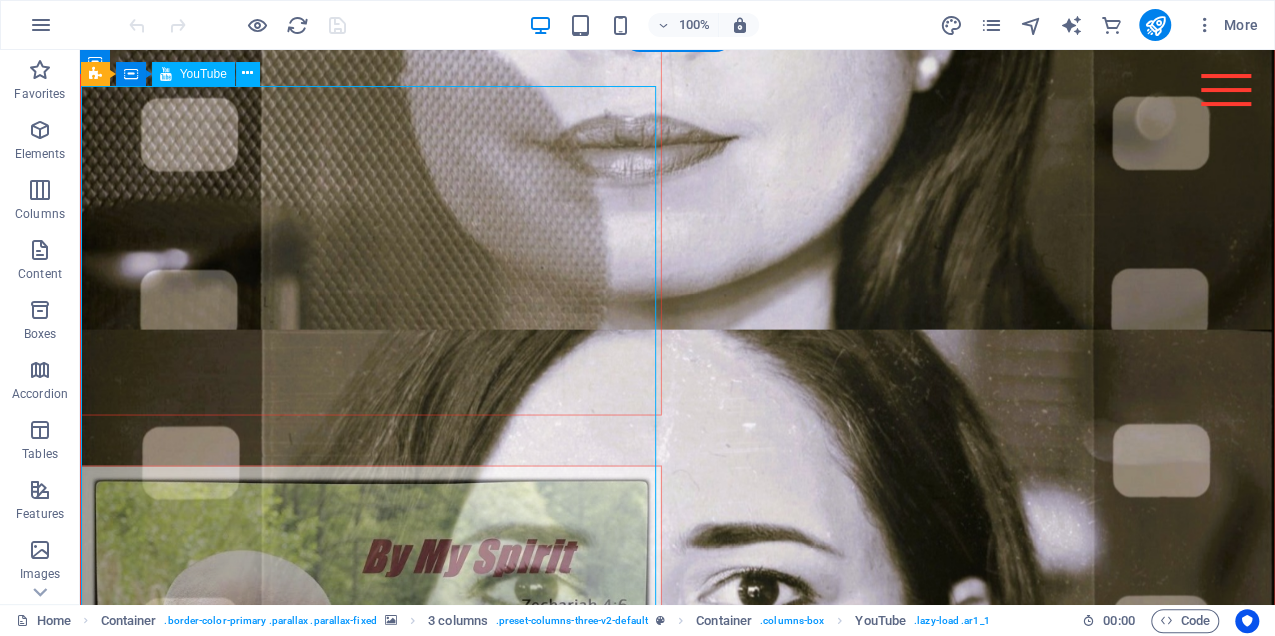 select on "ar1_1" 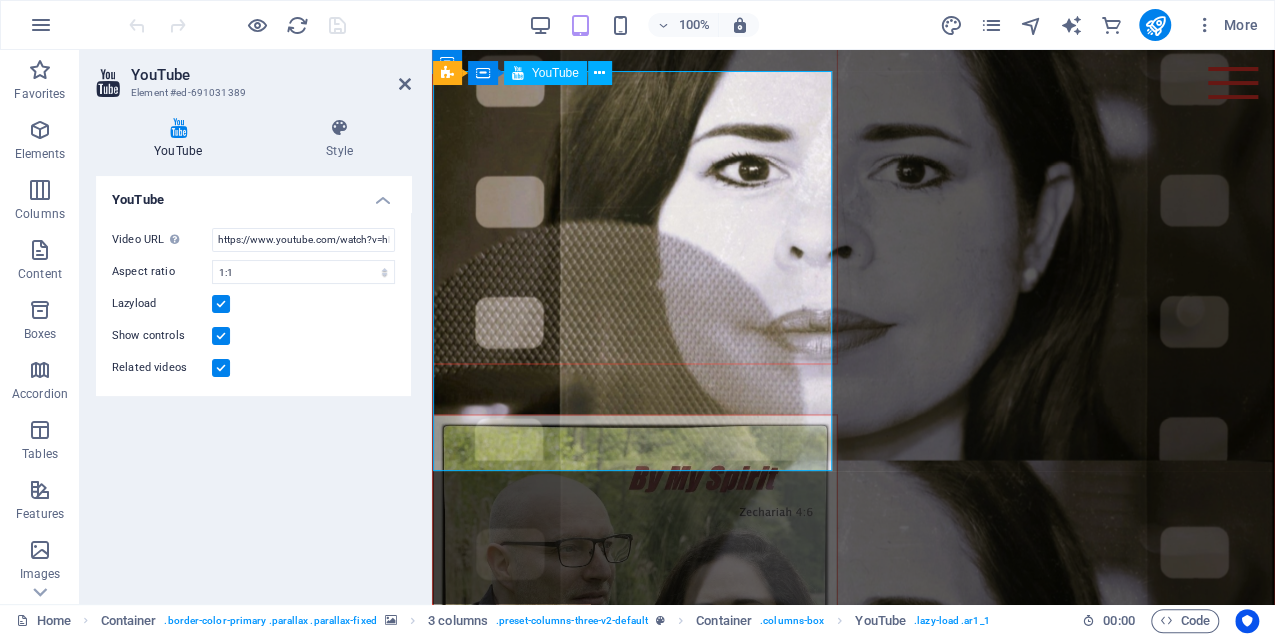 scroll, scrollTop: 2644, scrollLeft: 0, axis: vertical 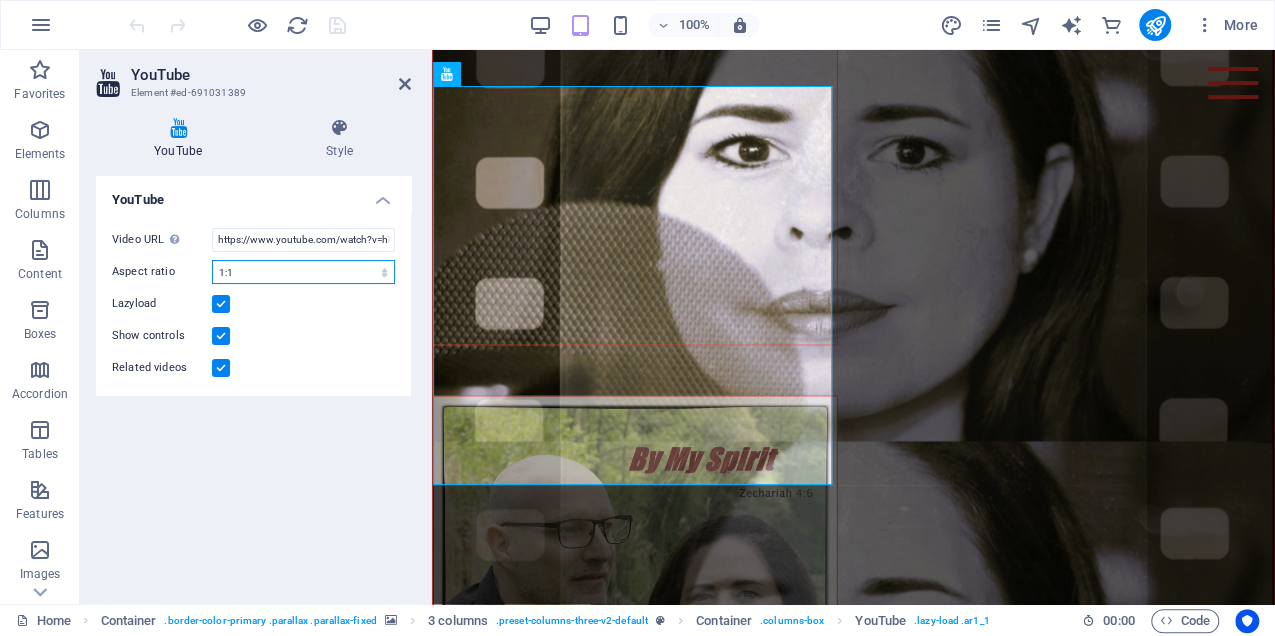 click on "16:10 16:9 4:3 2:1 1:1" at bounding box center [303, 272] 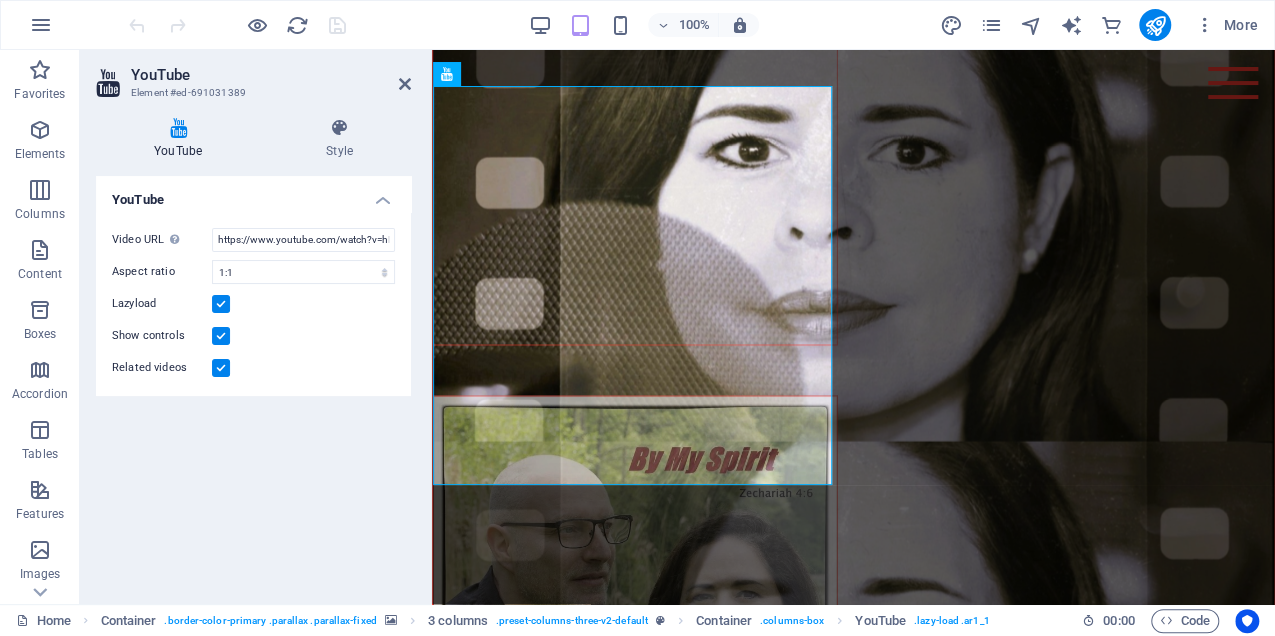 click on "YouTube" at bounding box center (253, 194) 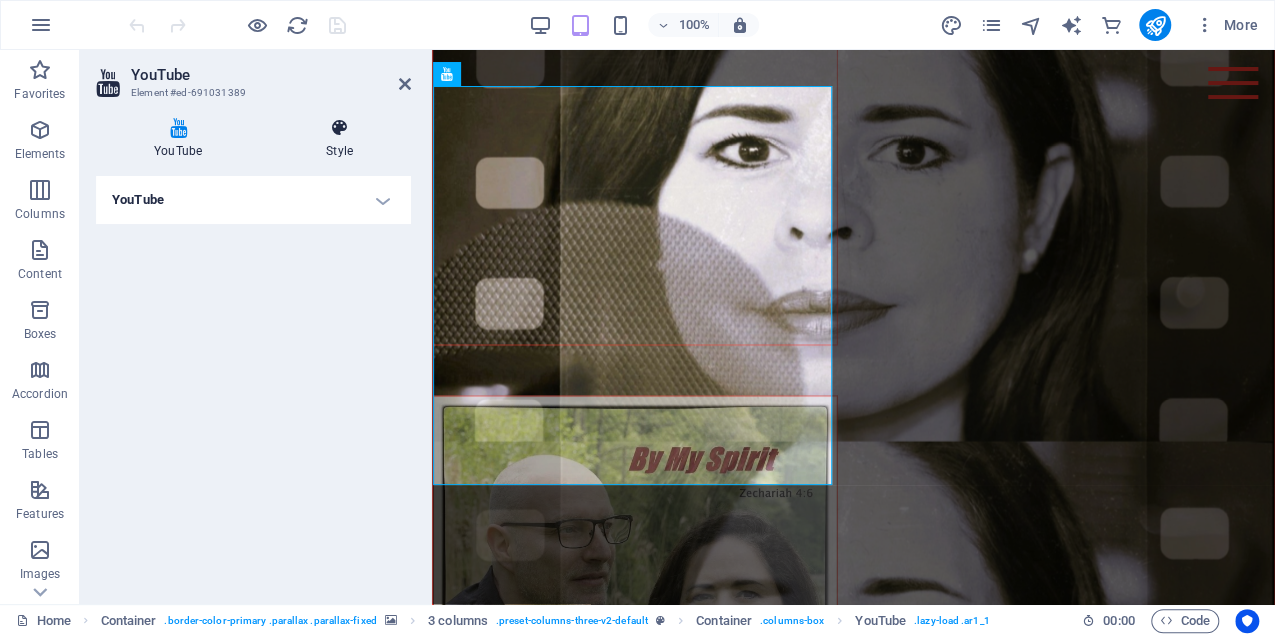 click at bounding box center [339, 128] 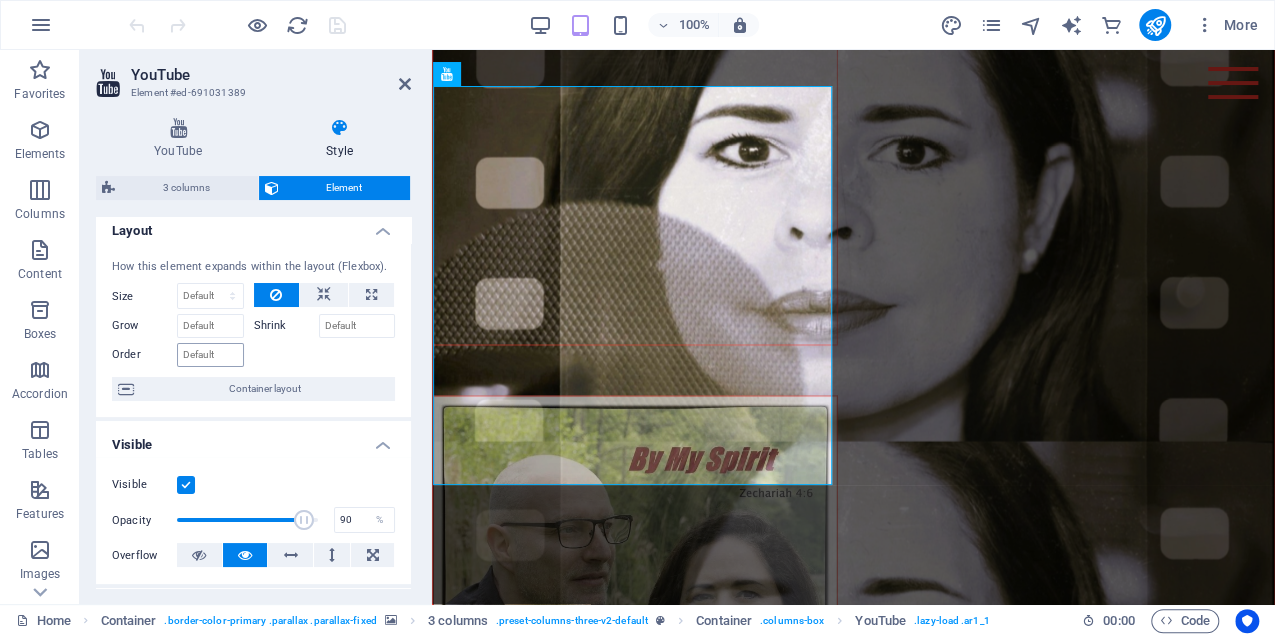 scroll, scrollTop: 0, scrollLeft: 0, axis: both 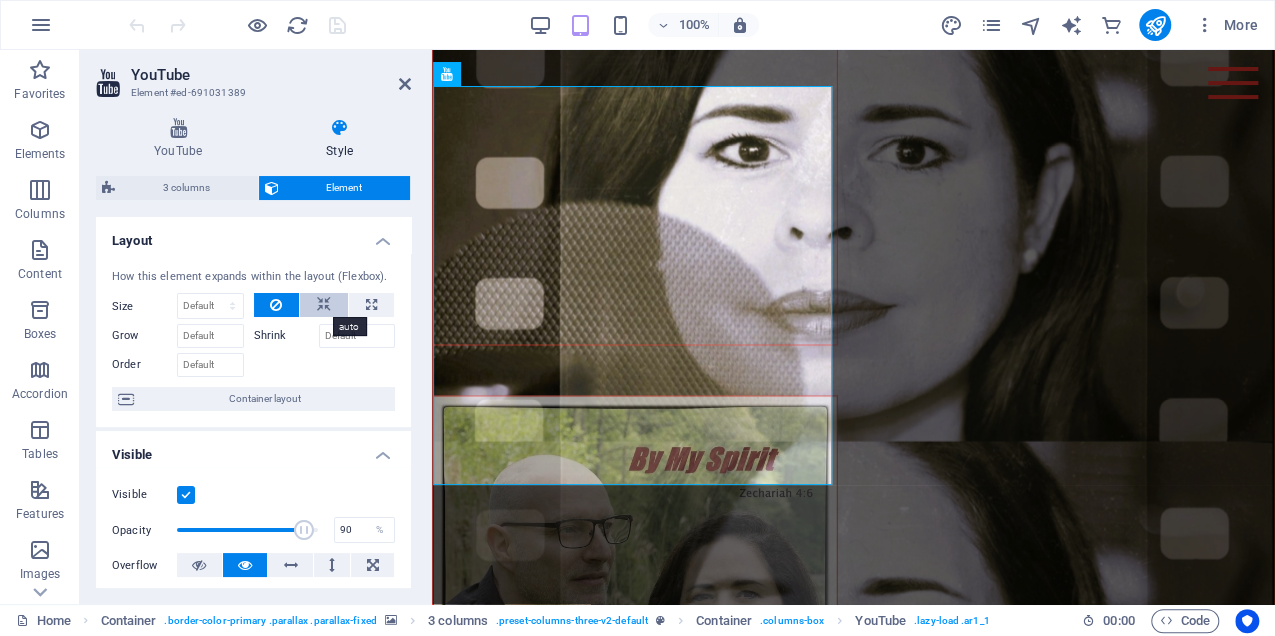 click at bounding box center (324, 305) 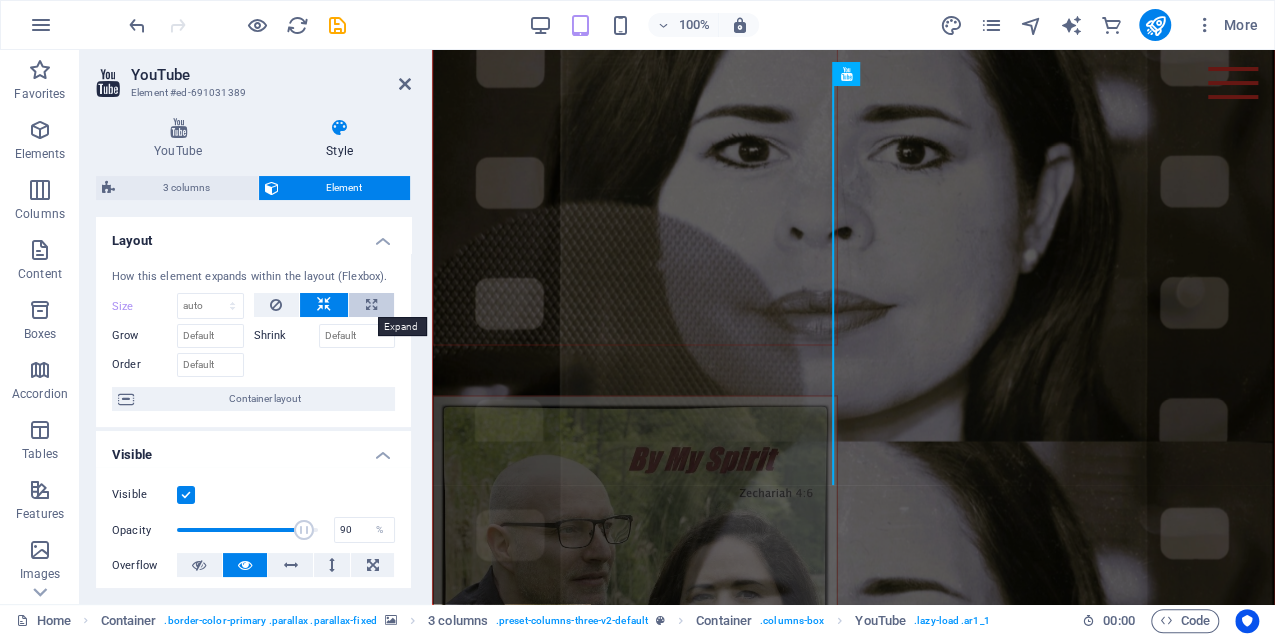 click at bounding box center [371, 305] 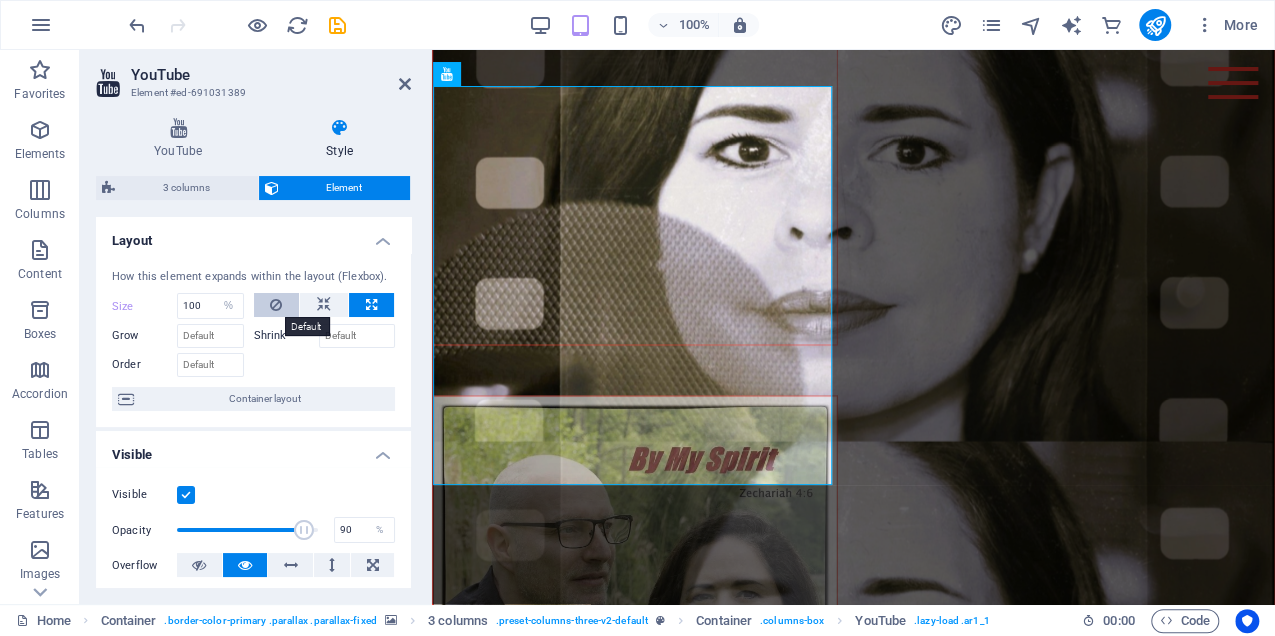 click at bounding box center [277, 305] 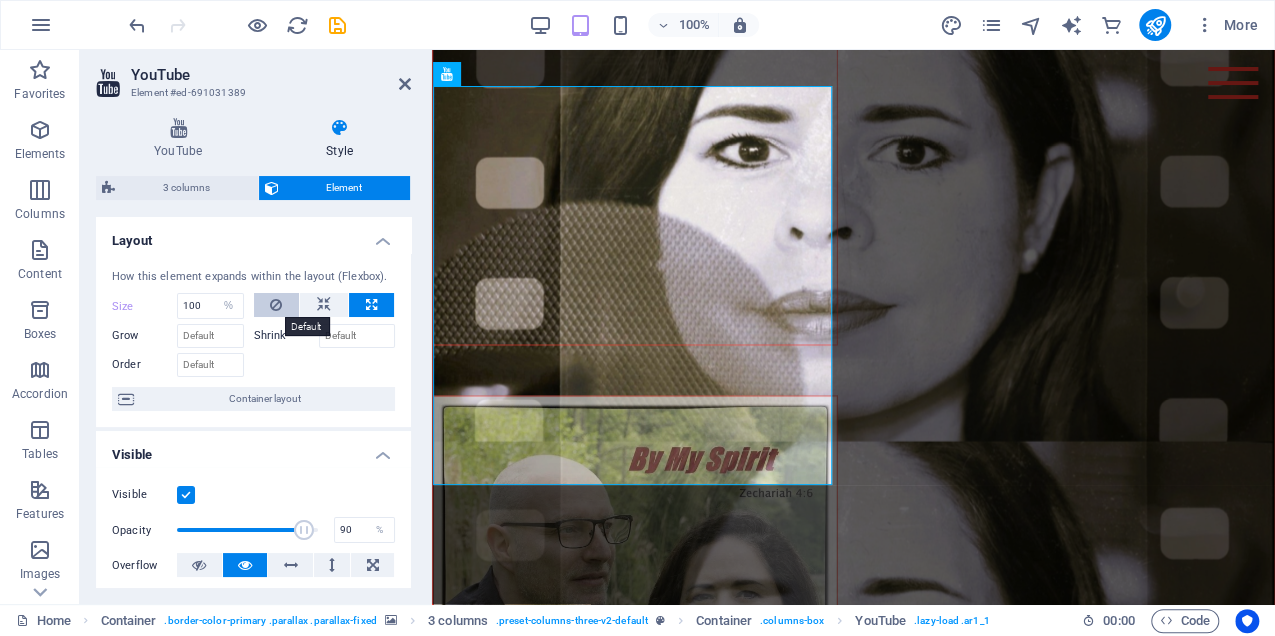 type 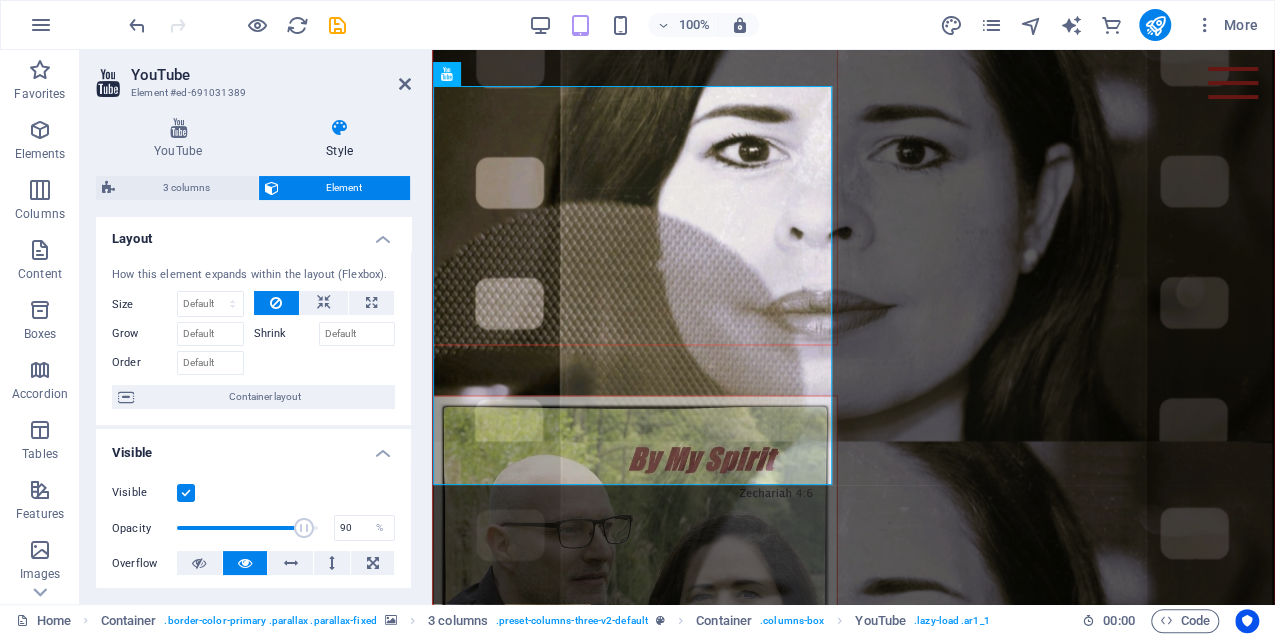 scroll, scrollTop: 0, scrollLeft: 0, axis: both 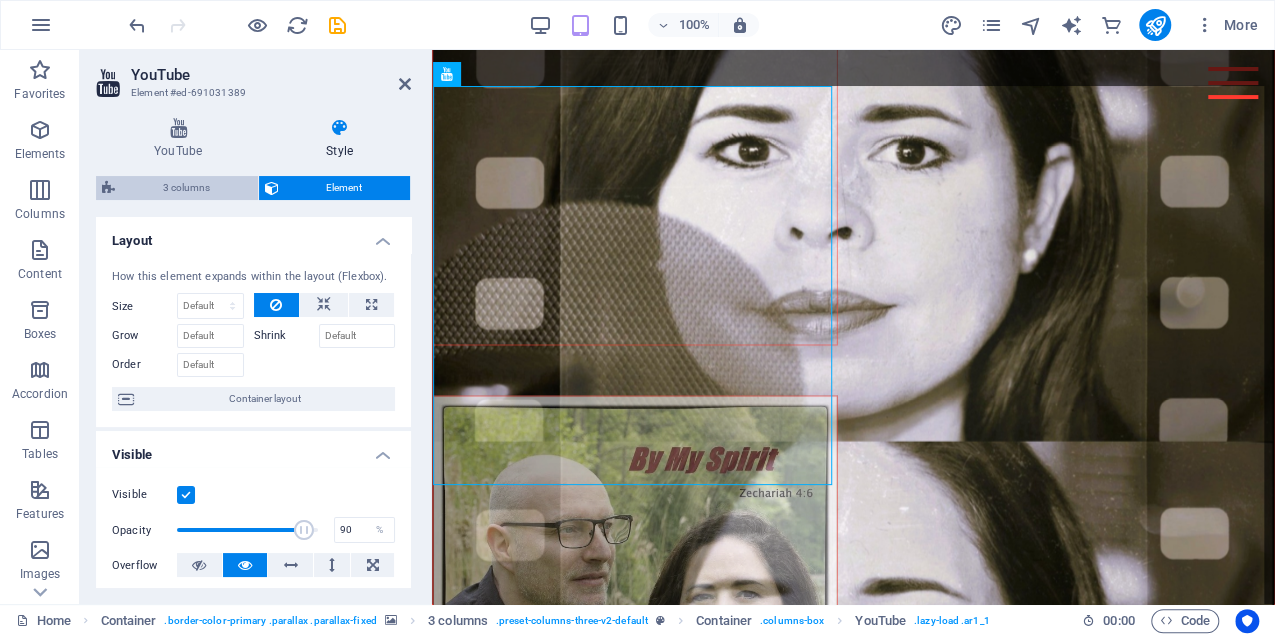 click on "3 columns" at bounding box center [186, 188] 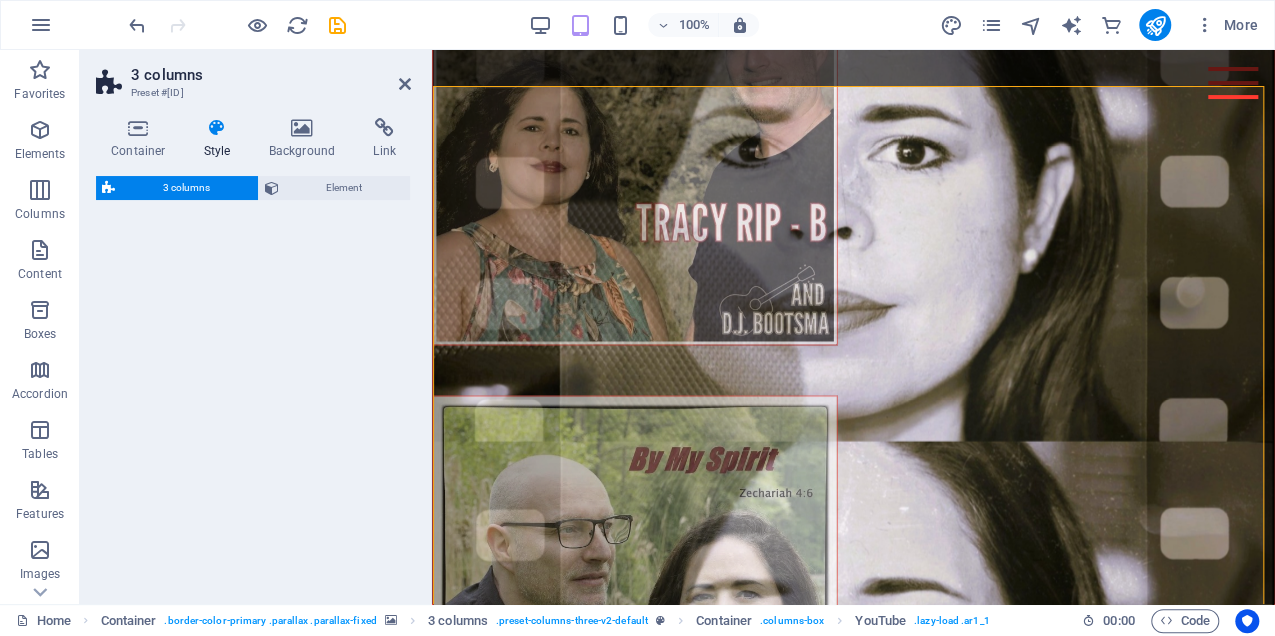 select on "rem" 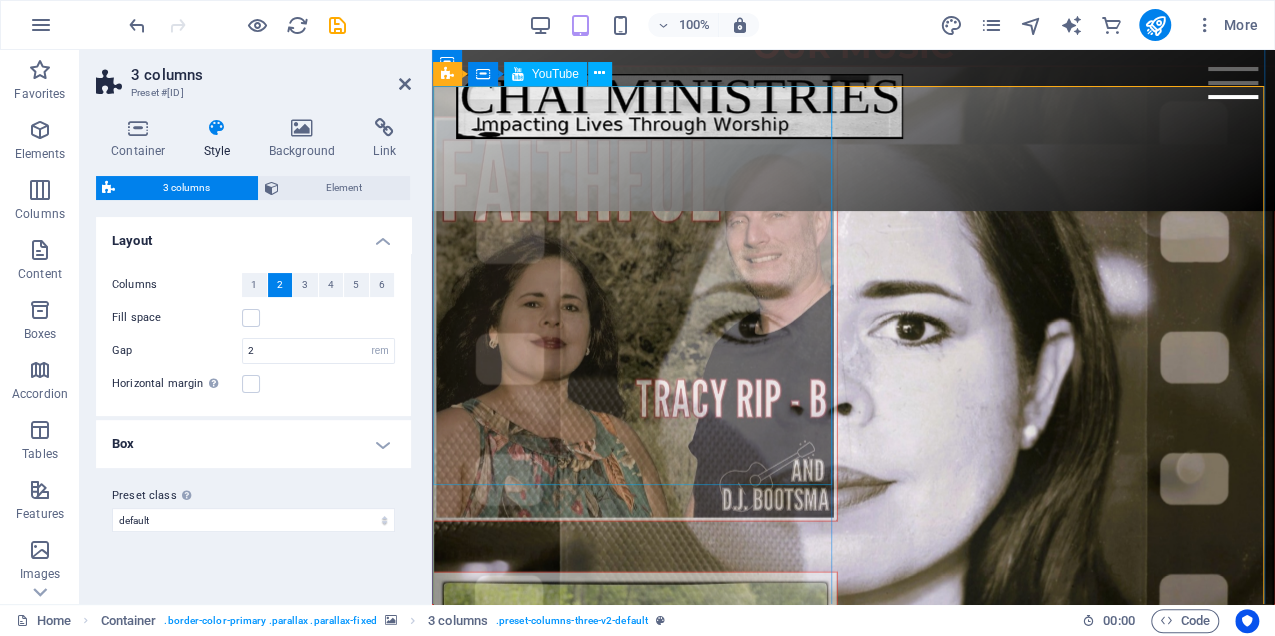scroll, scrollTop: 2444, scrollLeft: 0, axis: vertical 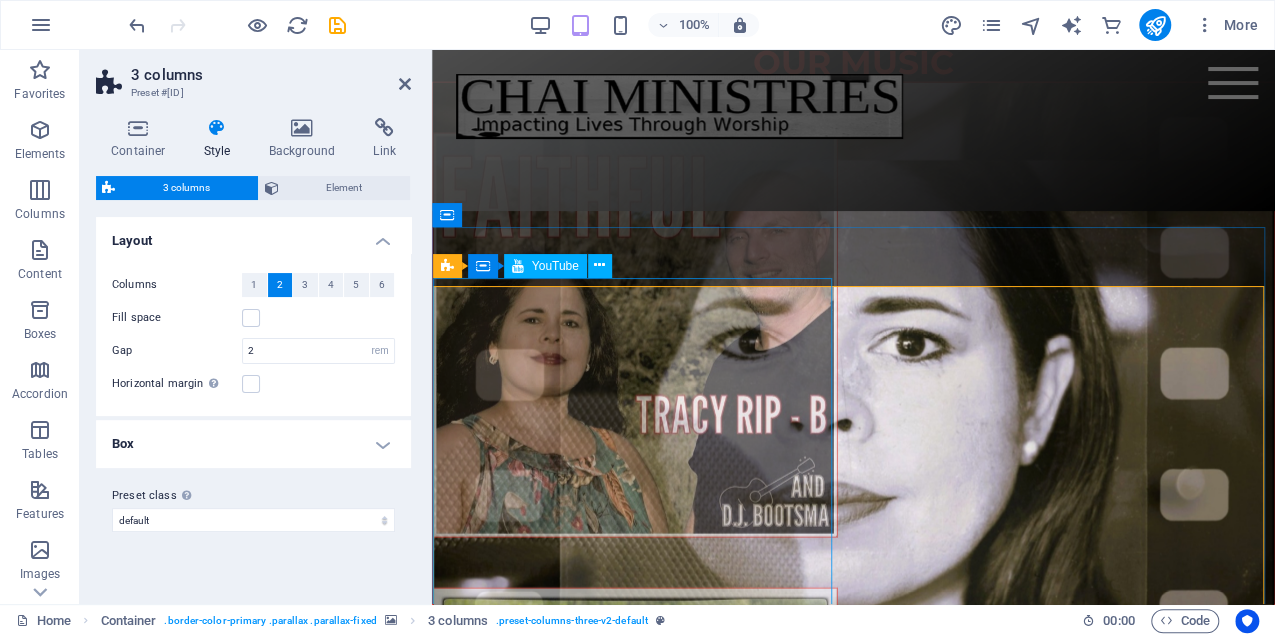 click at bounding box center (635, 335) 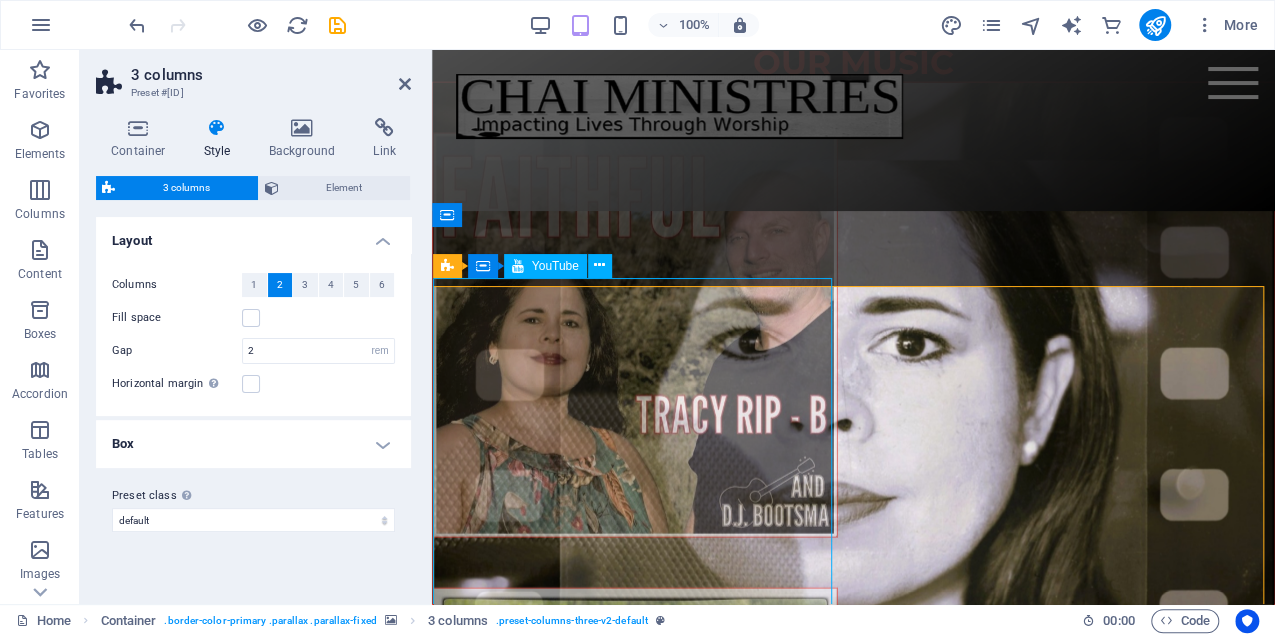click at bounding box center (635, 335) 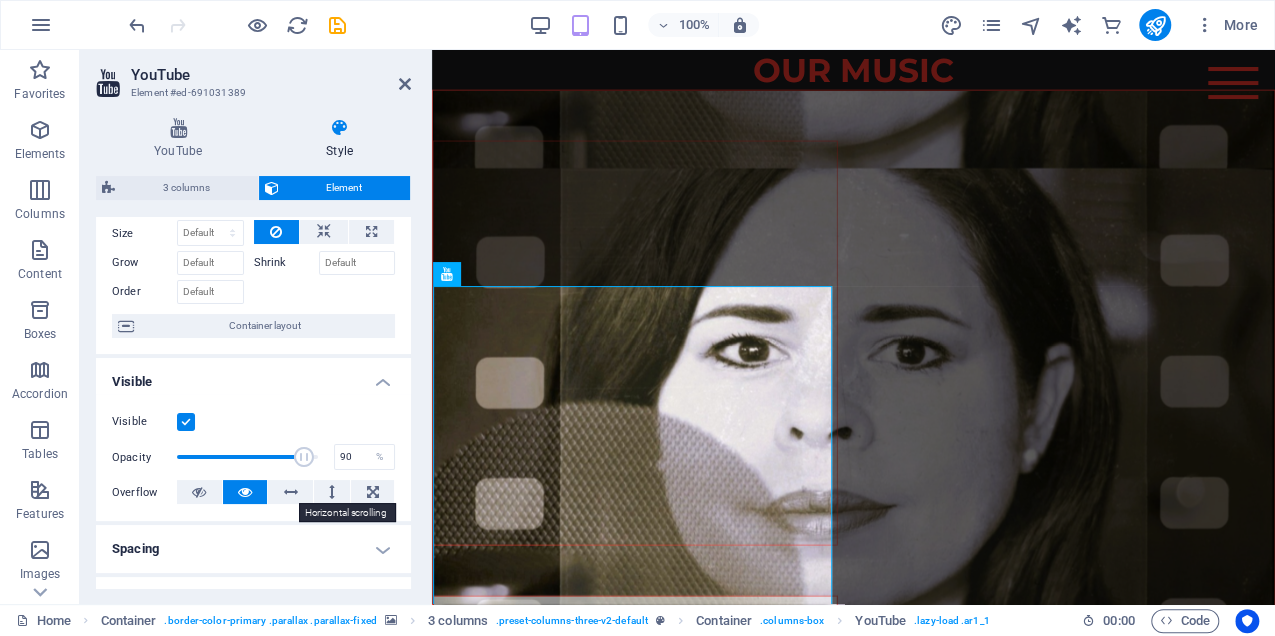 scroll, scrollTop: 0, scrollLeft: 0, axis: both 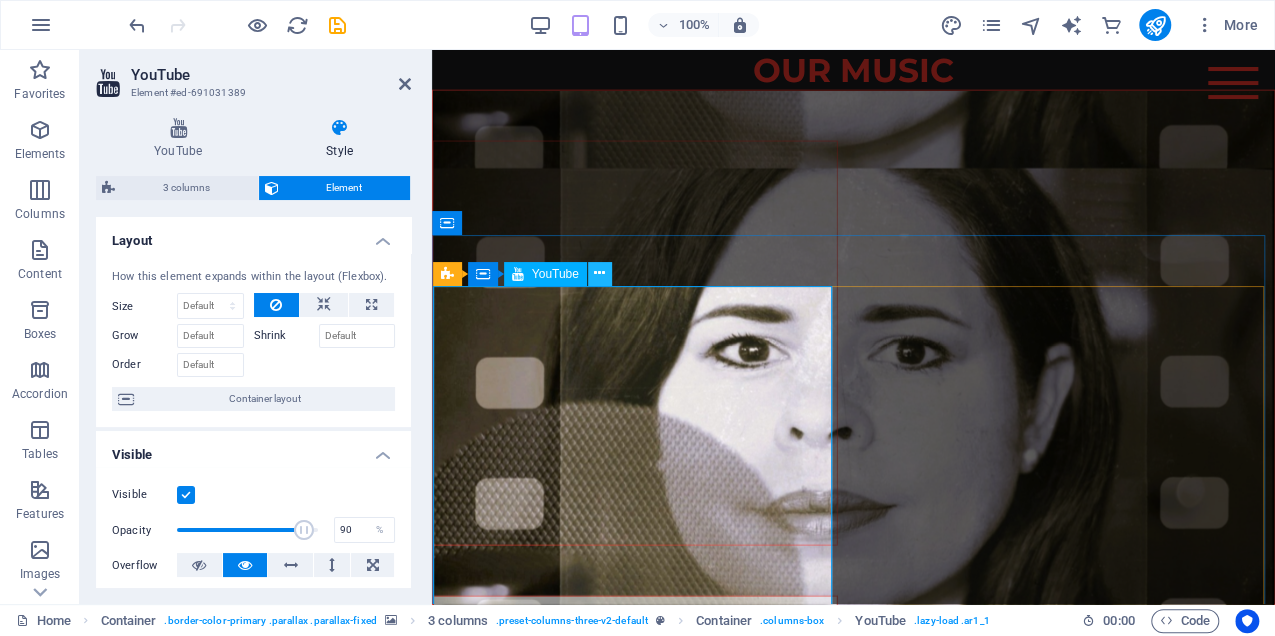 click at bounding box center (599, 273) 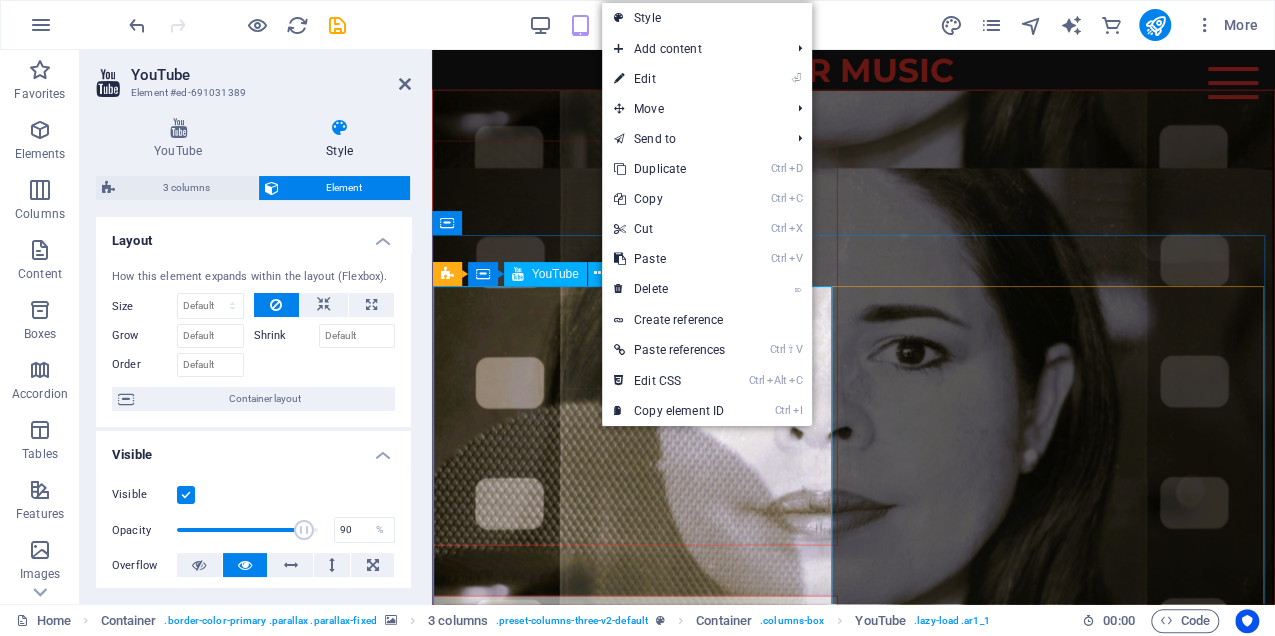 click at bounding box center [635, 343] 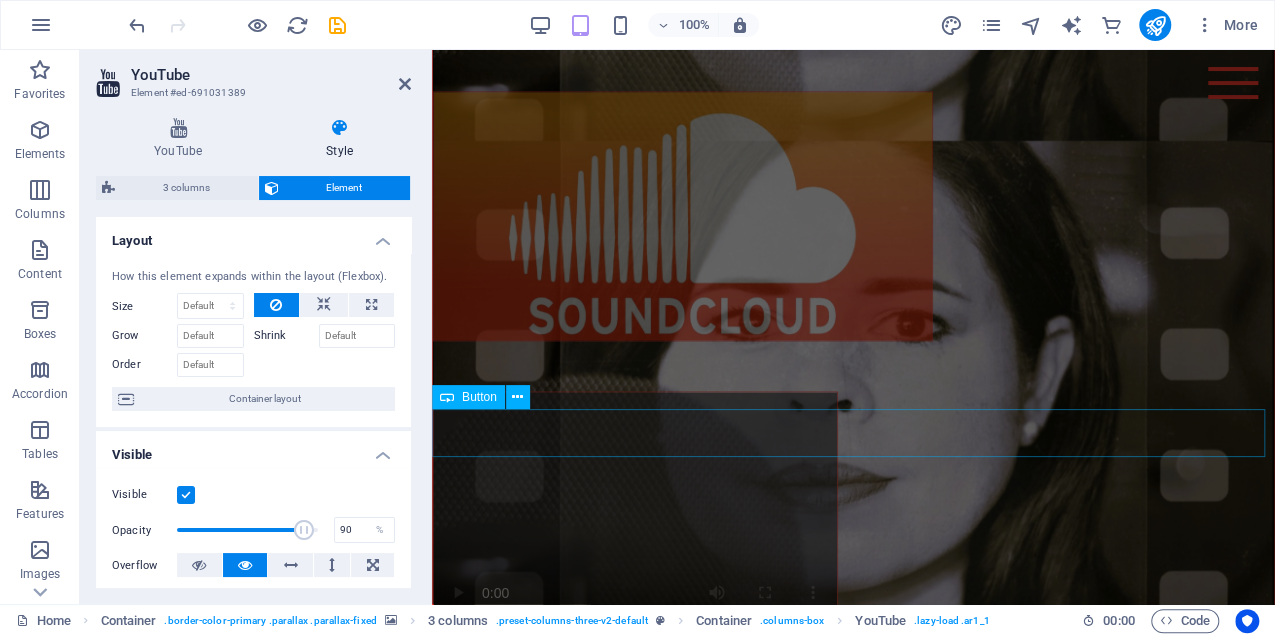 scroll, scrollTop: 5444, scrollLeft: 0, axis: vertical 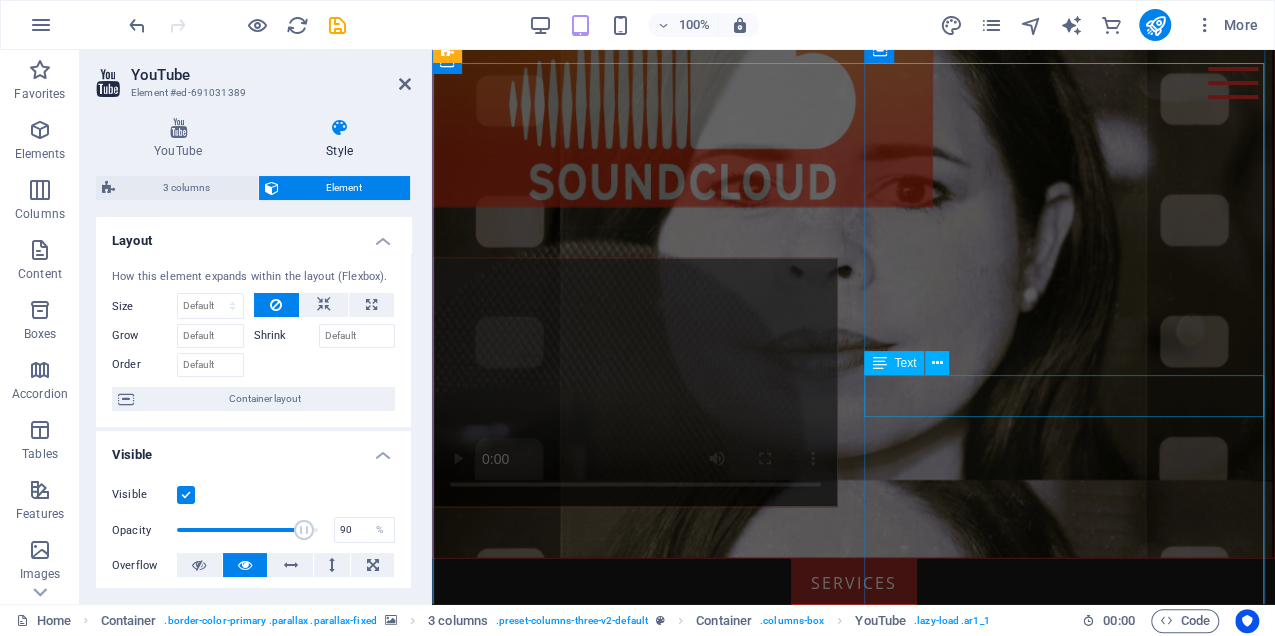 click on "Information follows soon." at bounding box center (635, 1773) 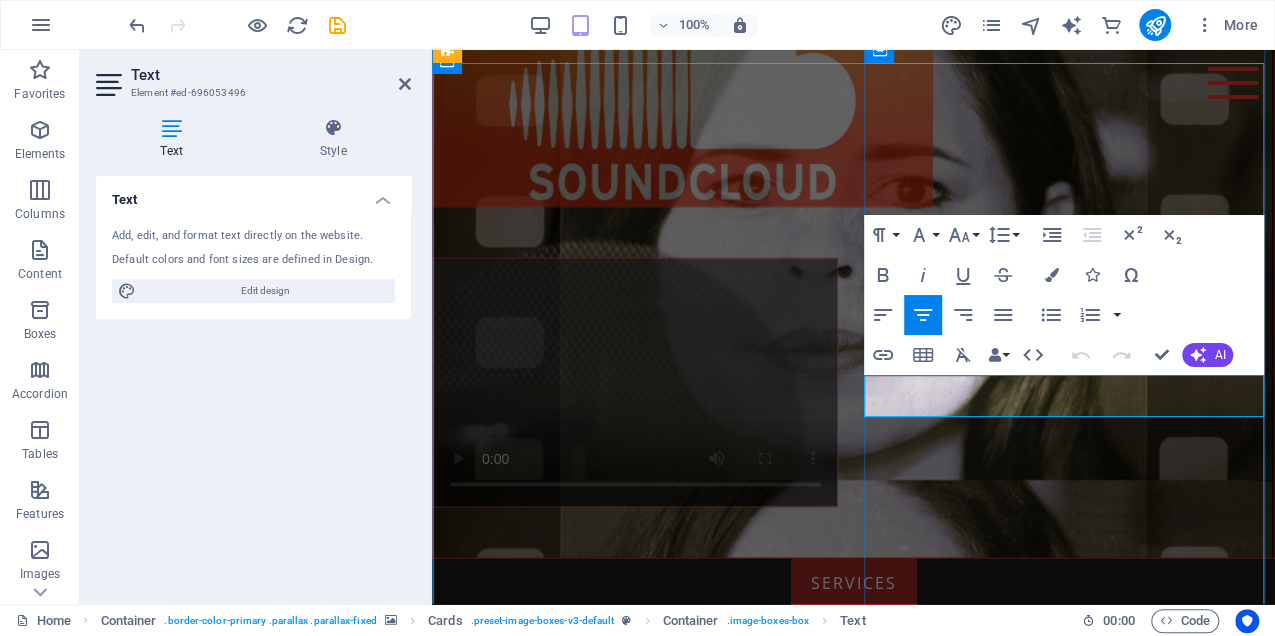 drag, startPoint x: 1163, startPoint y: 393, endPoint x: 928, endPoint y: 396, distance: 235.01915 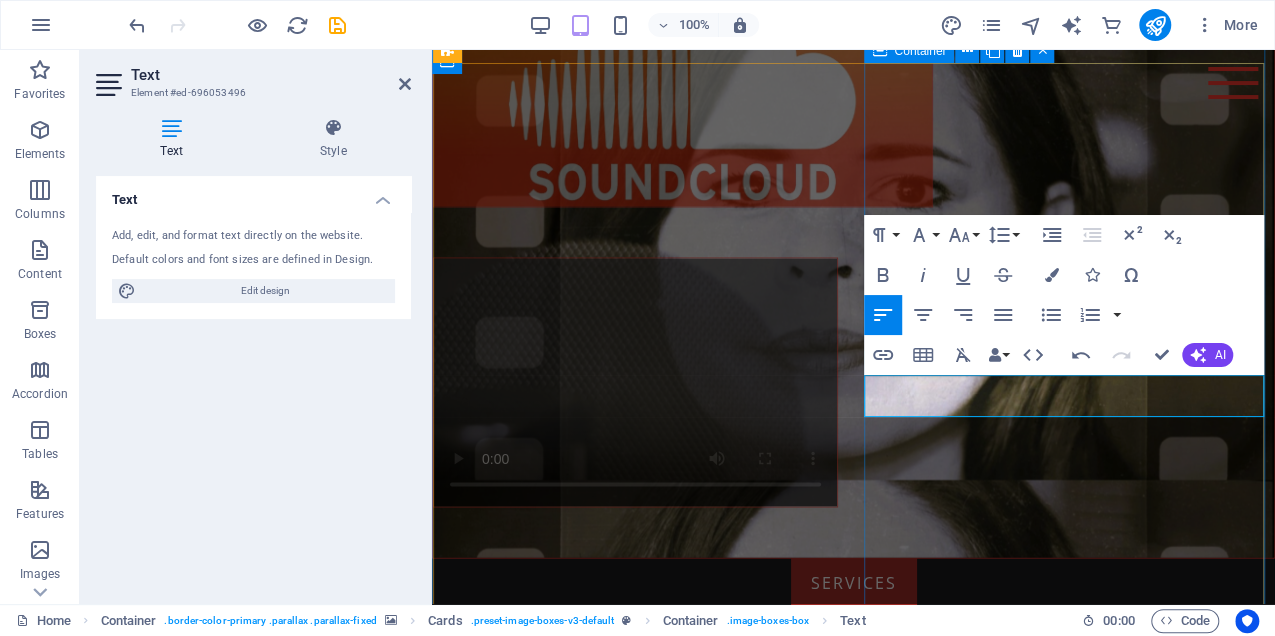 click on "Online Worship ​" at bounding box center (635, 1611) 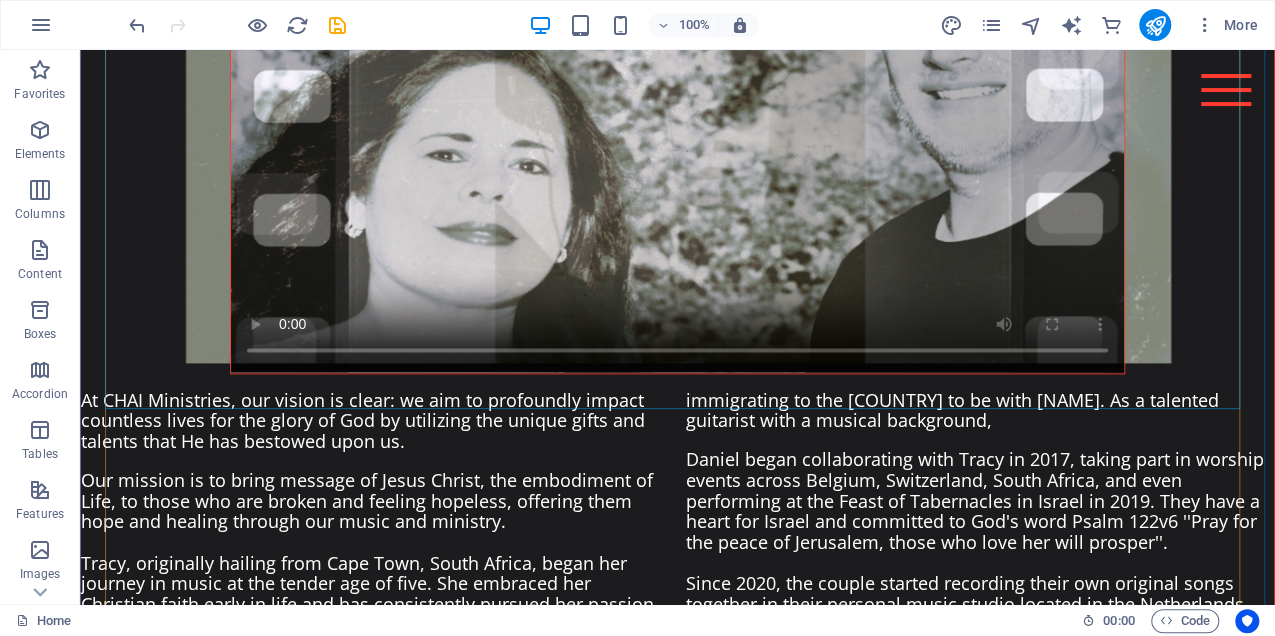scroll, scrollTop: 1202, scrollLeft: 0, axis: vertical 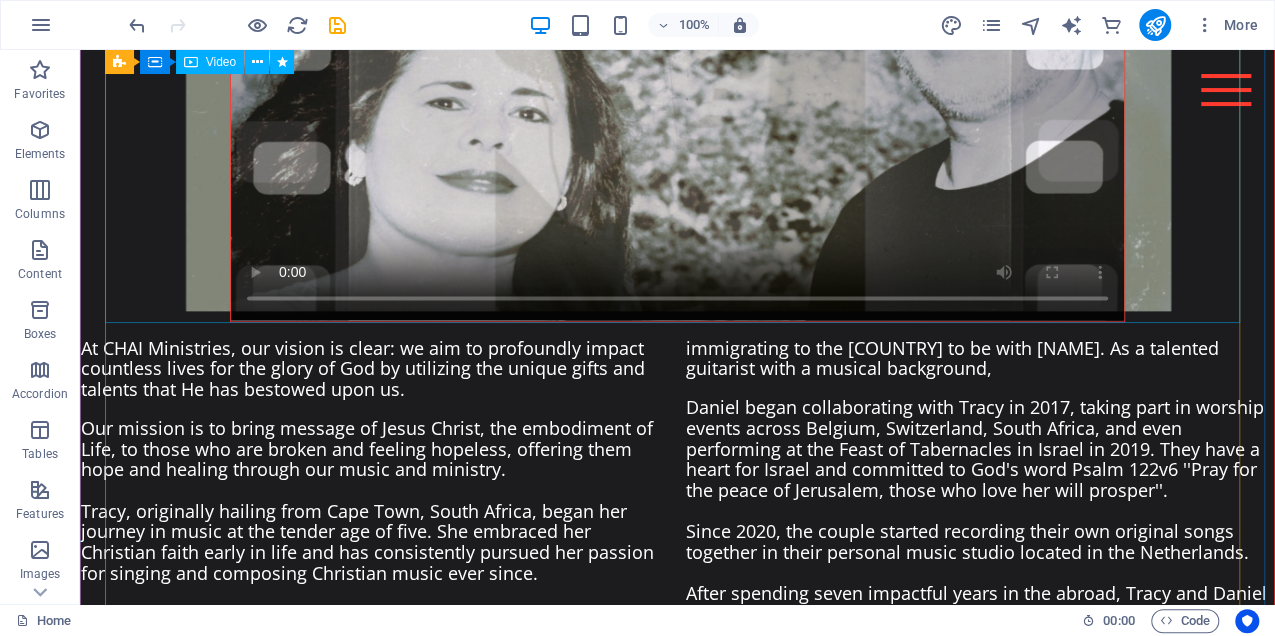 click at bounding box center (677, 69) 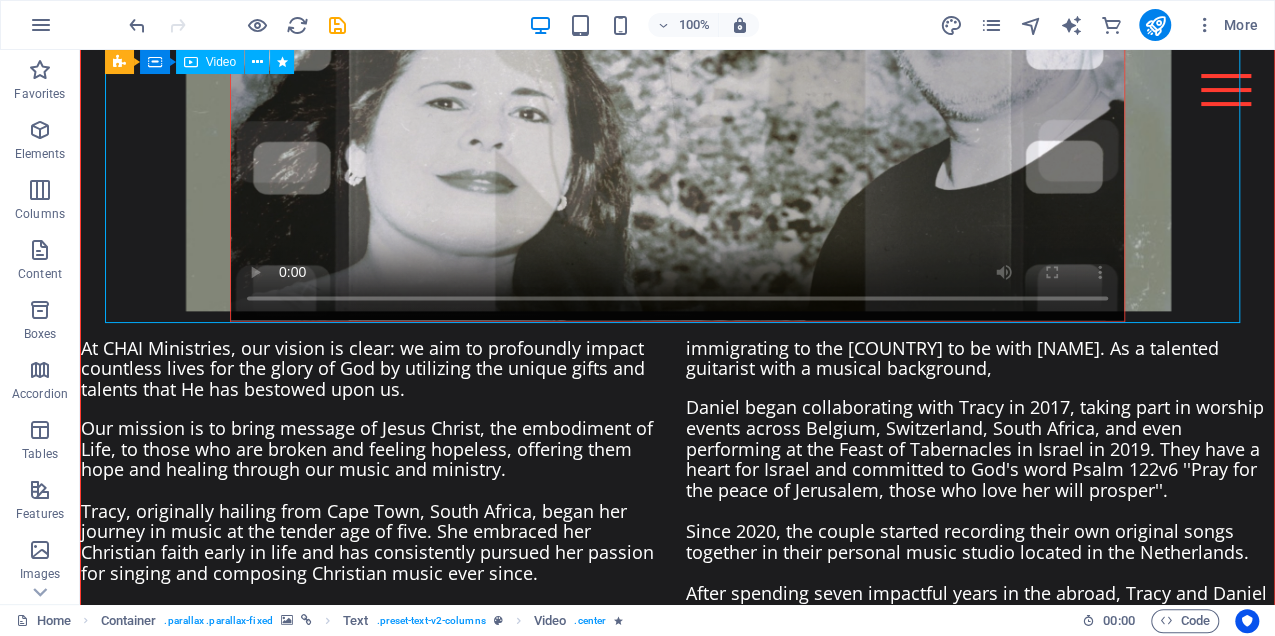 click at bounding box center (677, 69) 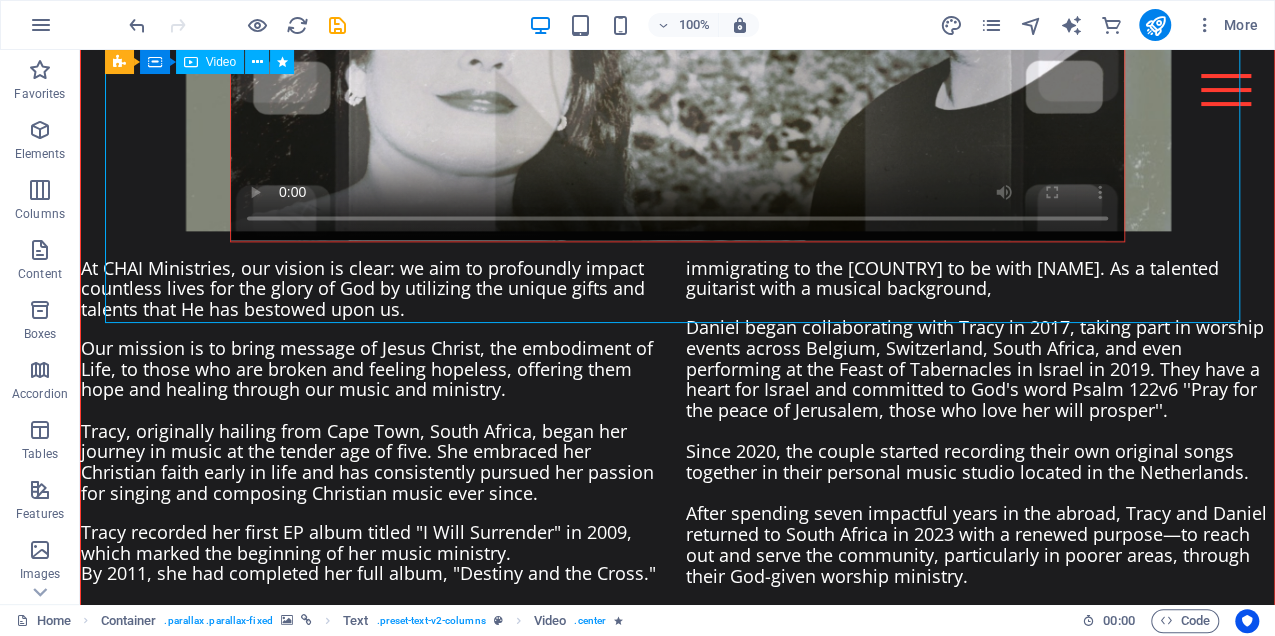 select on "%" 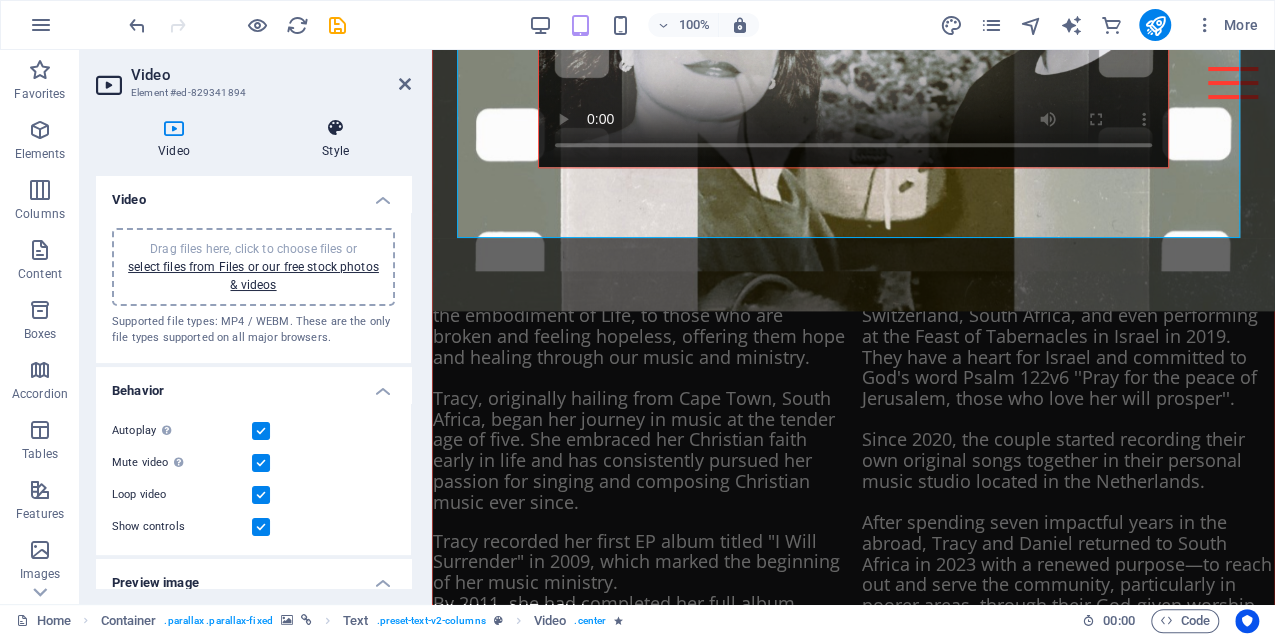 click on "Style" at bounding box center (335, 139) 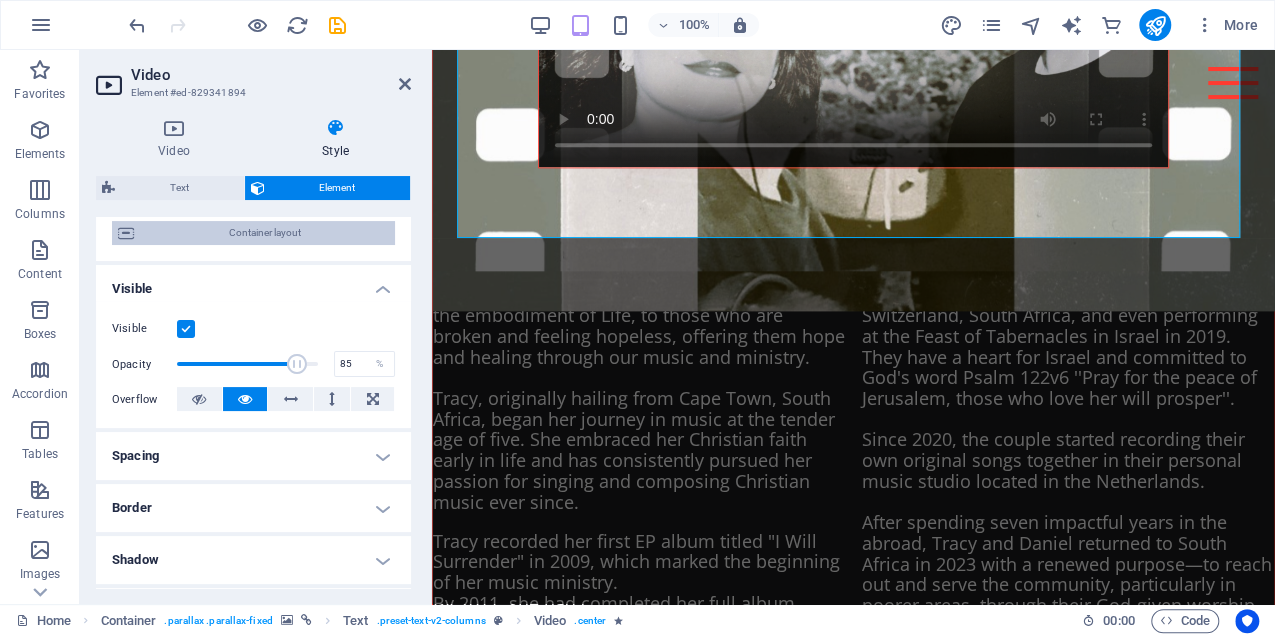 scroll, scrollTop: 200, scrollLeft: 0, axis: vertical 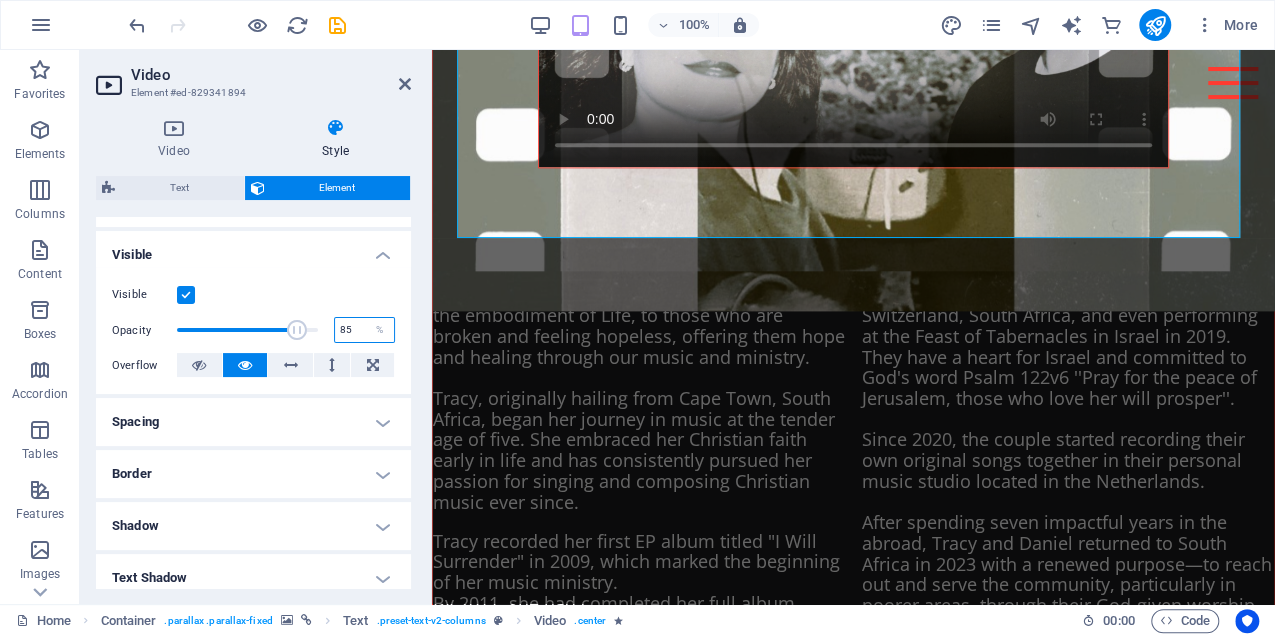drag, startPoint x: 348, startPoint y: 332, endPoint x: 285, endPoint y: 322, distance: 63.788715 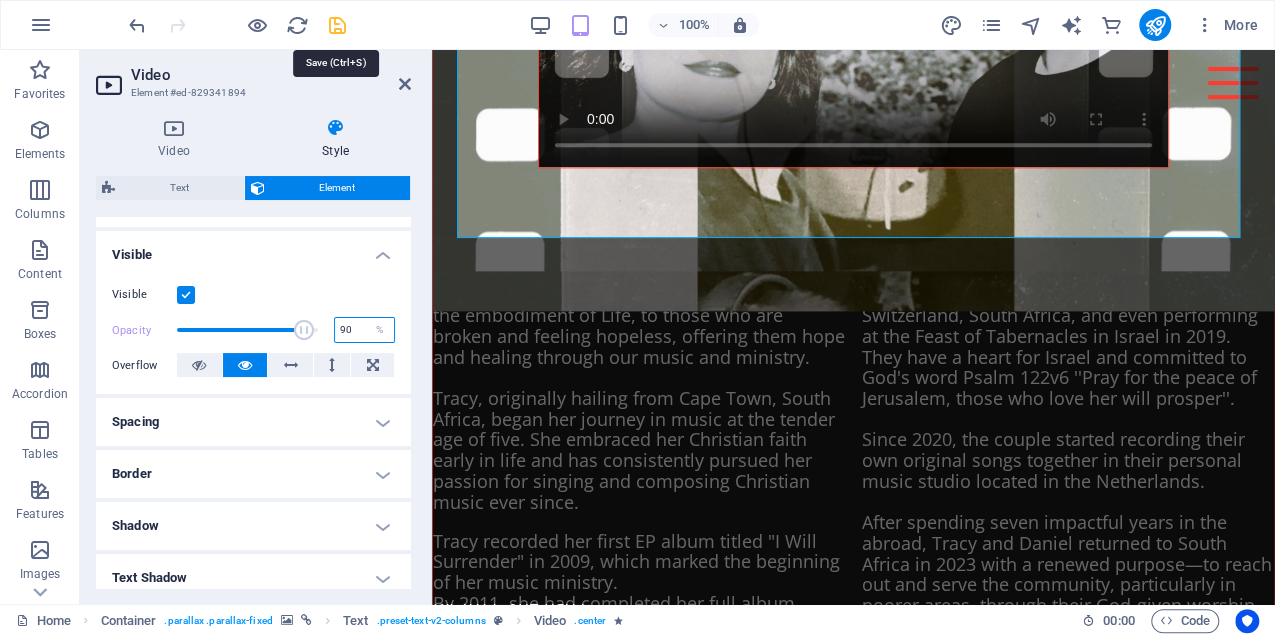 type on "90" 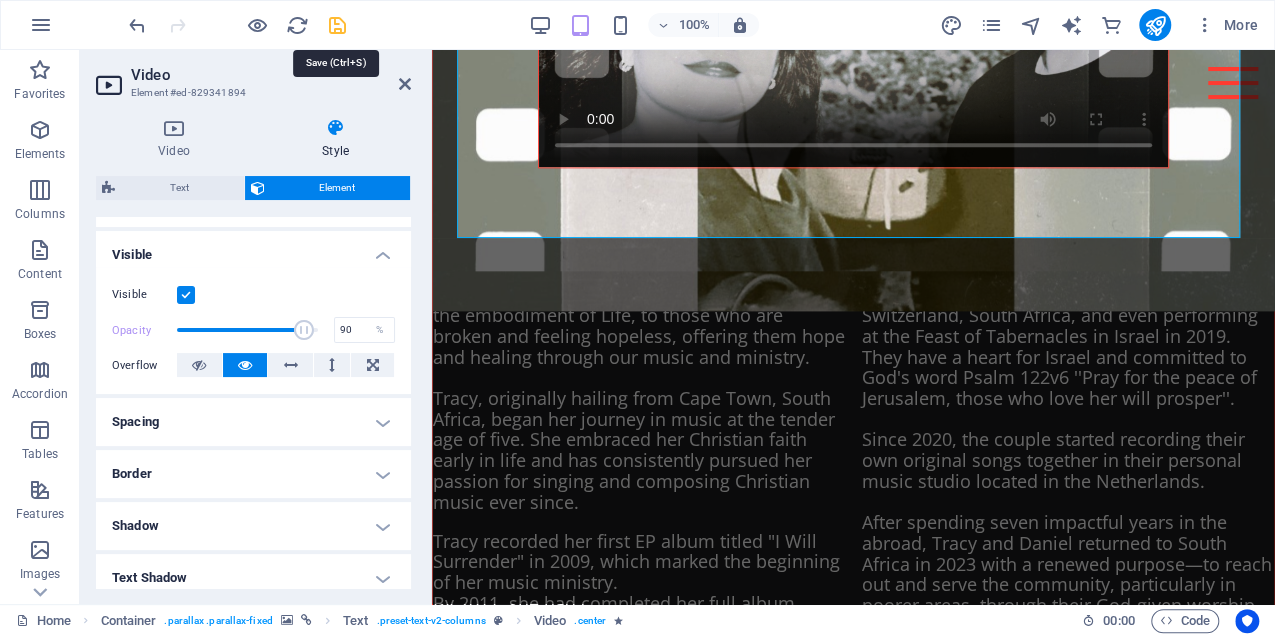click at bounding box center [337, 25] 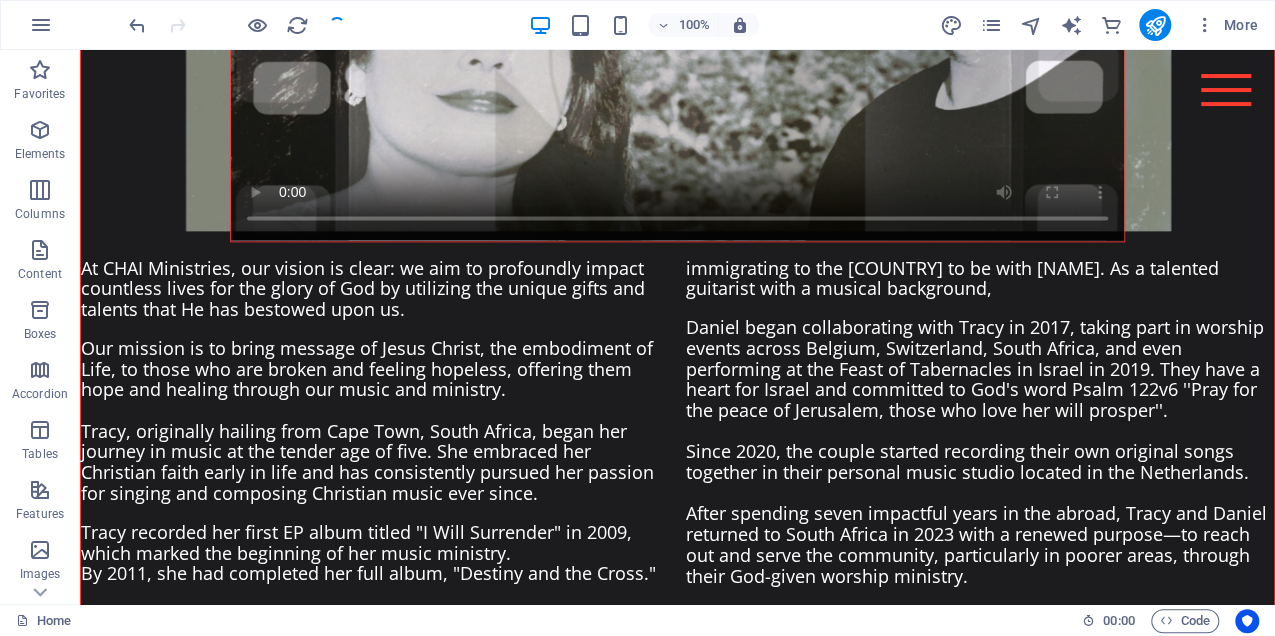 scroll, scrollTop: 1202, scrollLeft: 0, axis: vertical 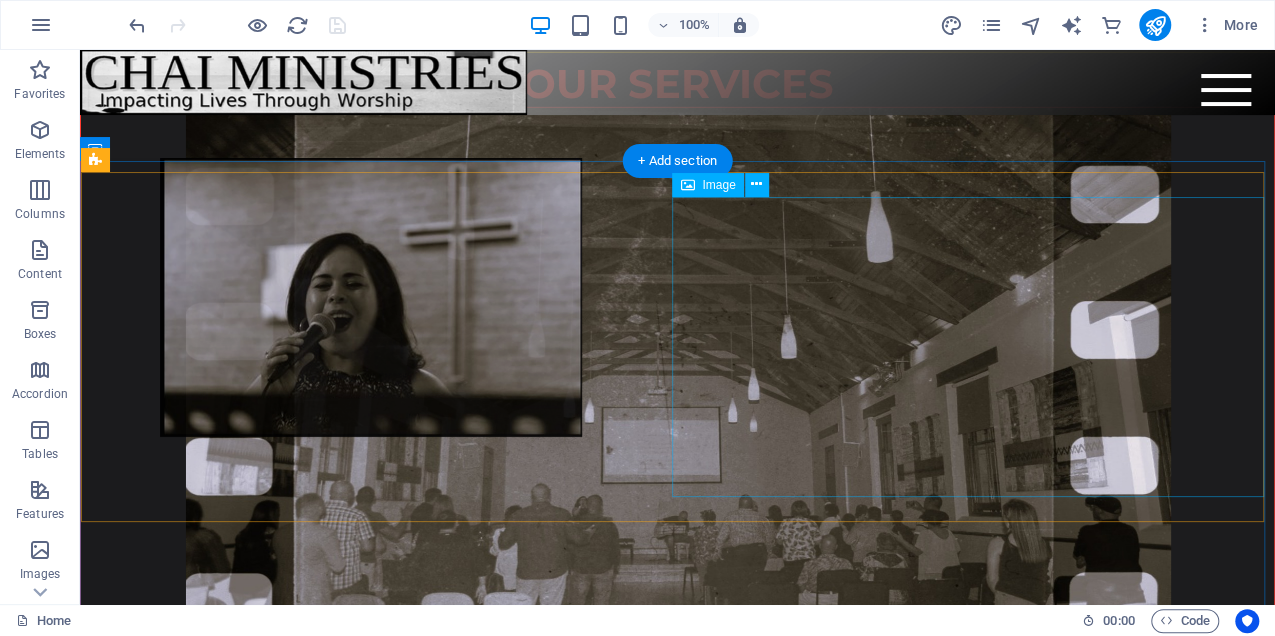 click at bounding box center (677, 1677) 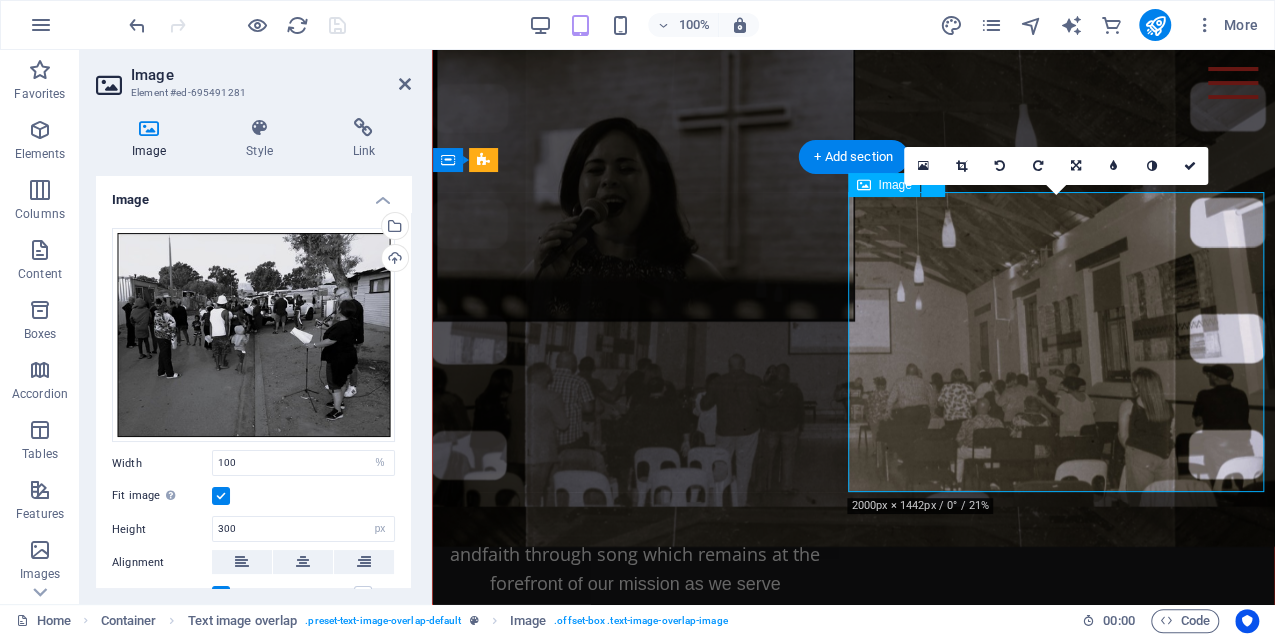 scroll, scrollTop: 6217, scrollLeft: 0, axis: vertical 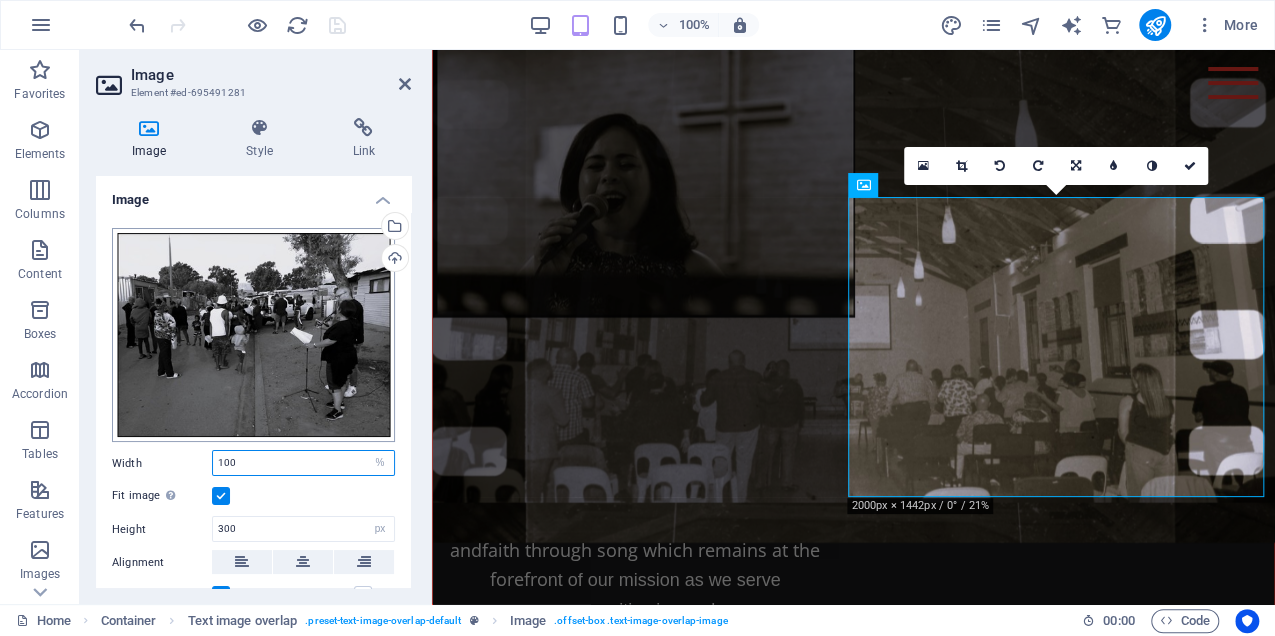 drag, startPoint x: 248, startPoint y: 460, endPoint x: 204, endPoint y: 426, distance: 55.605755 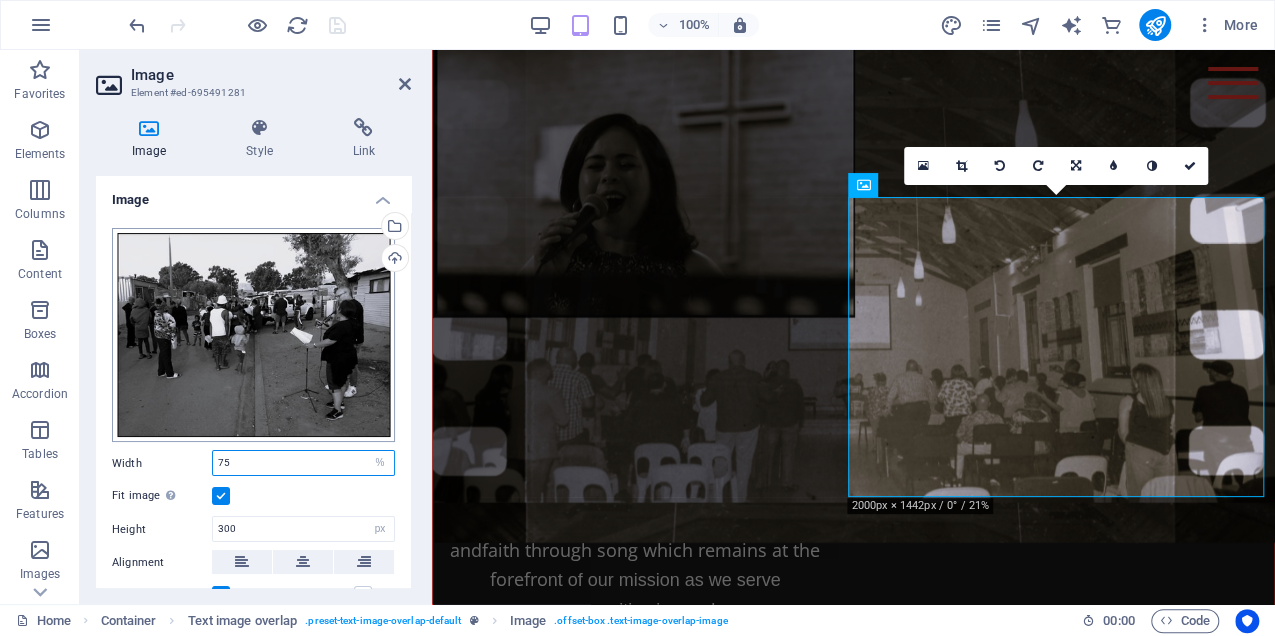 type on "75" 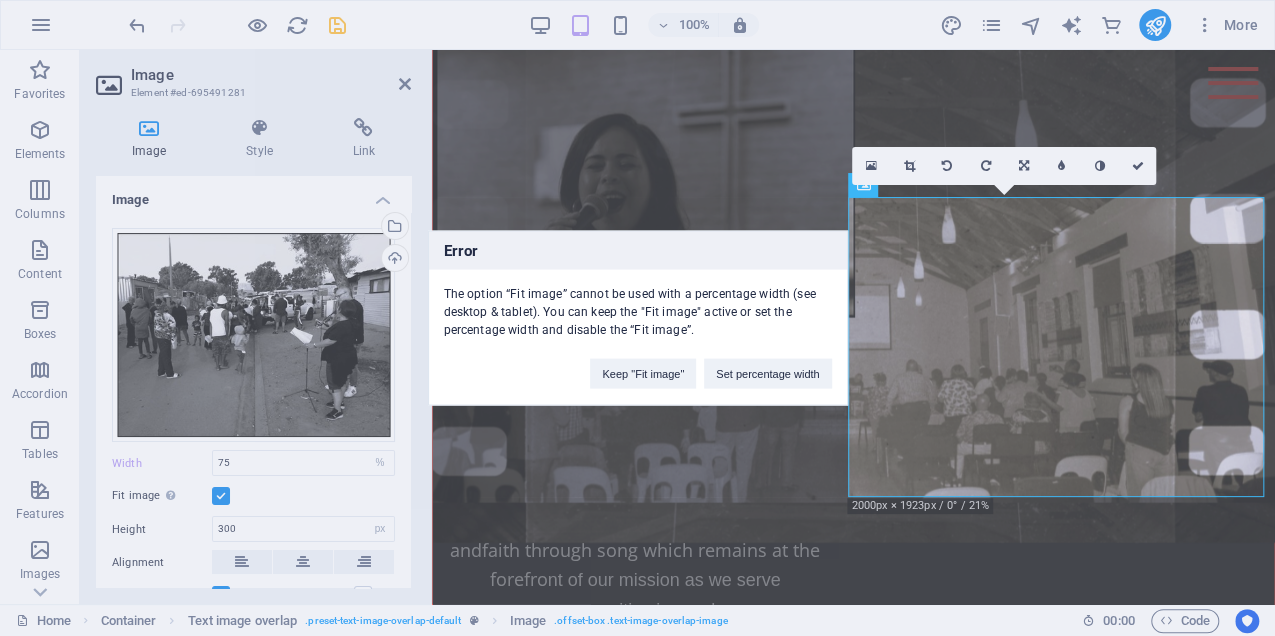 drag, startPoint x: 237, startPoint y: 461, endPoint x: 218, endPoint y: 464, distance: 19.235384 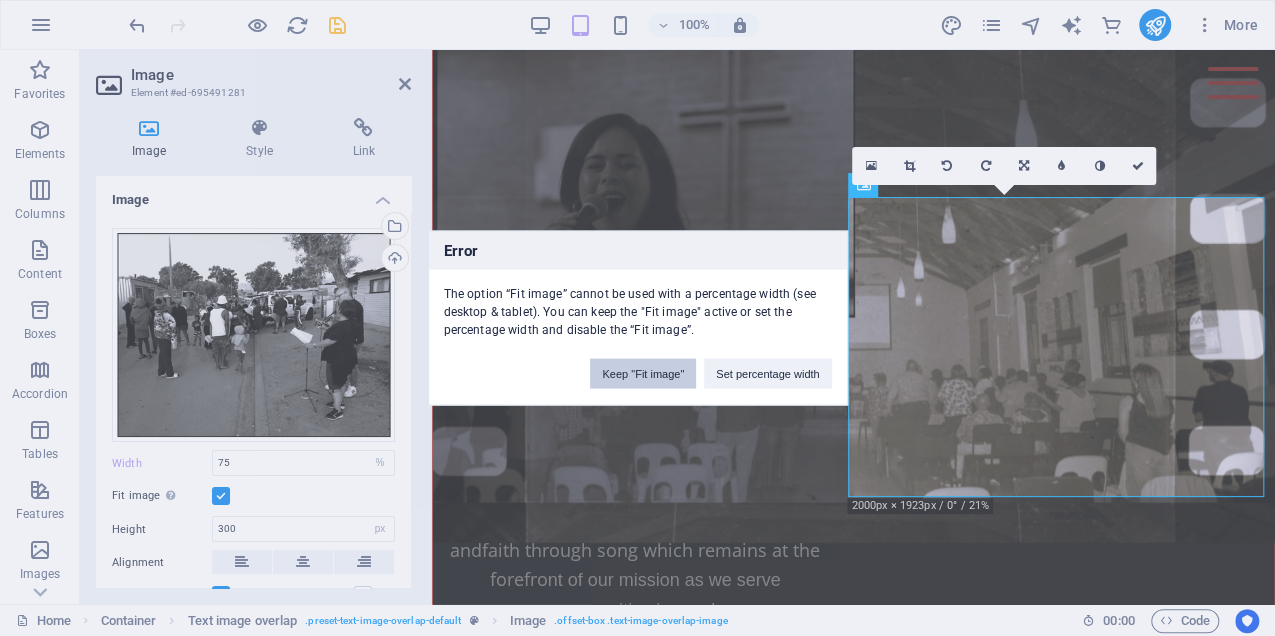 click on "Keep "Fit image"" at bounding box center (643, 374) 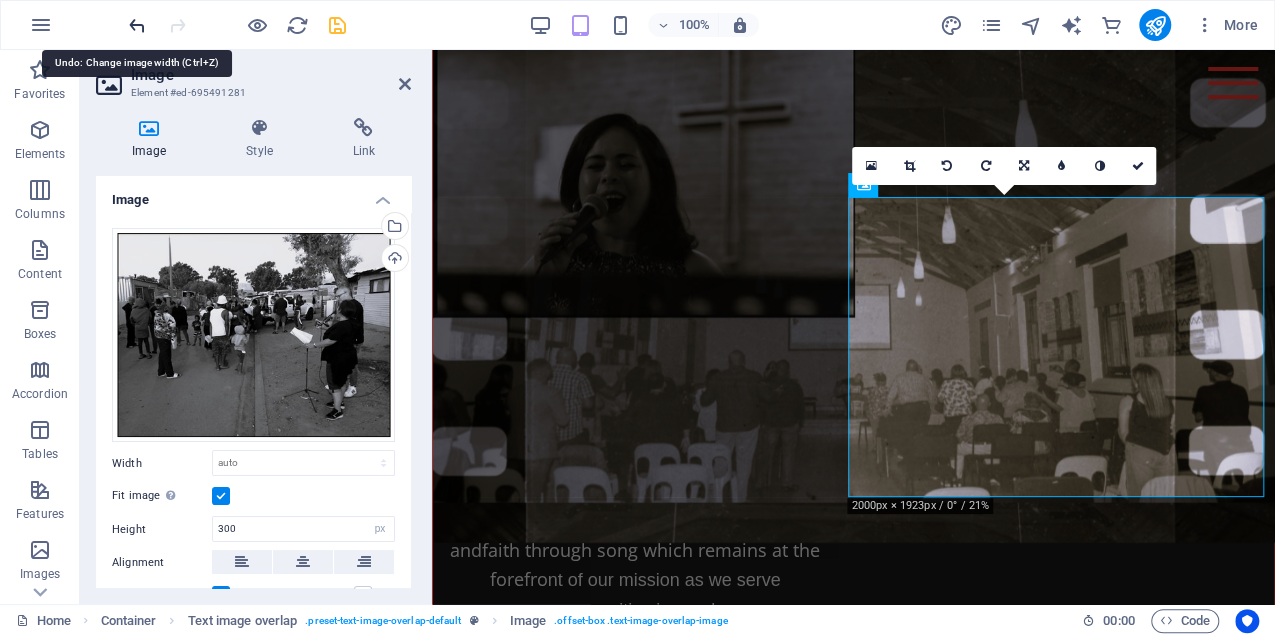 click at bounding box center [137, 25] 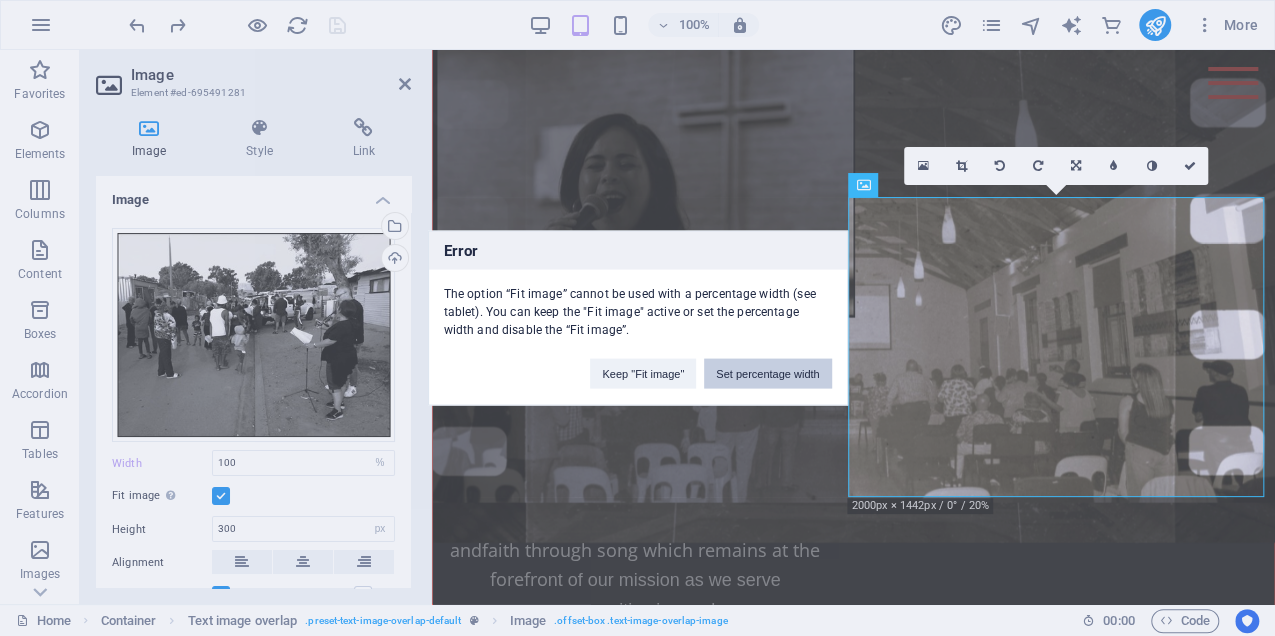 click on "Set percentage width" at bounding box center (767, 374) 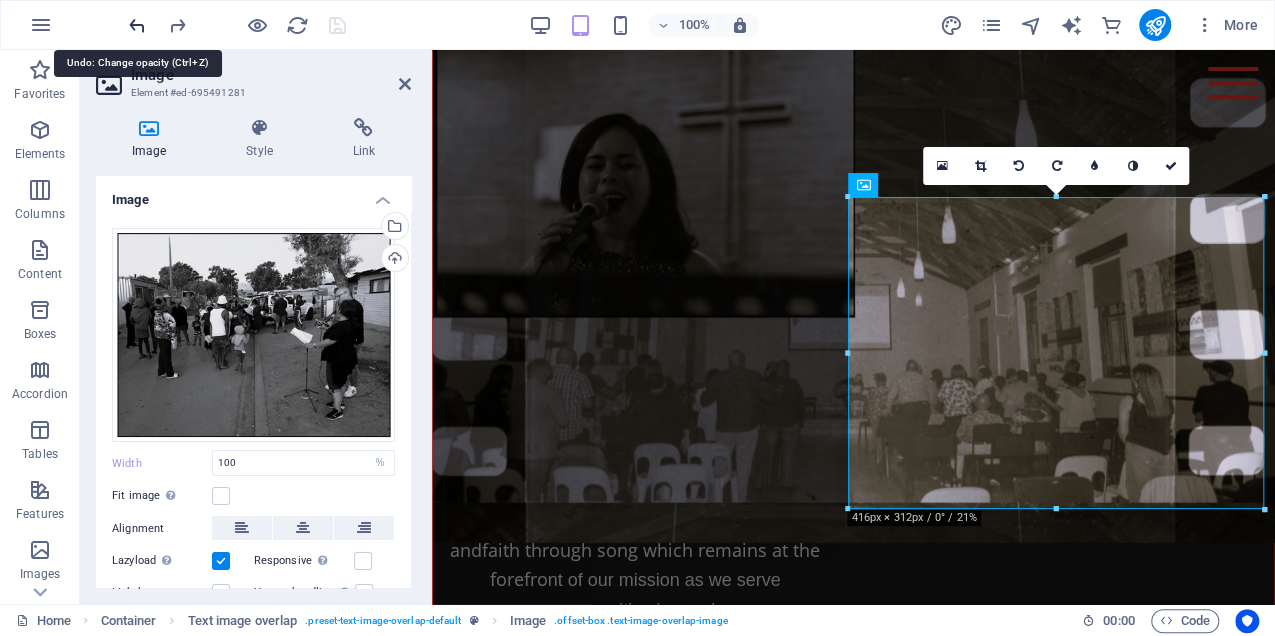 click at bounding box center (137, 25) 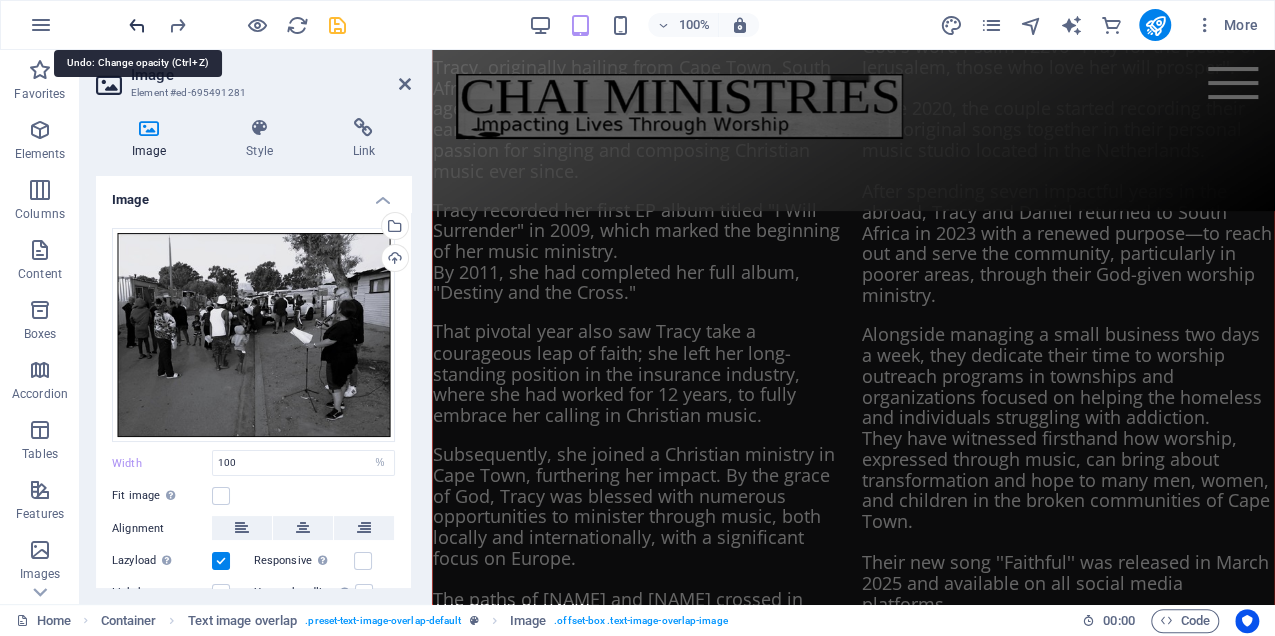 scroll, scrollTop: 1018, scrollLeft: 0, axis: vertical 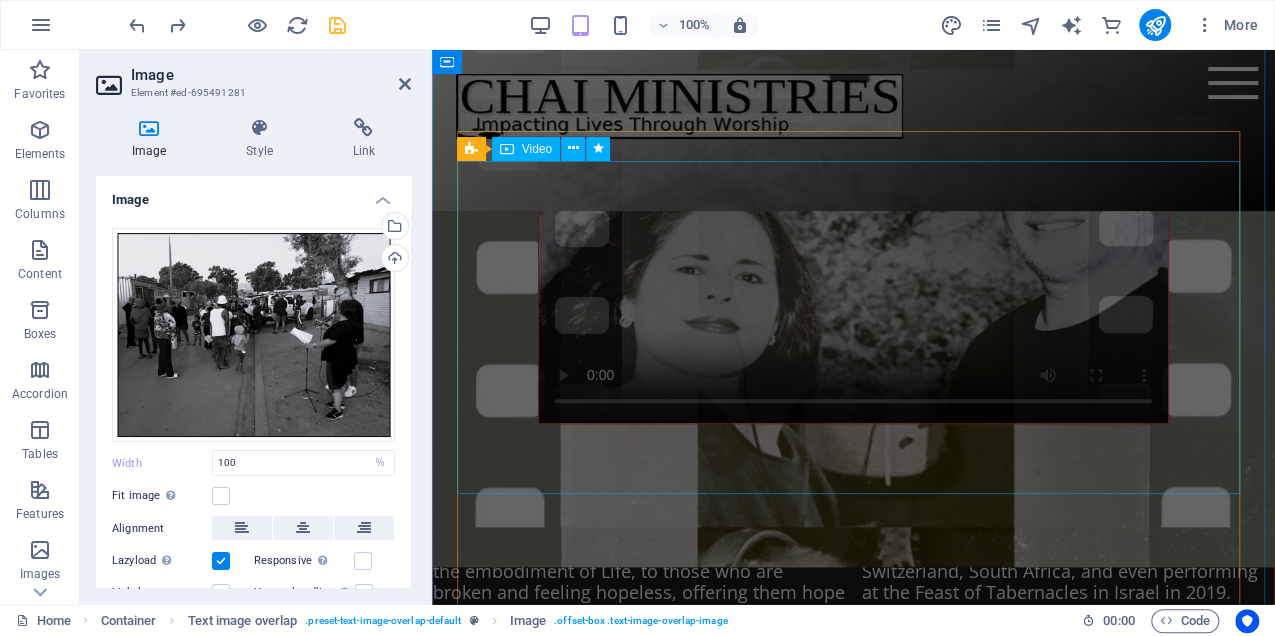 click at bounding box center [853, 246] 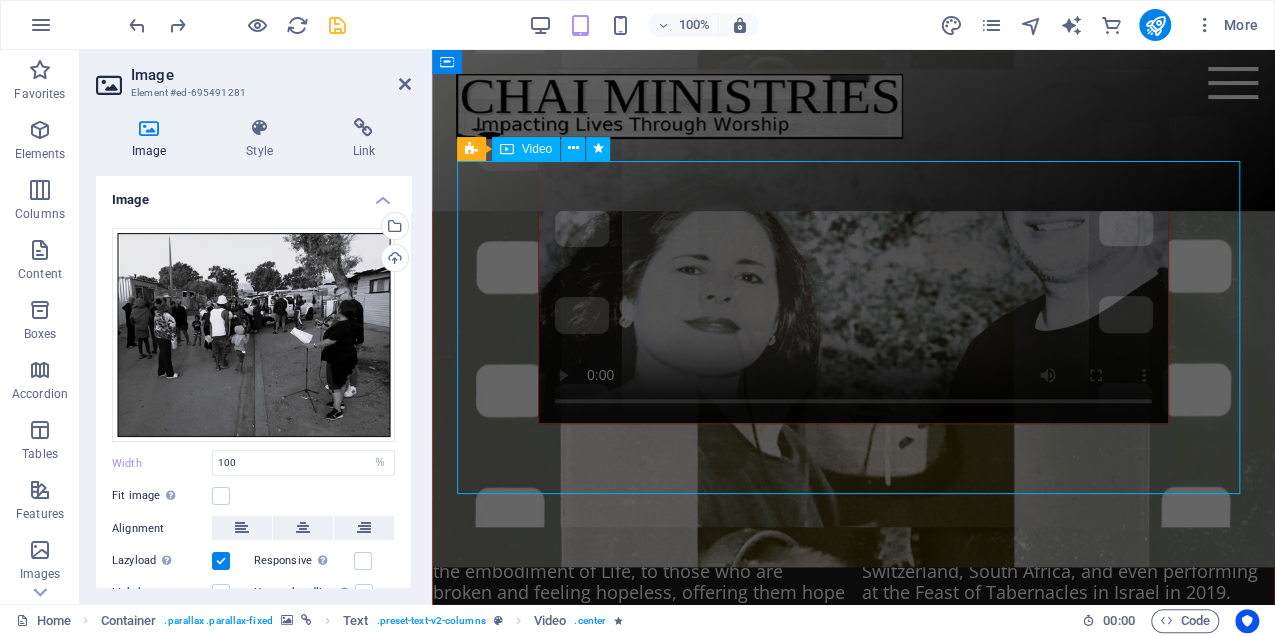 click at bounding box center (853, 246) 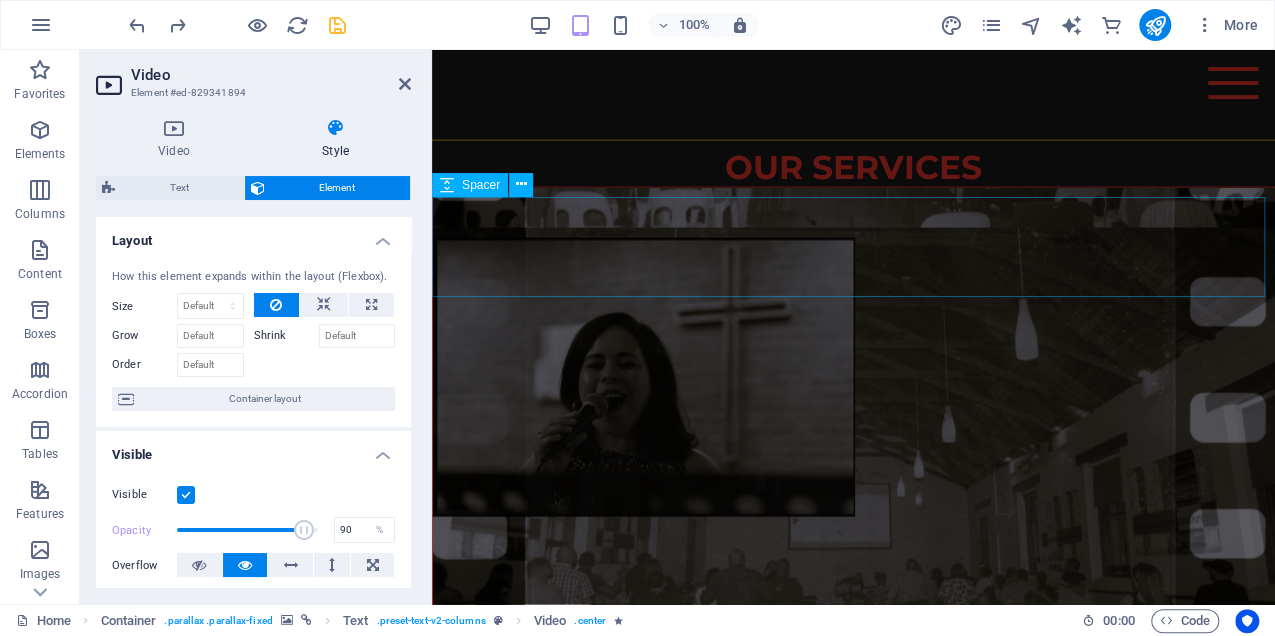 scroll, scrollTop: 6218, scrollLeft: 0, axis: vertical 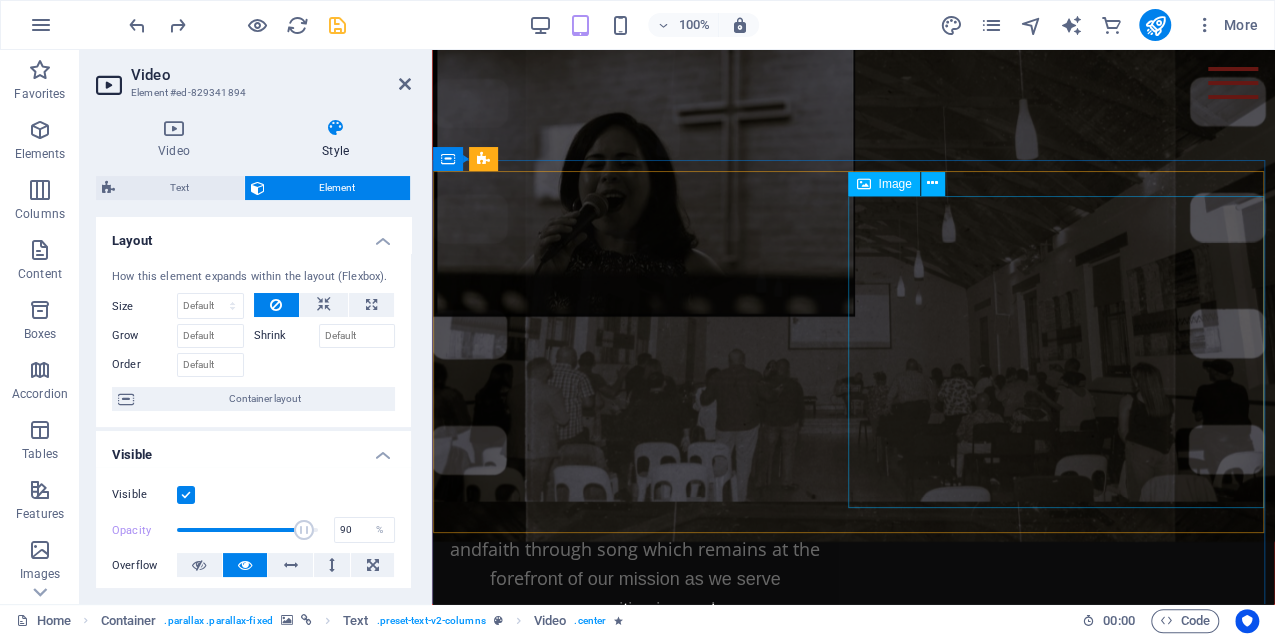 click at bounding box center (853, 1664) 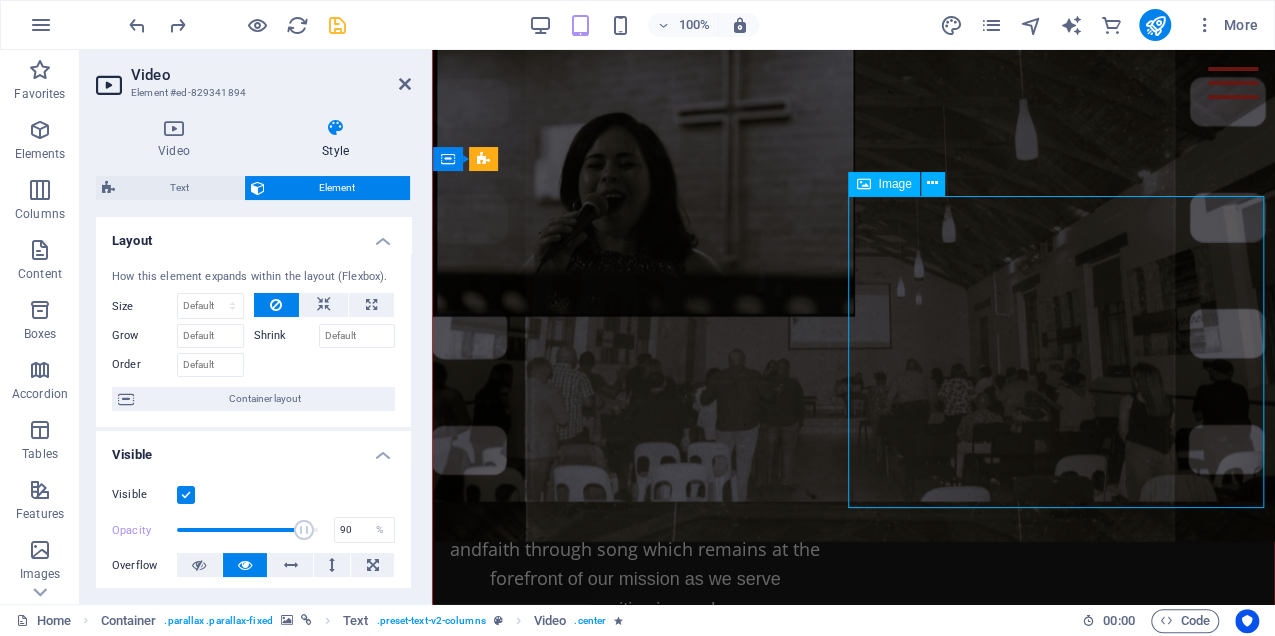 click at bounding box center [853, 1664] 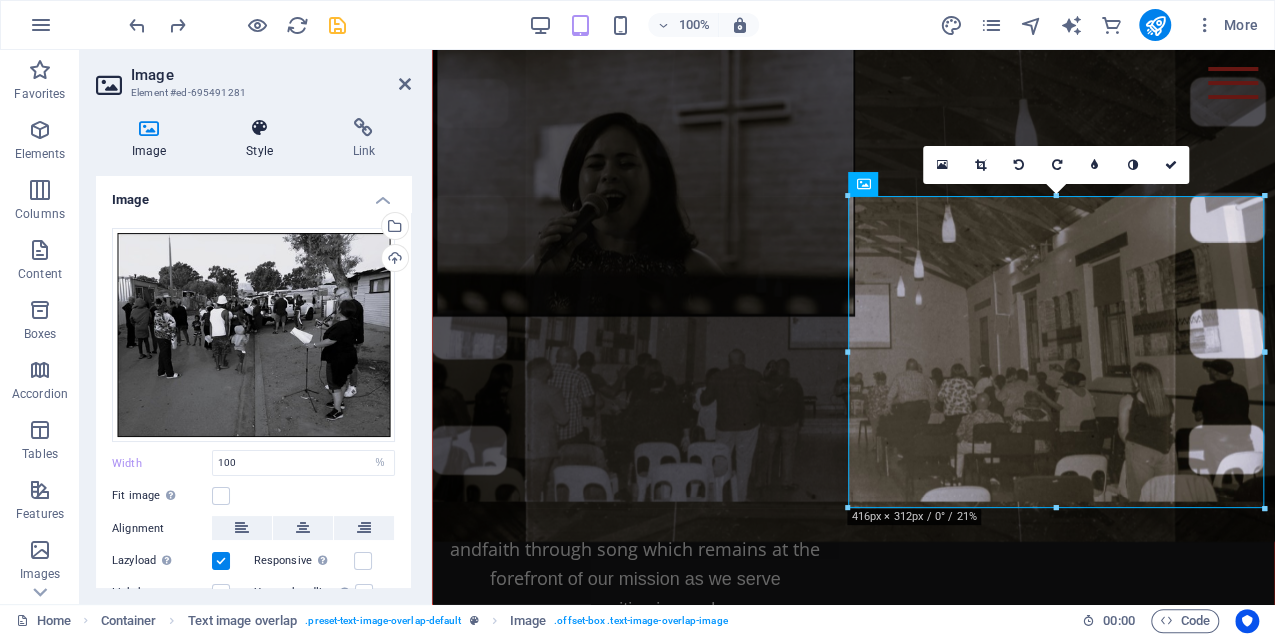 click at bounding box center [259, 128] 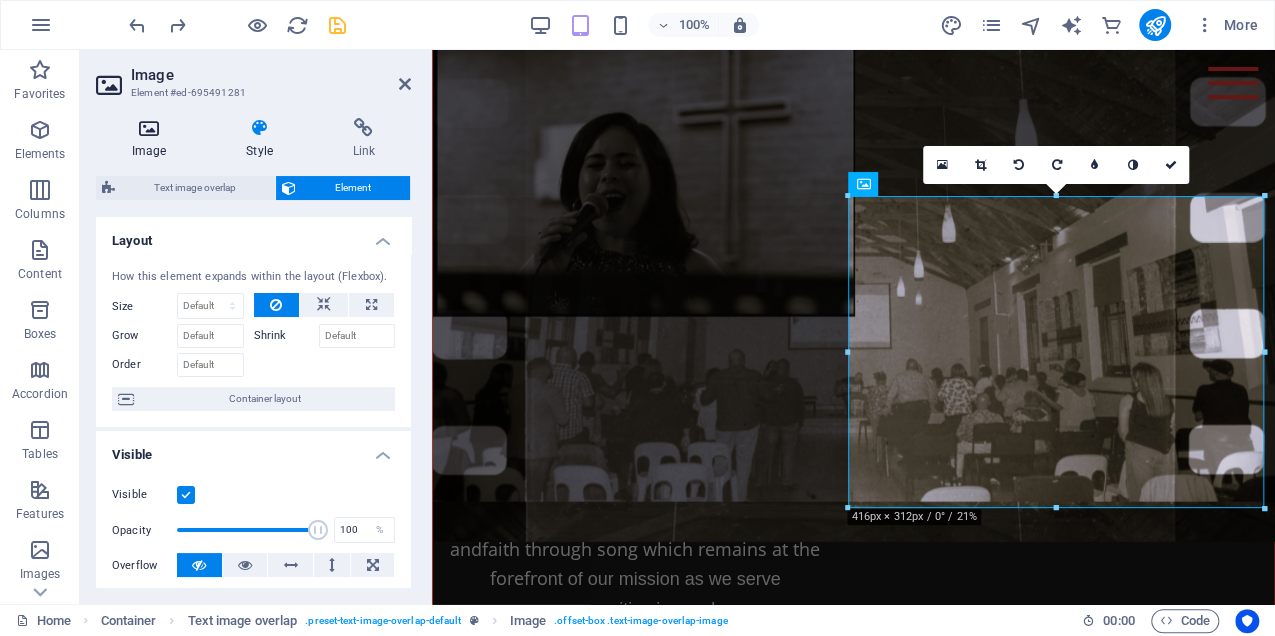 click at bounding box center (149, 128) 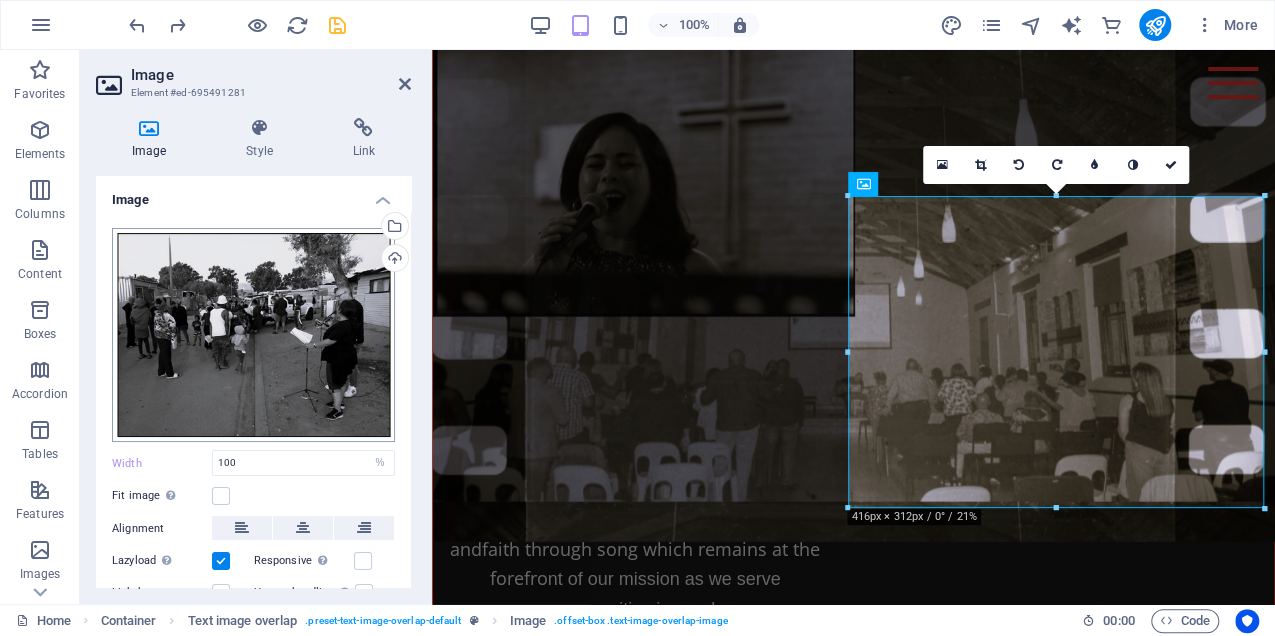 scroll, scrollTop: 110, scrollLeft: 0, axis: vertical 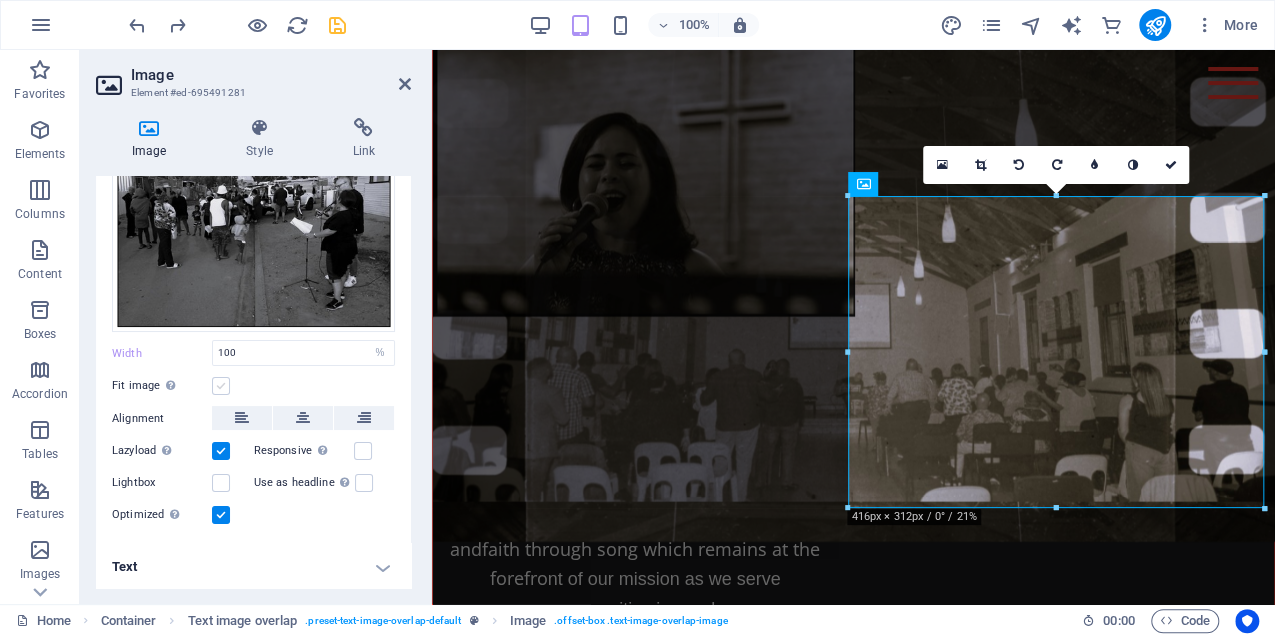 click at bounding box center [221, 386] 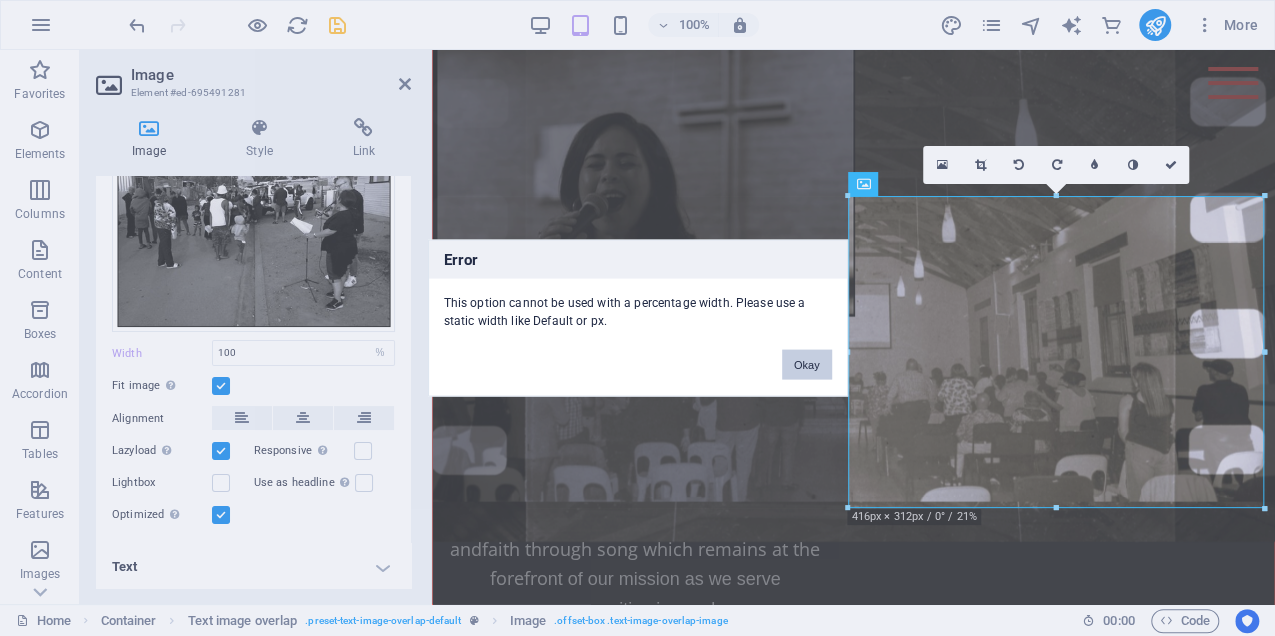 click on "Okay" at bounding box center (807, 365) 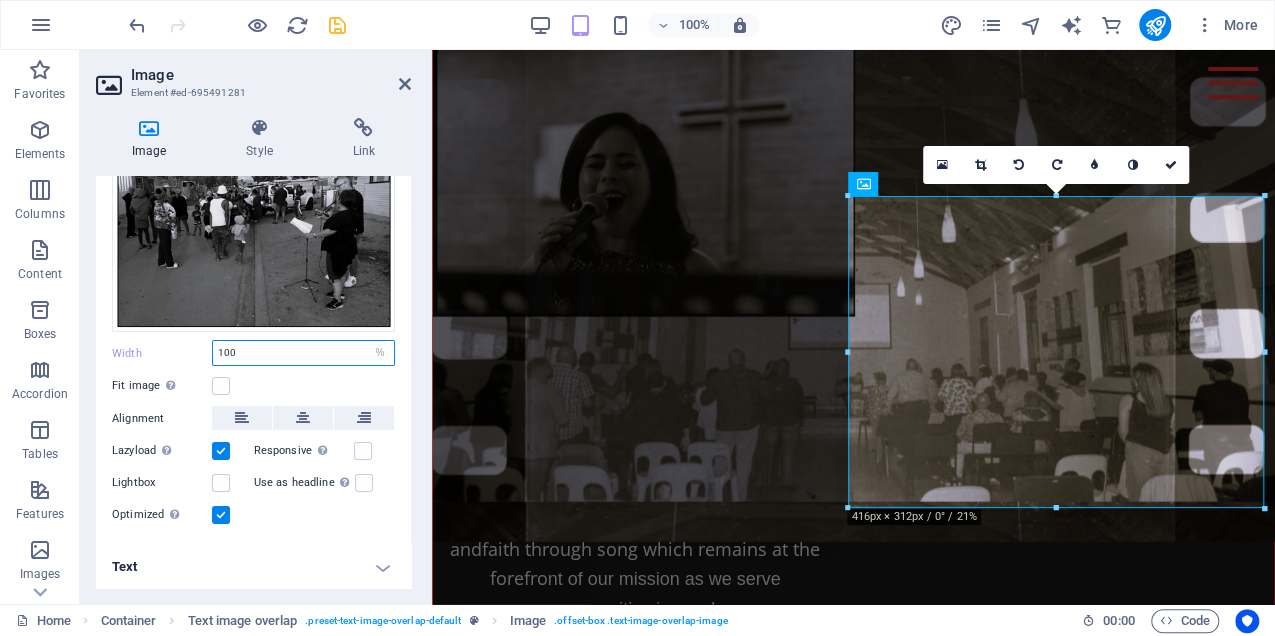 drag, startPoint x: 238, startPoint y: 352, endPoint x: 204, endPoint y: 347, distance: 34.36568 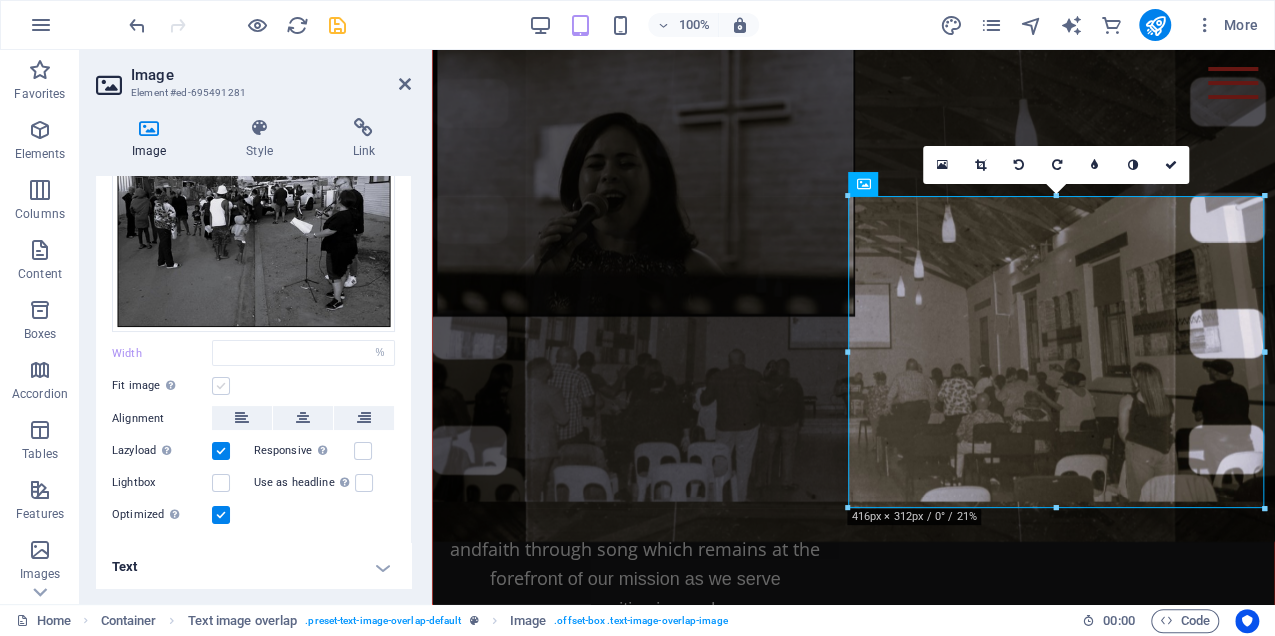 click at bounding box center [221, 386] 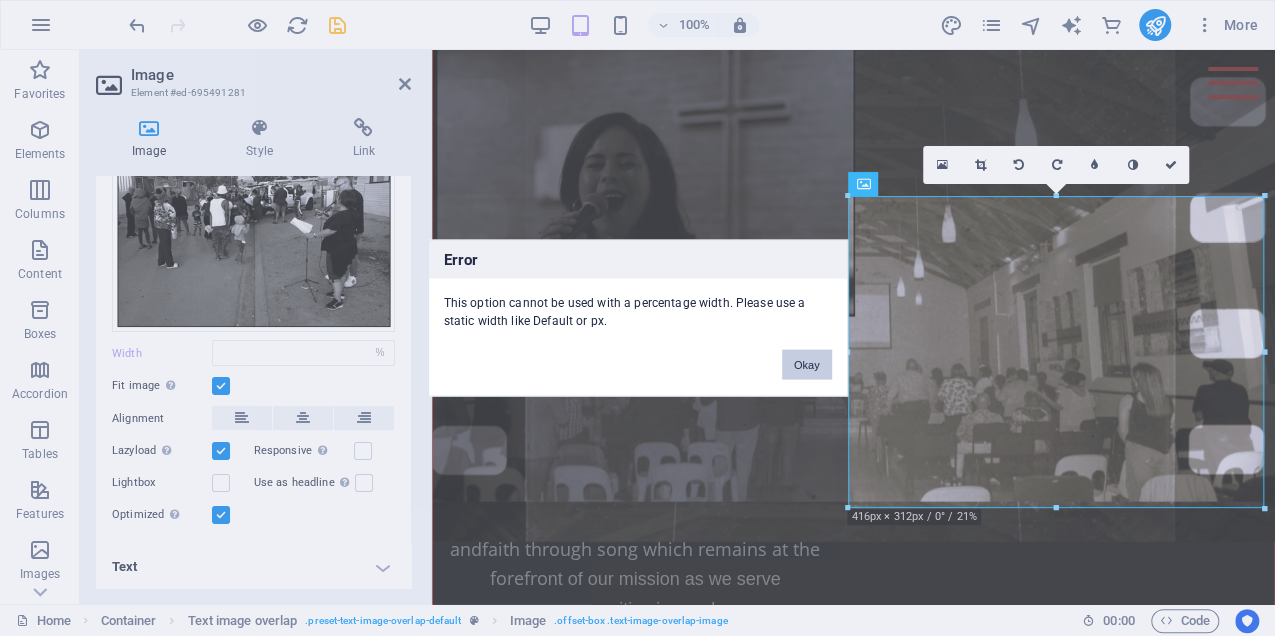 drag, startPoint x: 801, startPoint y: 358, endPoint x: 367, endPoint y: 308, distance: 436.8707 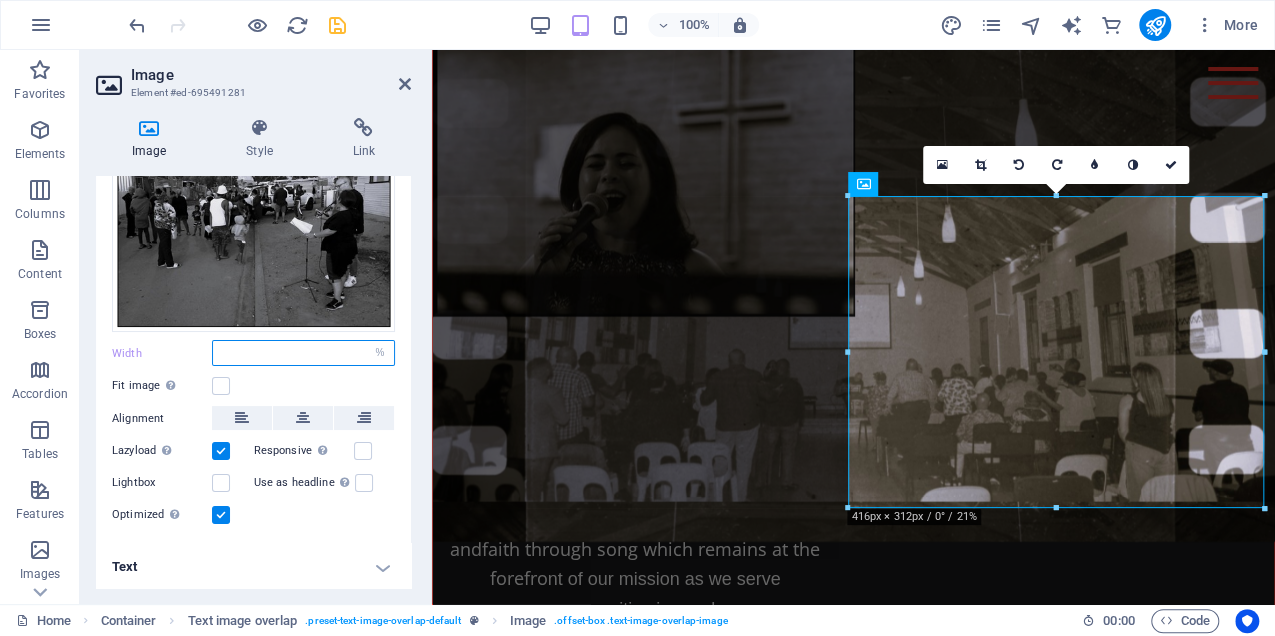 click at bounding box center (303, 353) 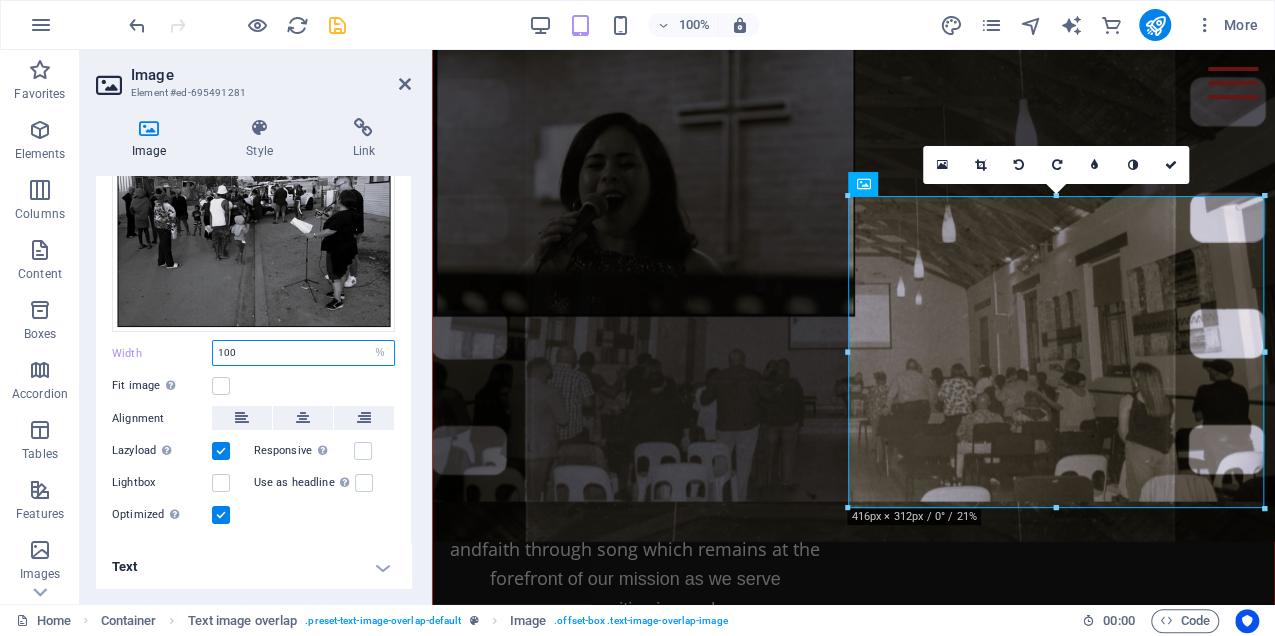 type on "100" 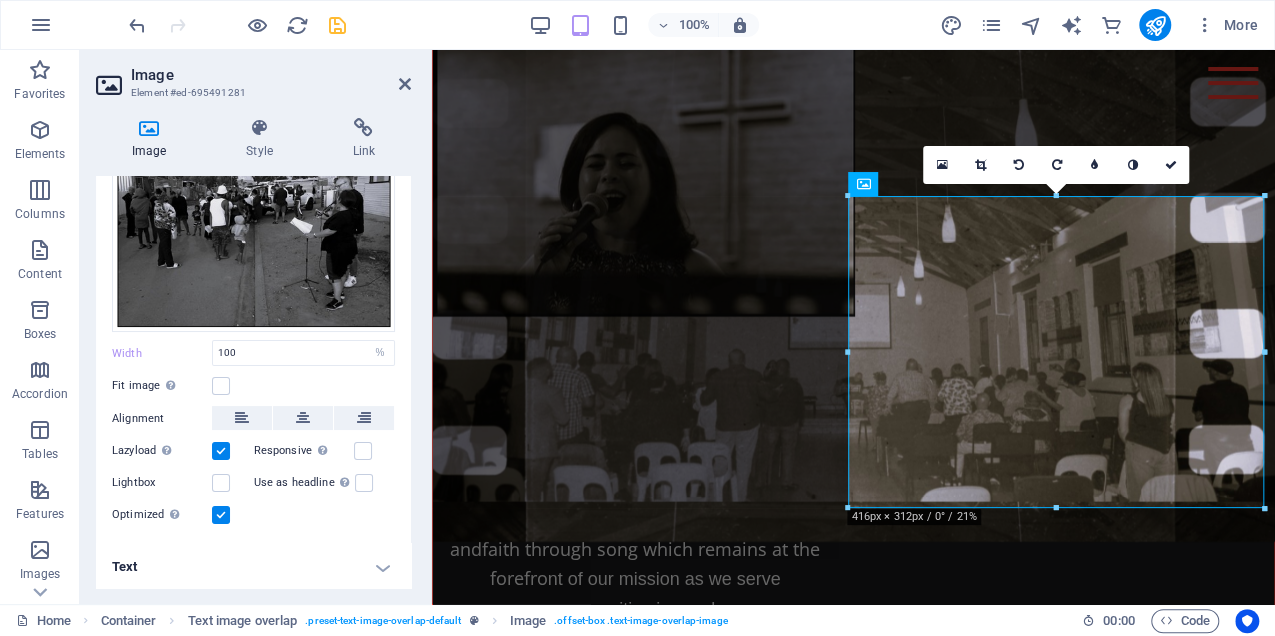 click on "Text" at bounding box center [253, 567] 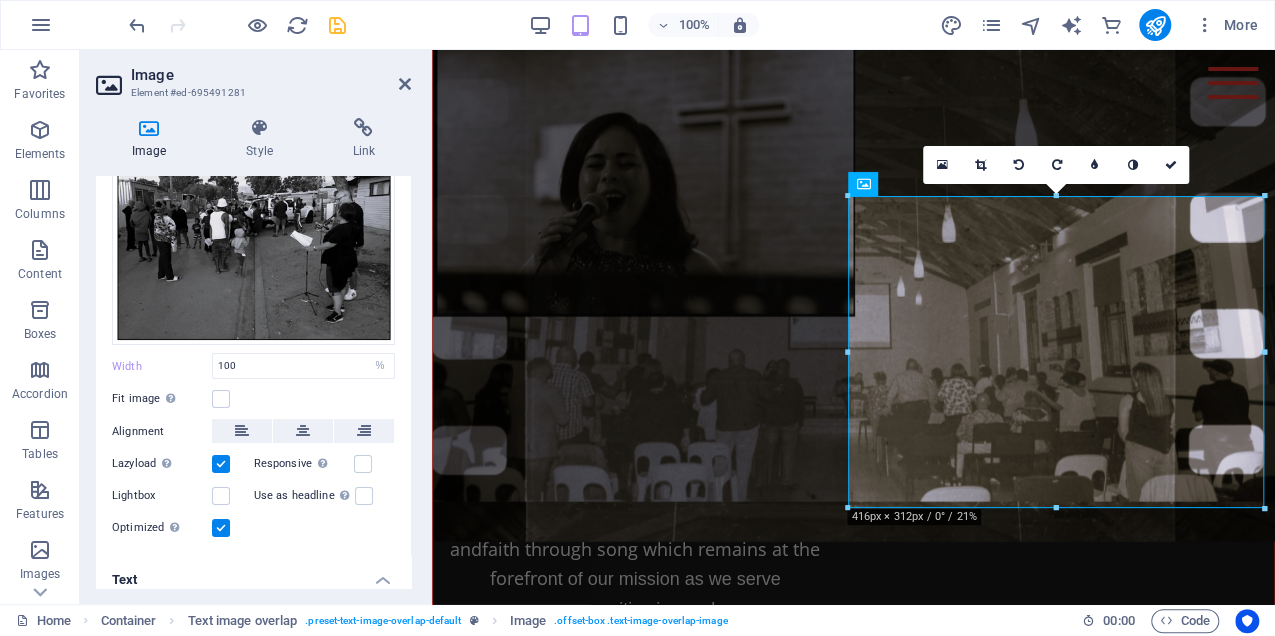scroll, scrollTop: 0, scrollLeft: 0, axis: both 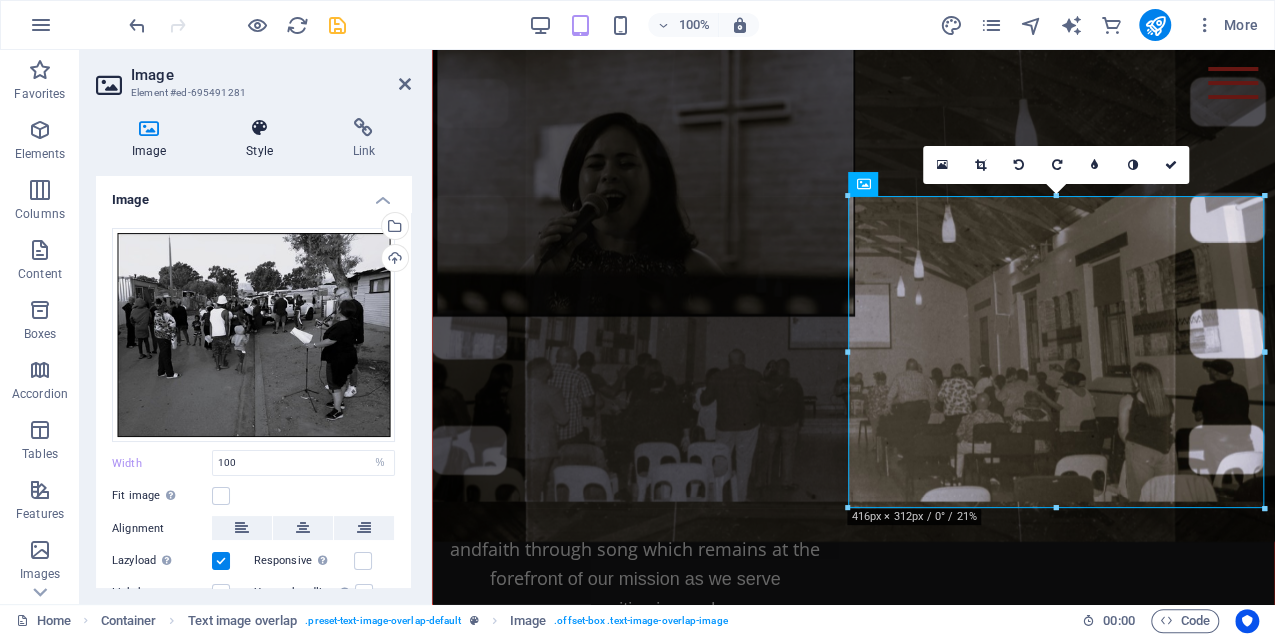 click at bounding box center [259, 128] 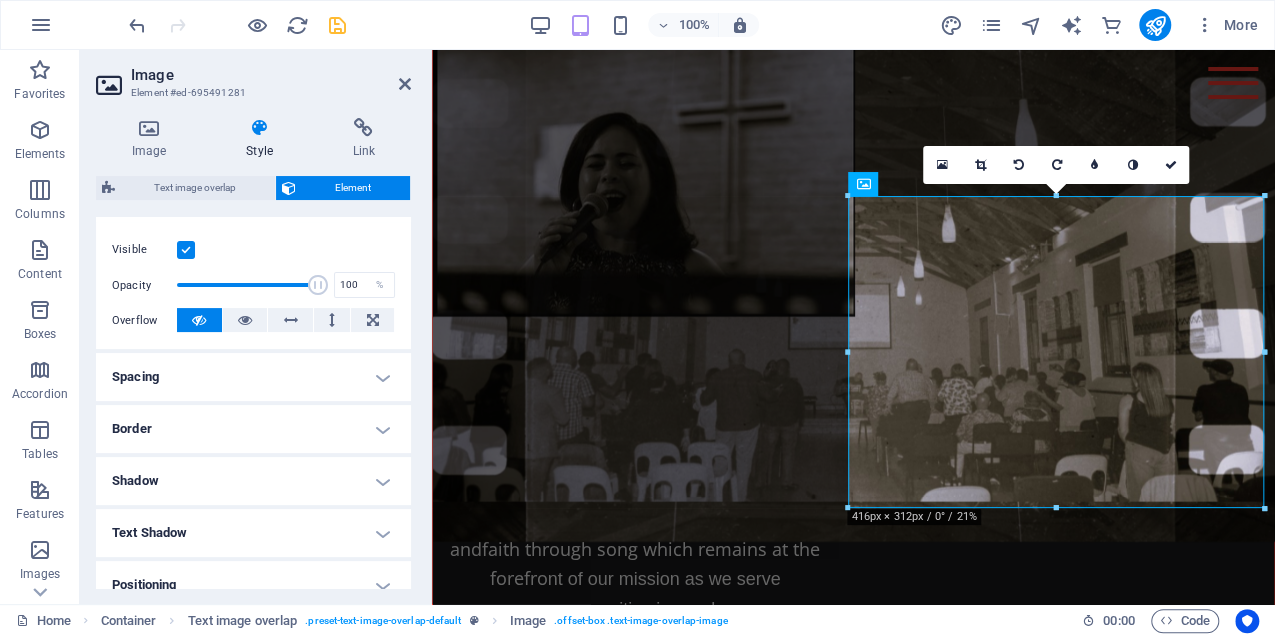 scroll, scrollTop: 200, scrollLeft: 0, axis: vertical 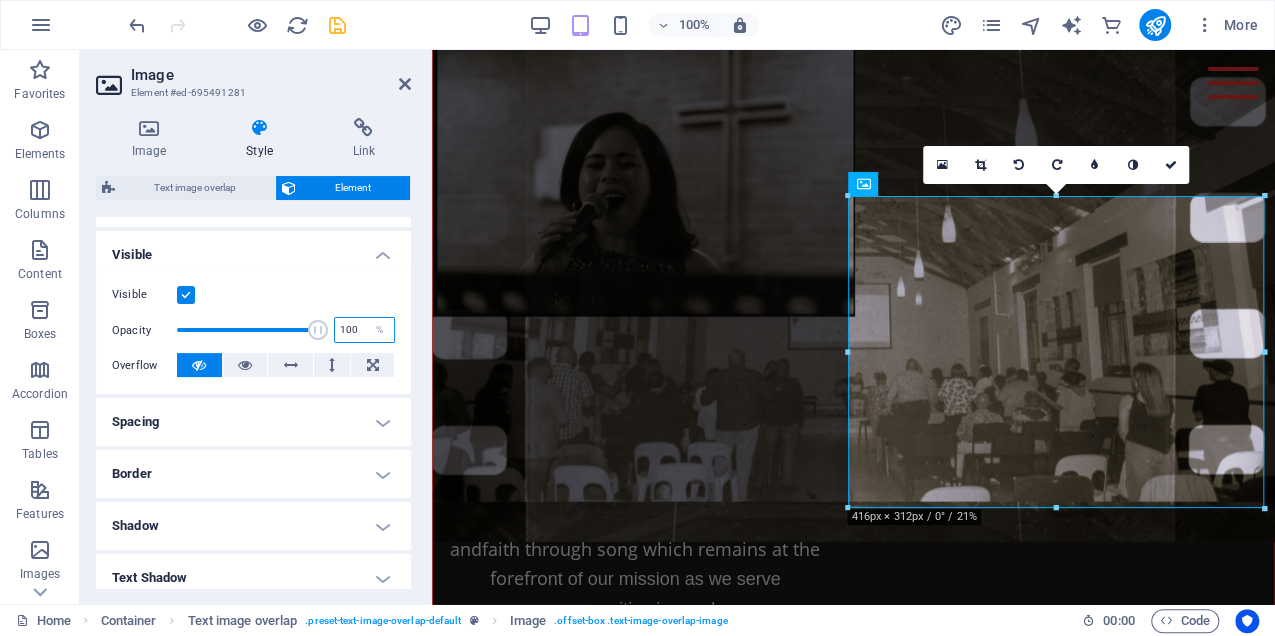 drag, startPoint x: 354, startPoint y: 330, endPoint x: 318, endPoint y: 320, distance: 37.363083 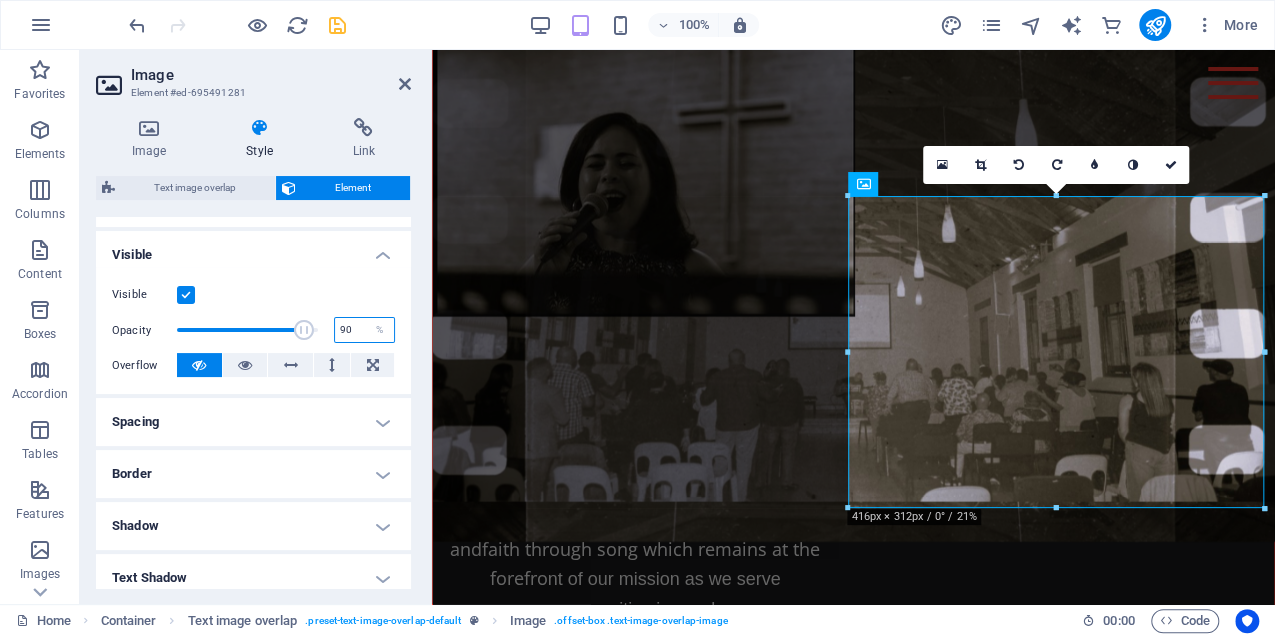 type on "90" 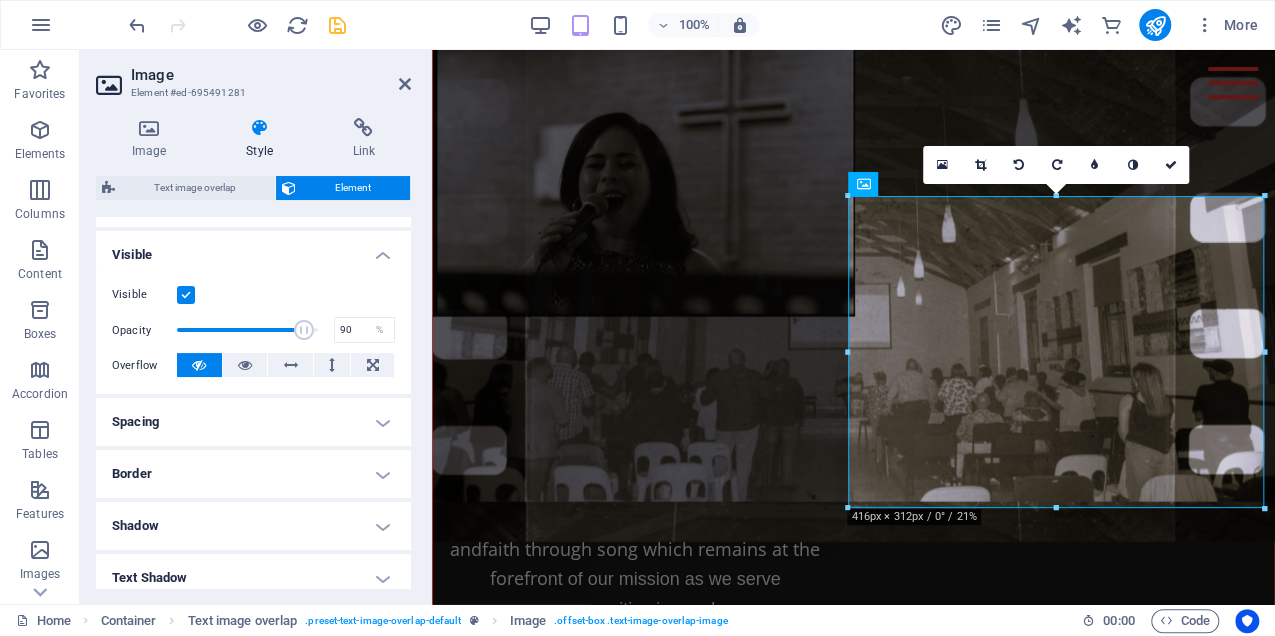 click on "Visible" at bounding box center (253, 295) 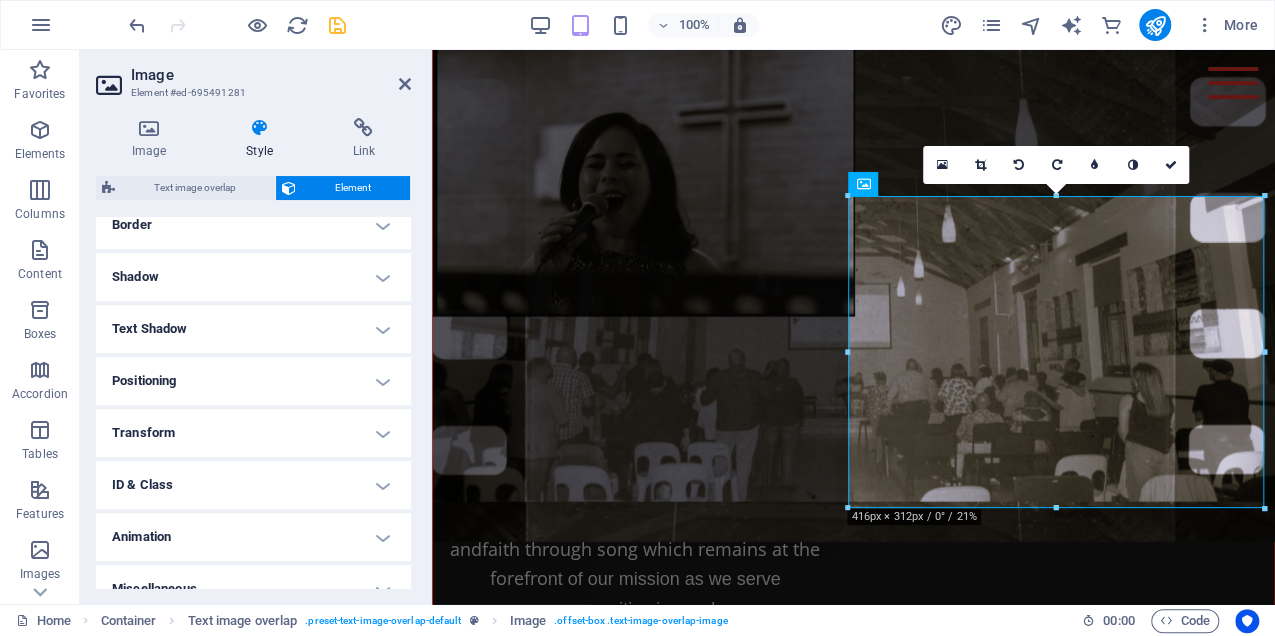 scroll, scrollTop: 473, scrollLeft: 0, axis: vertical 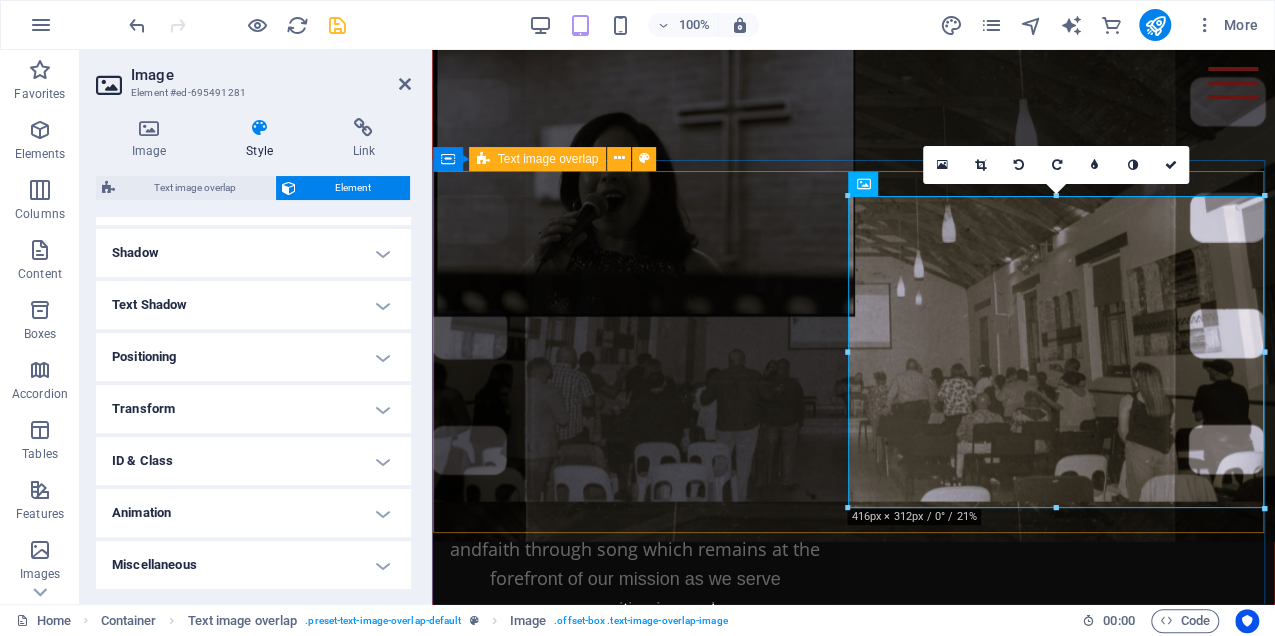 click on "Township Morkel Cottage" at bounding box center [853, 1631] 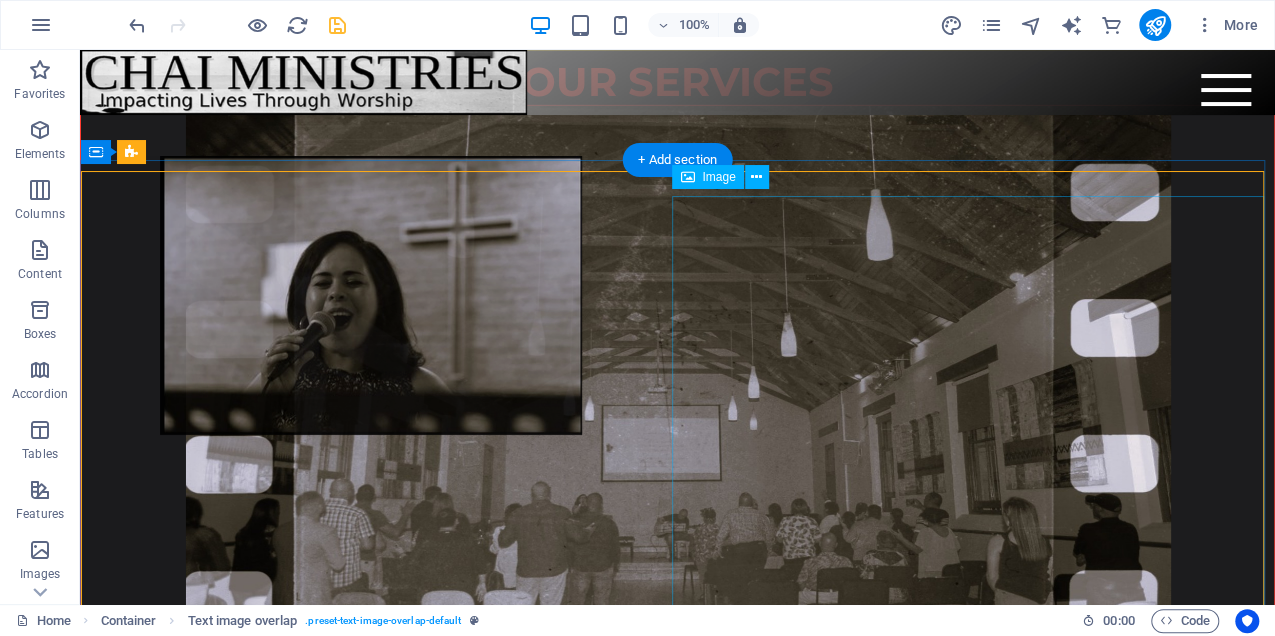 scroll, scrollTop: 6954, scrollLeft: 0, axis: vertical 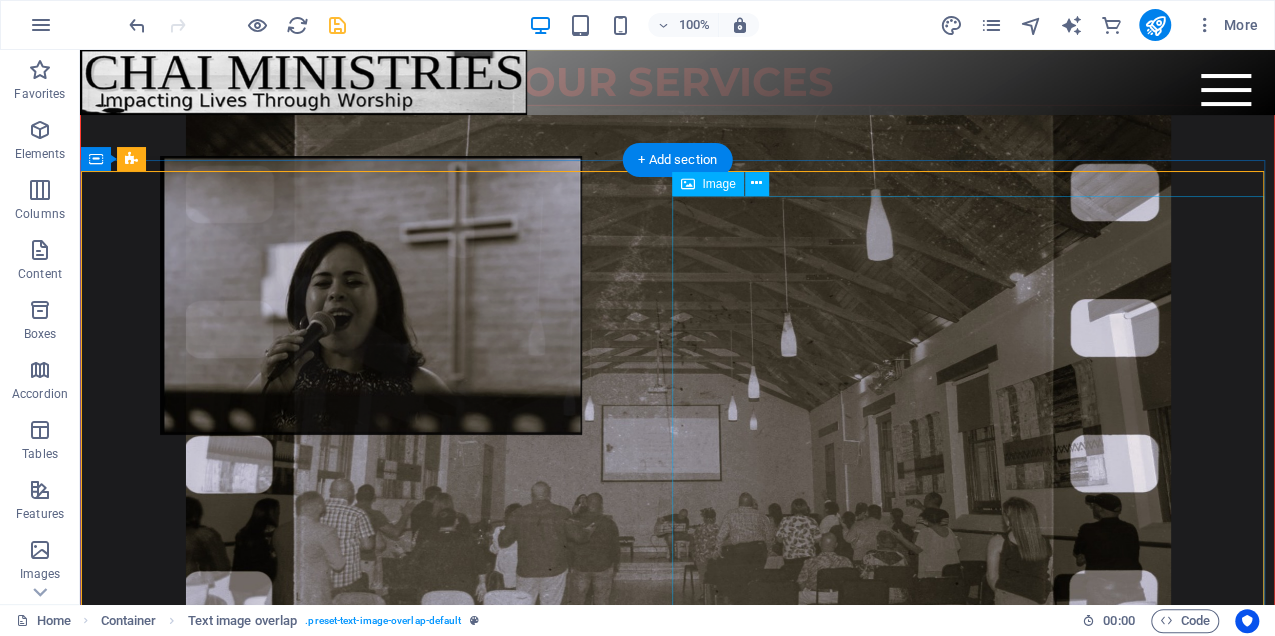 click at bounding box center (677, 1910) 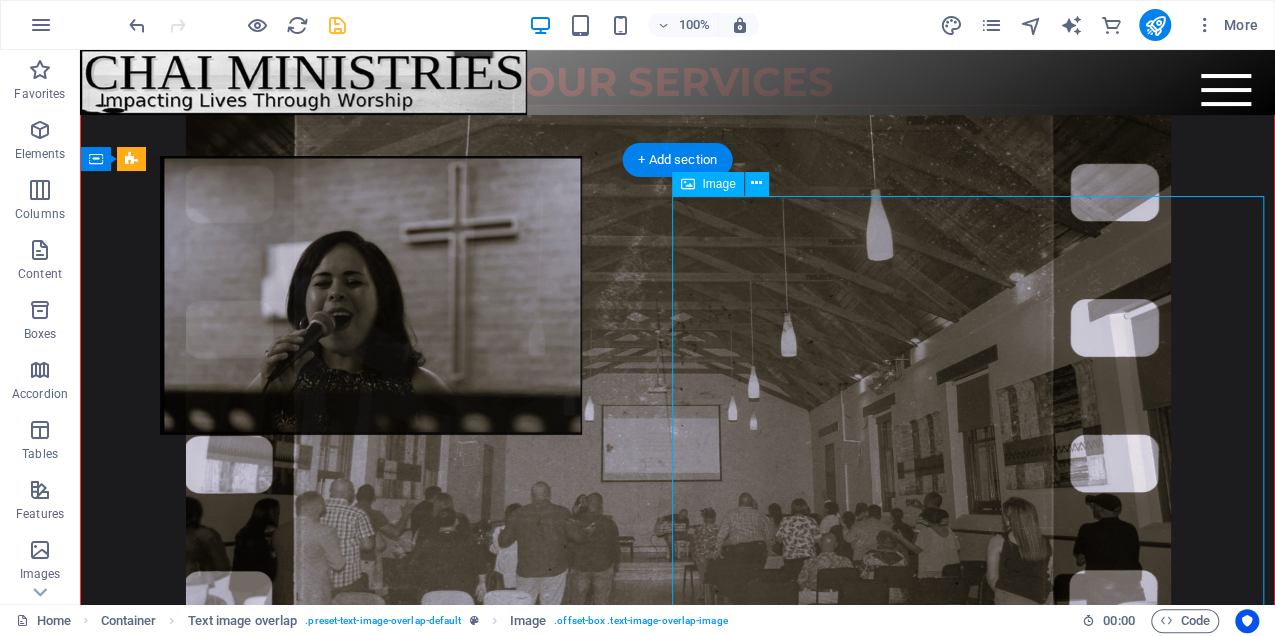 click at bounding box center (677, 1910) 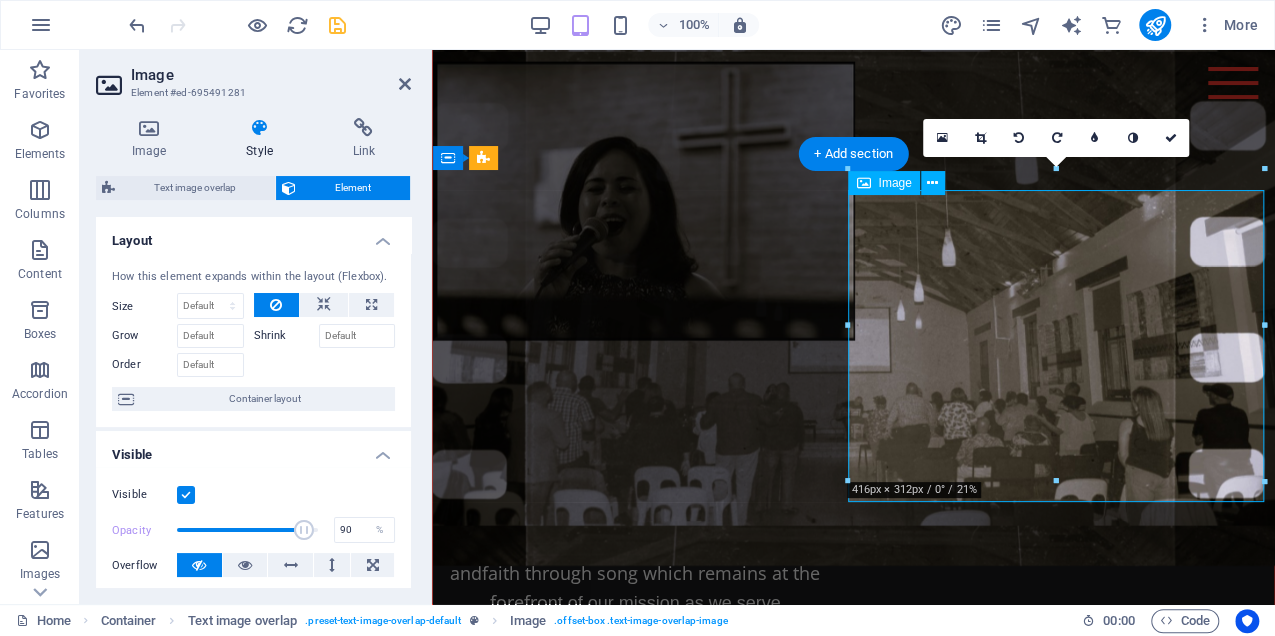 scroll, scrollTop: 6218, scrollLeft: 0, axis: vertical 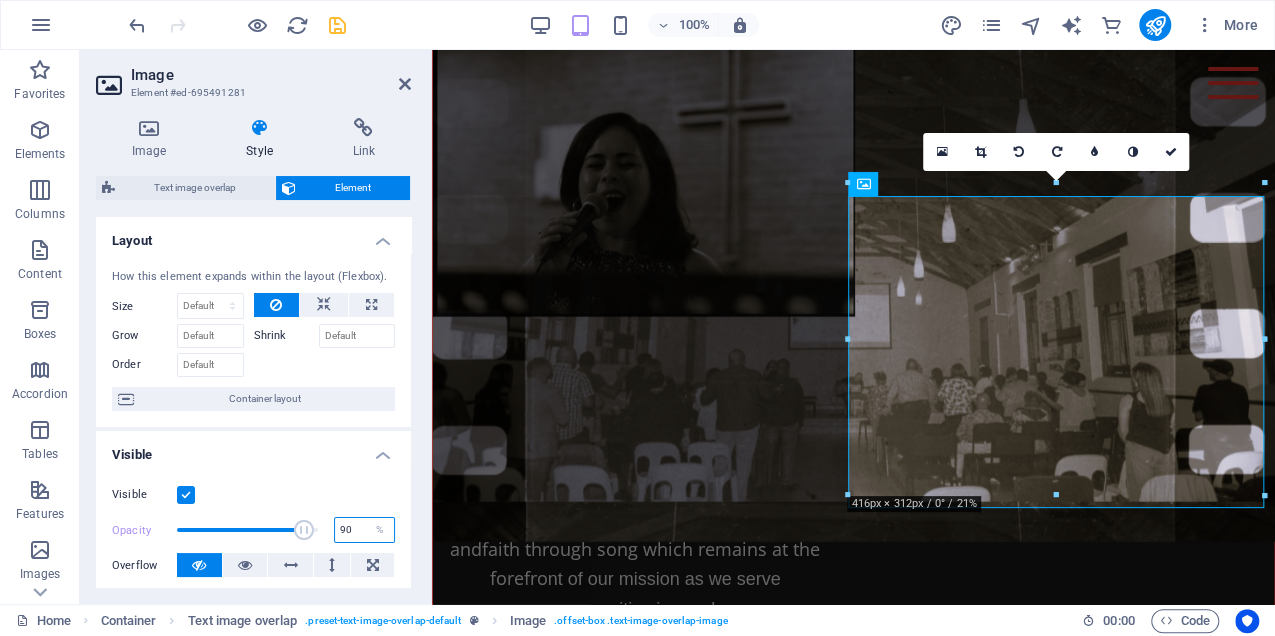 drag, startPoint x: 349, startPoint y: 530, endPoint x: 322, endPoint y: 530, distance: 27 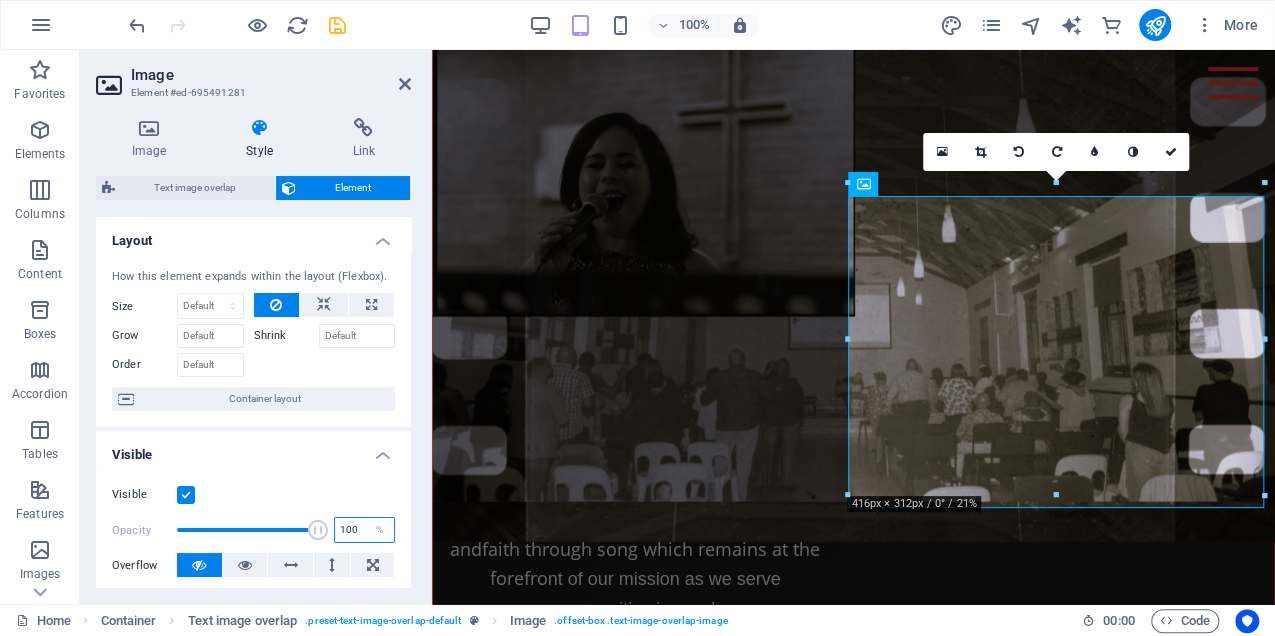 type on "100" 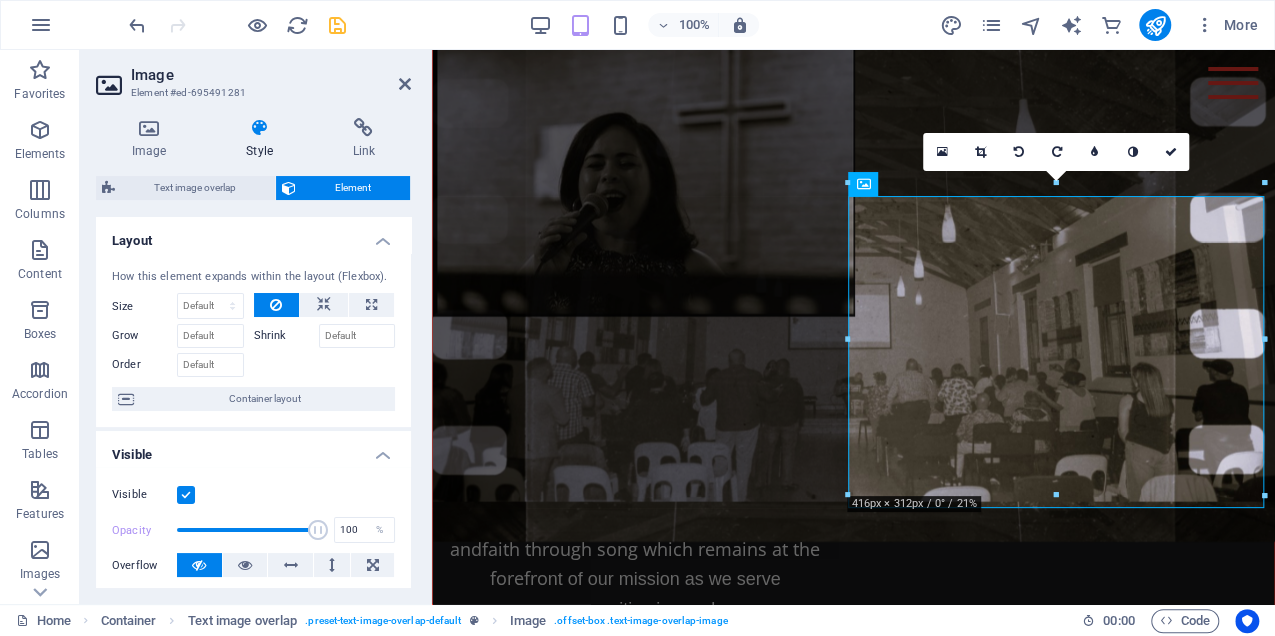 click on "Visible Opacity 100 % Overflow" at bounding box center [253, 530] 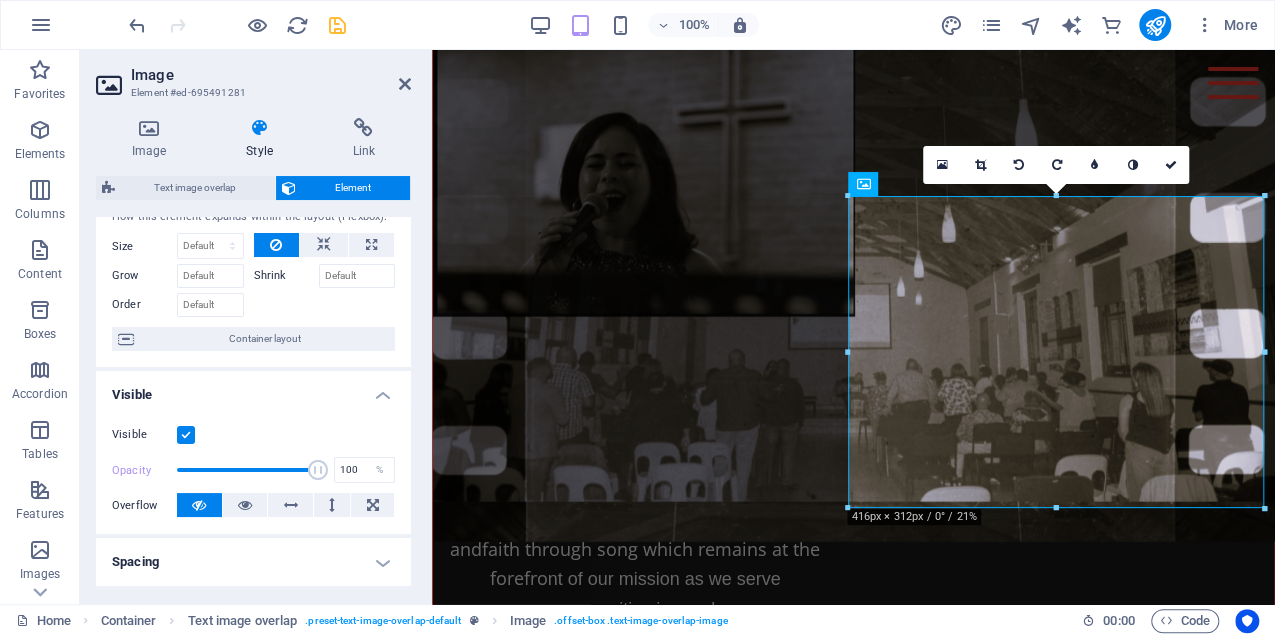 scroll, scrollTop: 0, scrollLeft: 0, axis: both 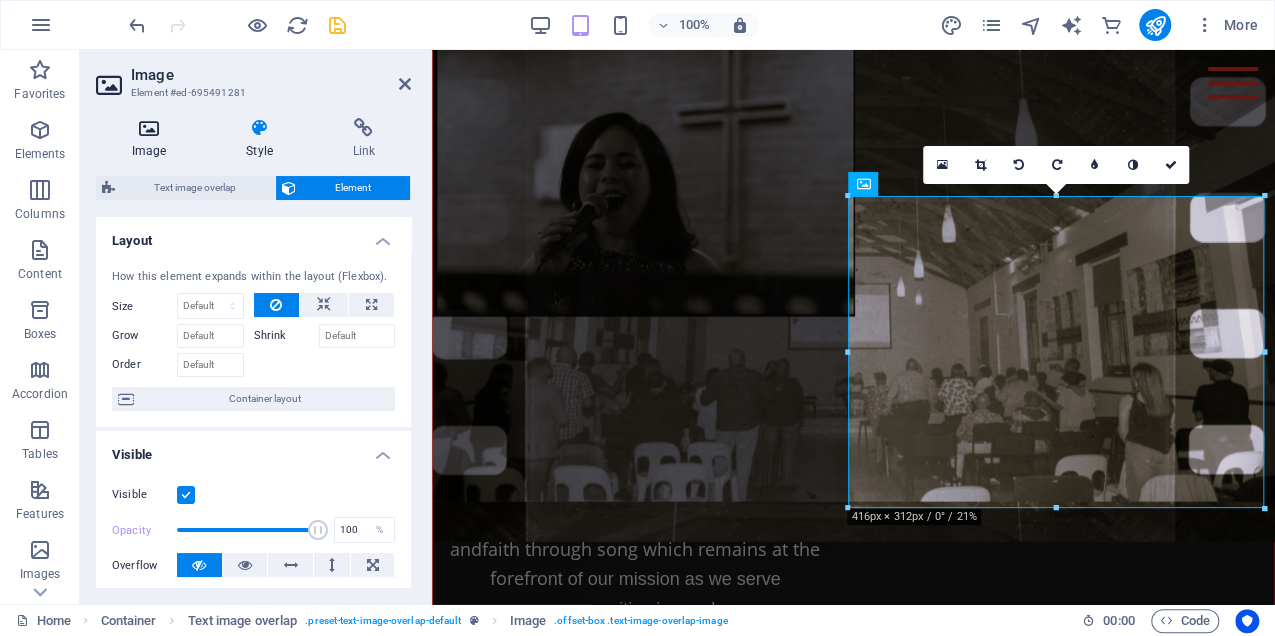 click at bounding box center (149, 128) 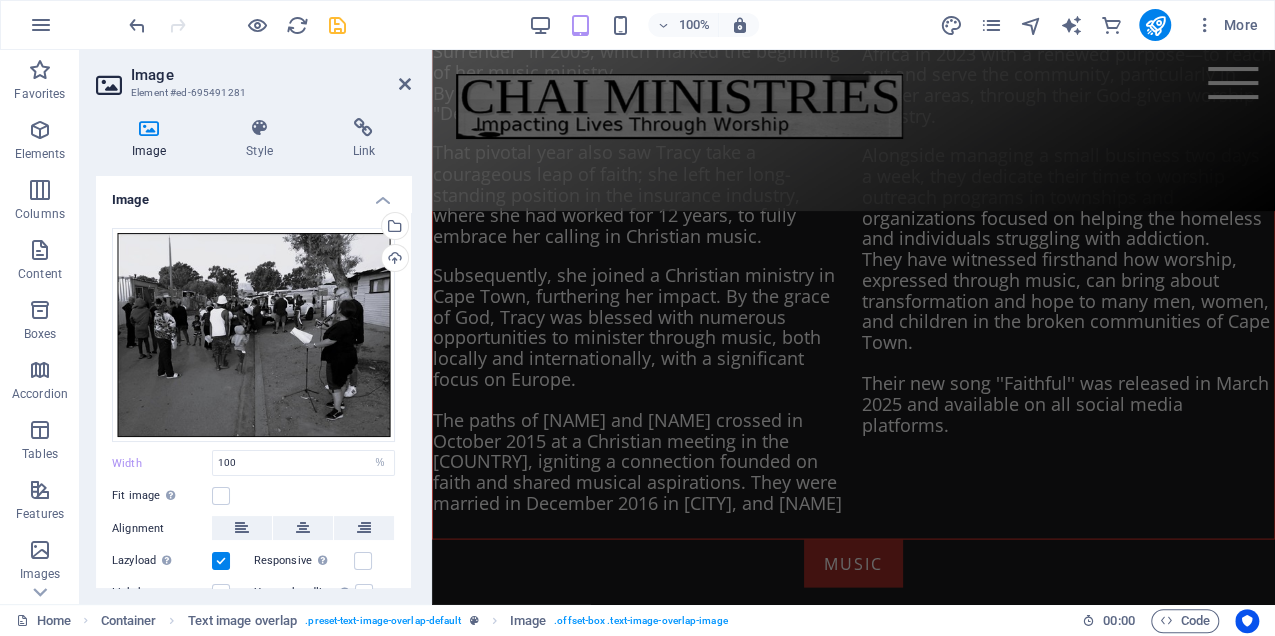 scroll, scrollTop: 0, scrollLeft: 0, axis: both 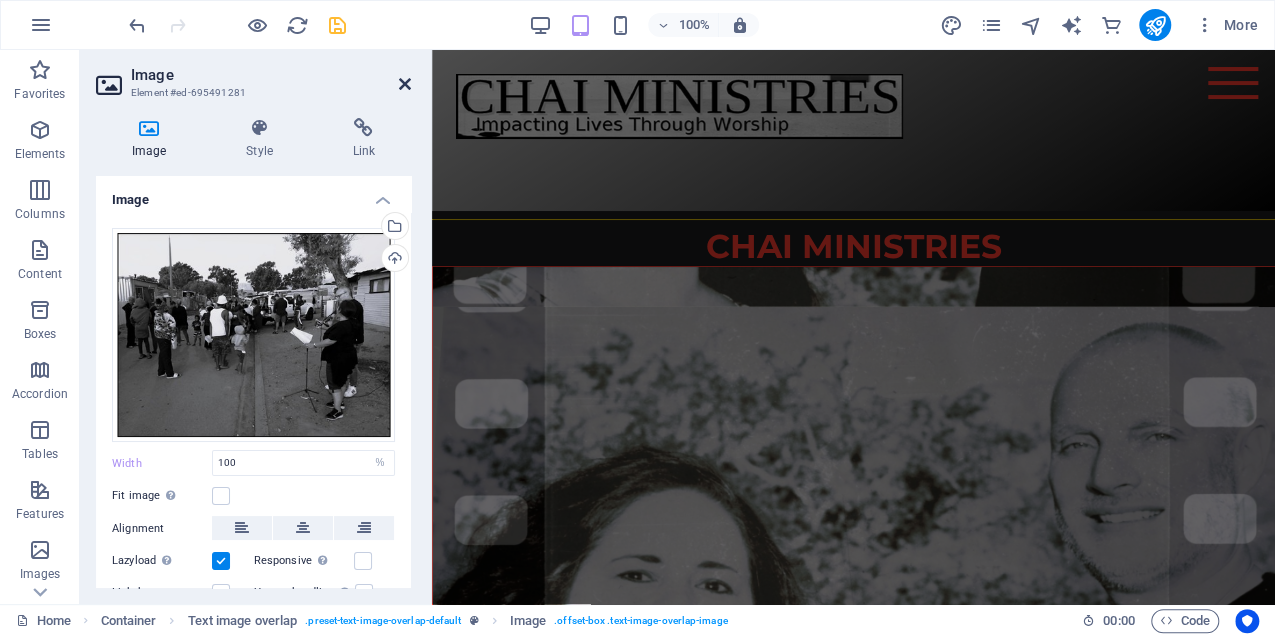 click at bounding box center (405, 84) 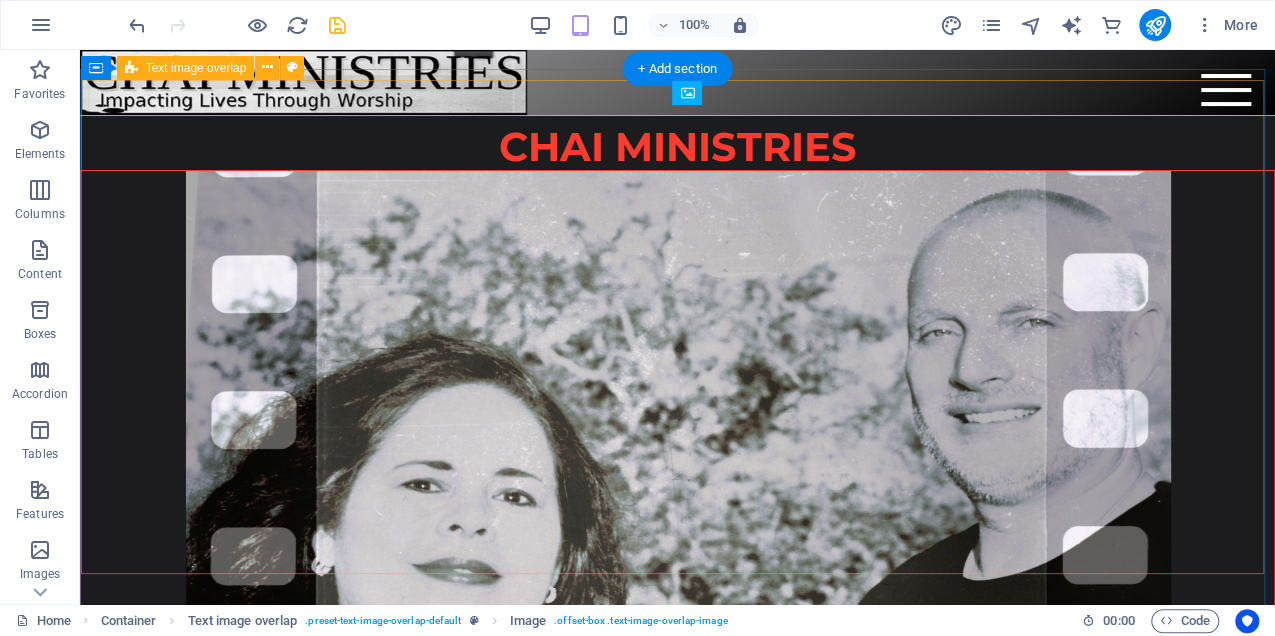scroll, scrollTop: 7052, scrollLeft: 0, axis: vertical 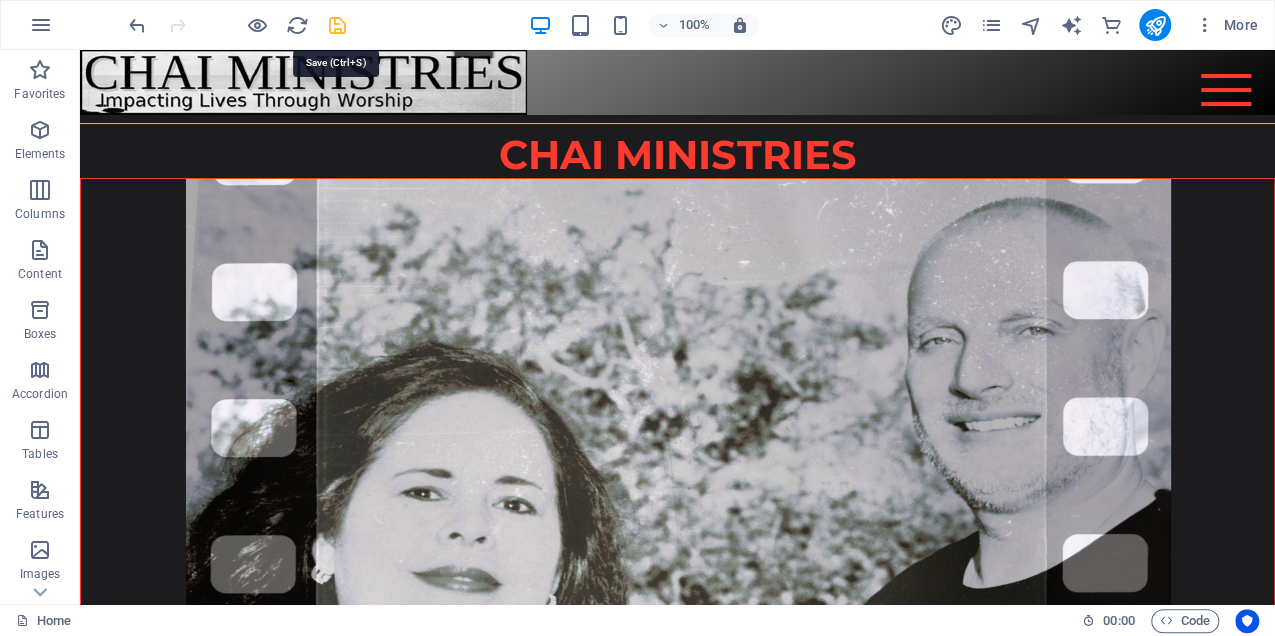 click at bounding box center [337, 25] 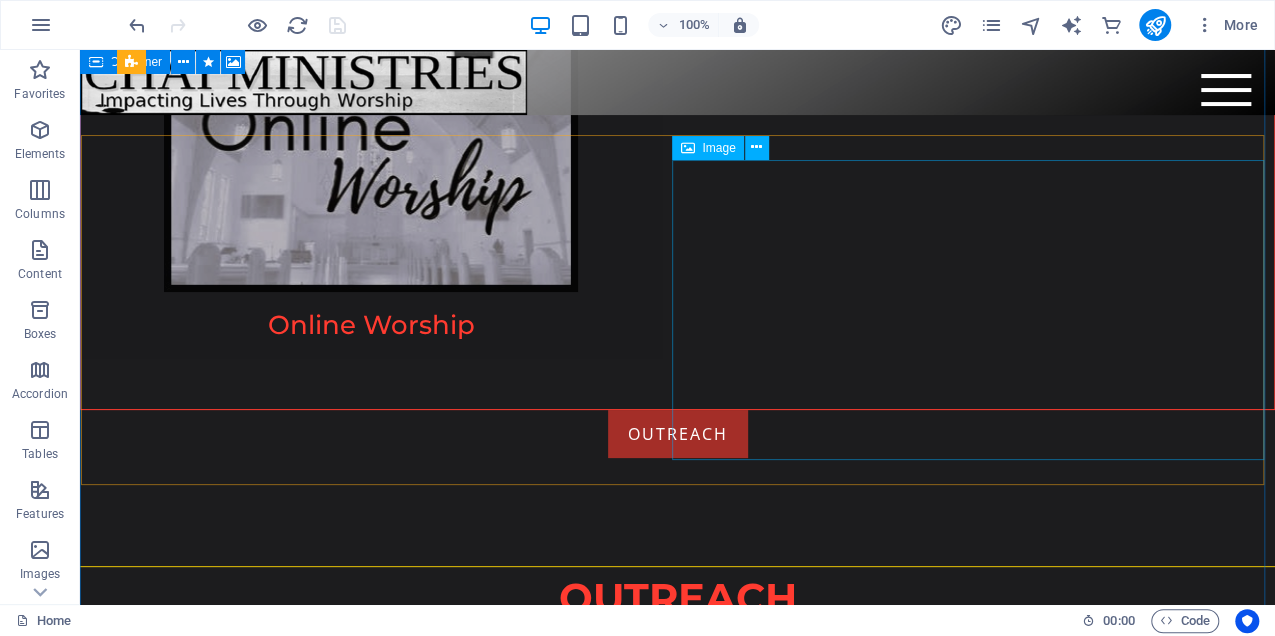 scroll, scrollTop: 7710, scrollLeft: 0, axis: vertical 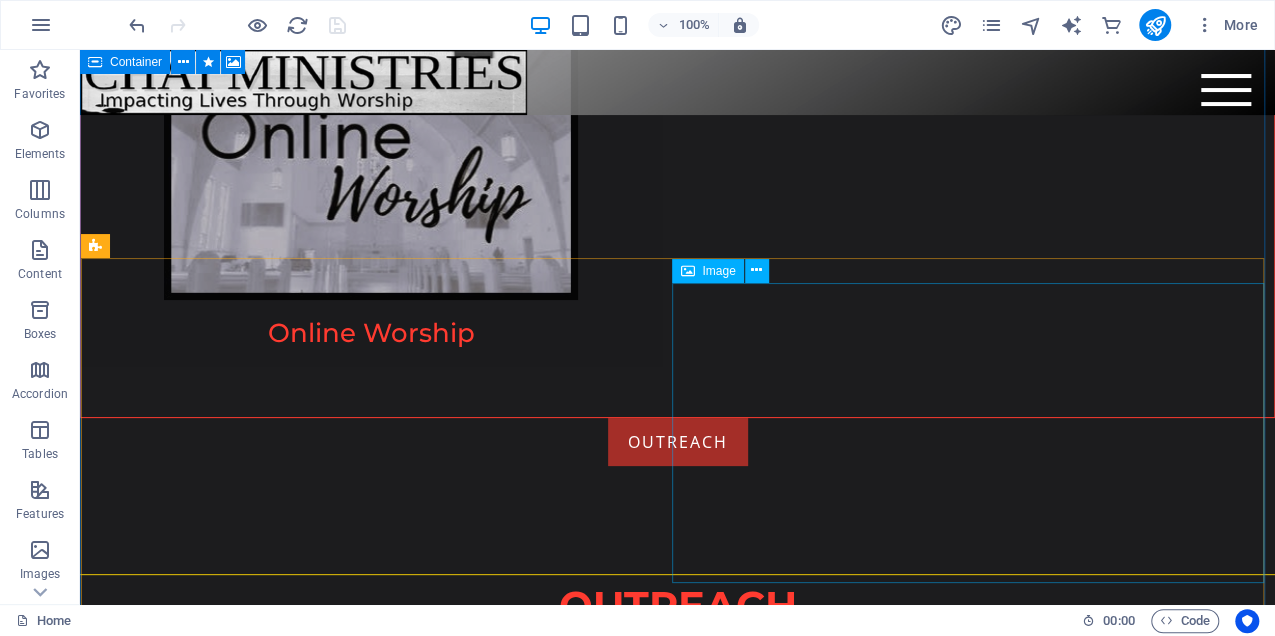 click at bounding box center [677, 2297] 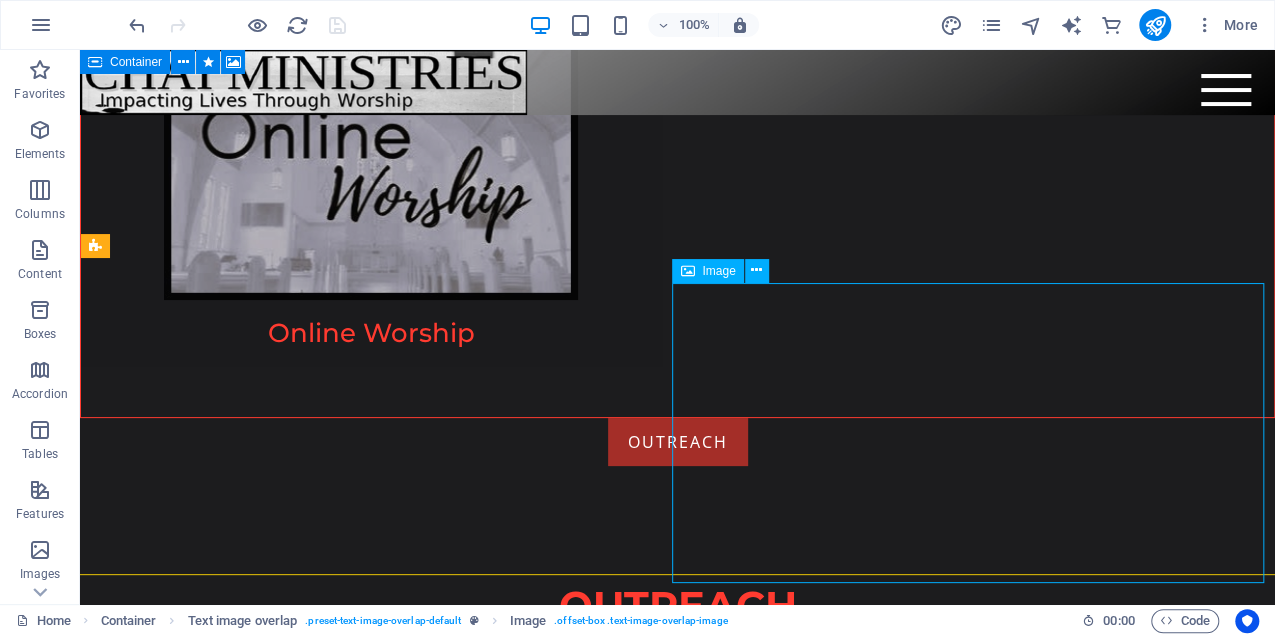 click at bounding box center [677, 2297] 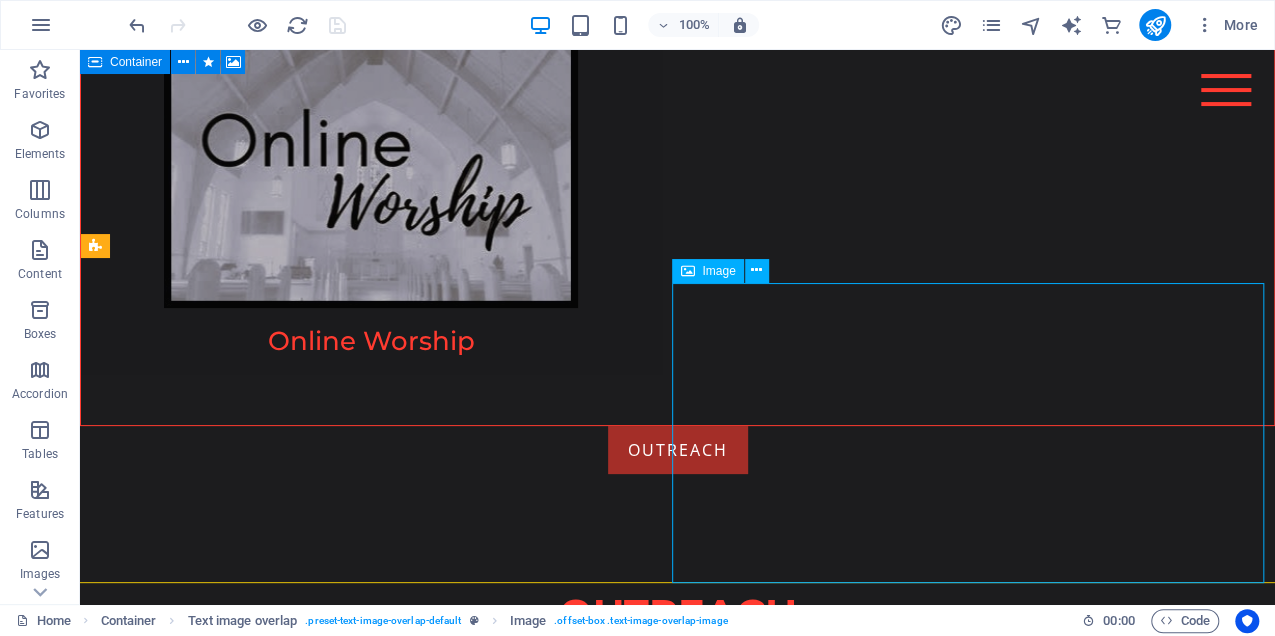 select on "px" 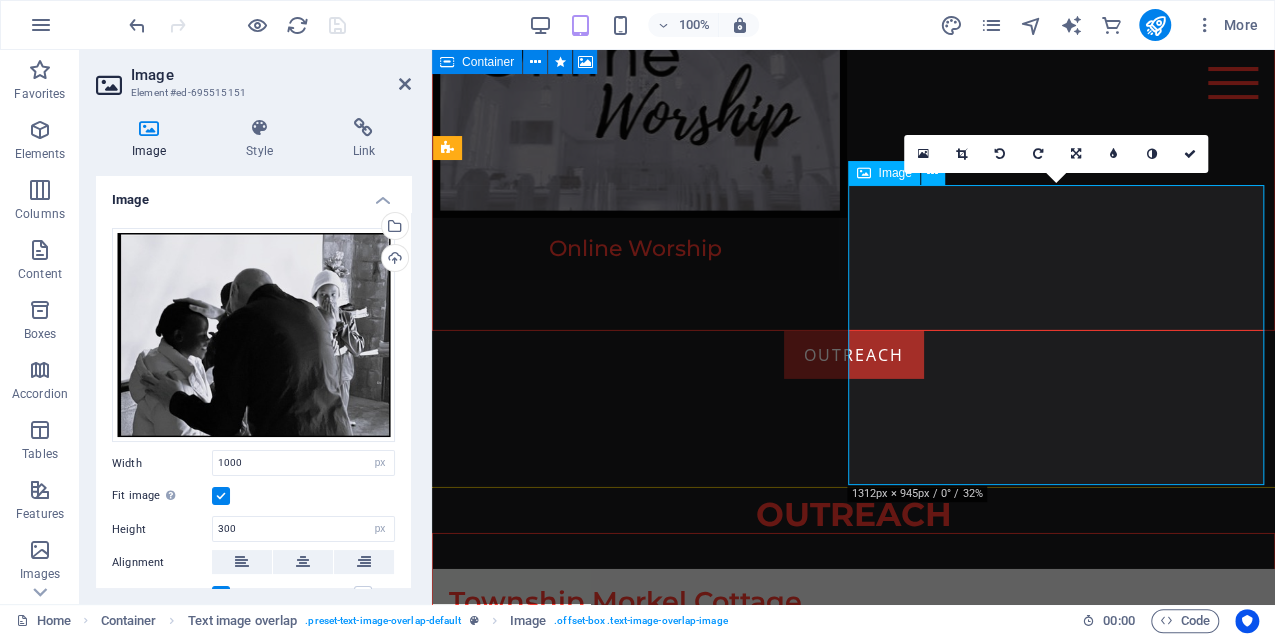 scroll, scrollTop: 6941, scrollLeft: 0, axis: vertical 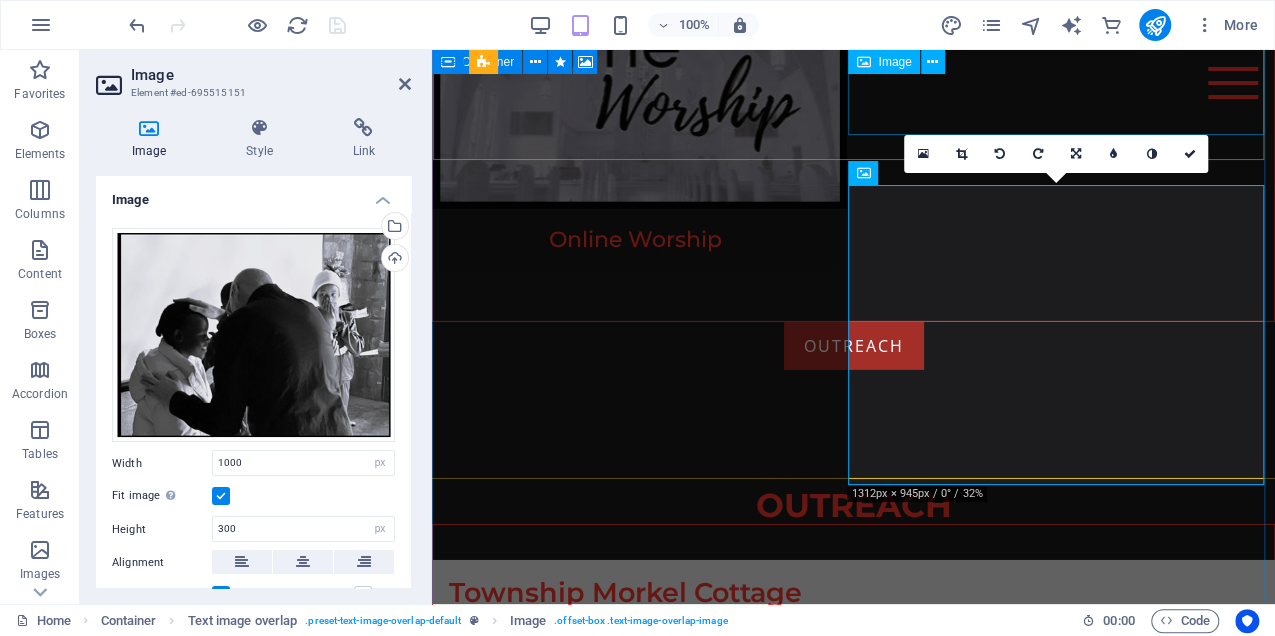 click at bounding box center [853, 1523] 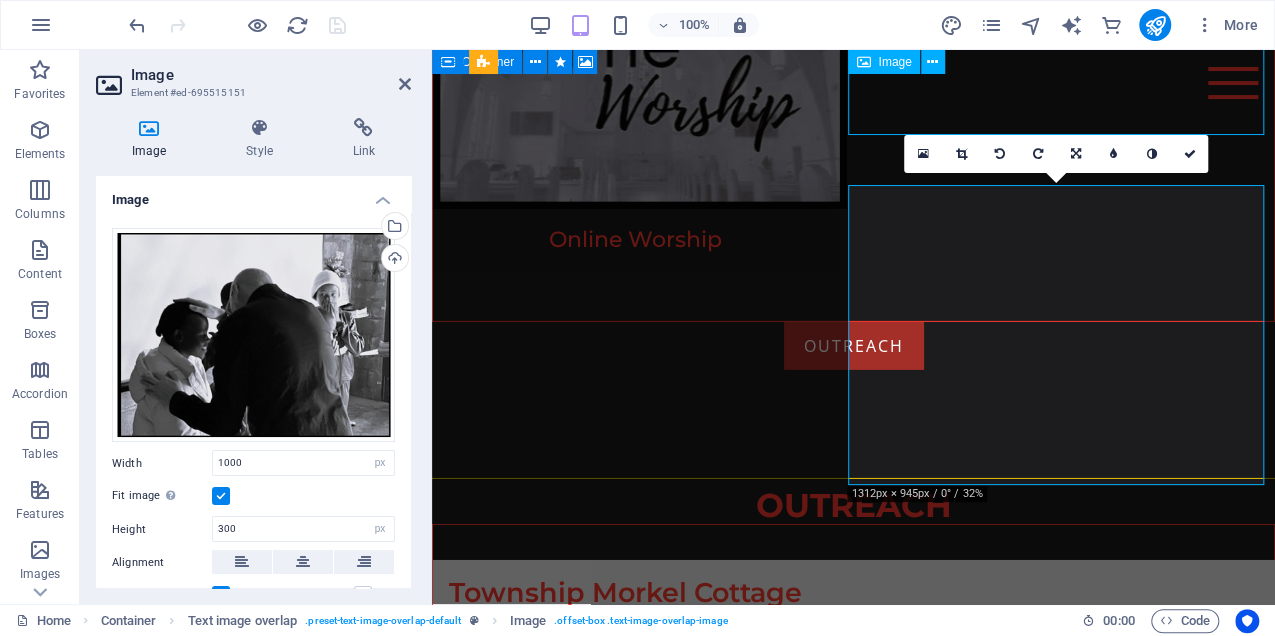 click at bounding box center [853, 1523] 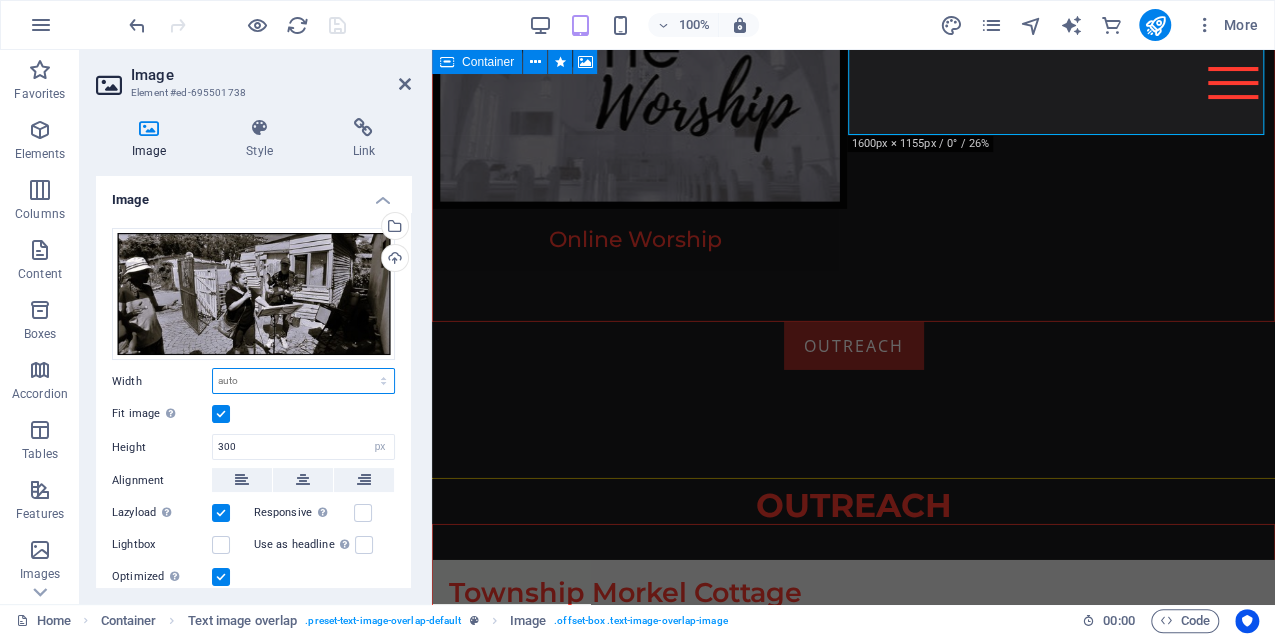 click on "Default auto px rem % em vh vw" at bounding box center [303, 381] 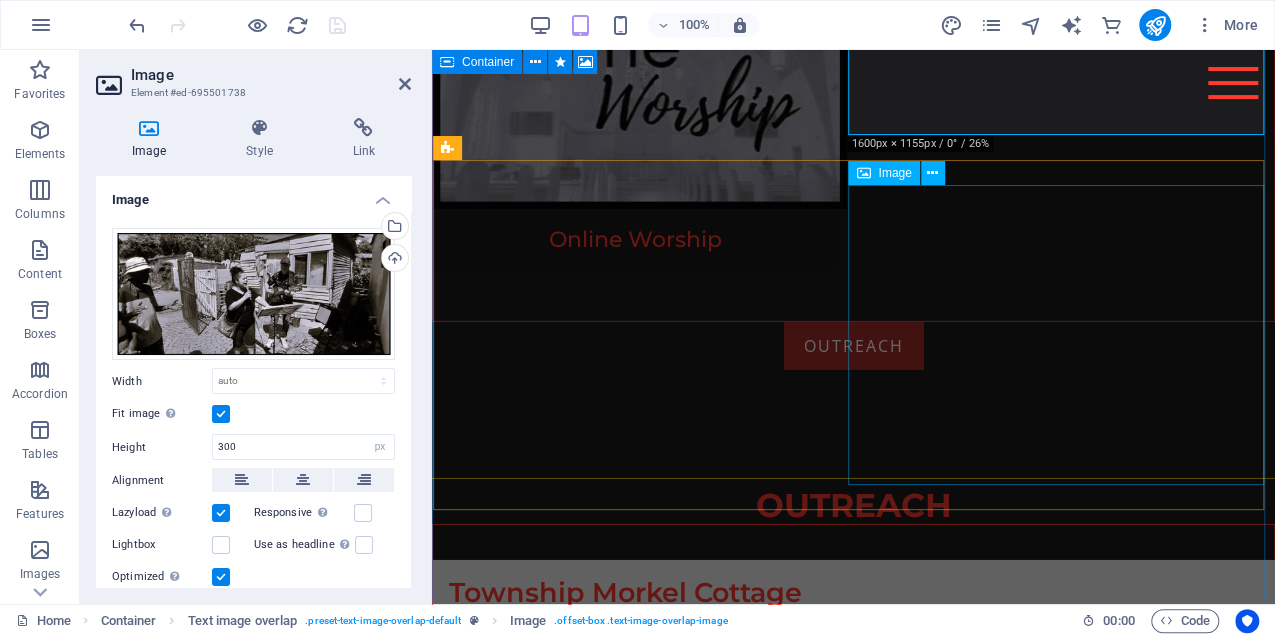 click at bounding box center [853, 1939] 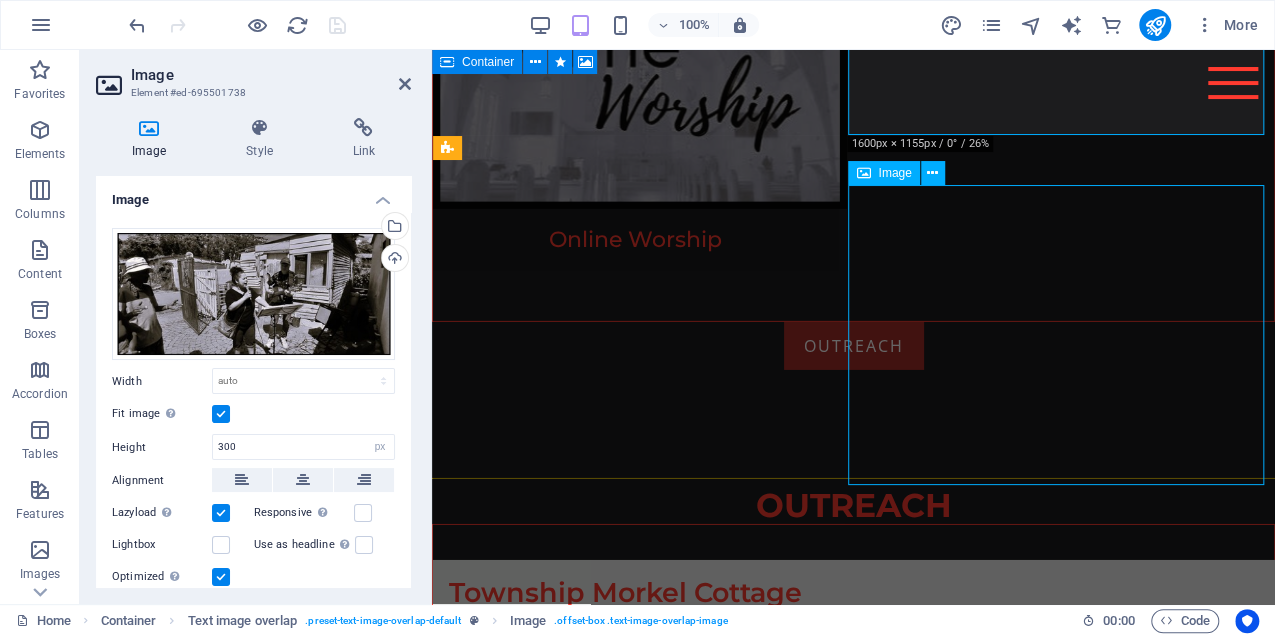 click at bounding box center [853, 1939] 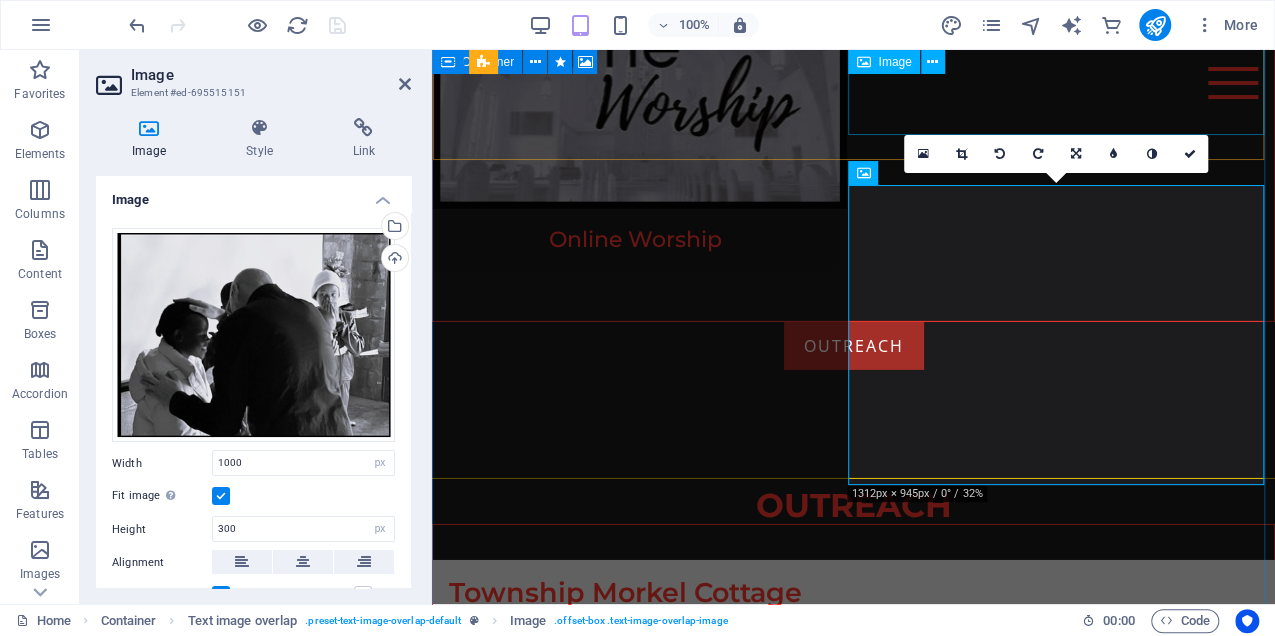 click at bounding box center [853, 1523] 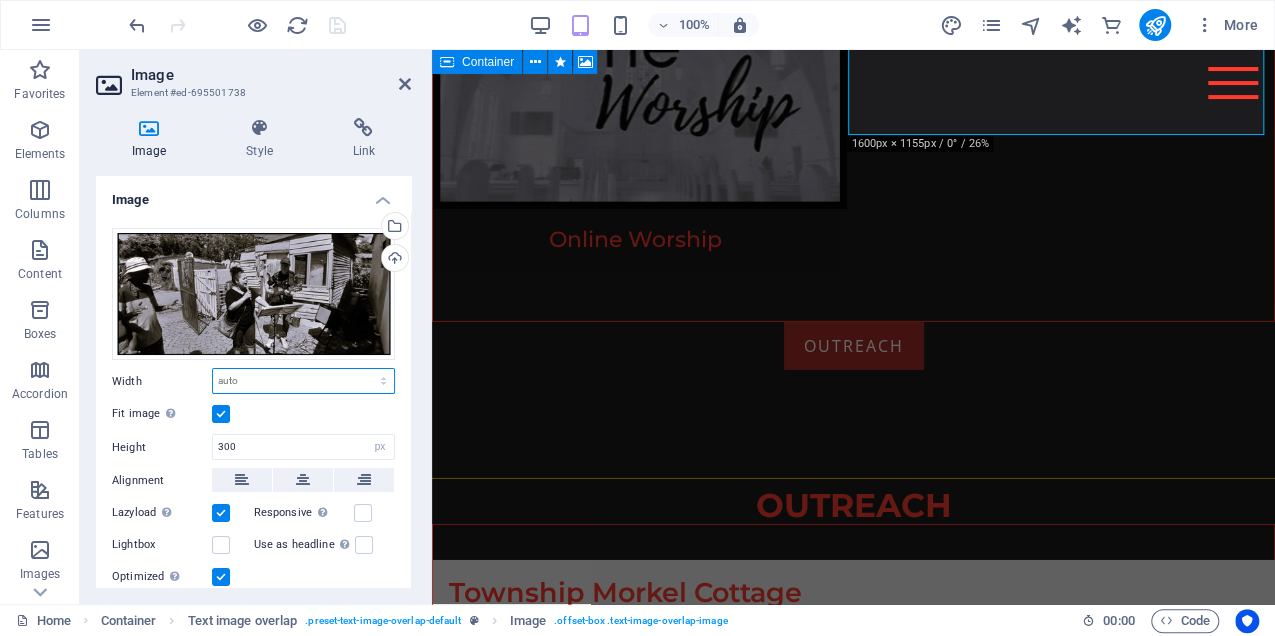 click on "Default auto px rem % em vh vw" at bounding box center [303, 381] 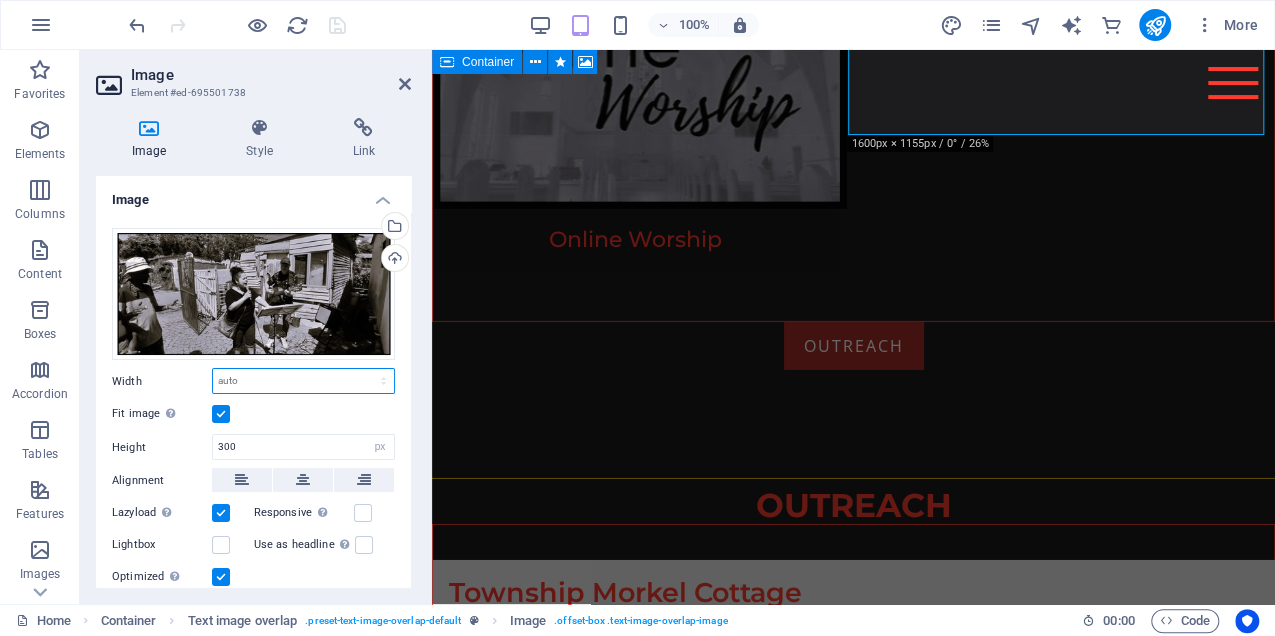 select on "px" 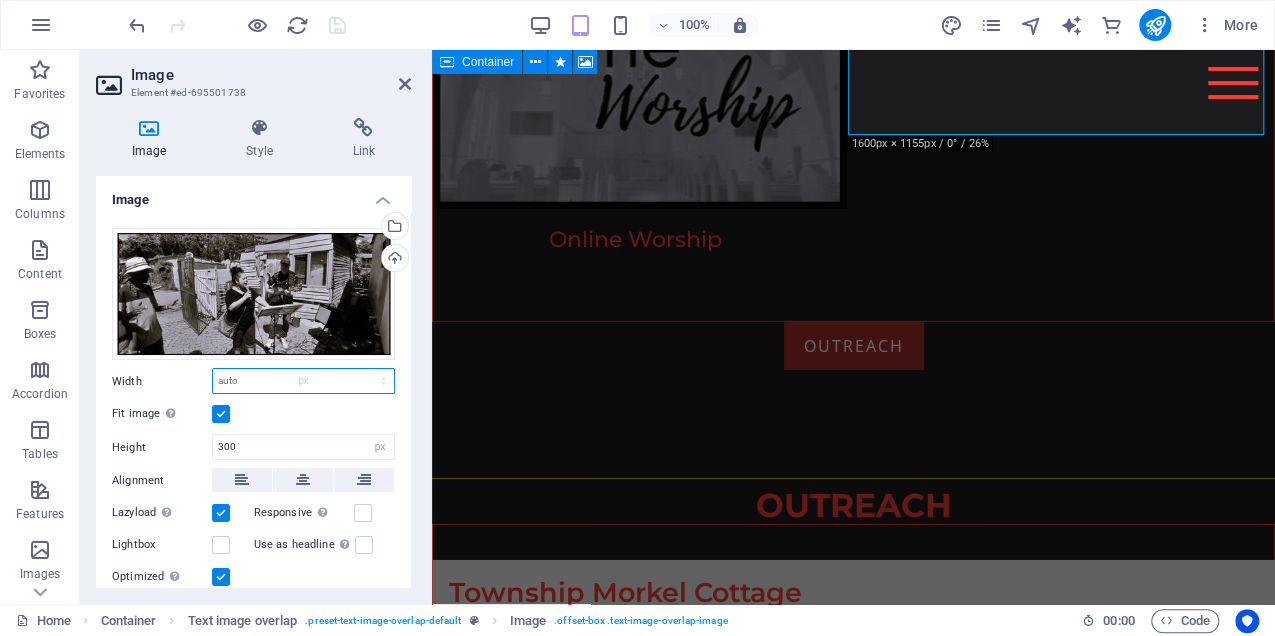 click on "Default auto px rem % em vh vw" at bounding box center [303, 381] 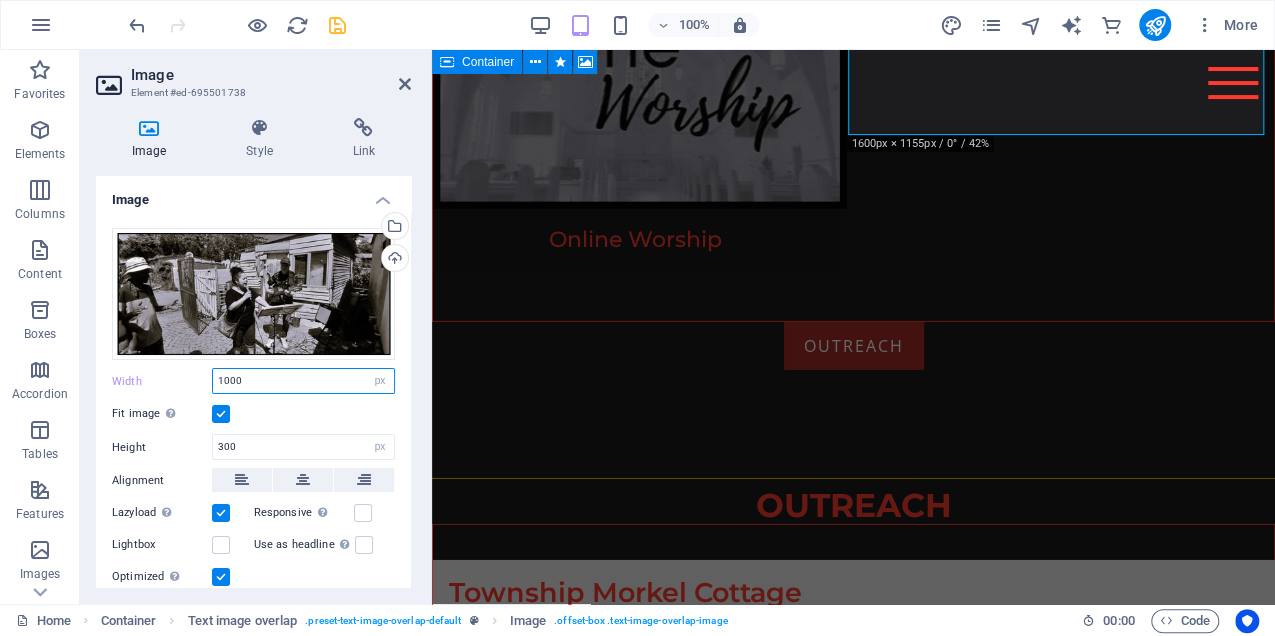 type on "1000" 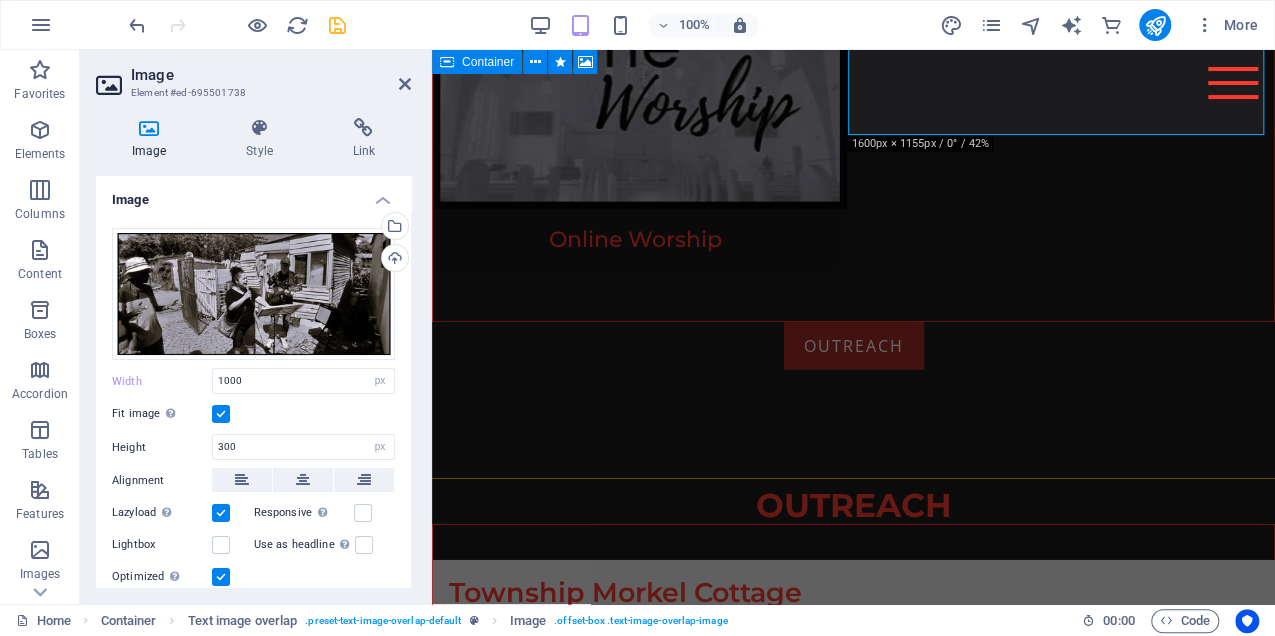 click on "Fit image Automatically fit image to a fixed width and height" at bounding box center [253, 414] 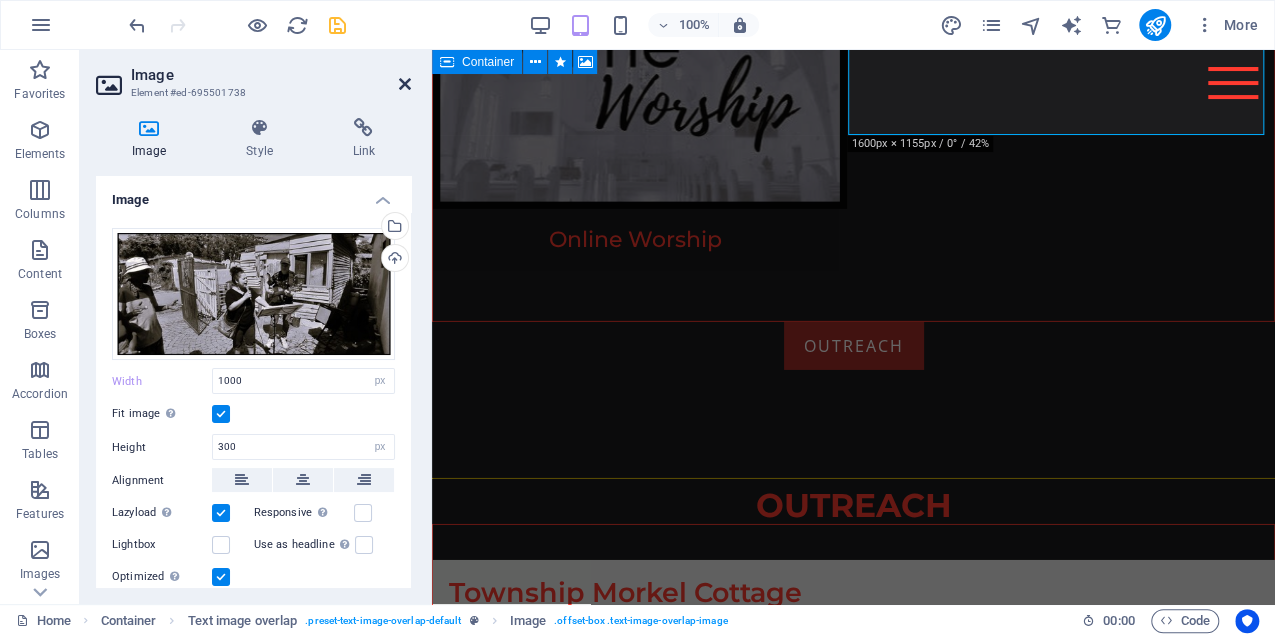 click at bounding box center [405, 84] 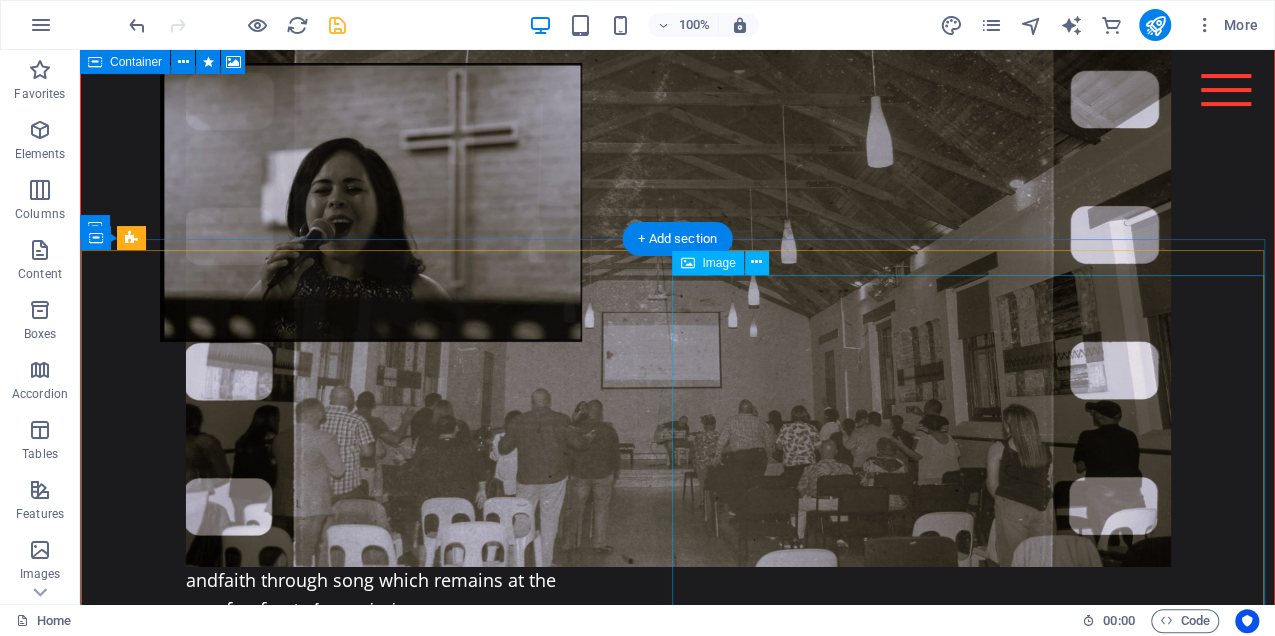 scroll, scrollTop: 7074, scrollLeft: 0, axis: vertical 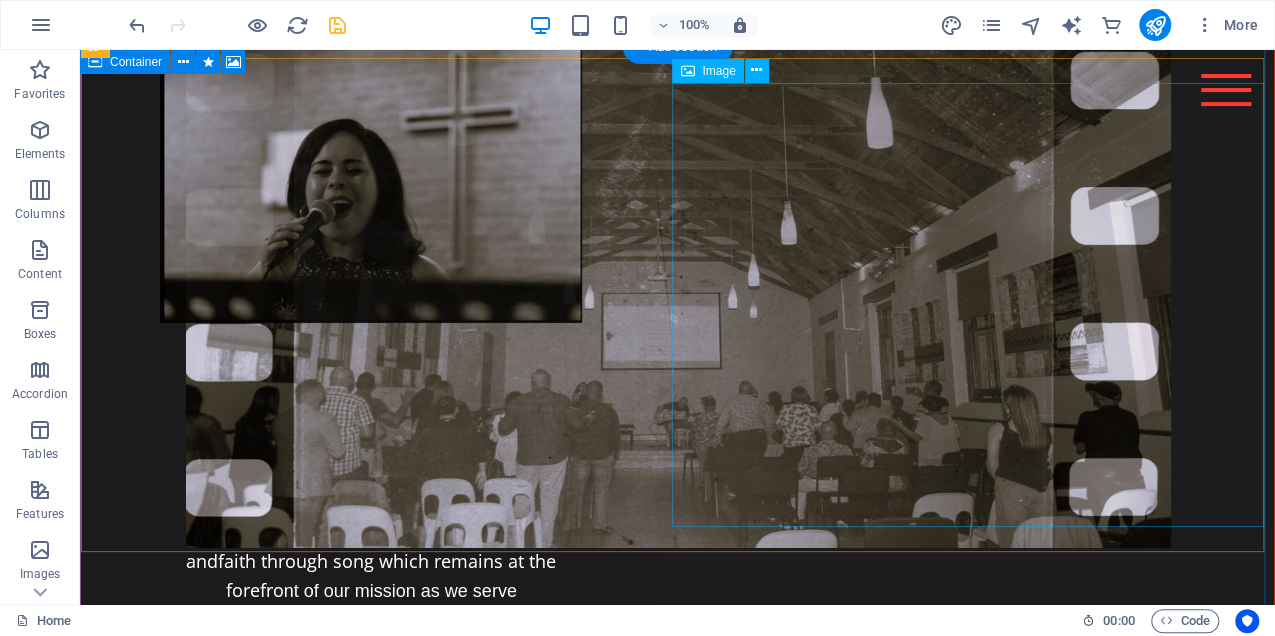 click at bounding box center (677, 1798) 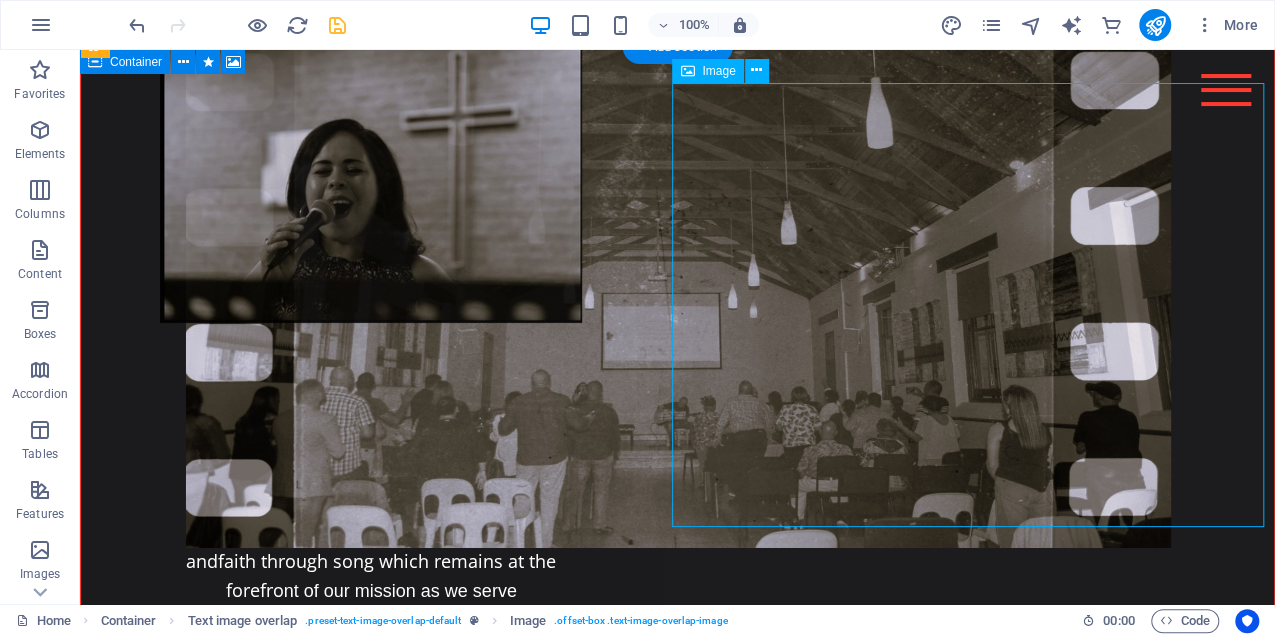 click at bounding box center (677, 1798) 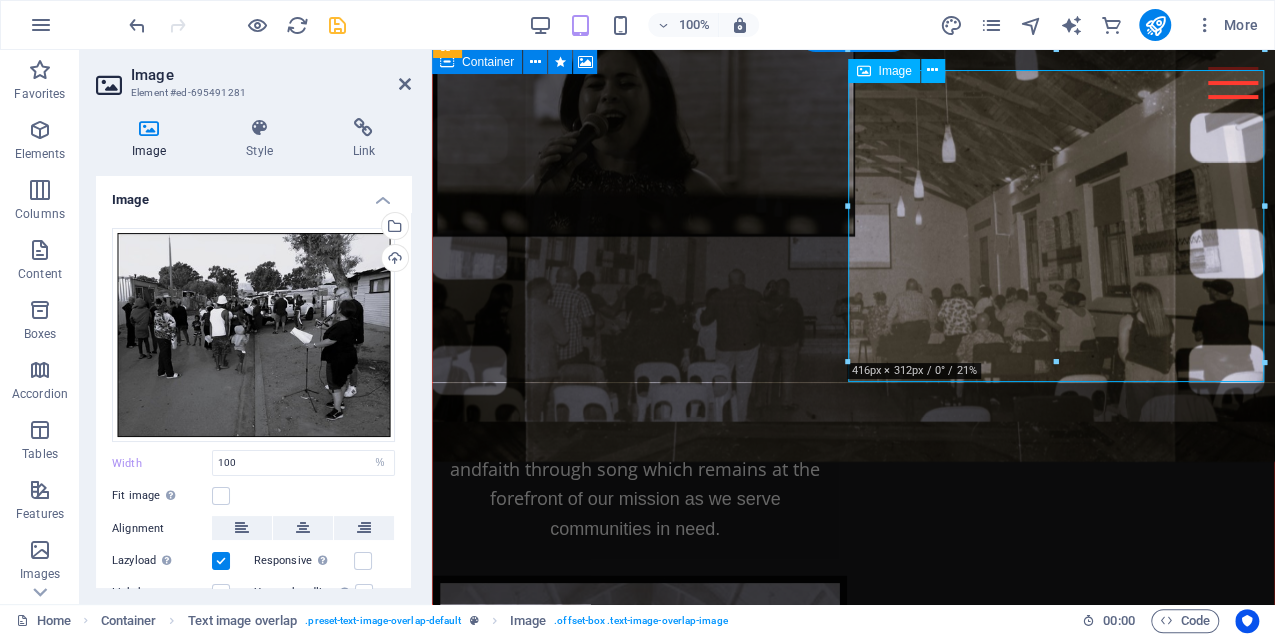 scroll, scrollTop: 6331, scrollLeft: 0, axis: vertical 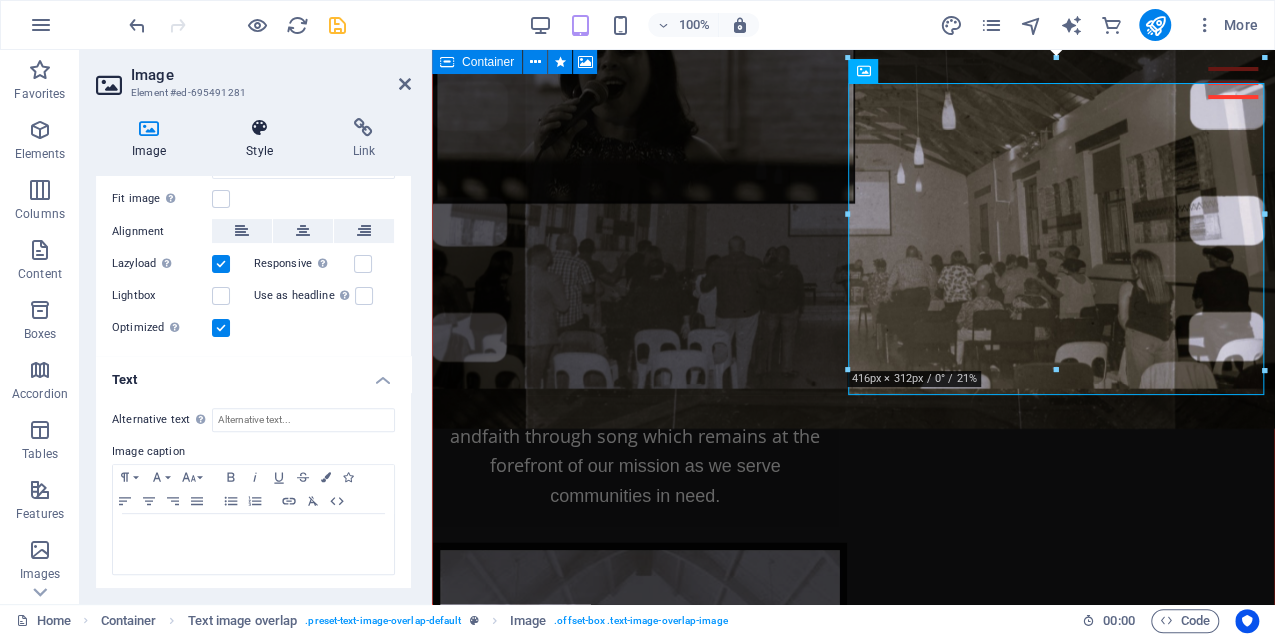 click at bounding box center (259, 128) 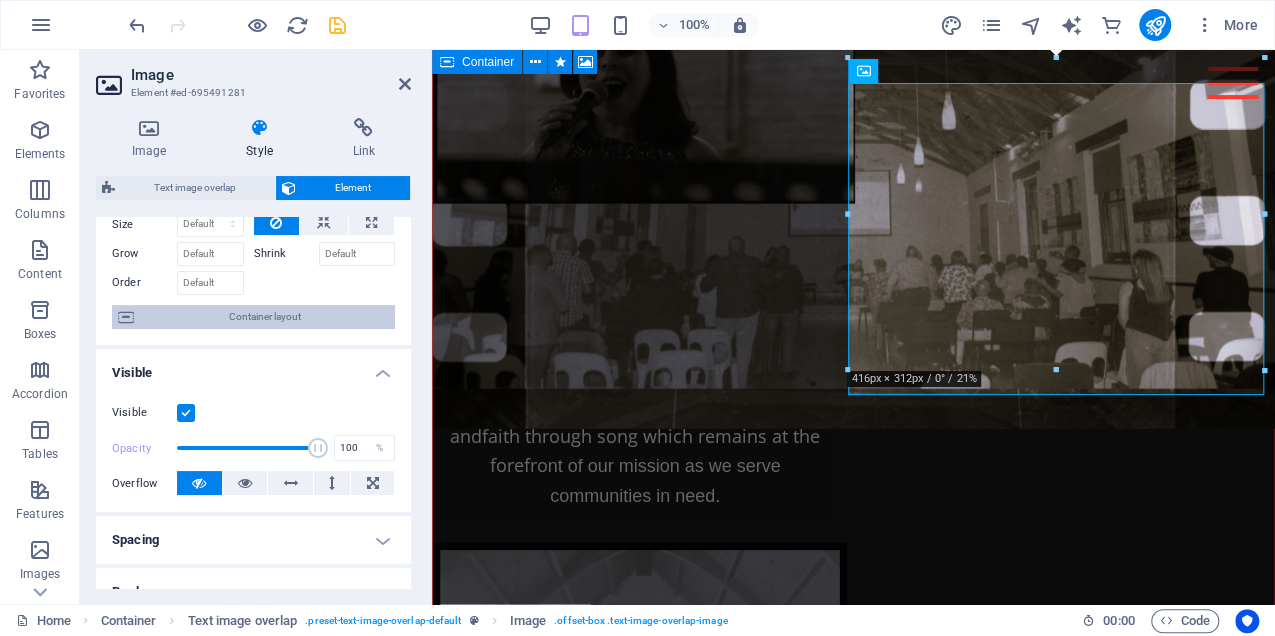scroll, scrollTop: 73, scrollLeft: 0, axis: vertical 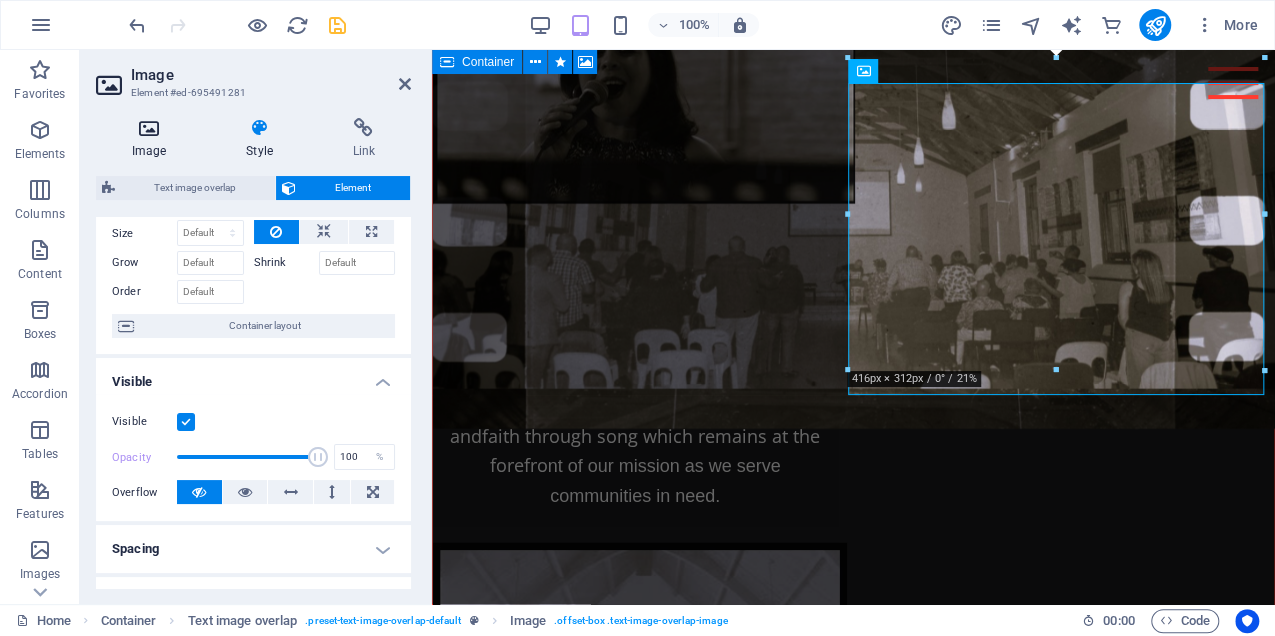 click on "Image" at bounding box center [153, 139] 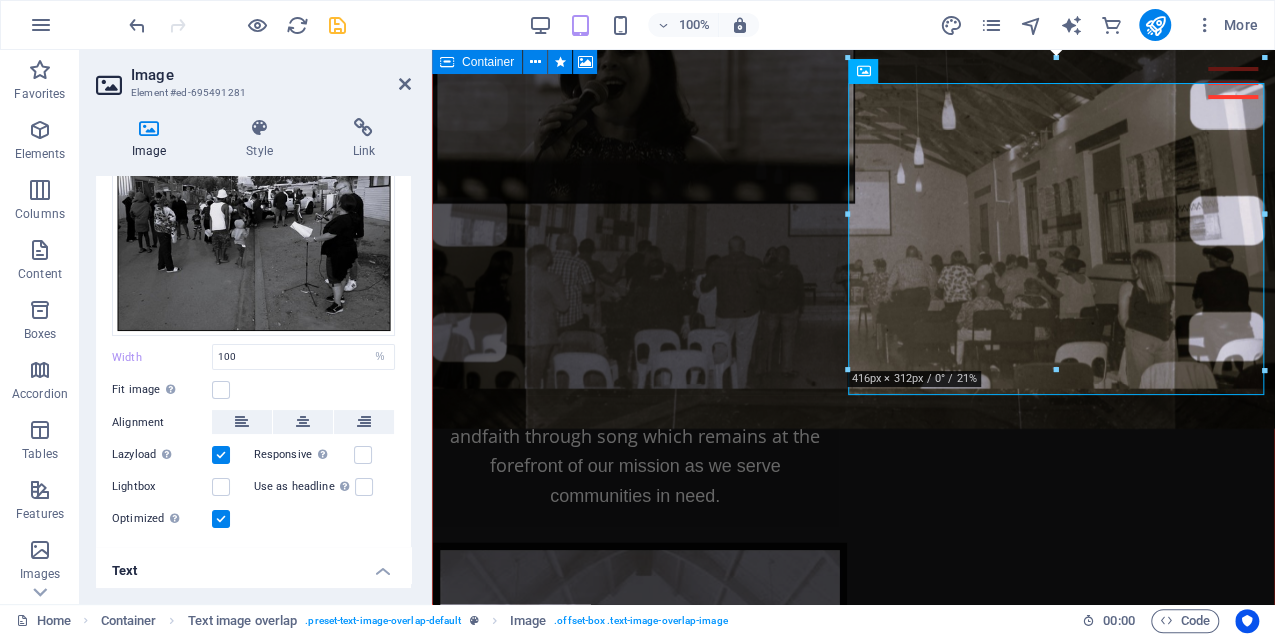 scroll, scrollTop: 97, scrollLeft: 0, axis: vertical 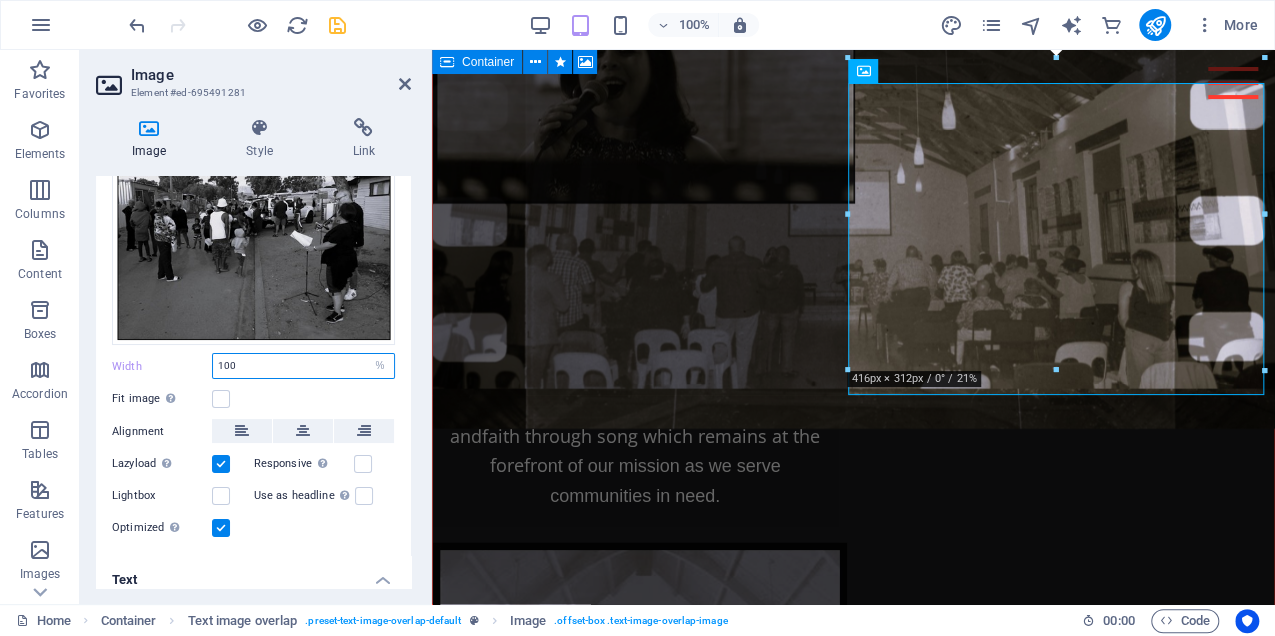 click on "100" at bounding box center (303, 366) 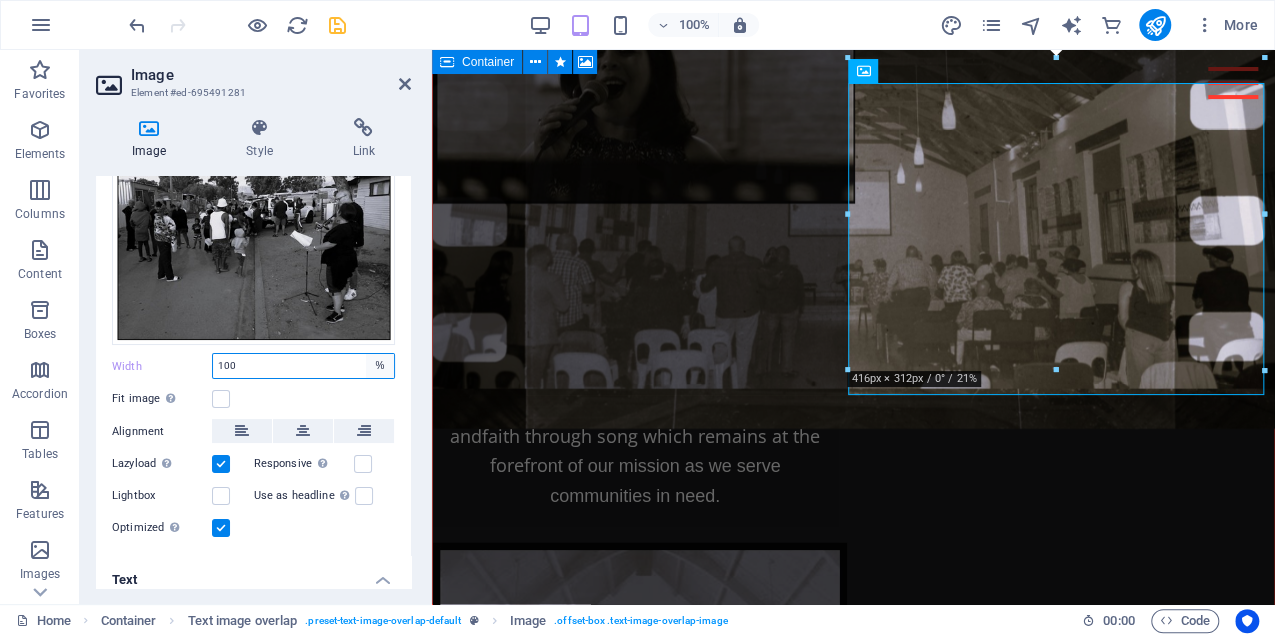click on "Default auto px rem % em vh vw" at bounding box center (380, 366) 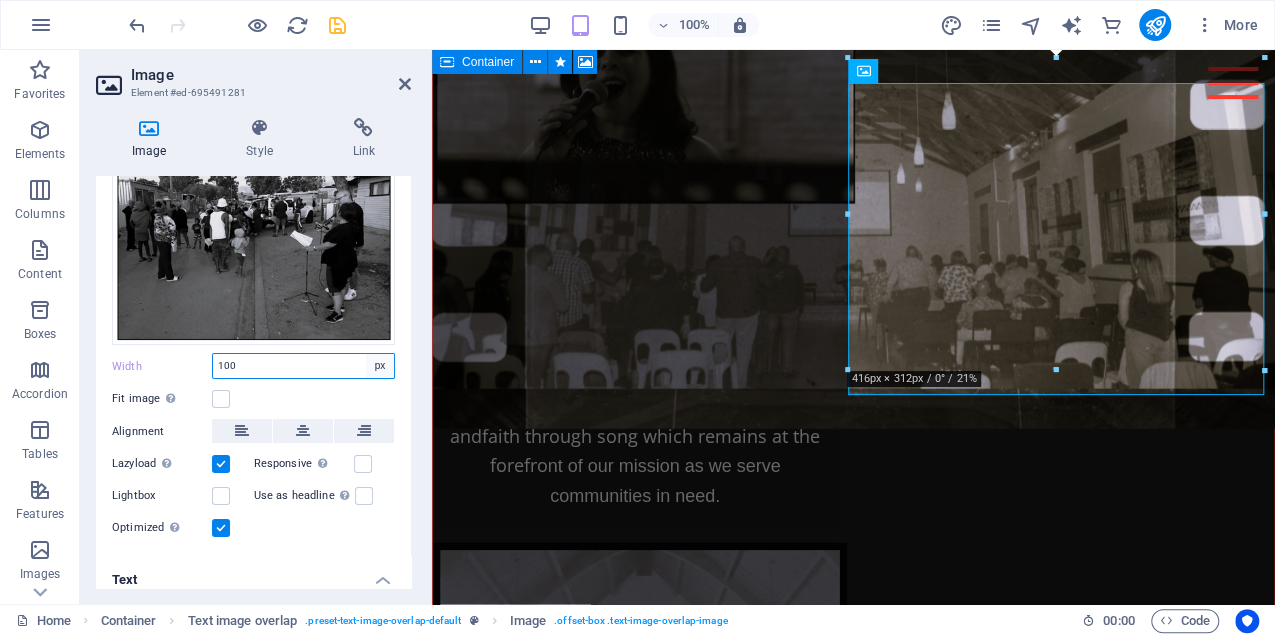 click on "Default auto px rem % em vh vw" at bounding box center (380, 366) 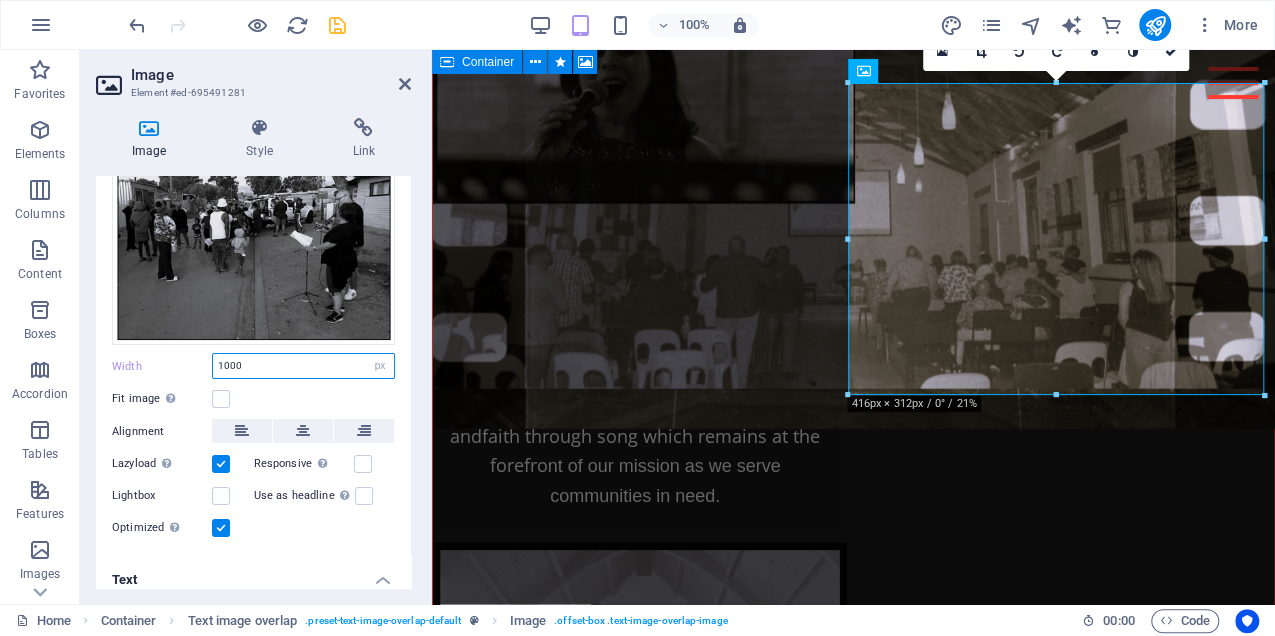 type on "1000" 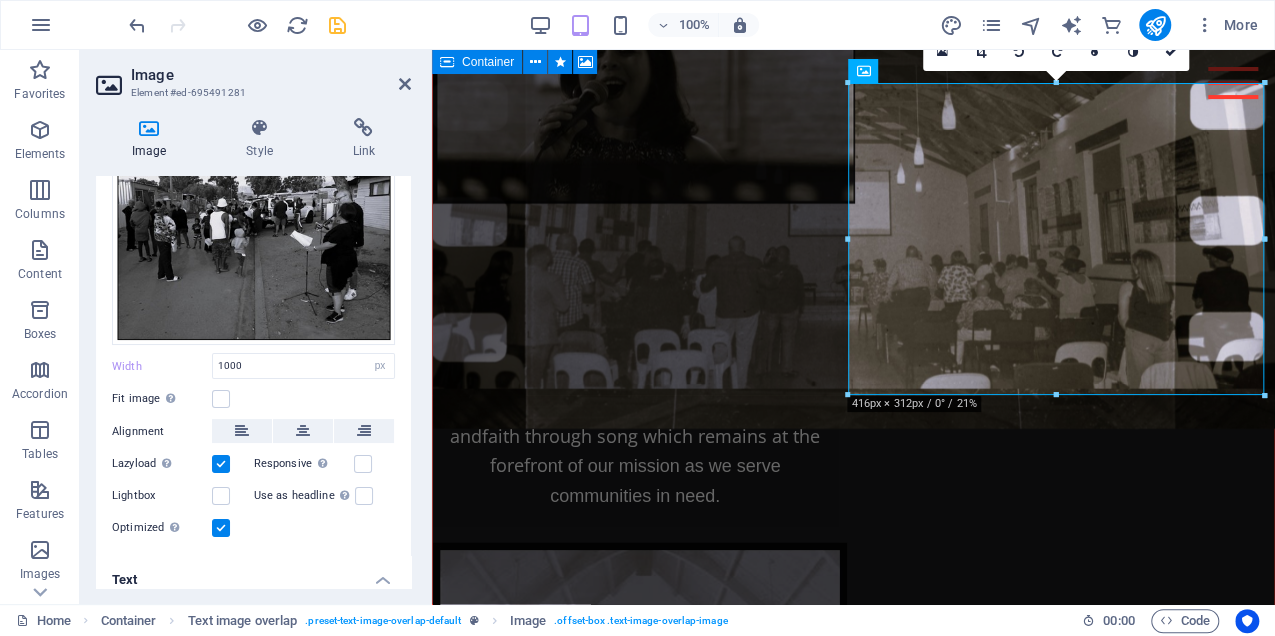 click on "Drag files here, click to choose files or select files from Files or our free stock photos & videos Select files from the file manager, stock photos, or upload file(s) Upload Width 1000 Default auto px rem % em vh vw Fit image Automatically fit image to a fixed width and height Height Default auto px Alignment Lazyload Loading images after the page loads improves page speed. Responsive Automatically load retina image and smartphone optimized sizes. Lightbox Use as headline The image will be wrapped in an H1 headline tag. Useful for giving alternative text the weight of an H1 headline, e.g. for the logo. Leave unchecked if uncertain. Optimized Images are compressed to improve page speed. Position Direction Custom X offset 50 px rem % vh vw Y offset 50 px rem % vh vw" at bounding box center [253, 336] 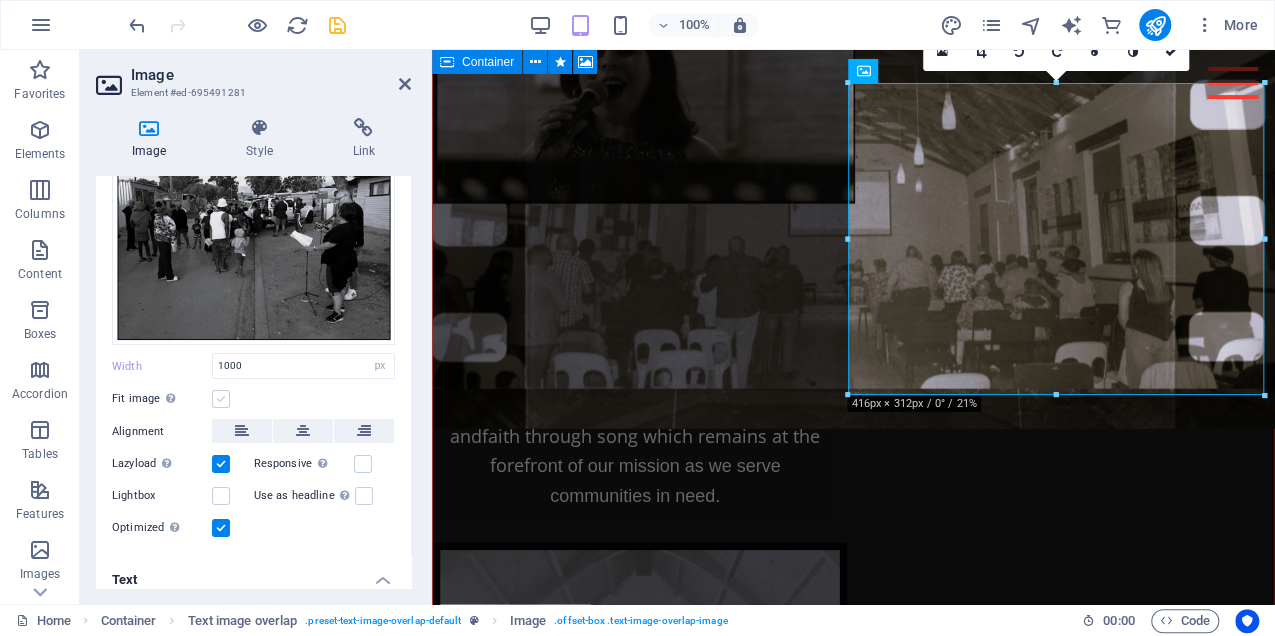 click at bounding box center (221, 399) 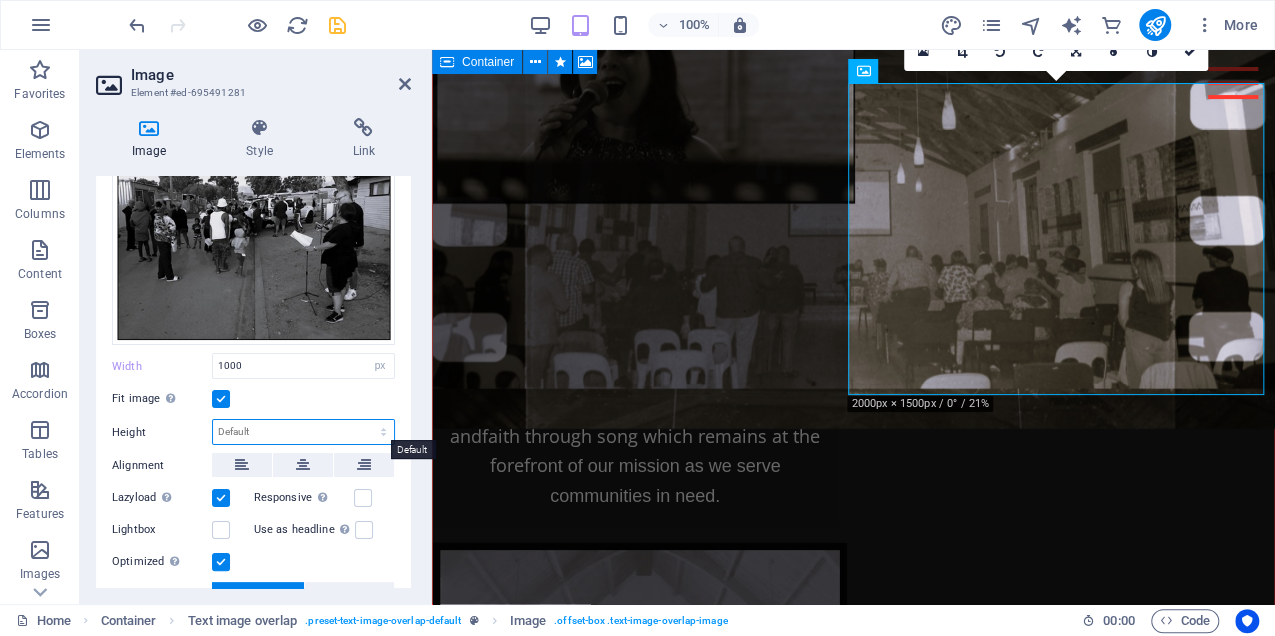 click on "Default auto px" at bounding box center [303, 432] 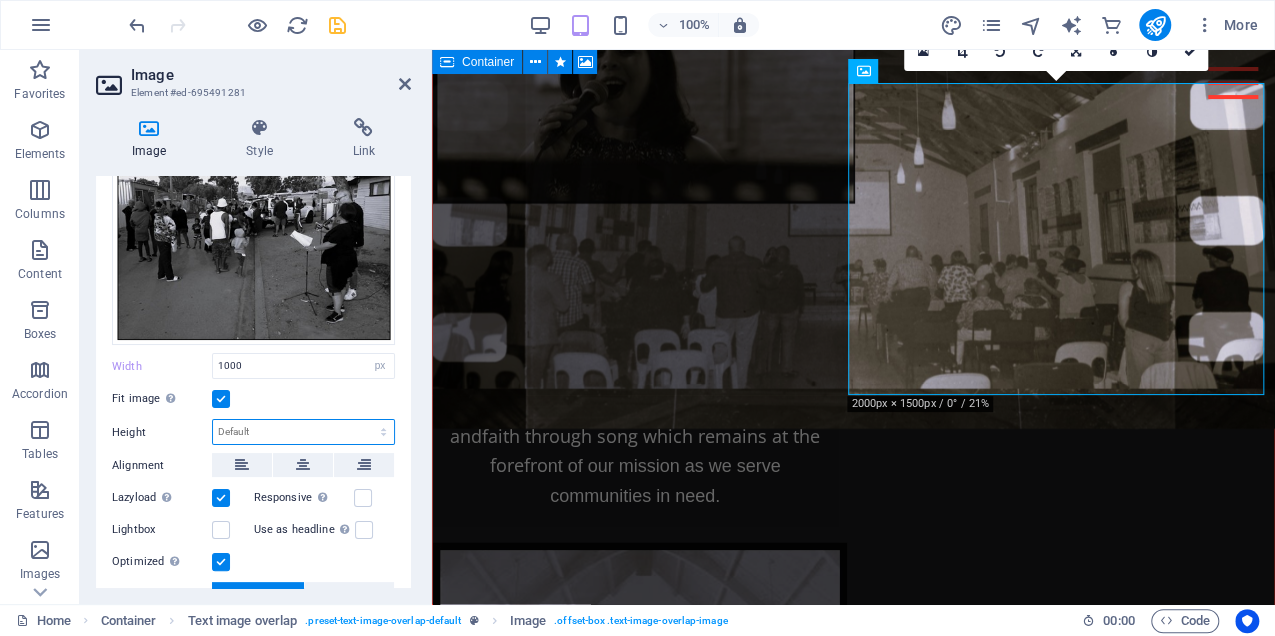 select on "px" 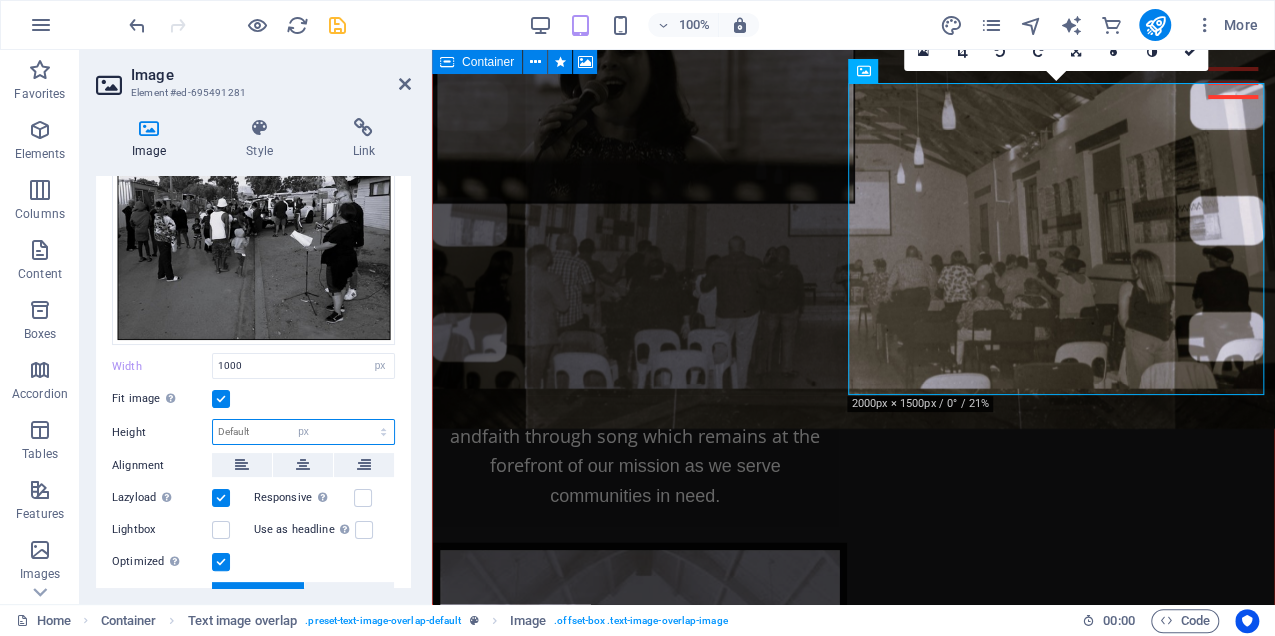 click on "Default auto px" at bounding box center [303, 432] 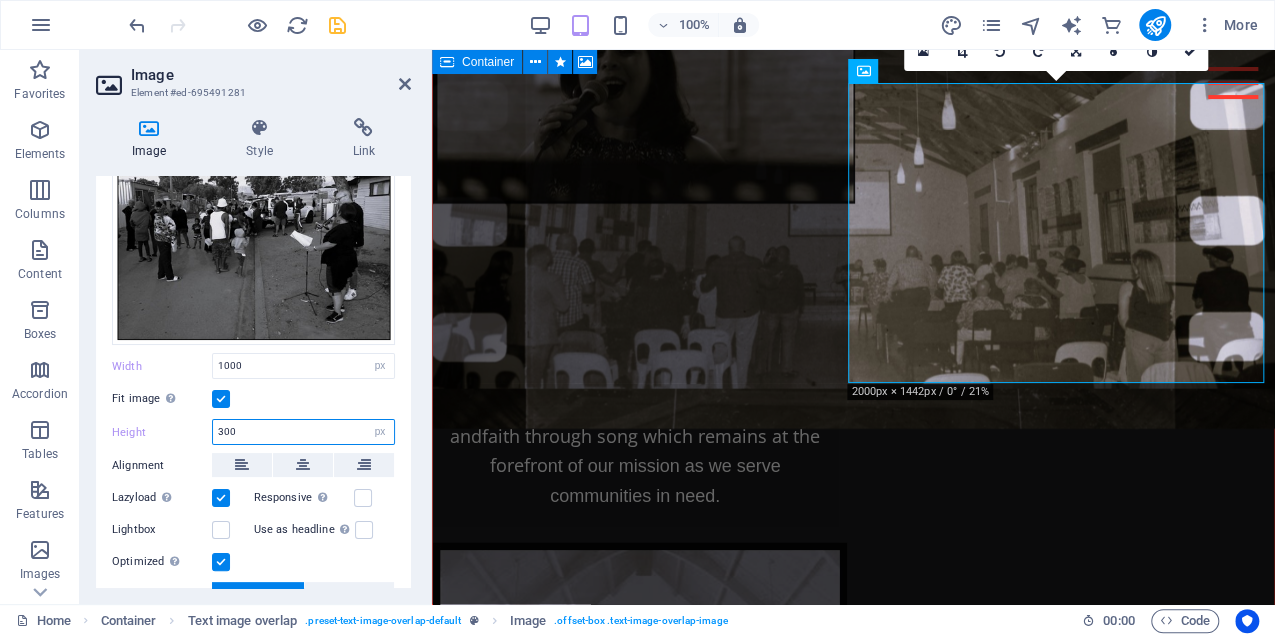 type on "300" 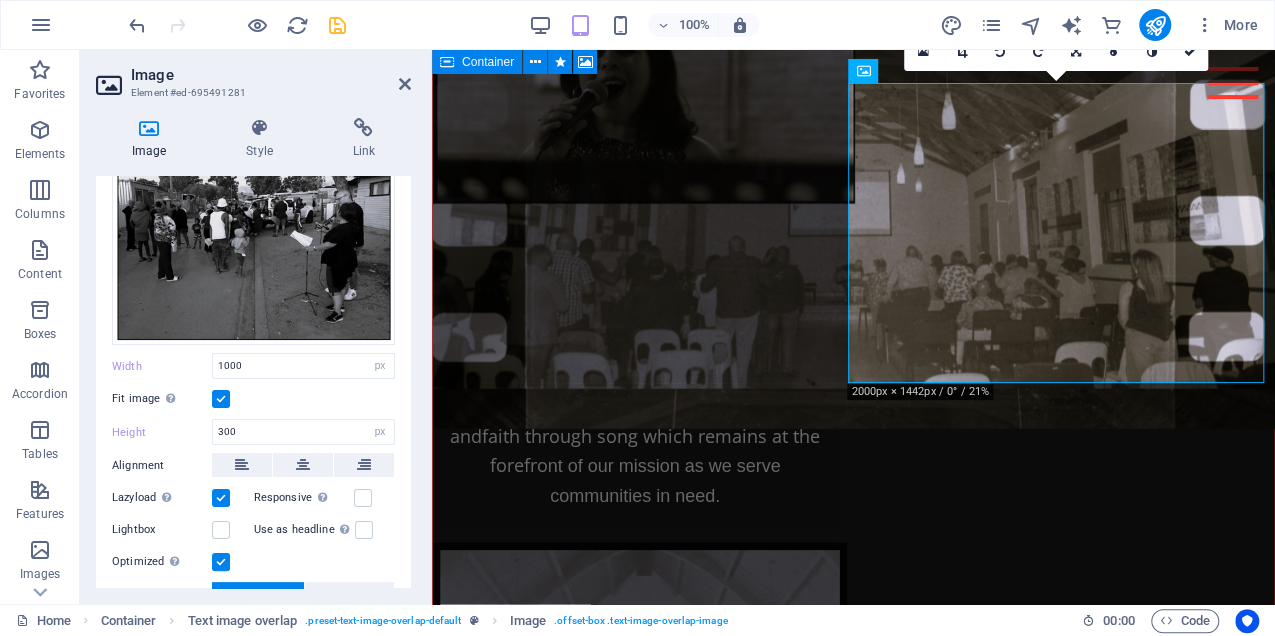 click on "Drag files here, click to choose files or select files from Files or our free stock photos & videos Select files from the file manager, stock photos, or upload file(s) Upload Width [NUMBER] Default auto px rem % em vh vw Fit image Automatically fit image to a fixed width and height Height [NUMBER] Default auto px Alignment Lazyload Loading images after the page loads improves page speed. Responsive Automatically load retina image and smartphone optimized sizes. Lightbox Use as headline The image will be wrapped in an H1 headline tag. Useful for giving alternative text the weight of an H1 headline, e.g. for the logo. Leave unchecked if uncertain. Optimized Images are compressed to improve page speed. Position Direction Custom X offset [NUMBER] px rem % vh vw Y offset [NUMBER] px rem % vh vw" at bounding box center (253, 403) 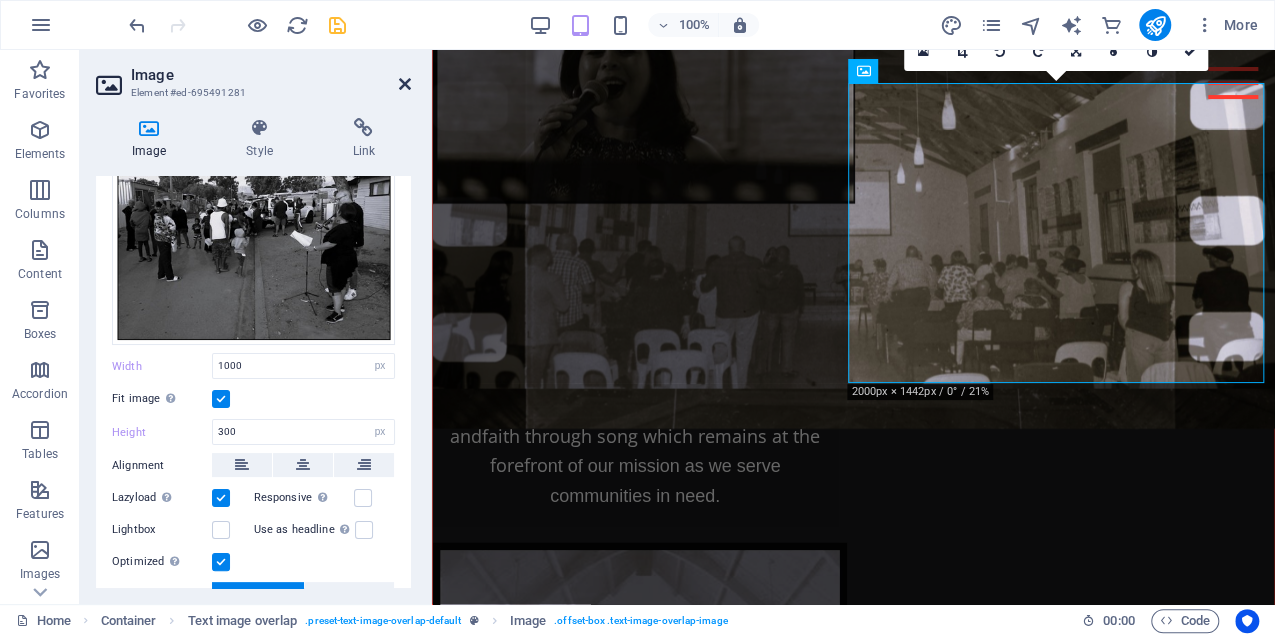 drag, startPoint x: 407, startPoint y: 82, endPoint x: 327, endPoint y: 32, distance: 94.33981 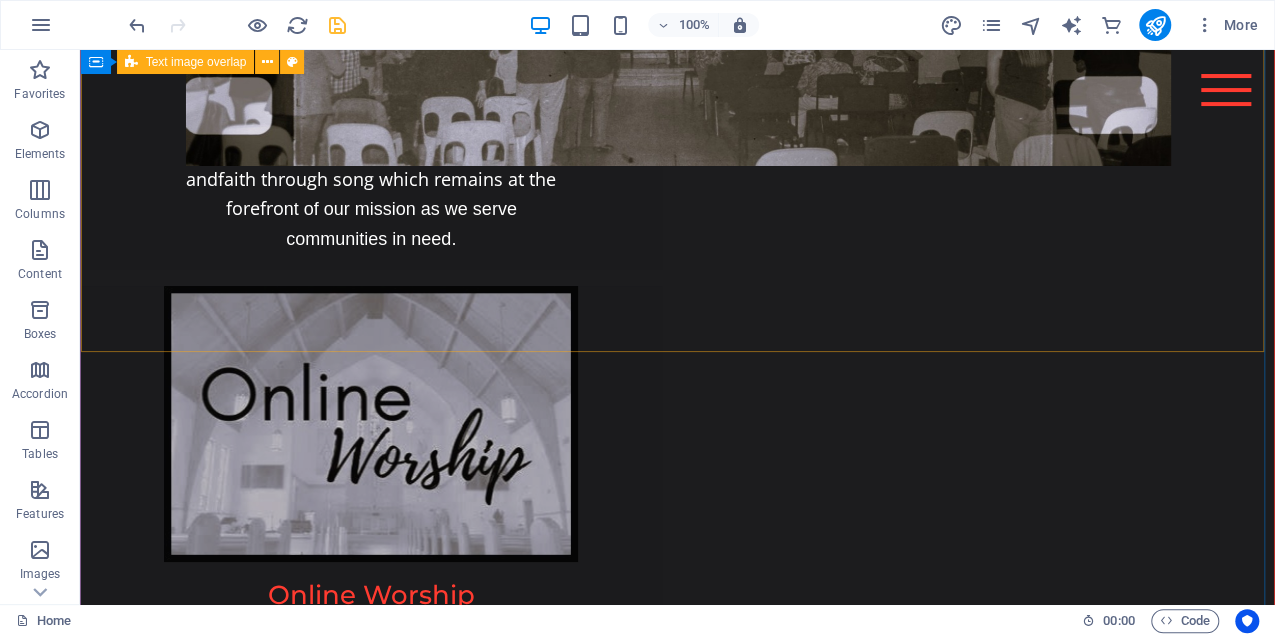 scroll, scrollTop: 7474, scrollLeft: 0, axis: vertical 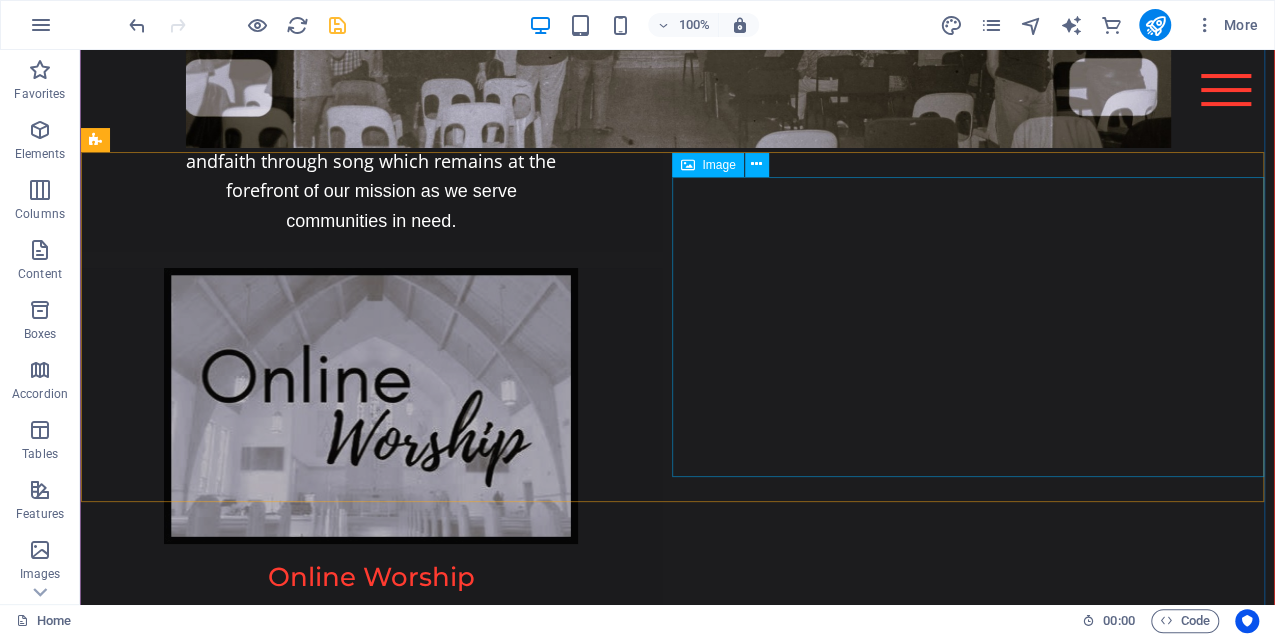 click at bounding box center (677, 2087) 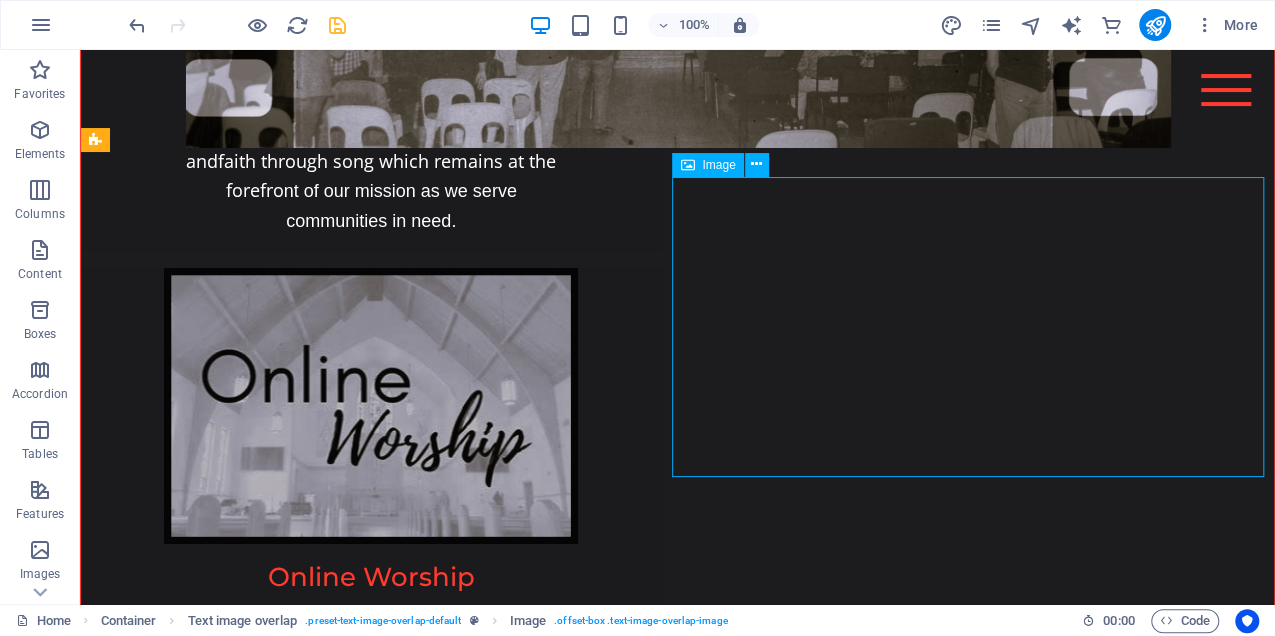 click at bounding box center (677, 2087) 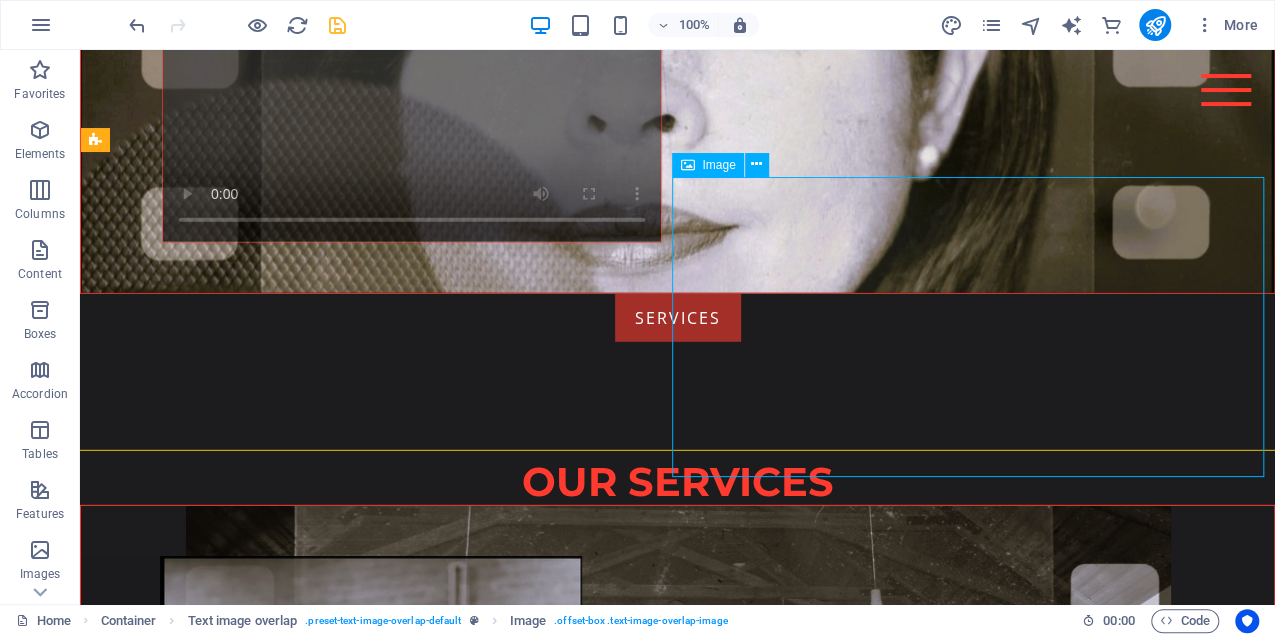select on "px" 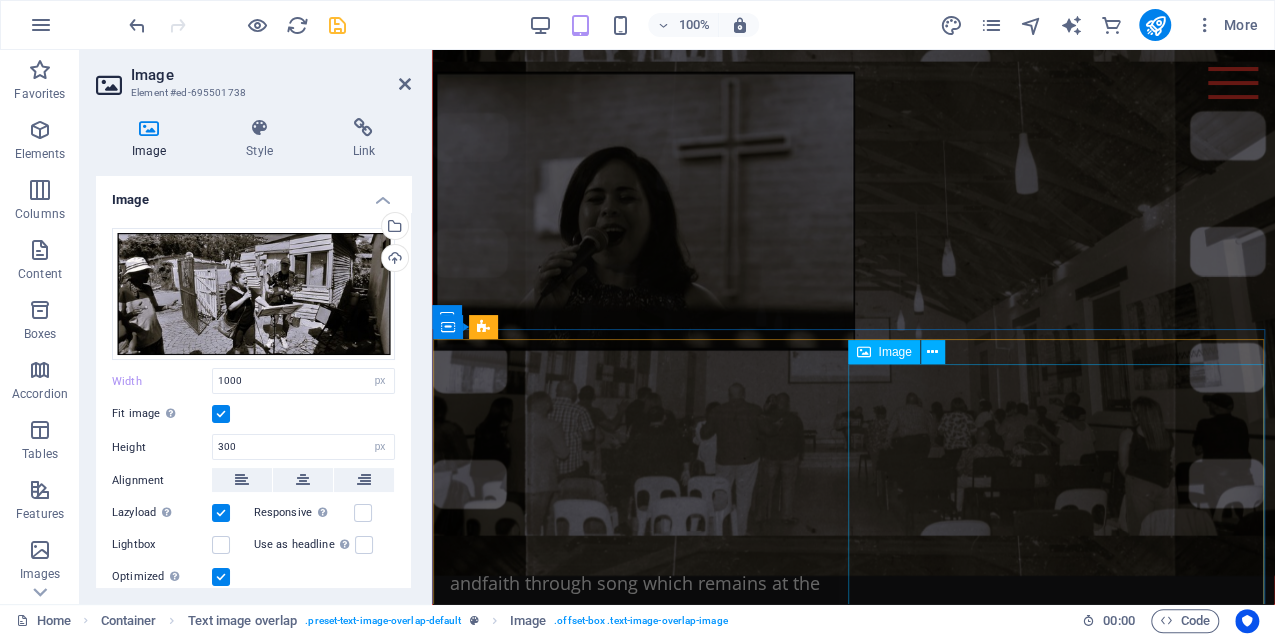 scroll, scrollTop: 6187, scrollLeft: 0, axis: vertical 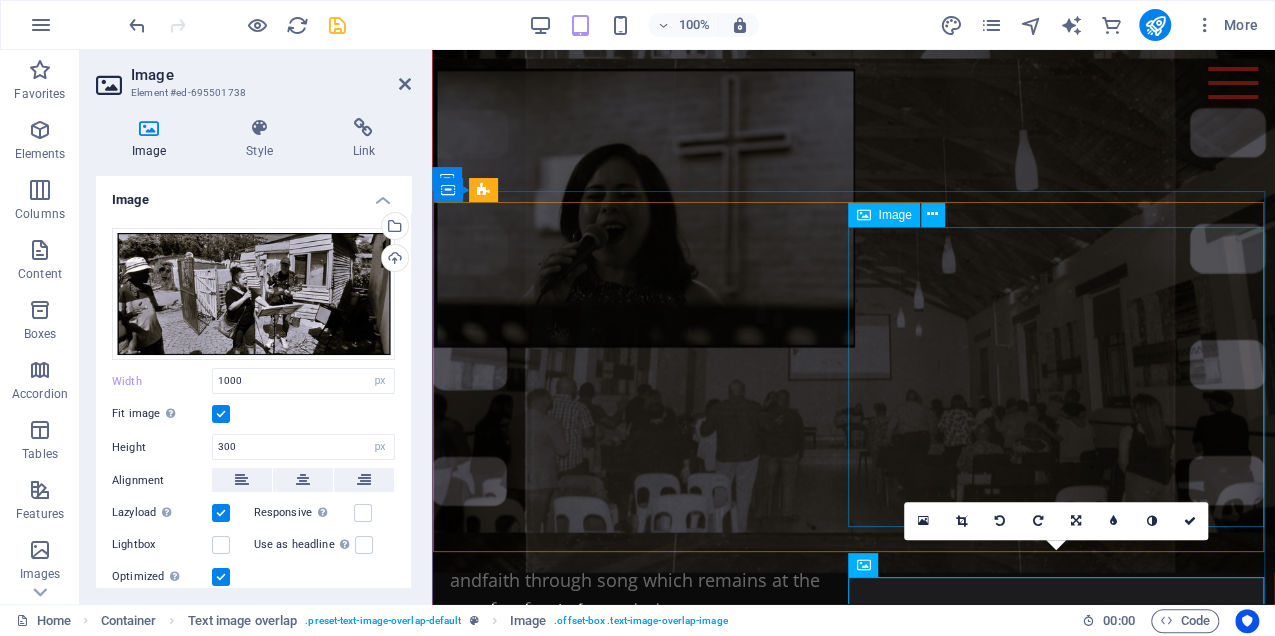 click at bounding box center [853, 1530] 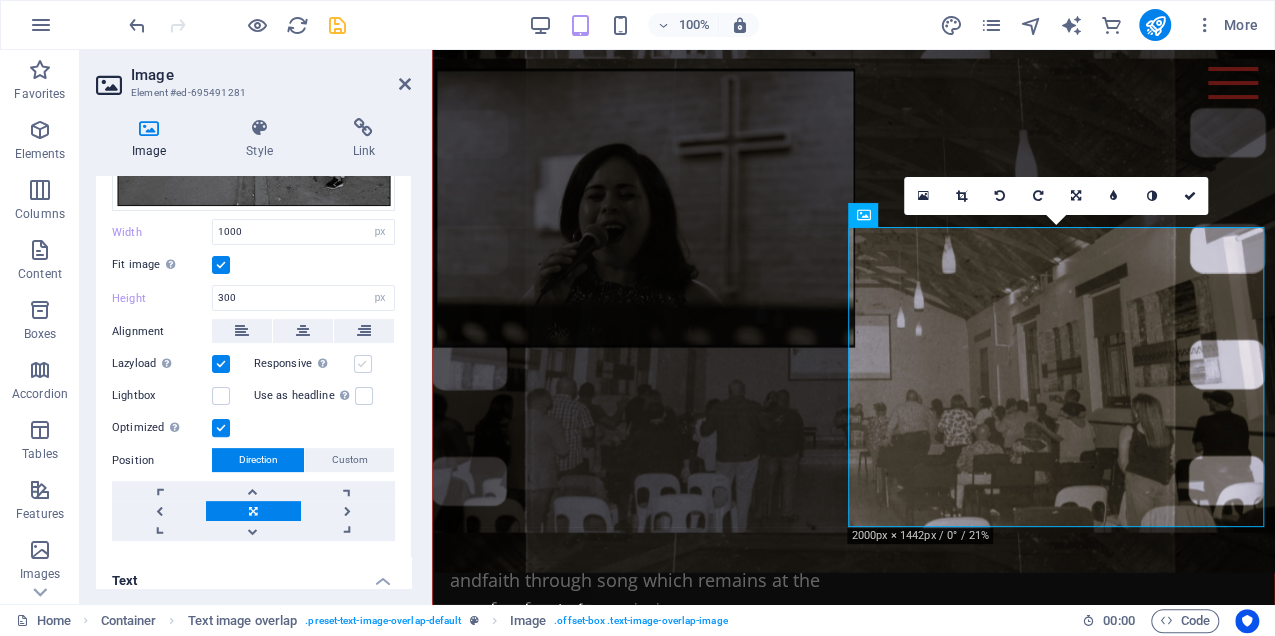 scroll, scrollTop: 431, scrollLeft: 0, axis: vertical 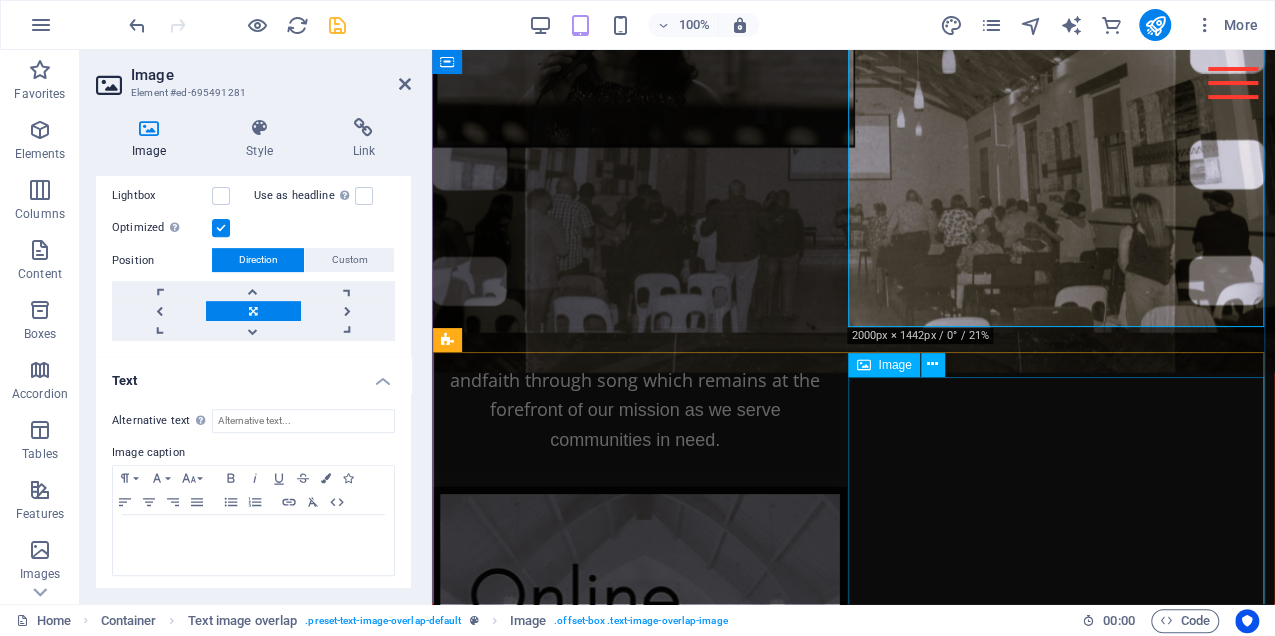 click at bounding box center (853, 1746) 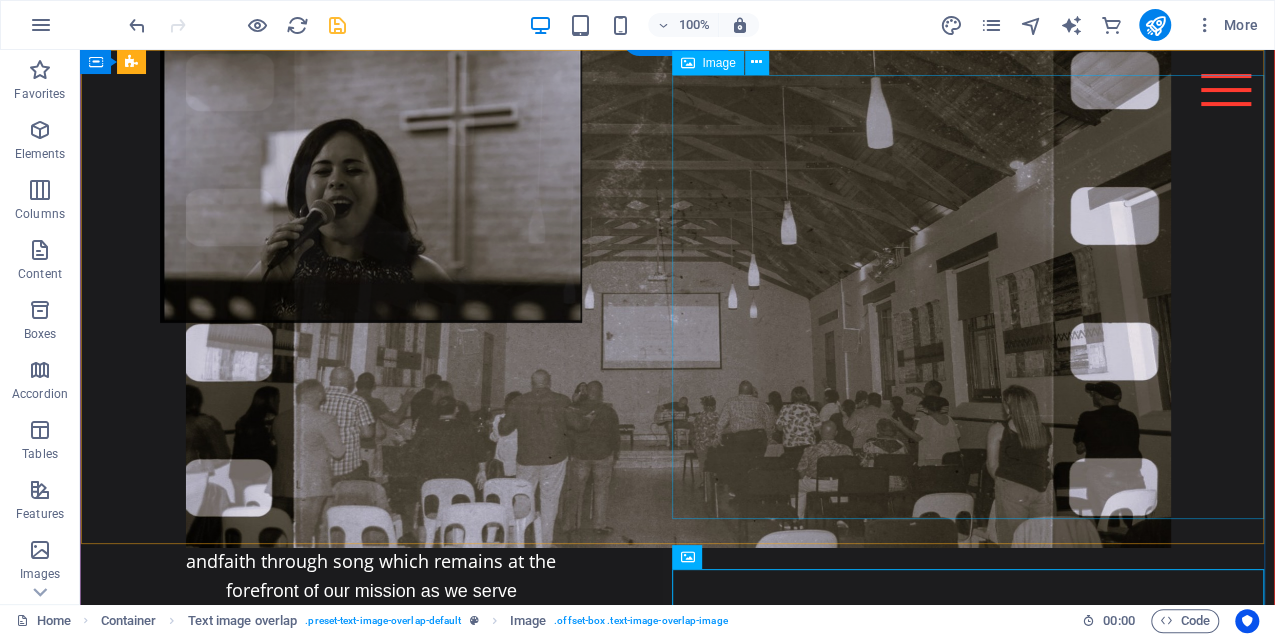 scroll, scrollTop: 7274, scrollLeft: 0, axis: vertical 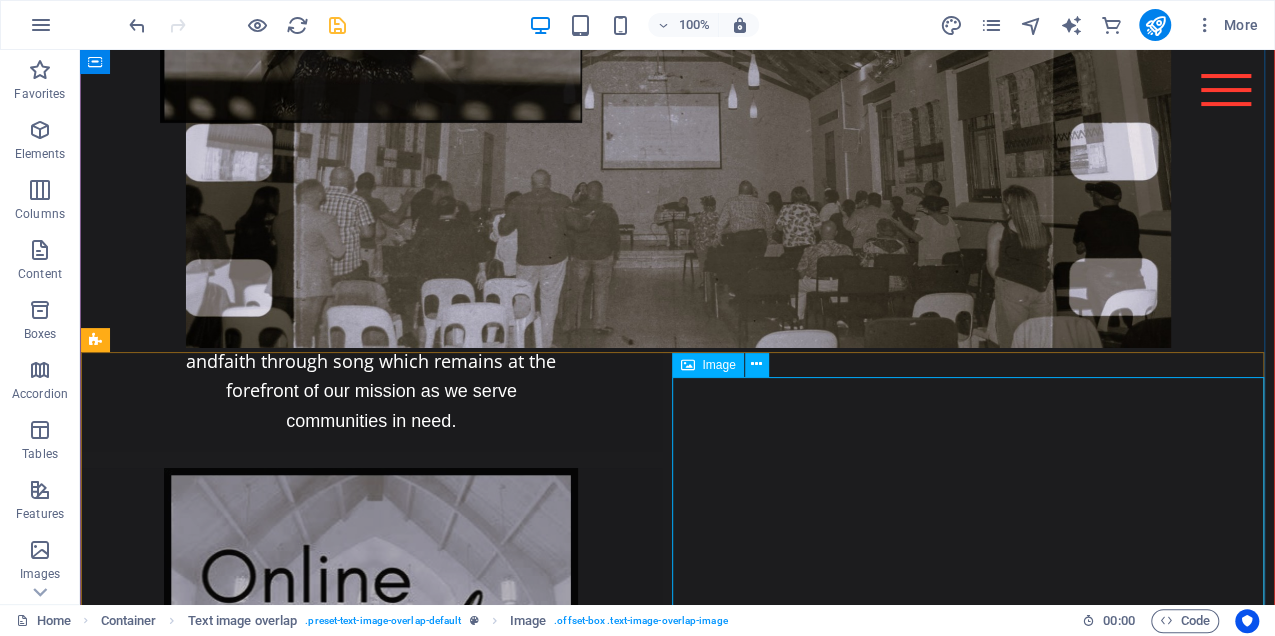 click at bounding box center (677, 2287) 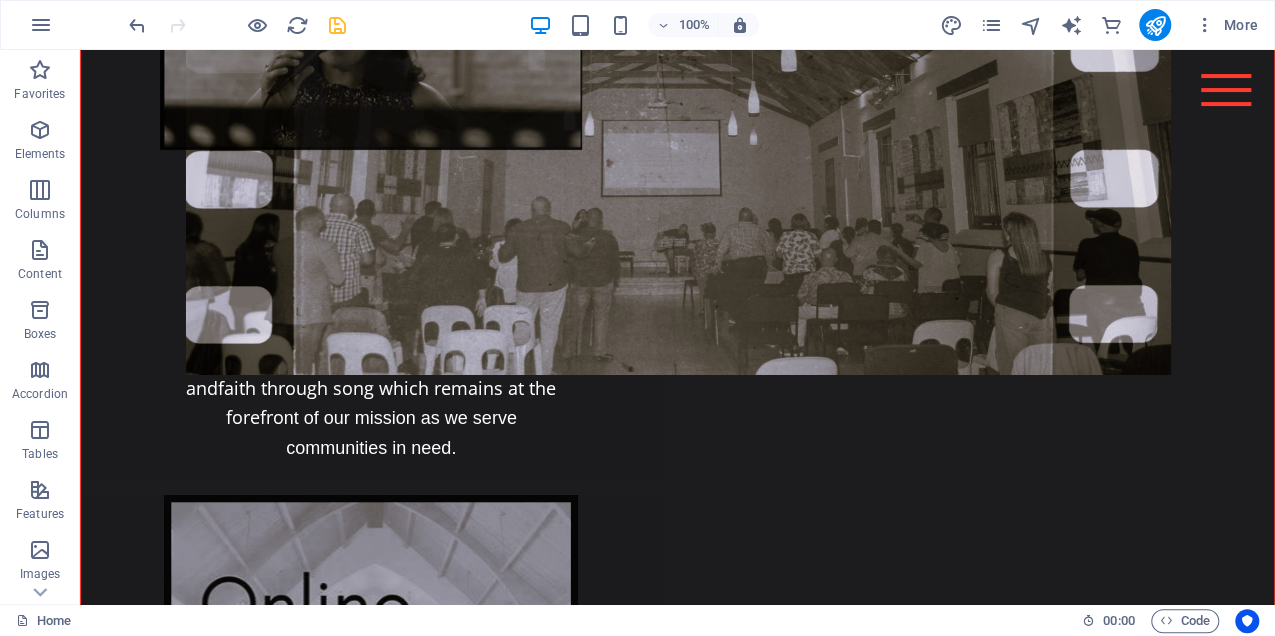 scroll, scrollTop: 7248, scrollLeft: 0, axis: vertical 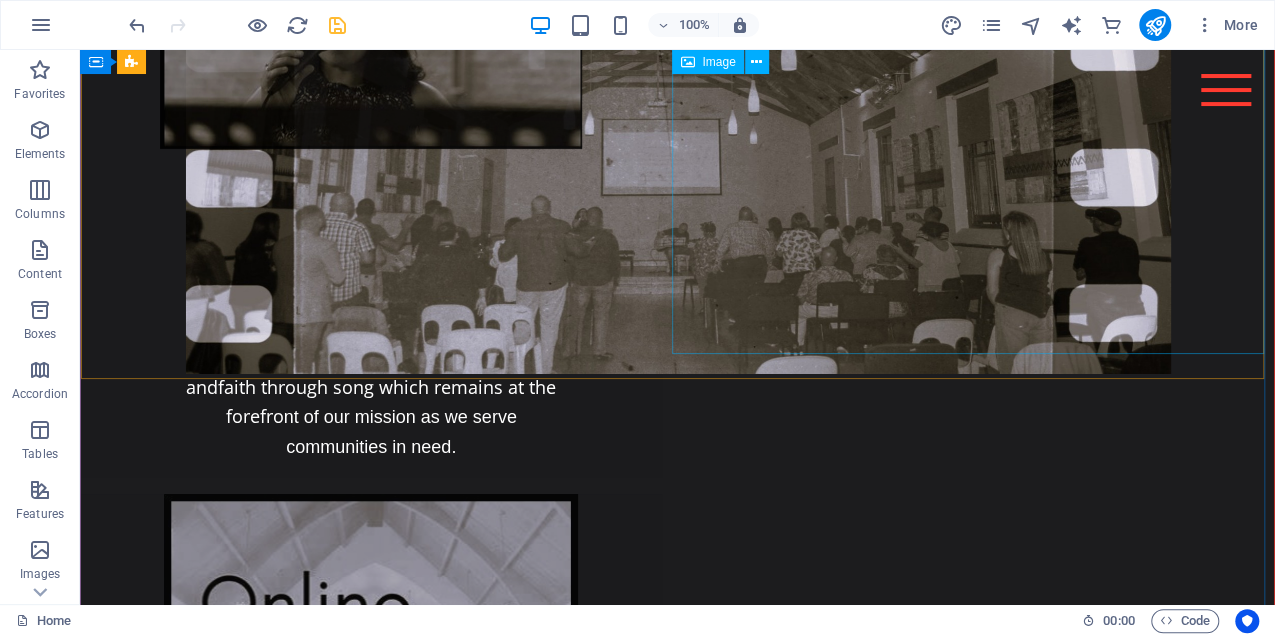 click at bounding box center (677, 1624) 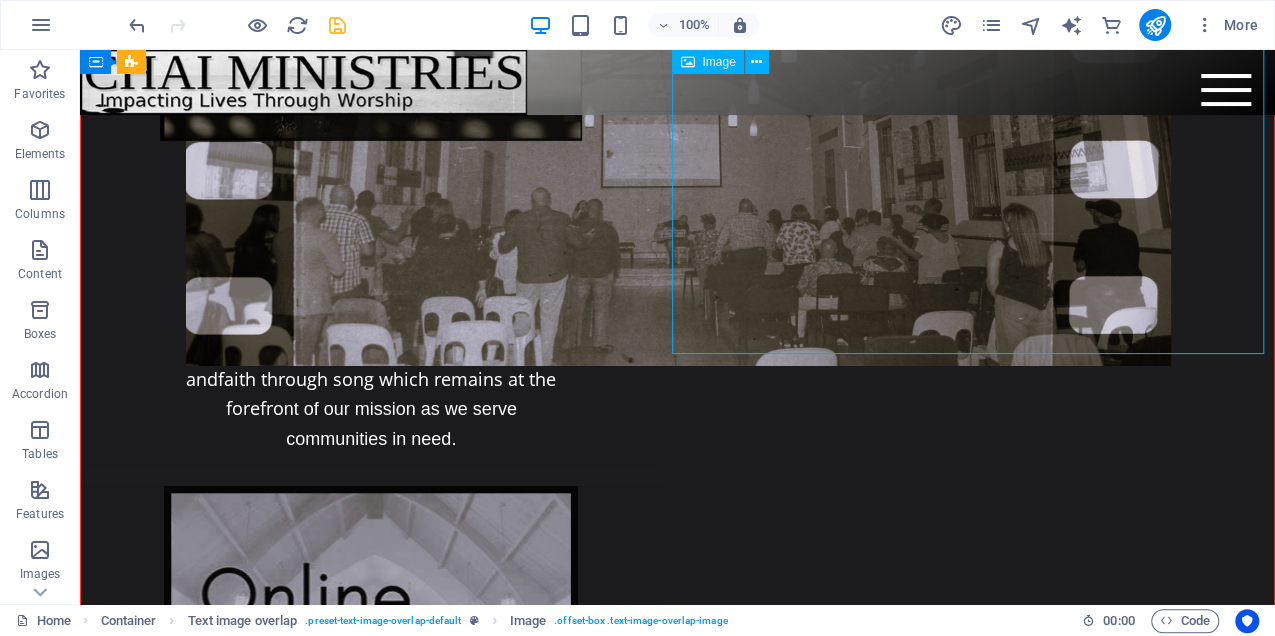 scroll, scrollTop: 7078, scrollLeft: 0, axis: vertical 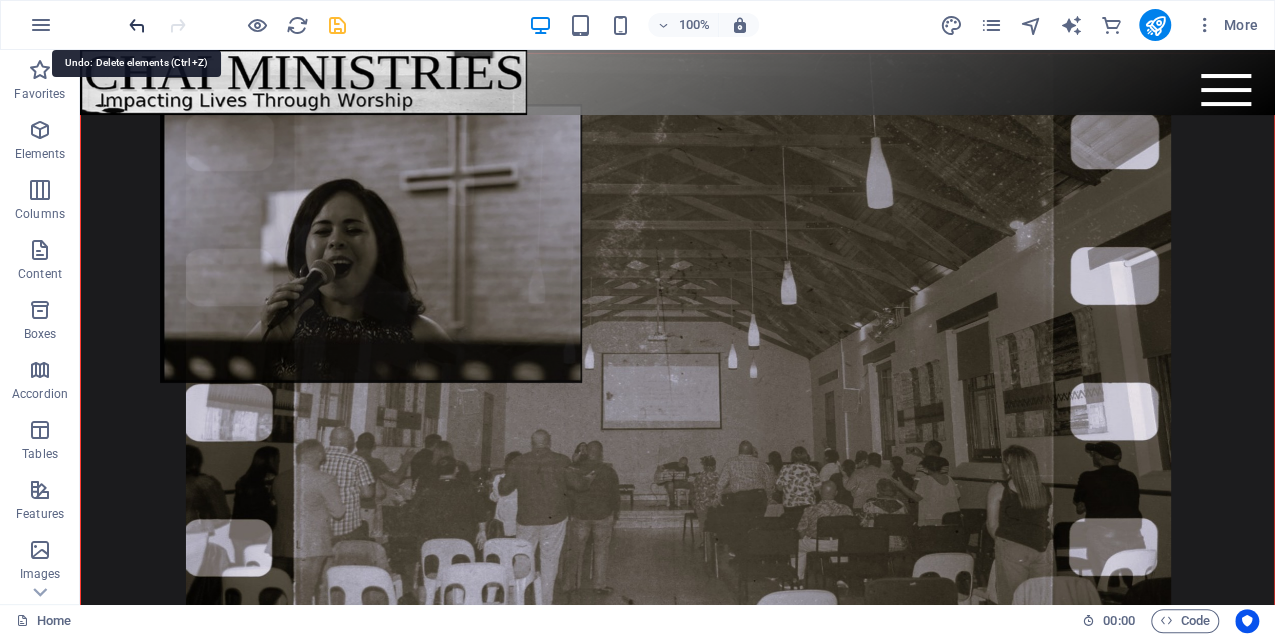 click at bounding box center (137, 25) 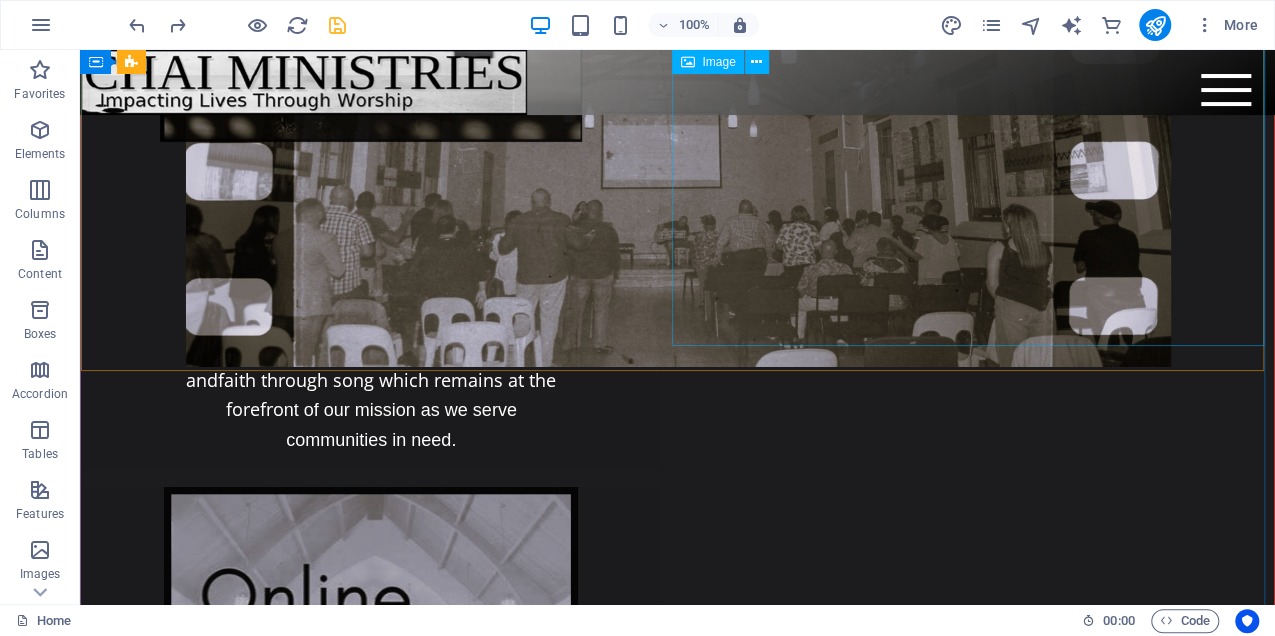 click at bounding box center (677, 1617) 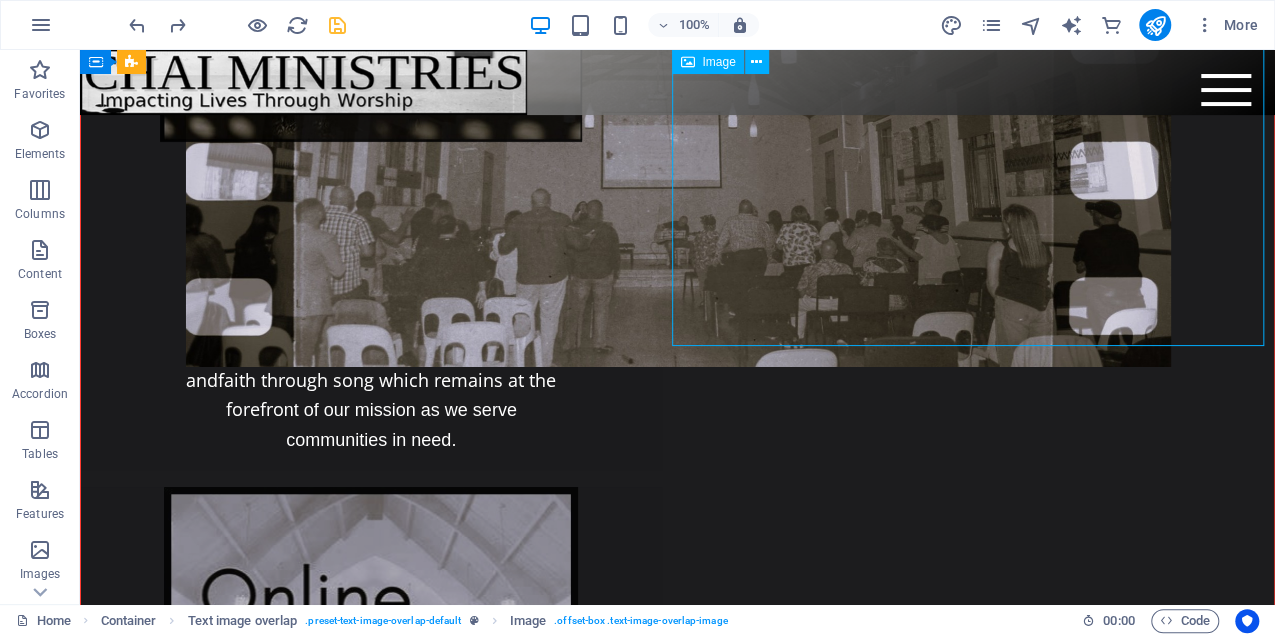 click at bounding box center [677, 1617] 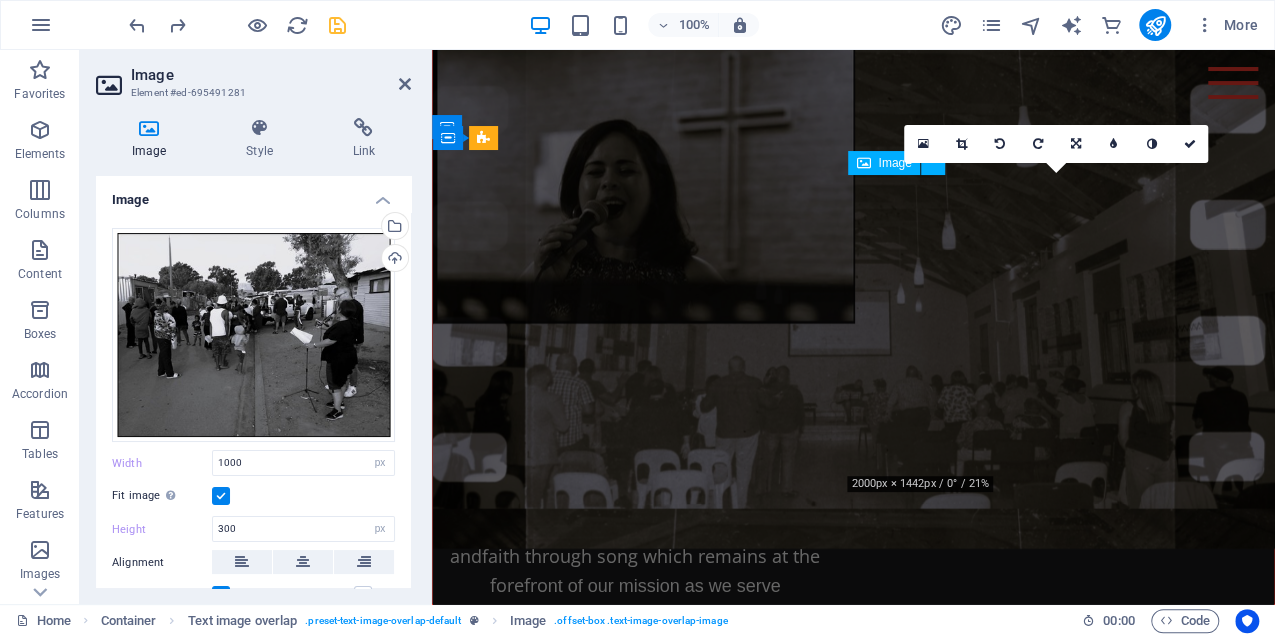 scroll, scrollTop: 6229, scrollLeft: 0, axis: vertical 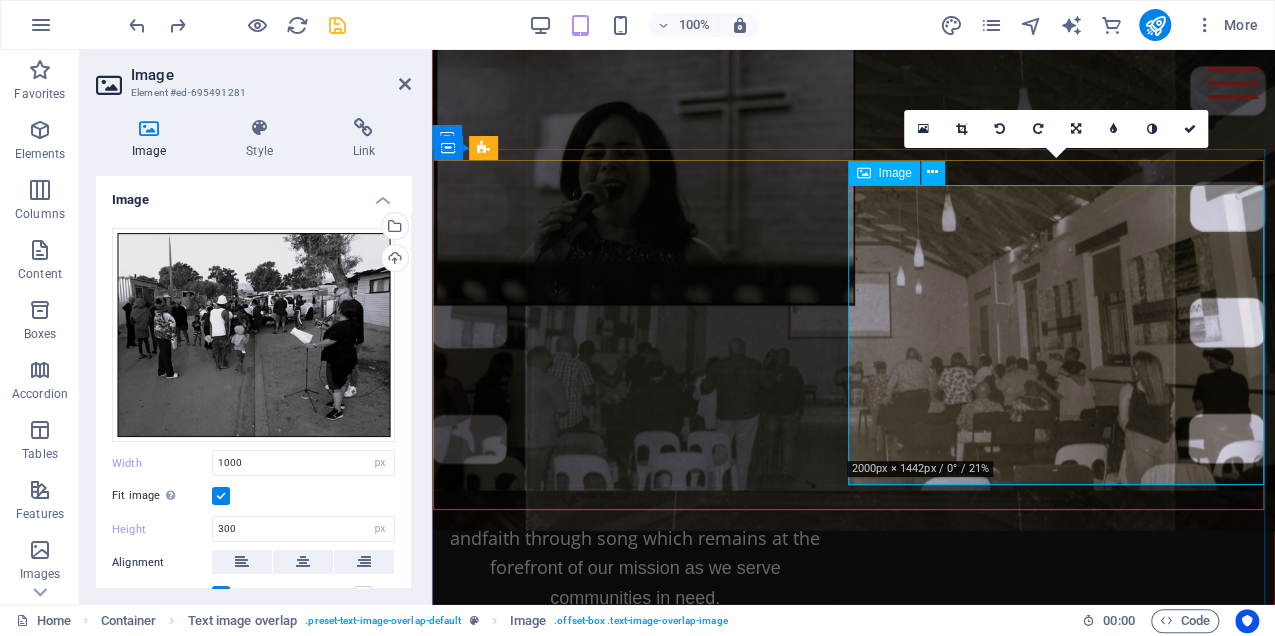 click at bounding box center [853, 1488] 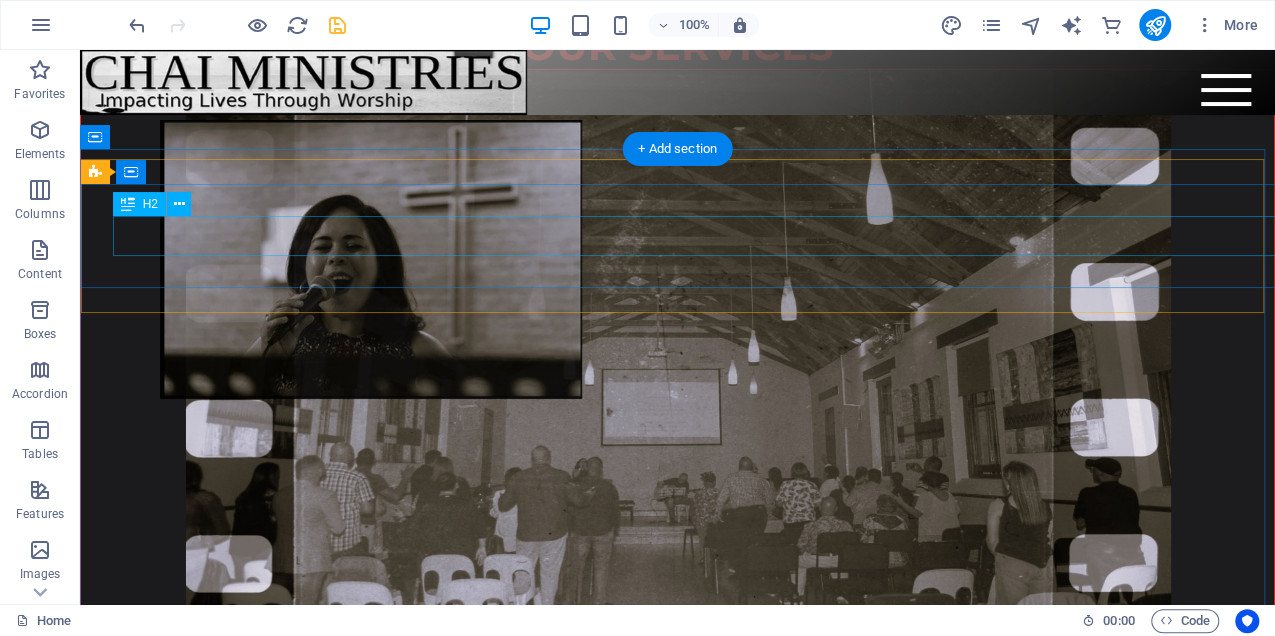 scroll, scrollTop: 6964, scrollLeft: 0, axis: vertical 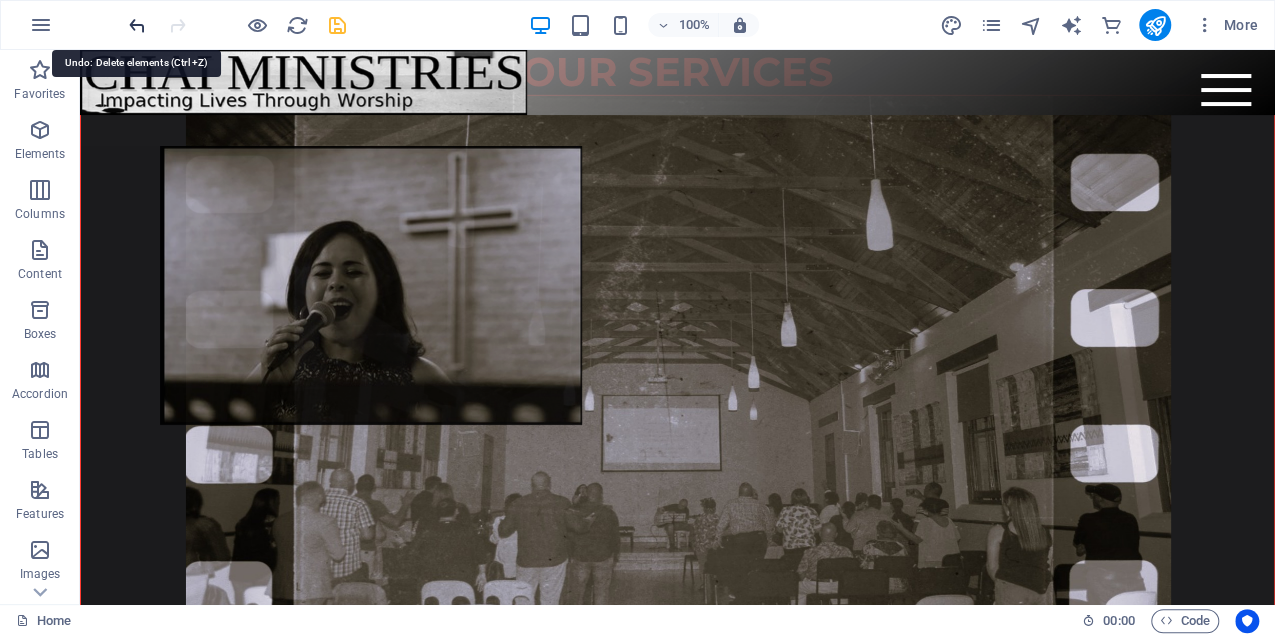 click at bounding box center [137, 25] 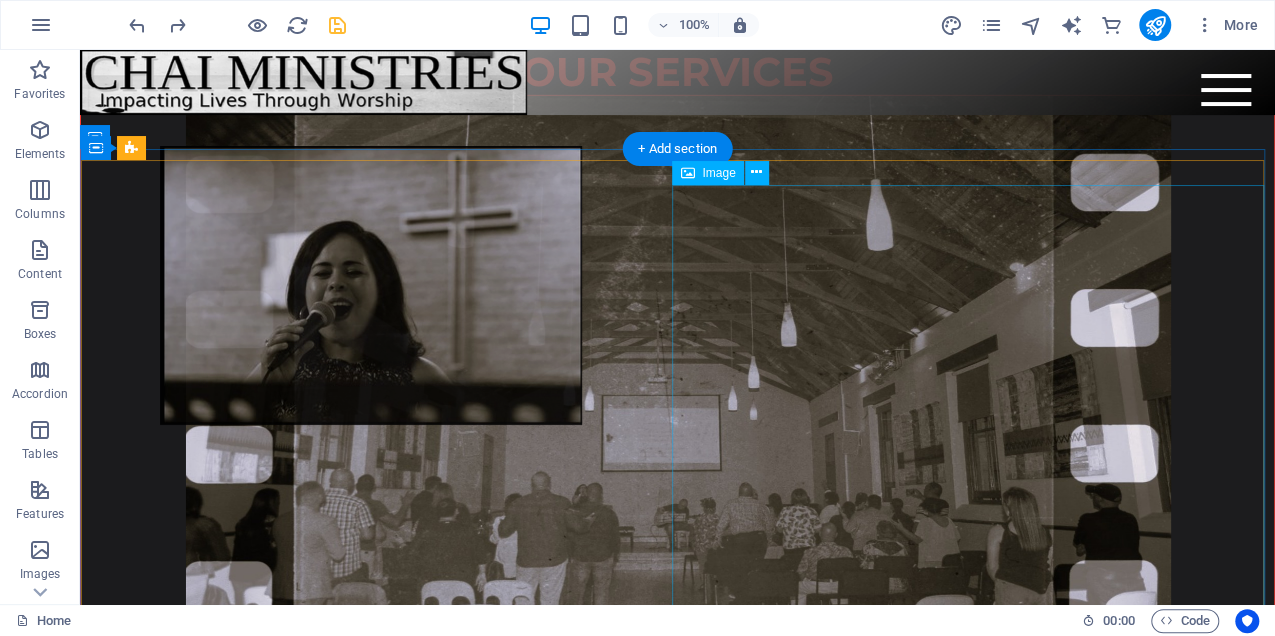 click at bounding box center (677, 1900) 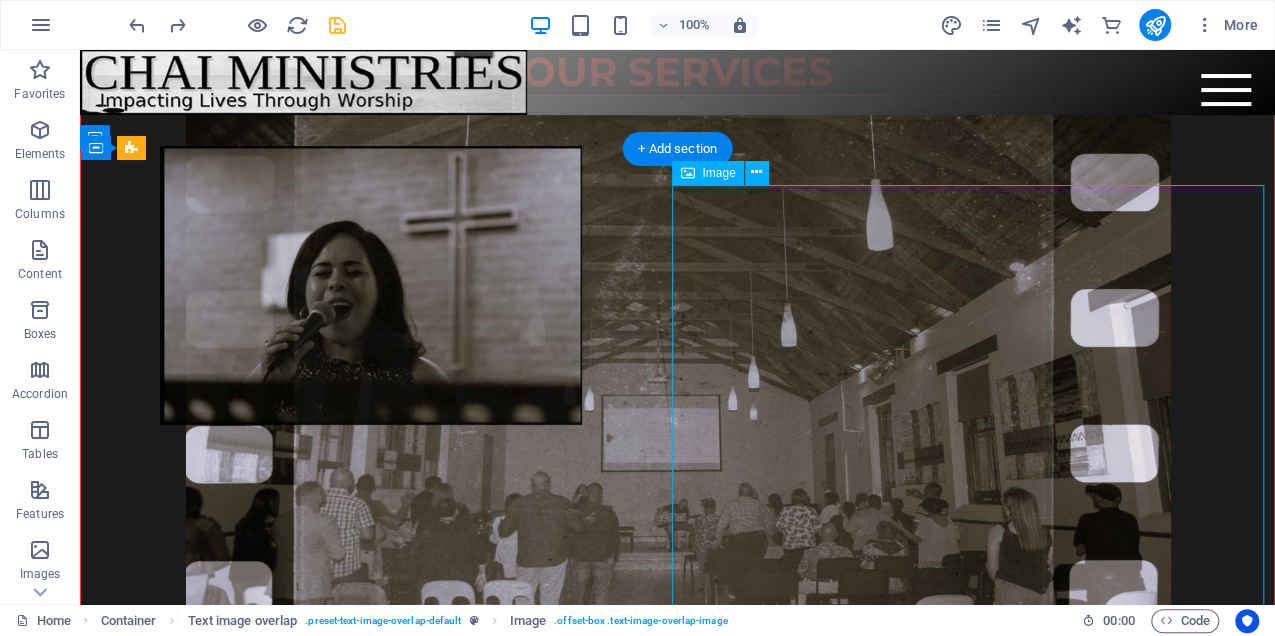 click at bounding box center (677, 1900) 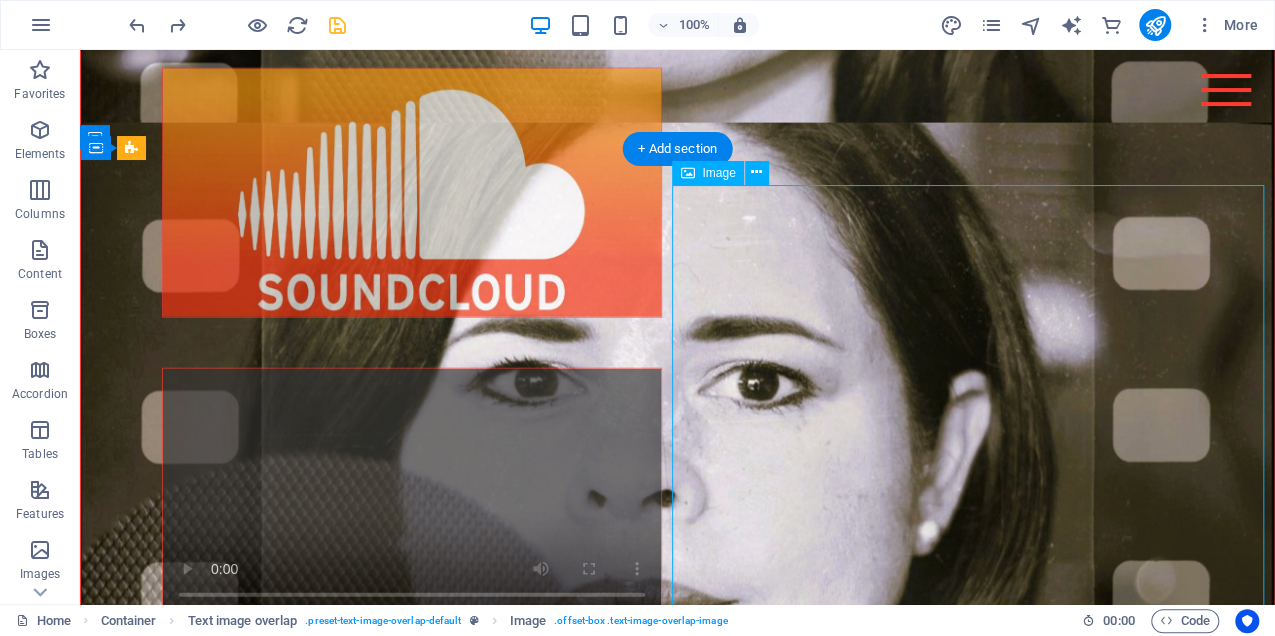 select on "px" 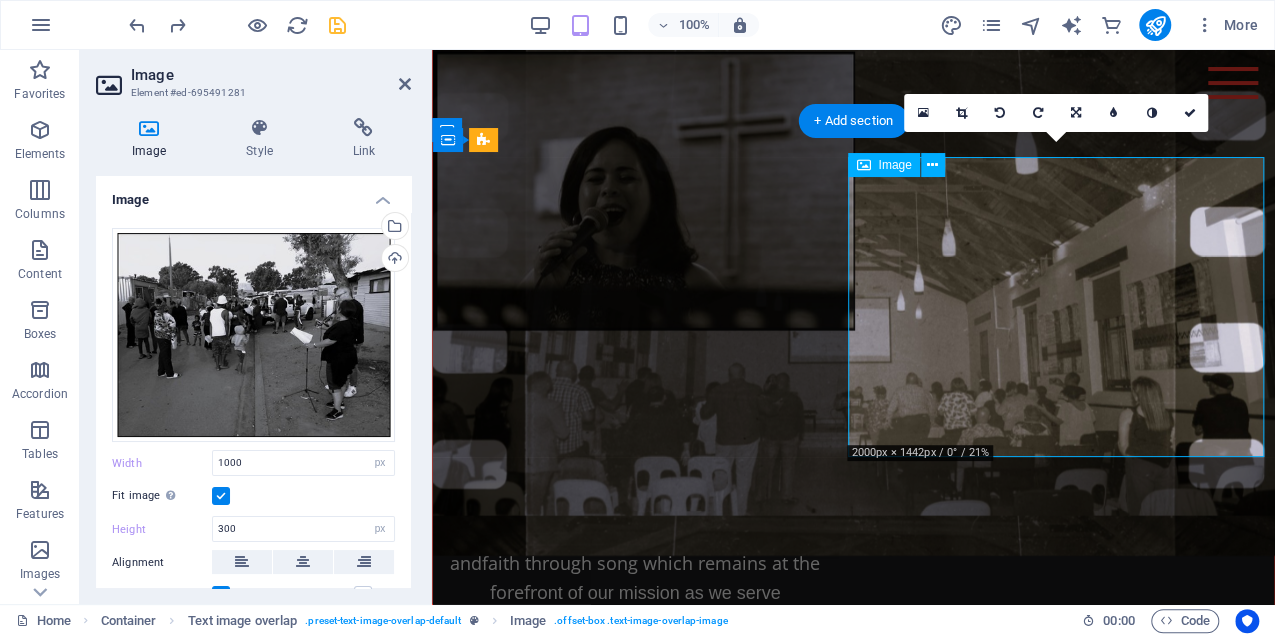 scroll, scrollTop: 6229, scrollLeft: 0, axis: vertical 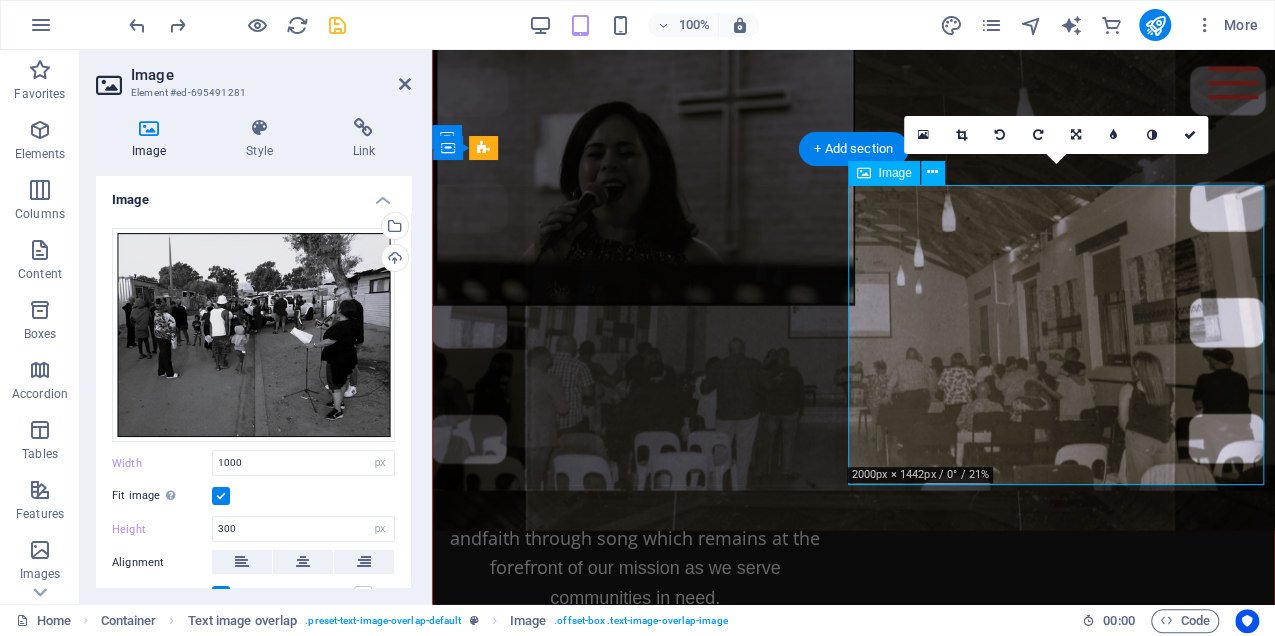 click at bounding box center [853, 1488] 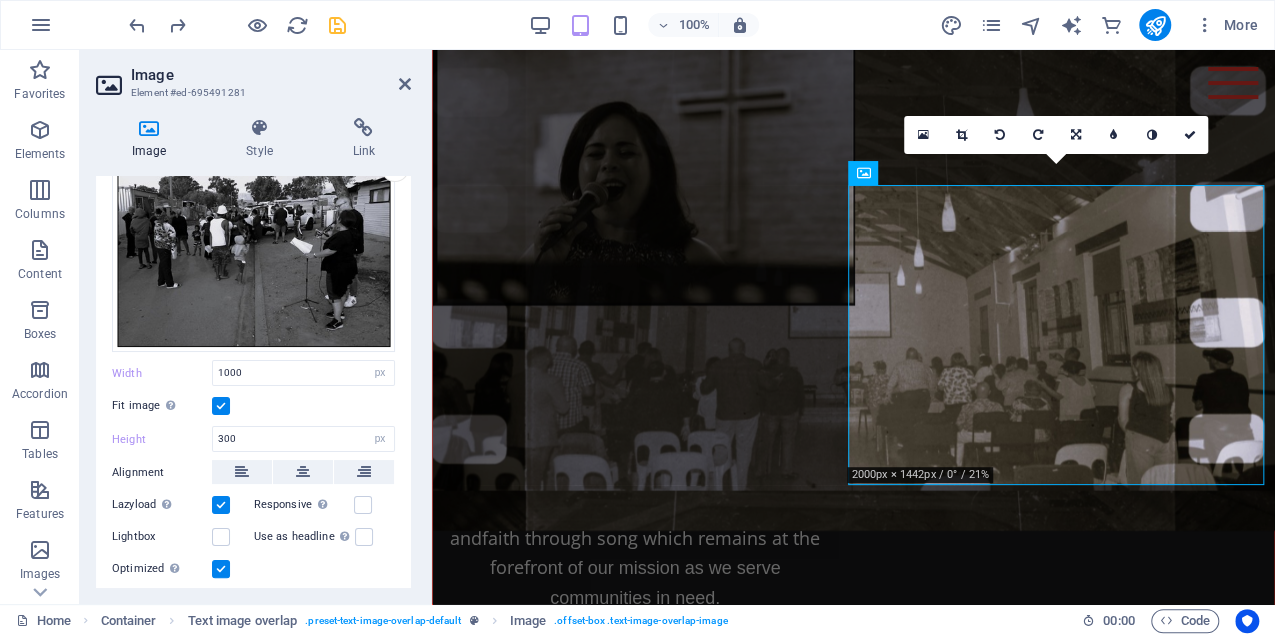 scroll, scrollTop: 0, scrollLeft: 0, axis: both 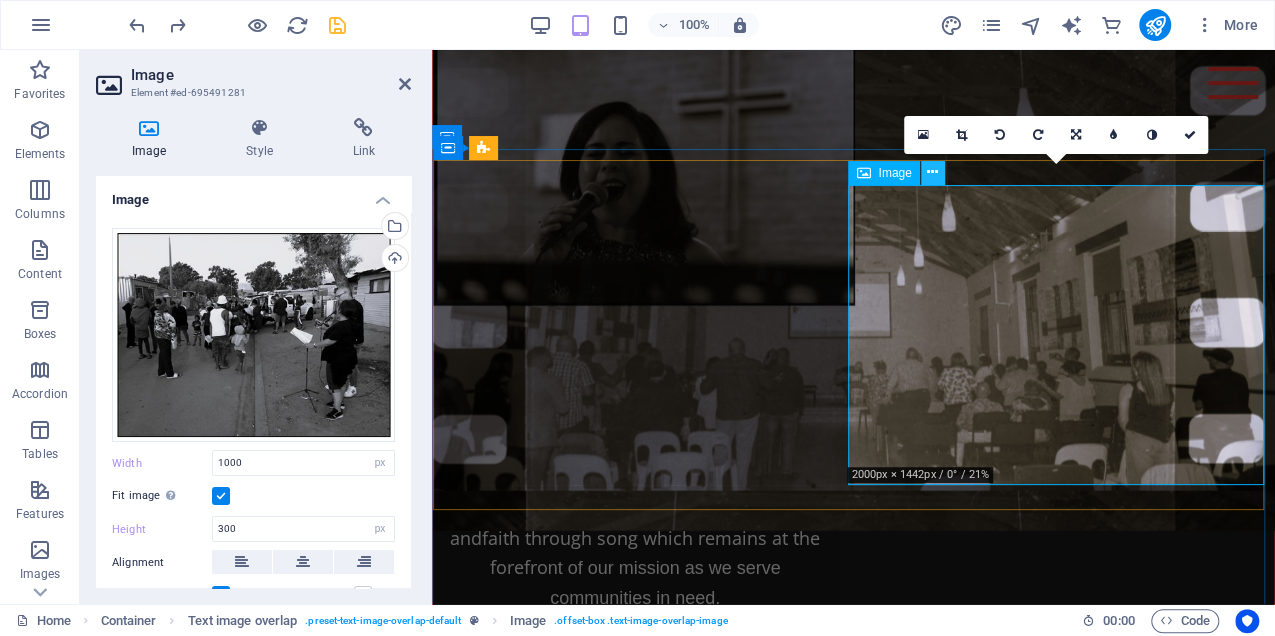 click at bounding box center [932, 172] 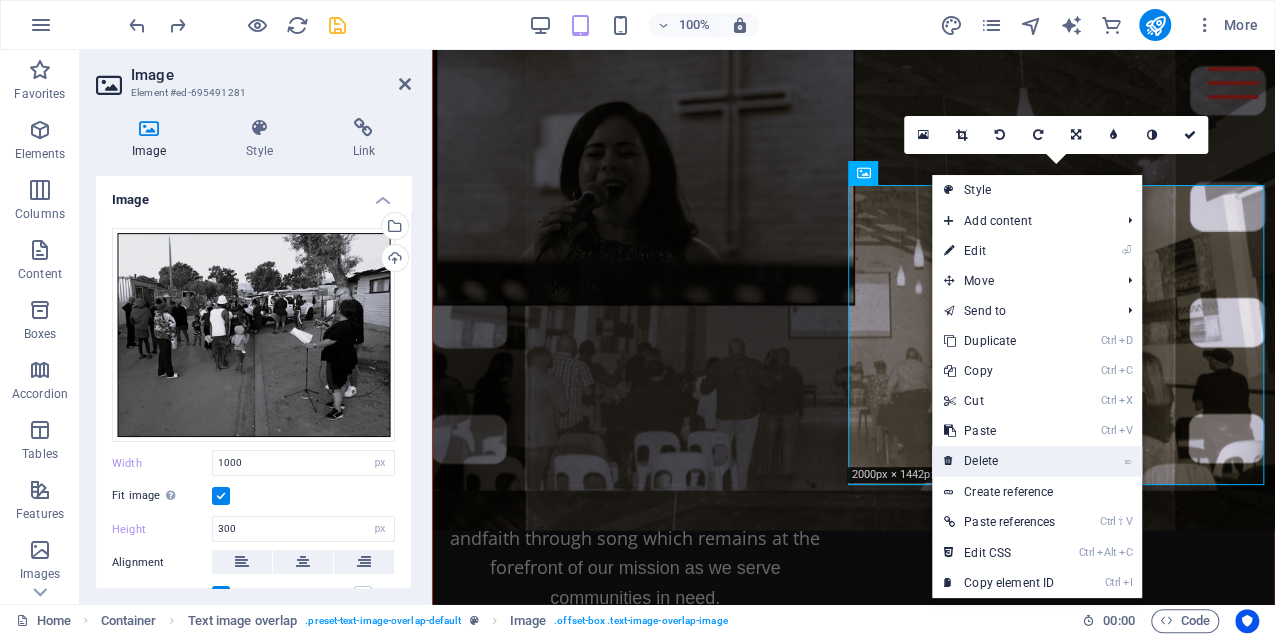 click on "⌦  Delete" at bounding box center [999, 461] 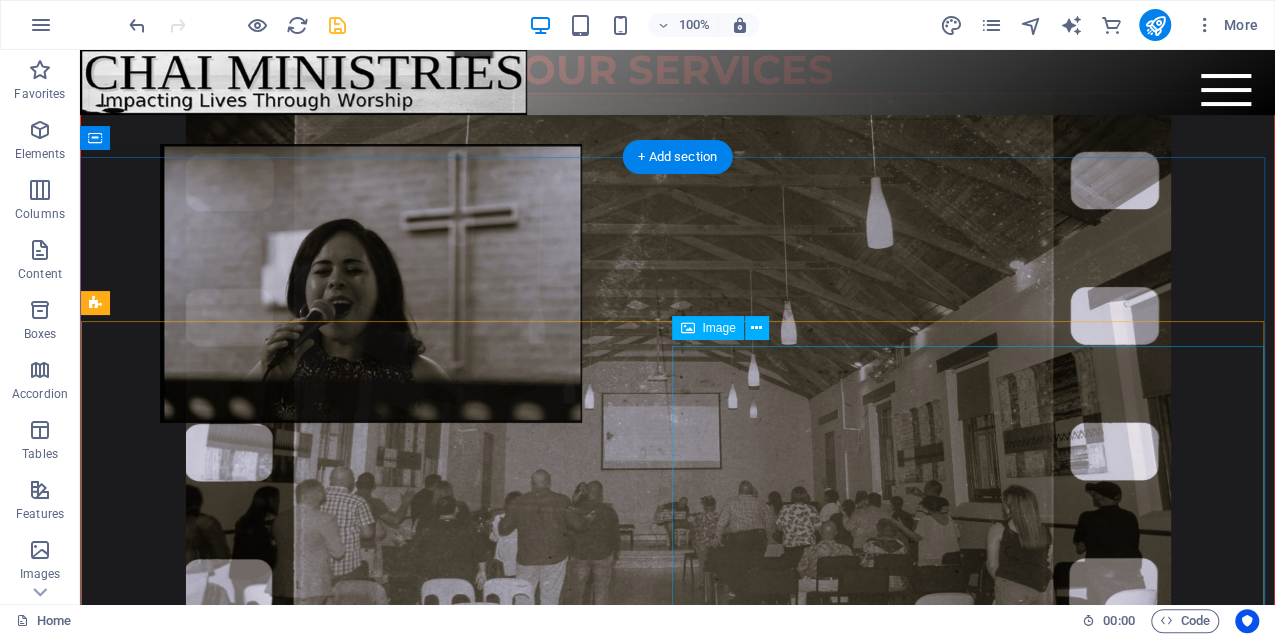 scroll, scrollTop: 6964, scrollLeft: 0, axis: vertical 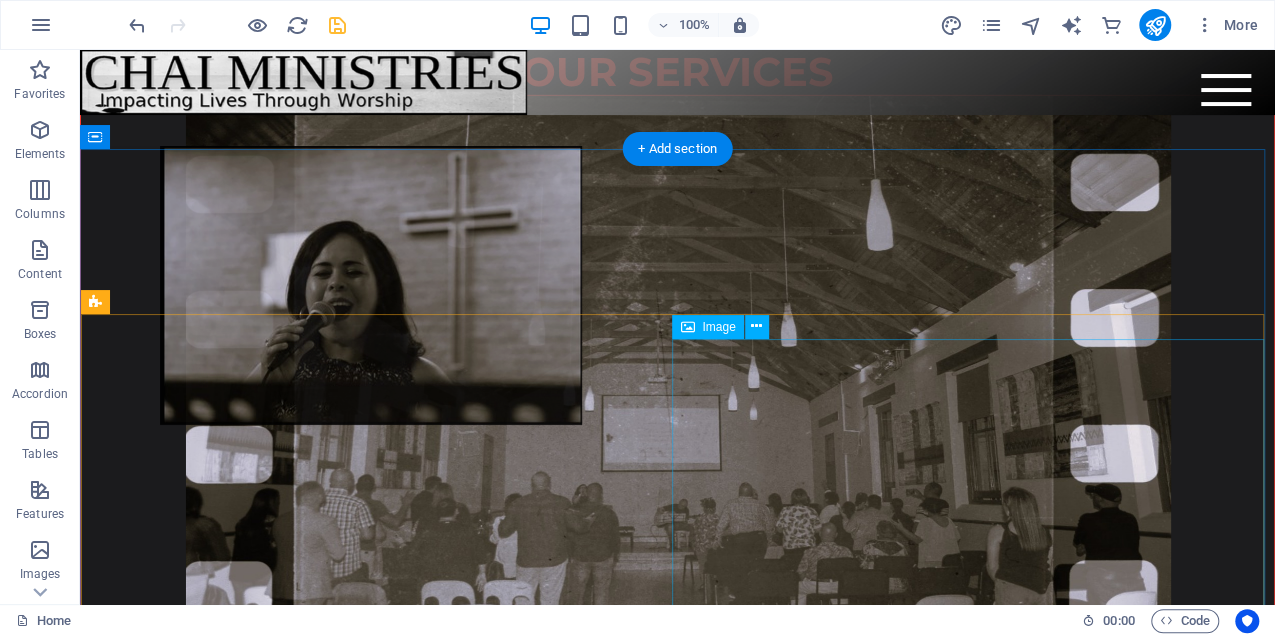 click at bounding box center [677, 1819] 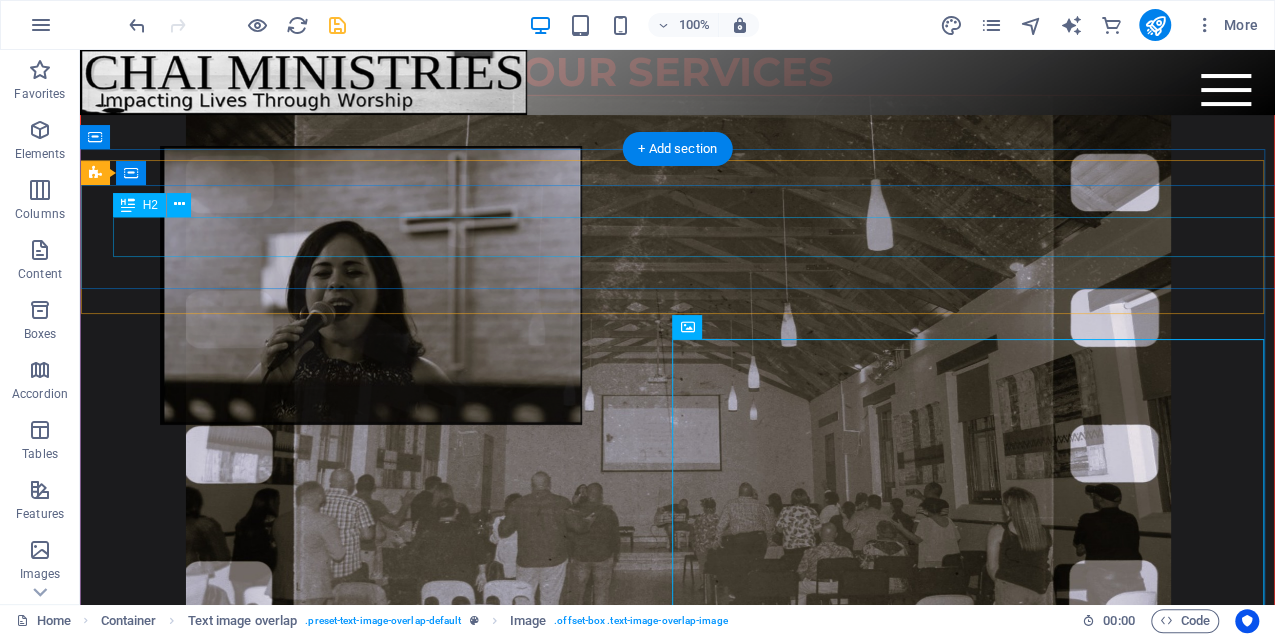 click on "Township Morkel Cottage" at bounding box center [717, 1463] 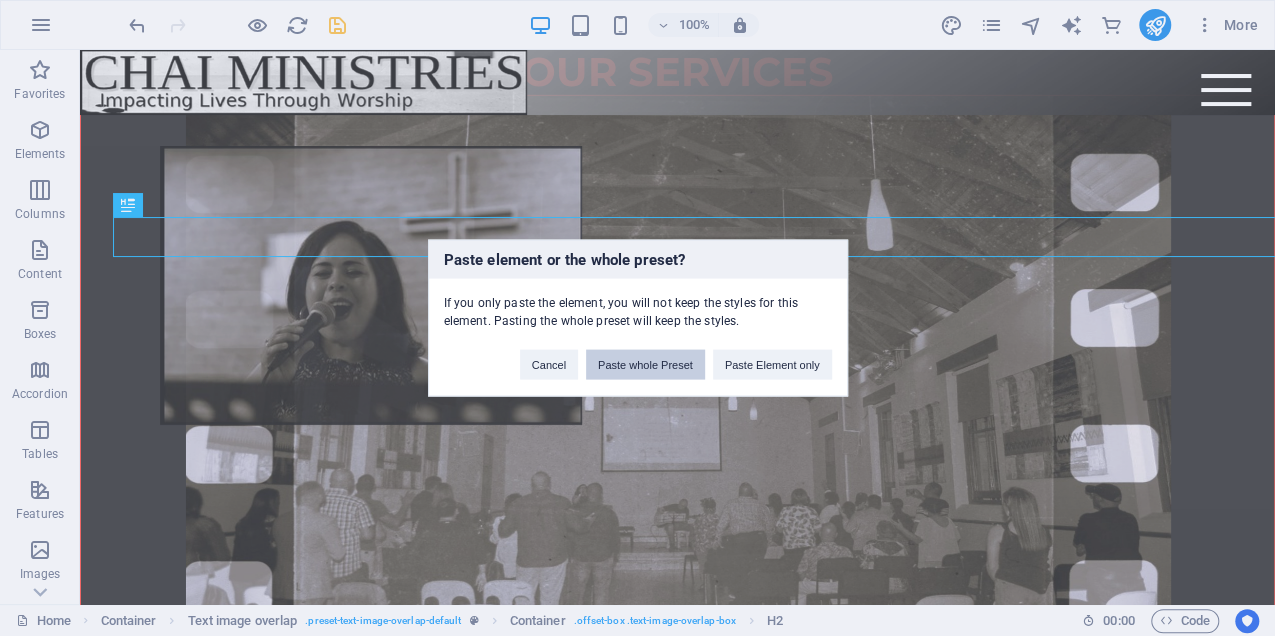 click on "Paste whole Preset" at bounding box center (645, 365) 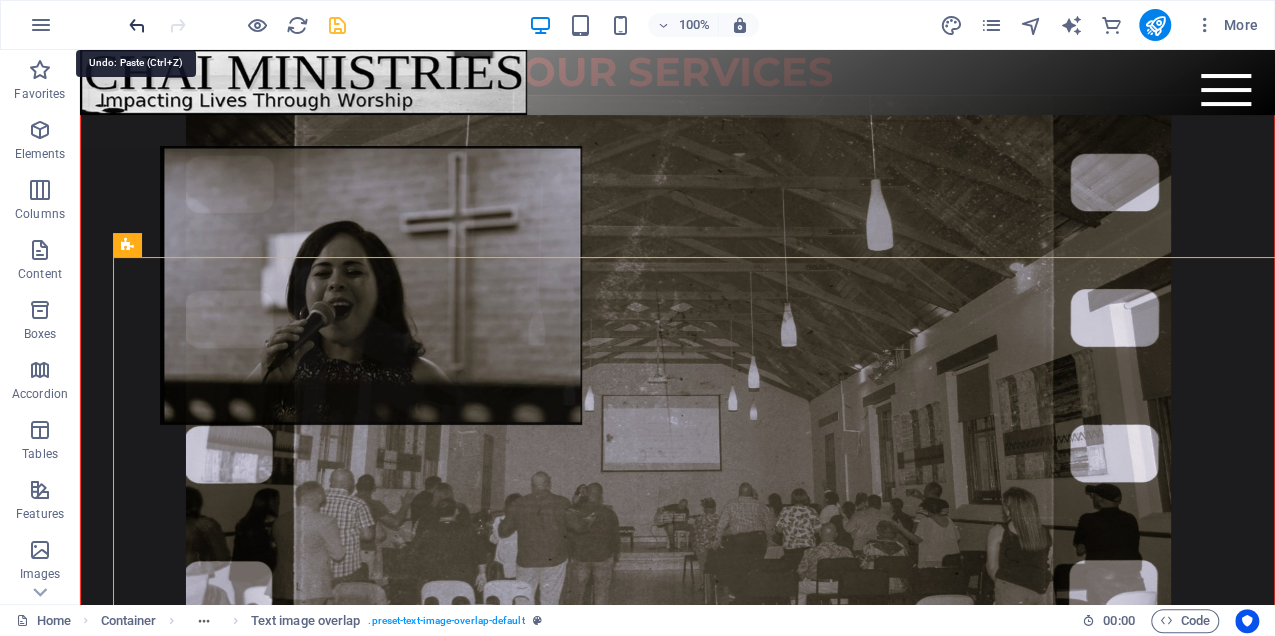 click at bounding box center (137, 25) 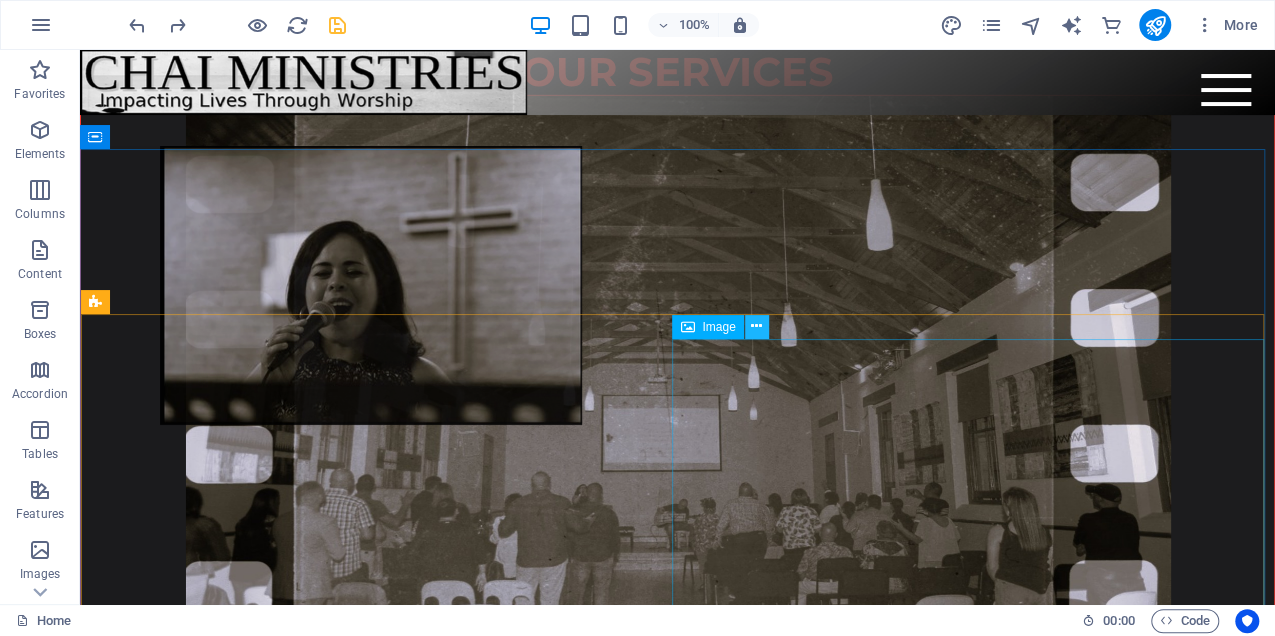 click at bounding box center (756, 326) 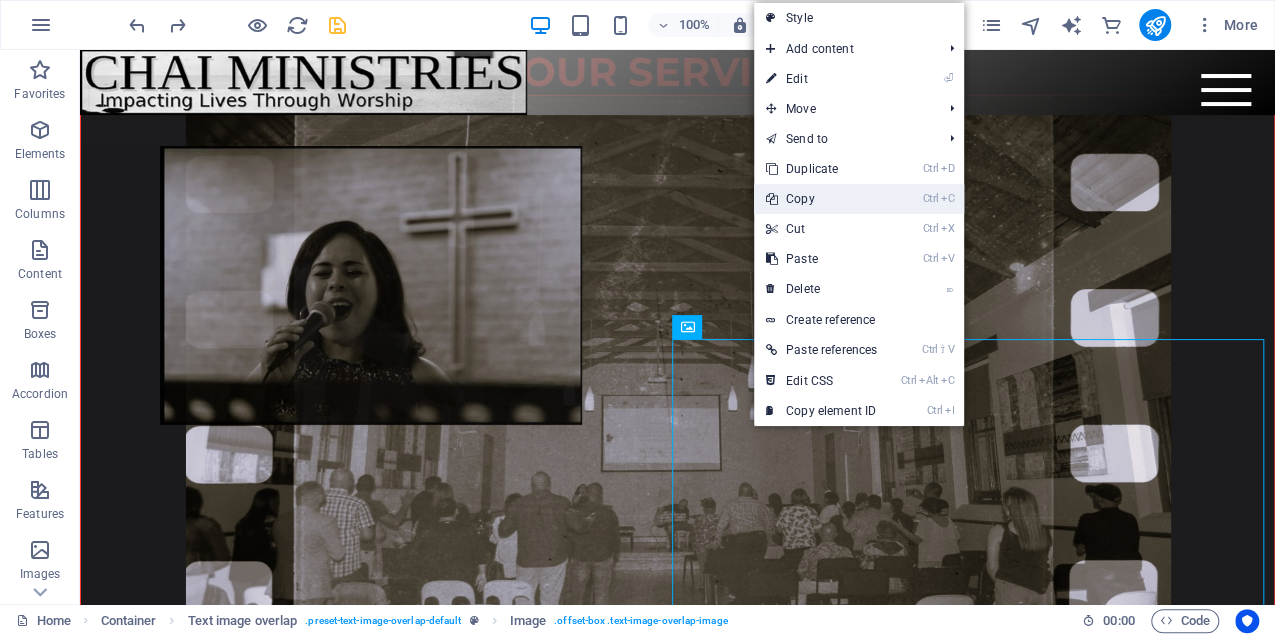 click on "Ctrl C  Copy" at bounding box center (821, 199) 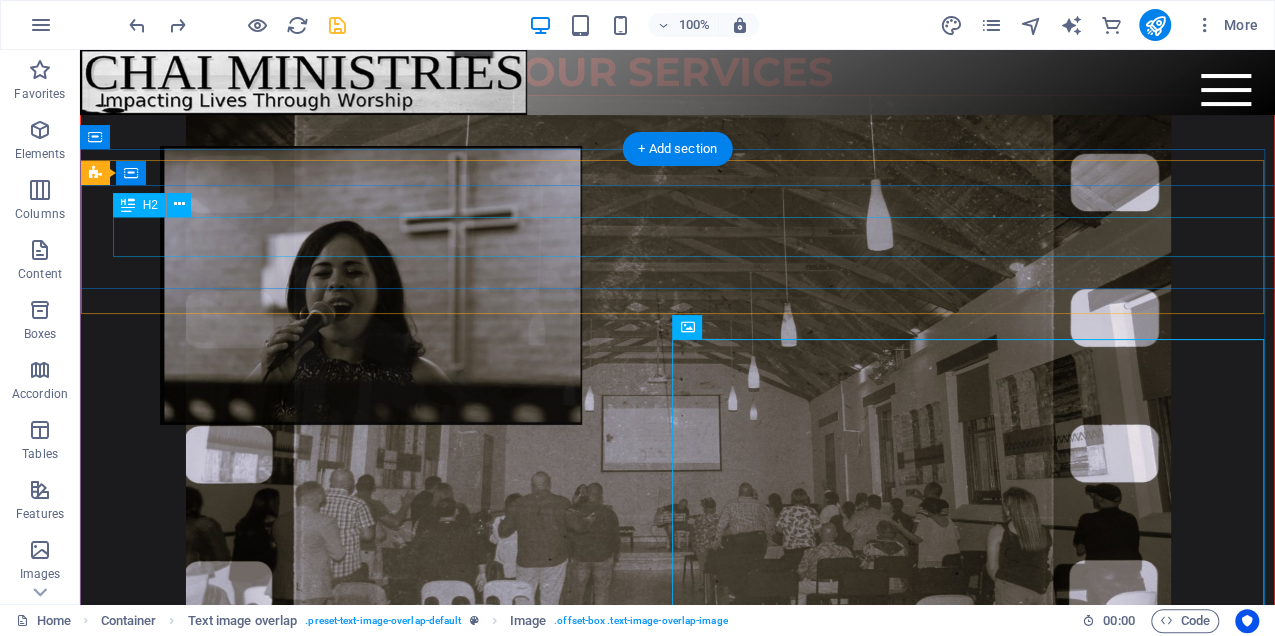 click on "Township Morkel Cottage" at bounding box center [717, 1463] 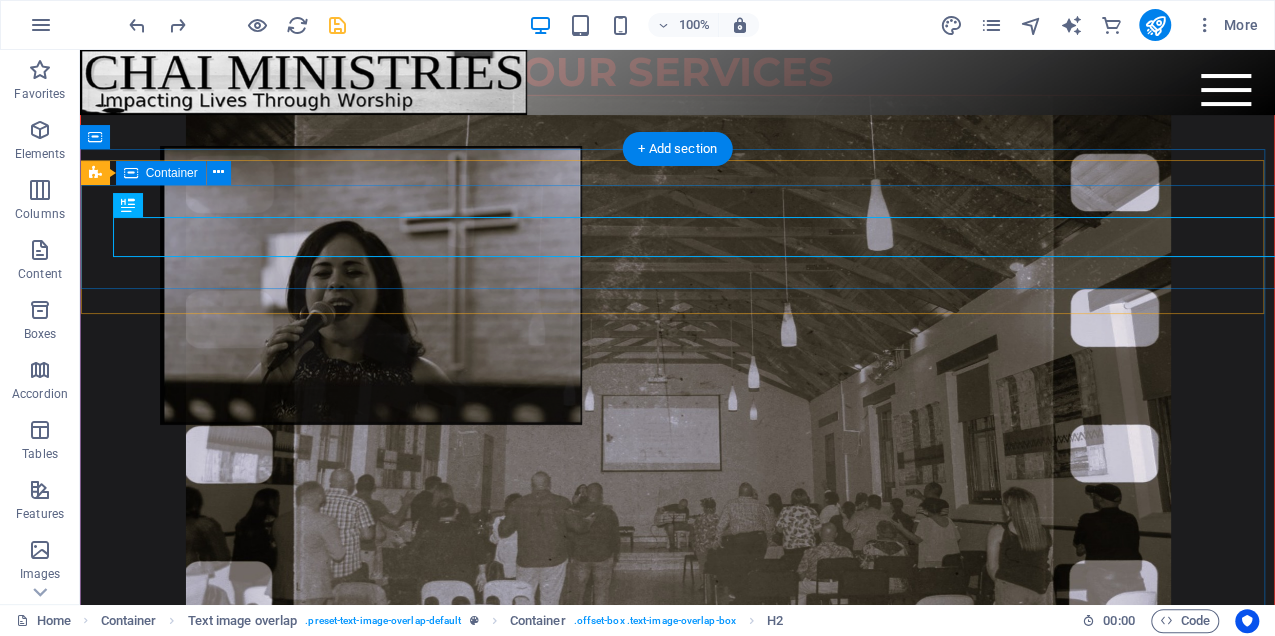 click on "Township Morkel Cottage" at bounding box center [717, 1463] 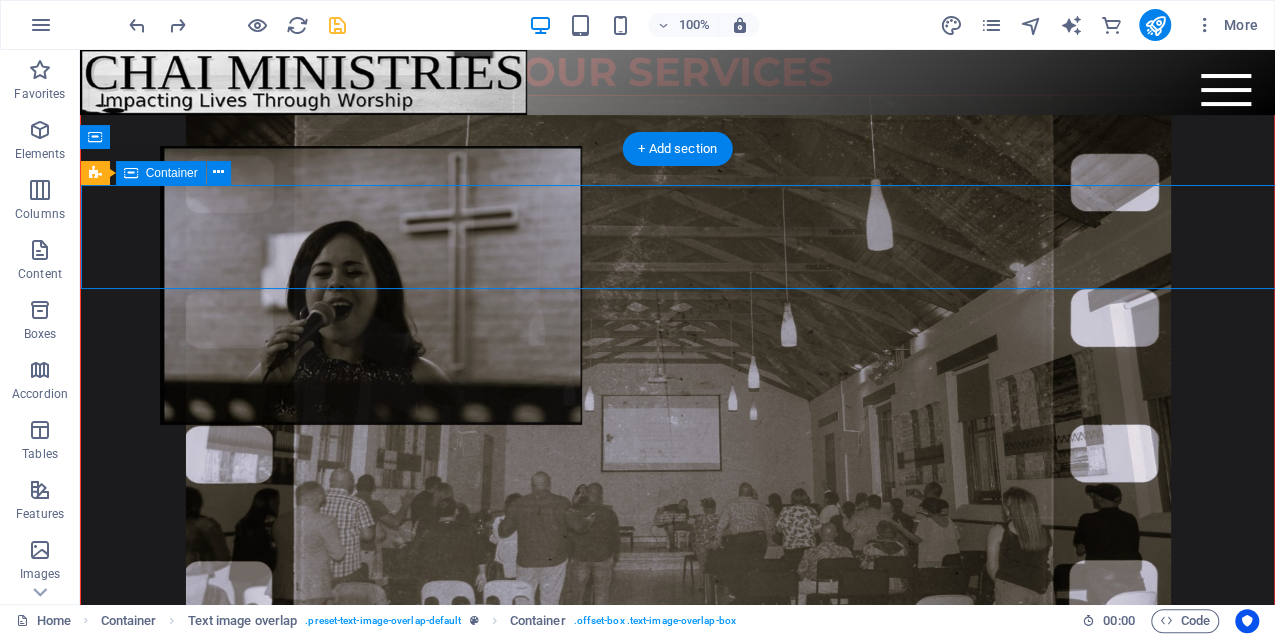 click on "Township Morkel Cottage" at bounding box center (717, 1463) 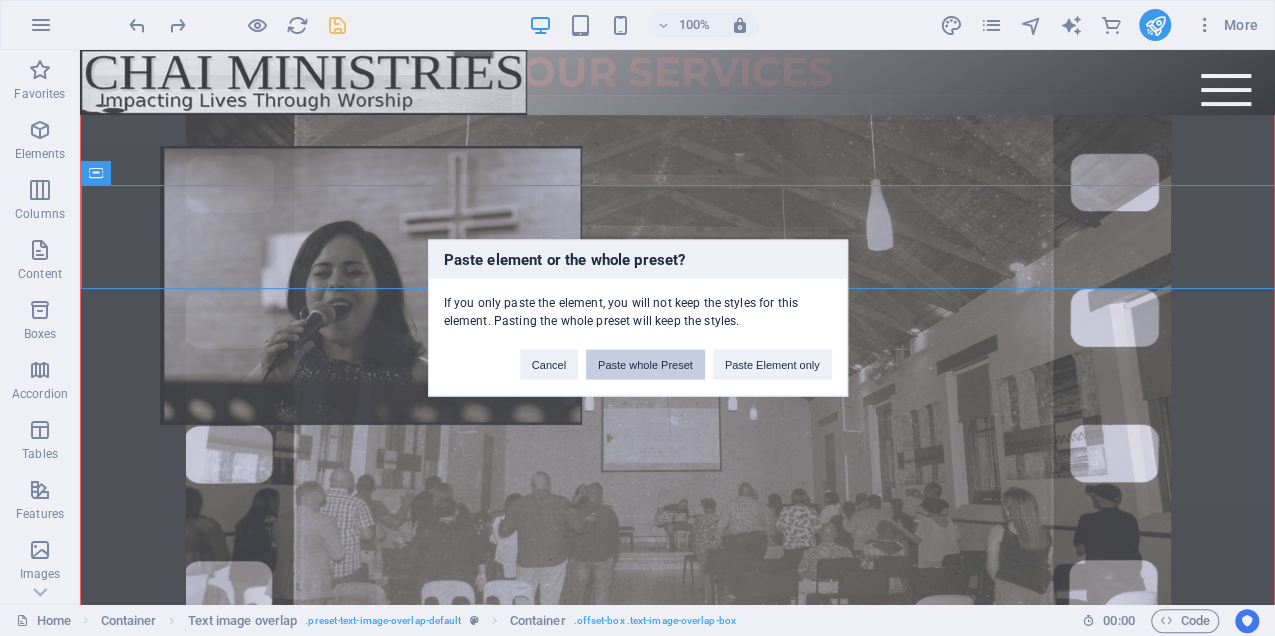 click on "Paste whole Preset" at bounding box center [645, 365] 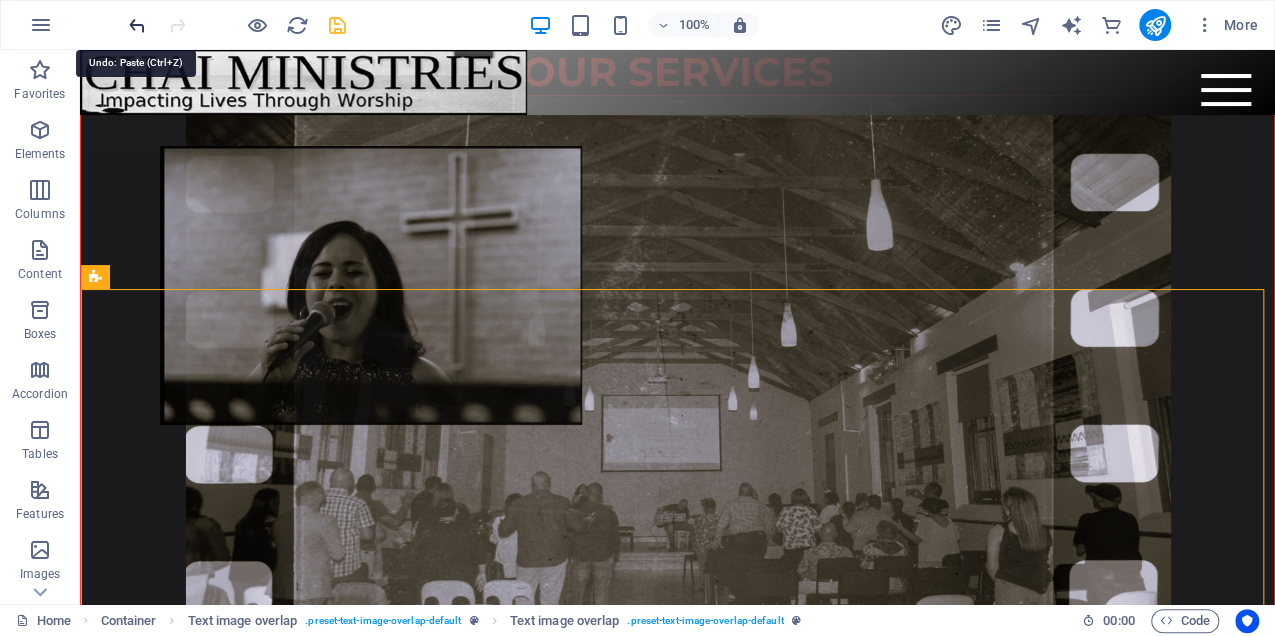 click at bounding box center [137, 25] 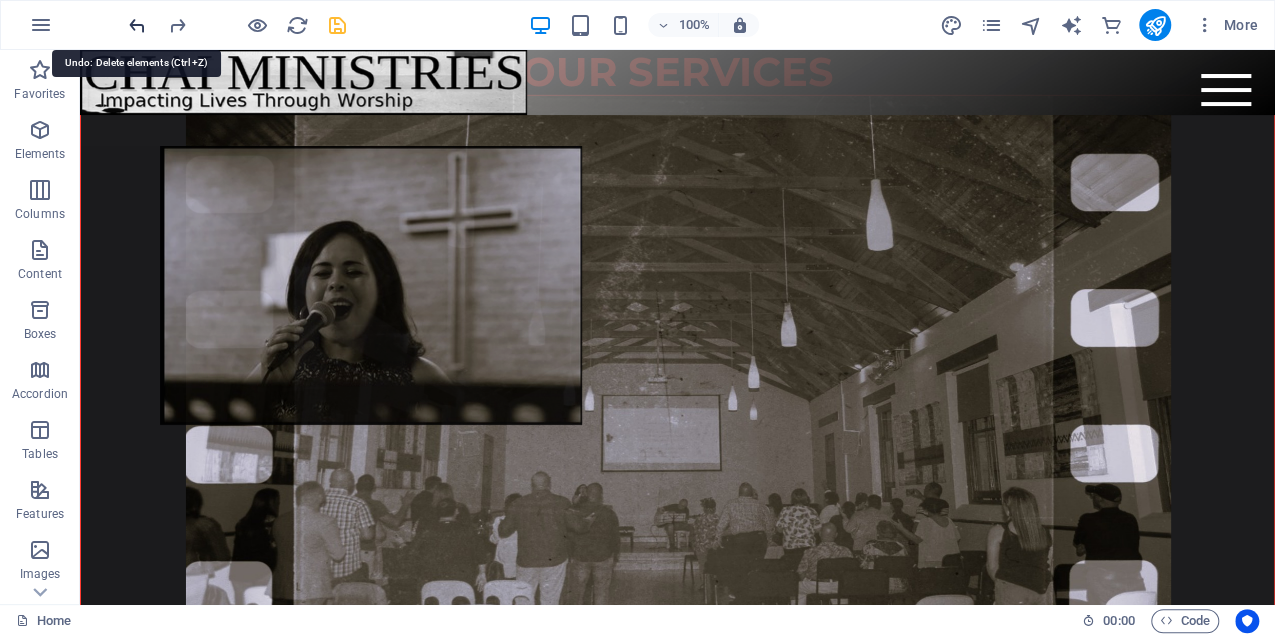 click at bounding box center [137, 25] 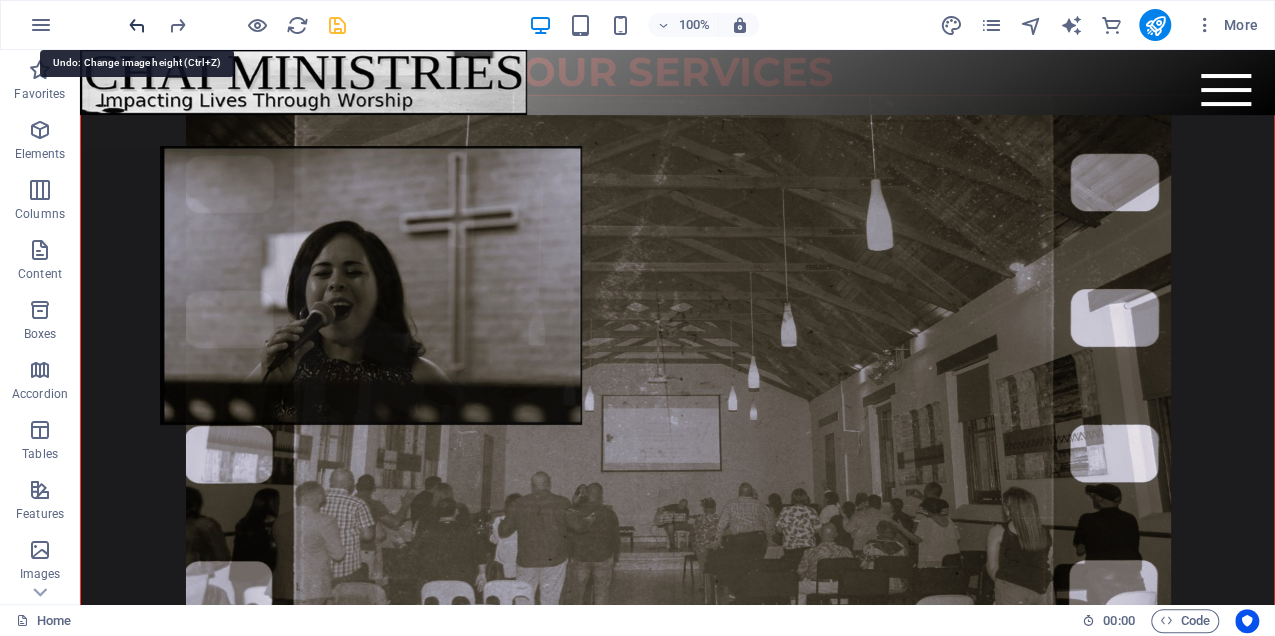 click at bounding box center (137, 25) 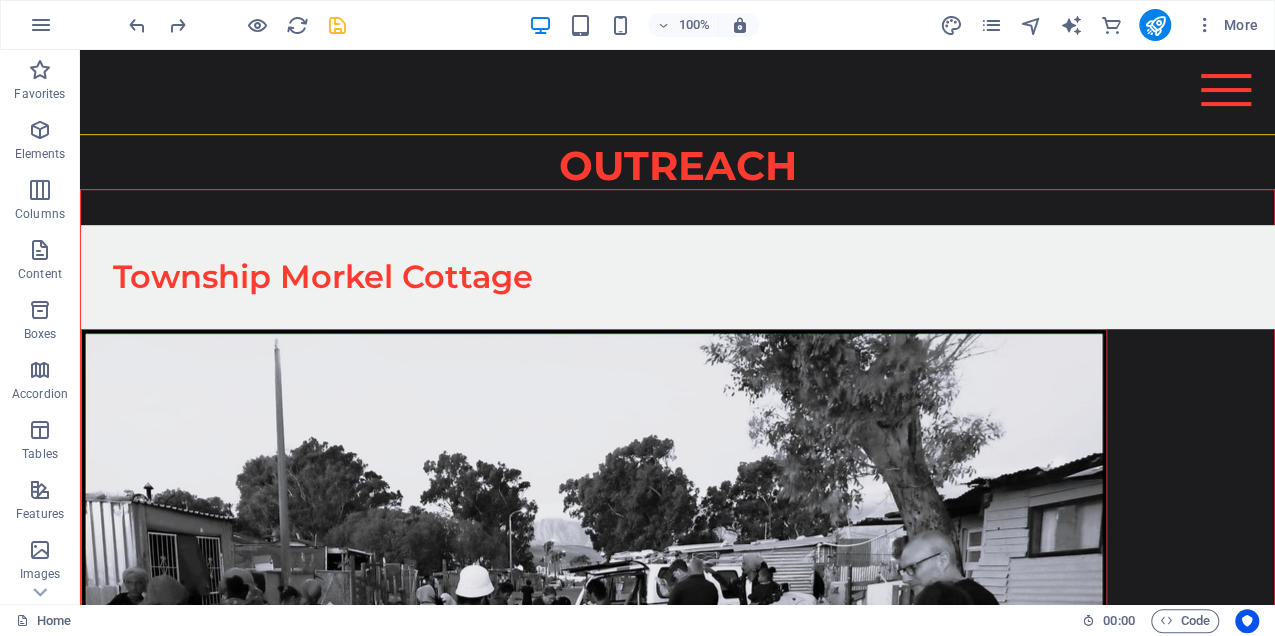 scroll, scrollTop: 7816, scrollLeft: 0, axis: vertical 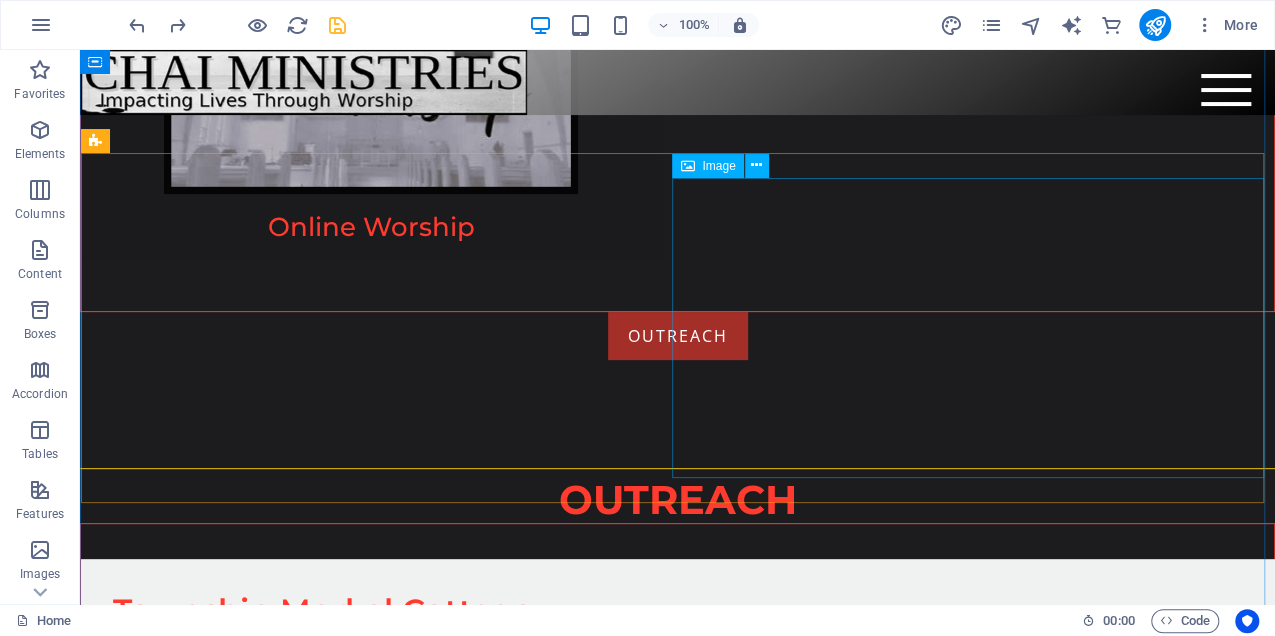 click at bounding box center [677, 2191] 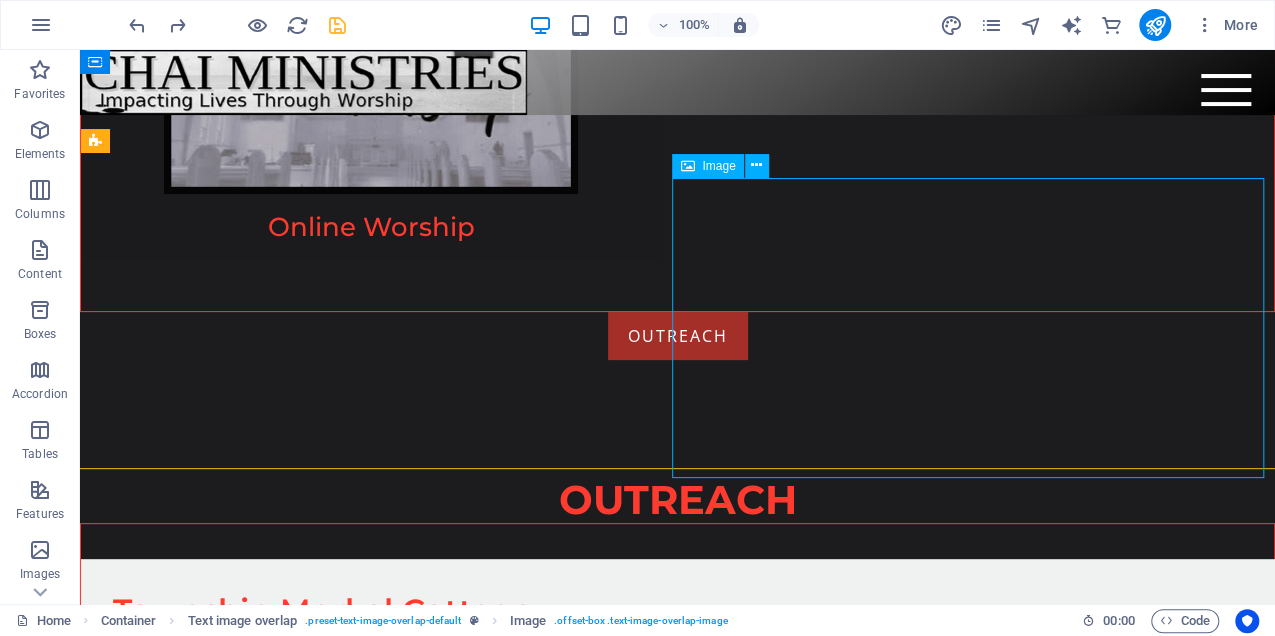 click at bounding box center [677, 2191] 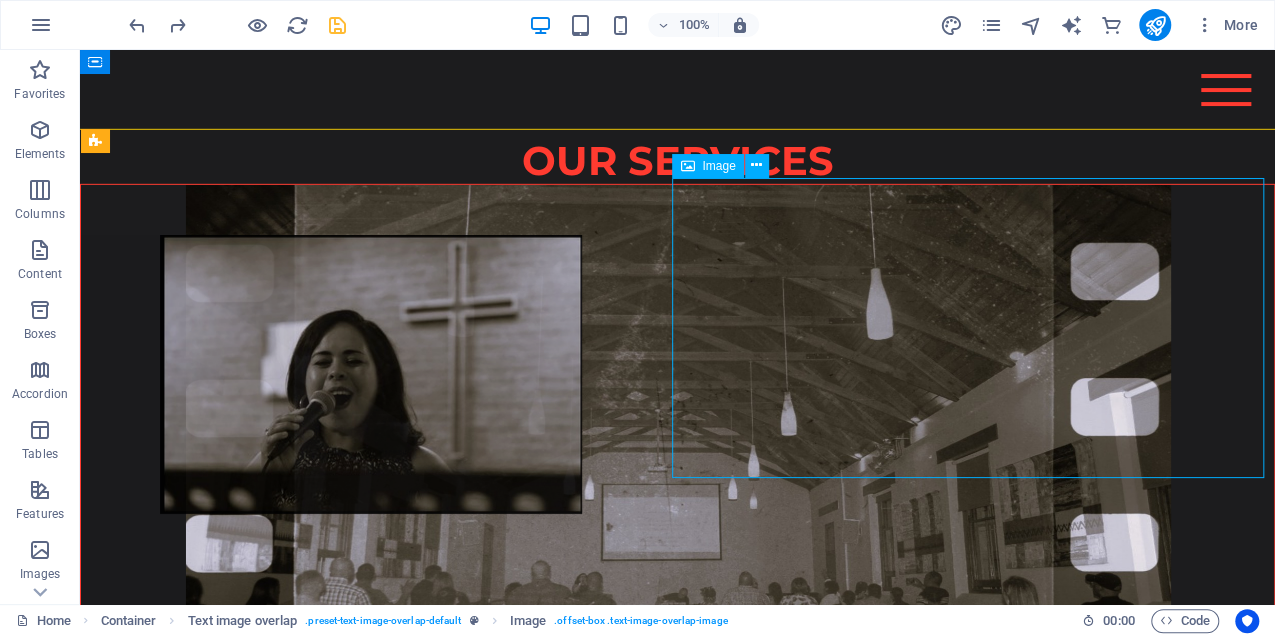 select on "px" 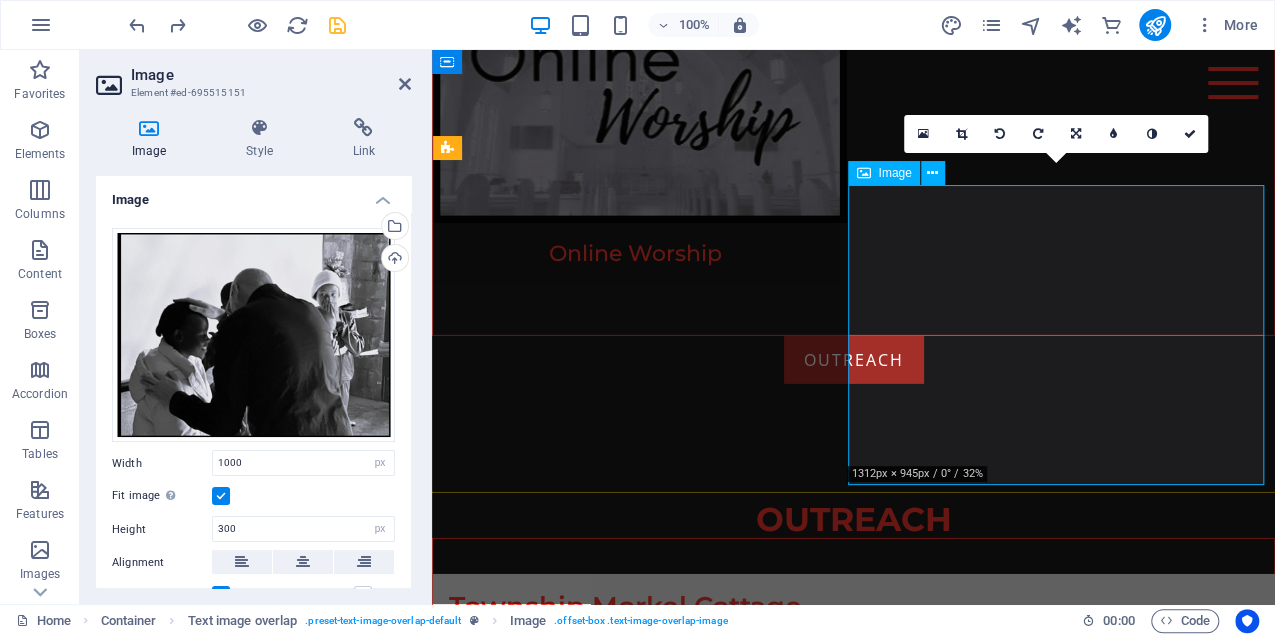 scroll, scrollTop: 6940, scrollLeft: 0, axis: vertical 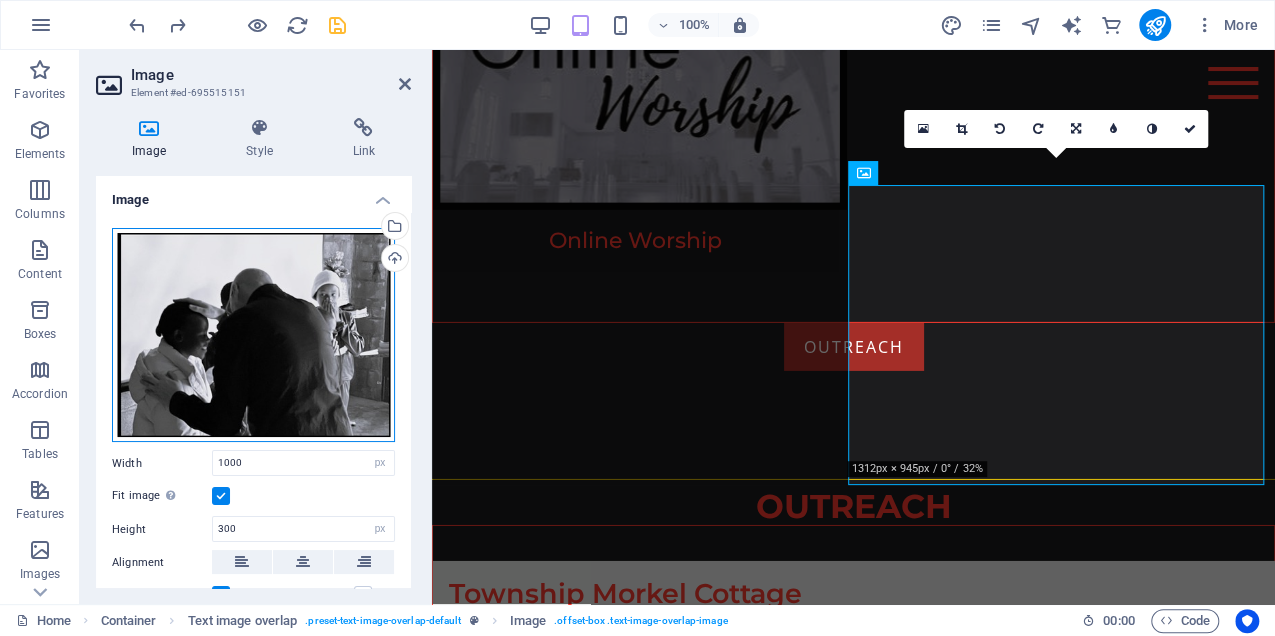 click on "Drag files here, click to choose files or select files from Files or our free stock photos & videos" at bounding box center (253, 335) 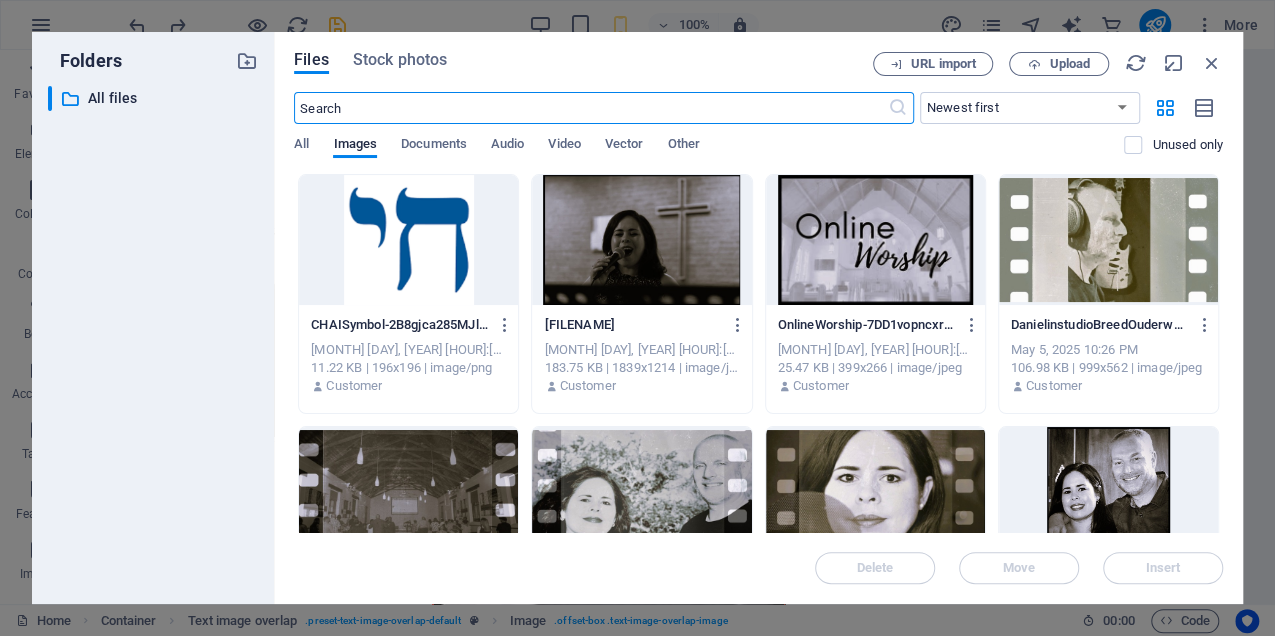 scroll, scrollTop: 9320, scrollLeft: 0, axis: vertical 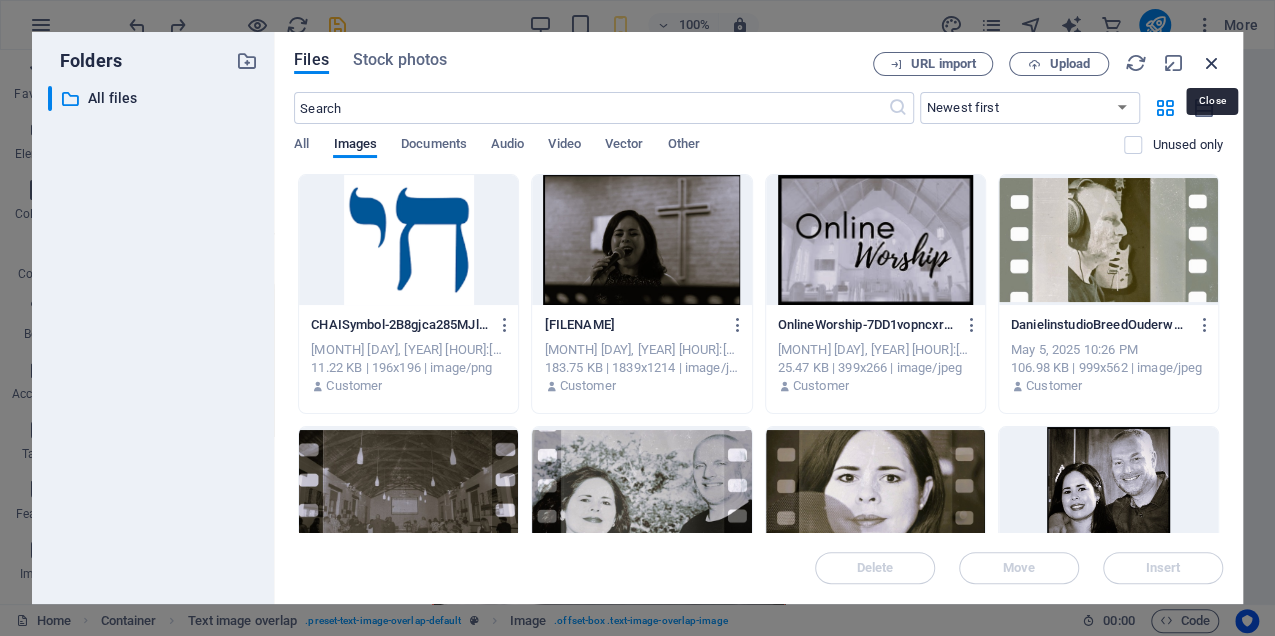drag, startPoint x: 1208, startPoint y: 63, endPoint x: 776, endPoint y: 14, distance: 434.77005 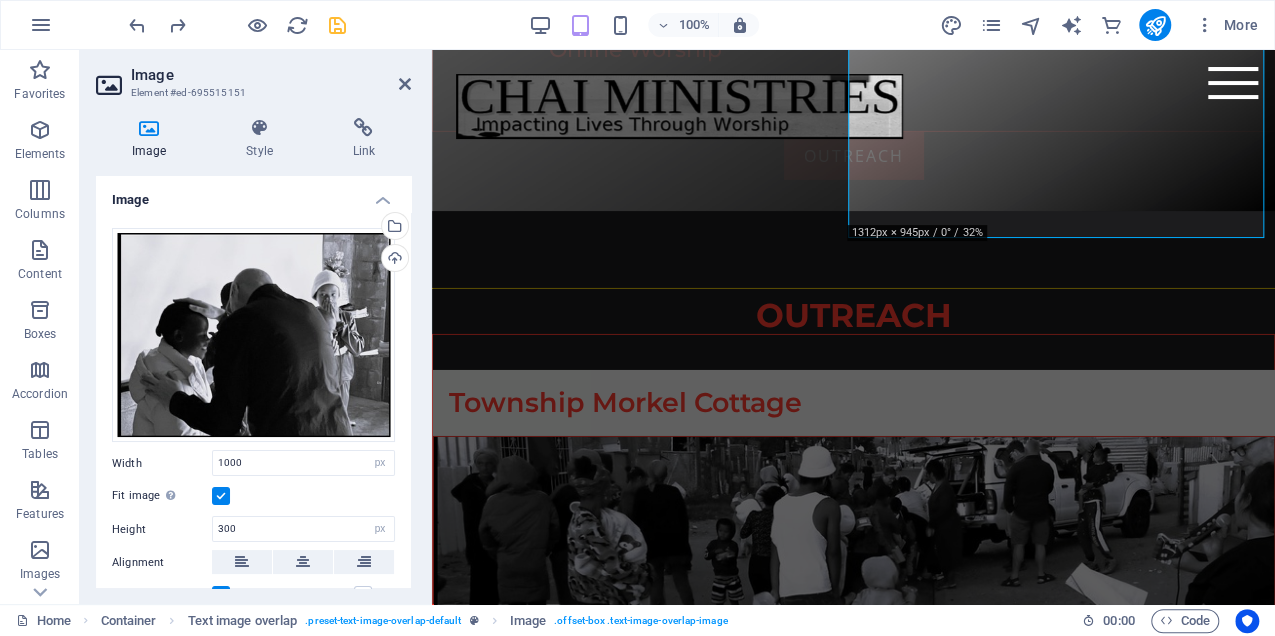 scroll, scrollTop: 6985, scrollLeft: 0, axis: vertical 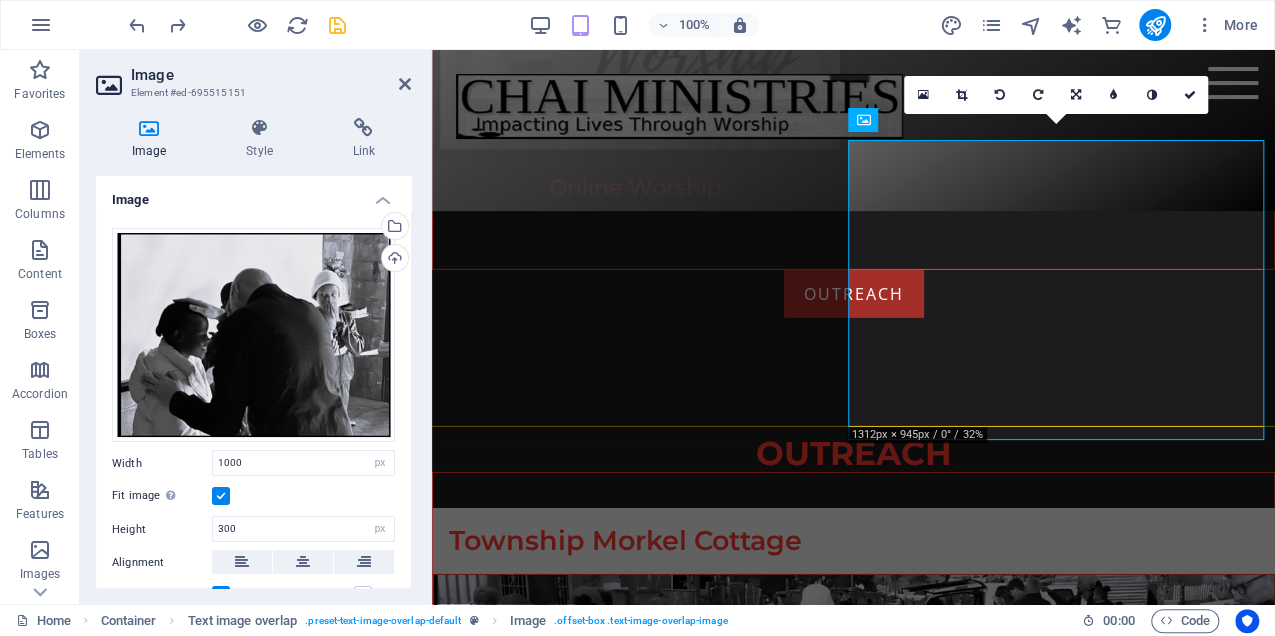 click at bounding box center (221, 496) 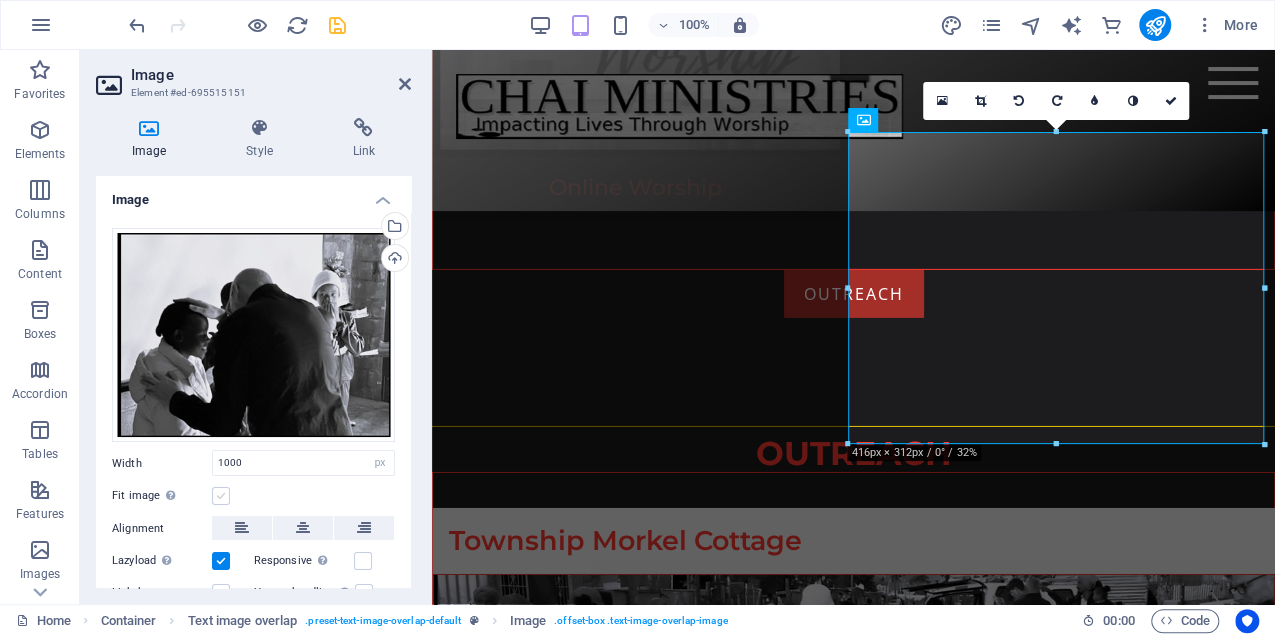 click at bounding box center [221, 496] 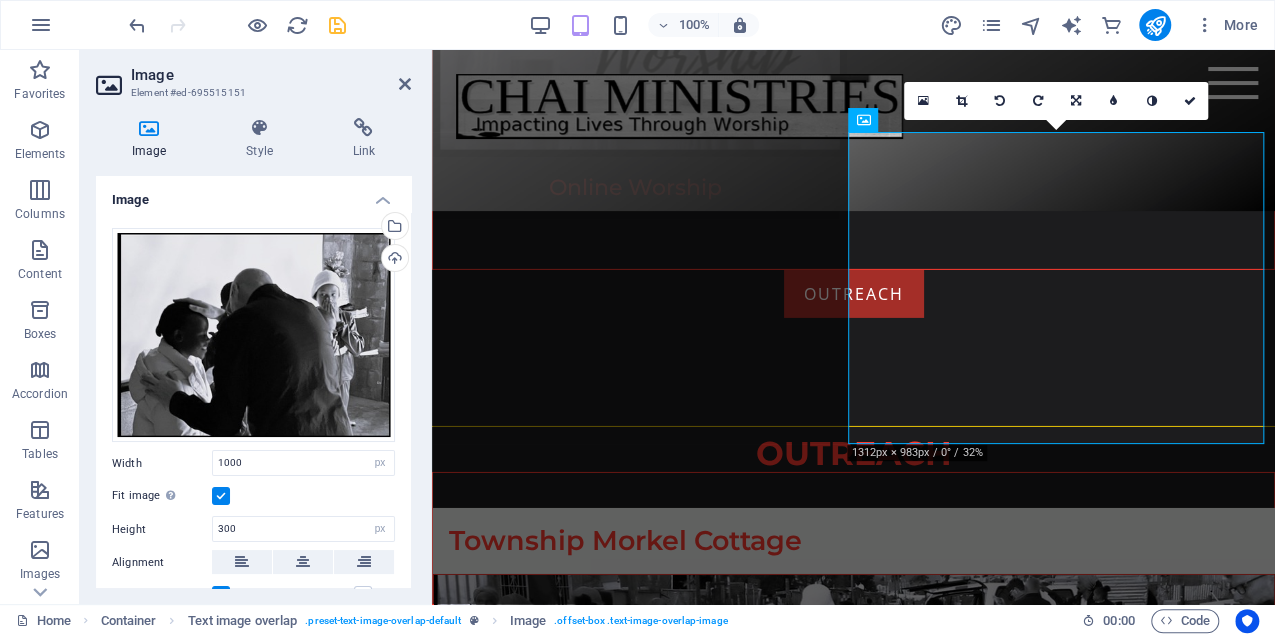 click at bounding box center [221, 496] 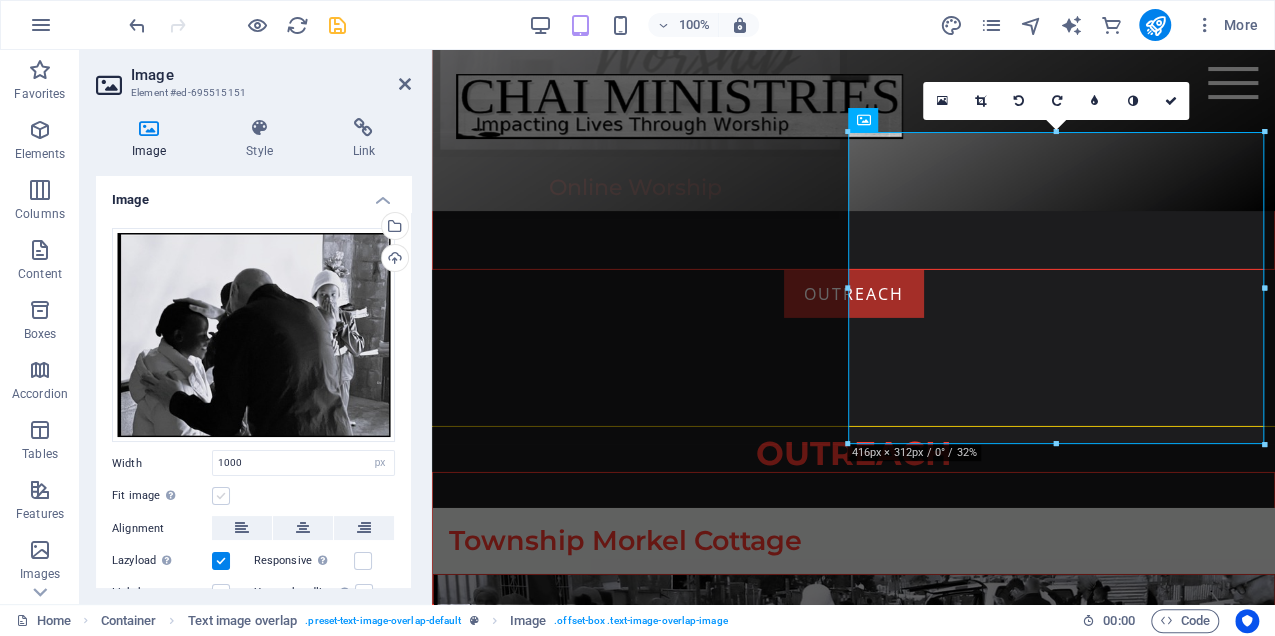click at bounding box center [221, 496] 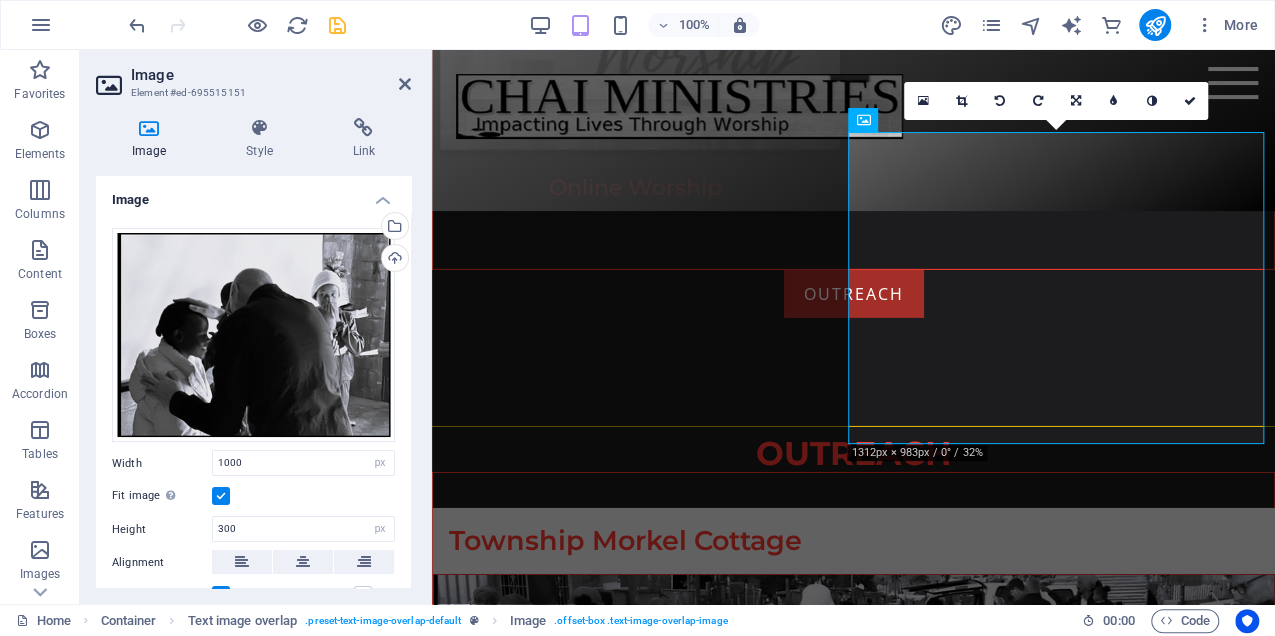 click at bounding box center [221, 496] 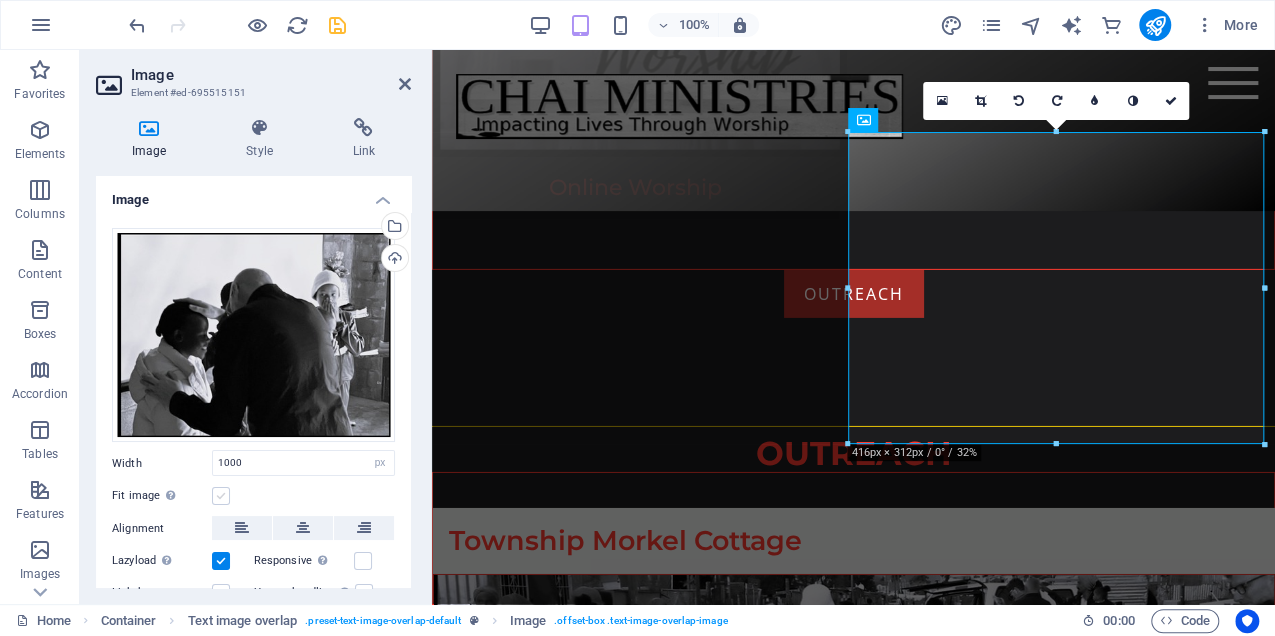 click at bounding box center (221, 496) 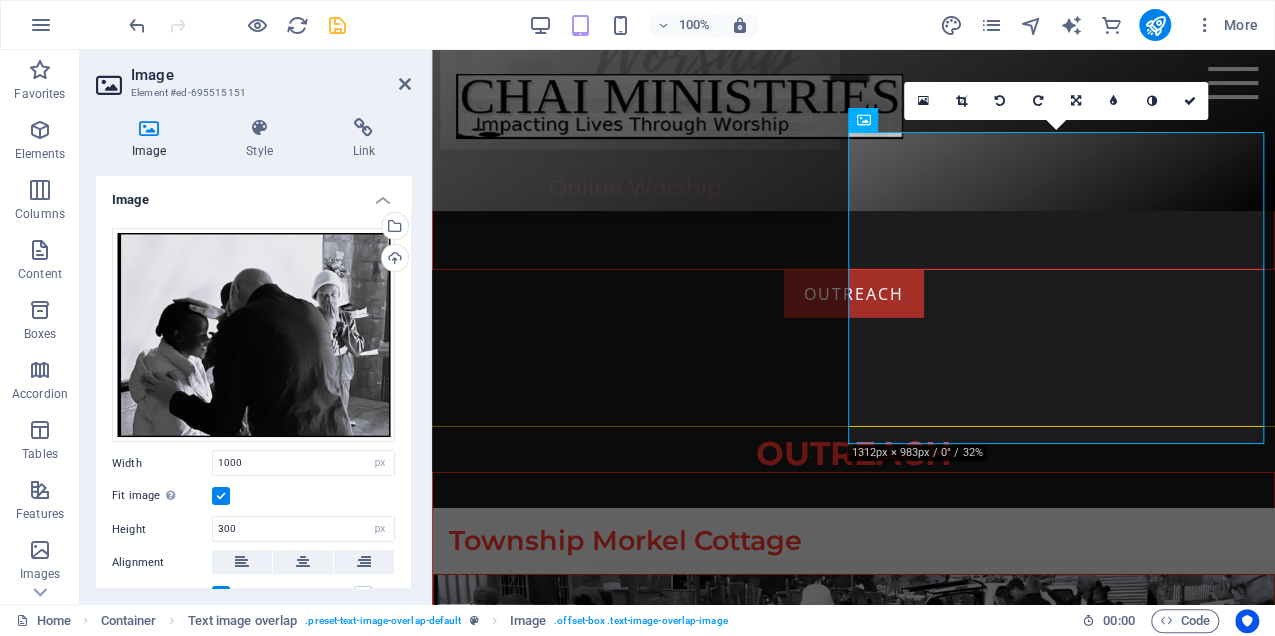 click at bounding box center (221, 496) 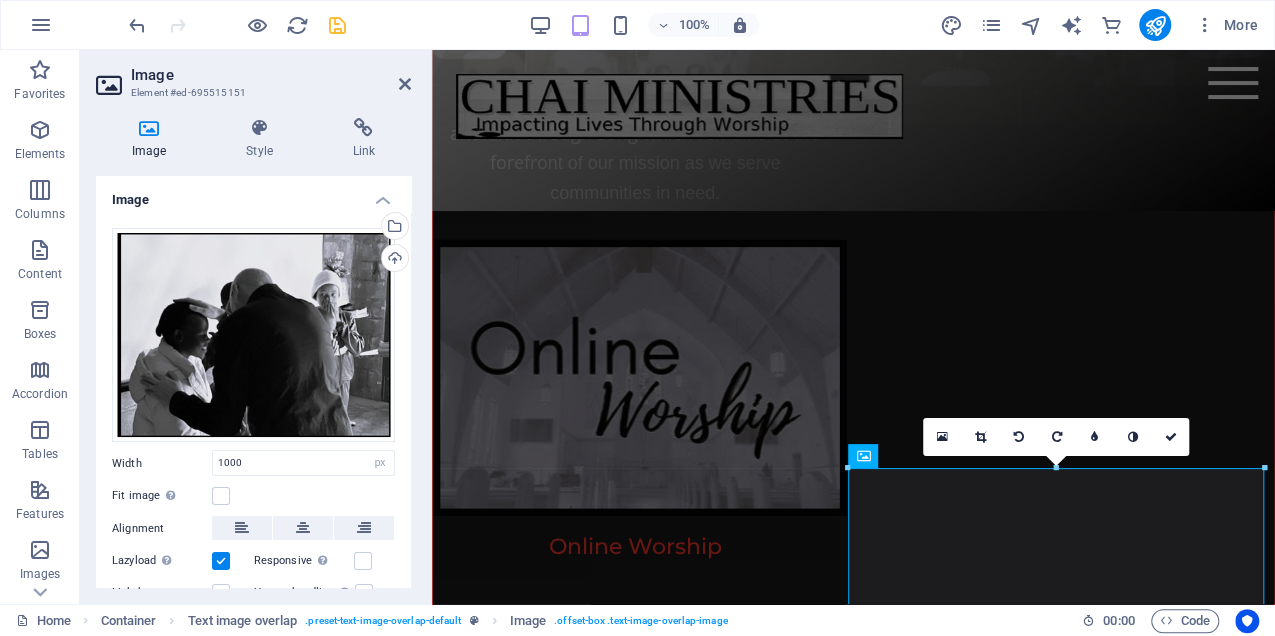 scroll, scrollTop: 6614, scrollLeft: 0, axis: vertical 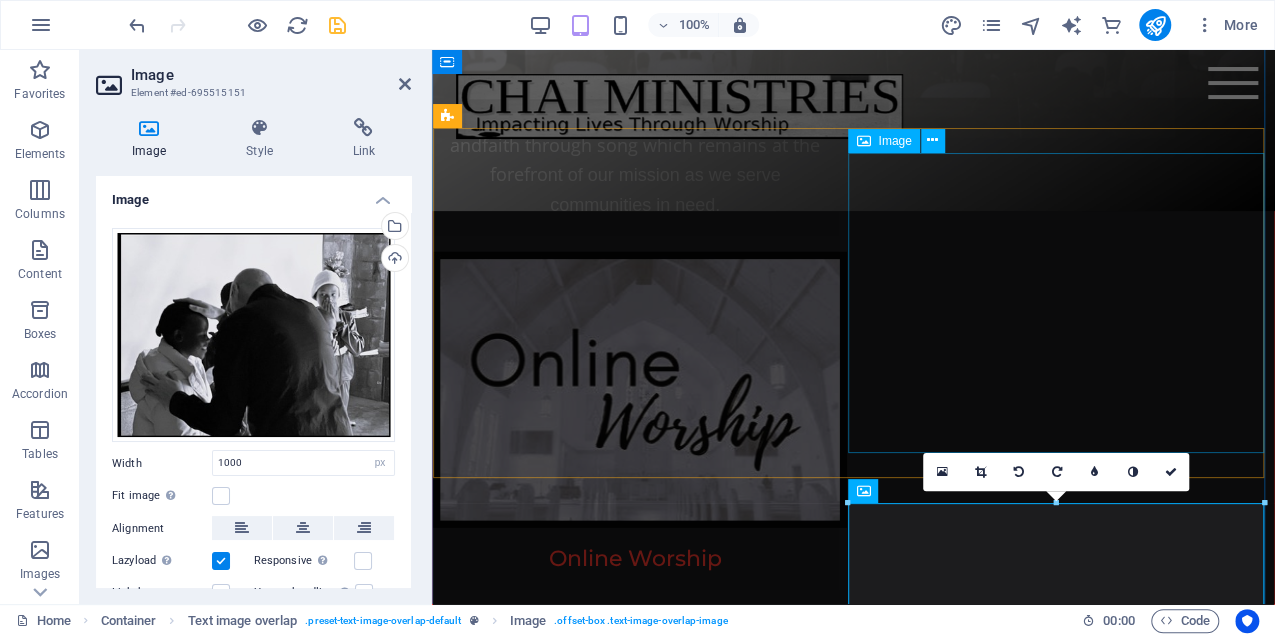 click at bounding box center (853, 1522) 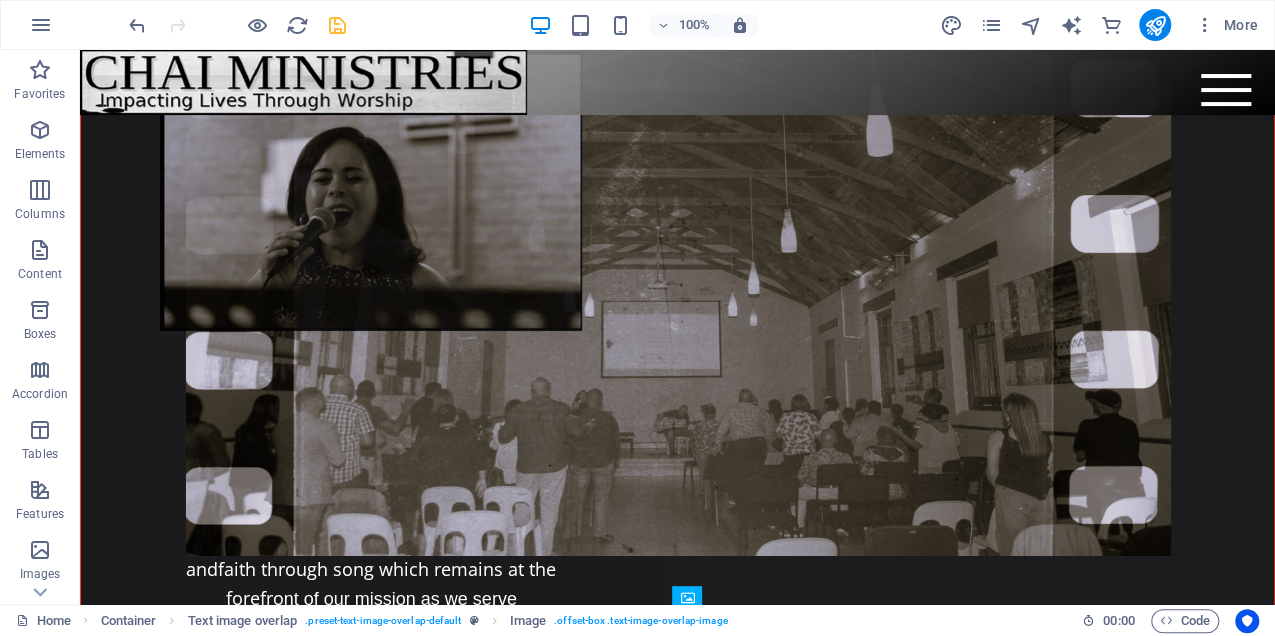 scroll, scrollTop: 7008, scrollLeft: 0, axis: vertical 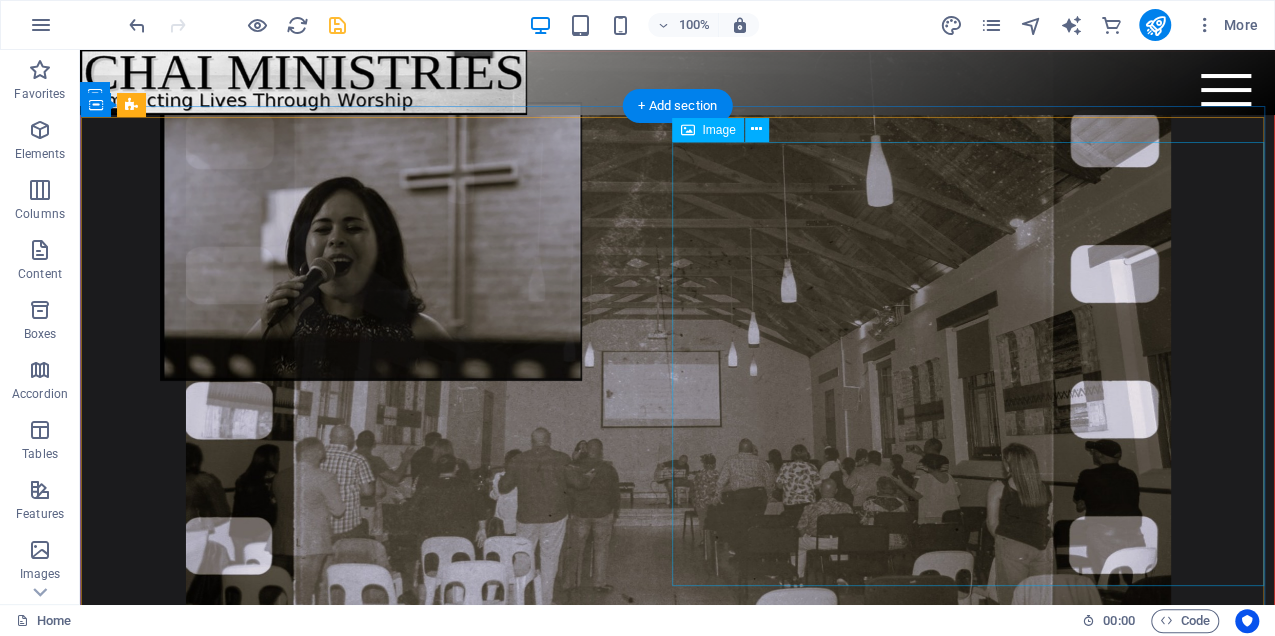click at bounding box center (677, 1856) 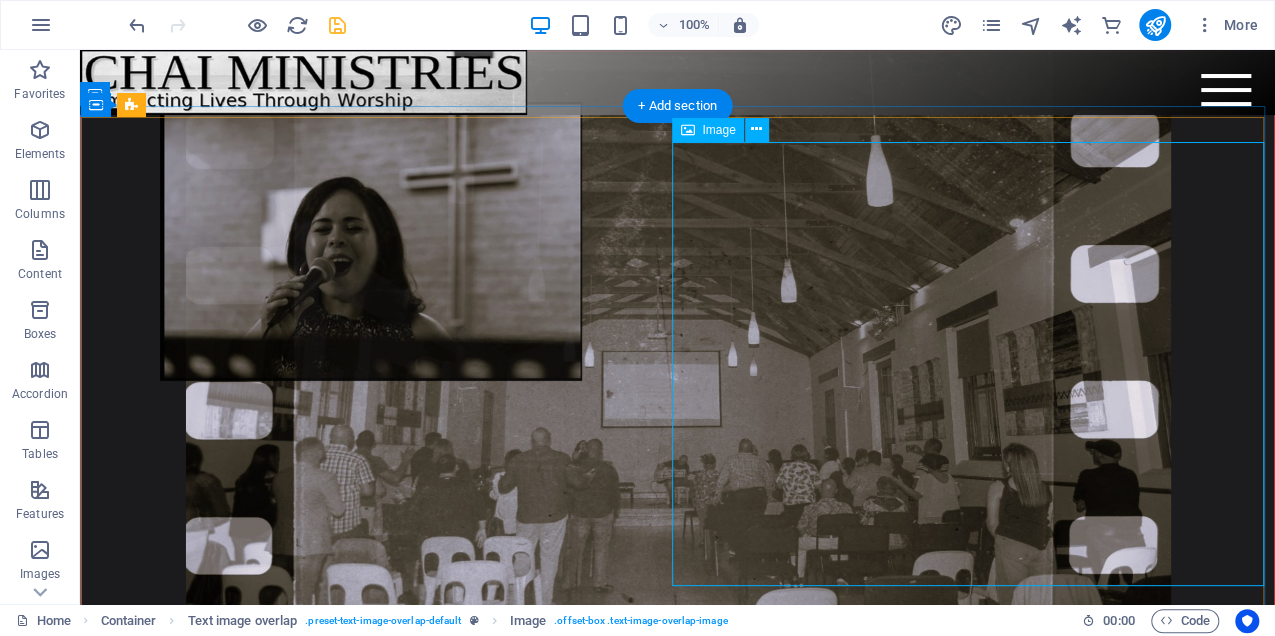 click at bounding box center [677, 1856] 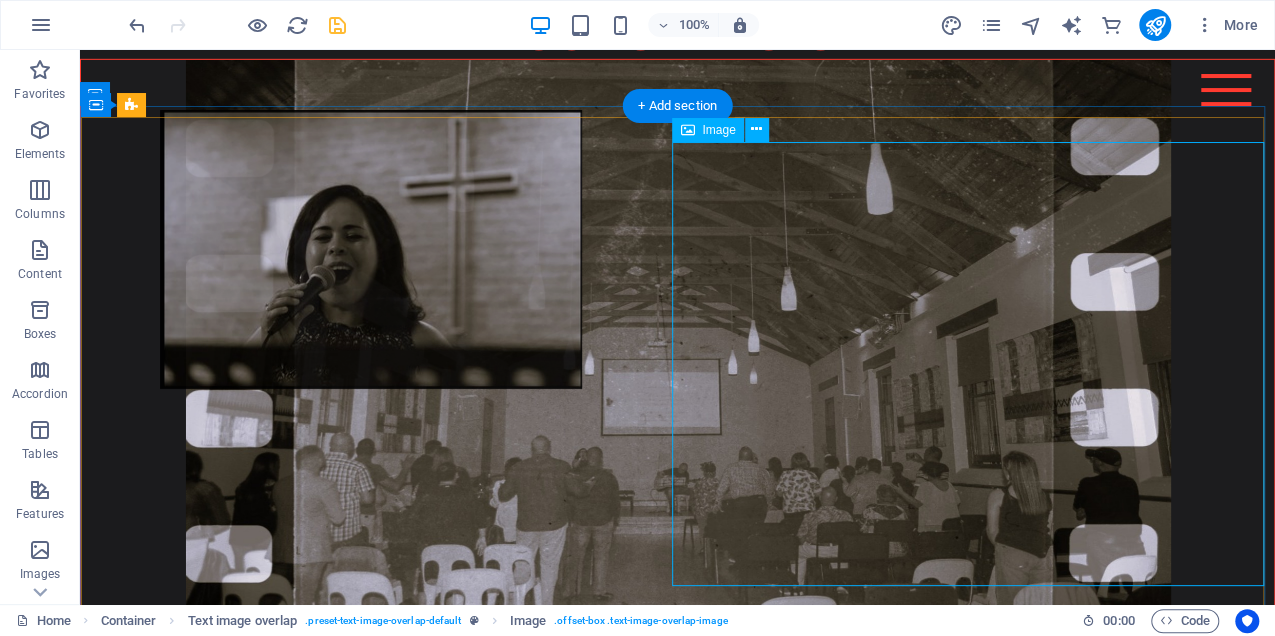 scroll, scrollTop: 6272, scrollLeft: 0, axis: vertical 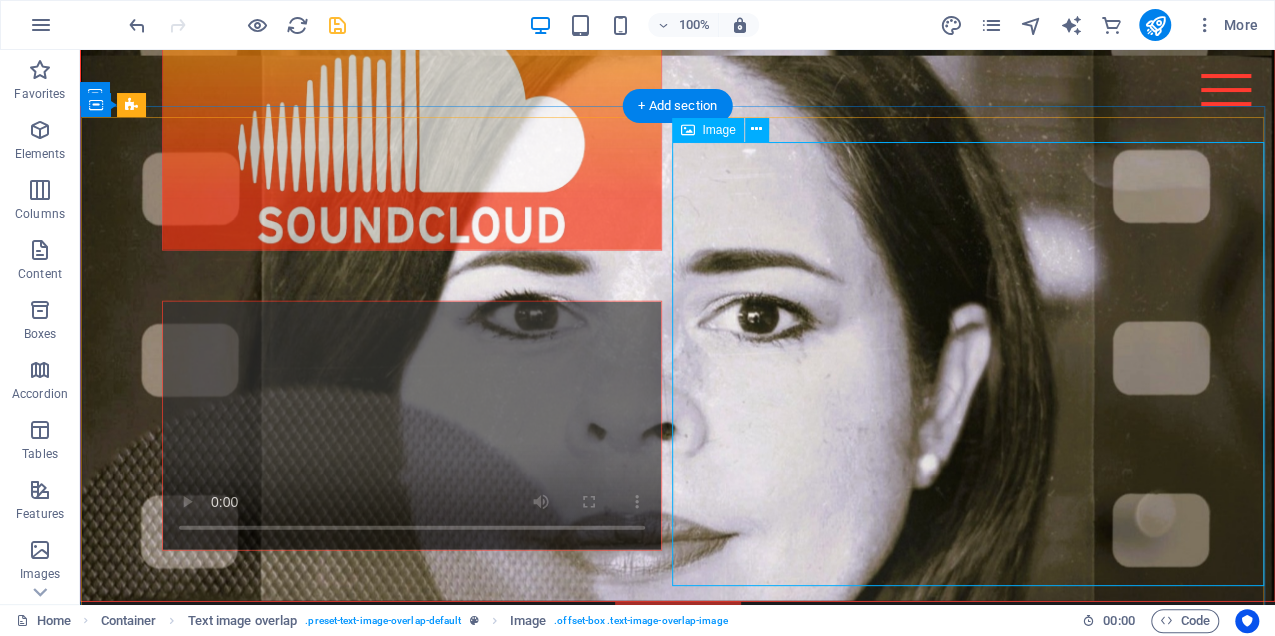 select on "px" 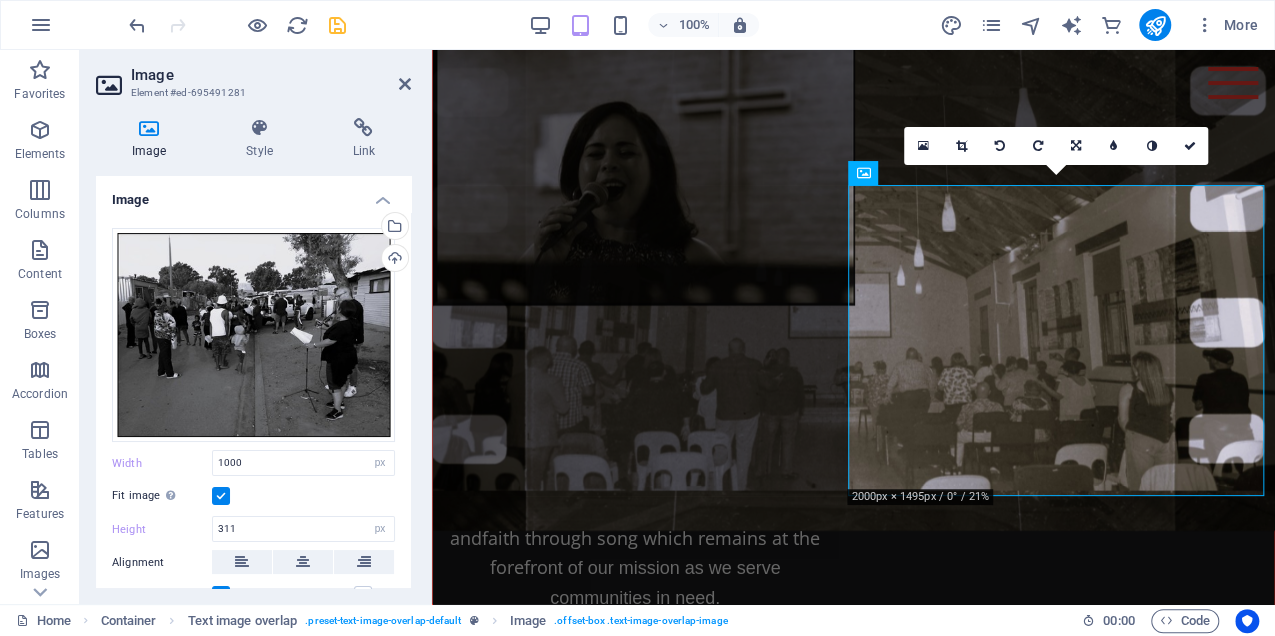 scroll, scrollTop: 6240, scrollLeft: 0, axis: vertical 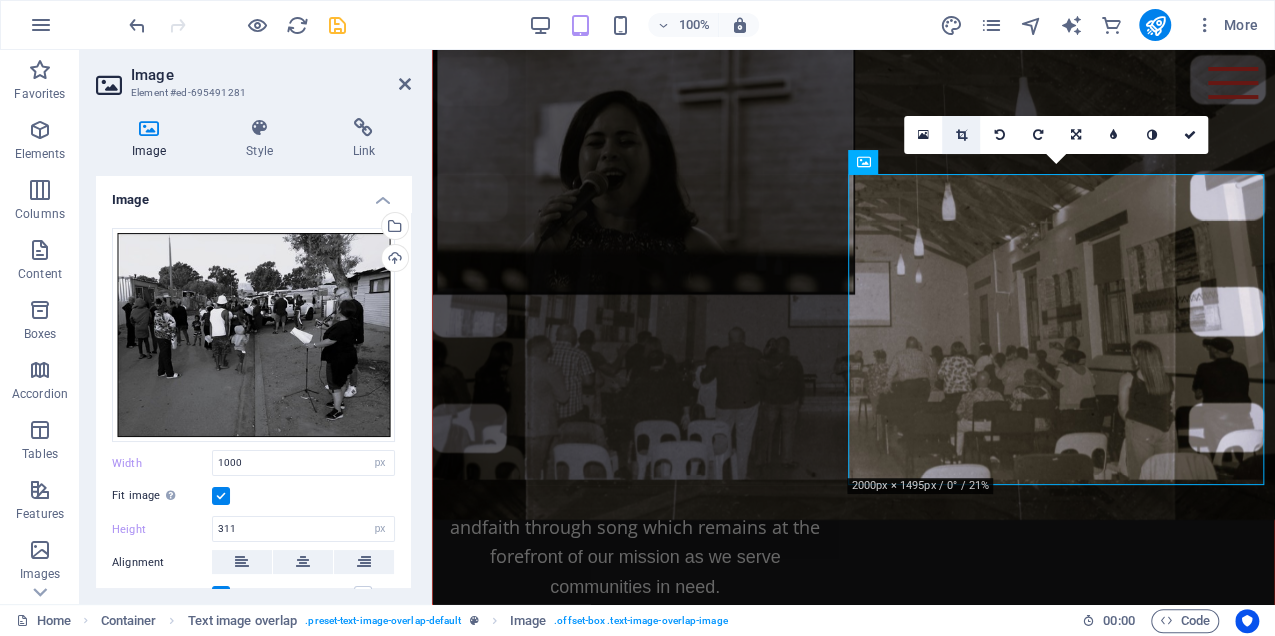 click at bounding box center [961, 135] 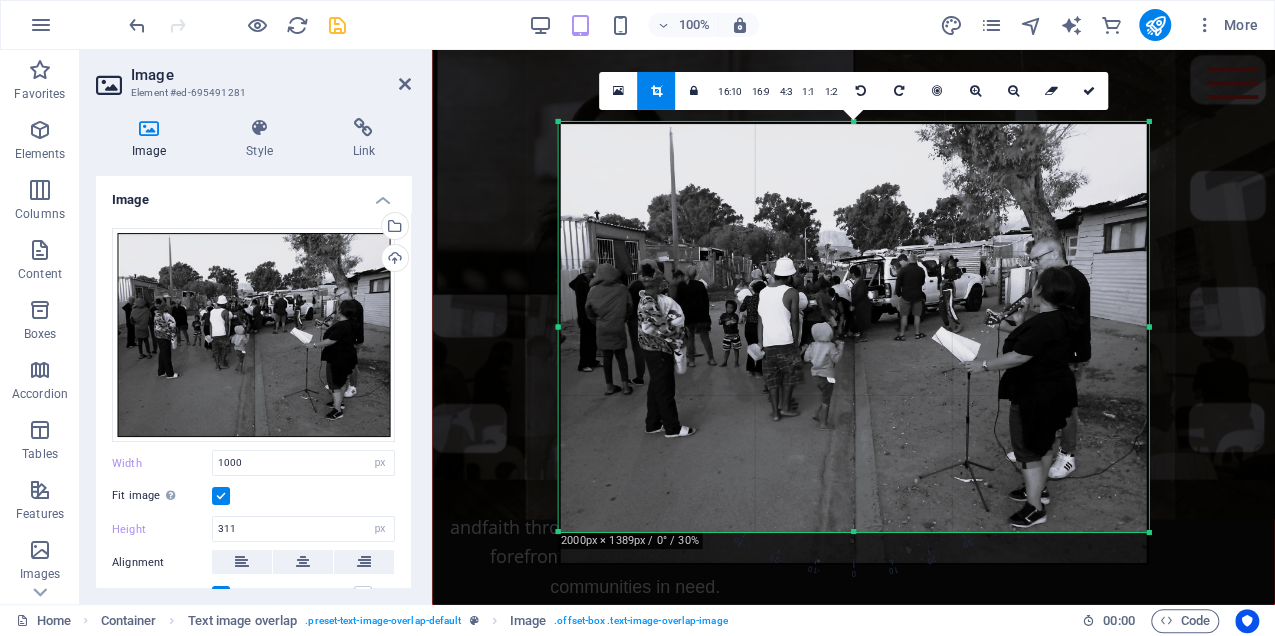 drag, startPoint x: 854, startPoint y: 547, endPoint x: 860, endPoint y: 514, distance: 33.54102 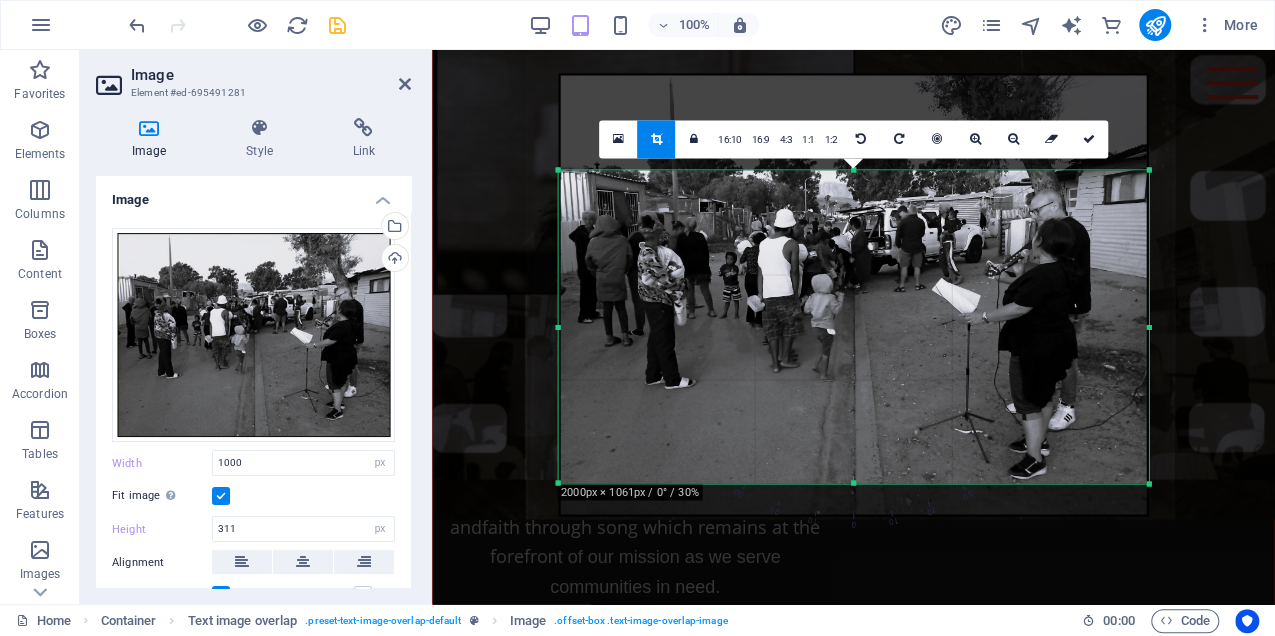 drag, startPoint x: 854, startPoint y: 121, endPoint x: 864, endPoint y: 218, distance: 97.5141 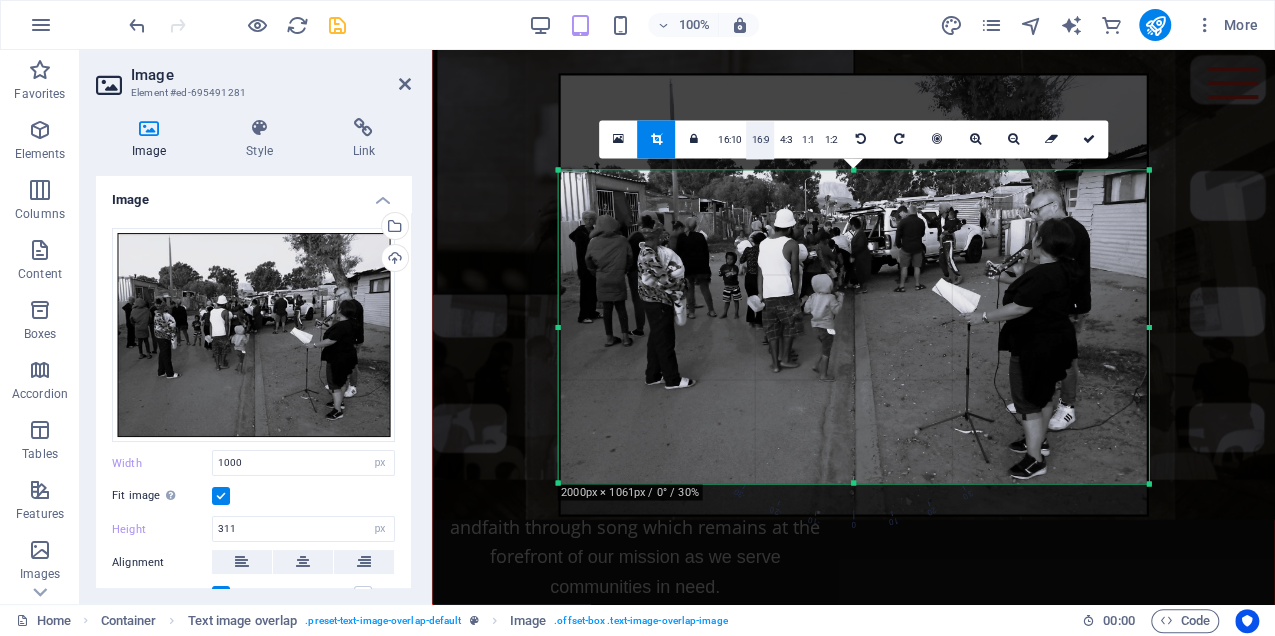 click on "16:9" at bounding box center (760, 140) 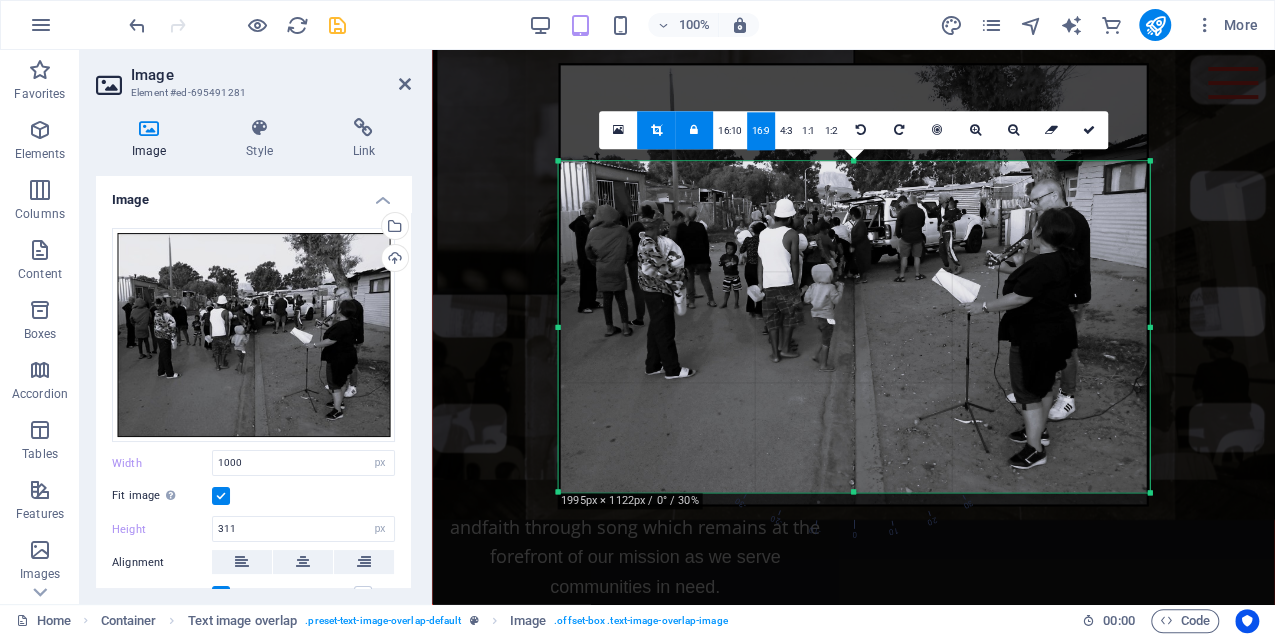 click at bounding box center [853, 160] 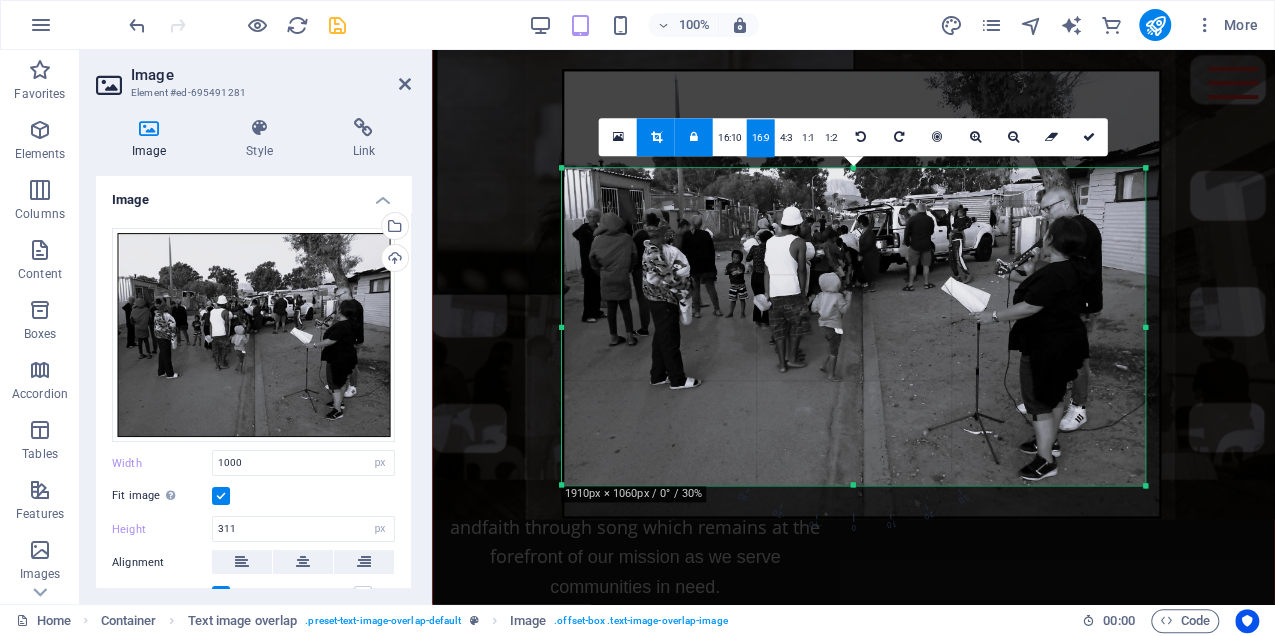drag, startPoint x: 854, startPoint y: 490, endPoint x: 860, endPoint y: 476, distance: 15.231546 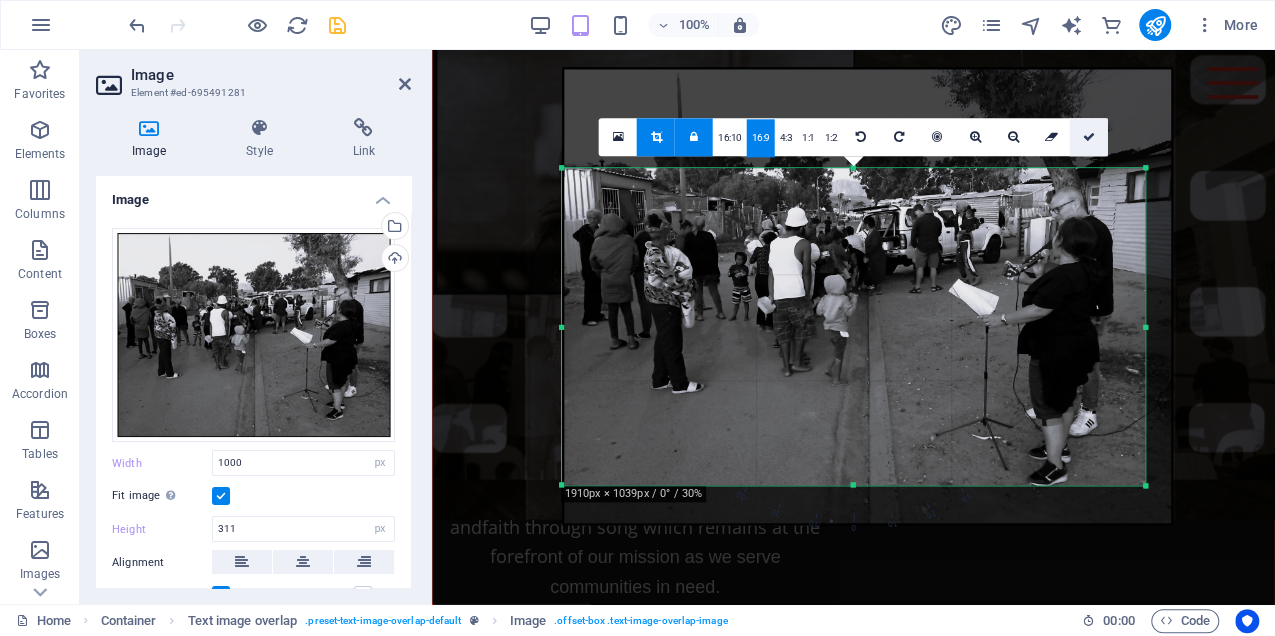 click at bounding box center (1089, 137) 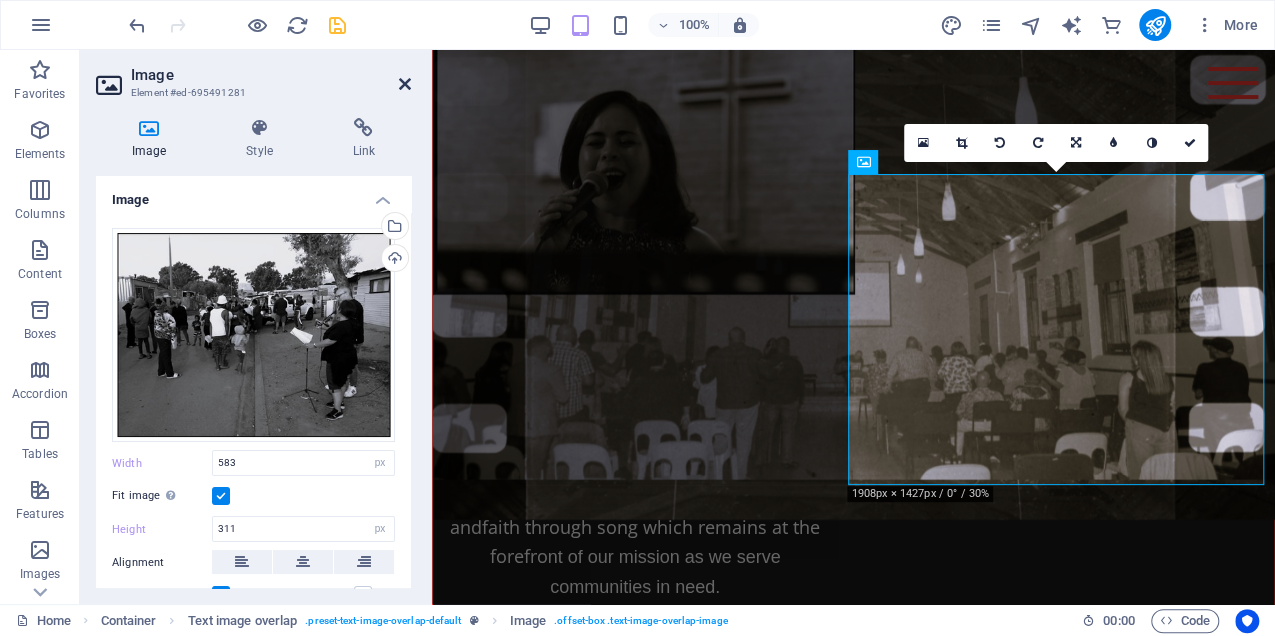 click at bounding box center (405, 84) 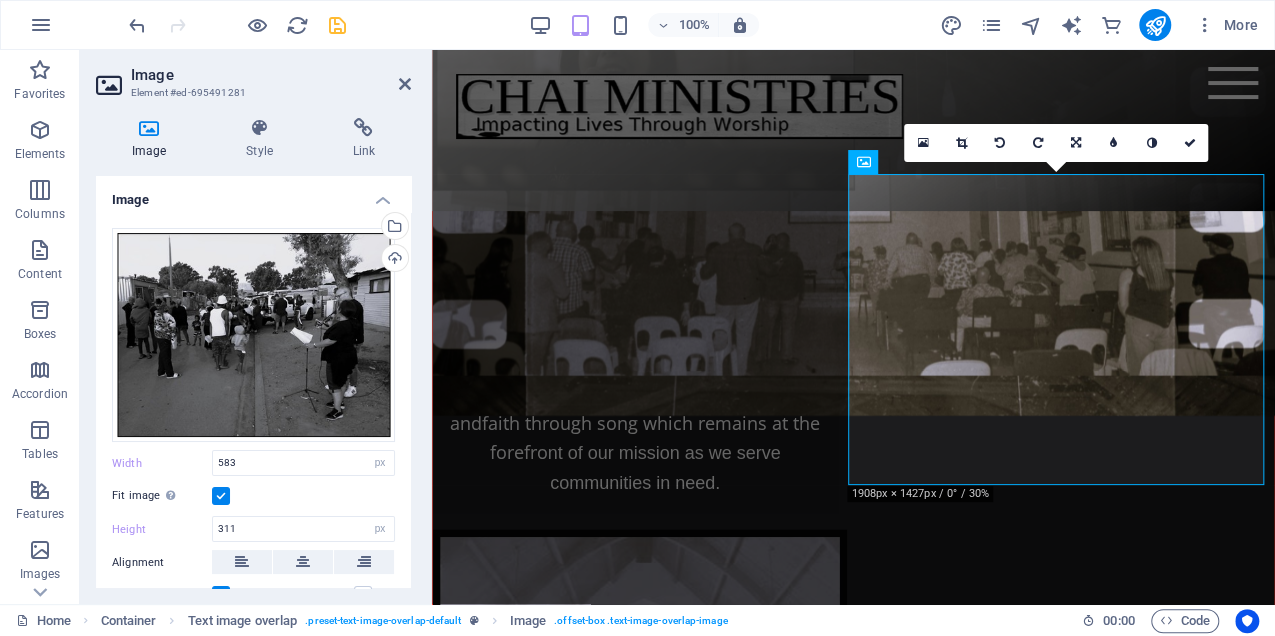 scroll, scrollTop: 6976, scrollLeft: 0, axis: vertical 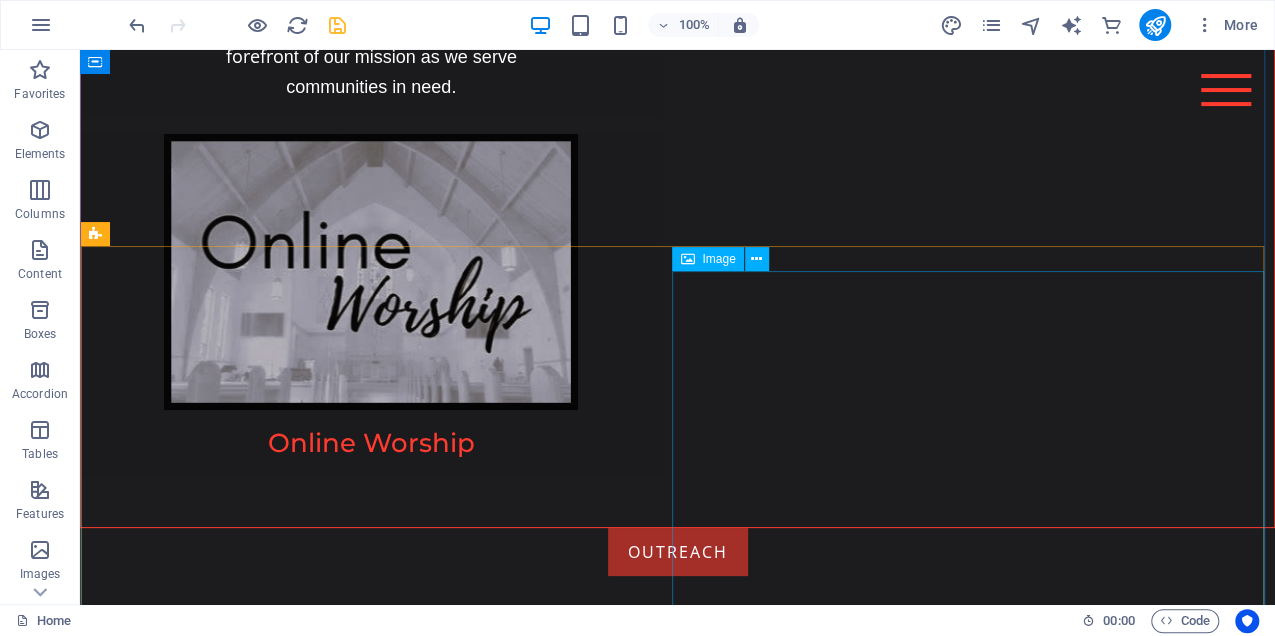 drag, startPoint x: 884, startPoint y: 413, endPoint x: 854, endPoint y: 386, distance: 40.36087 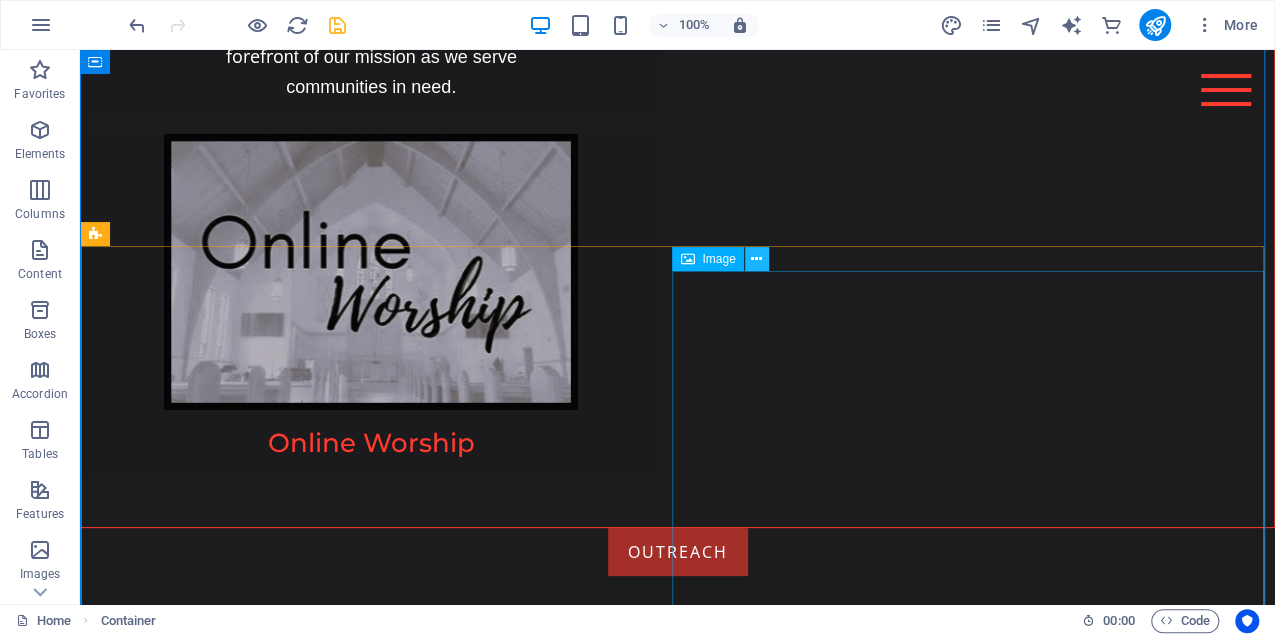 click at bounding box center [756, 259] 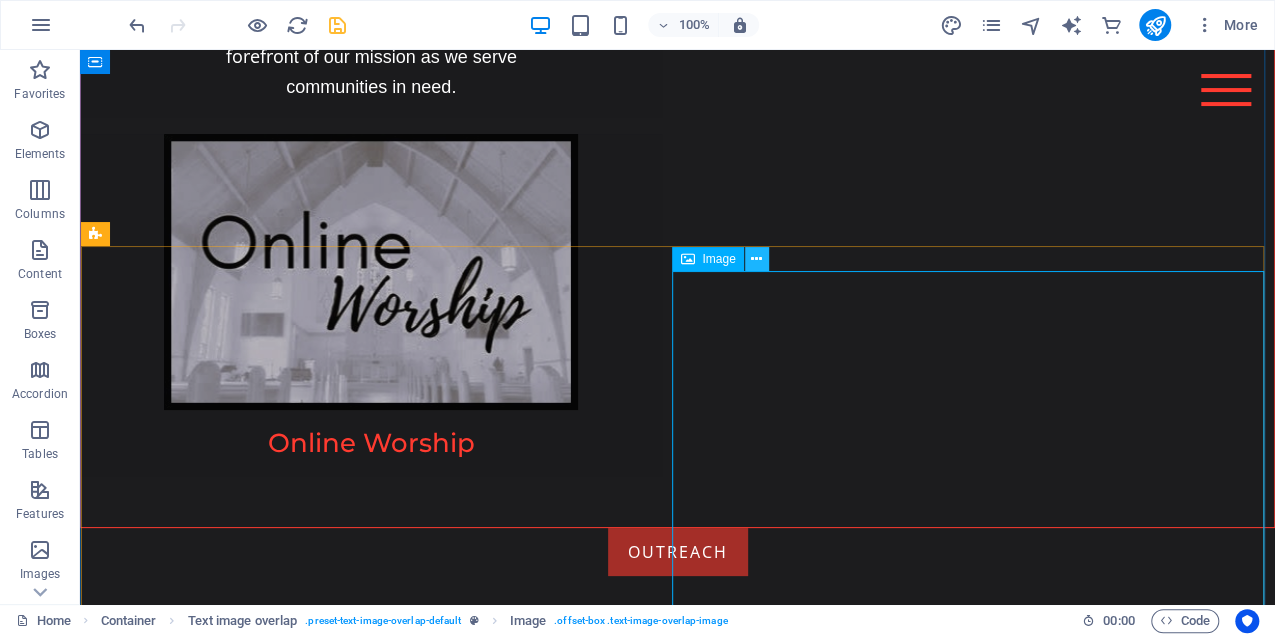 click at bounding box center [756, 259] 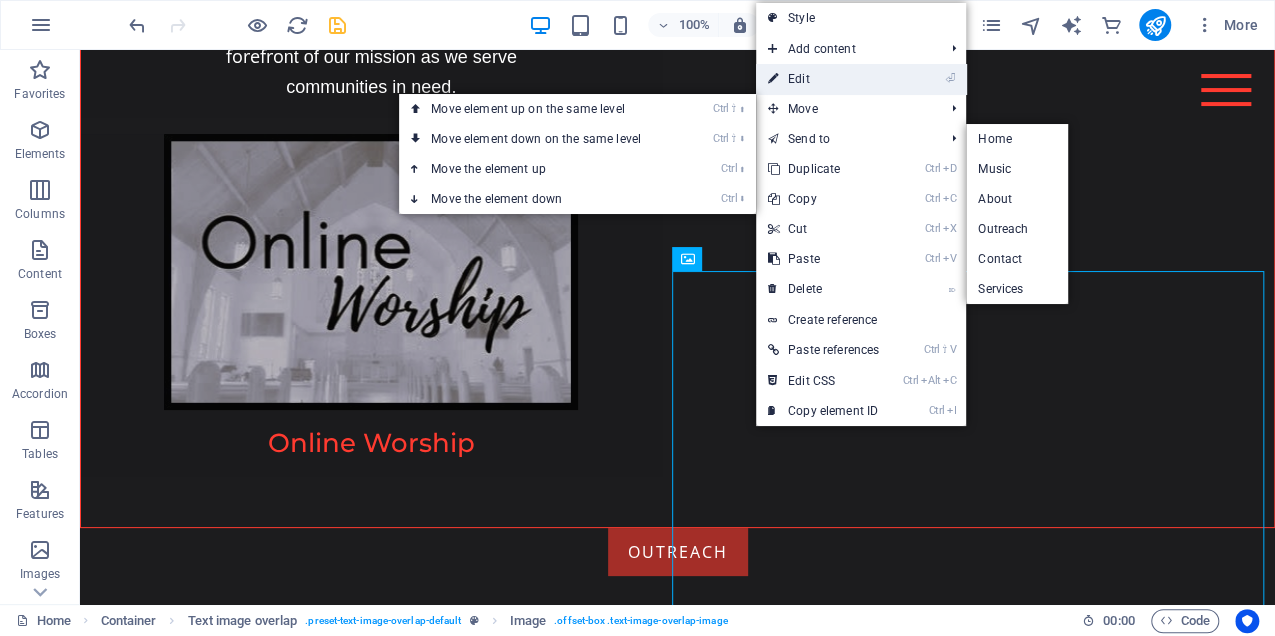 click on "⏎  Edit" at bounding box center [823, 79] 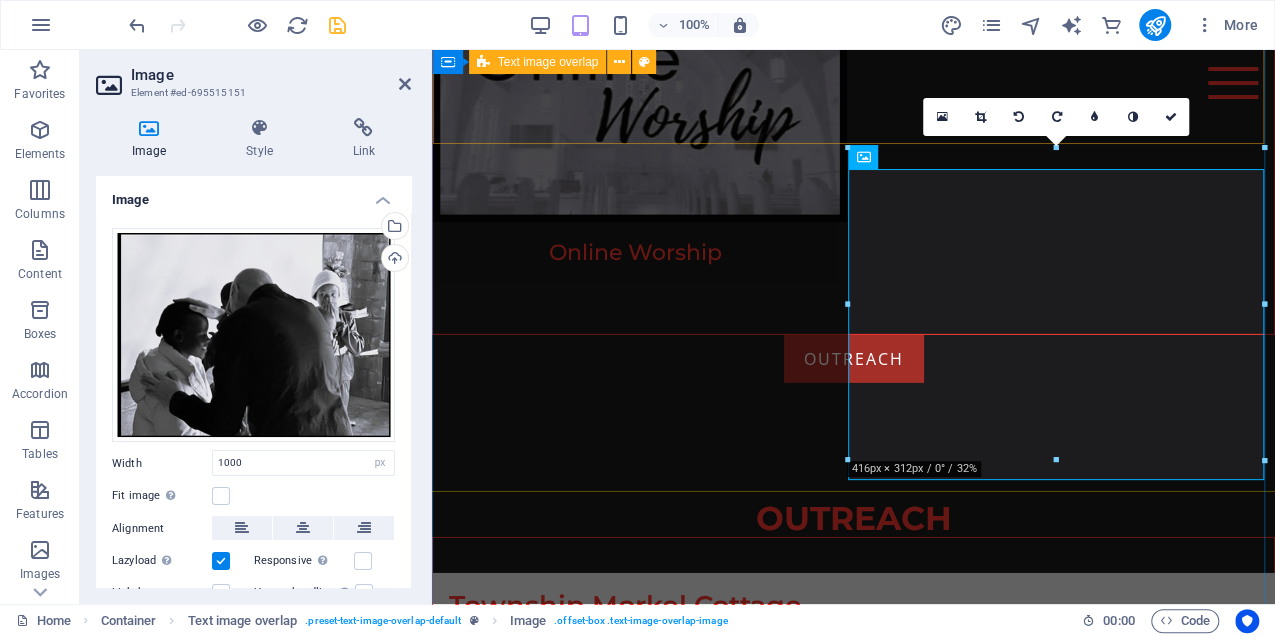 scroll, scrollTop: 6954, scrollLeft: 0, axis: vertical 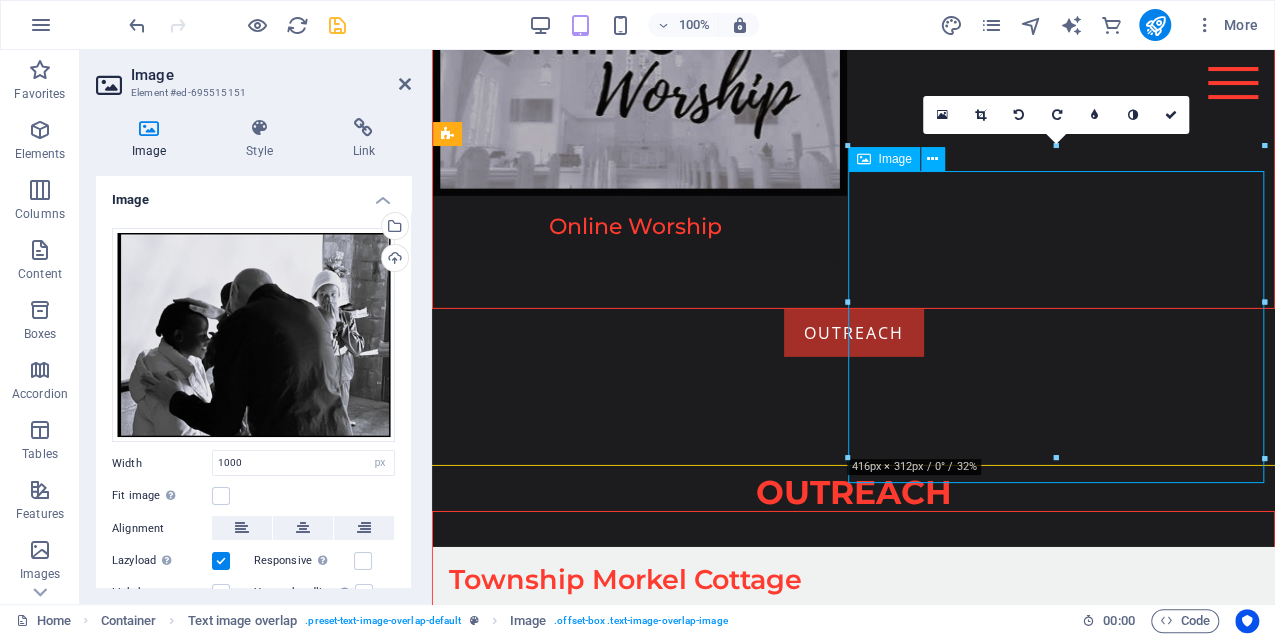 drag, startPoint x: 1008, startPoint y: 283, endPoint x: 996, endPoint y: 284, distance: 12.0415945 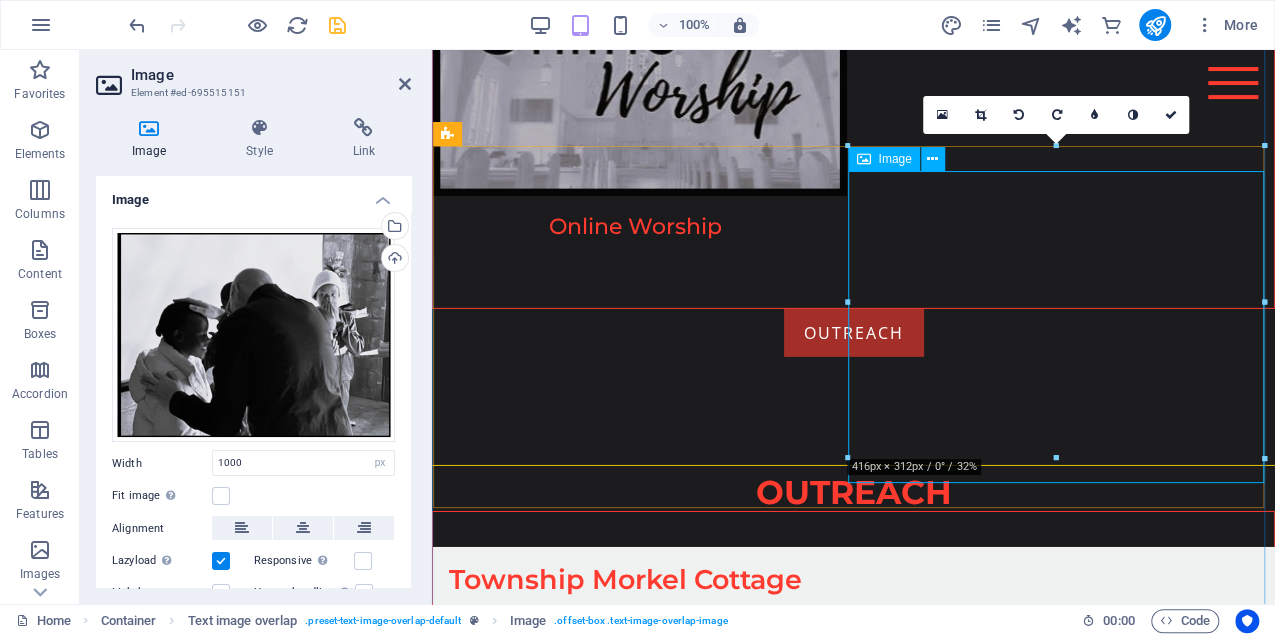 click at bounding box center [853, 1831] 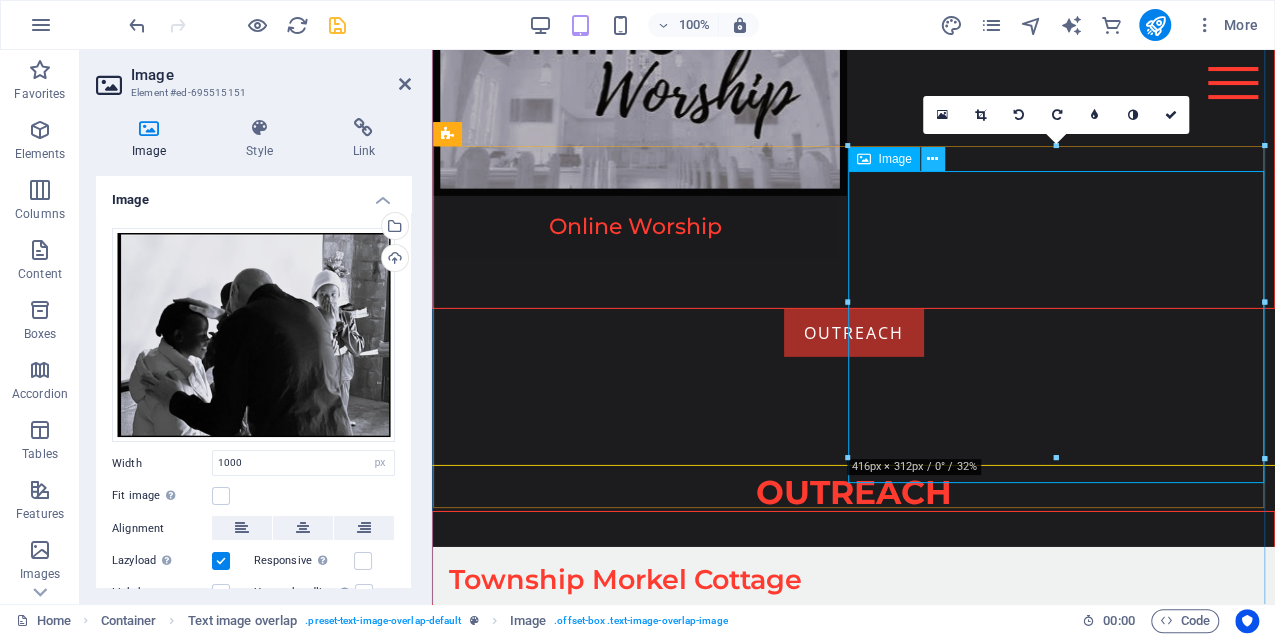 click at bounding box center (932, 159) 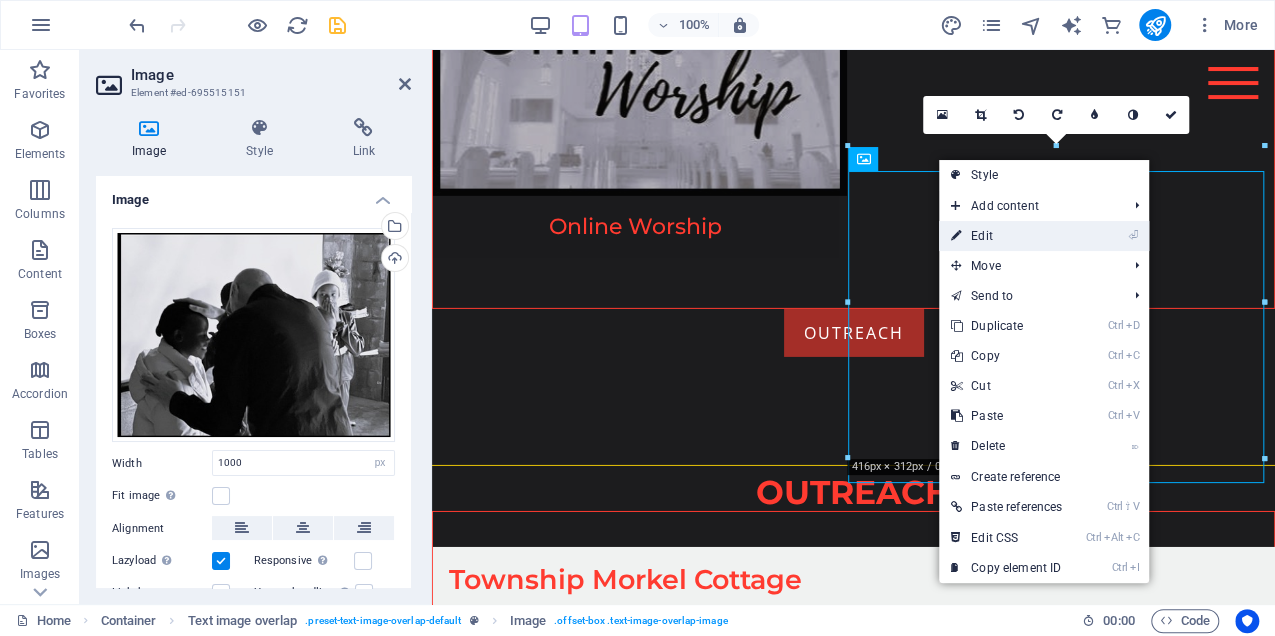 click on "⏎  Edit" at bounding box center [1006, 236] 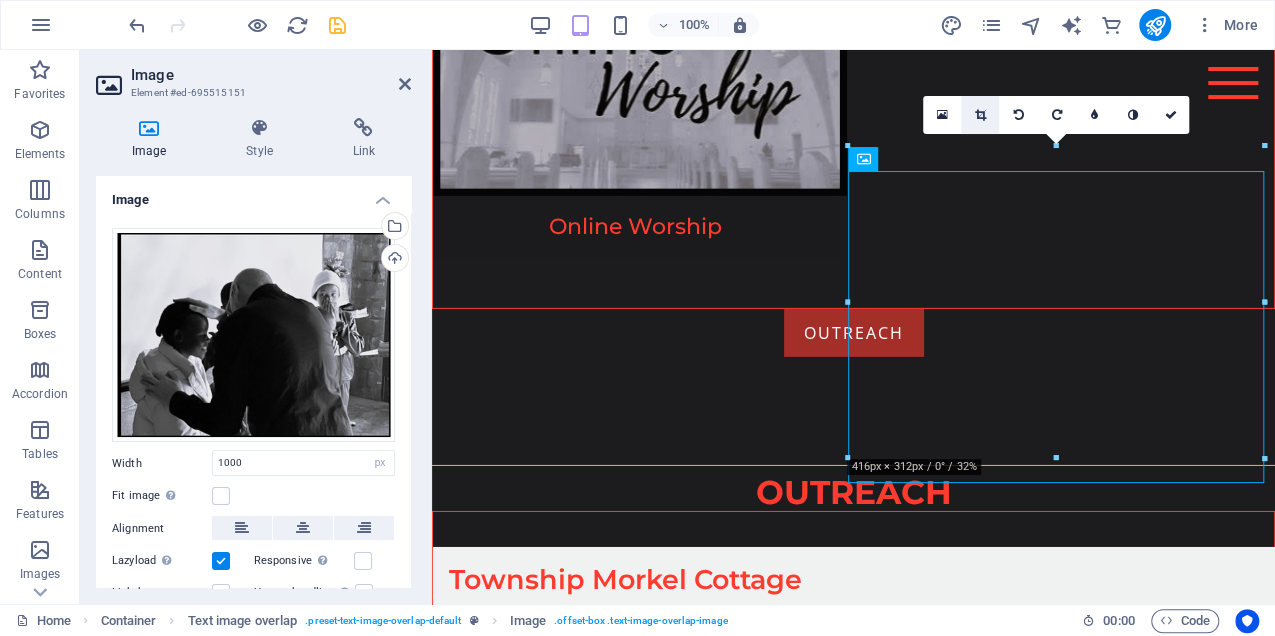 click at bounding box center [980, 115] 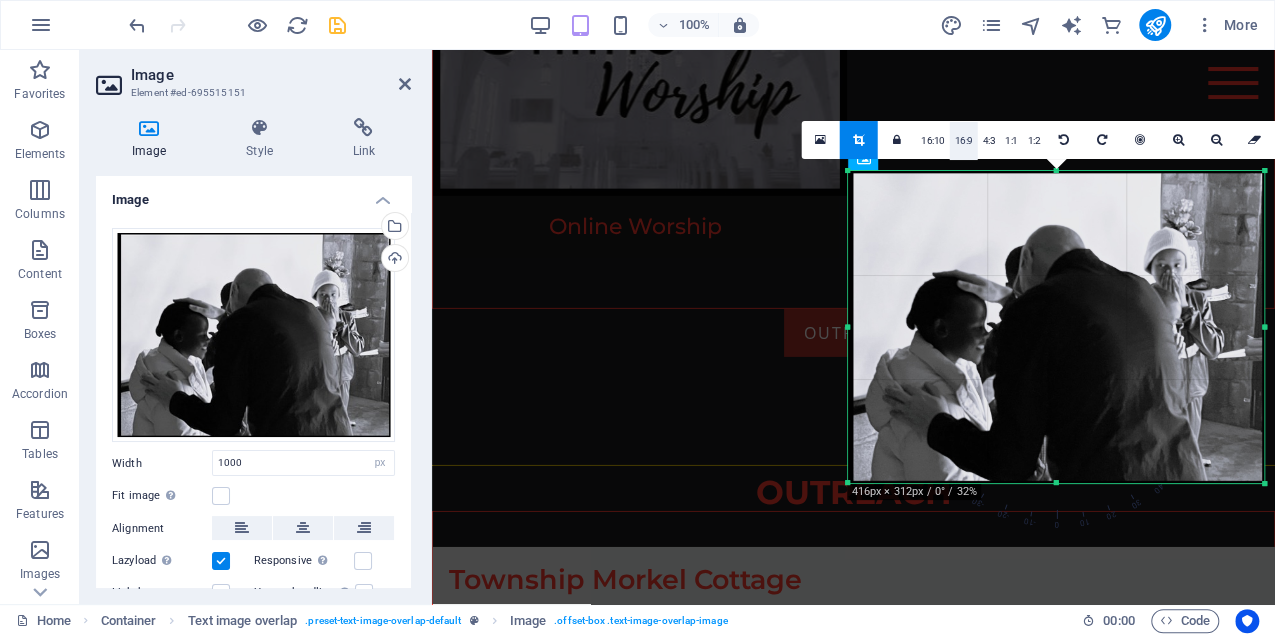 click on "16:9" at bounding box center (963, 141) 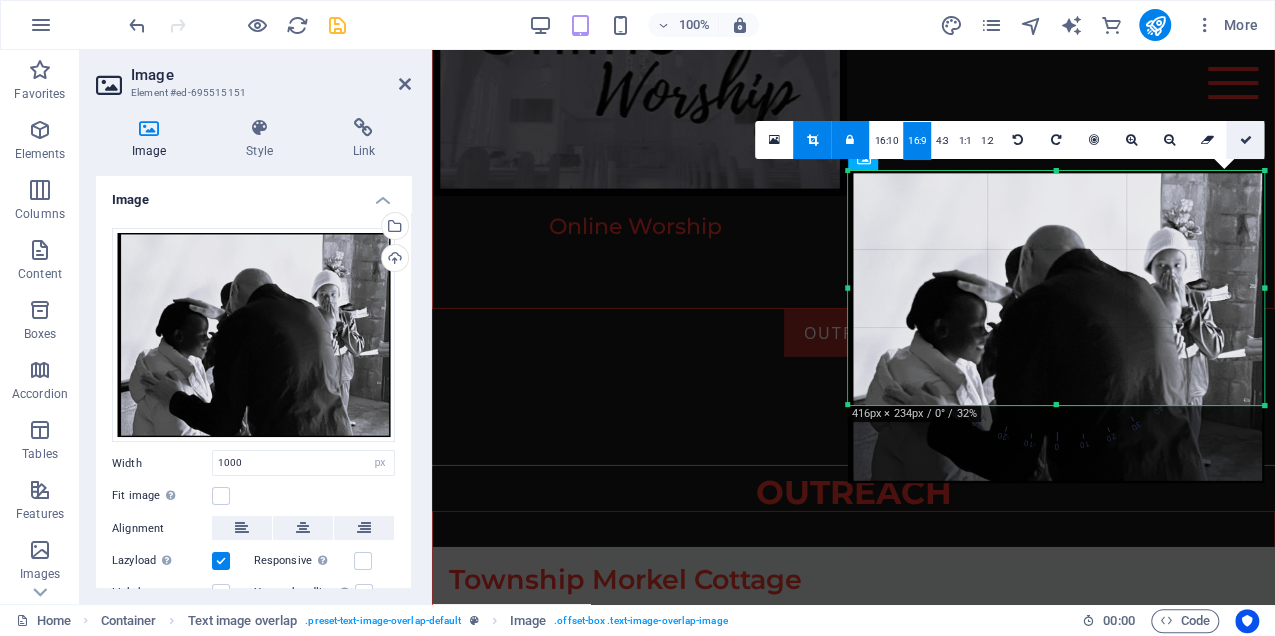 click at bounding box center (1245, 140) 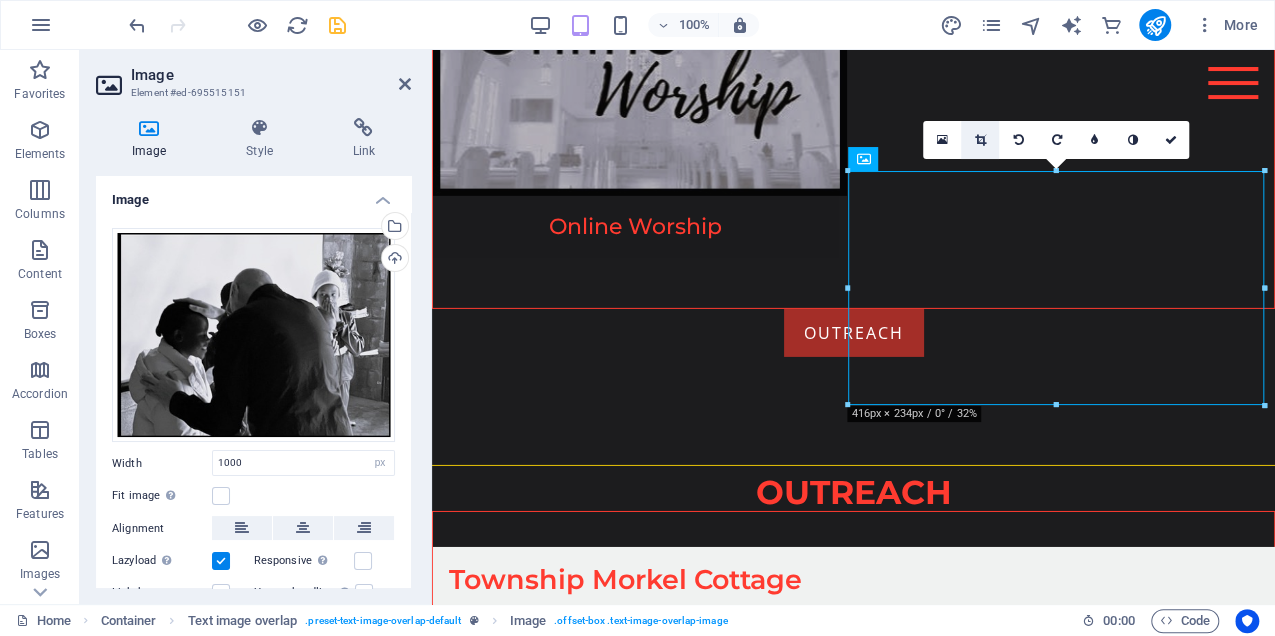 click at bounding box center (980, 140) 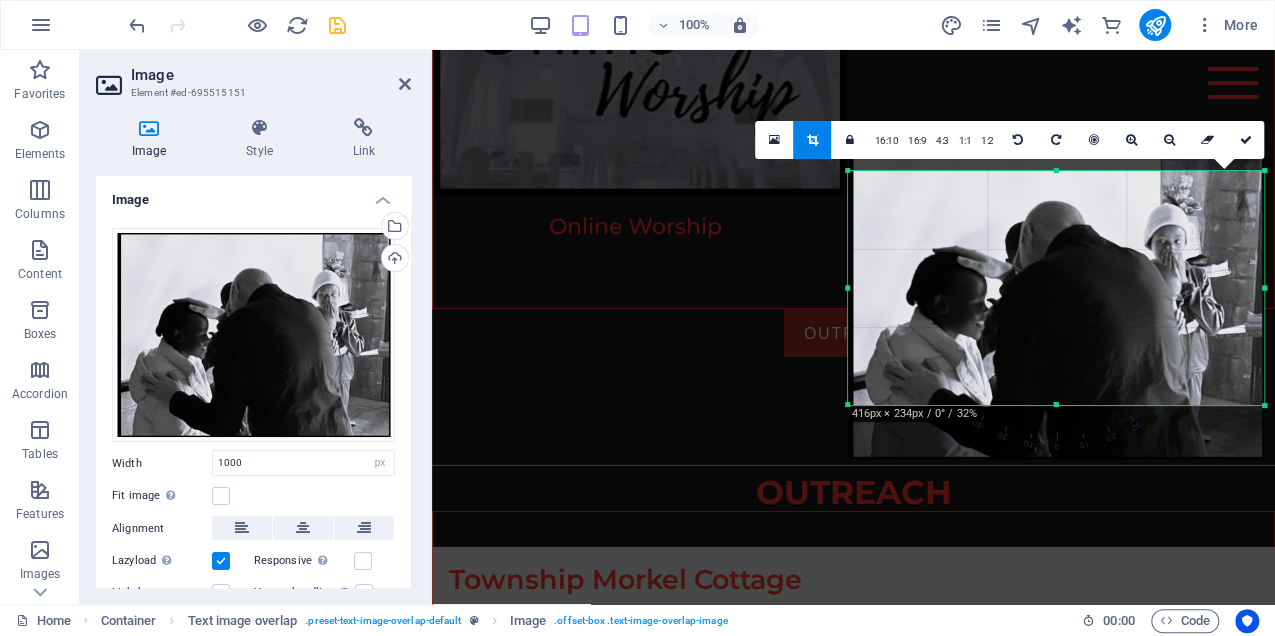 drag, startPoint x: 1041, startPoint y: 314, endPoint x: 1039, endPoint y: 290, distance: 24.083189 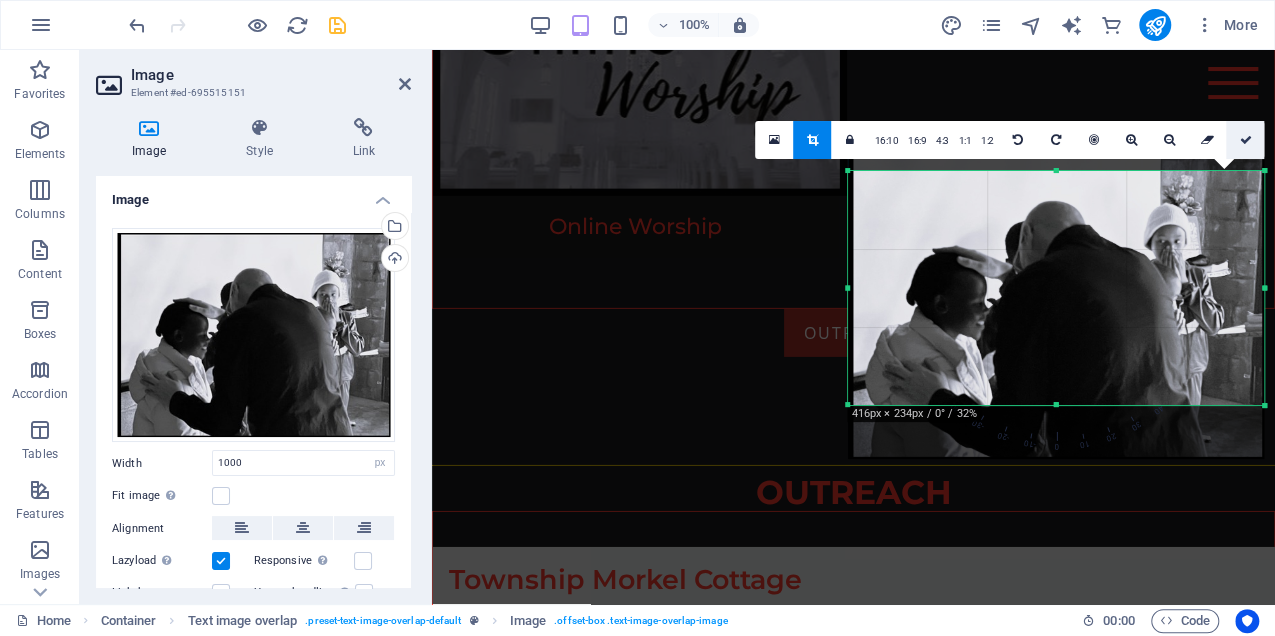 click at bounding box center [1245, 140] 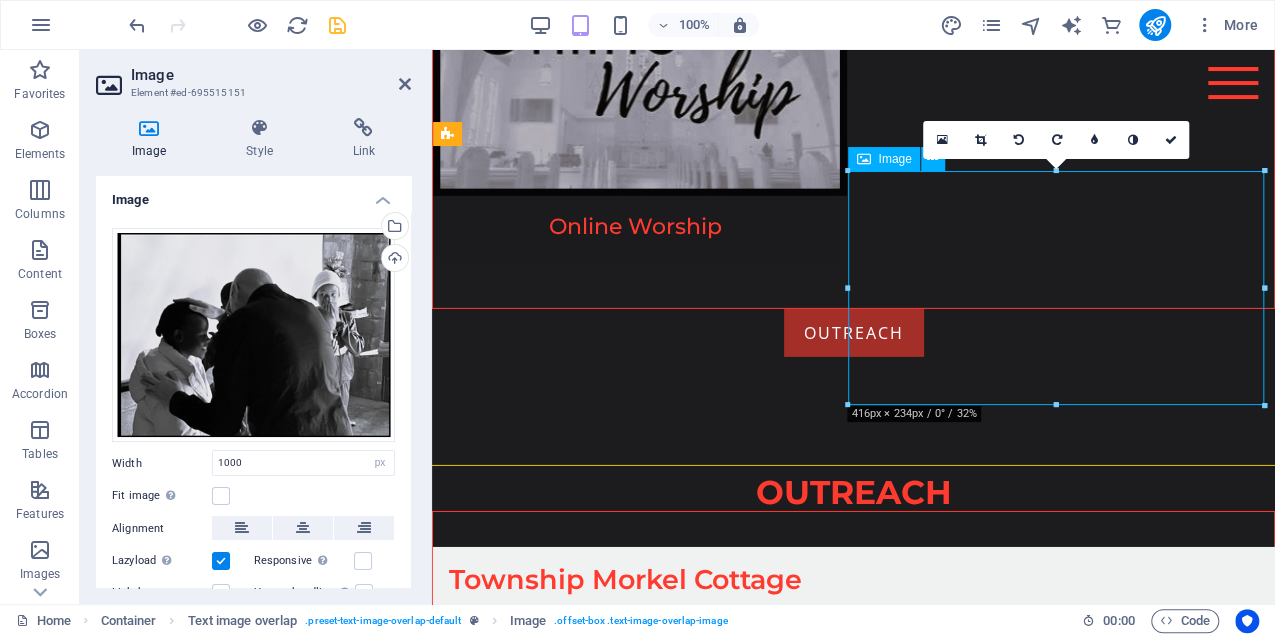 drag, startPoint x: 1114, startPoint y: 265, endPoint x: 1062, endPoint y: 260, distance: 52.23983 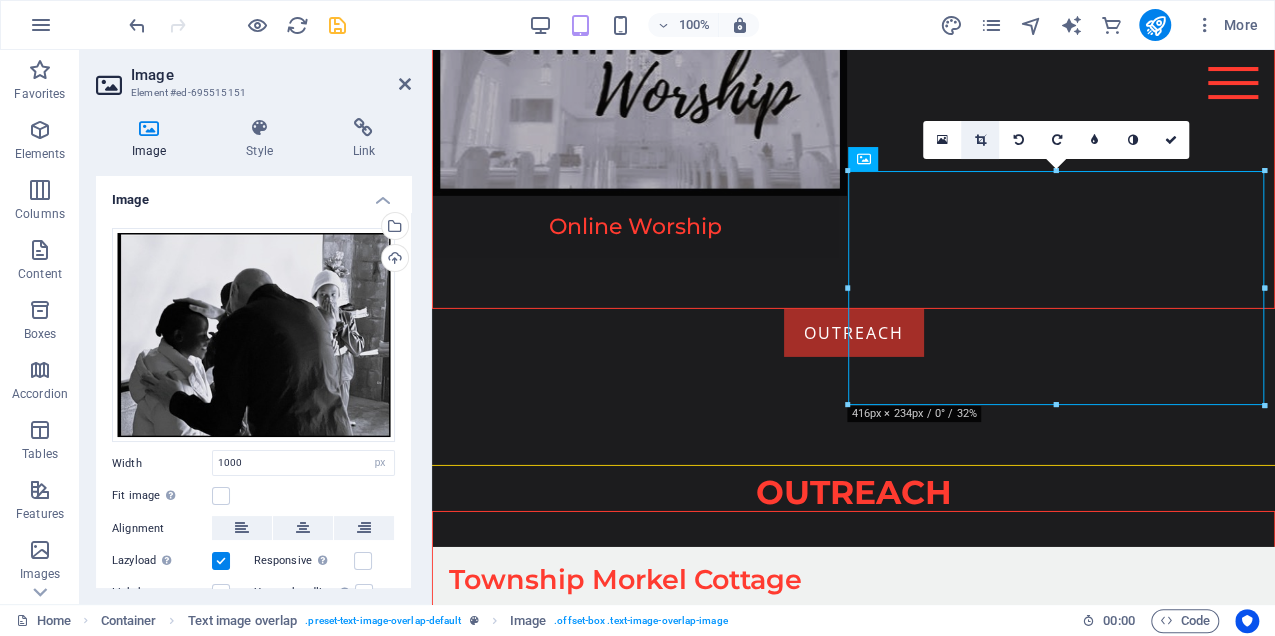 click at bounding box center [980, 140] 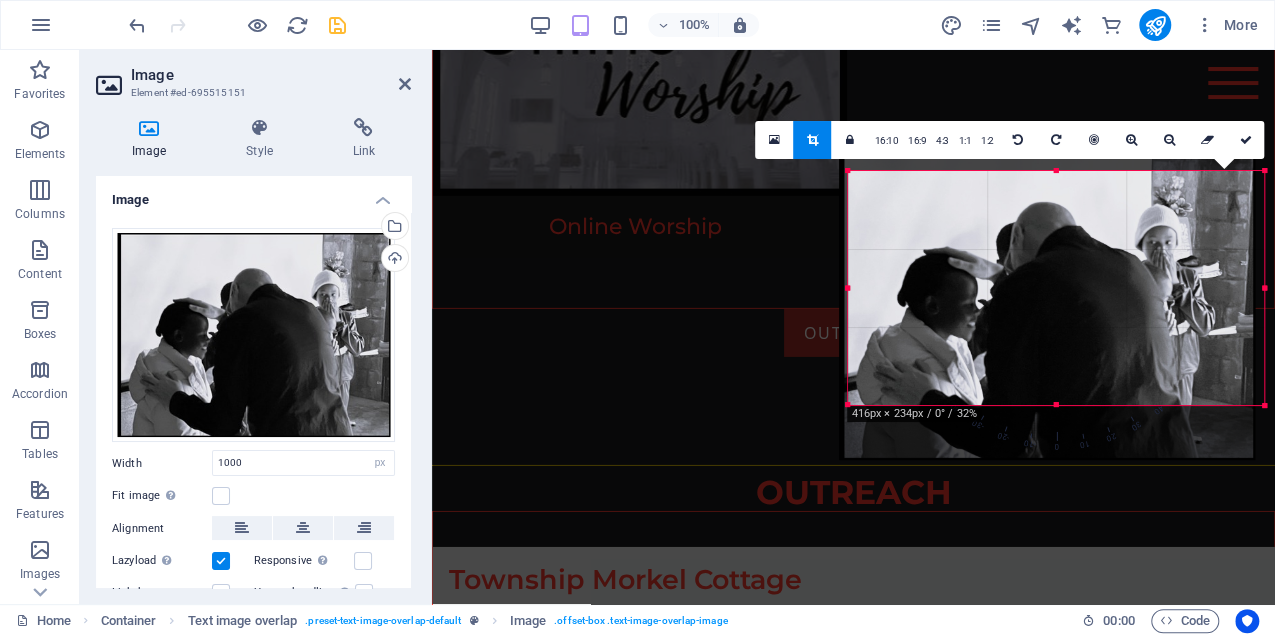 click at bounding box center (1047, 304) 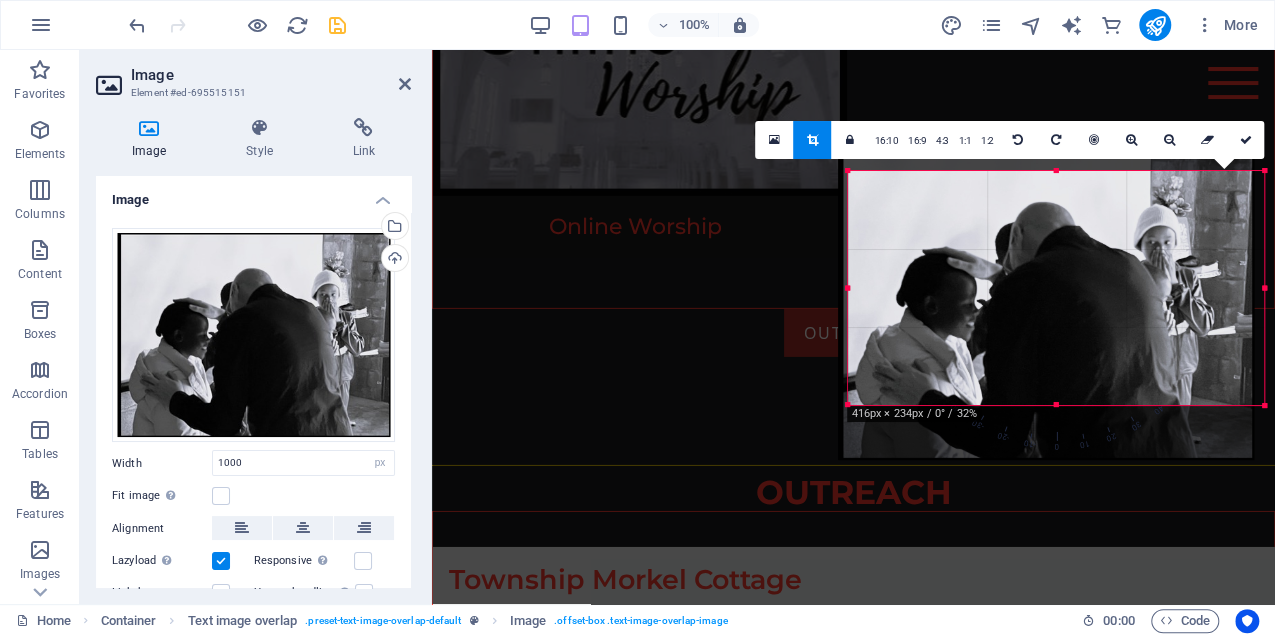 click at bounding box center [1046, 304] 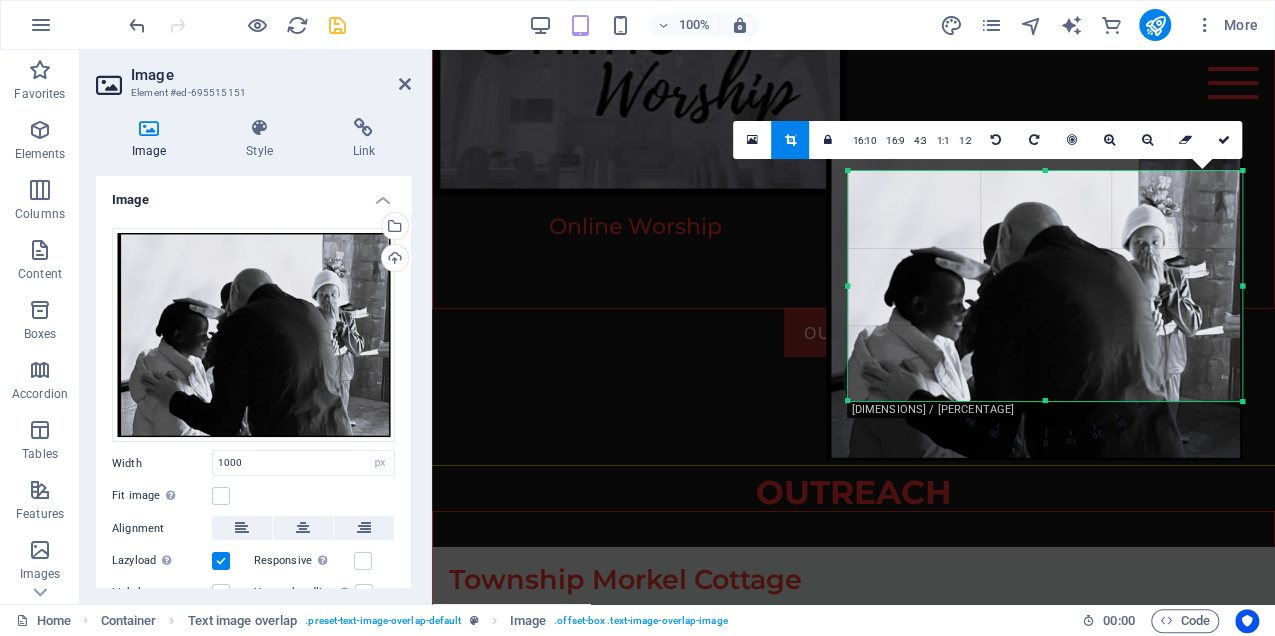 drag, startPoint x: 850, startPoint y: 406, endPoint x: 872, endPoint y: 402, distance: 22.36068 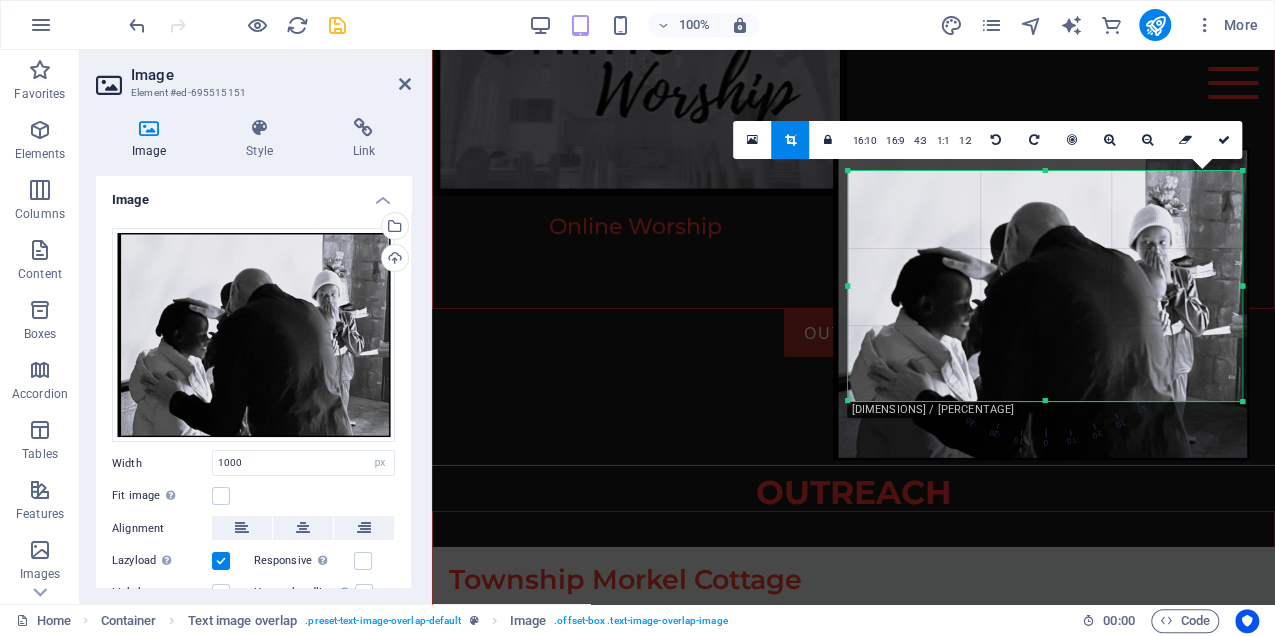 click at bounding box center (1041, 304) 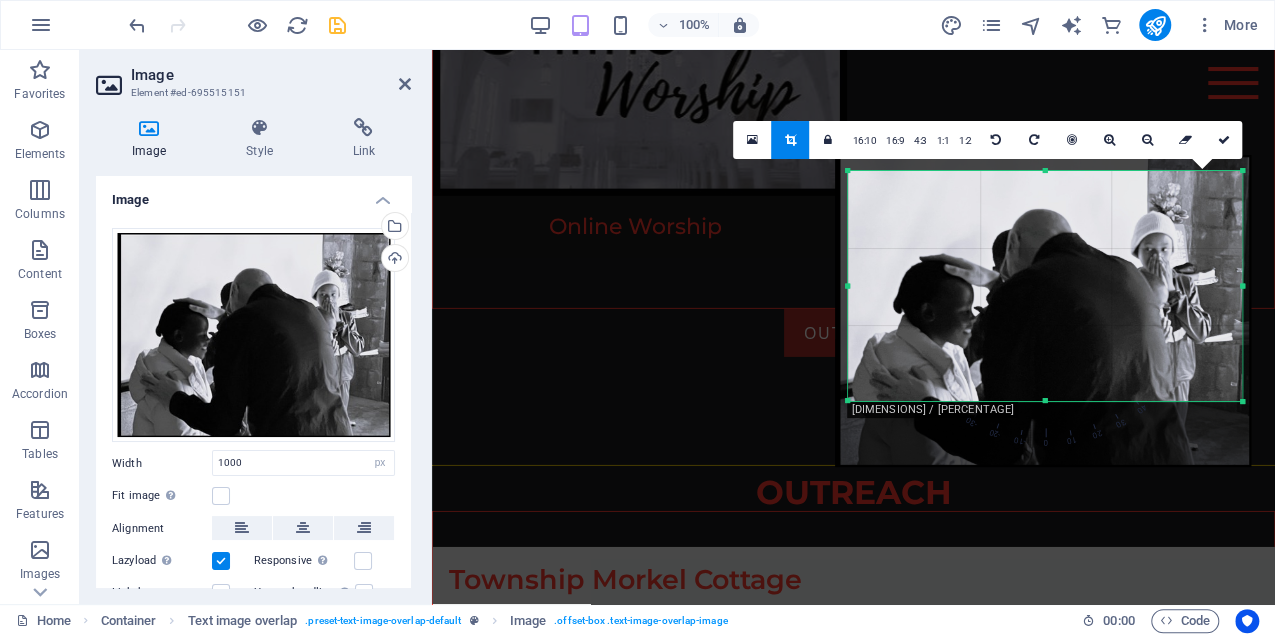 click at bounding box center [1043, 311] 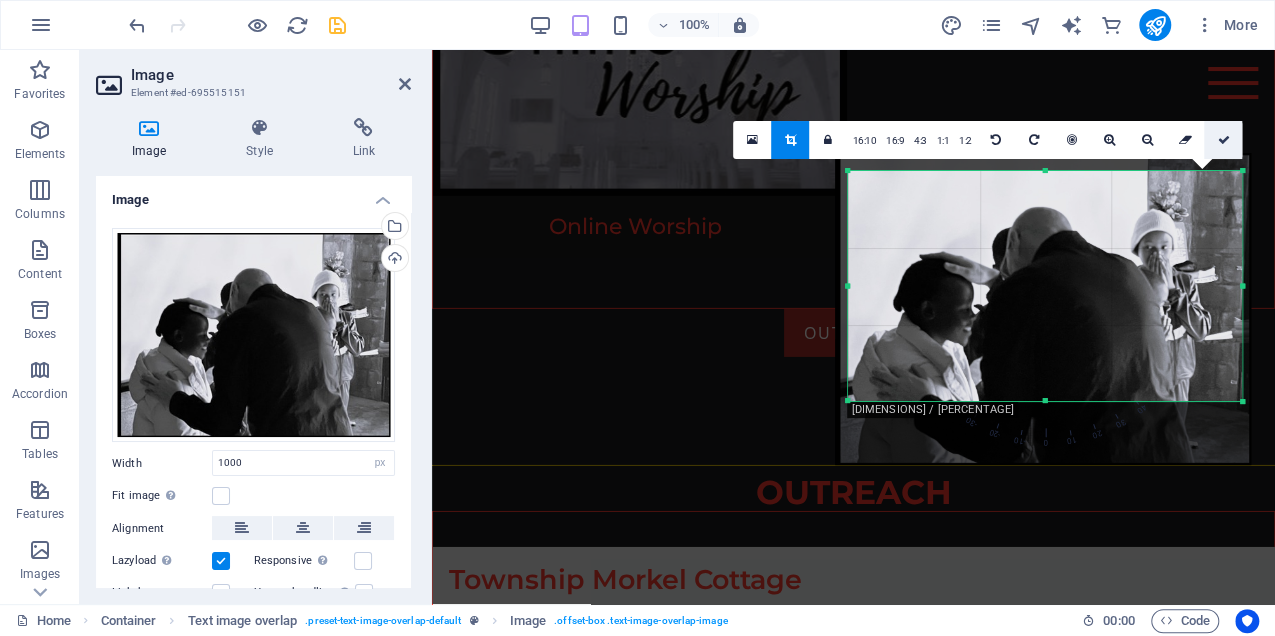 drag, startPoint x: 1222, startPoint y: 131, endPoint x: 790, endPoint y: 83, distance: 434.65848 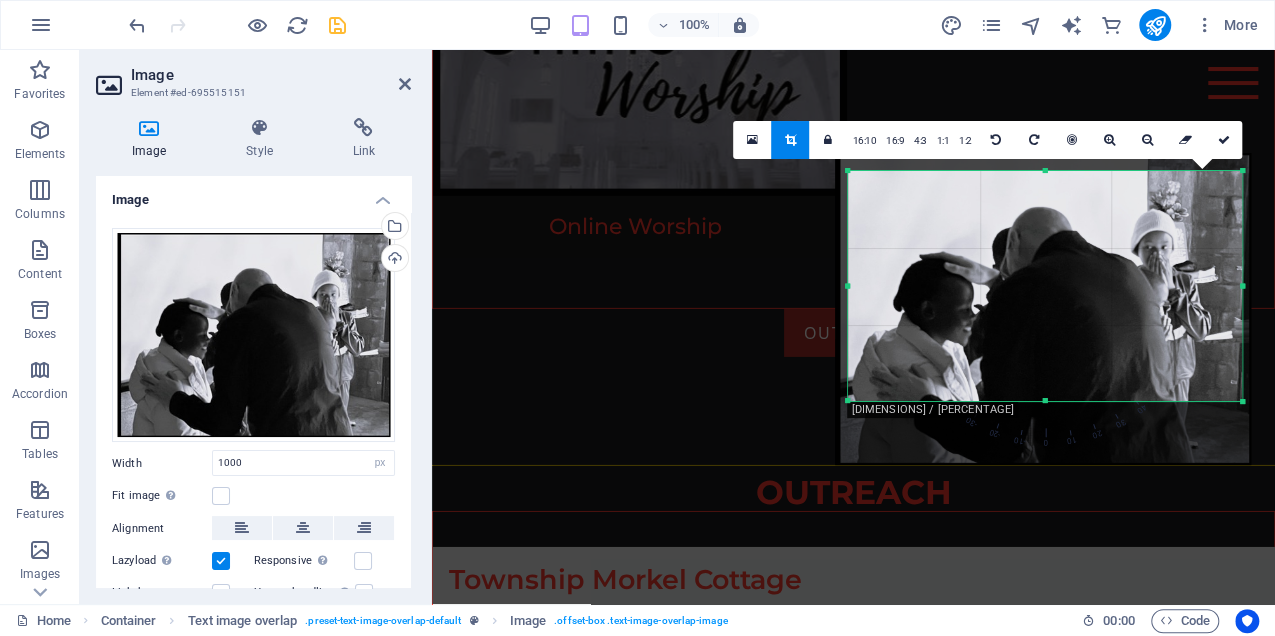 type on "394" 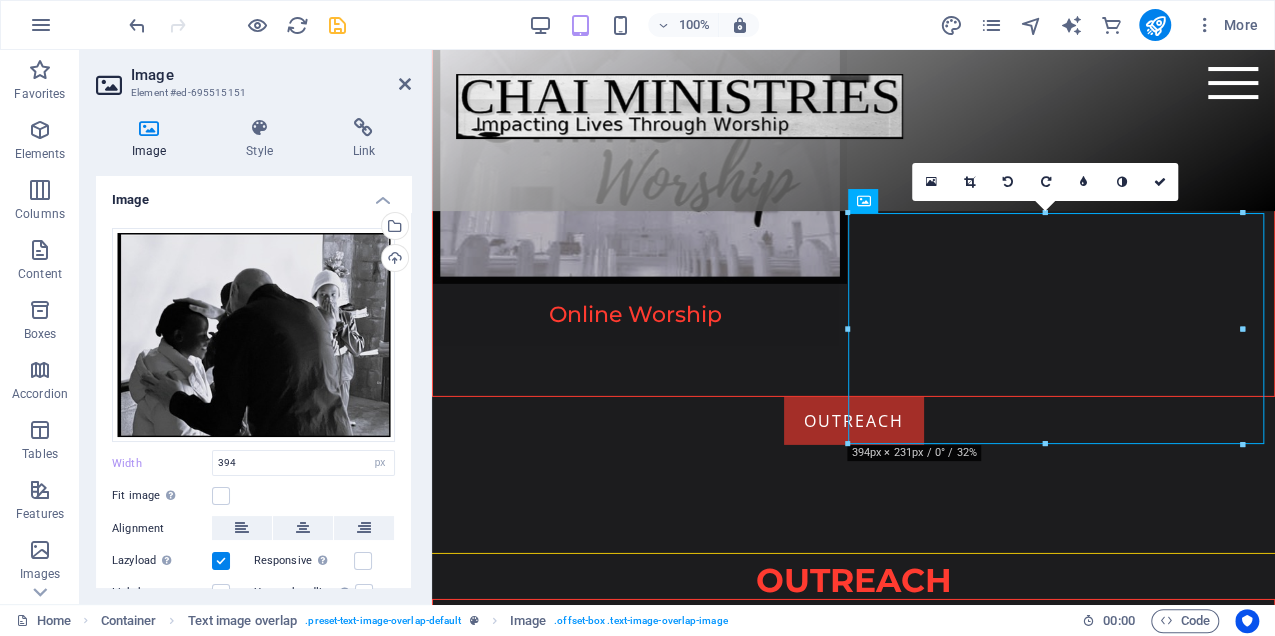 scroll, scrollTop: 6823, scrollLeft: 0, axis: vertical 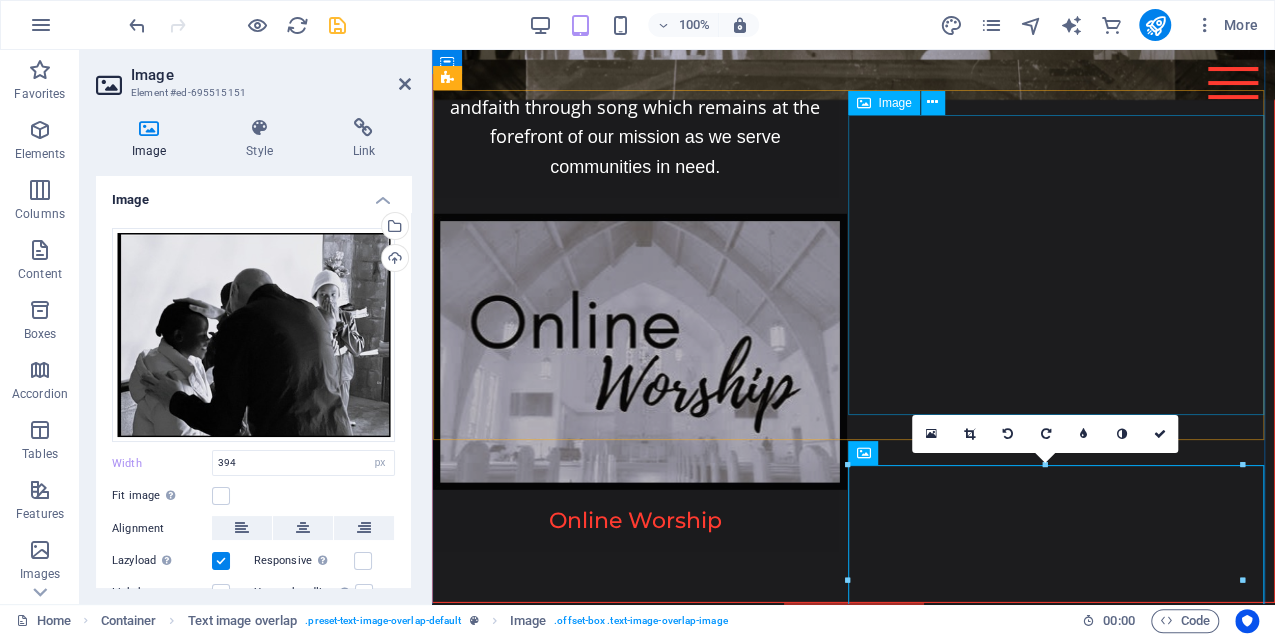 click at bounding box center [853, 1484] 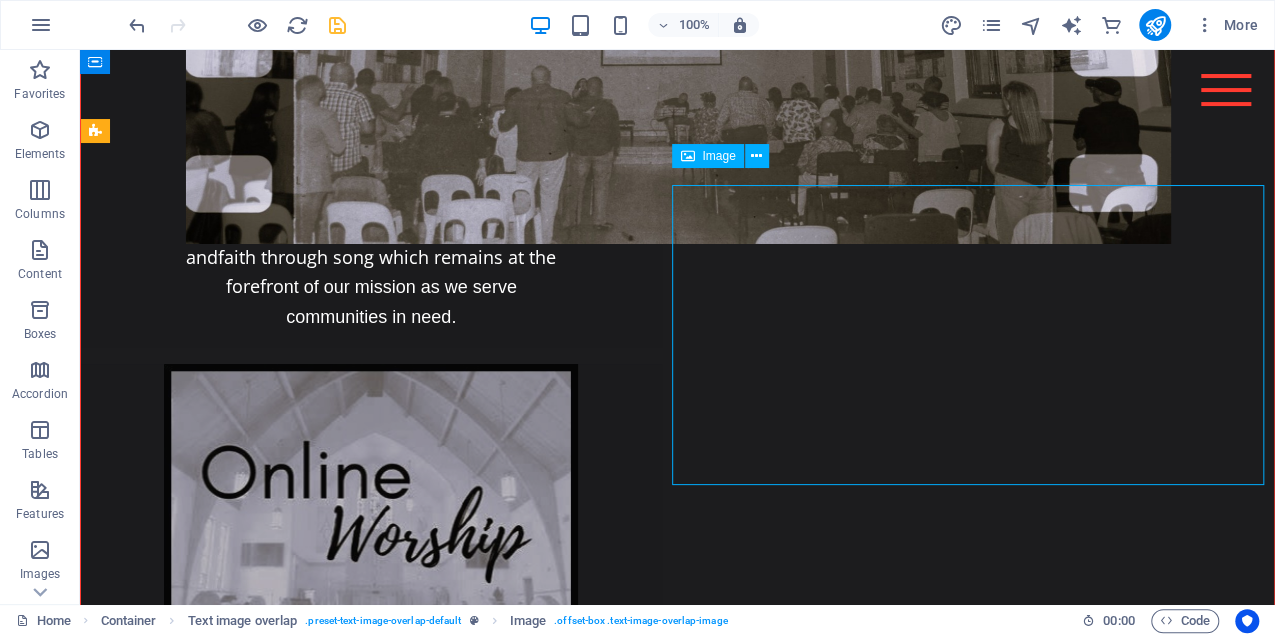 scroll, scrollTop: 7352, scrollLeft: 0, axis: vertical 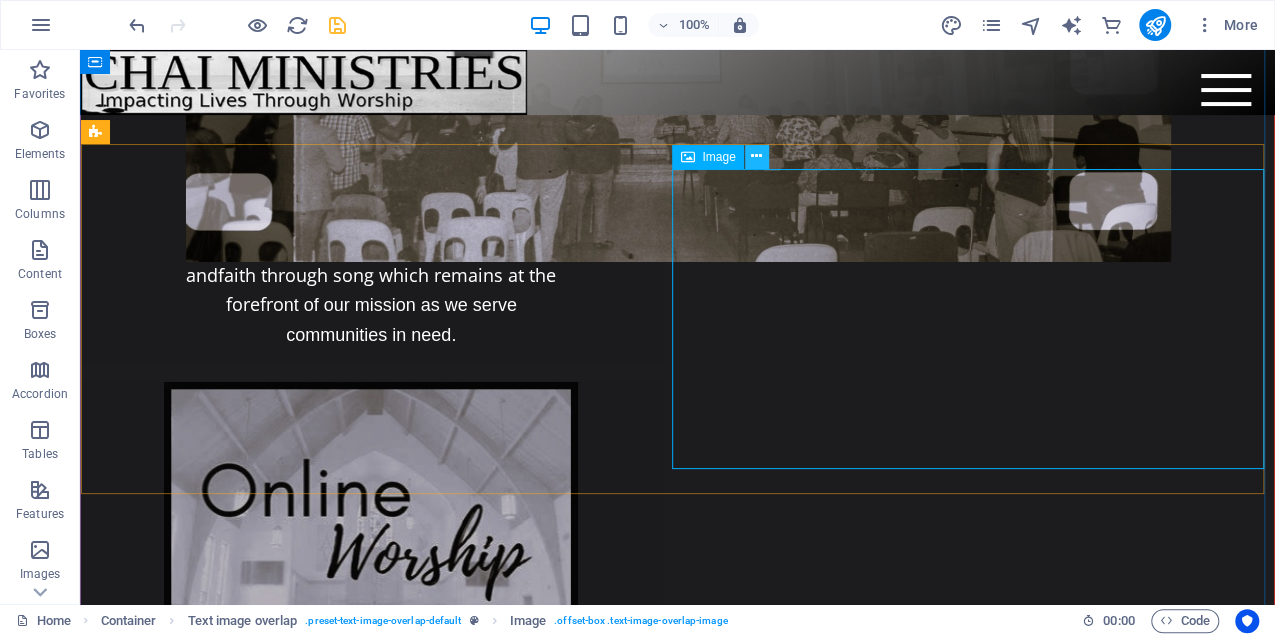 click at bounding box center (757, 157) 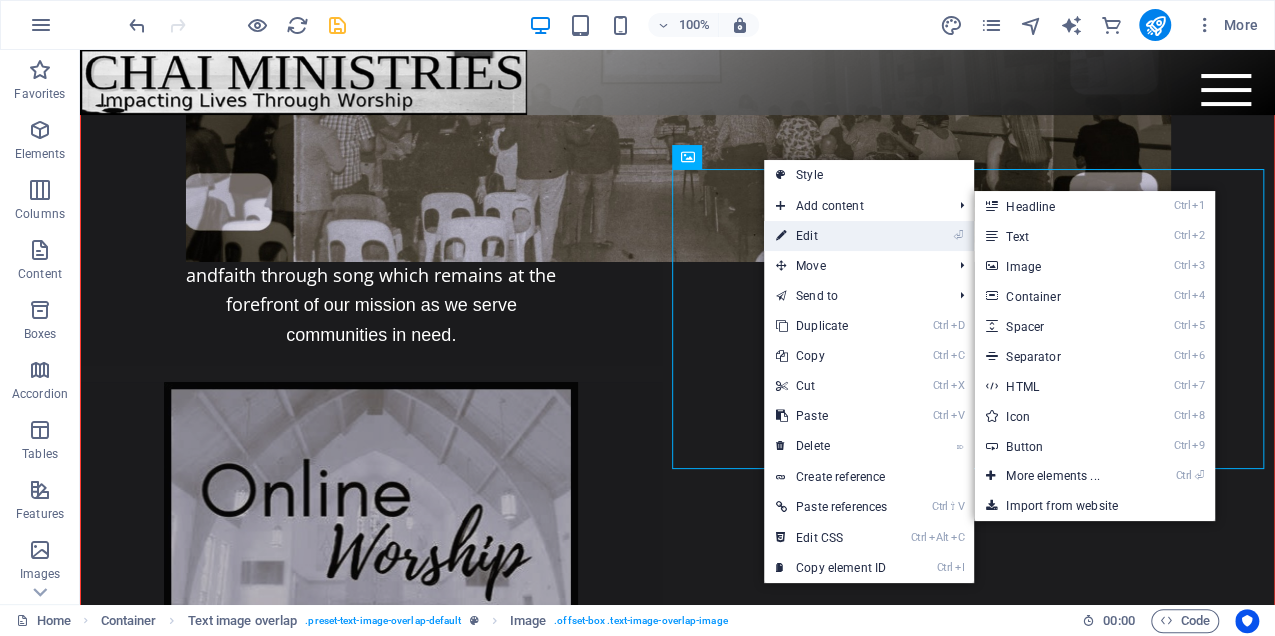 click on "⏎  Edit" at bounding box center (831, 236) 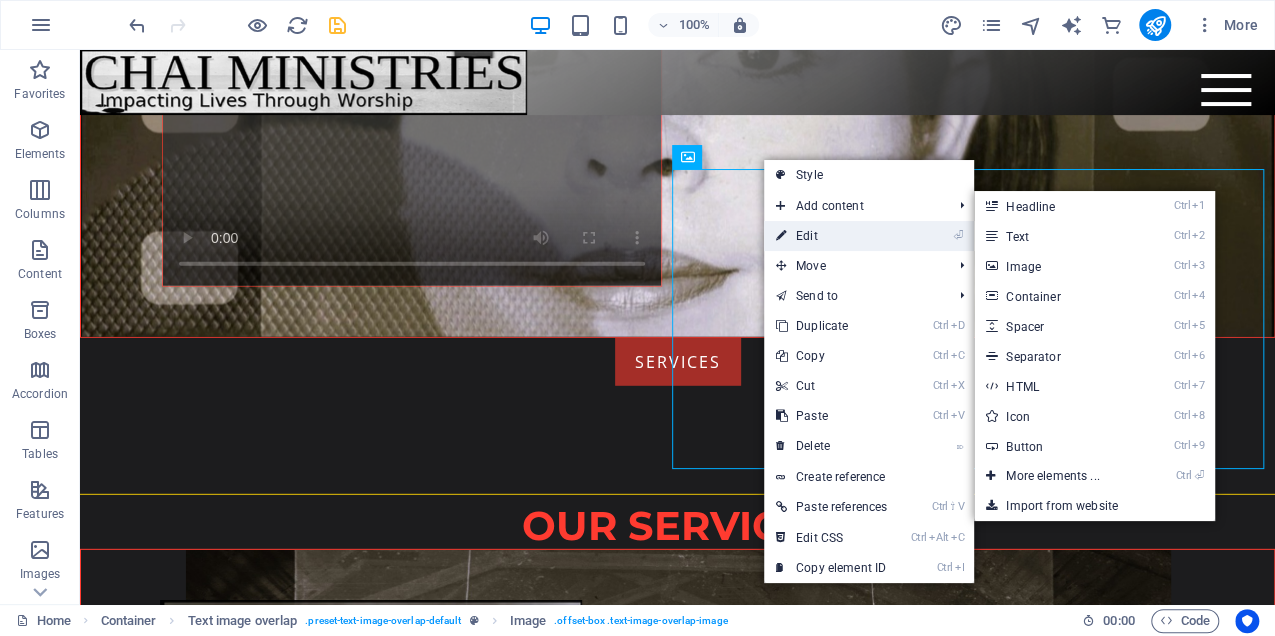 select on "px" 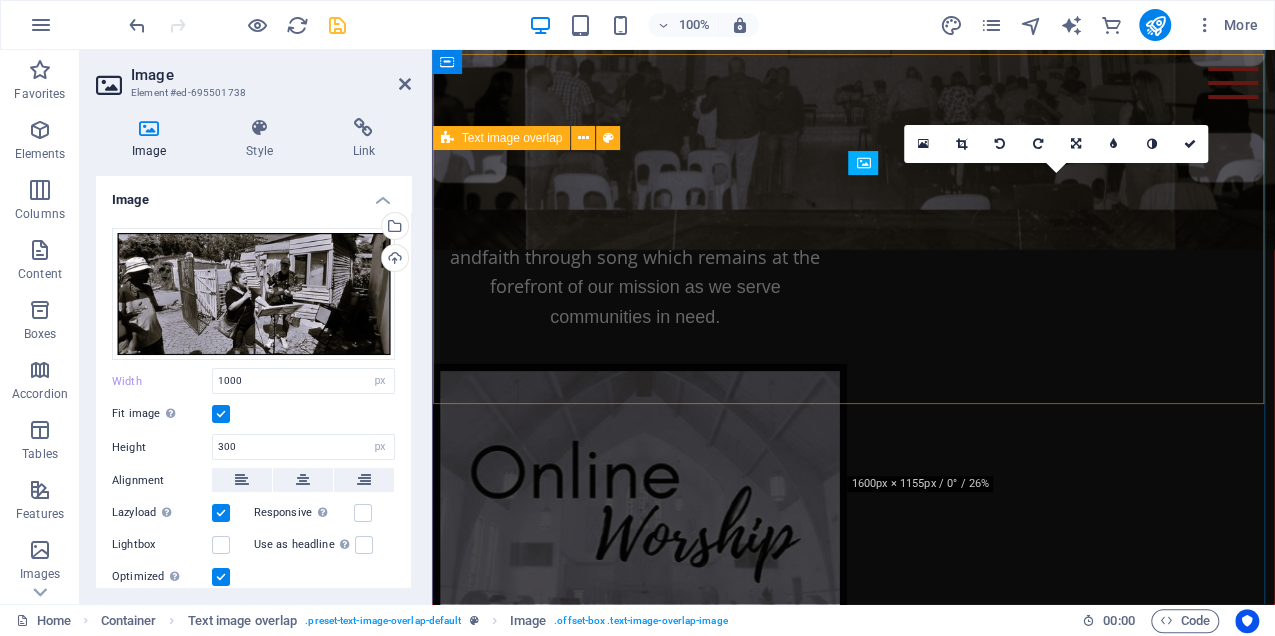 scroll, scrollTop: 6590, scrollLeft: 0, axis: vertical 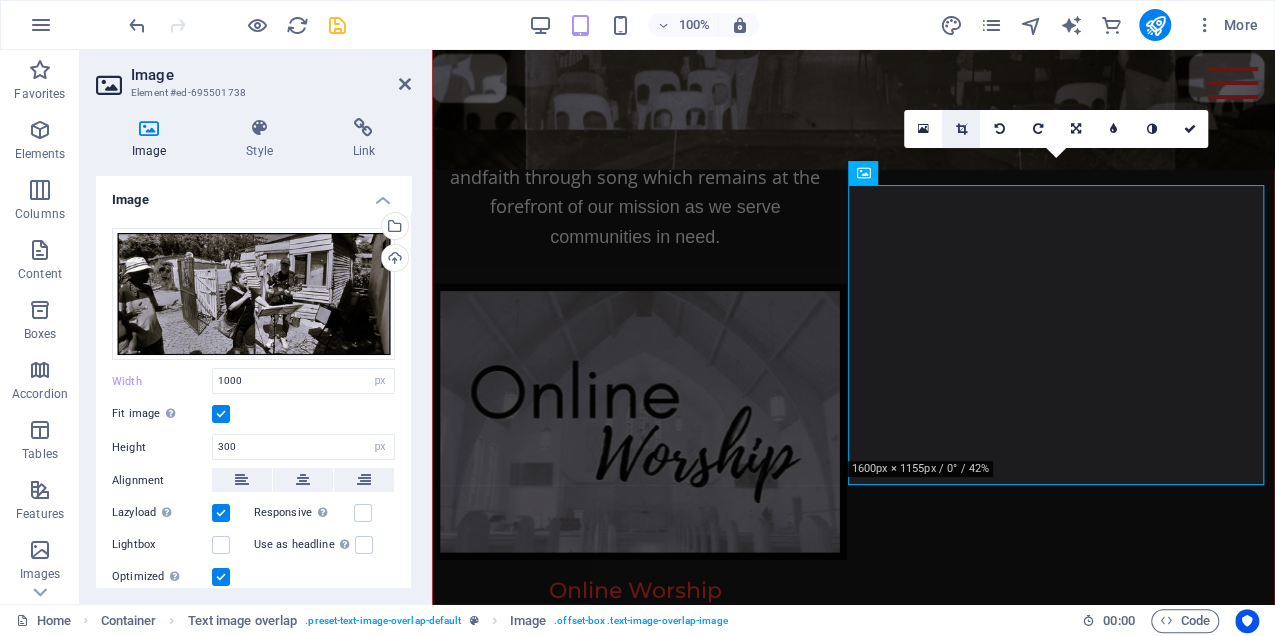 click at bounding box center [961, 129] 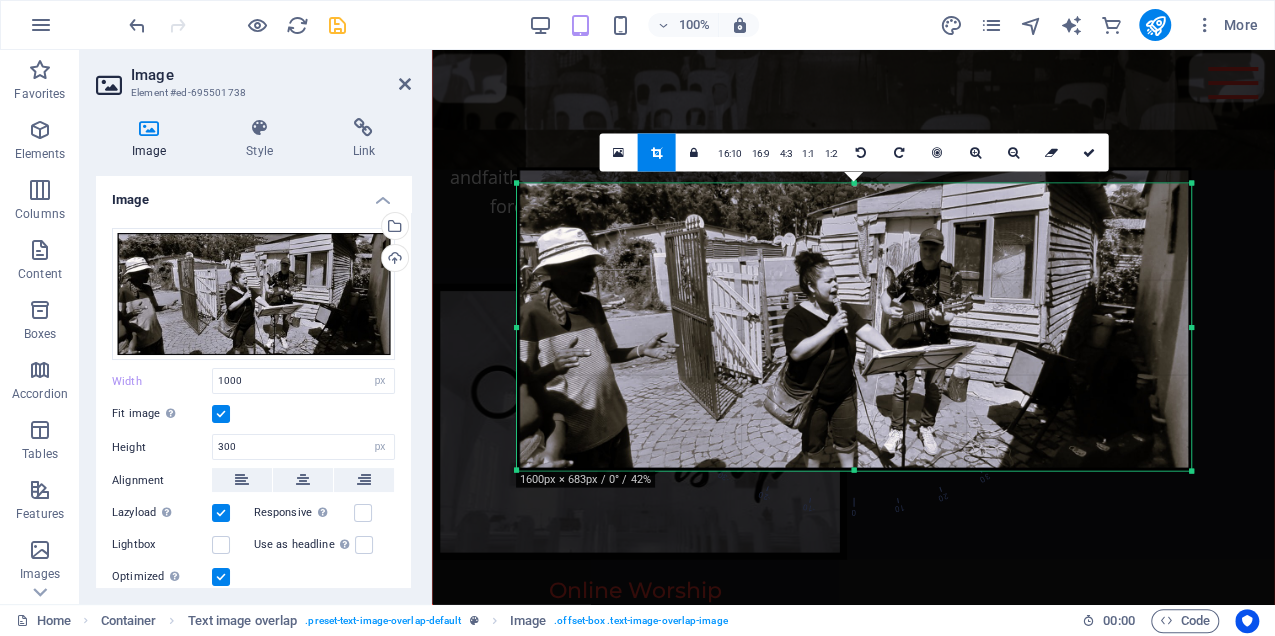 drag, startPoint x: 520, startPoint y: 176, endPoint x: 560, endPoint y: 192, distance: 43.081318 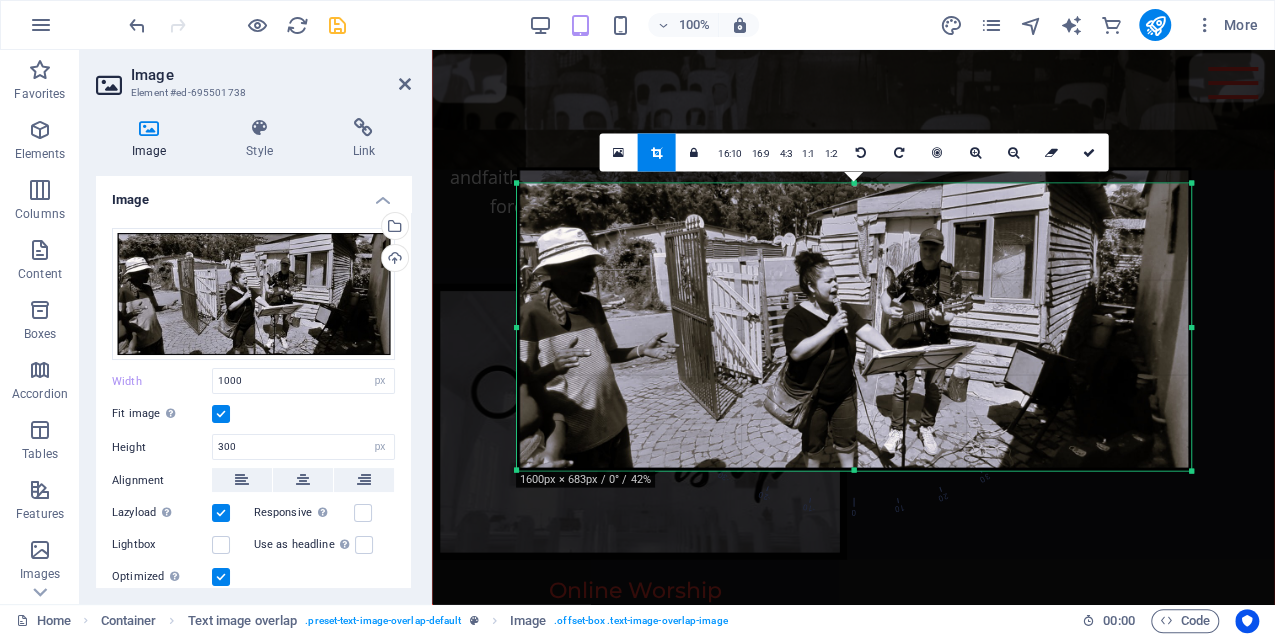 click on "180 170 160 150 140 130 120 110 100 90 80 70 60 50 40 30 20 10 0 -10 -20 -30 -40 -50 -60 -70 -80 -90 -100 -110 -120 -130 -140 -150 -160 -170 1600px × 683px / 0° / 42% 16:10 16:9 4:3 1:1 1:2 0" at bounding box center [853, 326] 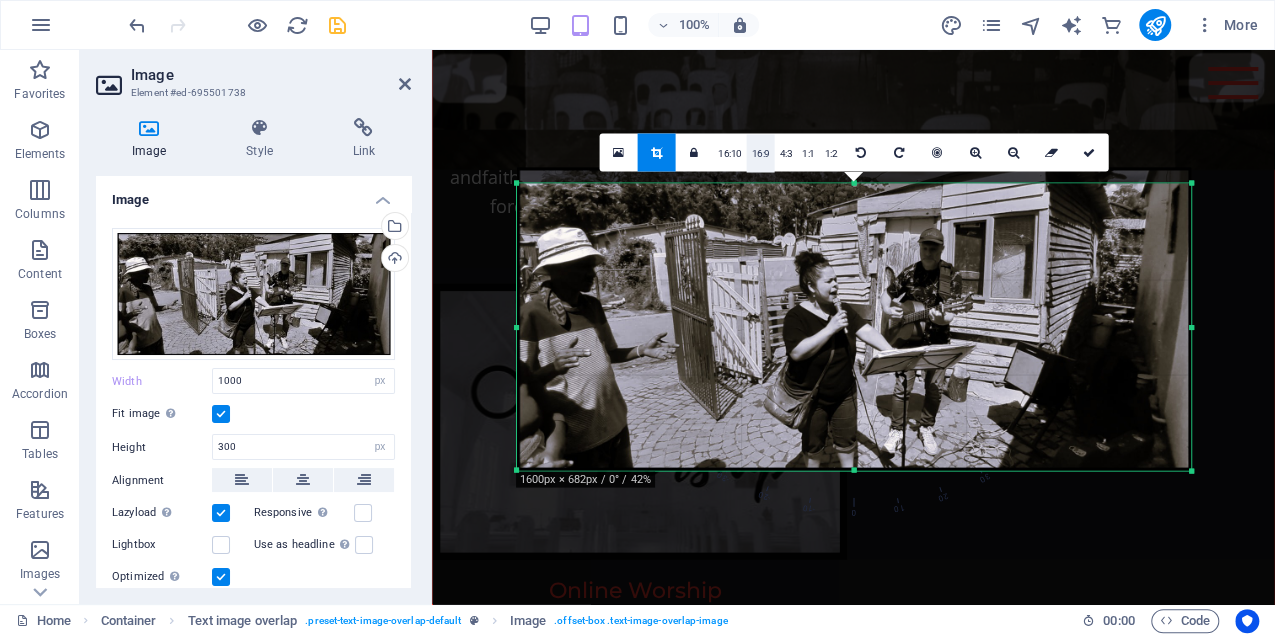 click on "16:9" at bounding box center (761, 153) 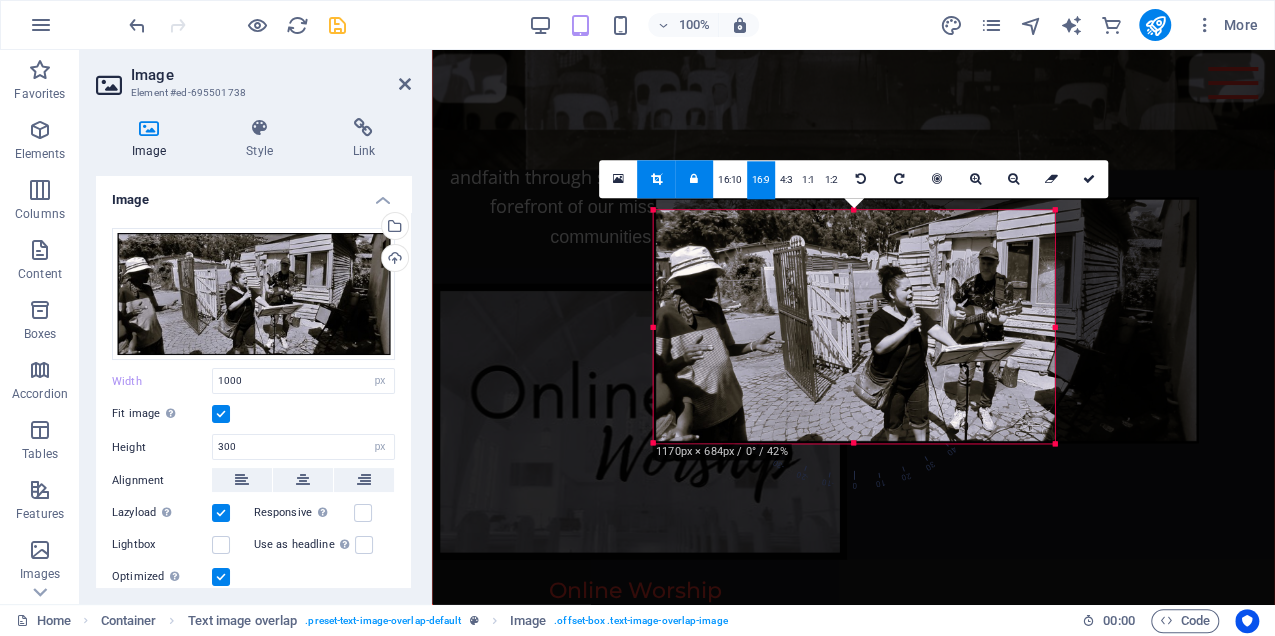 drag, startPoint x: 1111, startPoint y: 472, endPoint x: 1000, endPoint y: 418, distance: 123.43824 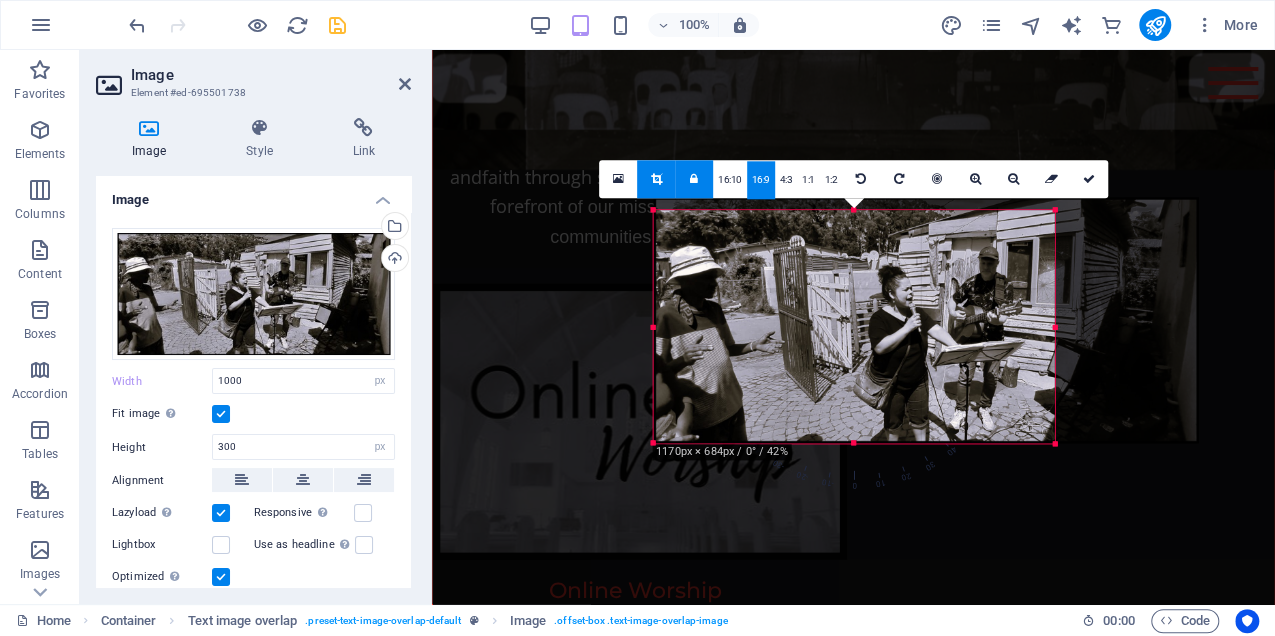 click on "180 170 160 150 140 130 120 110 100 90 80 70 60 50 40 30 20 10 0 -10 -20 -30 -40 -50 -60 -70 -80 -90 -100 -110 -120 -130 -140 -150 -160 -170 1170px × 684px / 0° / 42% 16:10 16:9 4:3 1:1 1:2 0" at bounding box center [853, 326] 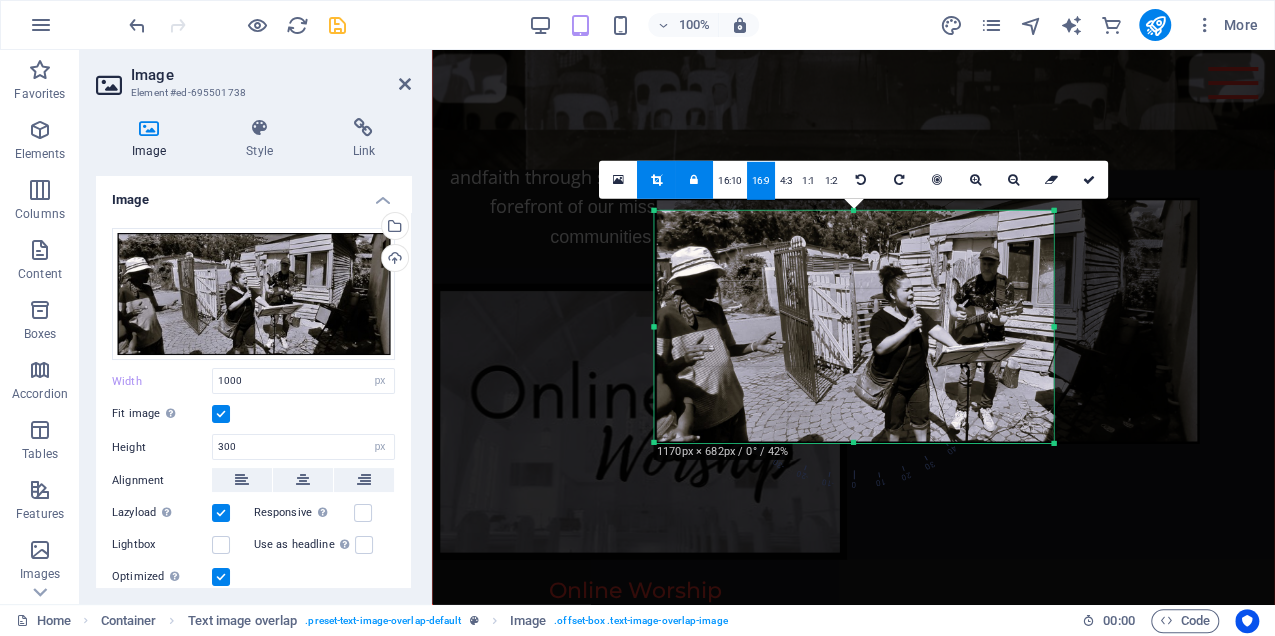 click at bounding box center (927, 321) 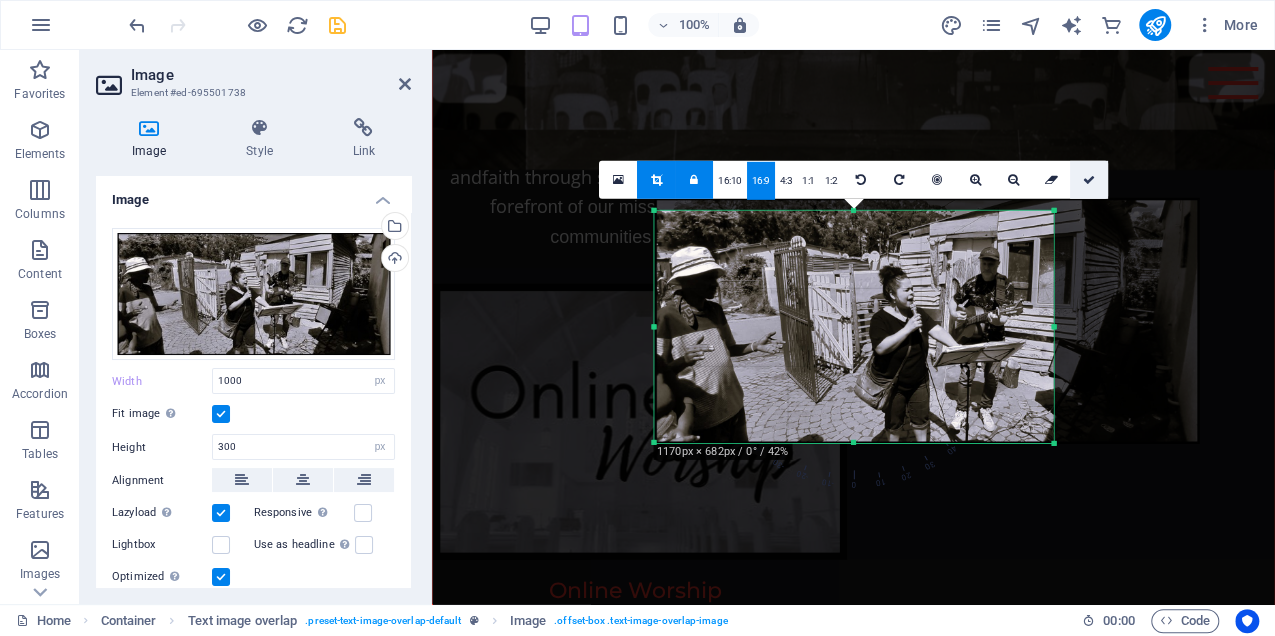 click at bounding box center [1089, 180] 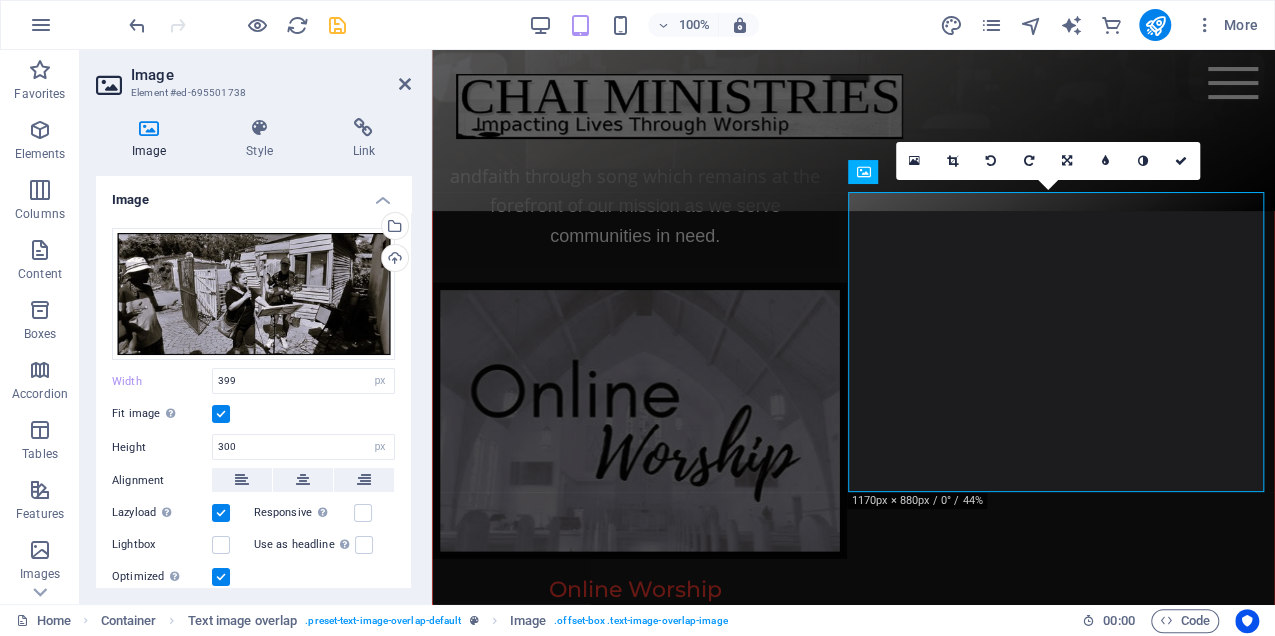 scroll, scrollTop: 6492, scrollLeft: 0, axis: vertical 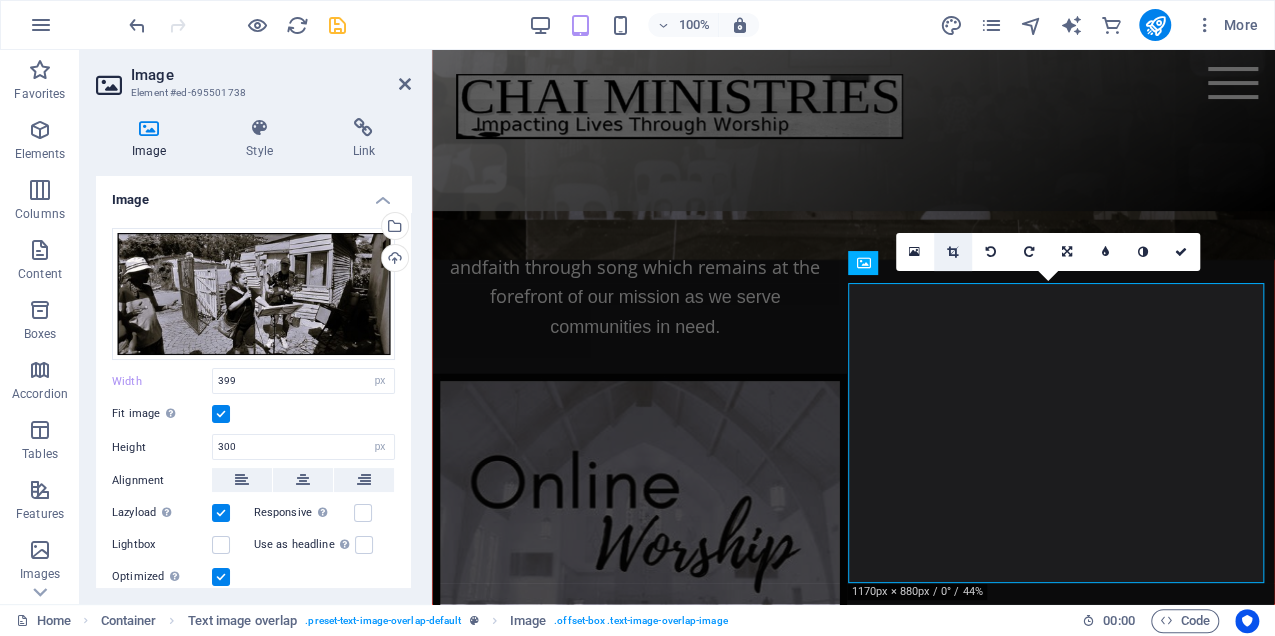 click at bounding box center (952, 252) 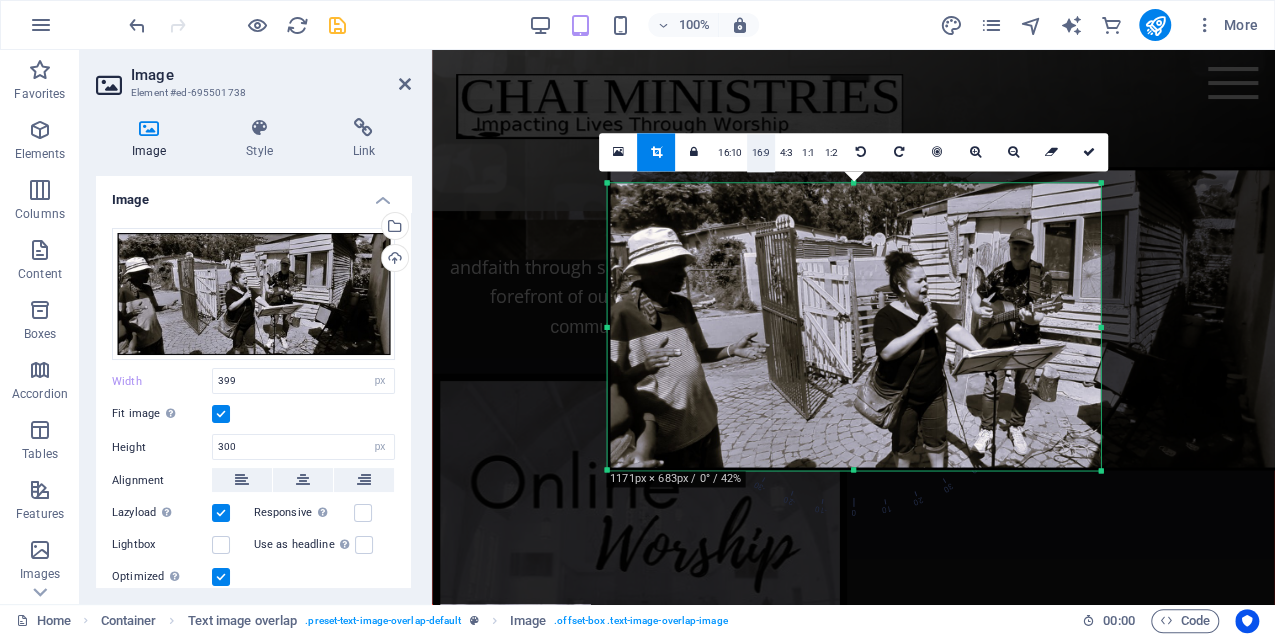 click on "16:9" at bounding box center (760, 153) 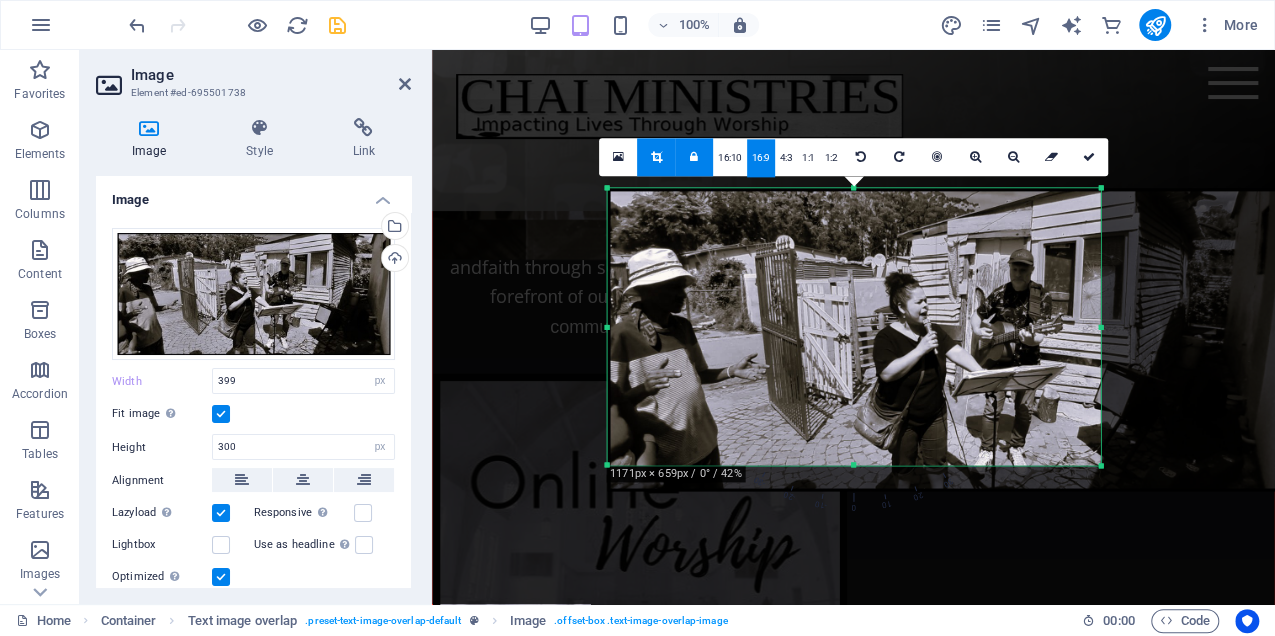 click at bounding box center [944, 339] 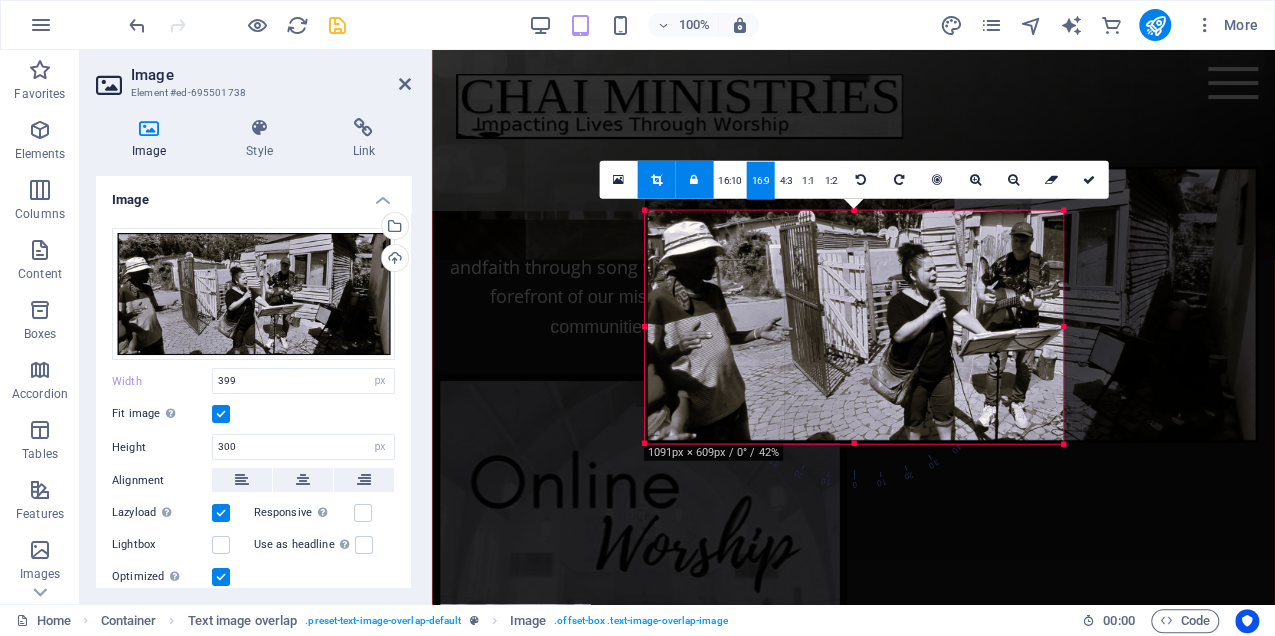 drag, startPoint x: 1100, startPoint y: 190, endPoint x: 1025, endPoint y: 234, distance: 86.95401 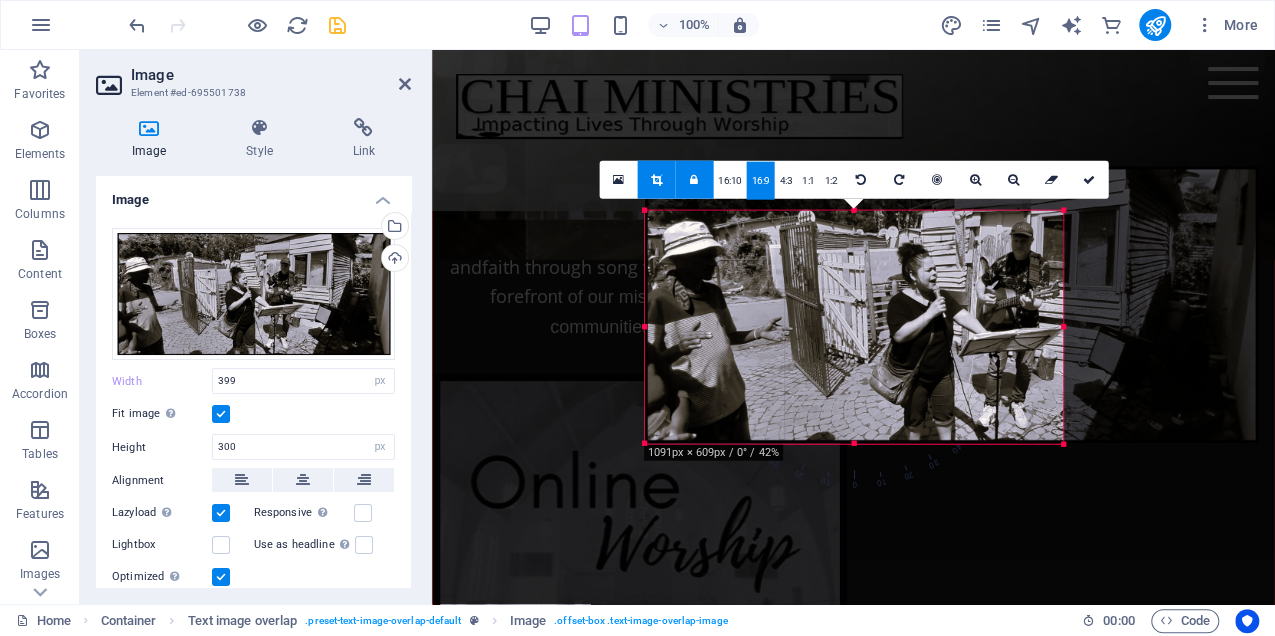click on "180 170 160 150 140 130 120 110 100 90 80 70 60 50 40 30 20 10 0 -10 -20 -30 -40 -50 -60 -70 -80 -90 -100 -110 -120 -130 -140 -150 -160 -170 1091px × 609px / 0° / 42% 16:10 16:9 4:3 1:1 1:2 0" at bounding box center (853, 327) 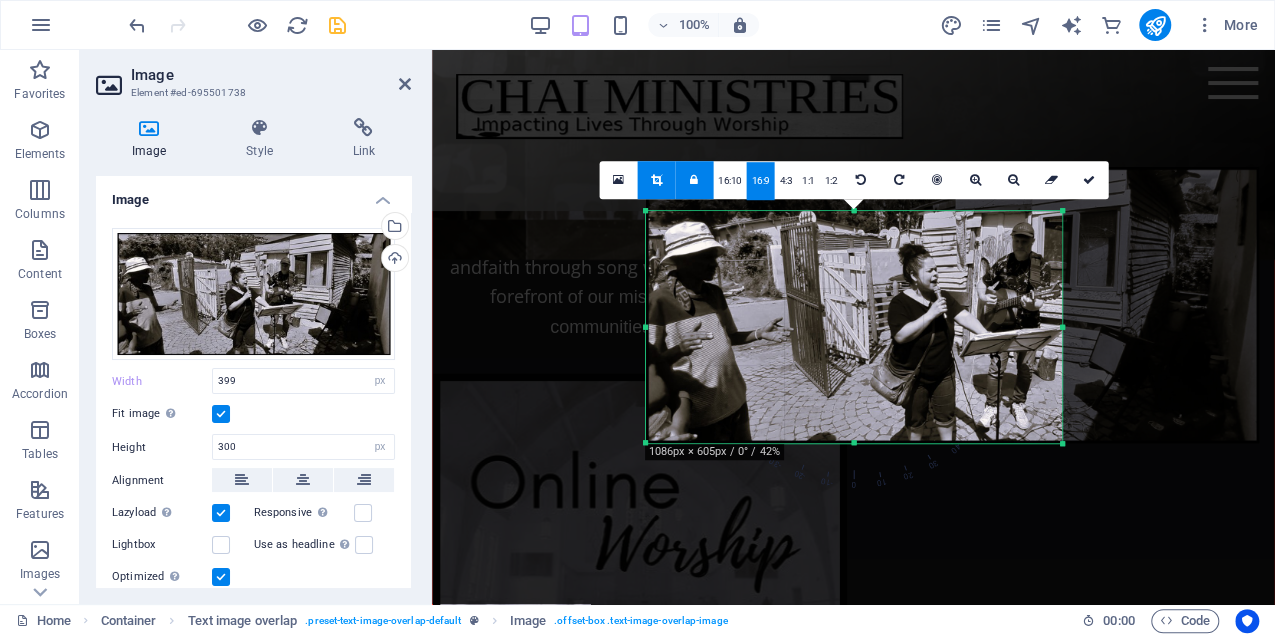 click at bounding box center (694, 180) 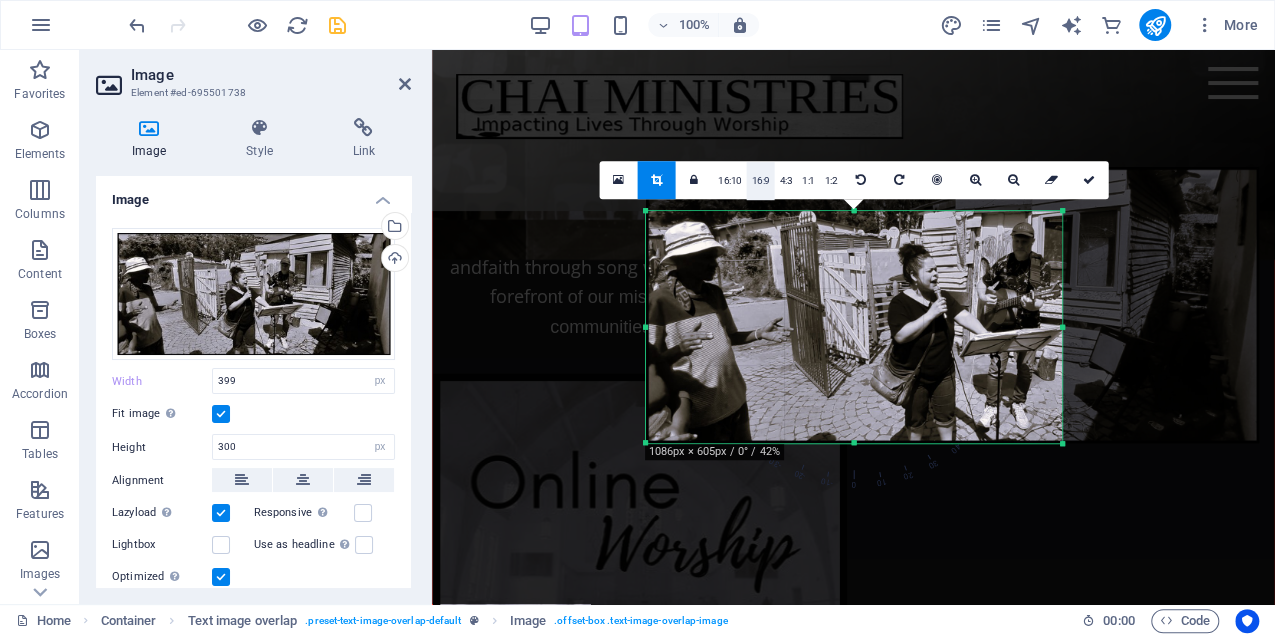 click on "16:9" at bounding box center [761, 181] 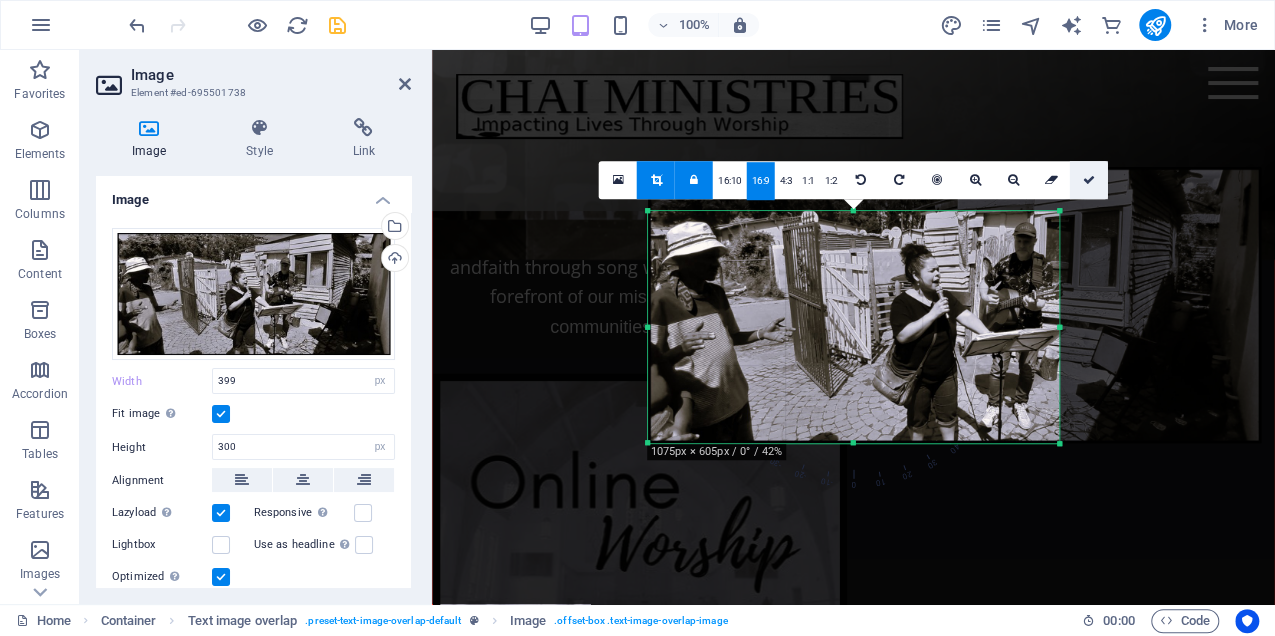 click at bounding box center [1089, 180] 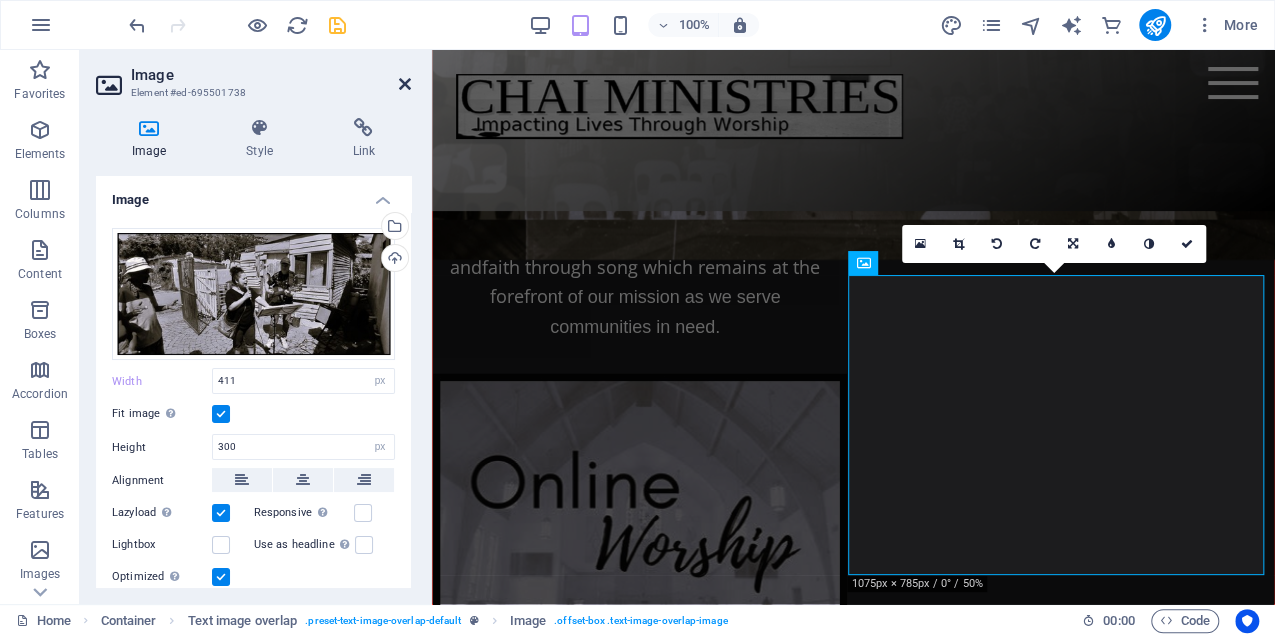 click on "Image Element #ed-695501738 Image Style Link Image Drag files here, click to choose files or select files from Files or our free stock photos & videos Select files from the file manager, stock photos, or upload file(s) Upload Width 411 Default auto px rem % em vh vw Fit image Automatically fit image to a fixed width and height Height 300 Default auto px Alignment Lazyload Loading images after the page loads improves page speed. Responsive Automatically load retina image and smartphone optimized sizes. Lightbox Use as headline The image will be wrapped in an H1 headline tag. Useful for giving alternative text the weight of an H1 headline, e.g. for the logo. Leave unchecked if uncertain. Optimized Images are compressed to improve page speed. Position Direction Custom X offset 50 px rem % vh vw Y offset 50 px rem % vh vw Text Float No float Image left Image right Determine how text should behave around the image. Text Alternative text Image caption Paragraph Format Normal Heading 1 Heading 2 Heading 3 Heading 4" at bounding box center [256, 327] 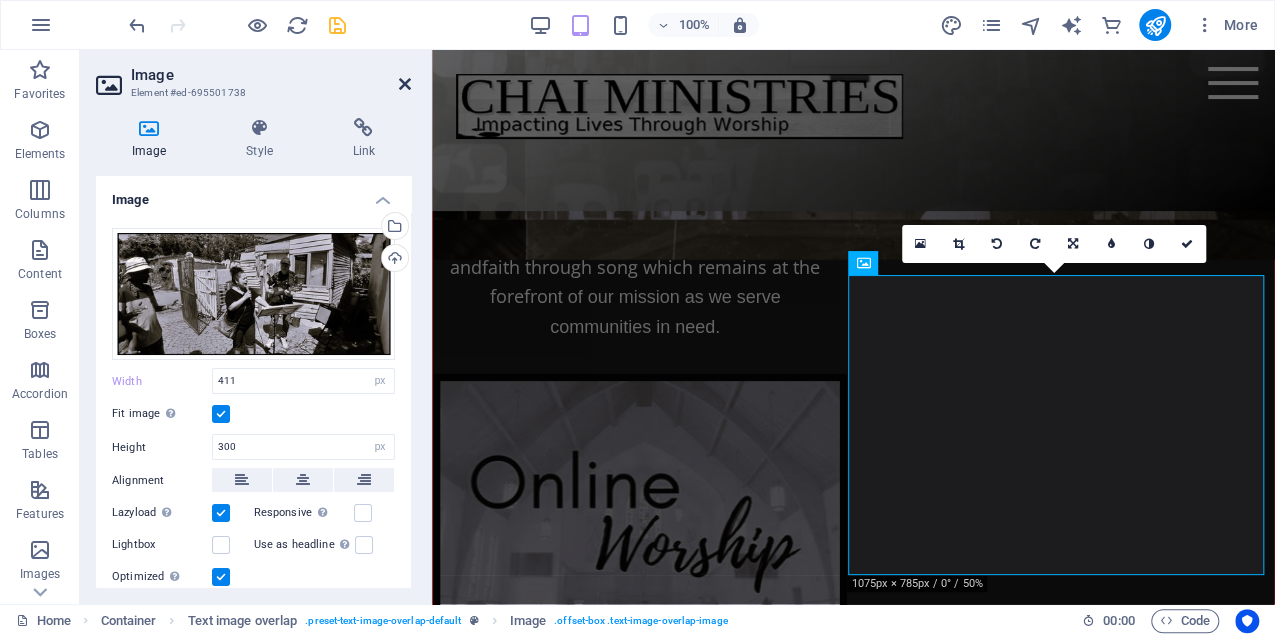click at bounding box center (405, 84) 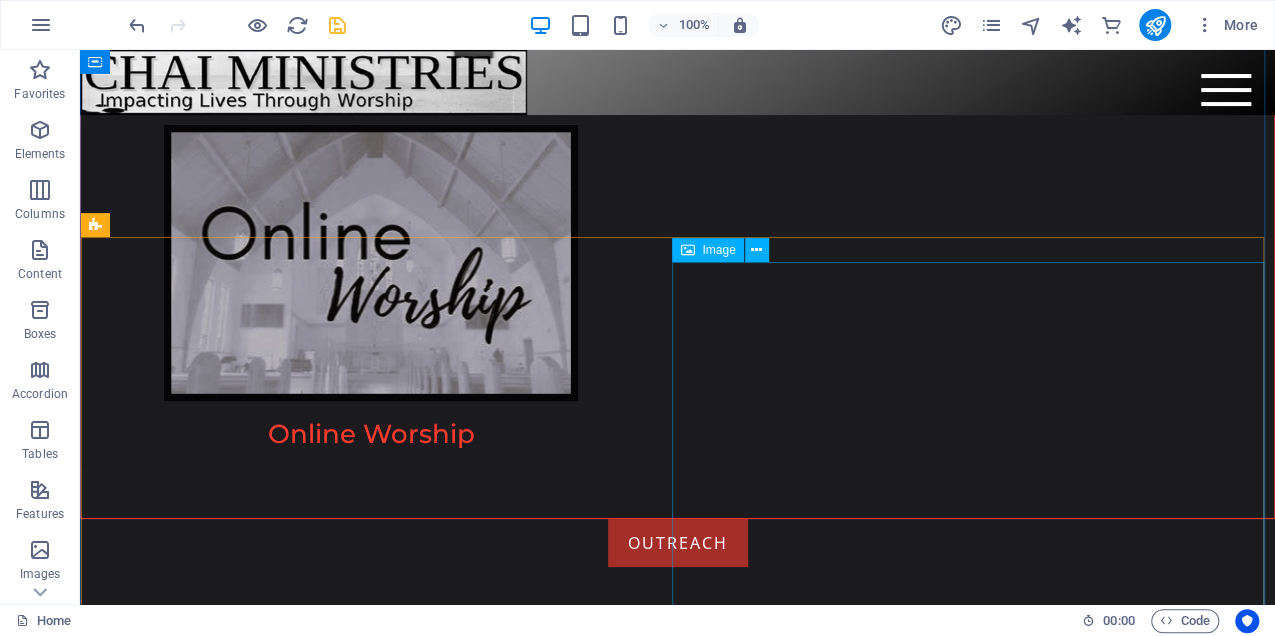 scroll, scrollTop: 7409, scrollLeft: 0, axis: vertical 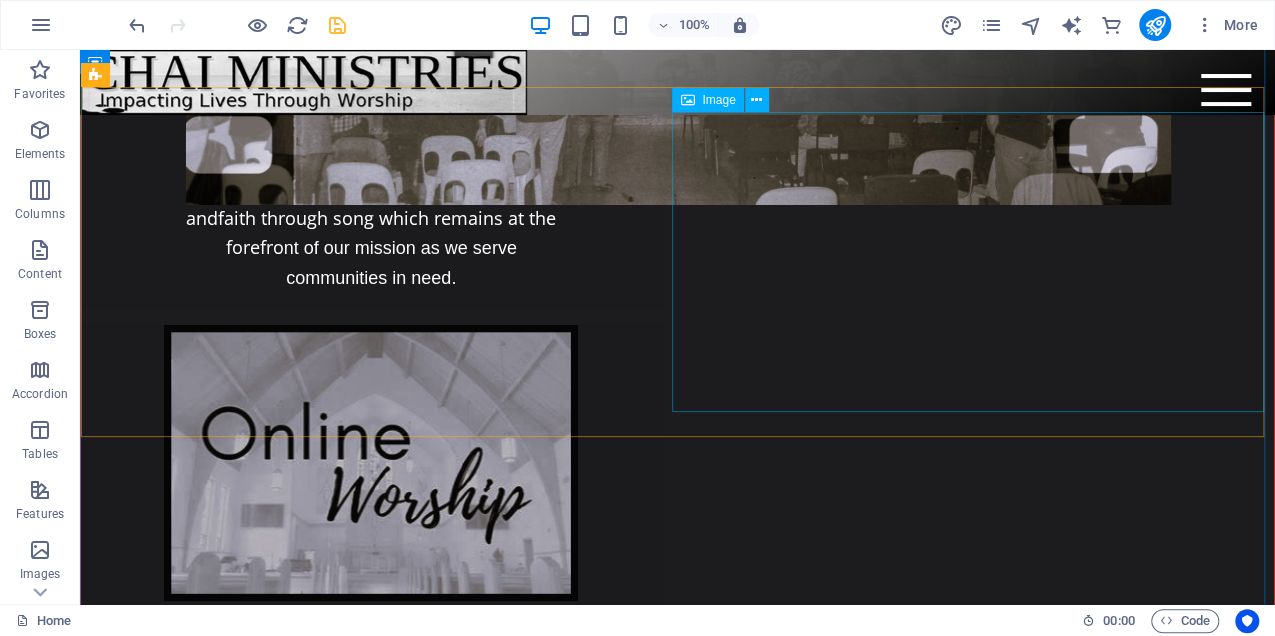 click at bounding box center (677, 1932) 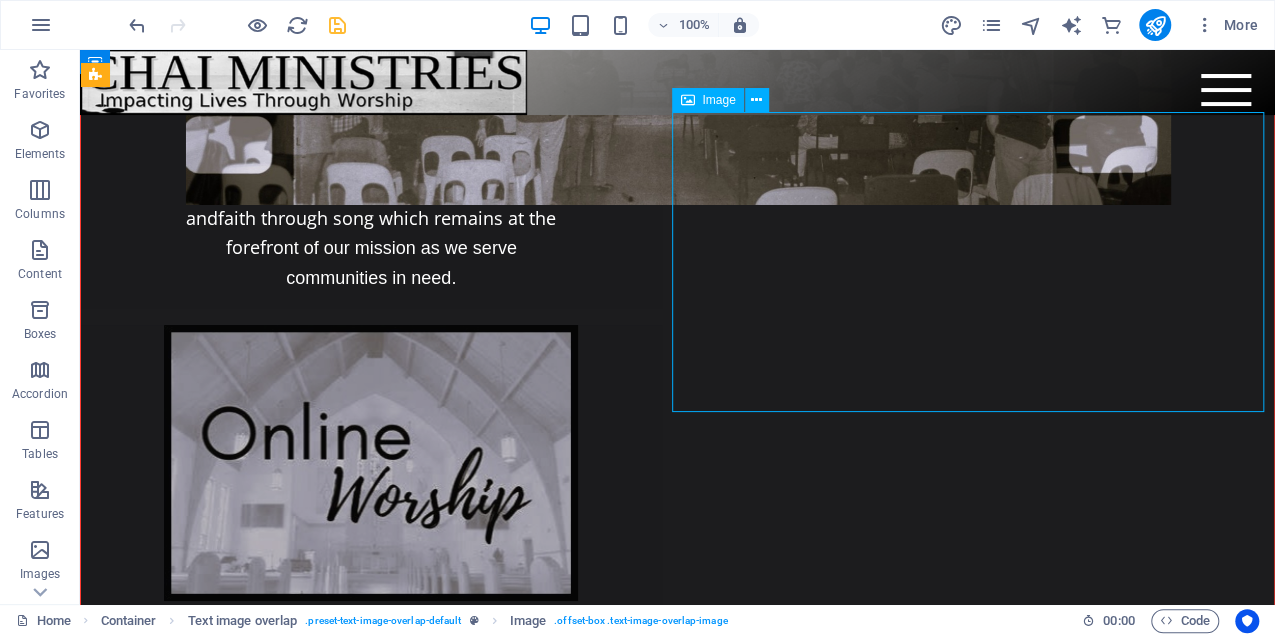 click at bounding box center [677, 1932] 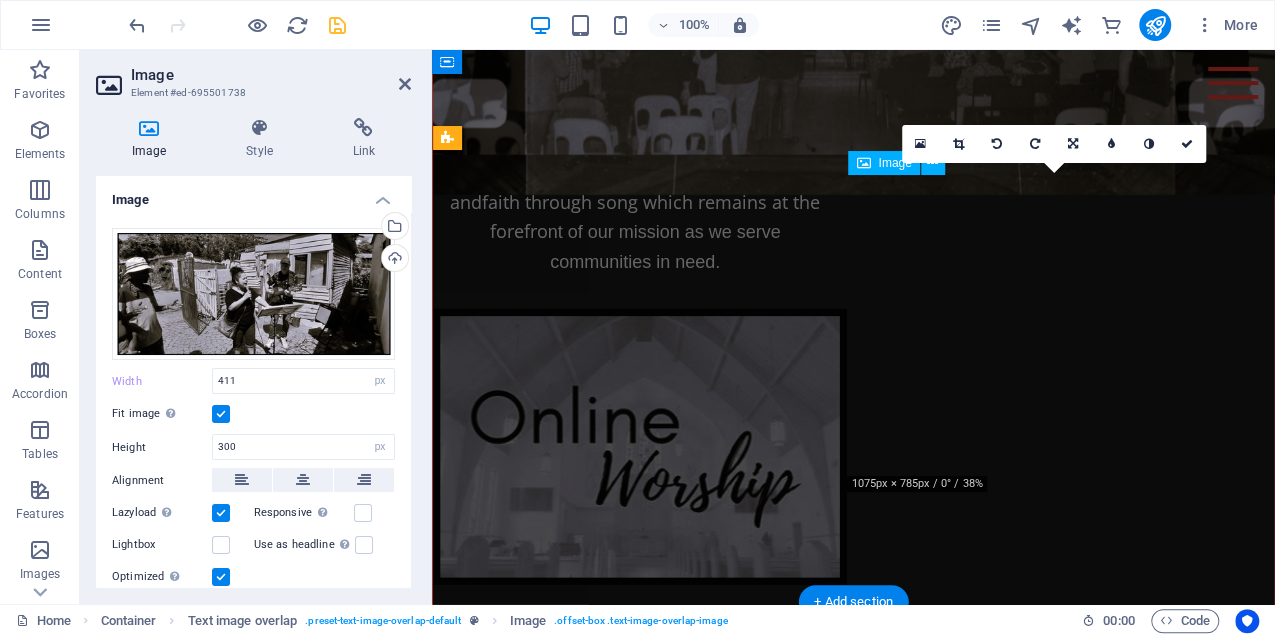 scroll, scrollTop: 6590, scrollLeft: 0, axis: vertical 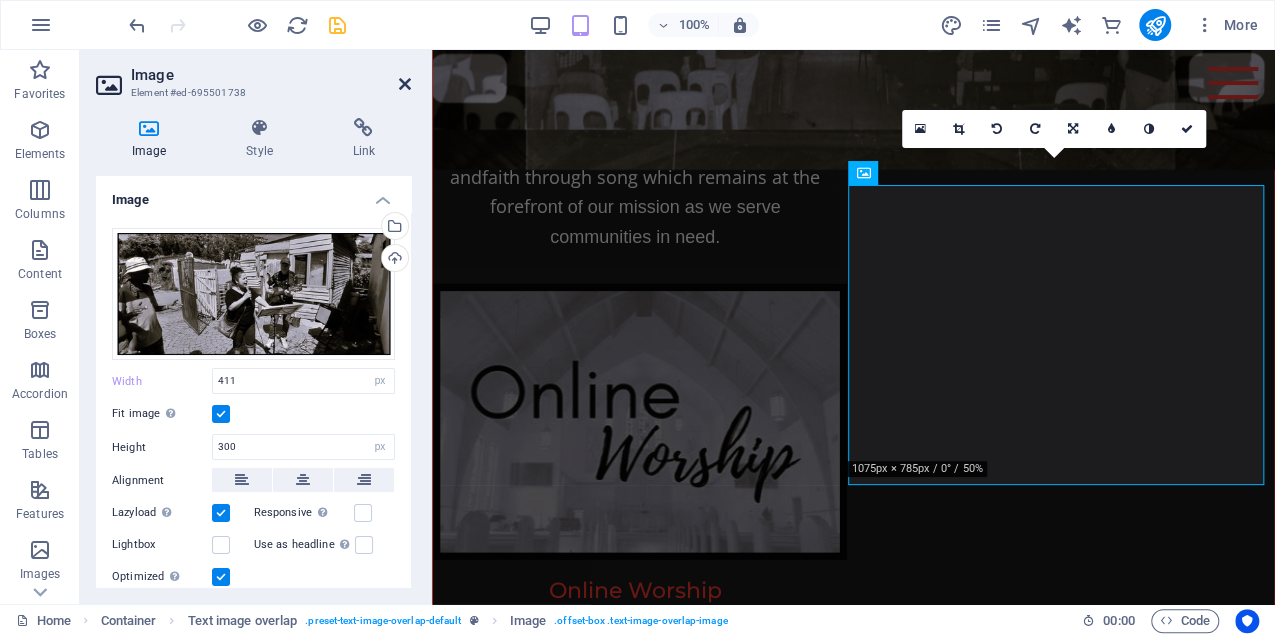 click at bounding box center (405, 84) 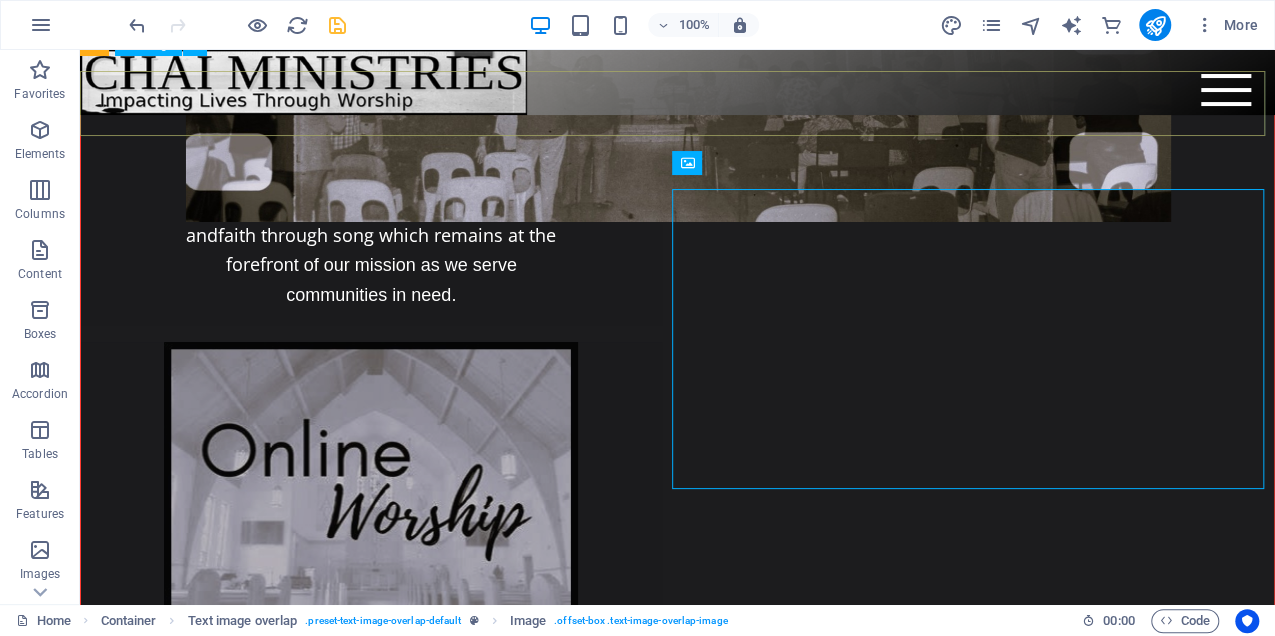 scroll, scrollTop: 7352, scrollLeft: 0, axis: vertical 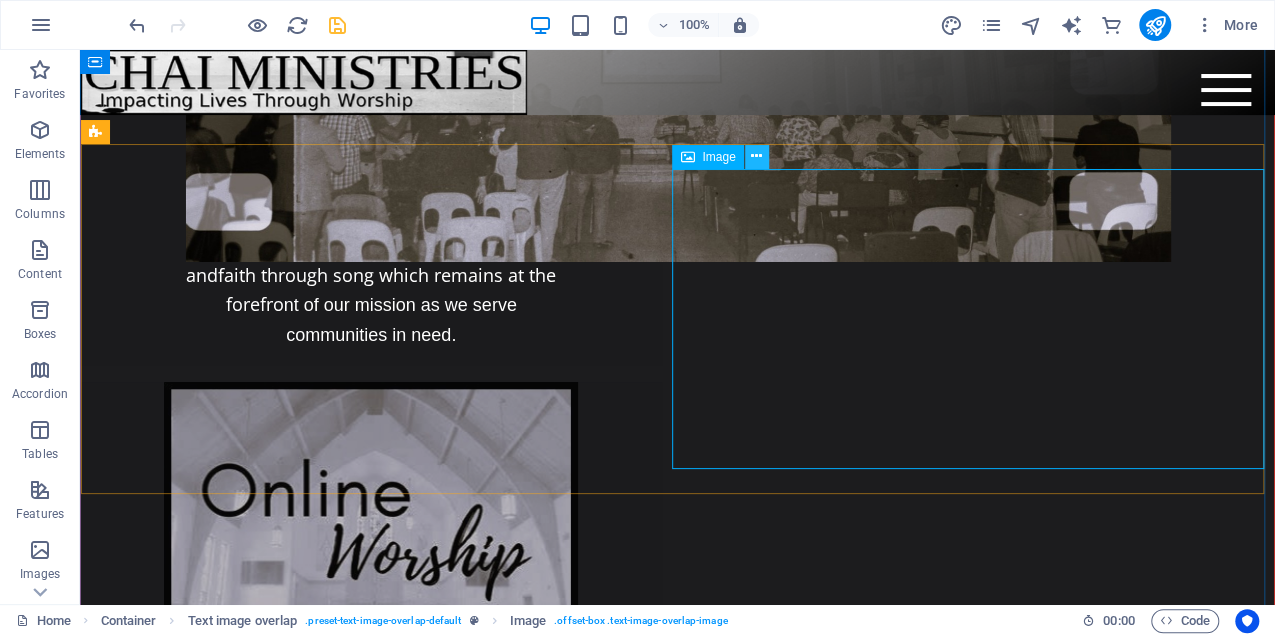click at bounding box center (756, 156) 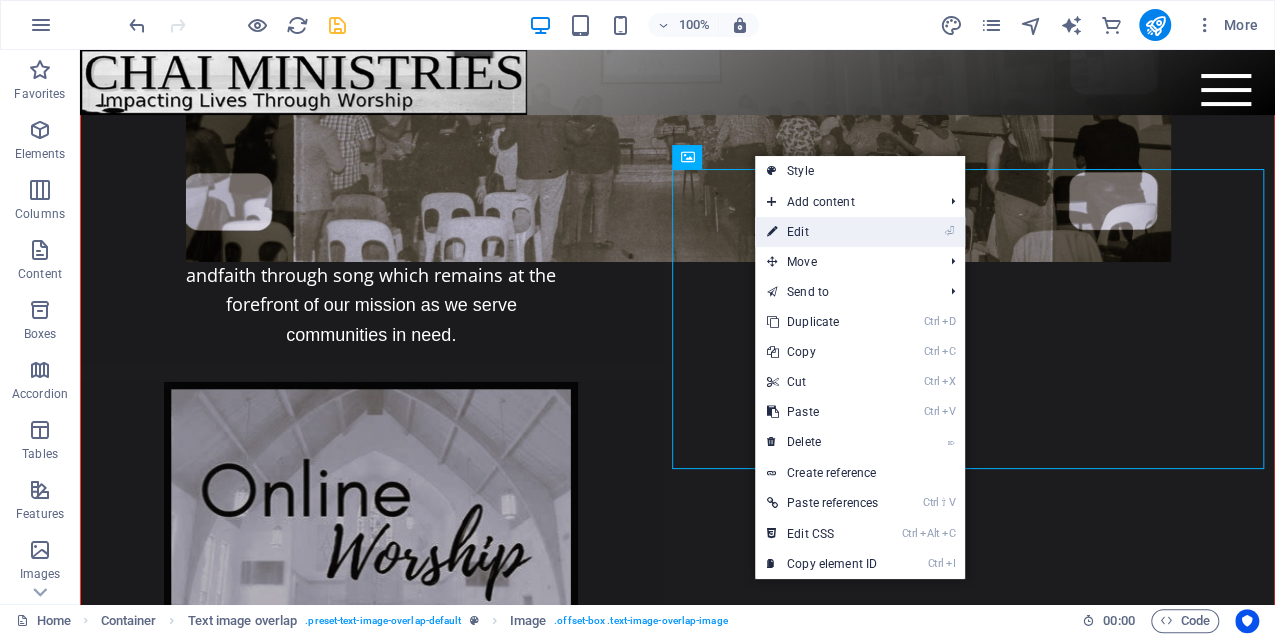click on "⏎  Edit" at bounding box center [822, 232] 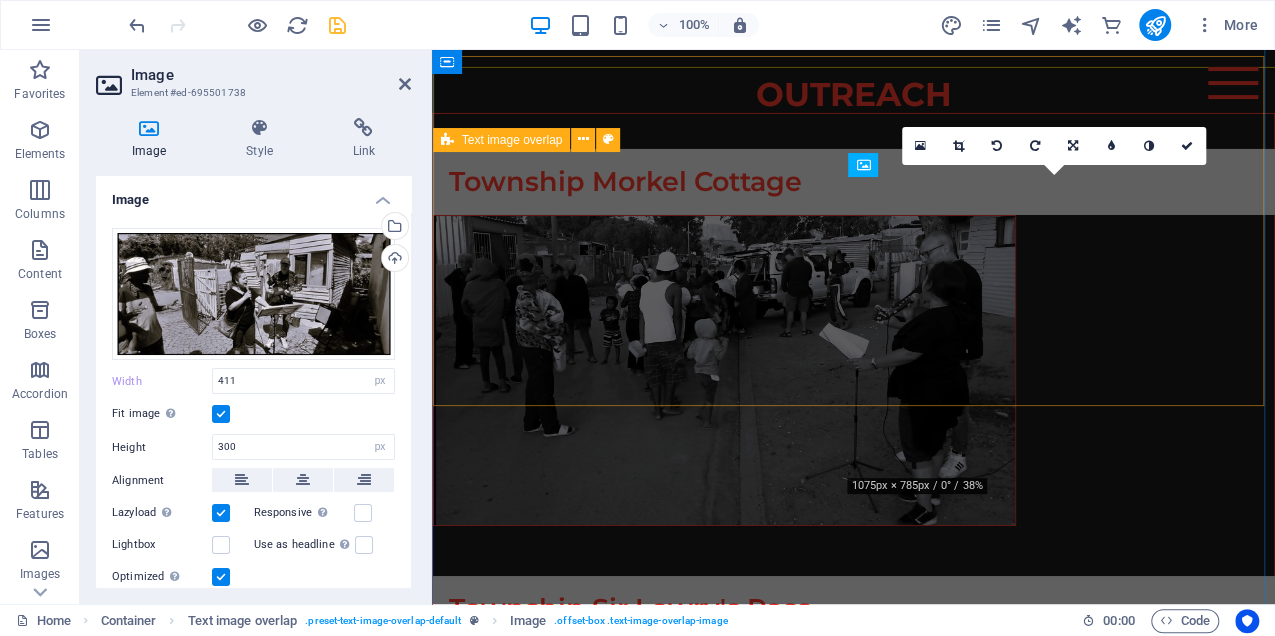 scroll, scrollTop: 6590, scrollLeft: 0, axis: vertical 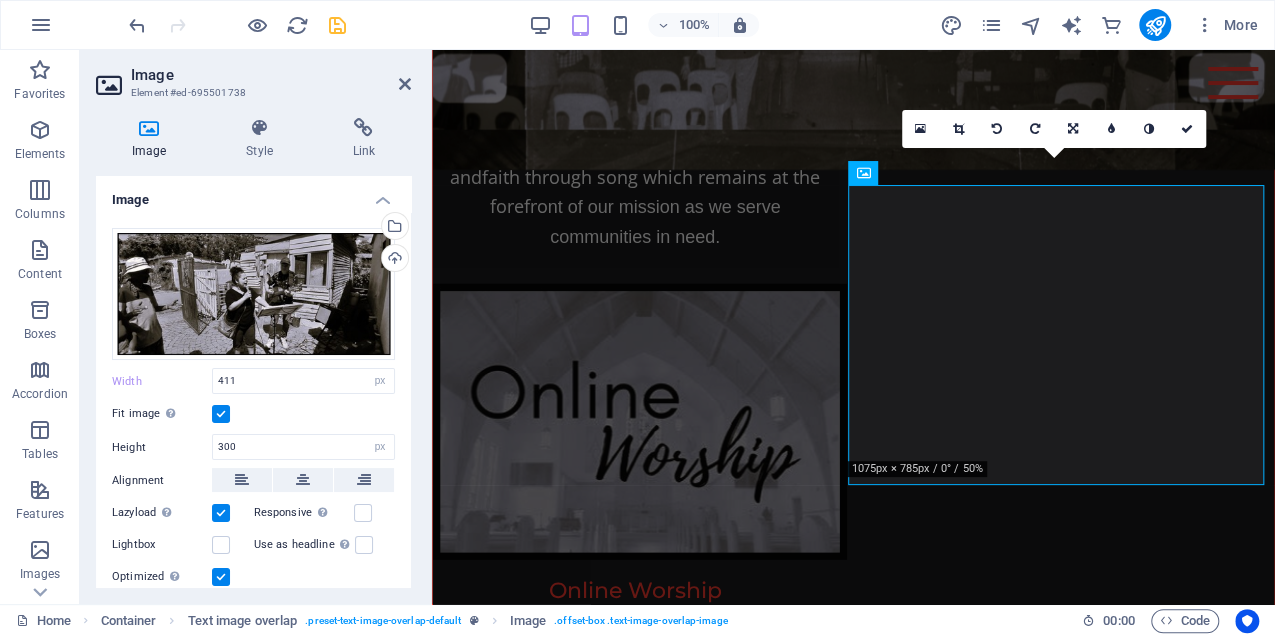 click at bounding box center [958, 129] 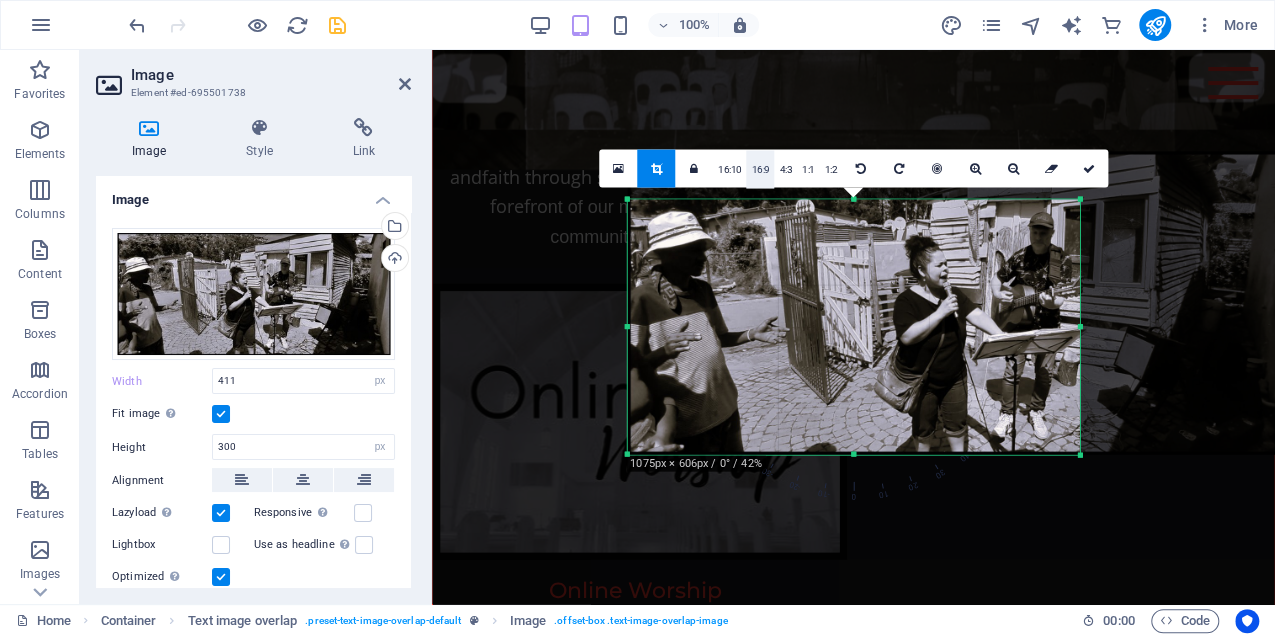 click on "16:9" at bounding box center [761, 170] 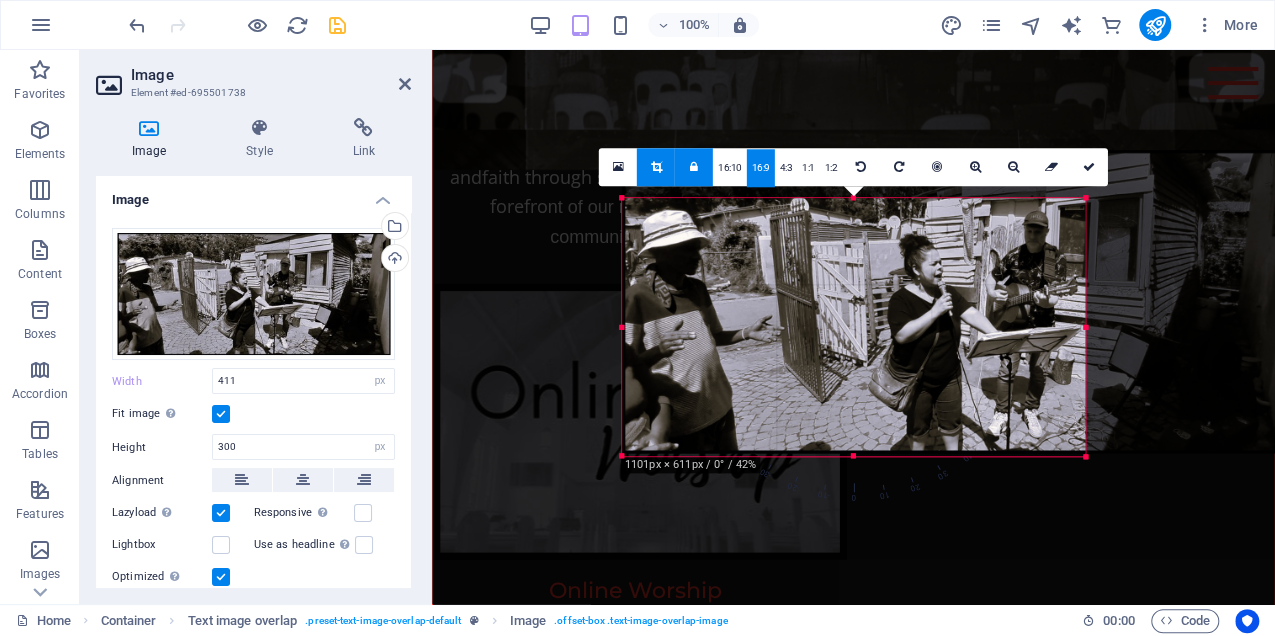 drag, startPoint x: 1080, startPoint y: 329, endPoint x: 1091, endPoint y: 330, distance: 11.045361 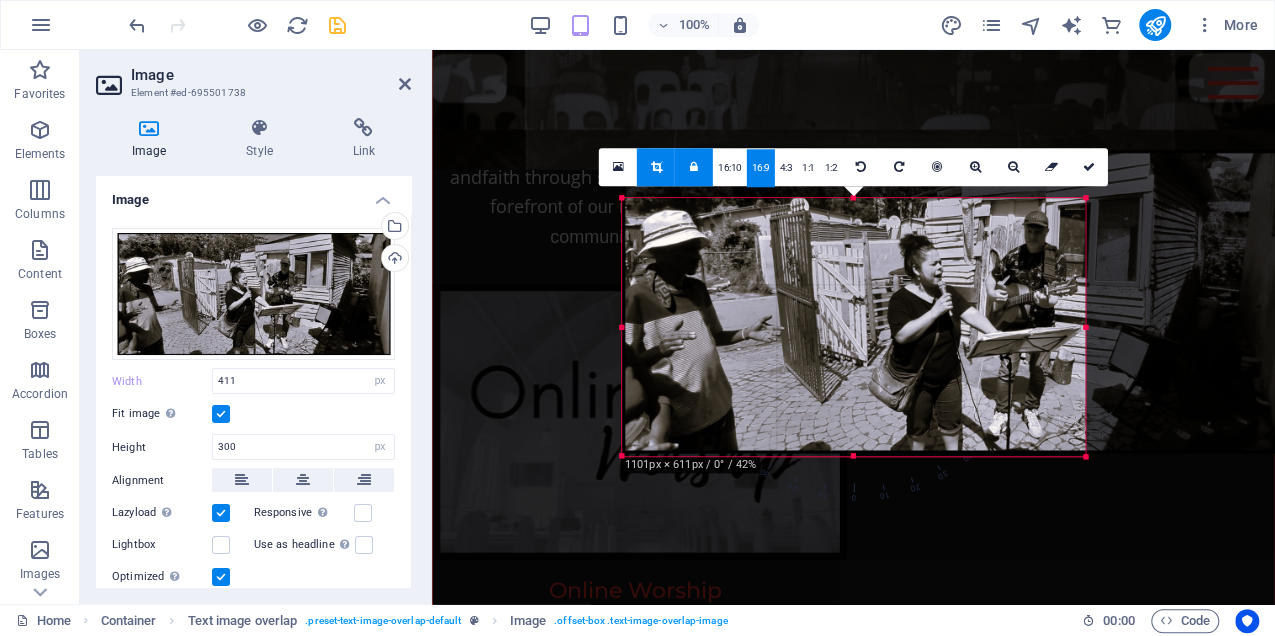 click on "180 170 160 150 140 130 120 110 100 90 80 70 60 50 40 30 20 10 0 -10 -20 -30 -40 -50 -60 -70 -80 -90 -100 -110 -120 -130 -140 -150 -160 -170 1101px × 611px / 0° / 42% 16:10 16:9 4:3 1:1 1:2 0" at bounding box center (854, 327) 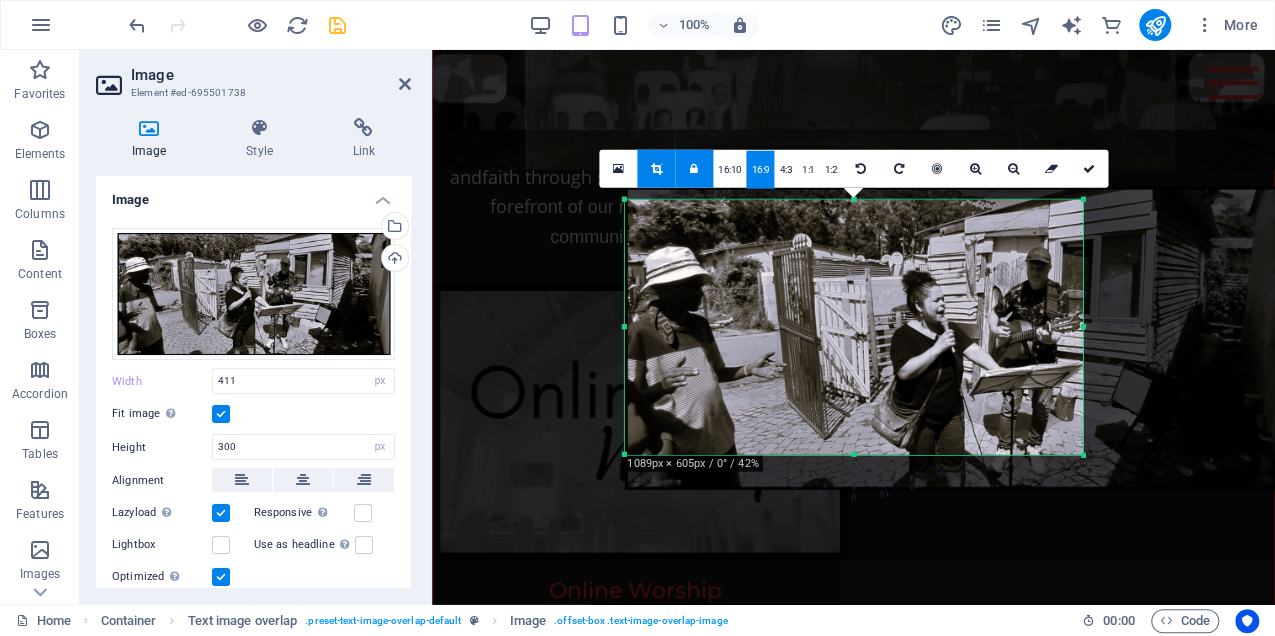 drag, startPoint x: 839, startPoint y: 301, endPoint x: 833, endPoint y: 336, distance: 35.510563 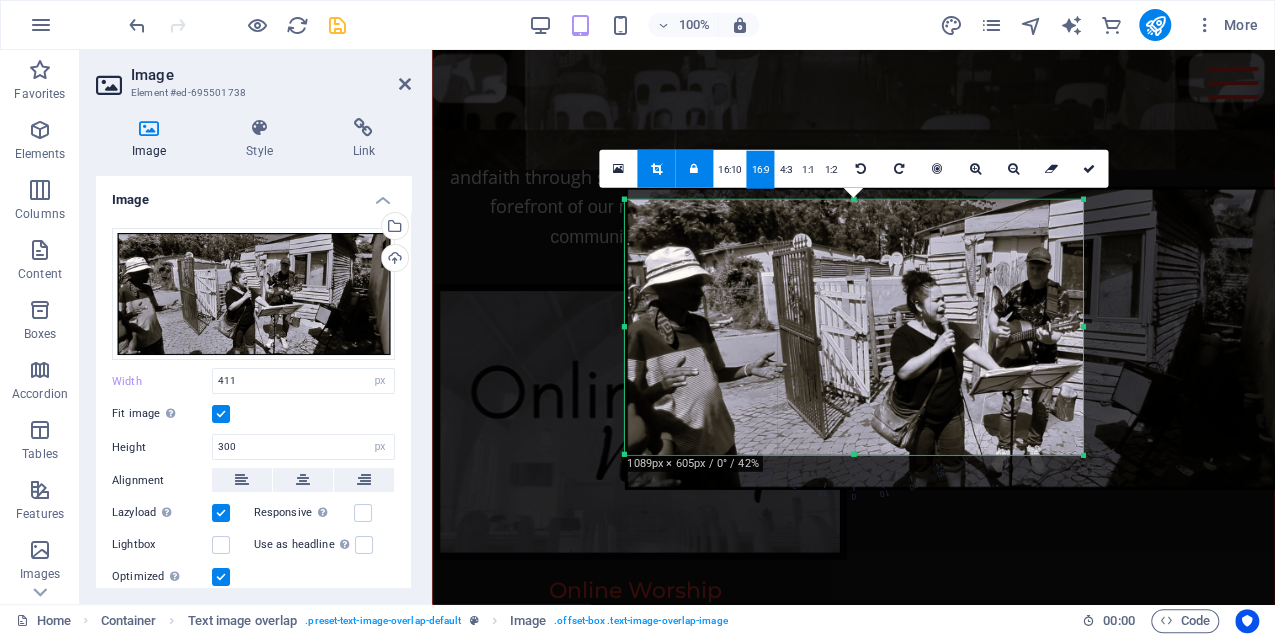 click at bounding box center (961, 337) 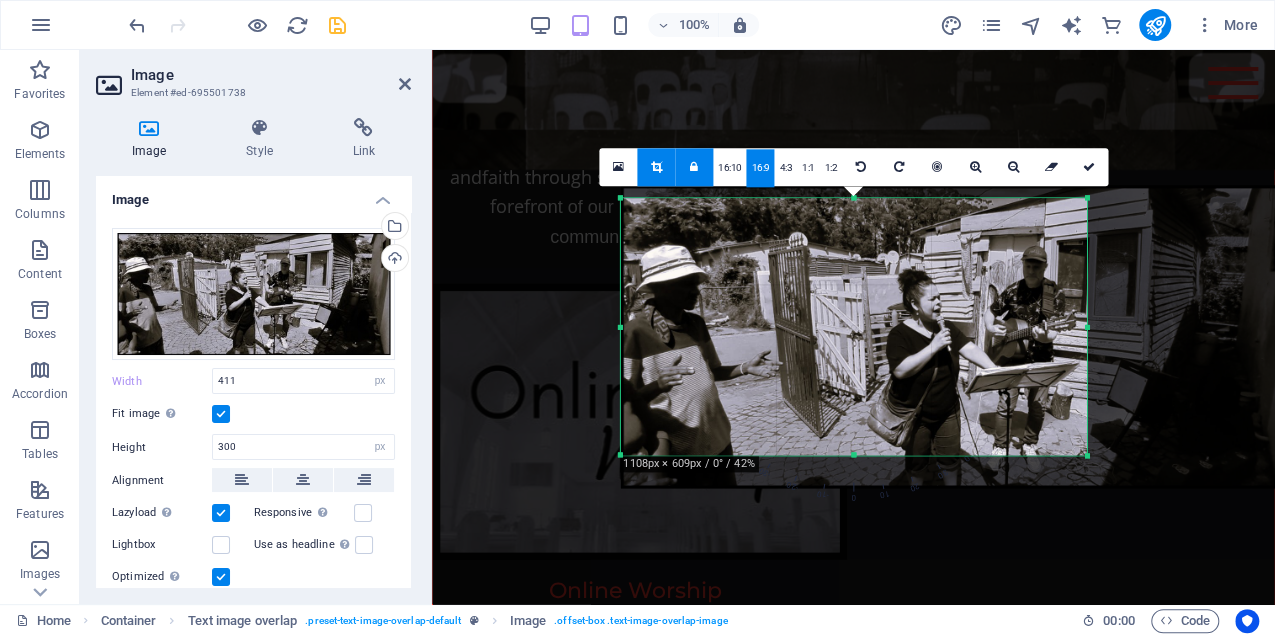 click on "180 170 160 150 140 130 120 110 100 90 80 70 60 50 40 30 20 10 0 -10 -20 -30 -40 -50 -60 -70 -80 -90 -100 -110 -120 -130 -140 -150 -160 -170 1108px × 609px / 0° / 42% 16:10 16:9 4:3 1:1 1:2 0" at bounding box center (853, 326) 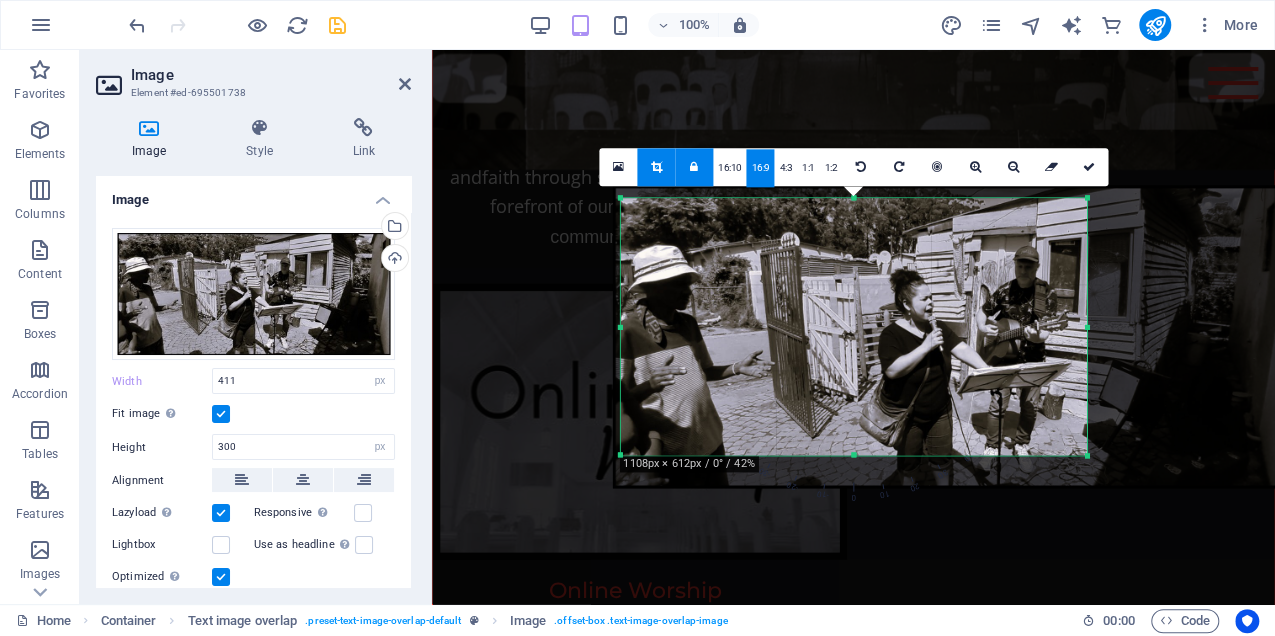 click at bounding box center (949, 336) 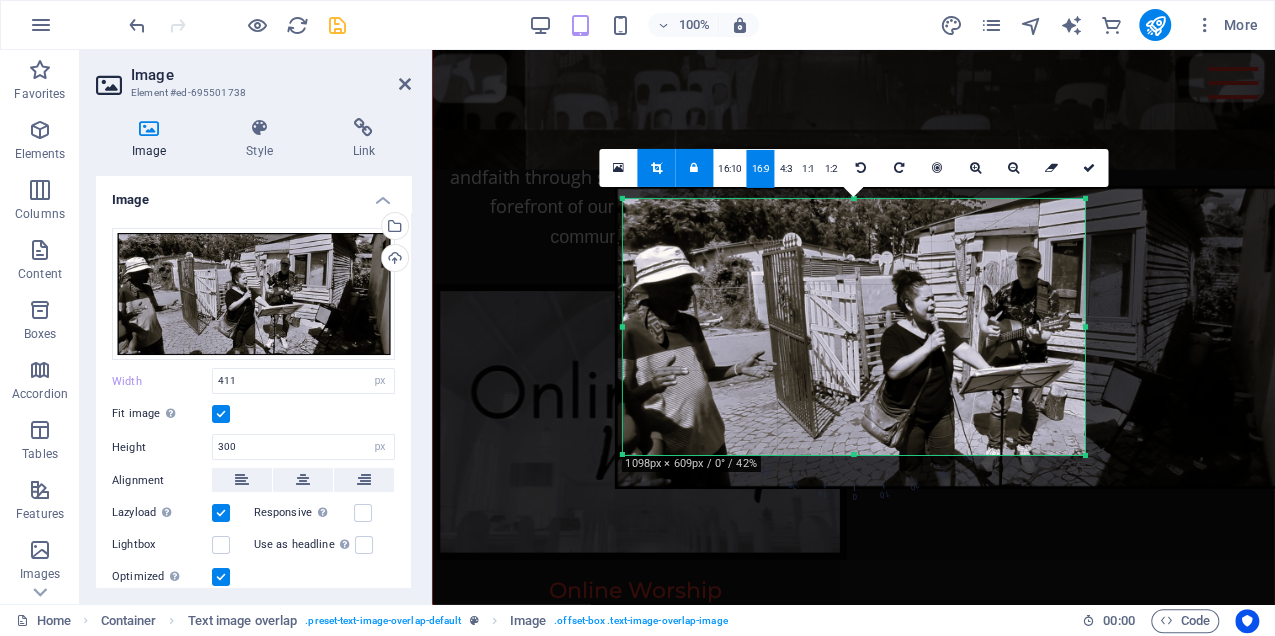 click on "180 170 160 150 140 130 120 110 100 90 80 70 60 50 40 30 20 10 0 -10 -20 -30 -40 -50 -60 -70 -80 -90 -100 -110 -120 -130 -140 -150 -160 -170 [DIMENSIONS] / [PERCENTAGE] 16:10 16:9 4:3 1:1 1:2 0" at bounding box center (853, 327) 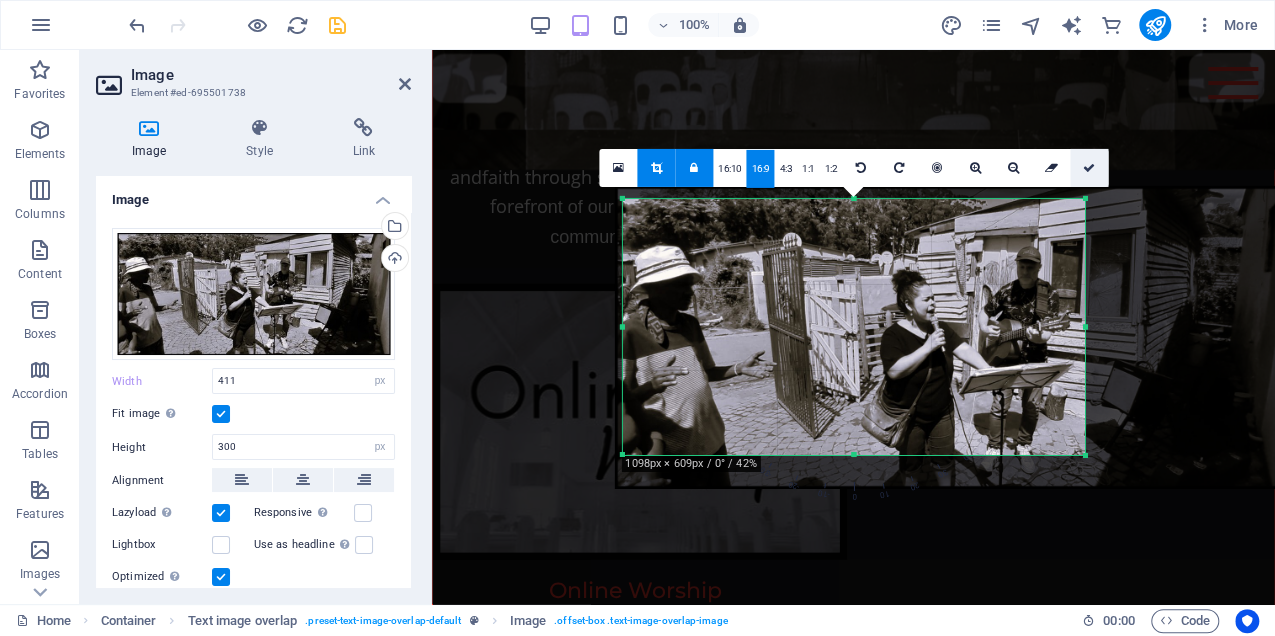 click at bounding box center (1089, 168) 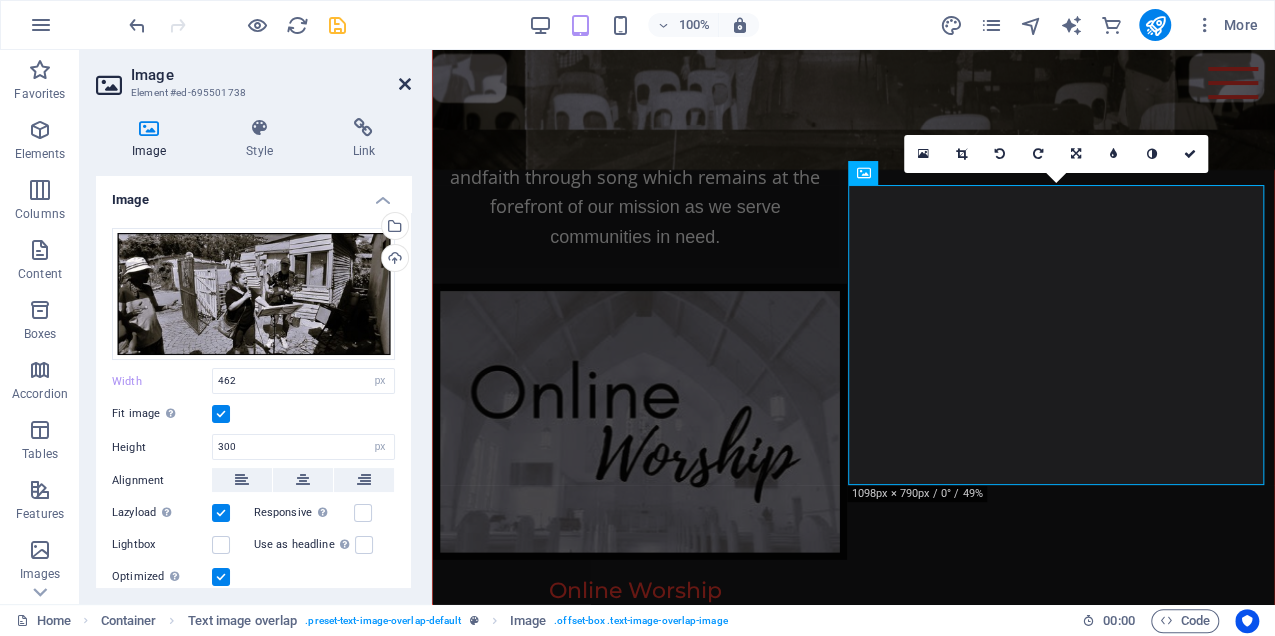 click at bounding box center [405, 84] 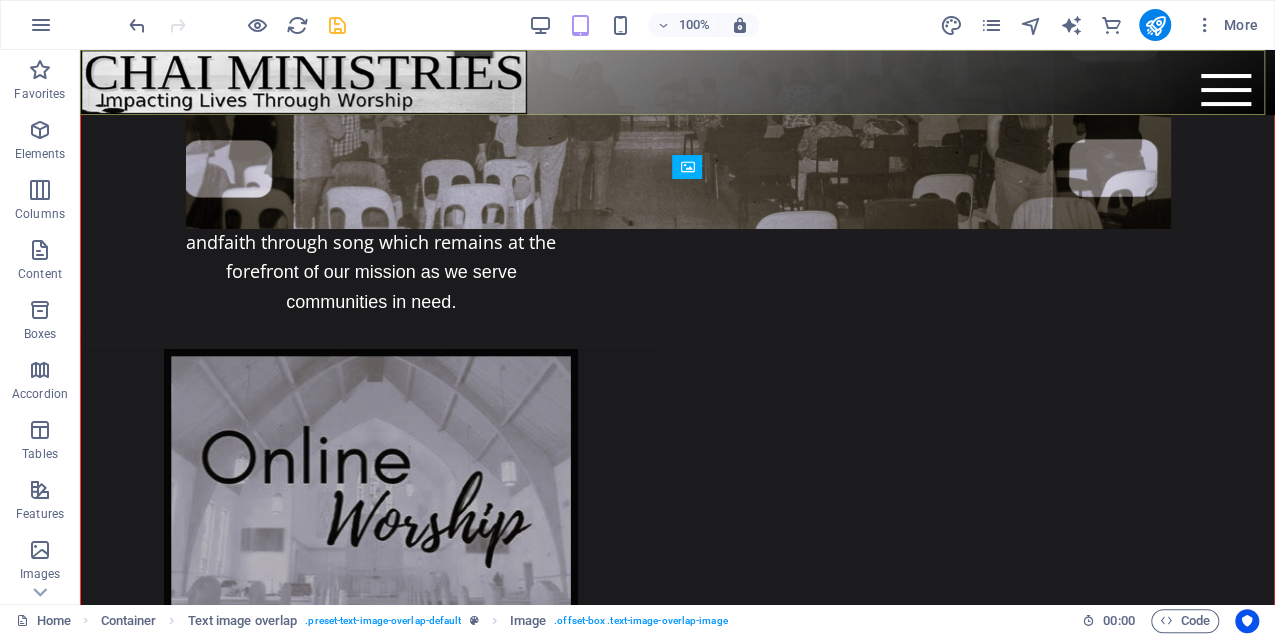 scroll, scrollTop: 7352, scrollLeft: 0, axis: vertical 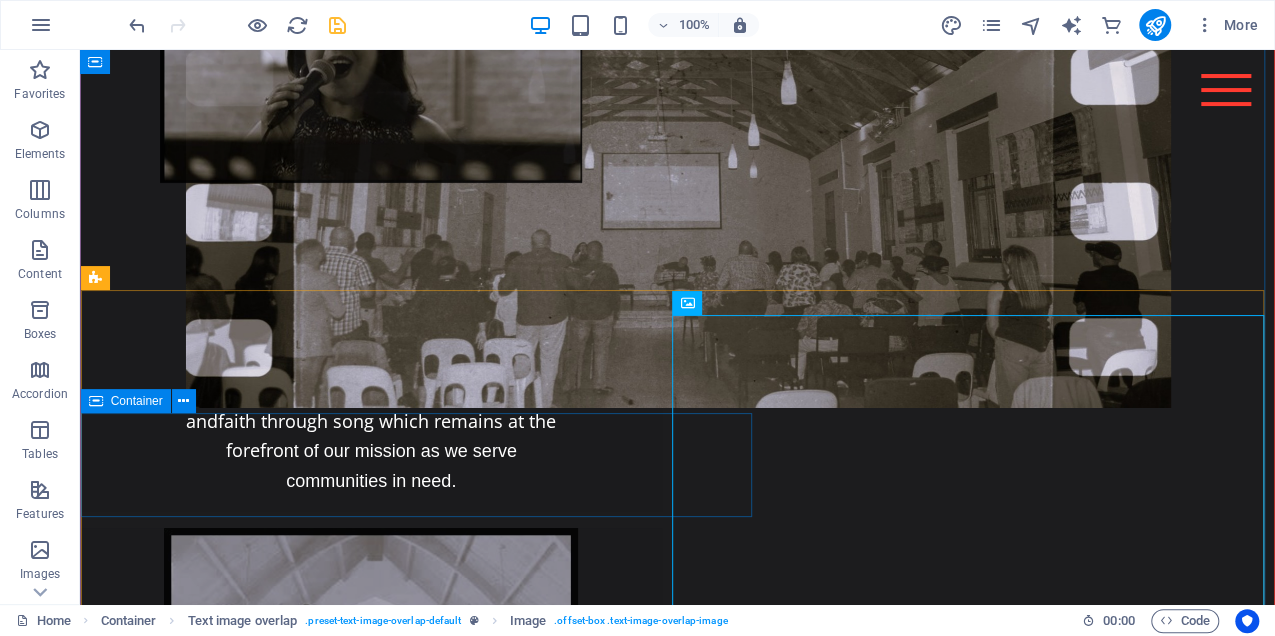 click on "Township Sir Lowry's Pass" at bounding box center (717, 1933) 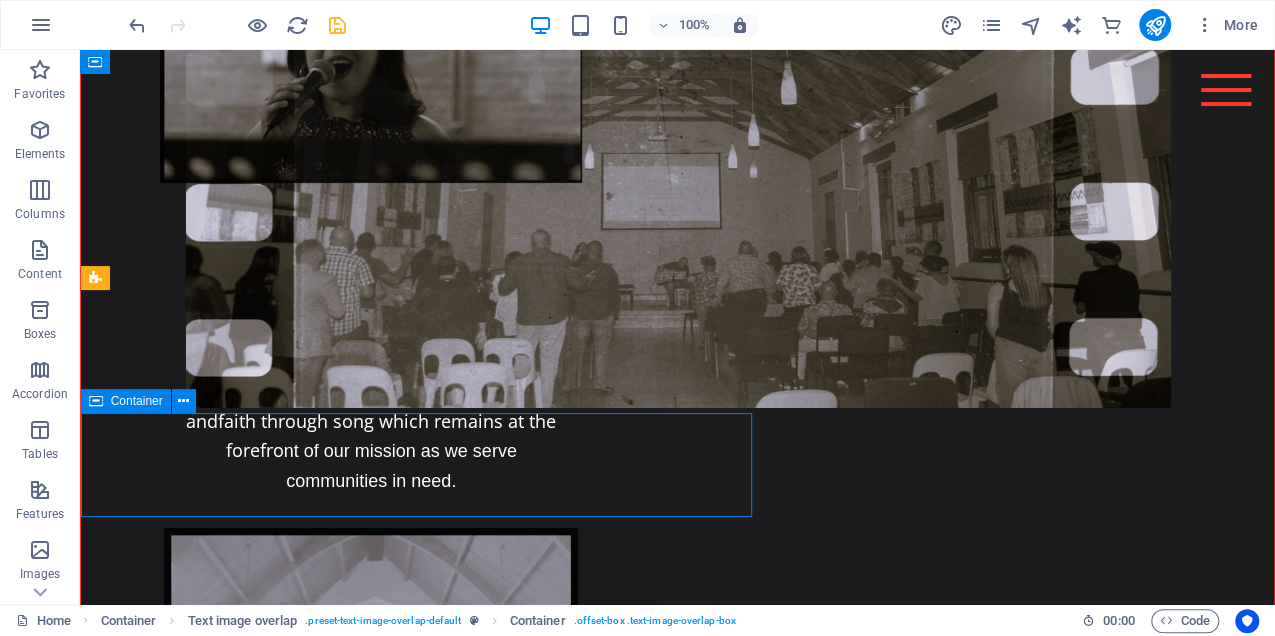 click on "Township Sir Lowry's Pass" at bounding box center [717, 1933] 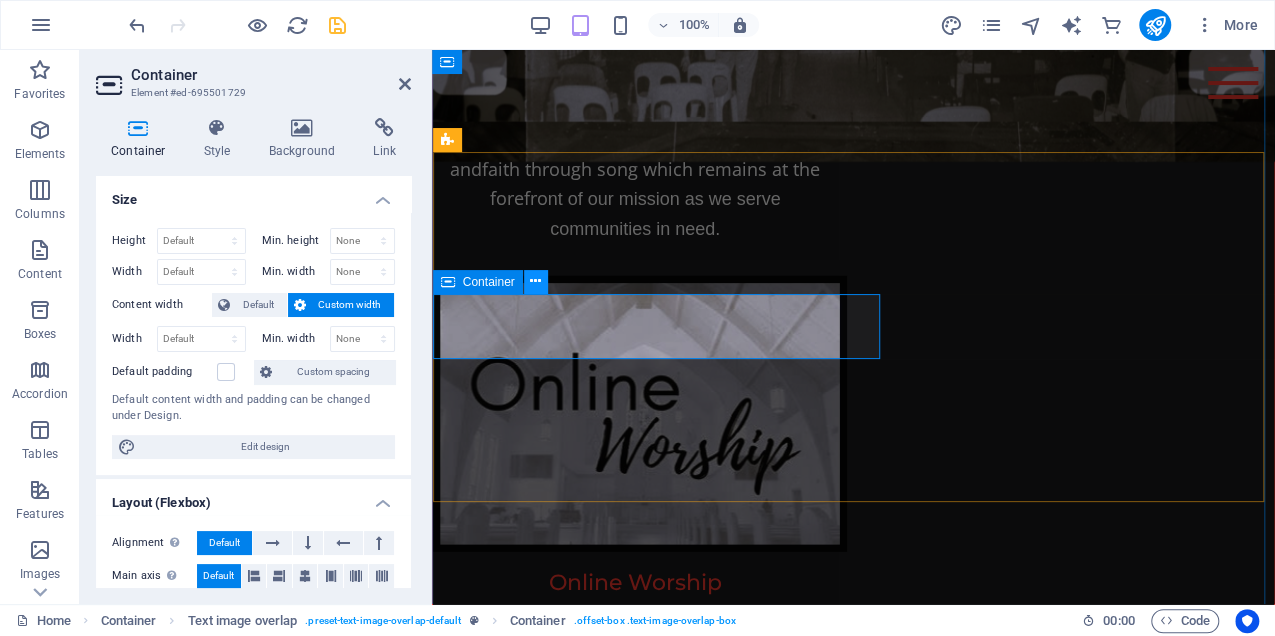 click at bounding box center [535, 281] 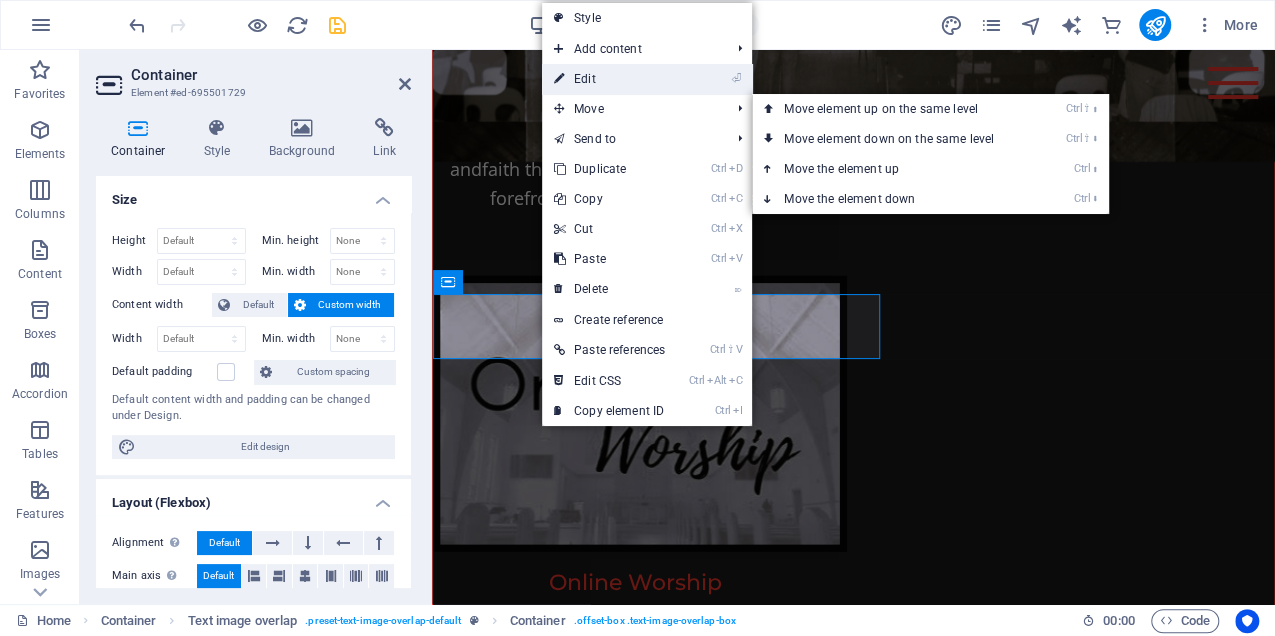 click on "⏎  Edit" at bounding box center [609, 79] 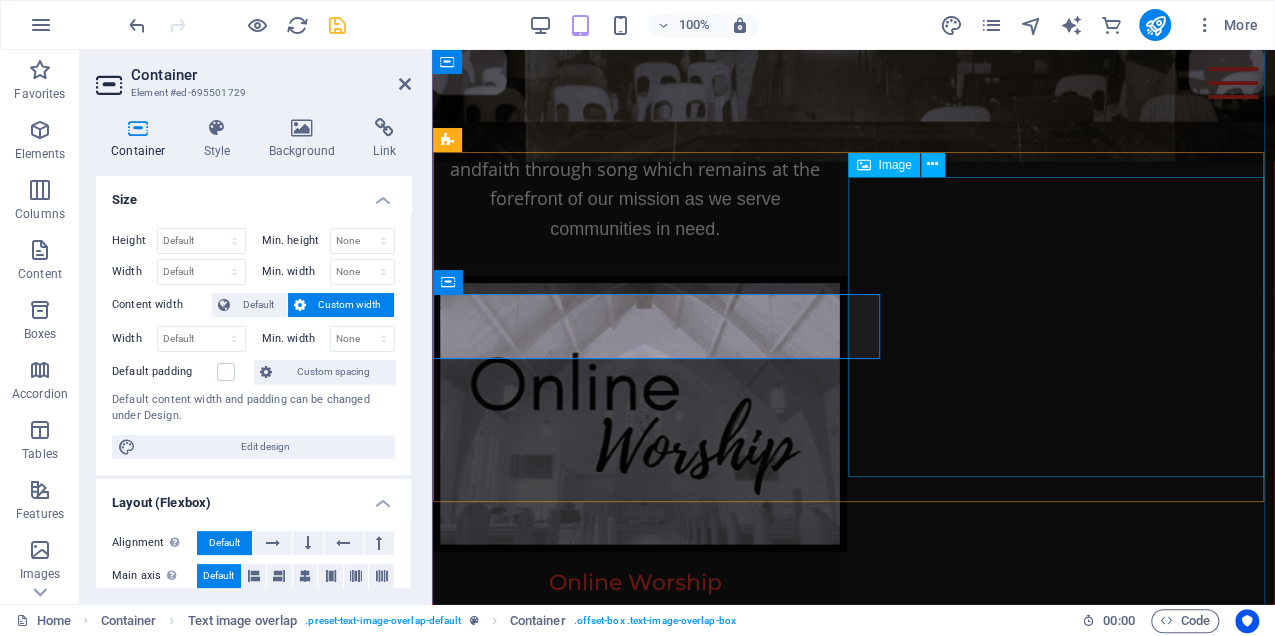 click at bounding box center (853, 1546) 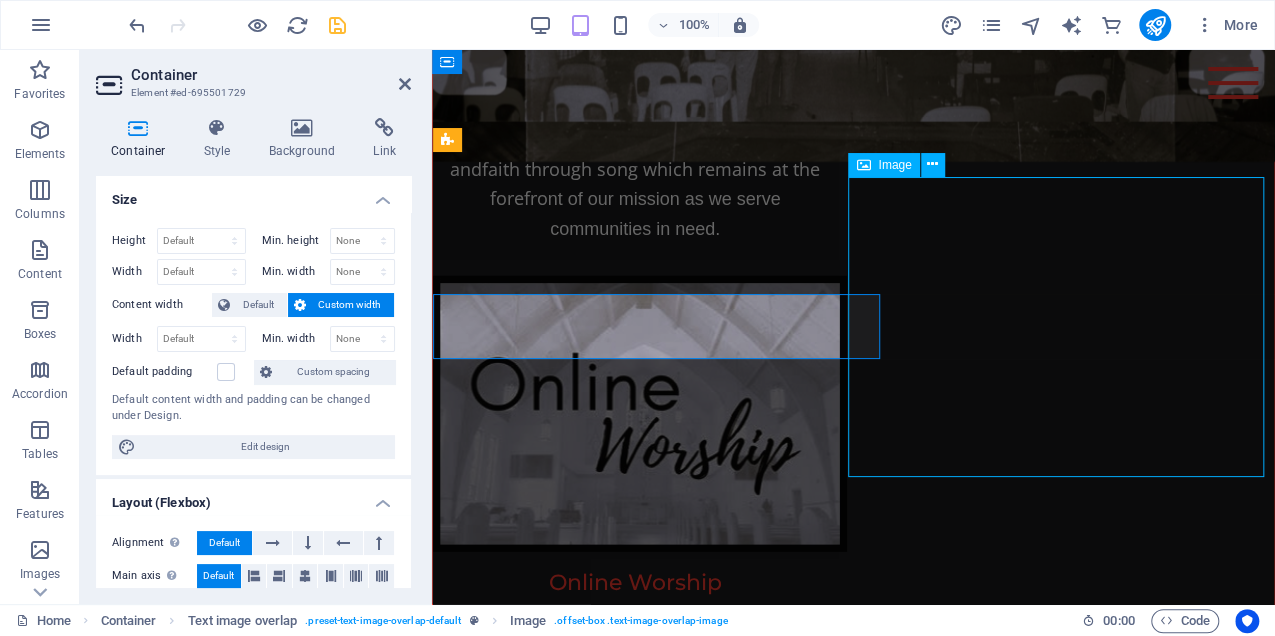 click at bounding box center (853, 1546) 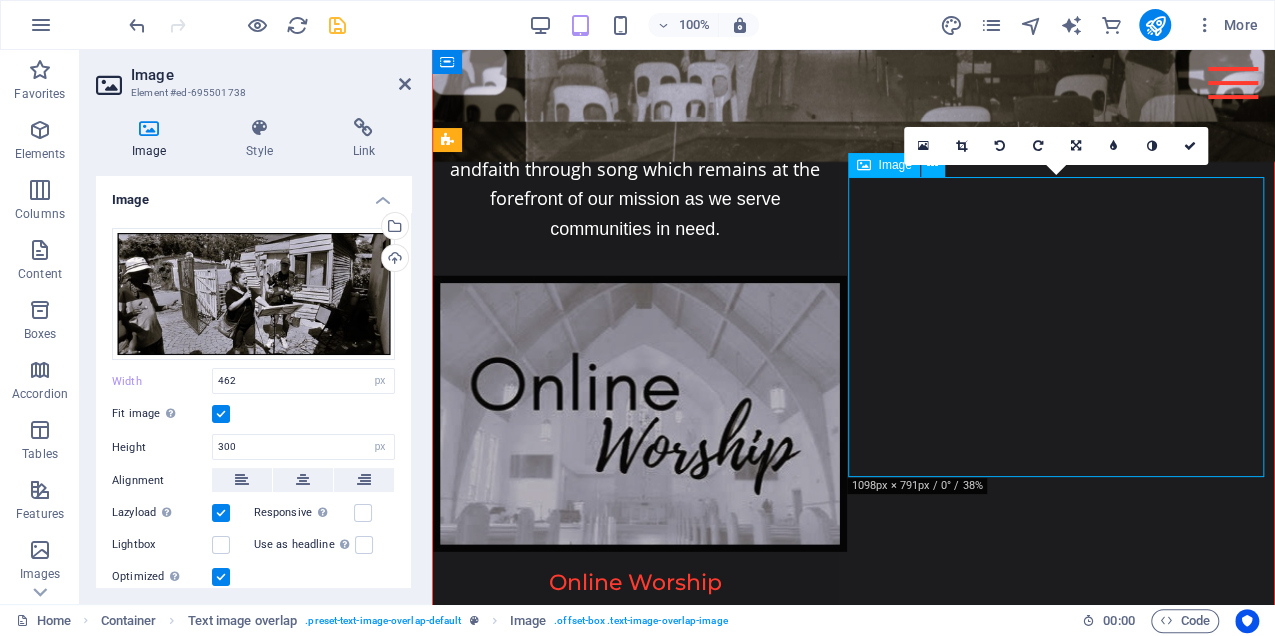drag, startPoint x: 991, startPoint y: 312, endPoint x: 1015, endPoint y: 314, distance: 24.083189 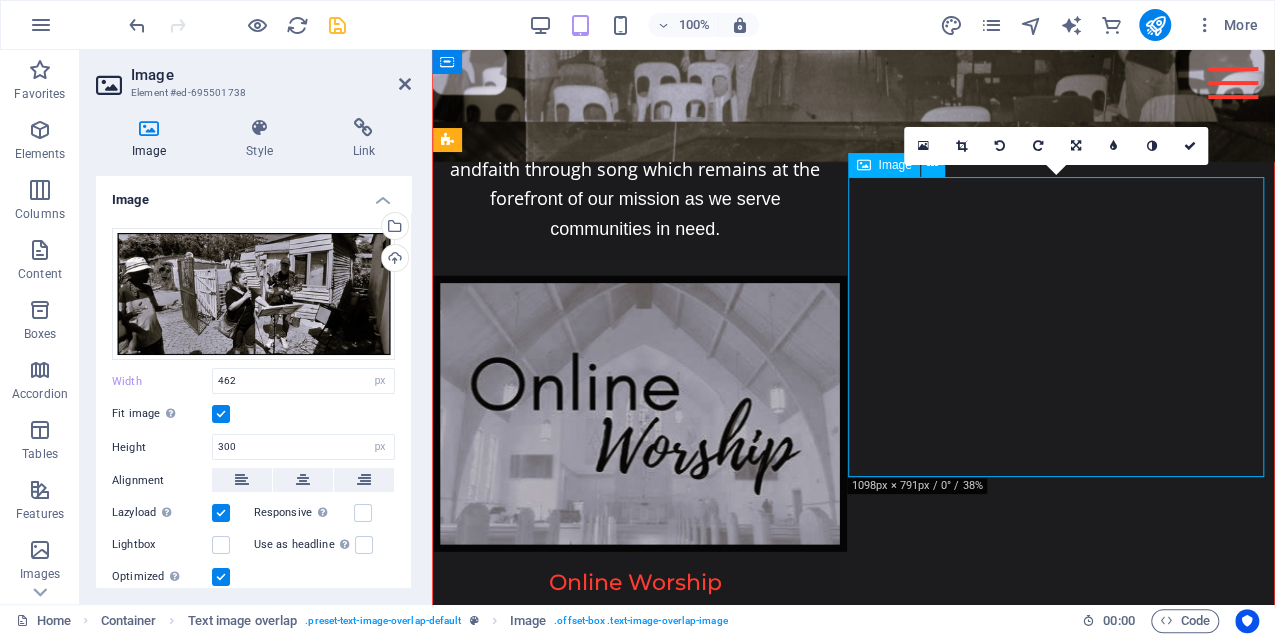 click at bounding box center (853, 1546) 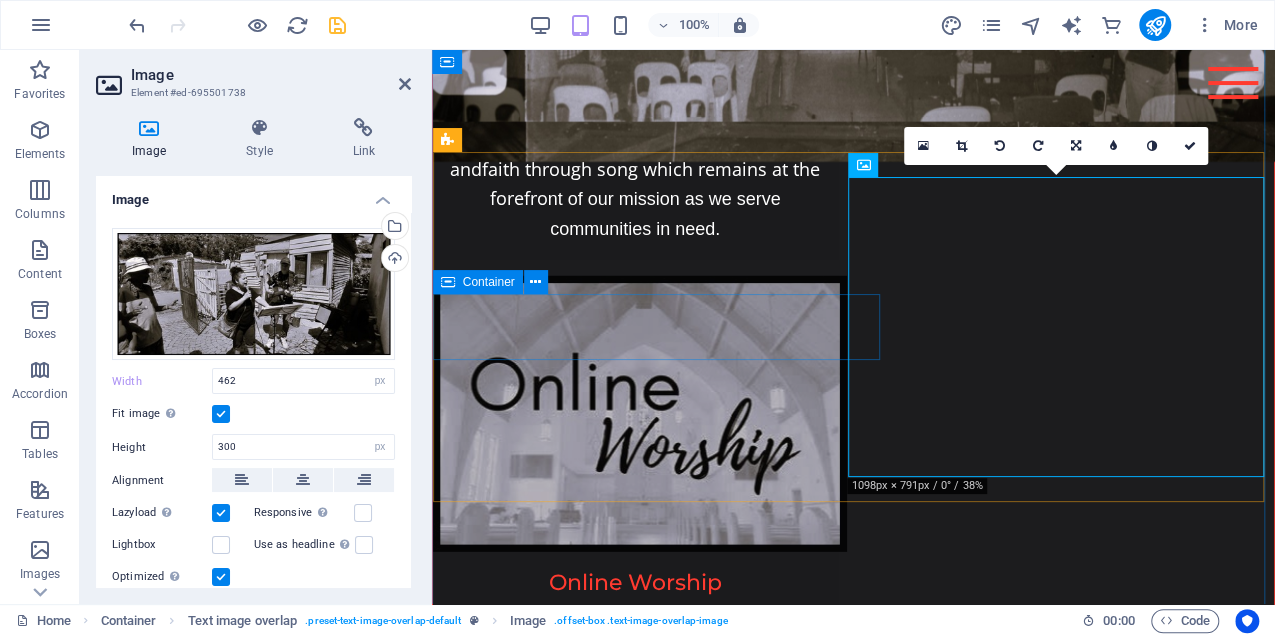 click on "Township Sir Lowry's Pass" at bounding box center [869, 1363] 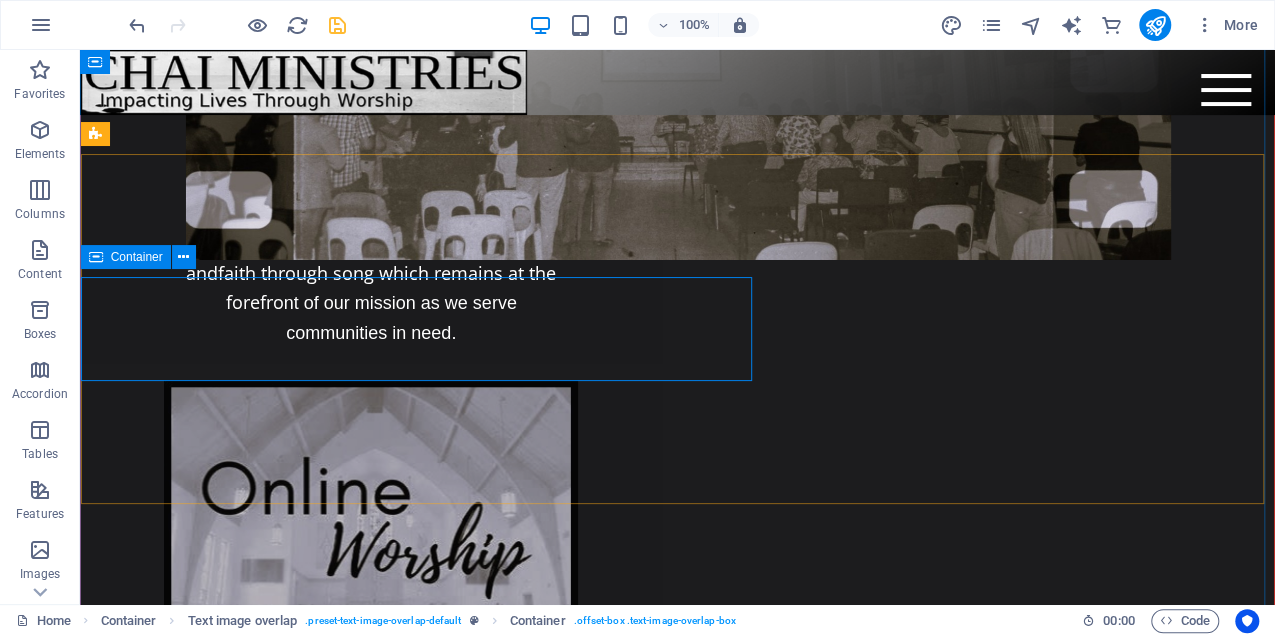 scroll, scrollTop: 7352, scrollLeft: 0, axis: vertical 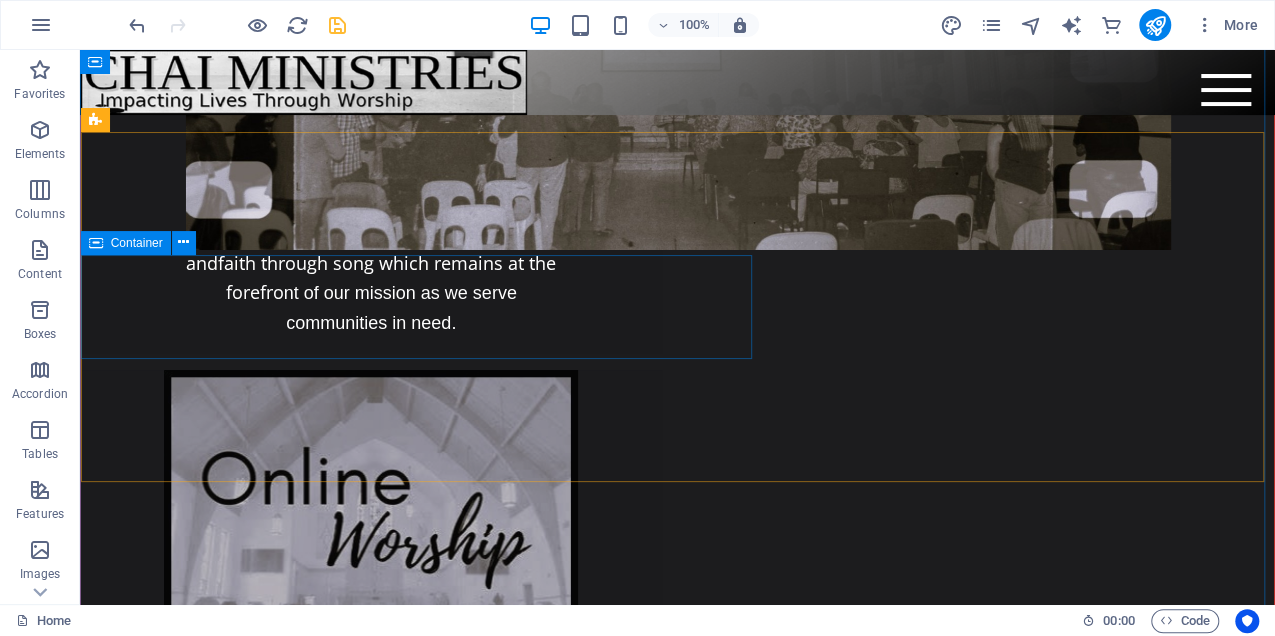 click on "Township Sir Lowry's Pass" at bounding box center [717, 1775] 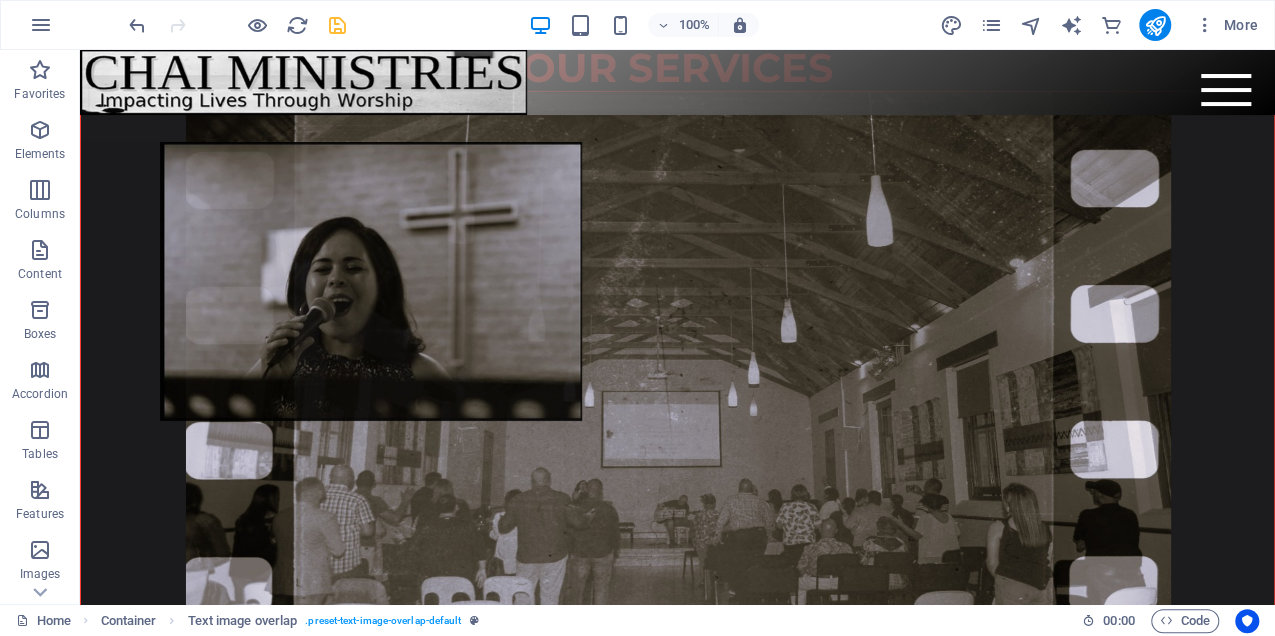 scroll, scrollTop: 6930, scrollLeft: 0, axis: vertical 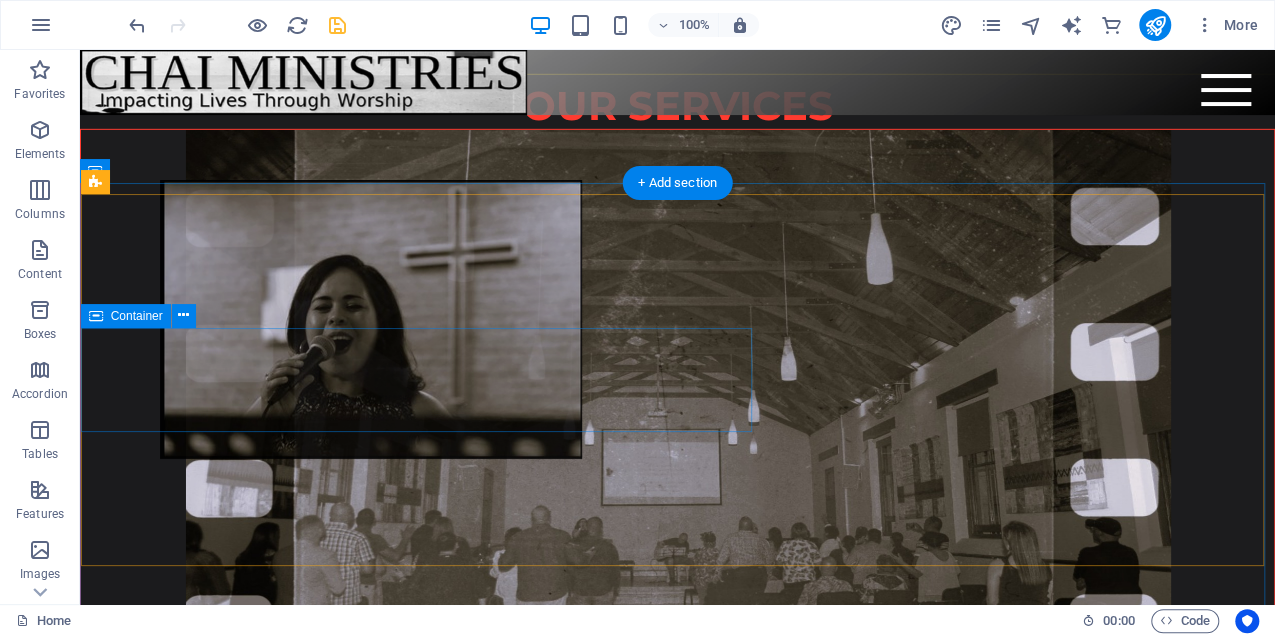 click on "Township Morkel Cottage" at bounding box center (717, 1497) 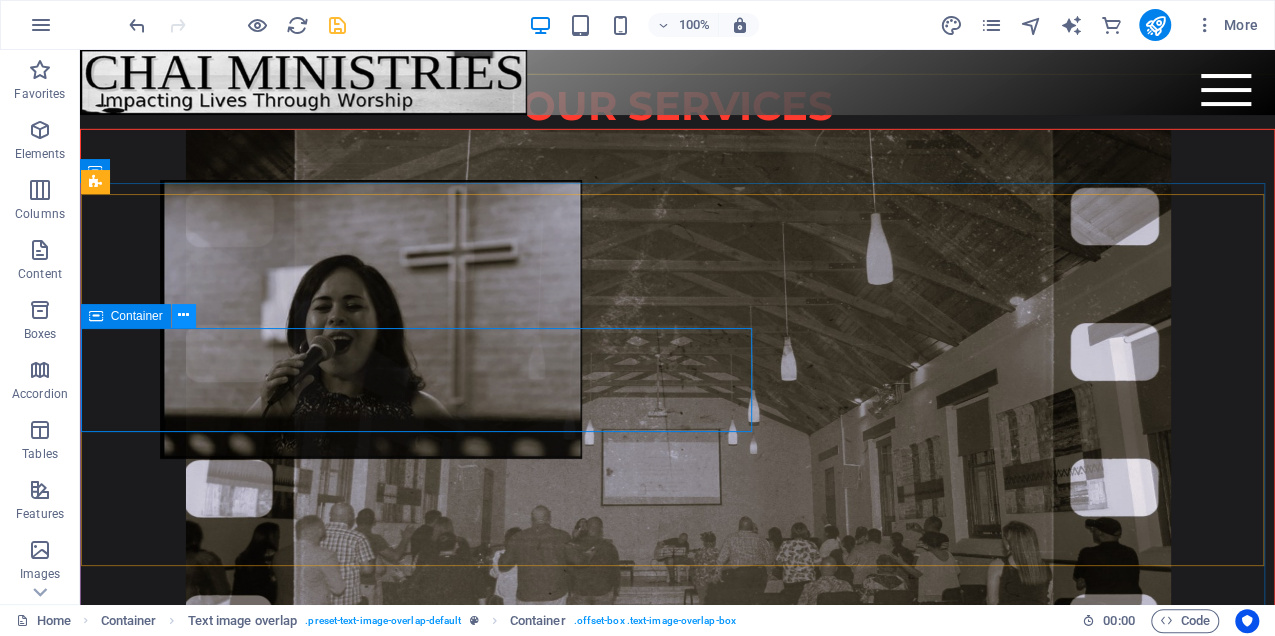 click at bounding box center [183, 315] 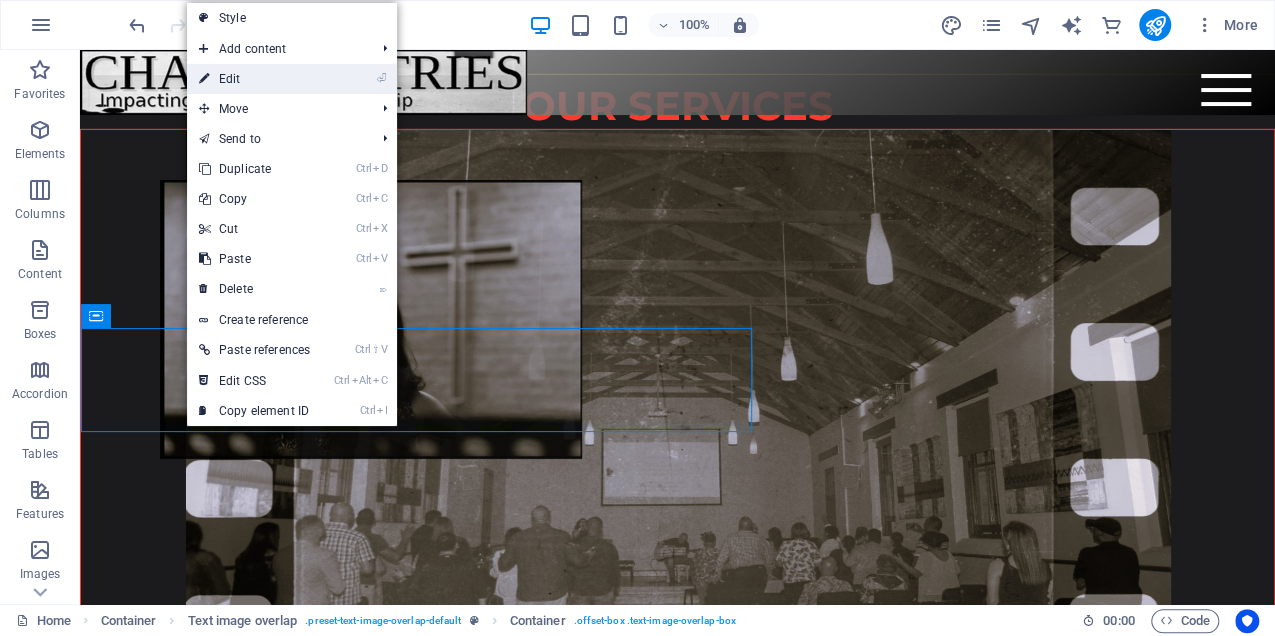 click on "⏎  Edit" at bounding box center (254, 79) 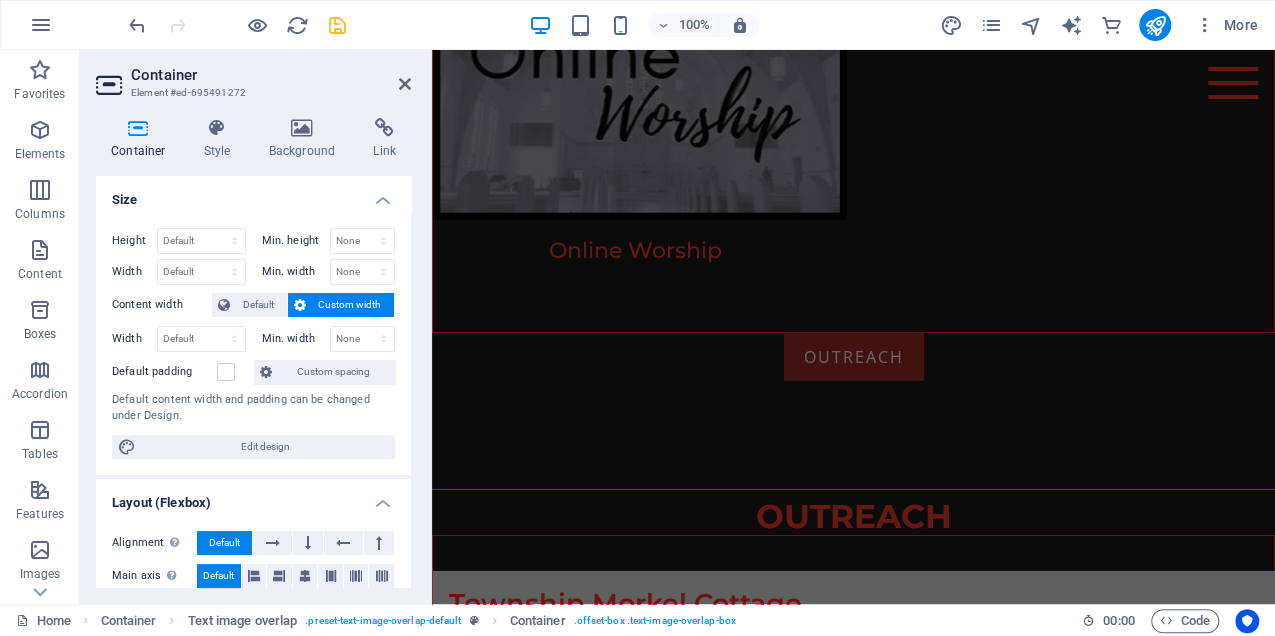 scroll, scrollTop: 6195, scrollLeft: 0, axis: vertical 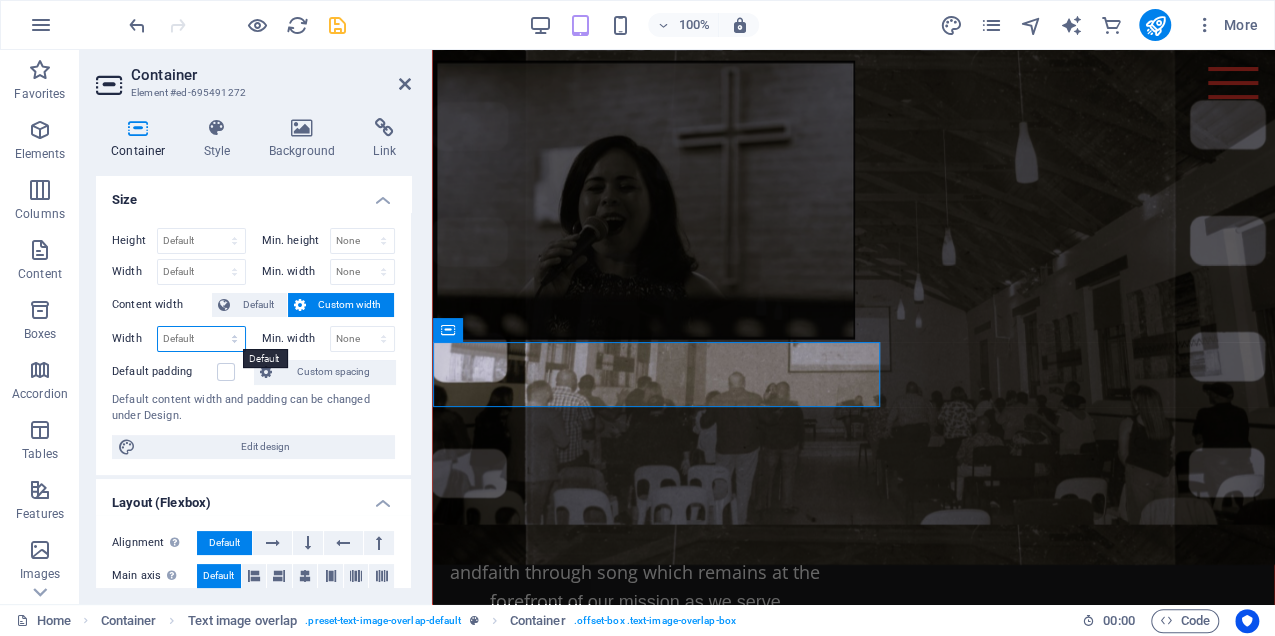 click on "Default px rem % em vh vw" at bounding box center (201, 339) 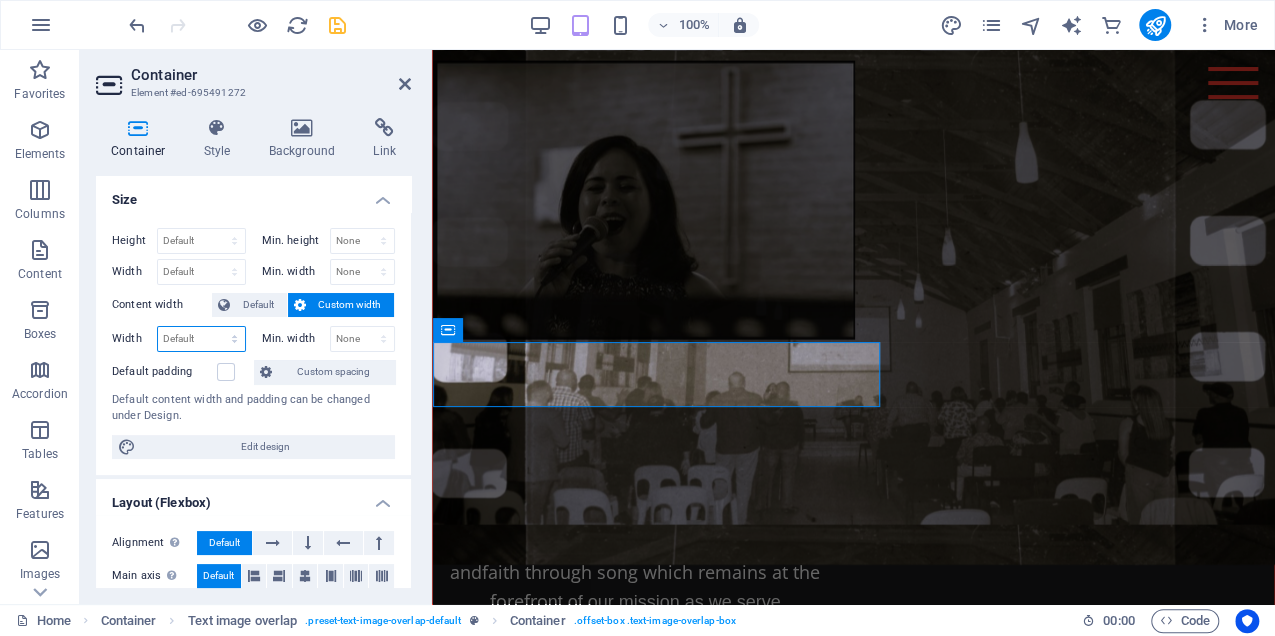 select on "px" 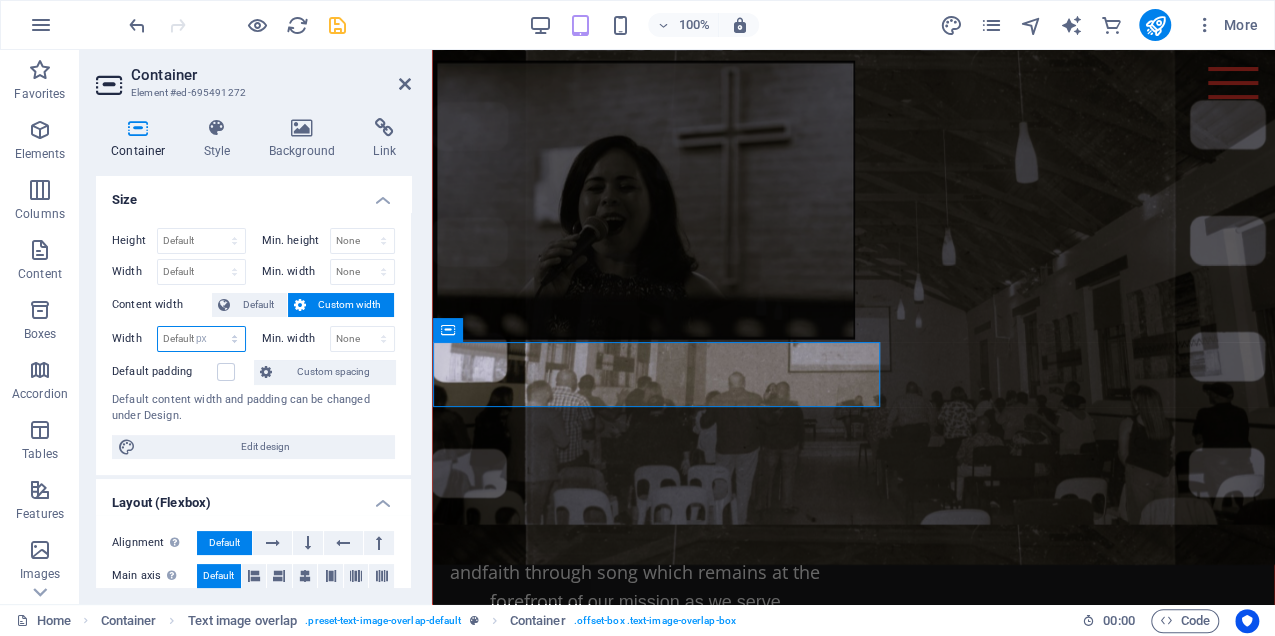 click on "Default px rem % em vh vw" at bounding box center (201, 339) 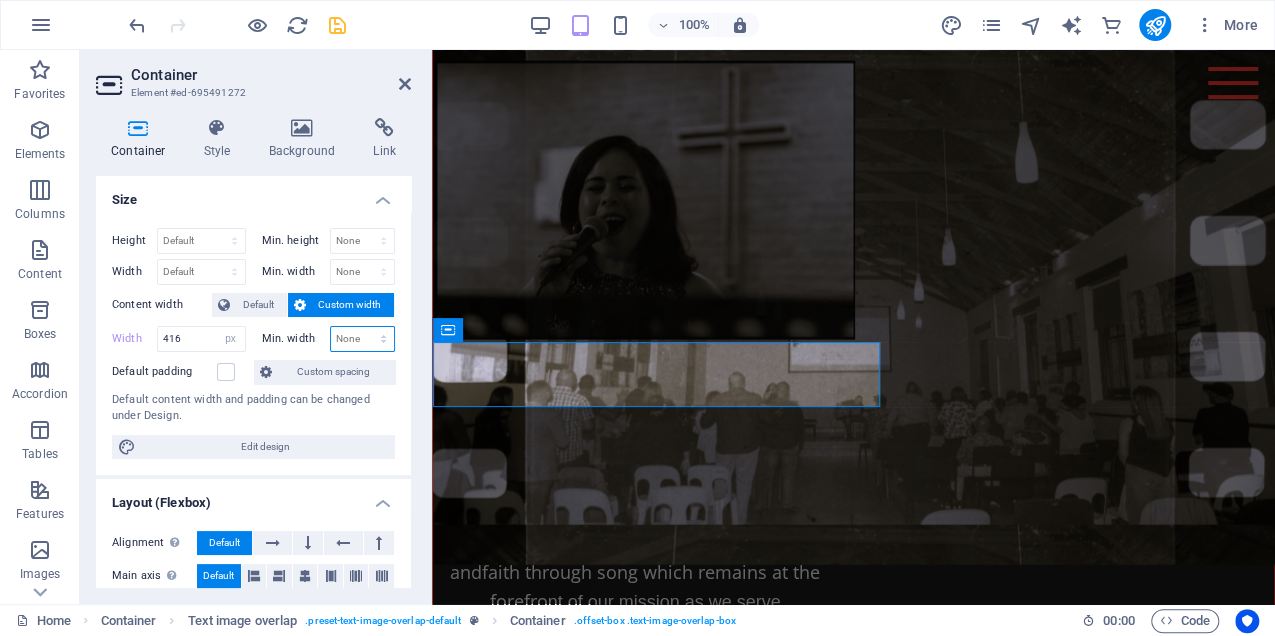 click on "None px rem % vh vw" at bounding box center (363, 339) 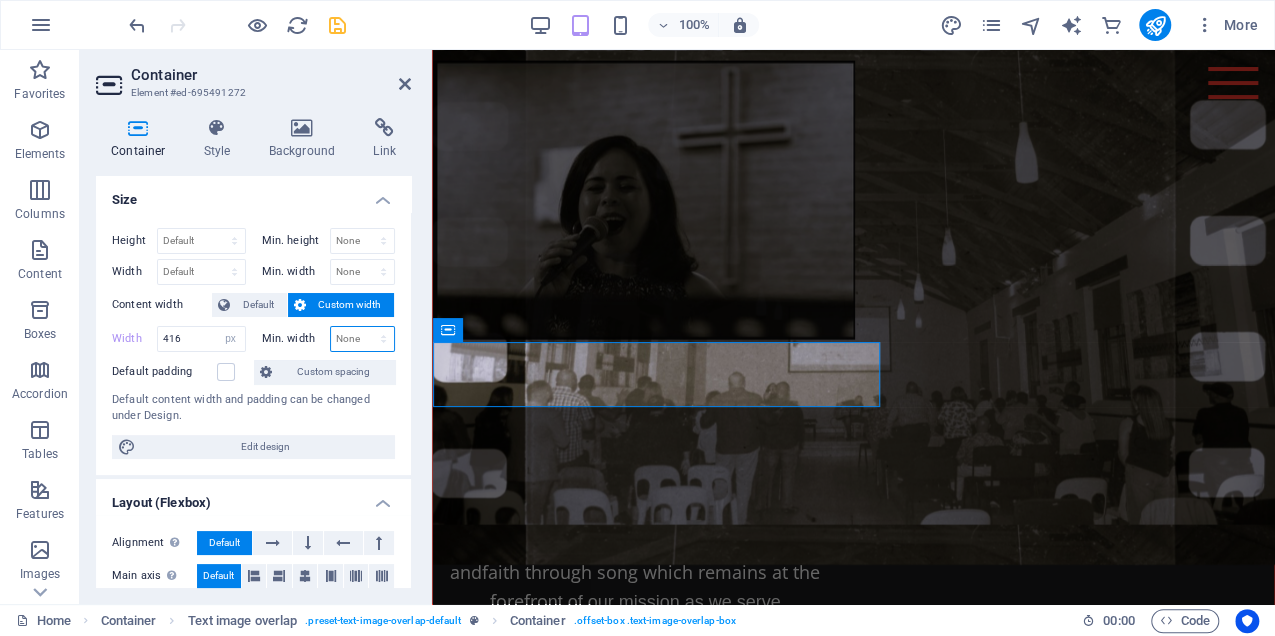 select on "px" 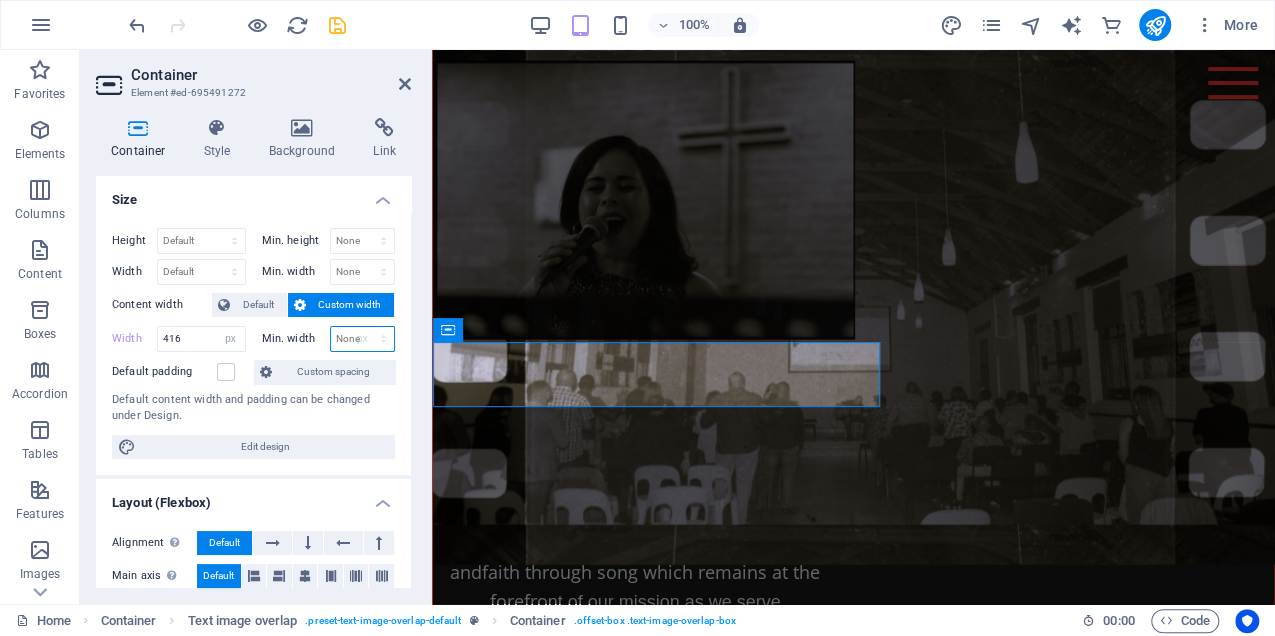 click on "None px rem % vh vw" at bounding box center [363, 339] 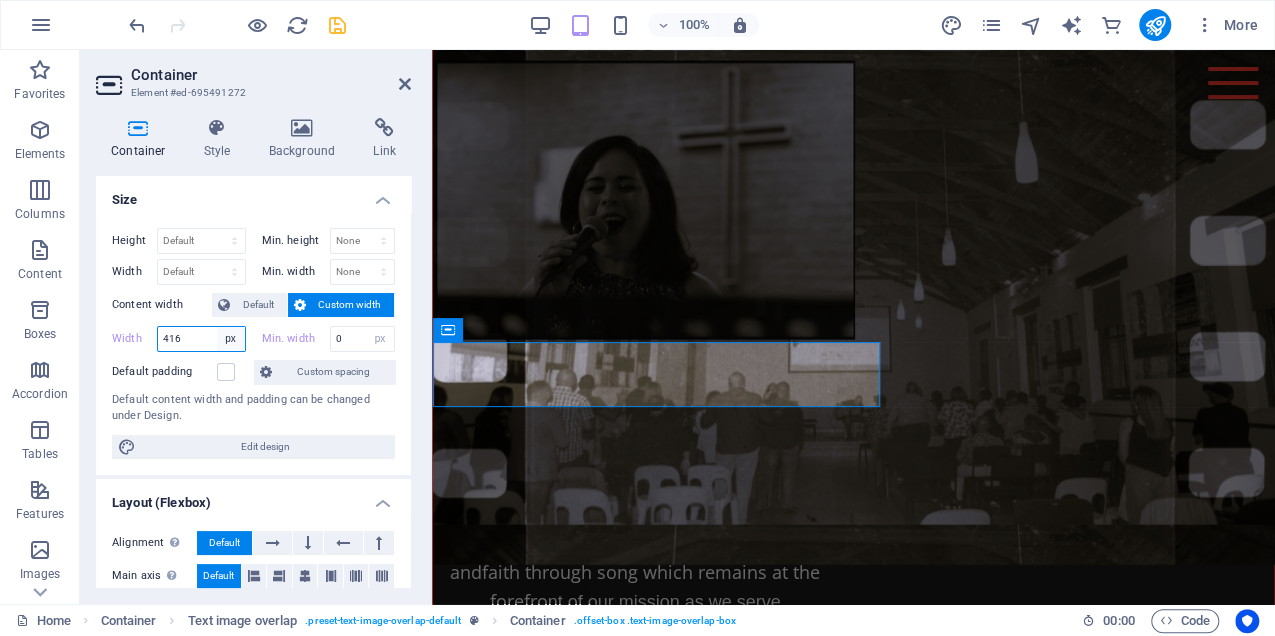 click on "Default px rem % em vh vw" at bounding box center (231, 339) 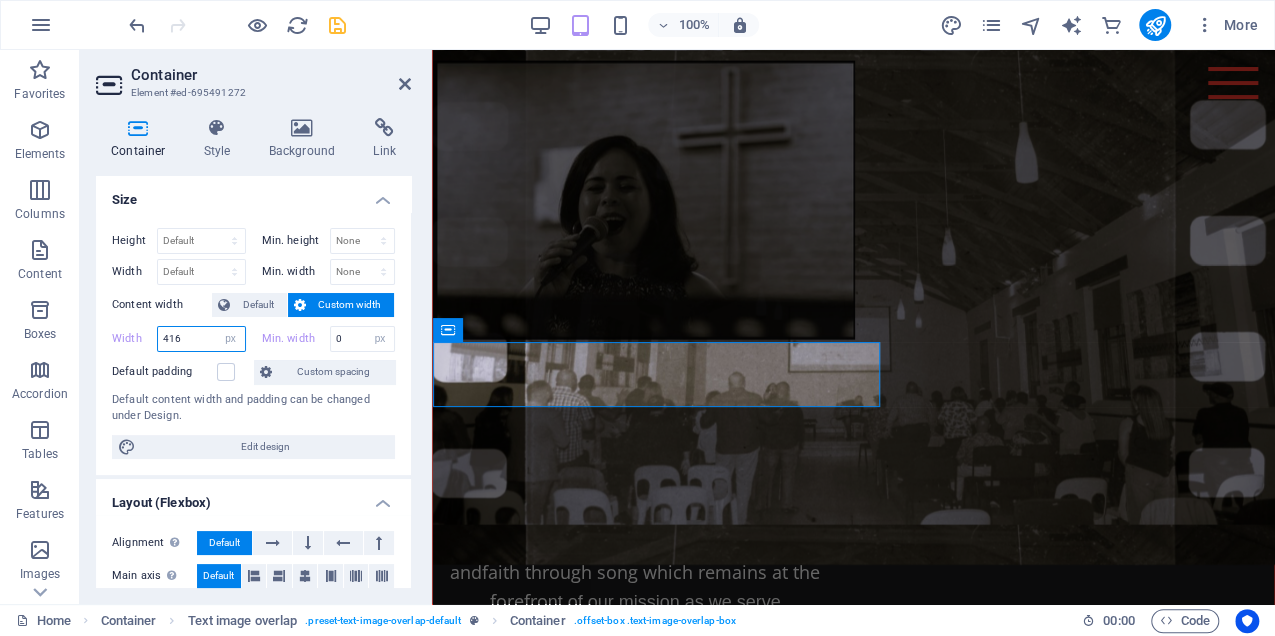 select on "[RANDOM_STRING]" 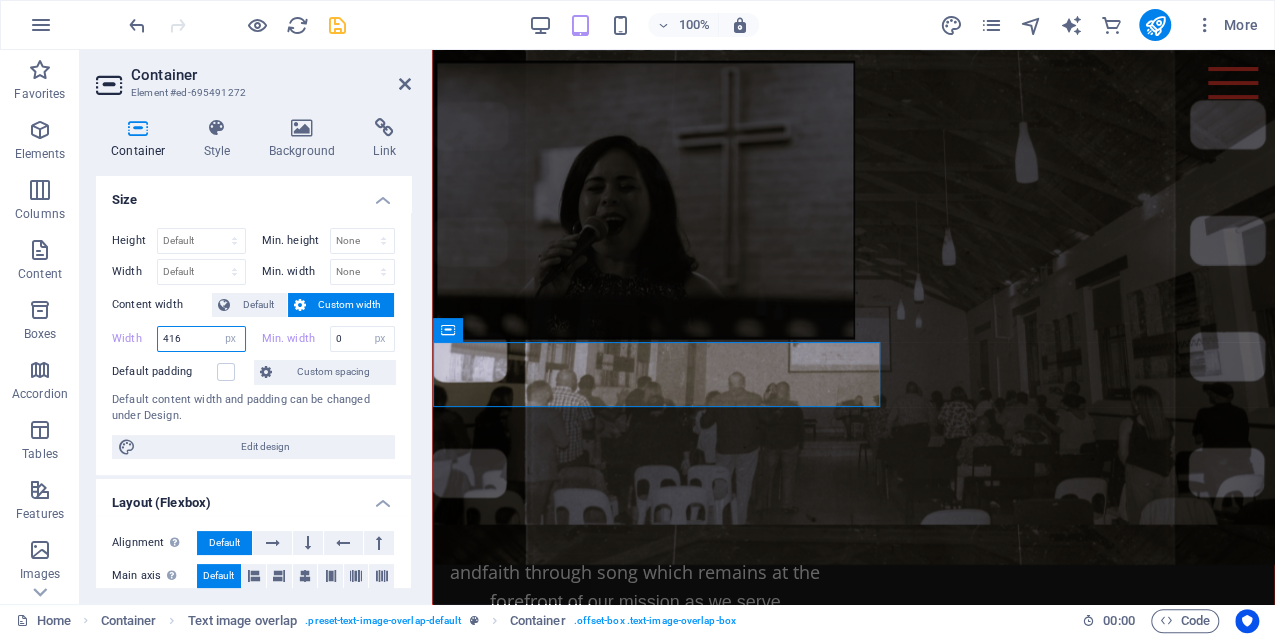click on "Default px rem % em vh vw" at bounding box center (231, 339) 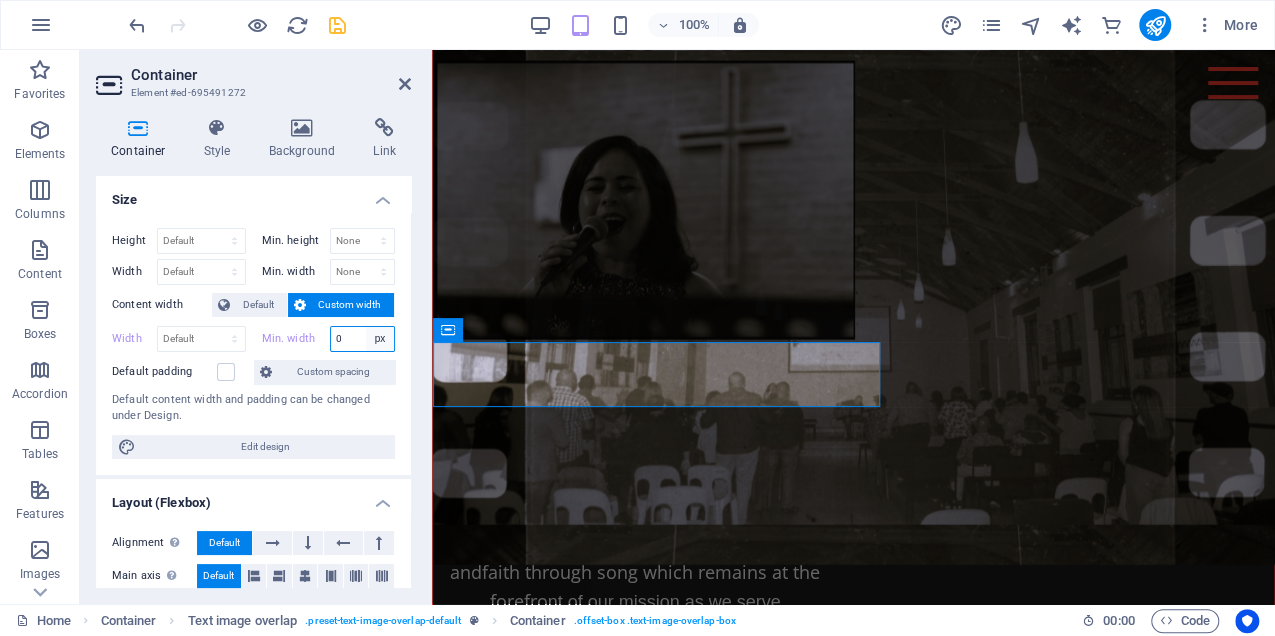 click on "None px rem % vh vw" at bounding box center [380, 339] 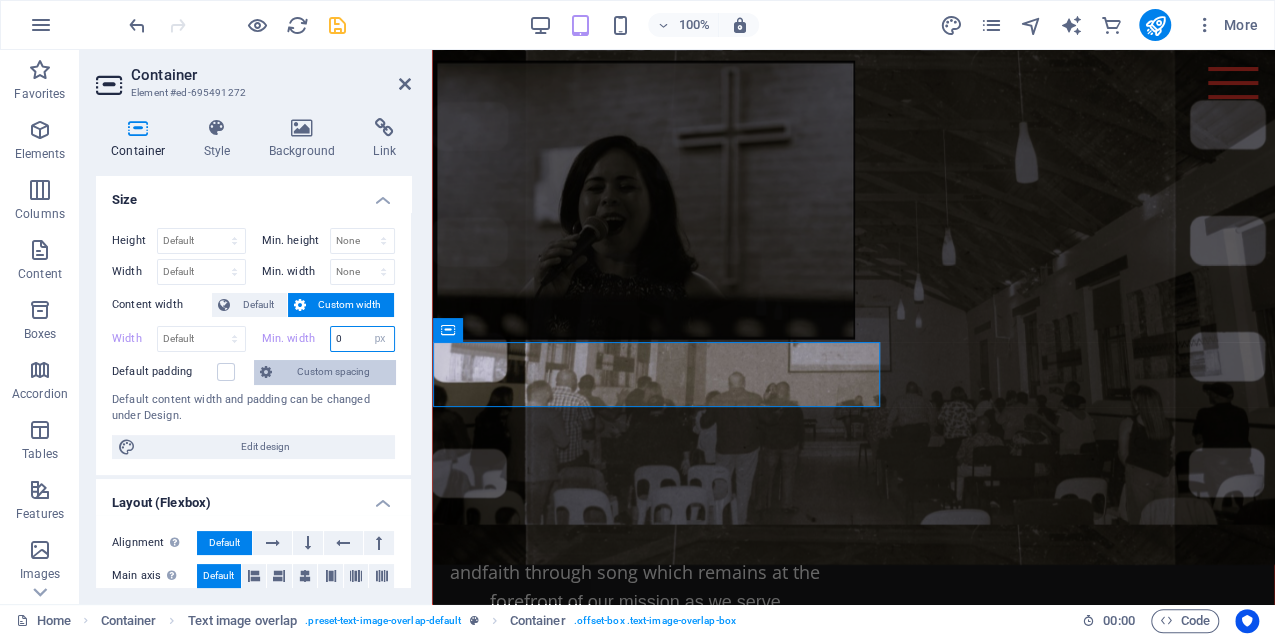 select on "[RANDOM_STRING]" 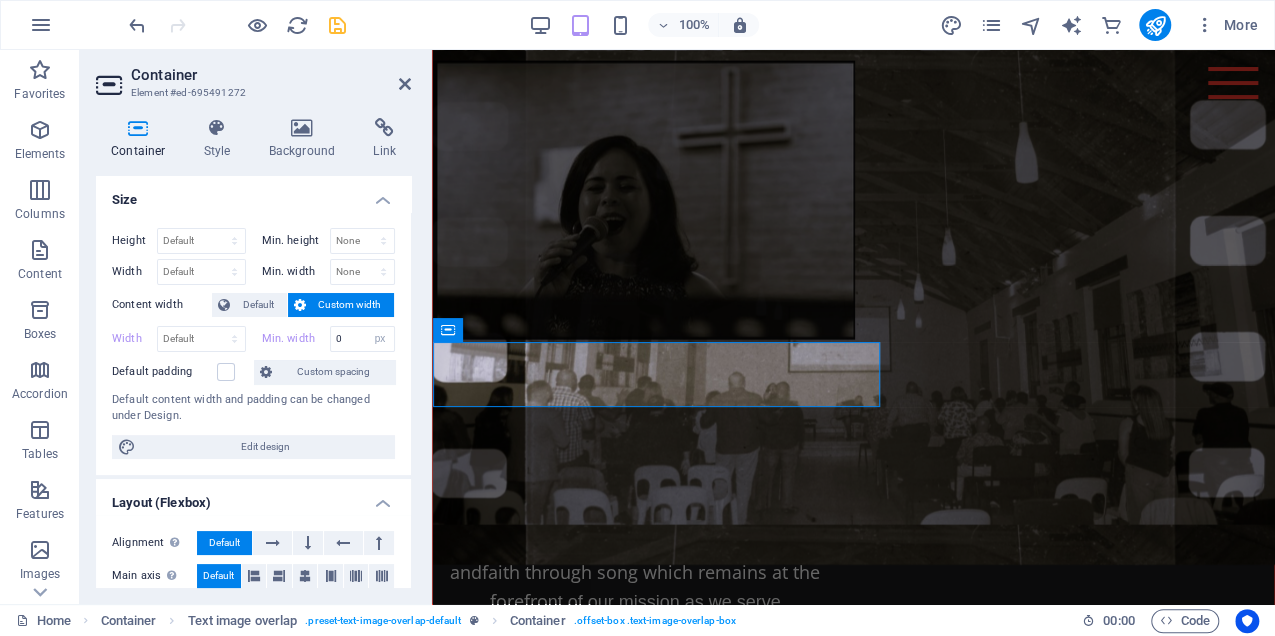 click on "Custom width" at bounding box center (350, 305) 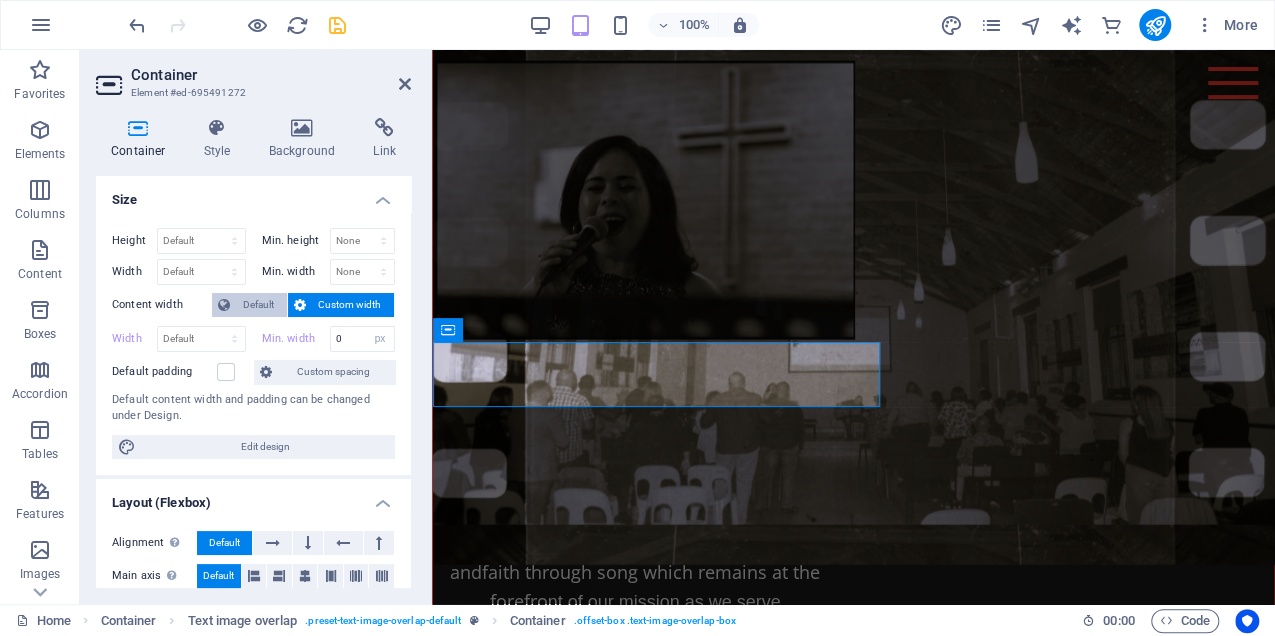click on "Default" at bounding box center (258, 305) 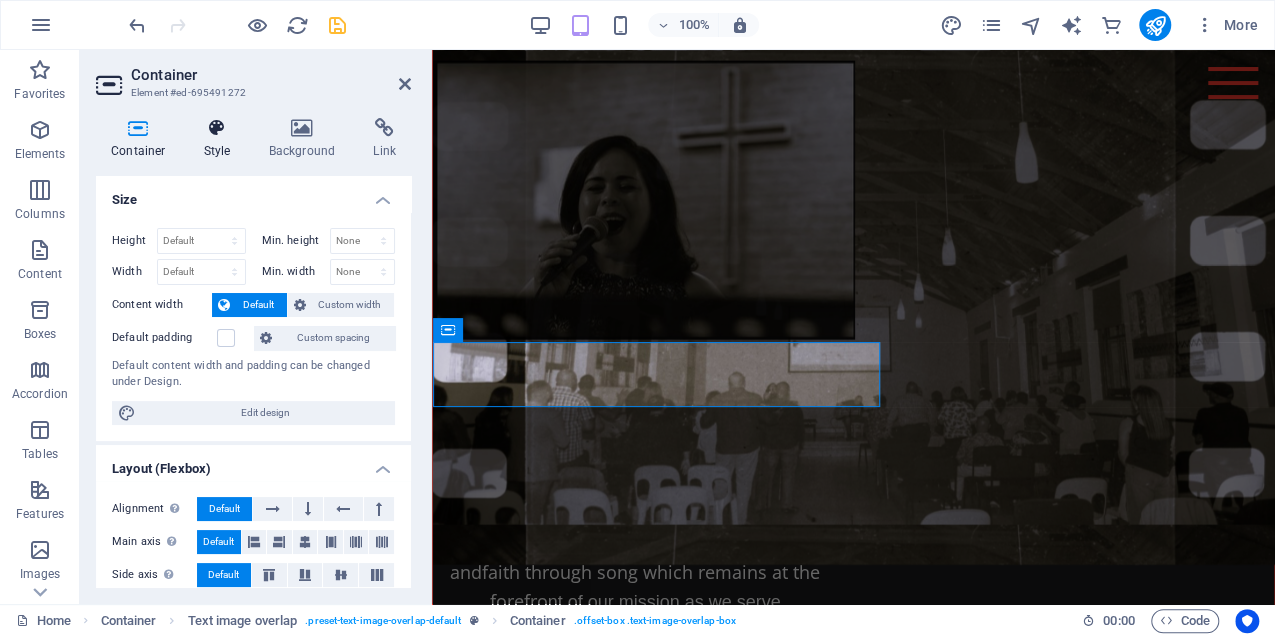 click at bounding box center (217, 128) 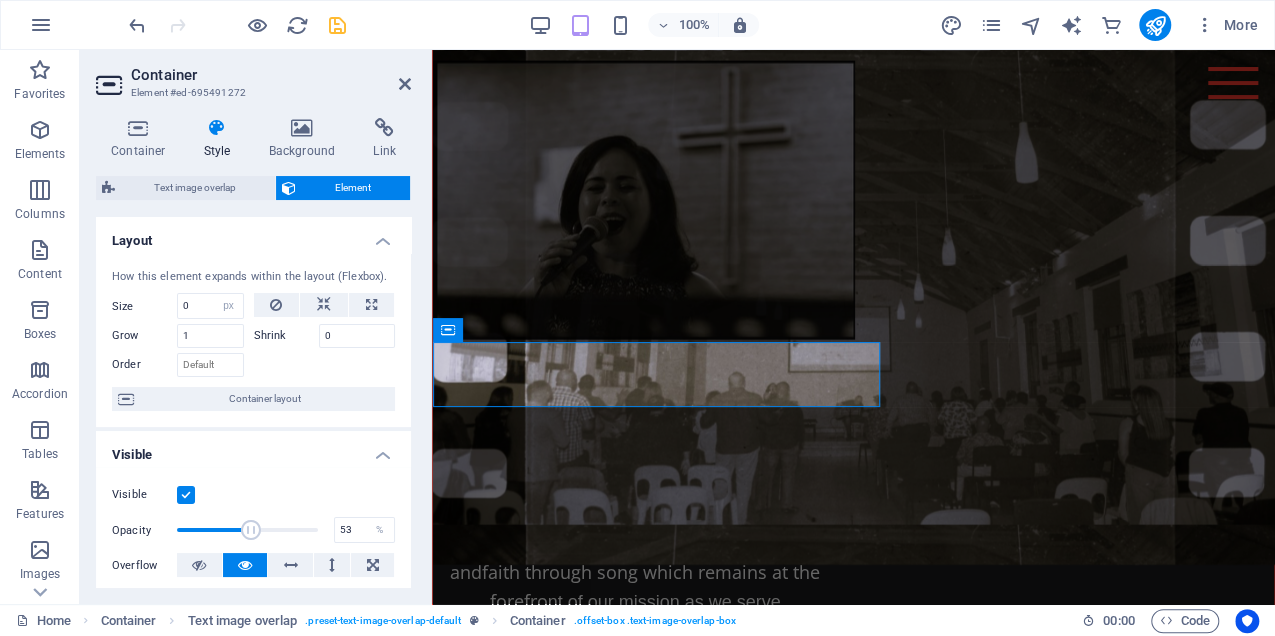 drag, startPoint x: 314, startPoint y: 530, endPoint x: 249, endPoint y: 528, distance: 65.03076 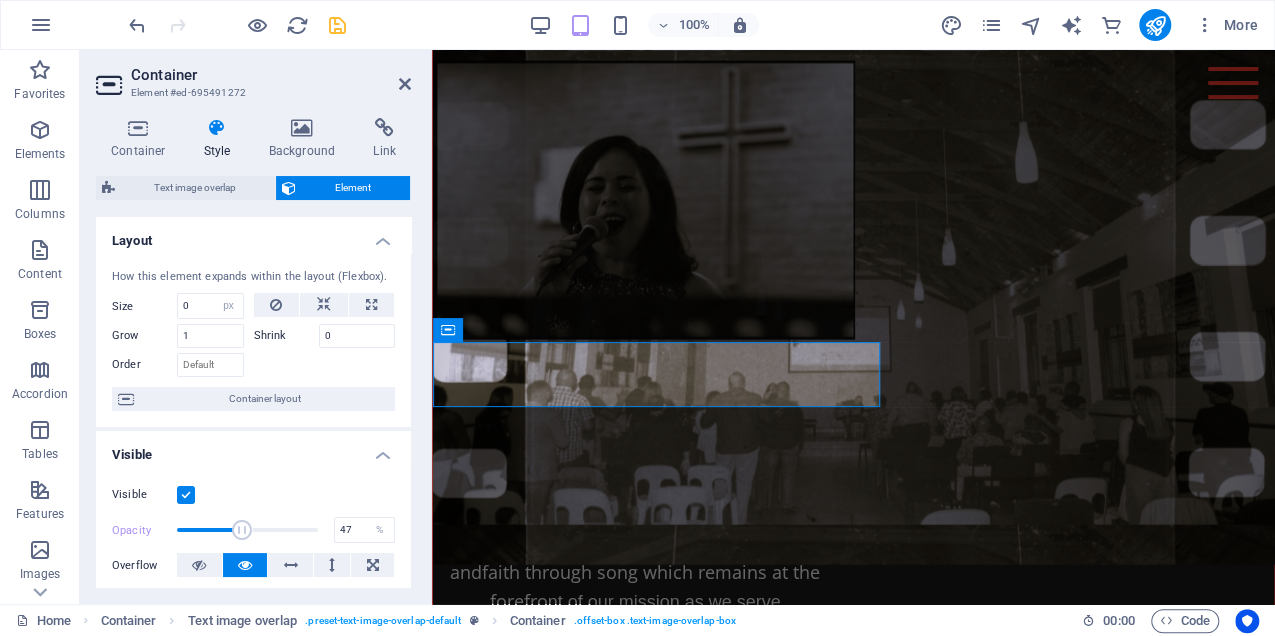 click at bounding box center [243, 530] 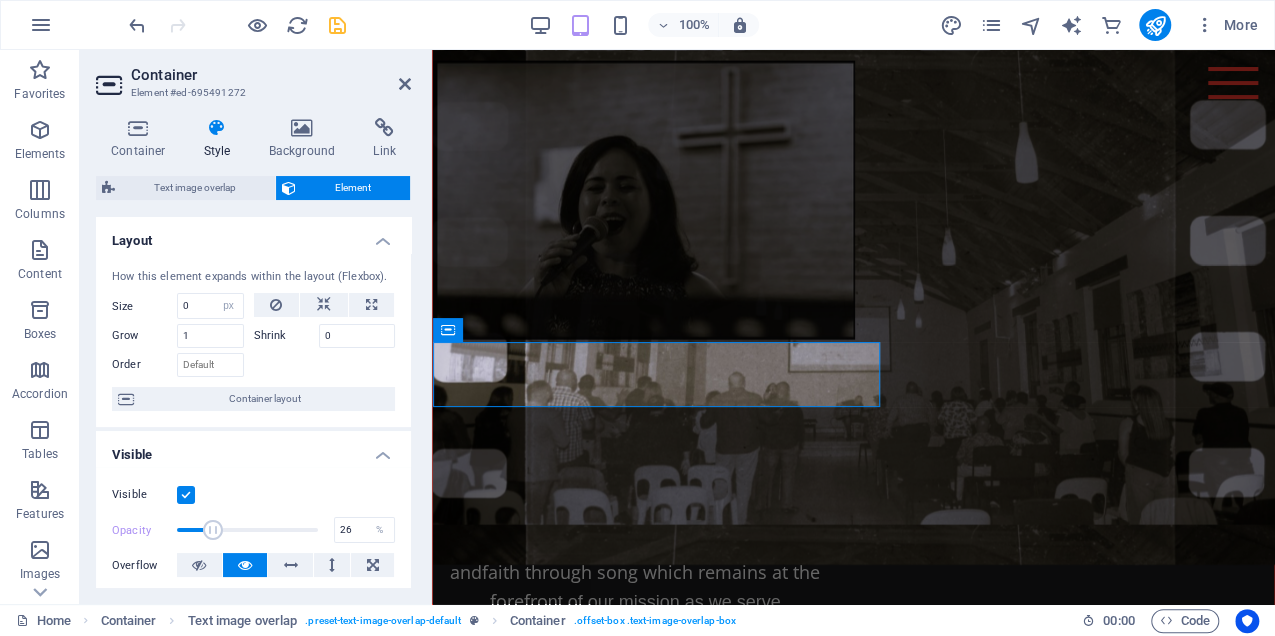 drag, startPoint x: 244, startPoint y: 530, endPoint x: 212, endPoint y: 524, distance: 32.55764 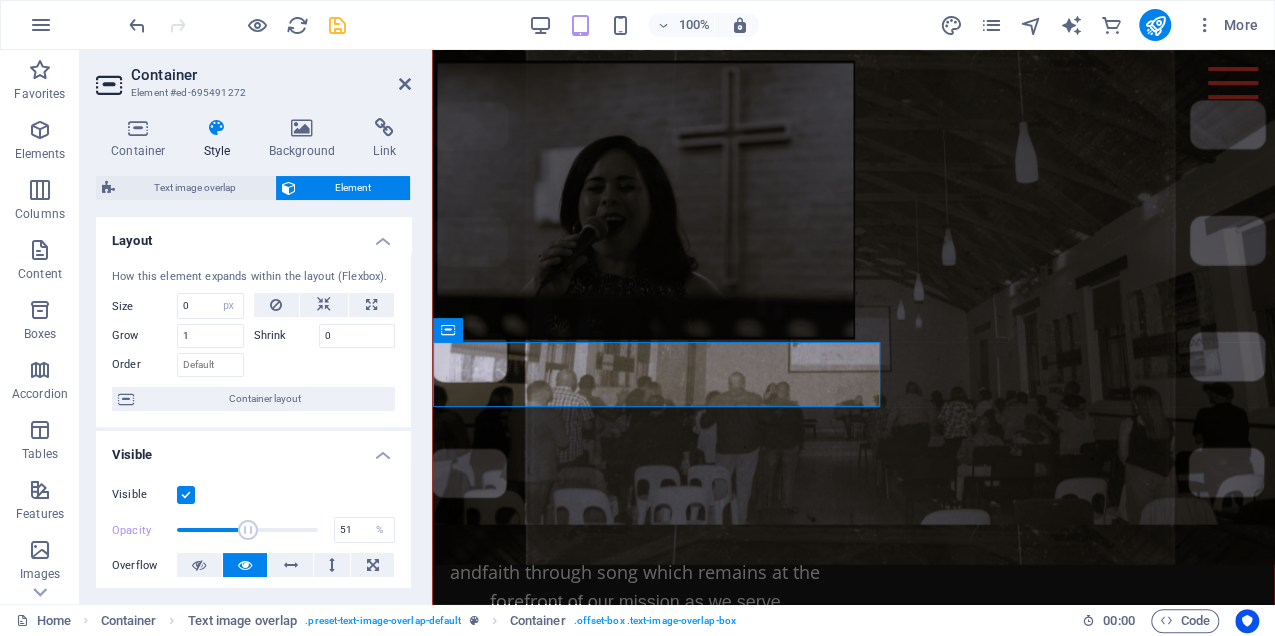 drag, startPoint x: 212, startPoint y: 524, endPoint x: 247, endPoint y: 528, distance: 35.22783 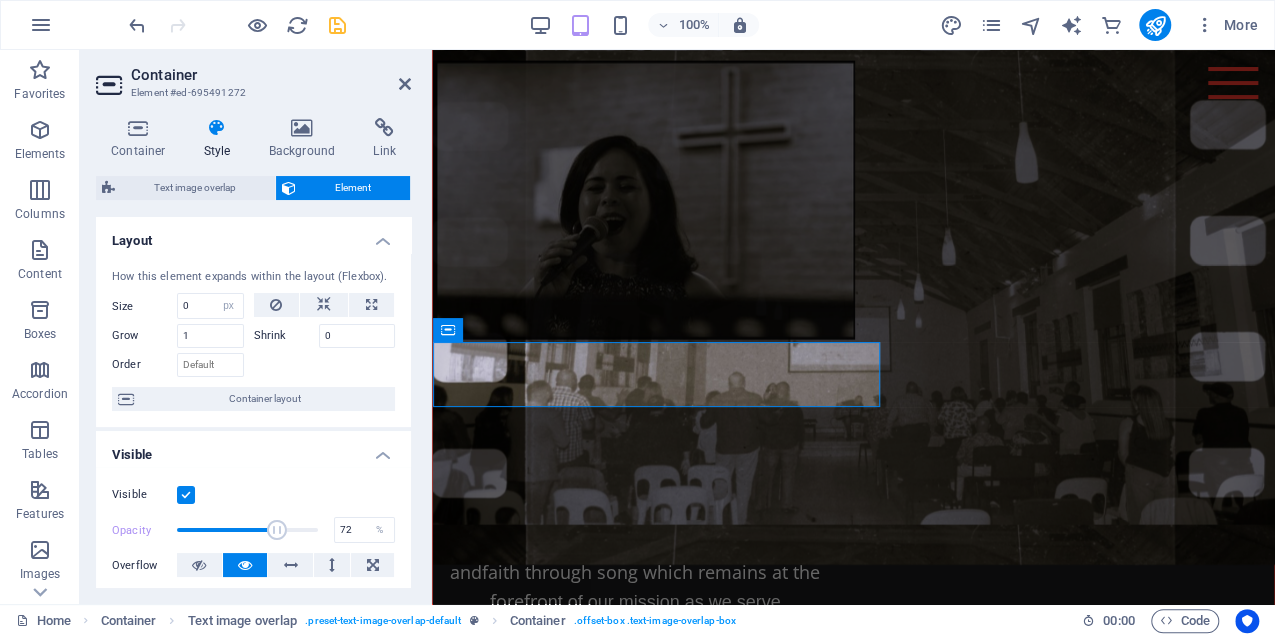 drag, startPoint x: 247, startPoint y: 528, endPoint x: 276, endPoint y: 532, distance: 29.274563 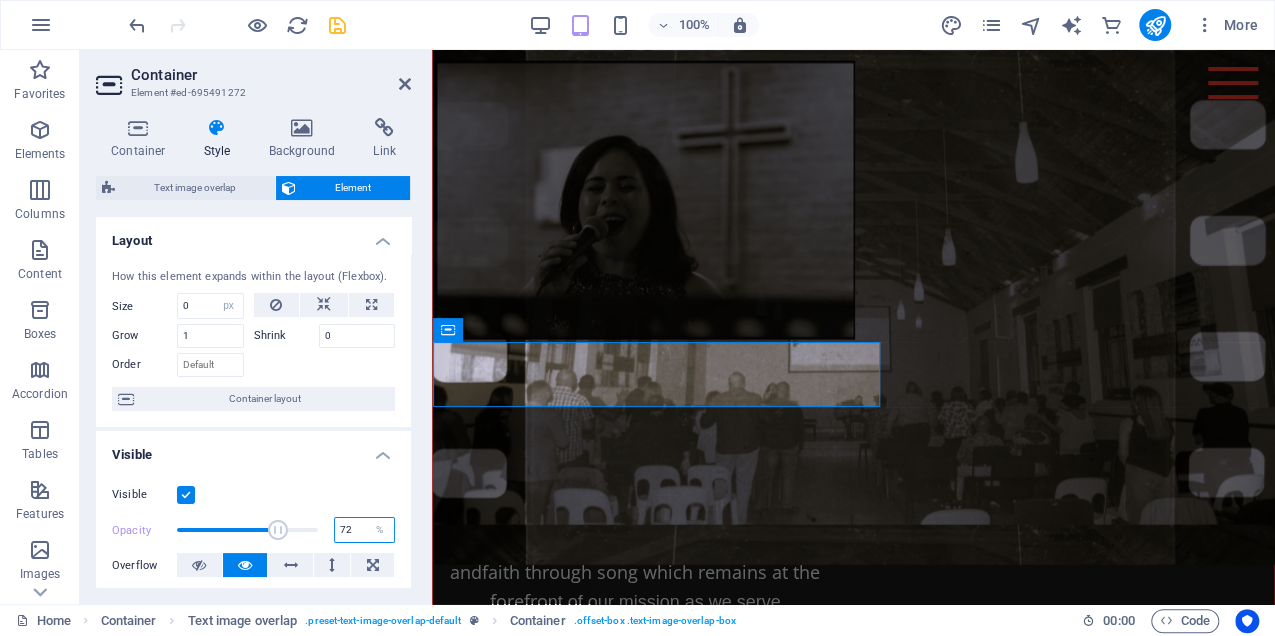 drag, startPoint x: 346, startPoint y: 530, endPoint x: 299, endPoint y: 524, distance: 47.38143 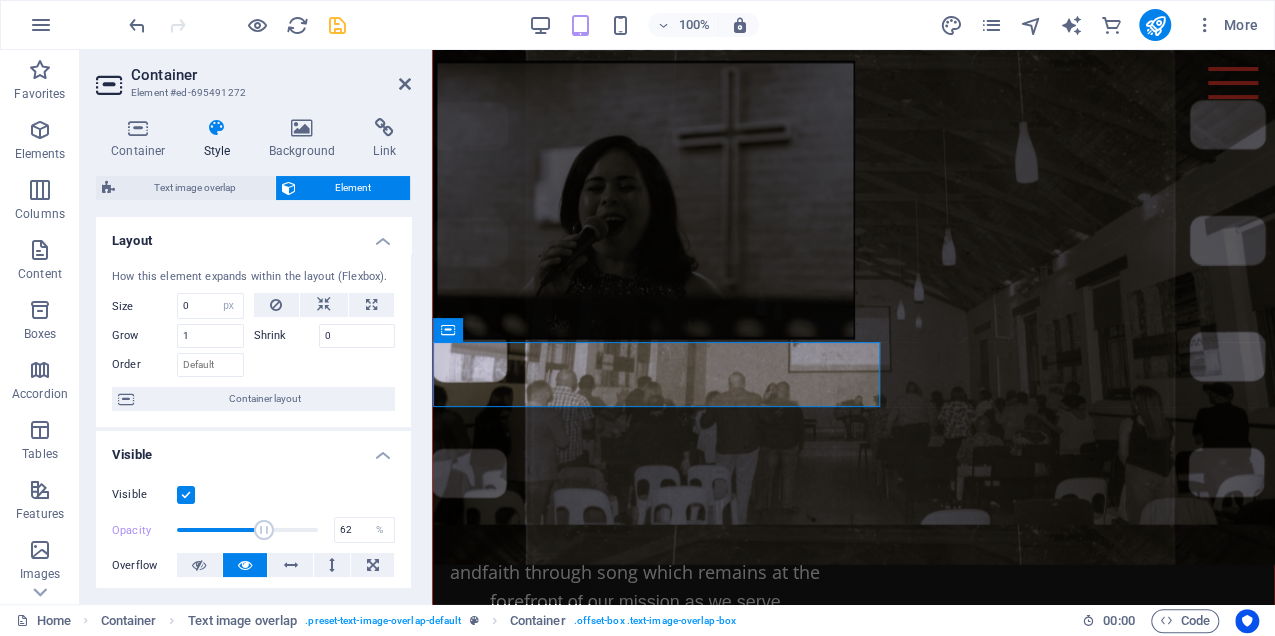 drag, startPoint x: 272, startPoint y: 528, endPoint x: 262, endPoint y: 526, distance: 10.198039 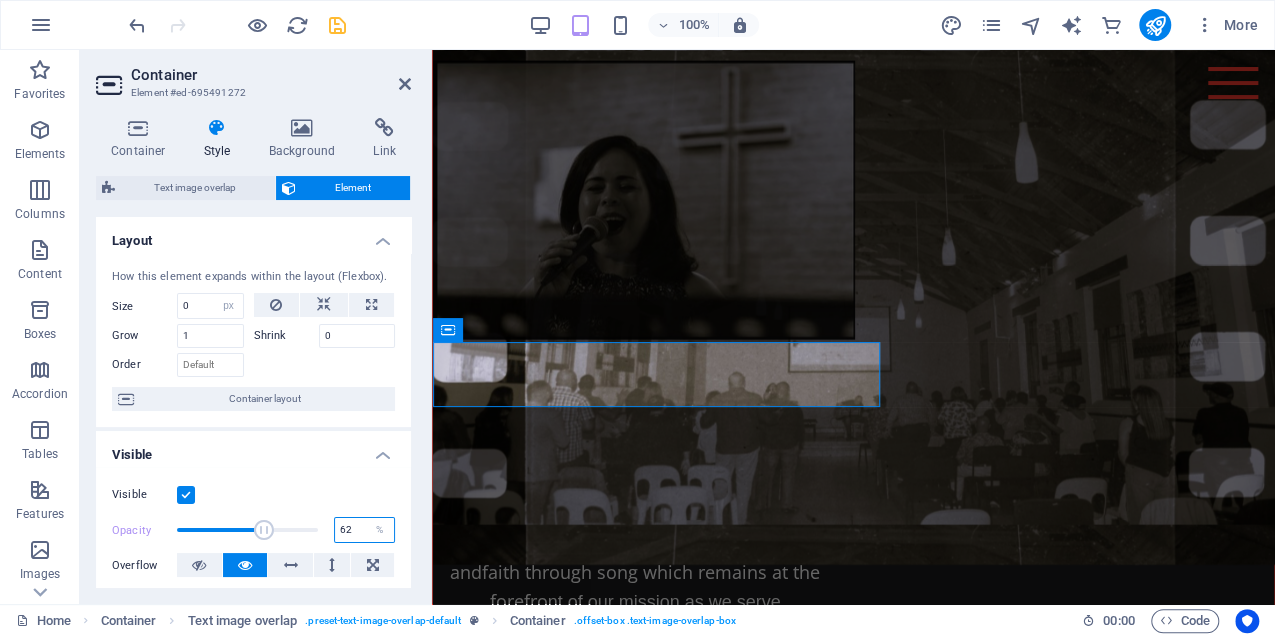 drag, startPoint x: 349, startPoint y: 531, endPoint x: 288, endPoint y: 520, distance: 61.983868 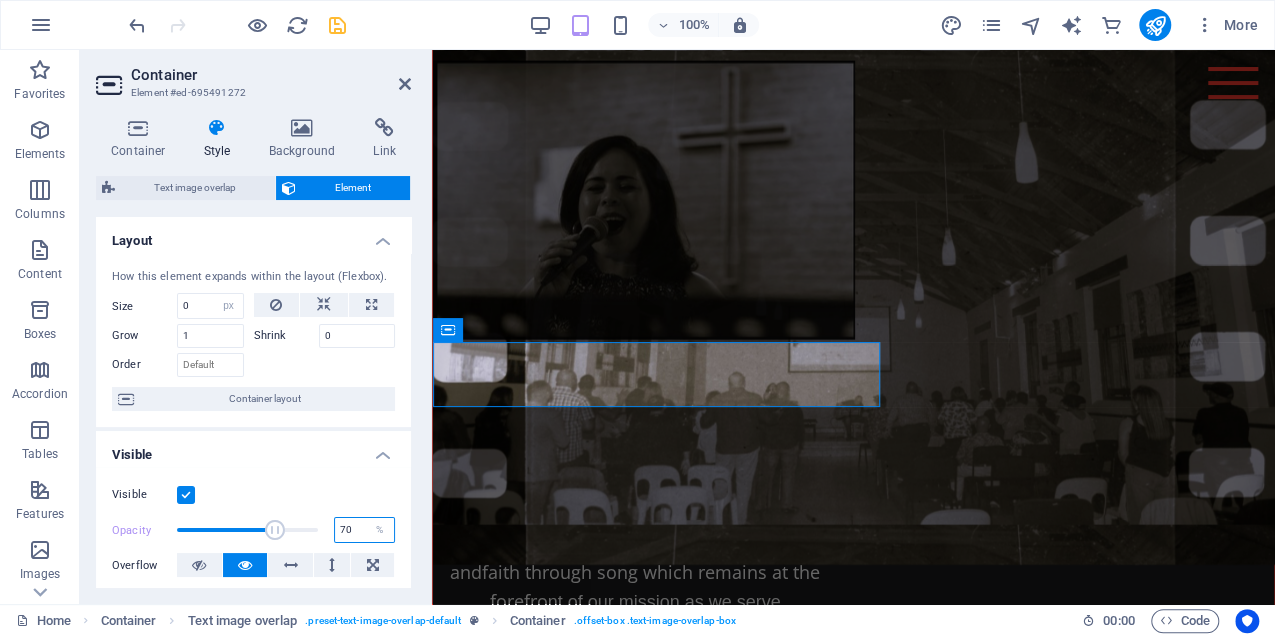 type on "70" 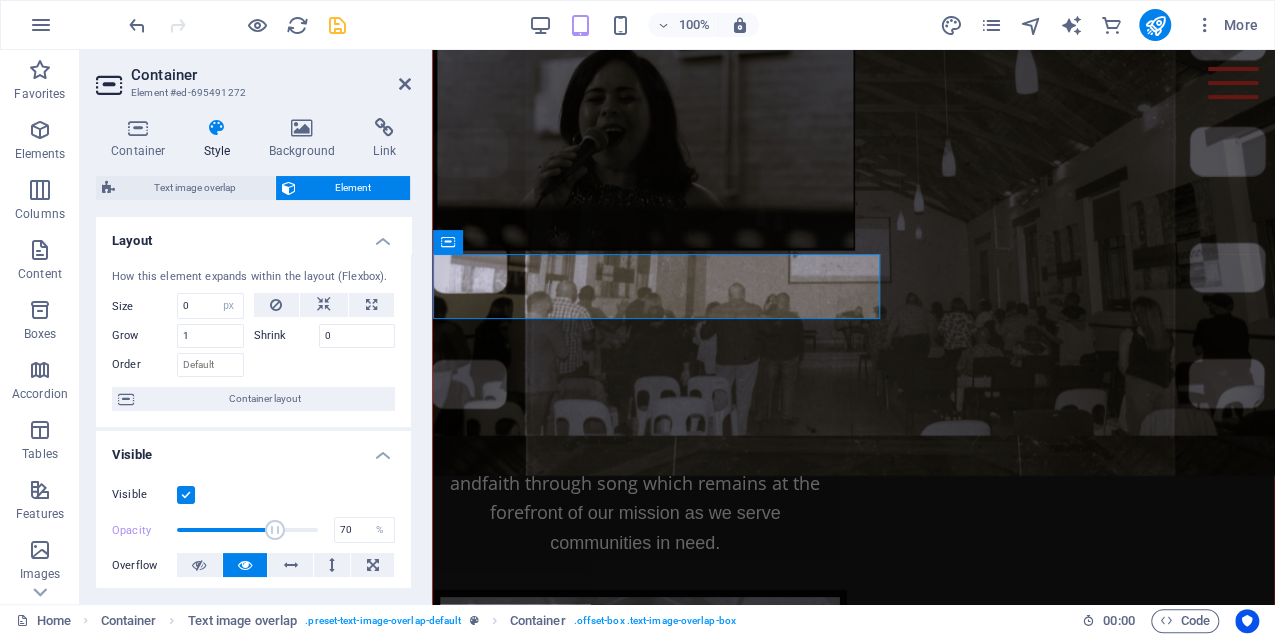 scroll, scrollTop: 6318, scrollLeft: 0, axis: vertical 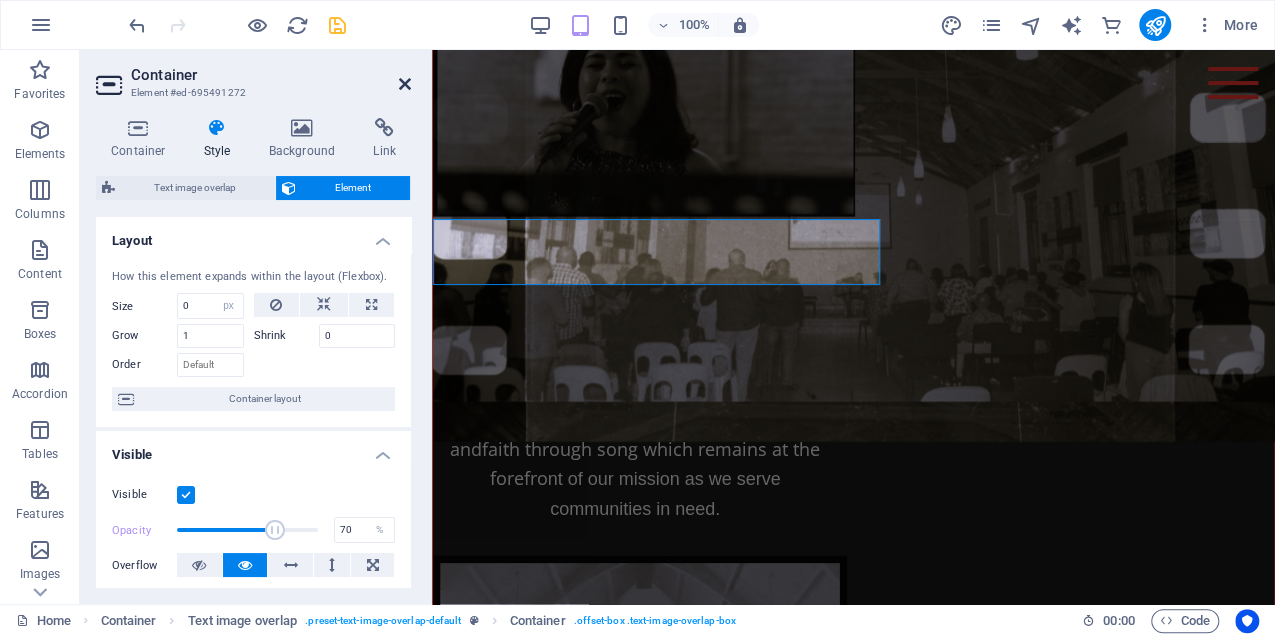 click at bounding box center (405, 84) 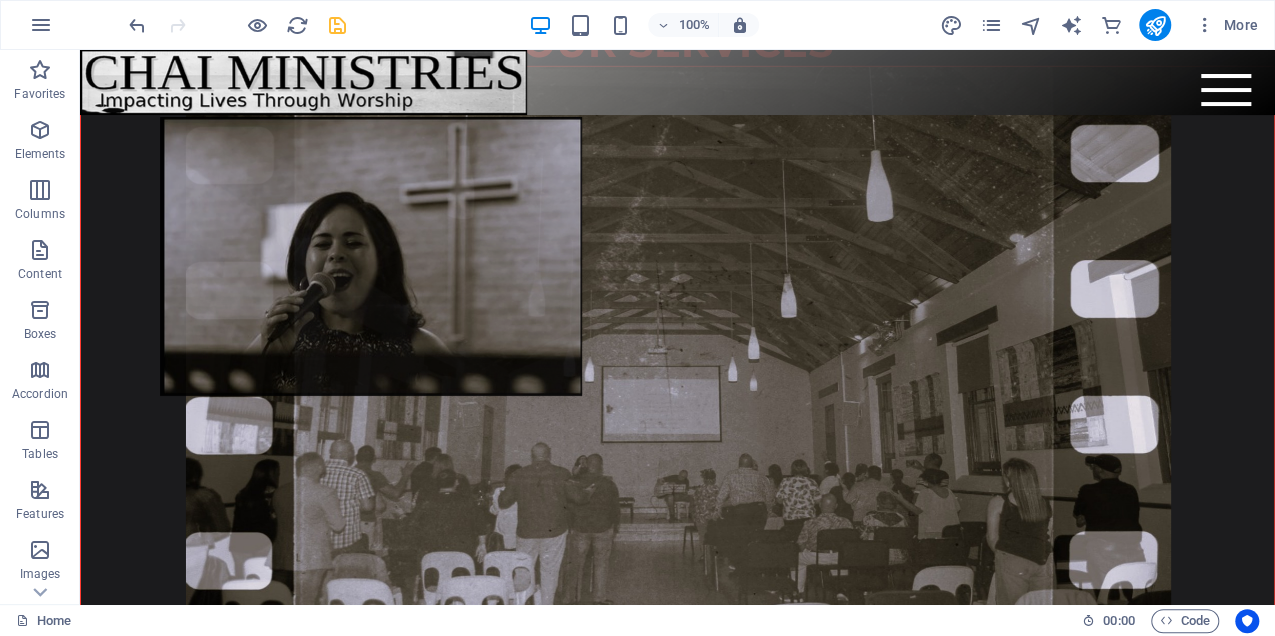 scroll, scrollTop: 6968, scrollLeft: 0, axis: vertical 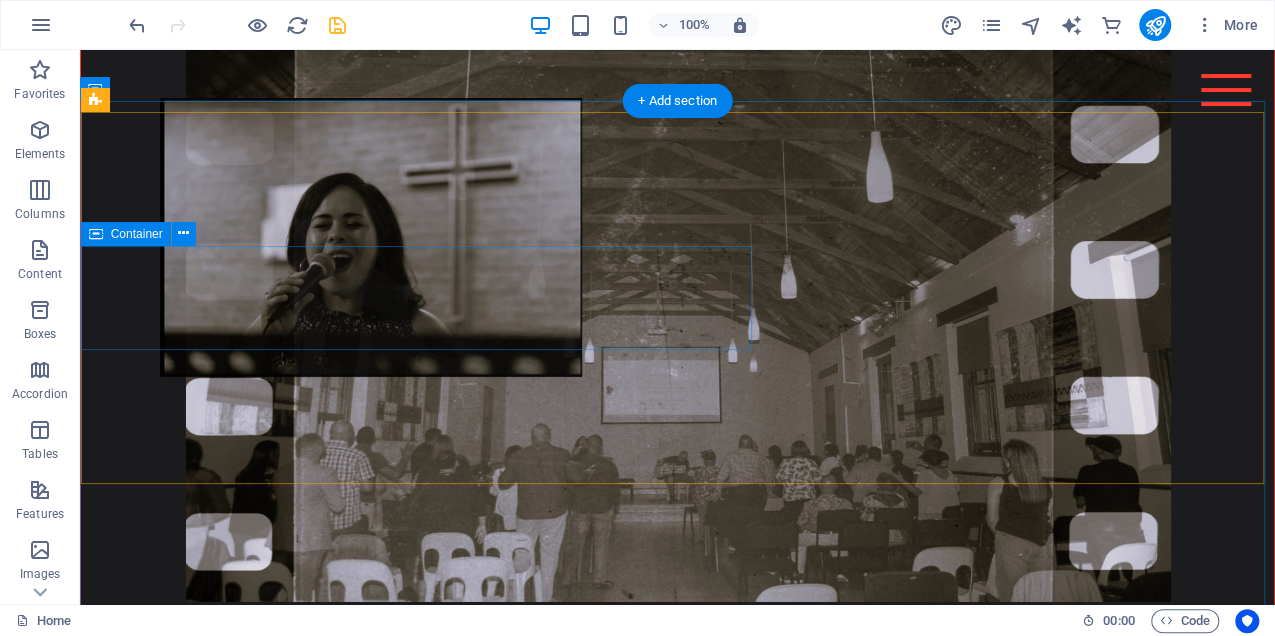 click on "Township Morkel Cottage" at bounding box center (717, 1415) 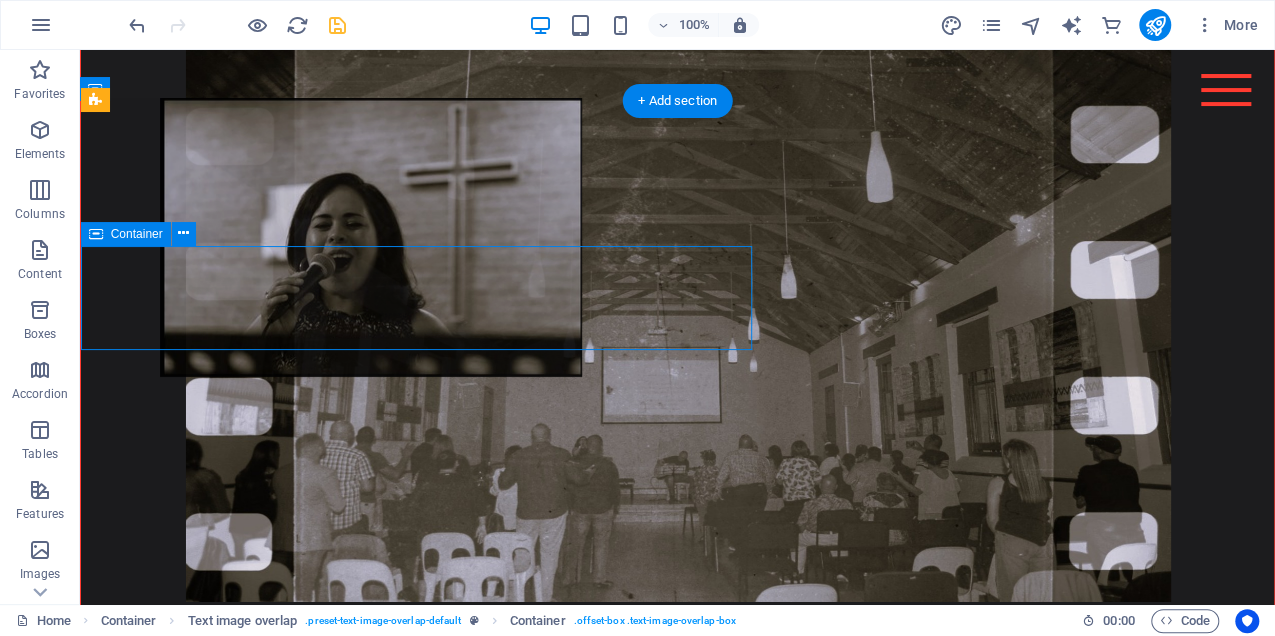 click on "Township Morkel Cottage" at bounding box center [717, 1415] 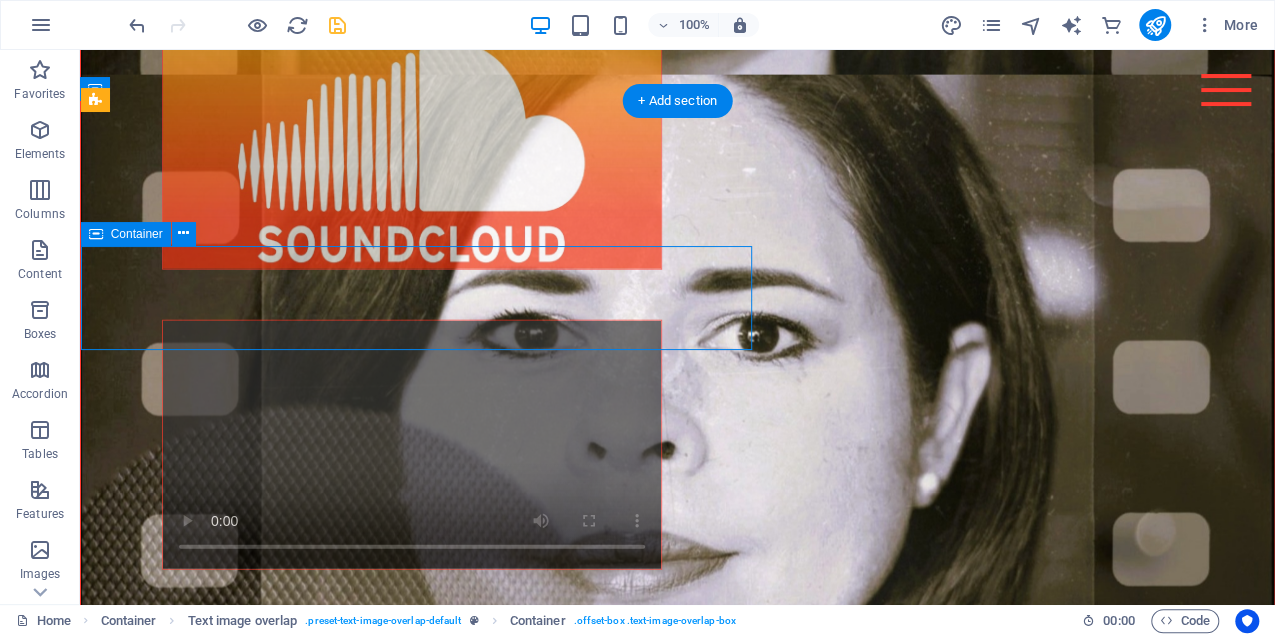 select on "px" 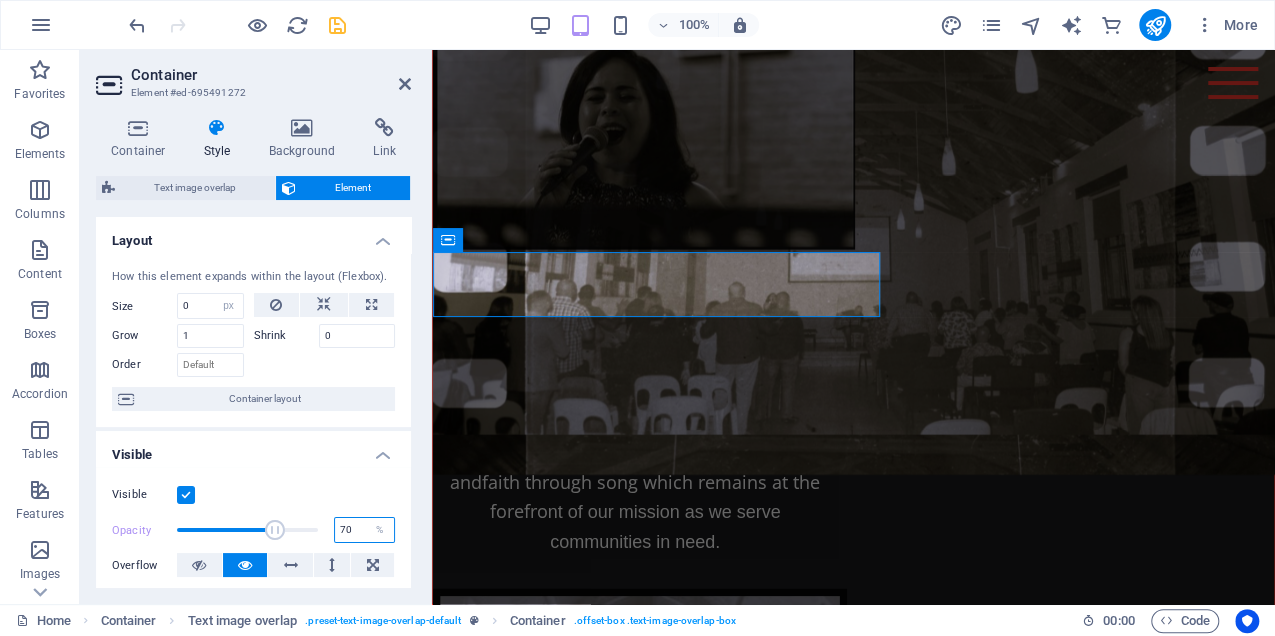 drag, startPoint x: 348, startPoint y: 530, endPoint x: 308, endPoint y: 522, distance: 40.792156 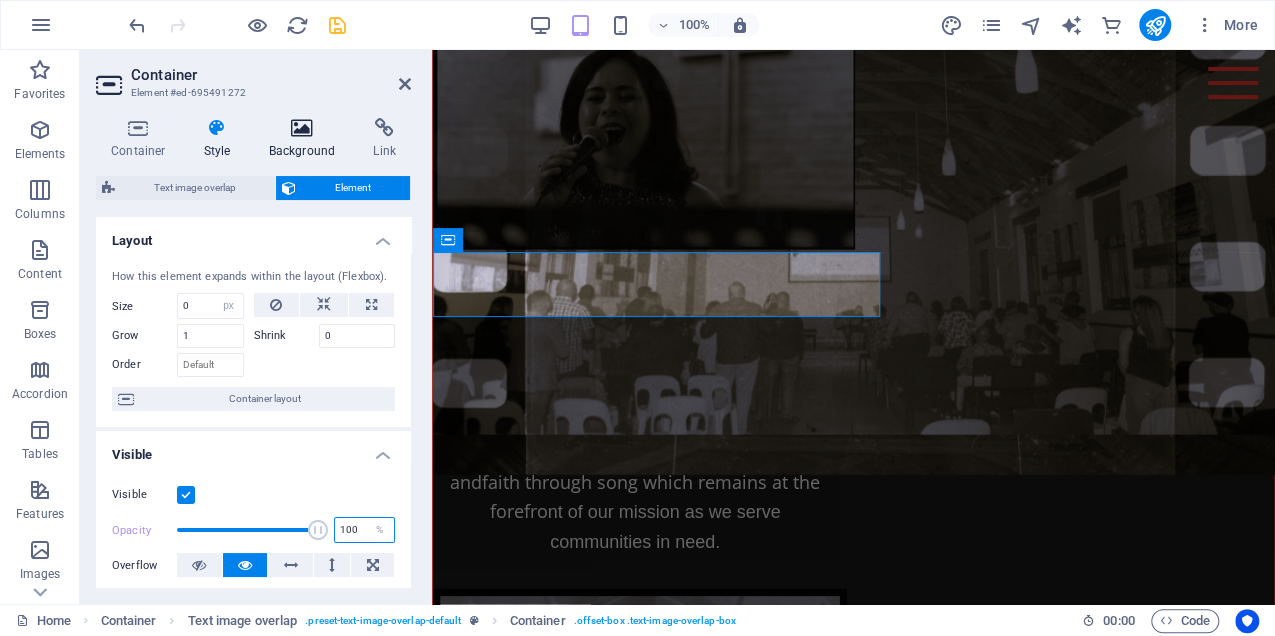 type on "100" 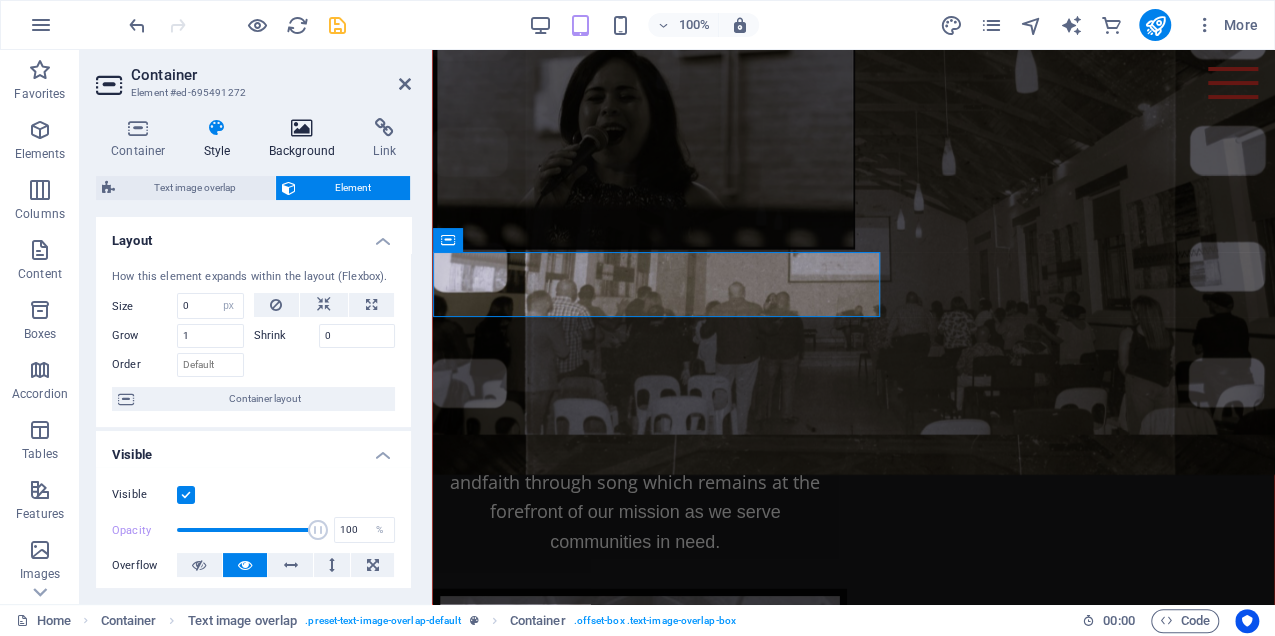 click at bounding box center (302, 128) 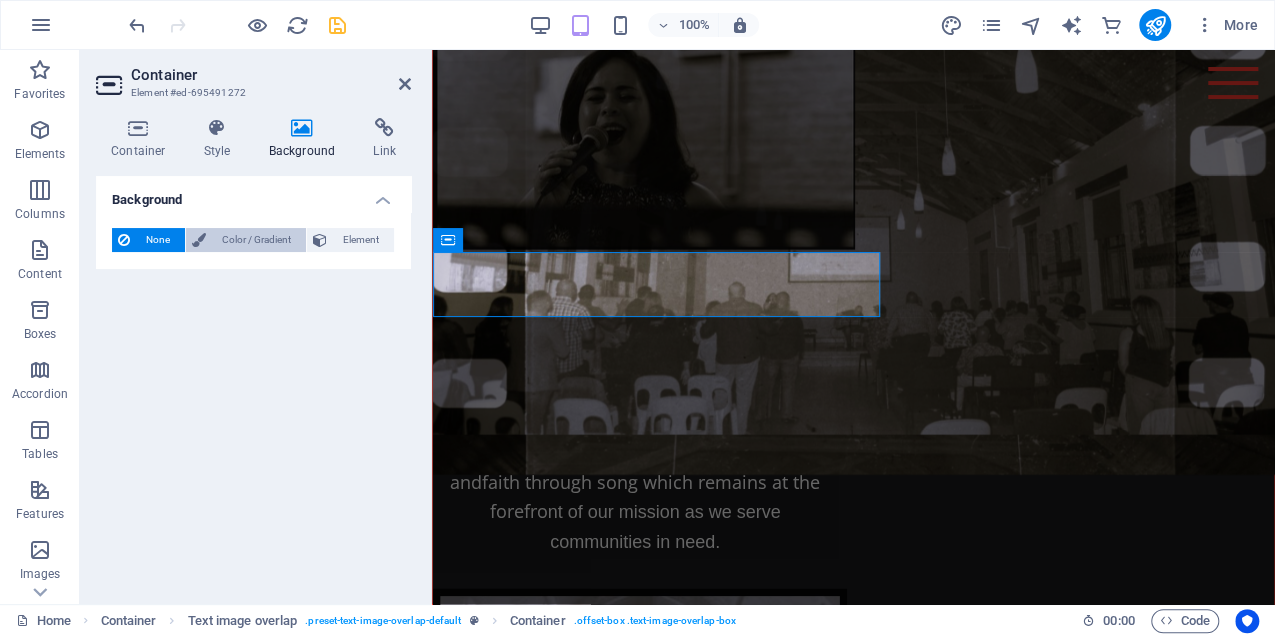 click on "Color / Gradient" at bounding box center [256, 240] 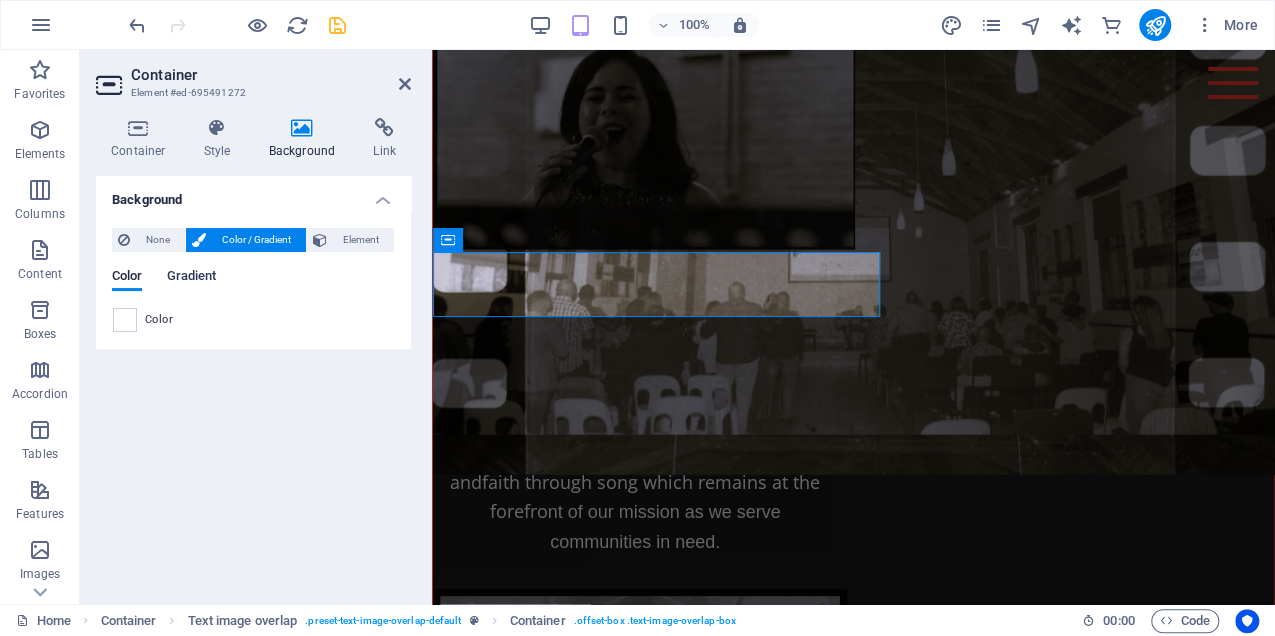click on "Gradient" at bounding box center (191, 278) 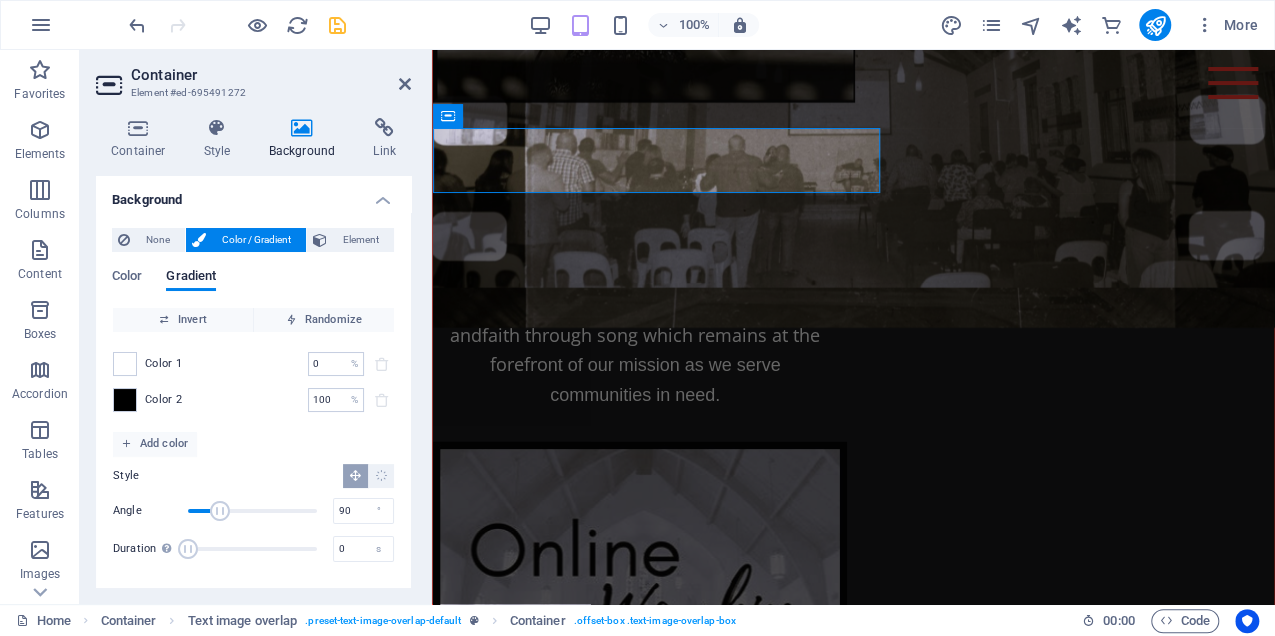 scroll, scrollTop: 6443, scrollLeft: 0, axis: vertical 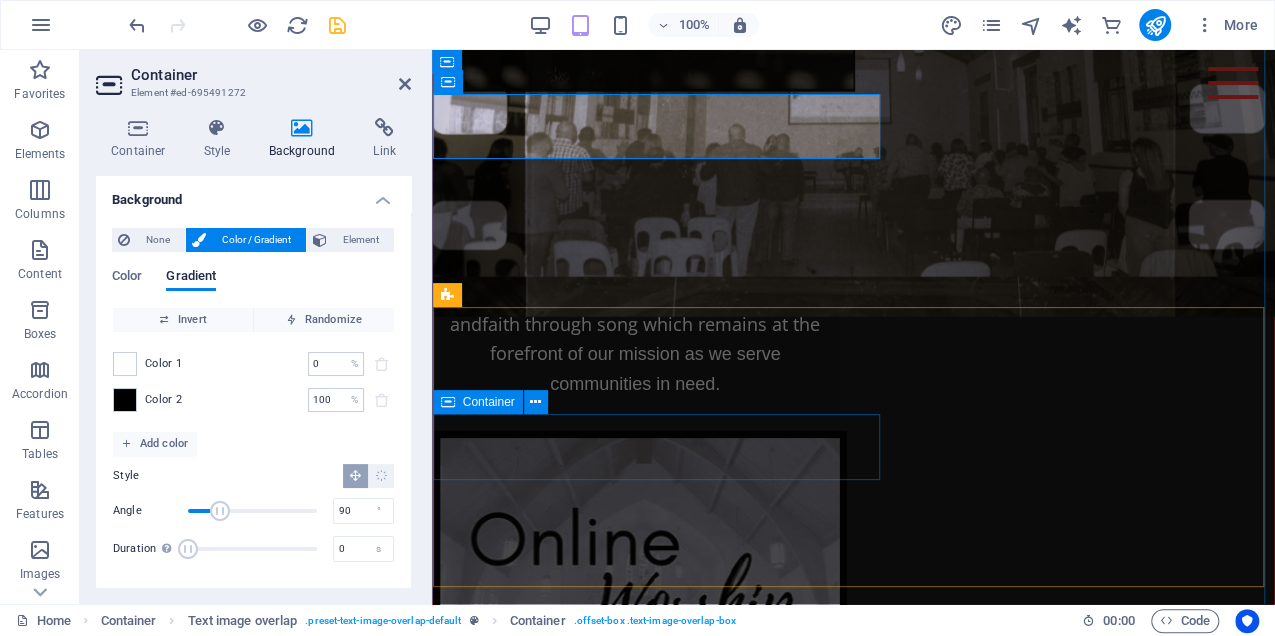 click on "Township Langa Church" at bounding box center (869, 1518) 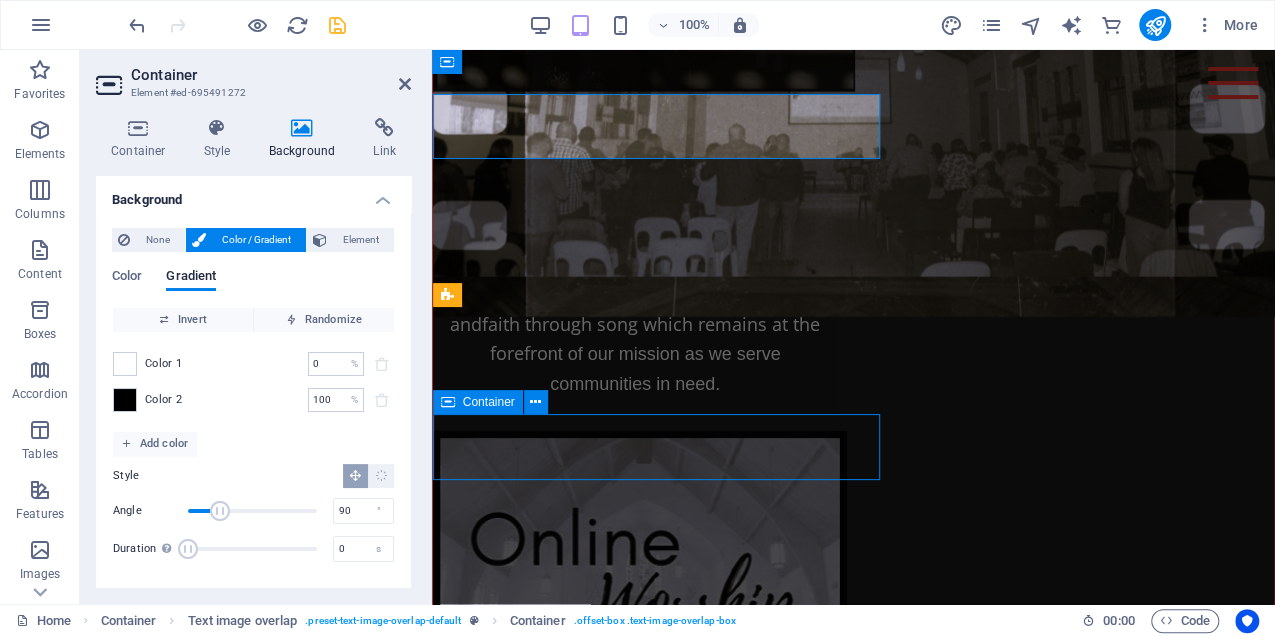 click on "Township Langa Church" at bounding box center (869, 1518) 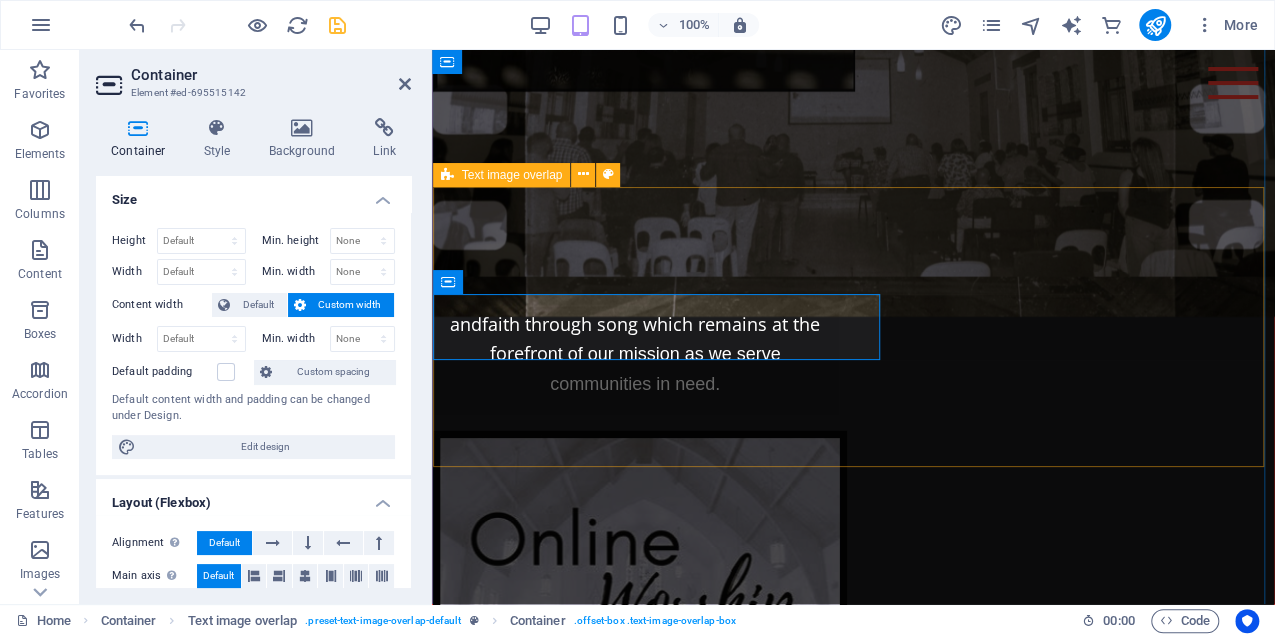 scroll, scrollTop: 6563, scrollLeft: 0, axis: vertical 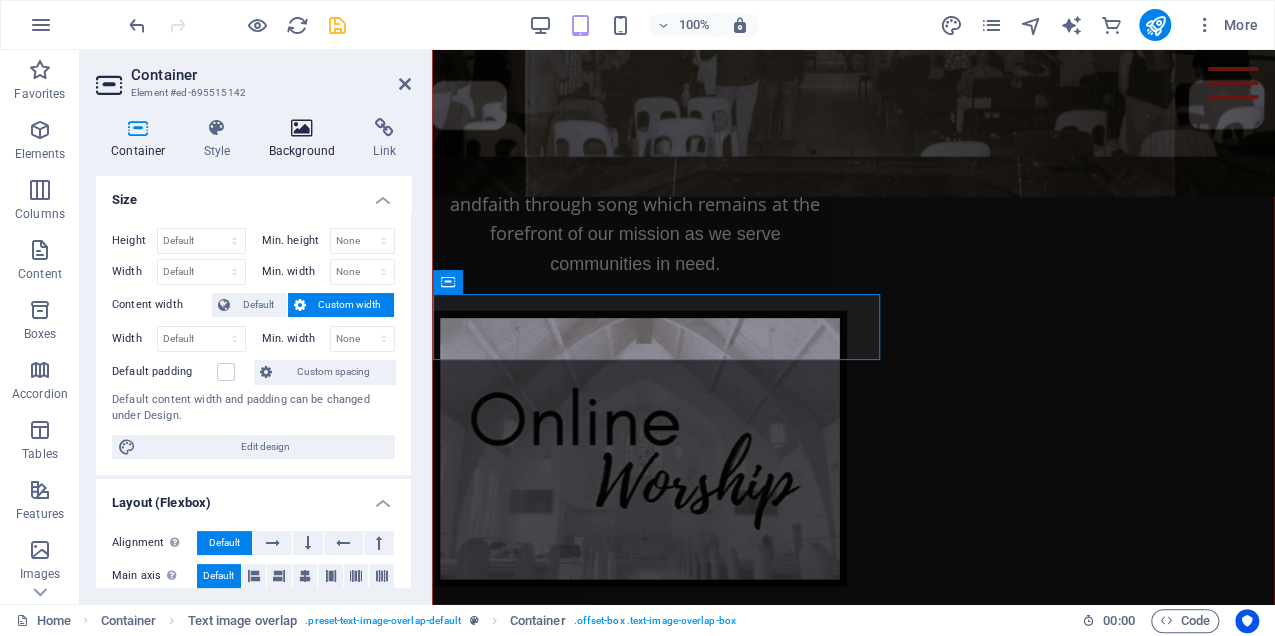 click at bounding box center (302, 128) 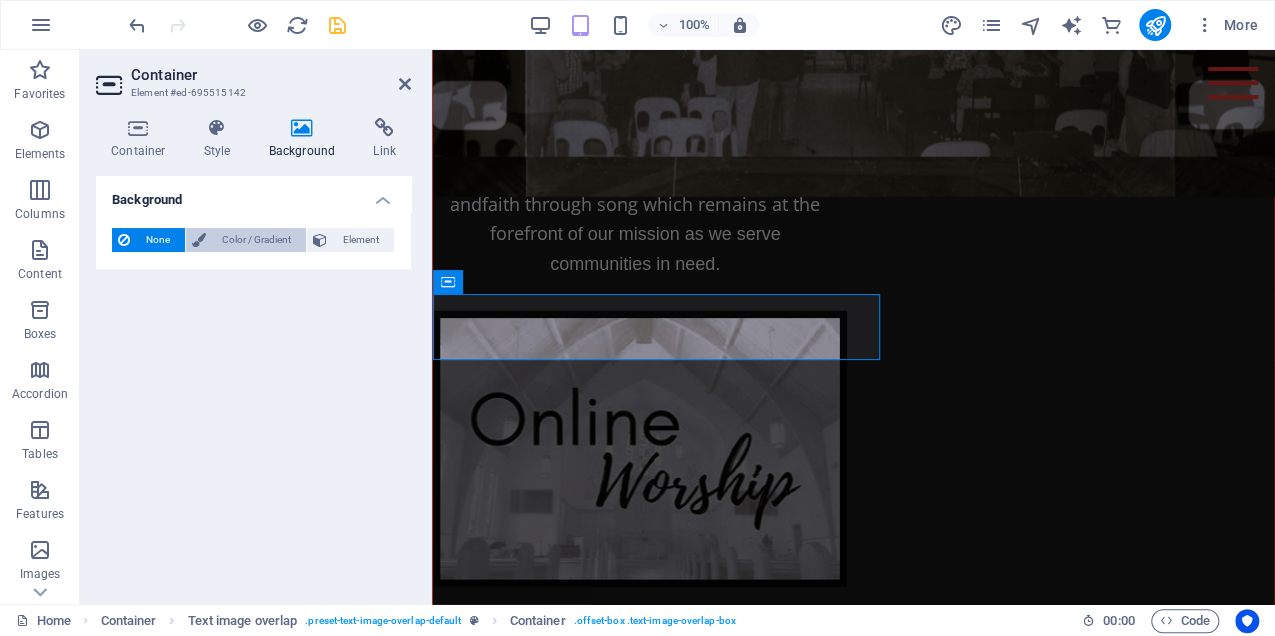 click on "Color / Gradient" at bounding box center [256, 240] 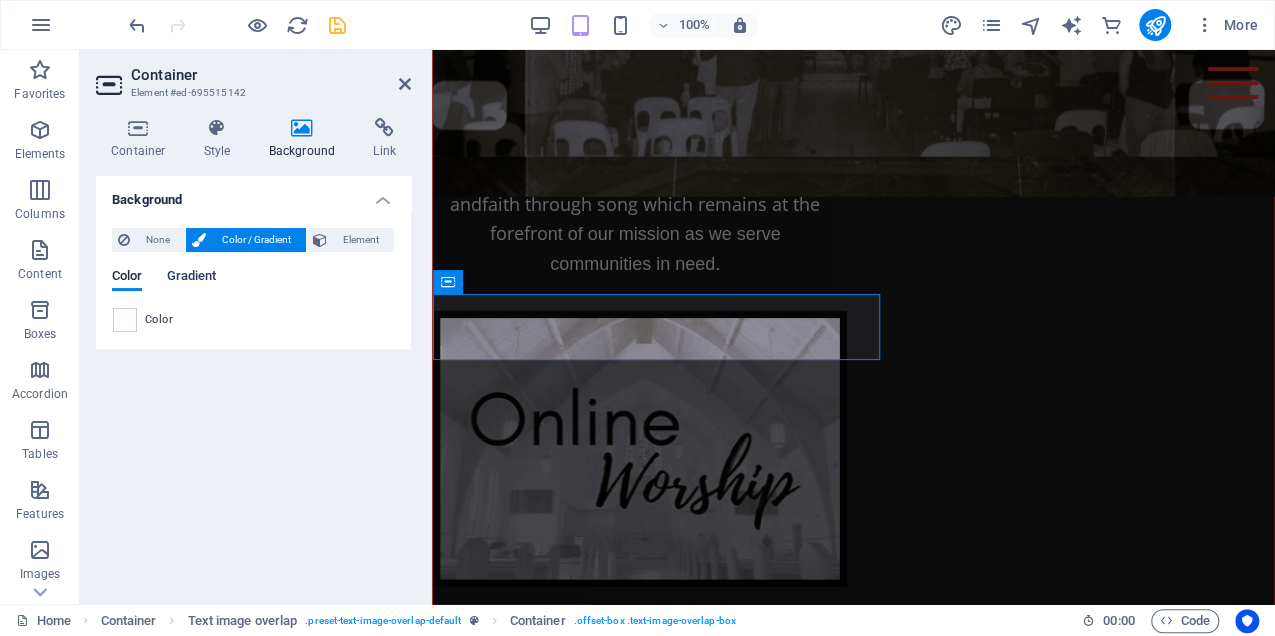 click on "Gradient" at bounding box center (191, 278) 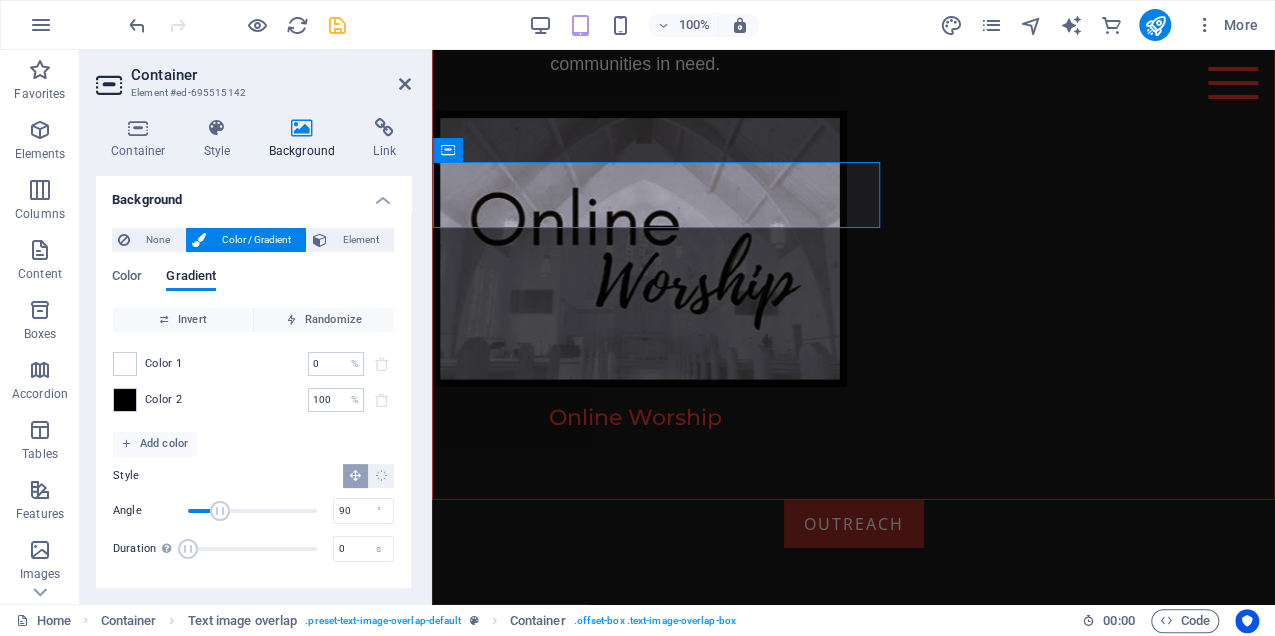 scroll, scrollTop: 6946, scrollLeft: 0, axis: vertical 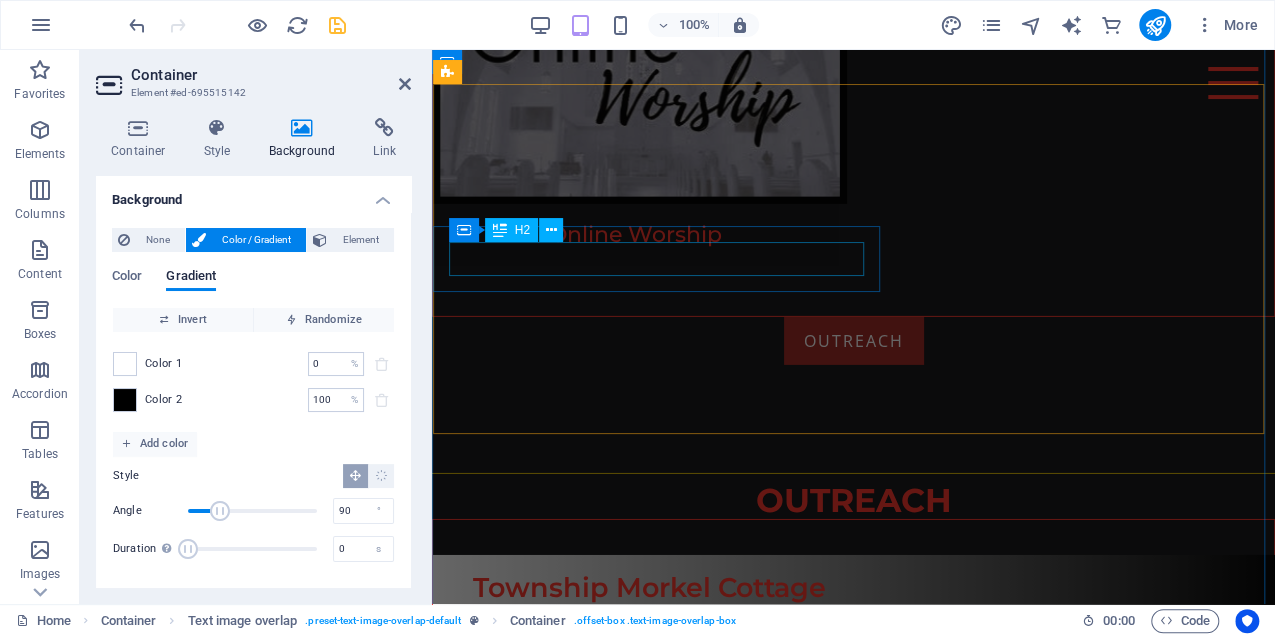 click on "Township Sir Lowry's Pass" at bounding box center (869, 1362) 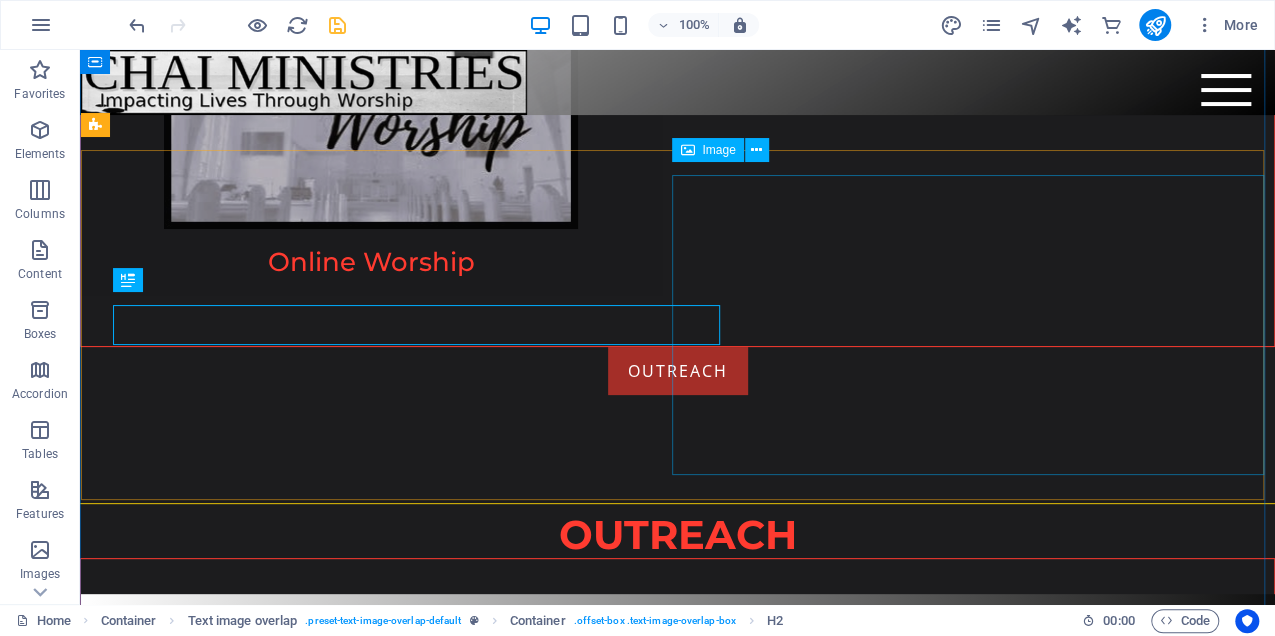scroll, scrollTop: 7748, scrollLeft: 0, axis: vertical 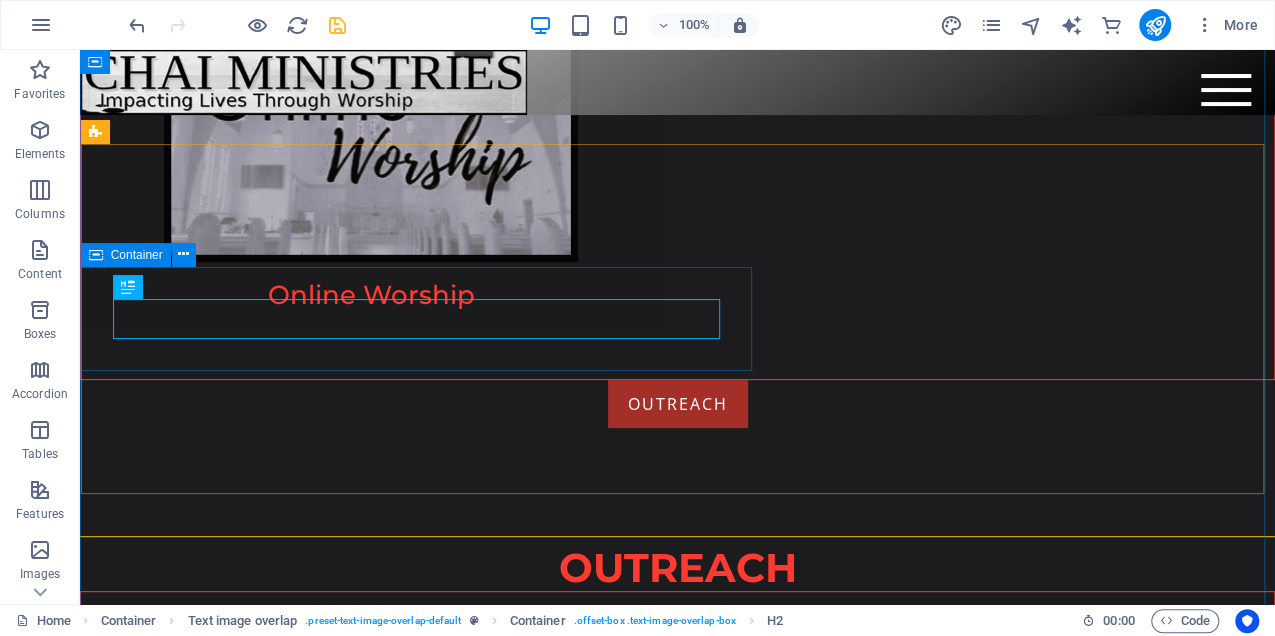 click on "Township Sir Lowry's Pass" at bounding box center [717, 2129] 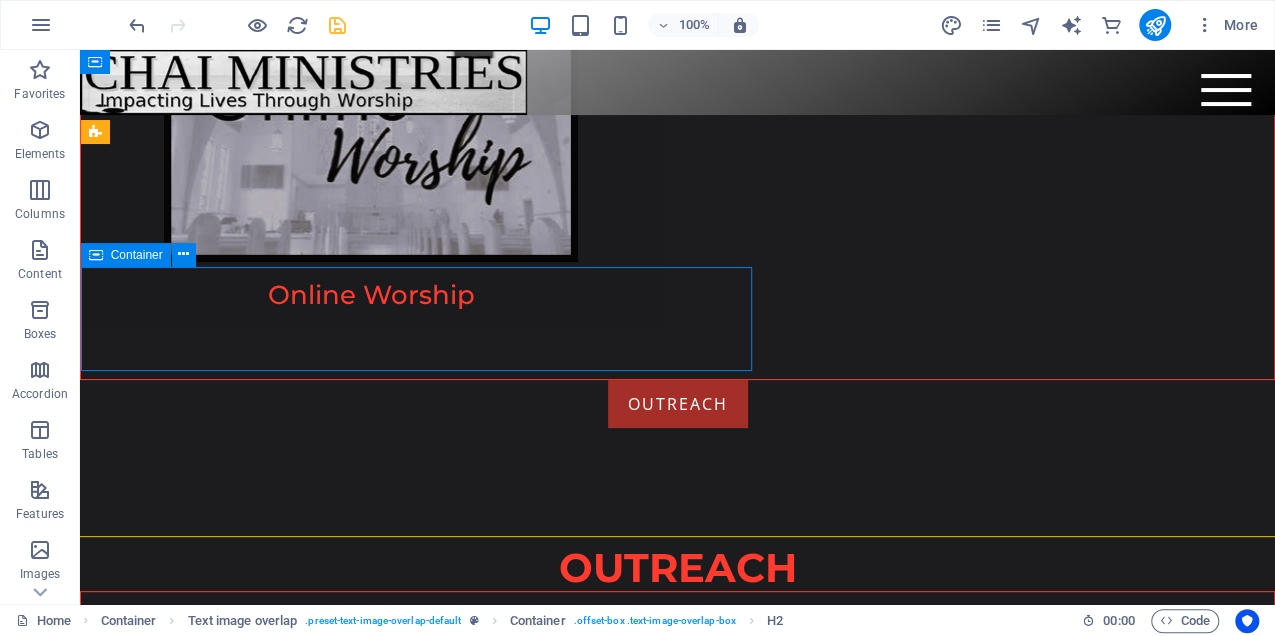 drag, startPoint x: 603, startPoint y: 276, endPoint x: 250, endPoint y: 280, distance: 353.02267 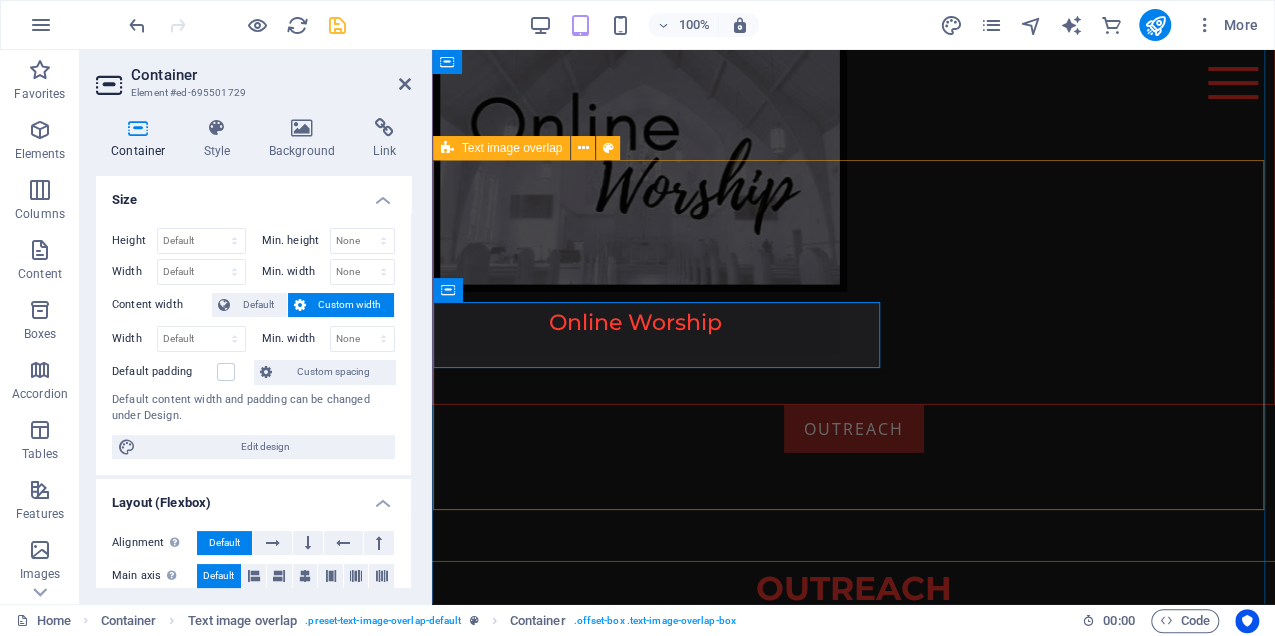 scroll, scrollTop: 6870, scrollLeft: 0, axis: vertical 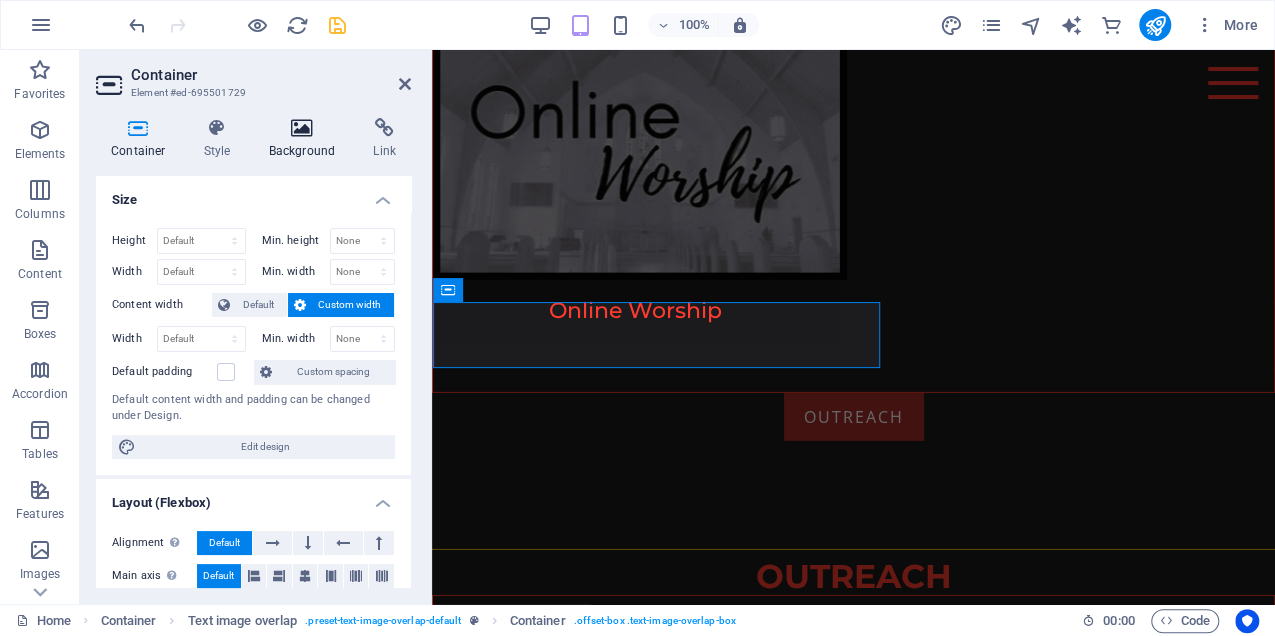 click at bounding box center (302, 128) 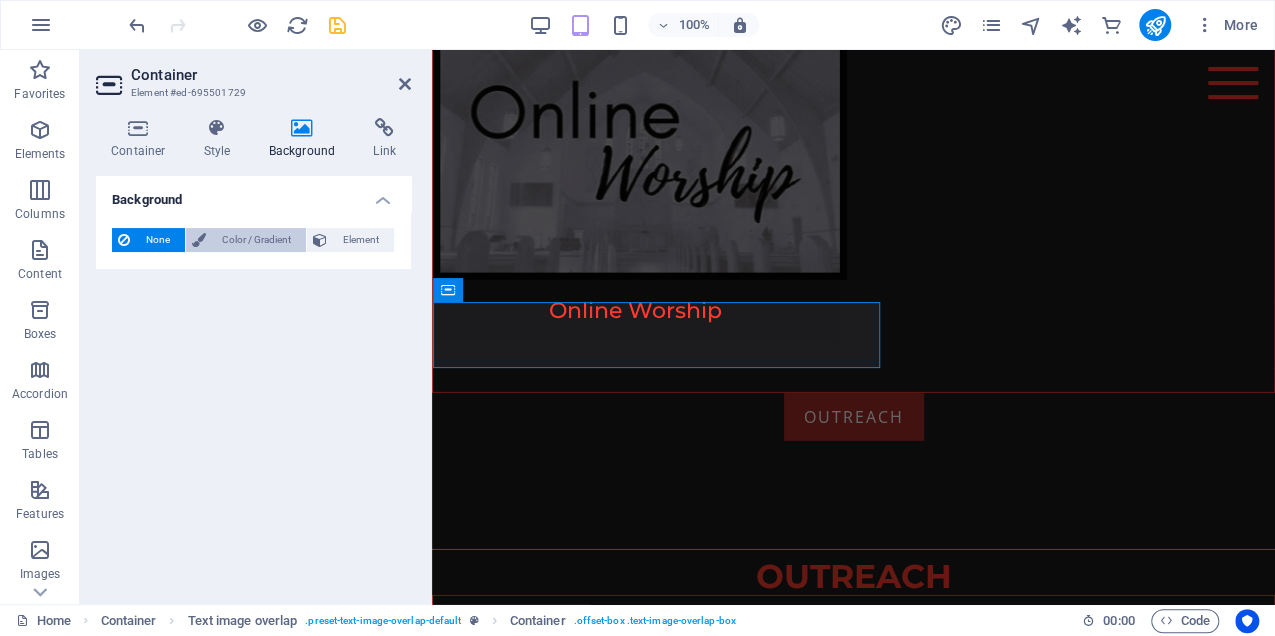 click on "Color / Gradient" at bounding box center [256, 240] 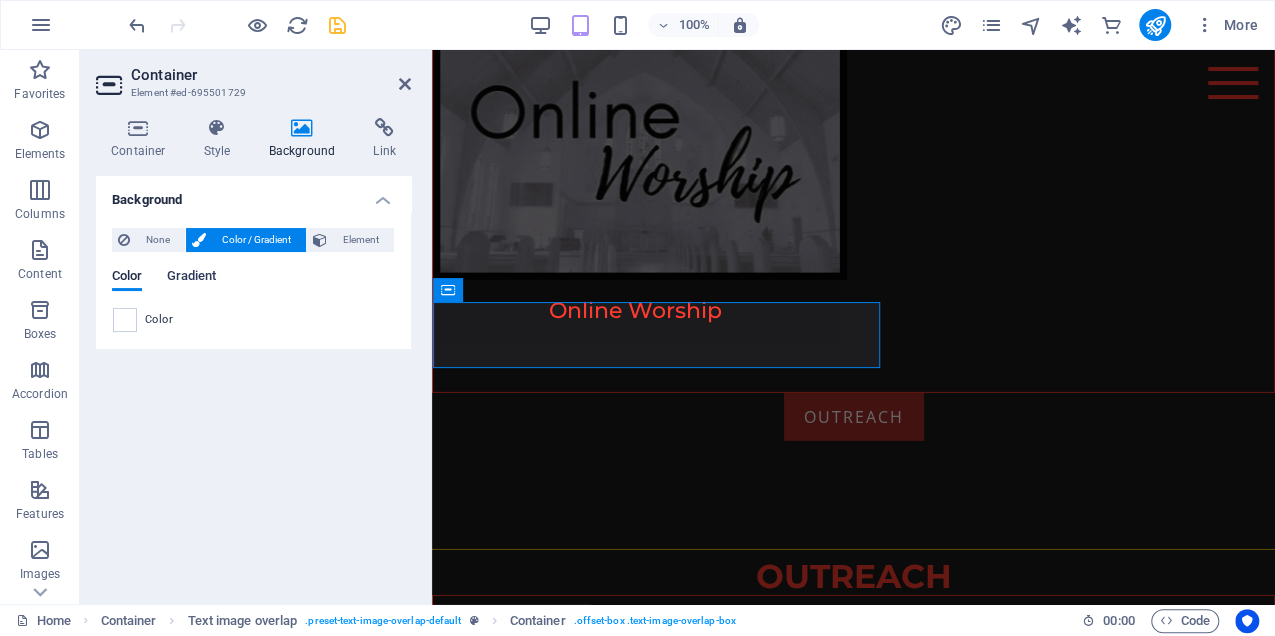 click on "Gradient" at bounding box center [191, 278] 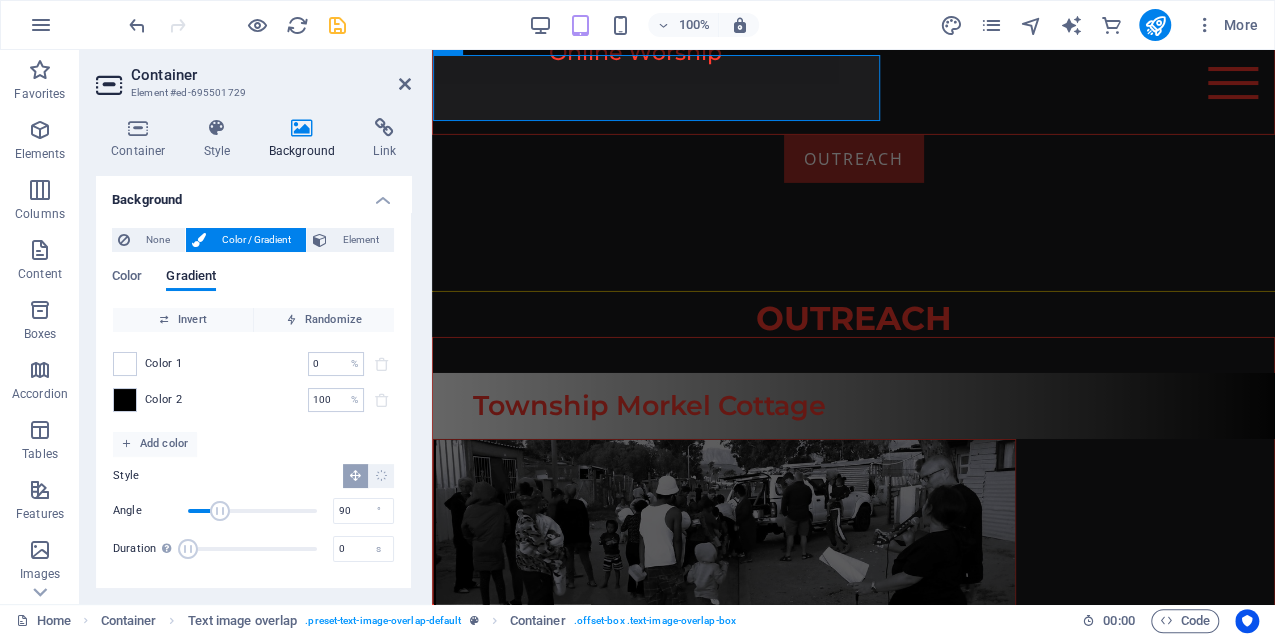 scroll, scrollTop: 7152, scrollLeft: 0, axis: vertical 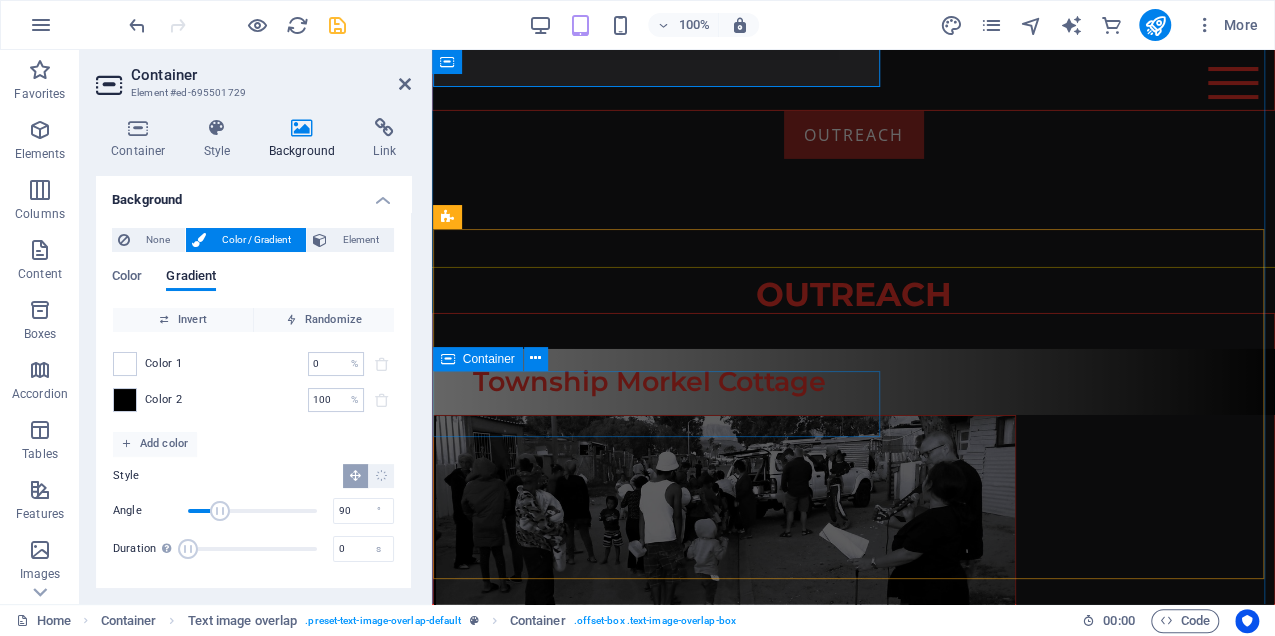 click on "Township Langa" at bounding box center [869, 1572] 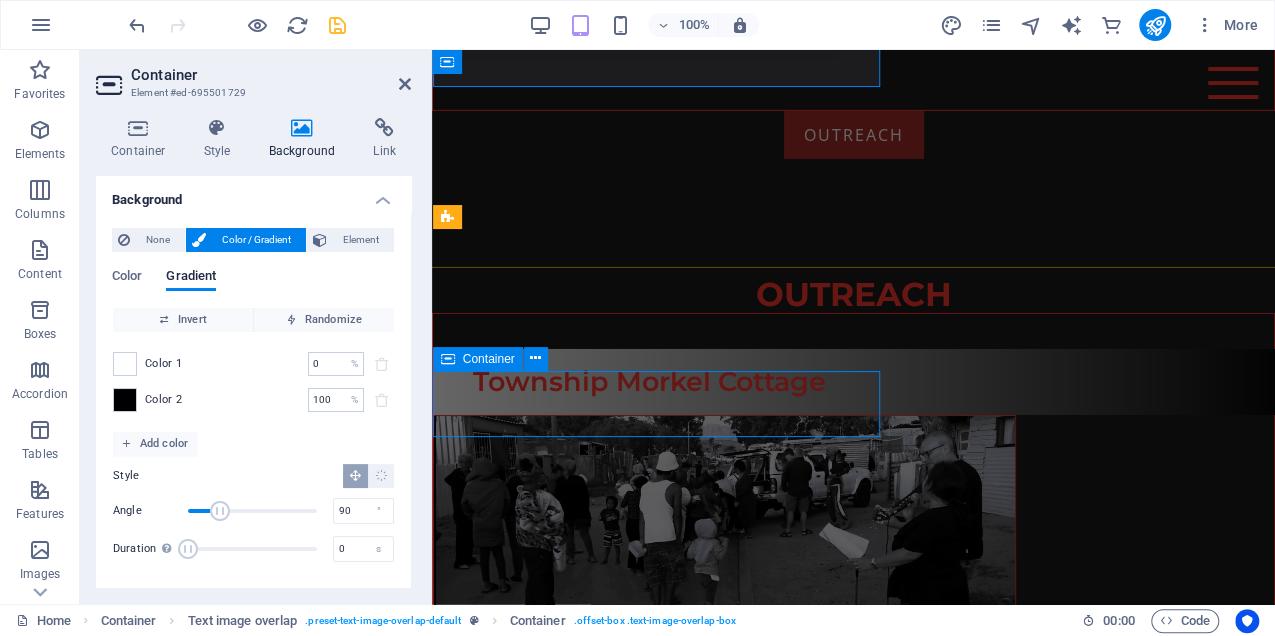 click on "Township Langa" at bounding box center [869, 1572] 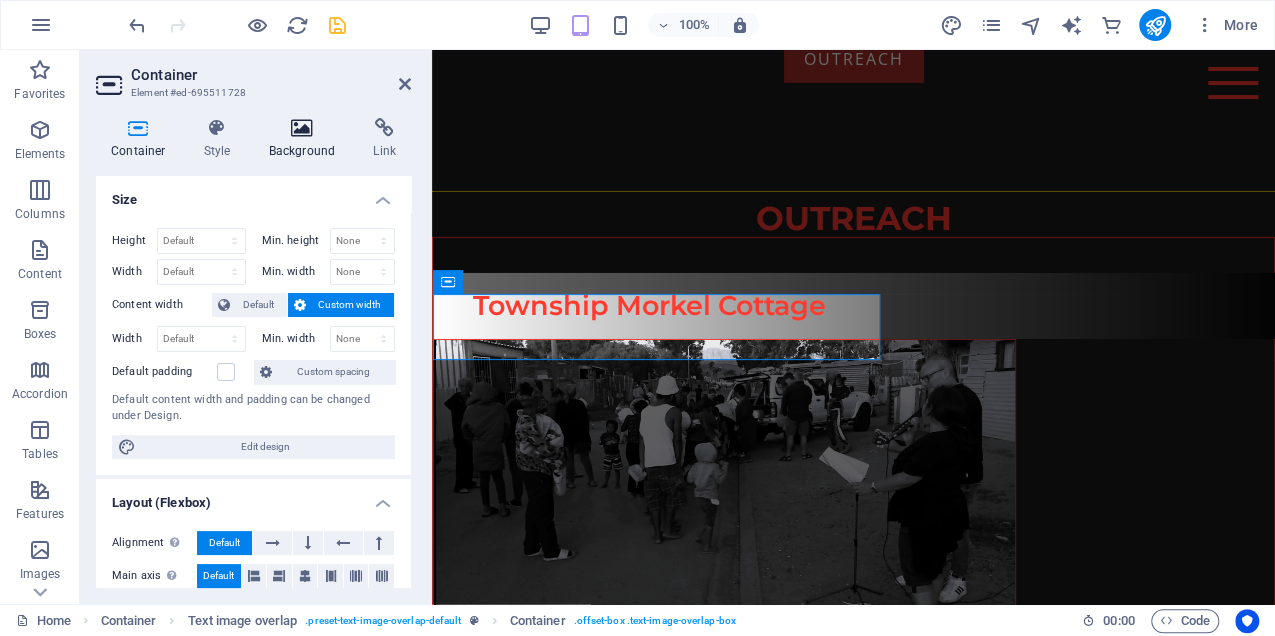 click on "Background" at bounding box center (306, 139) 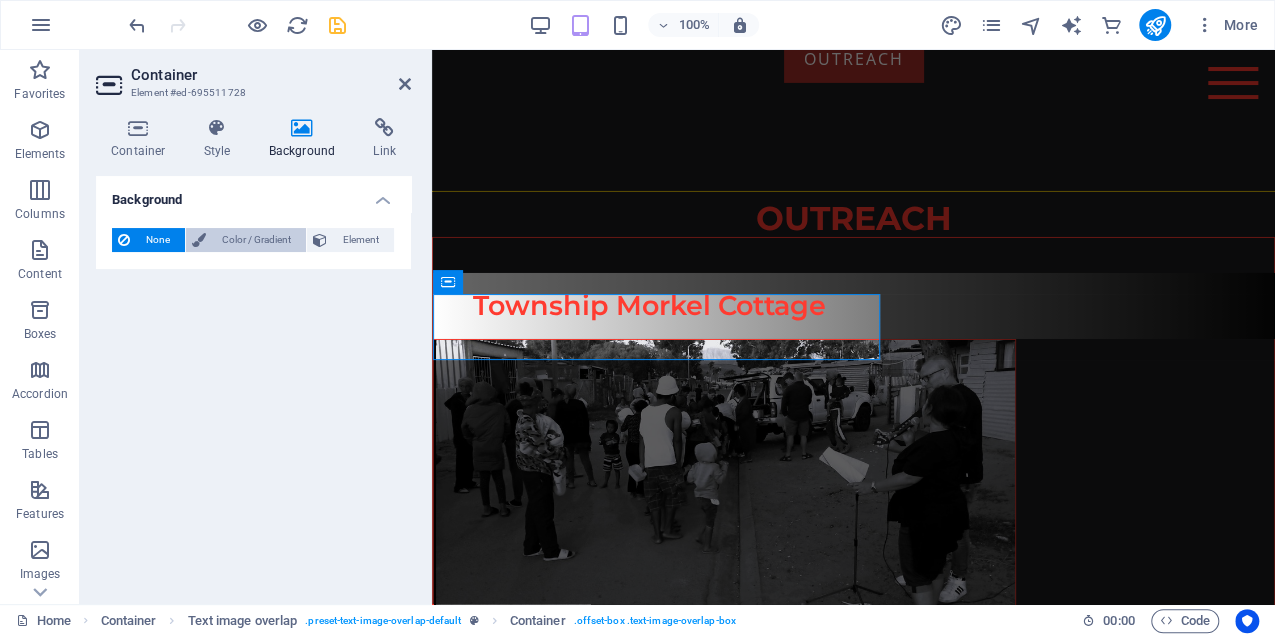 click on "Color / Gradient" at bounding box center [256, 240] 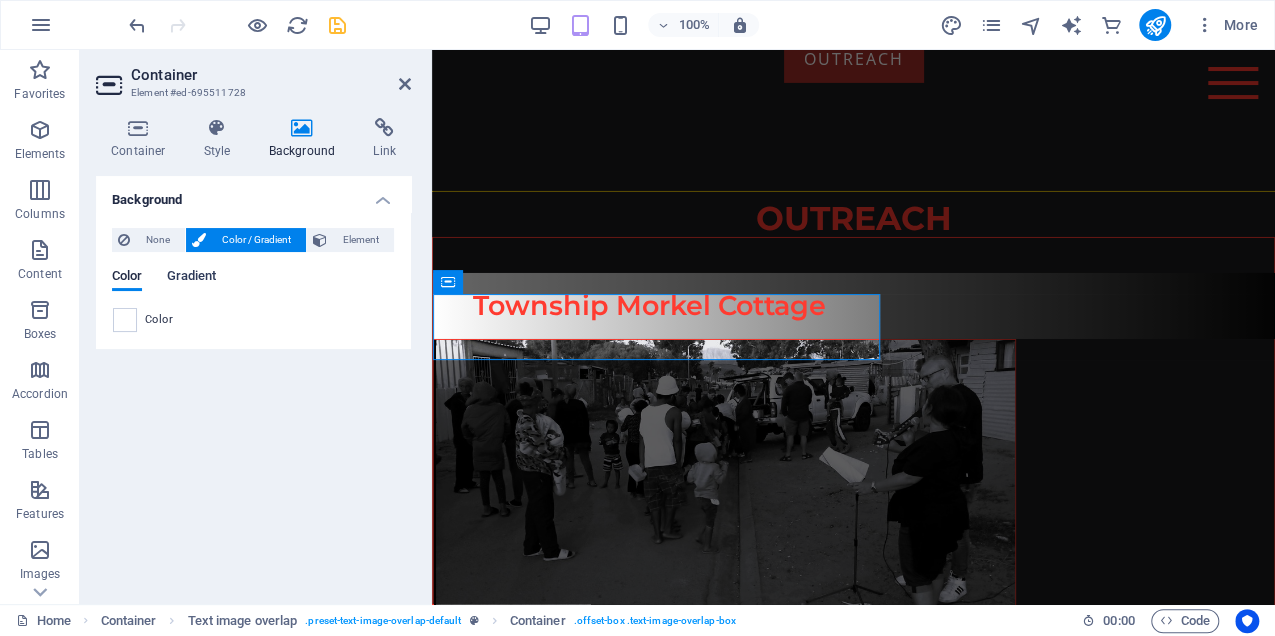 click on "Gradient" at bounding box center [191, 278] 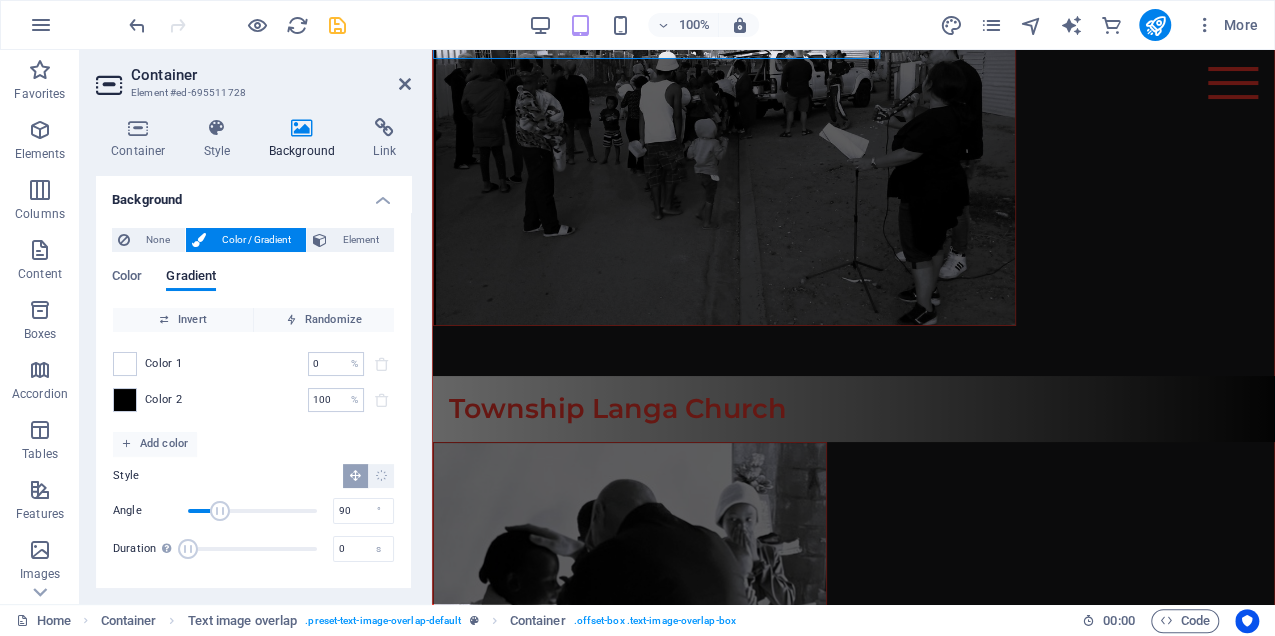 scroll, scrollTop: 7574, scrollLeft: 0, axis: vertical 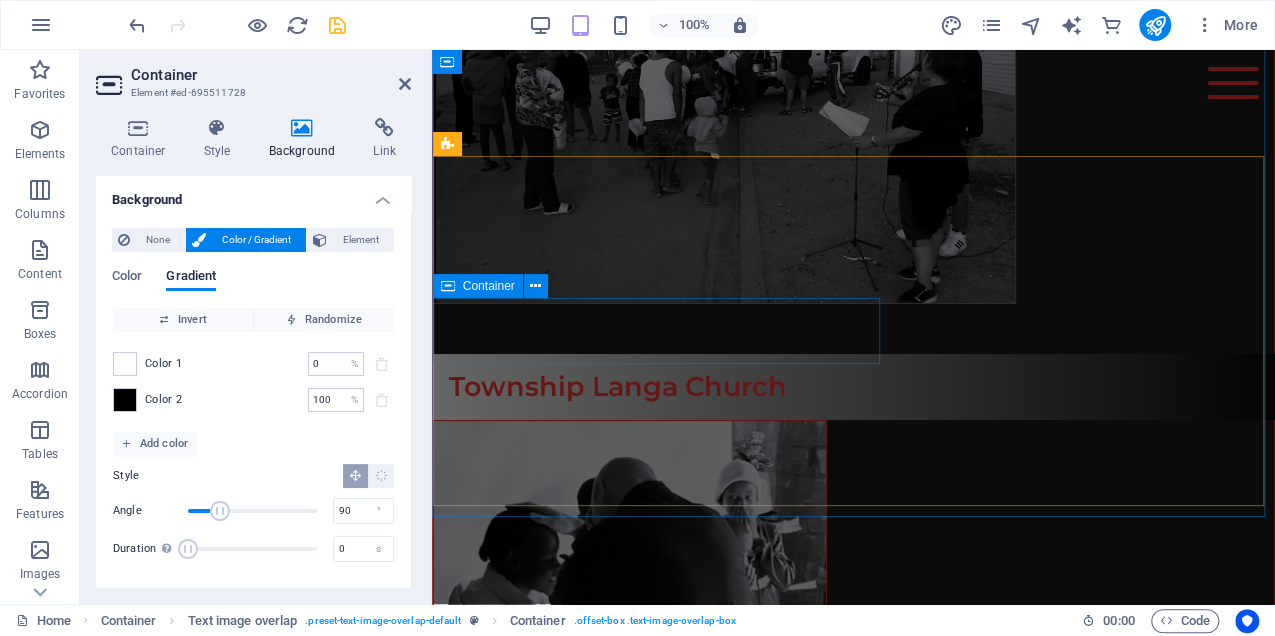 click on "Township Morkel Cottage" at bounding box center (869, 1565) 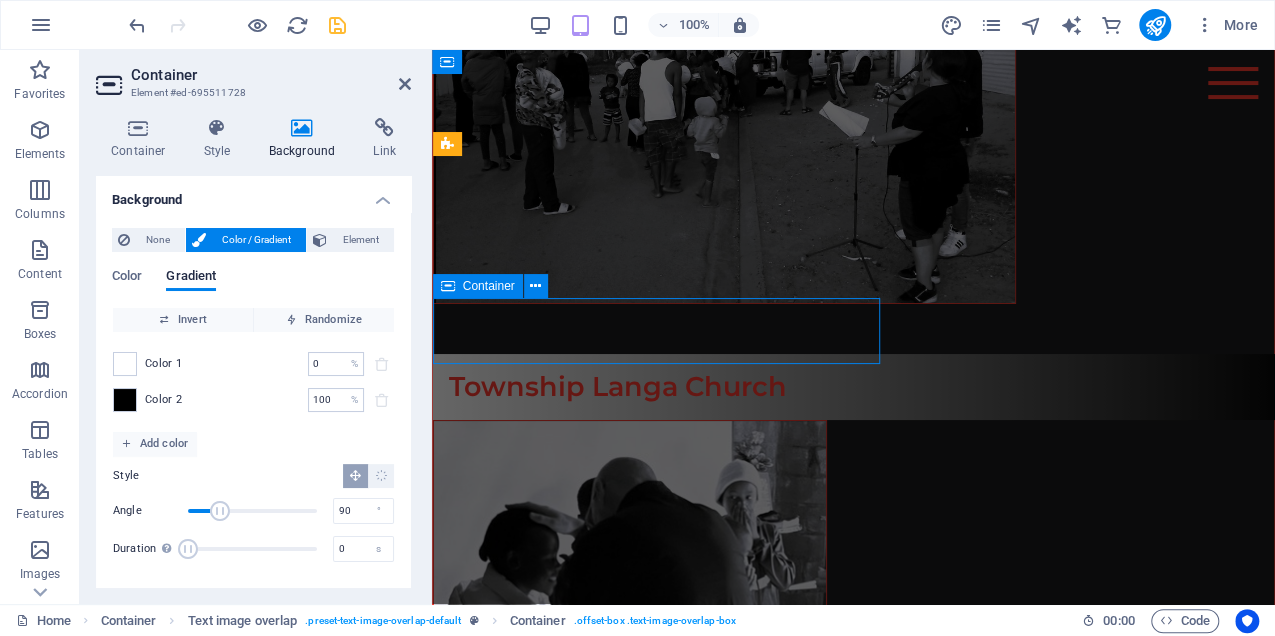 click on "Township Morkel Cottage" at bounding box center [869, 1565] 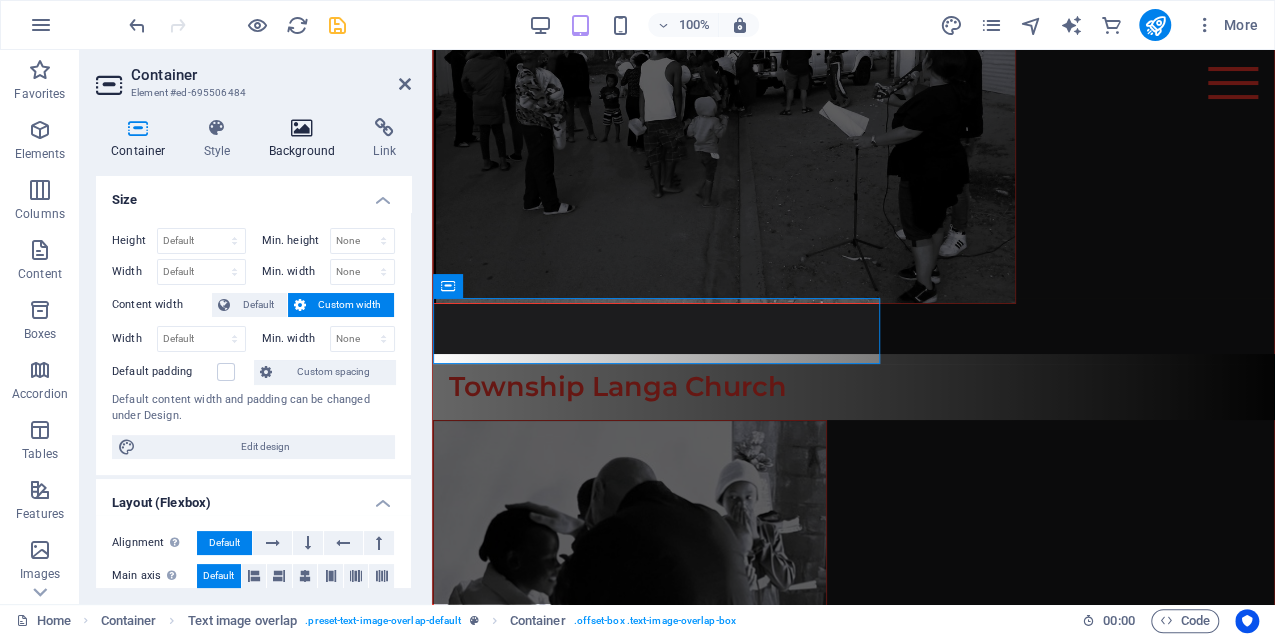 click on "Background" at bounding box center [306, 139] 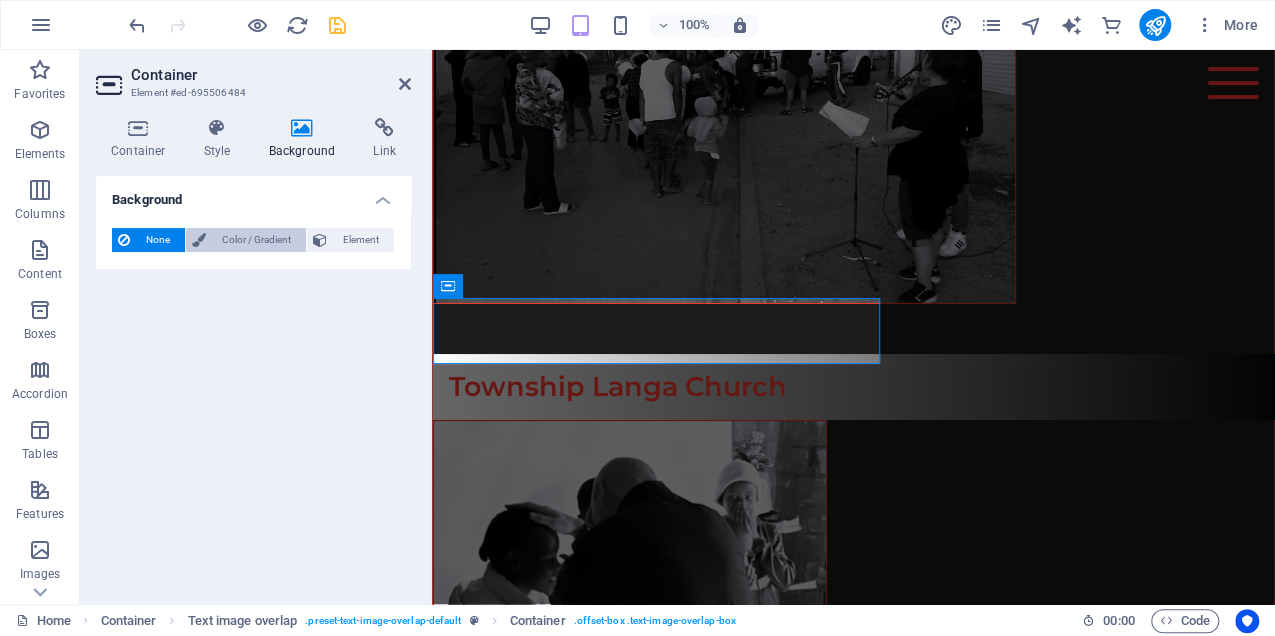 click on "Color / Gradient" at bounding box center (256, 240) 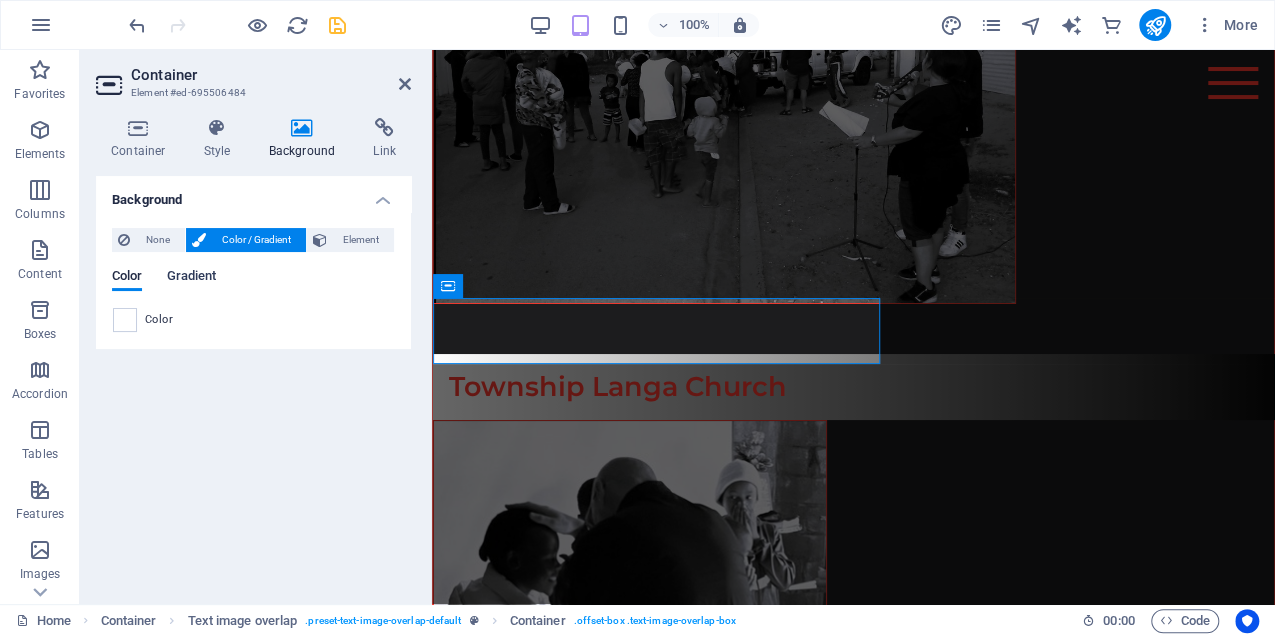 click on "Gradient" at bounding box center [191, 278] 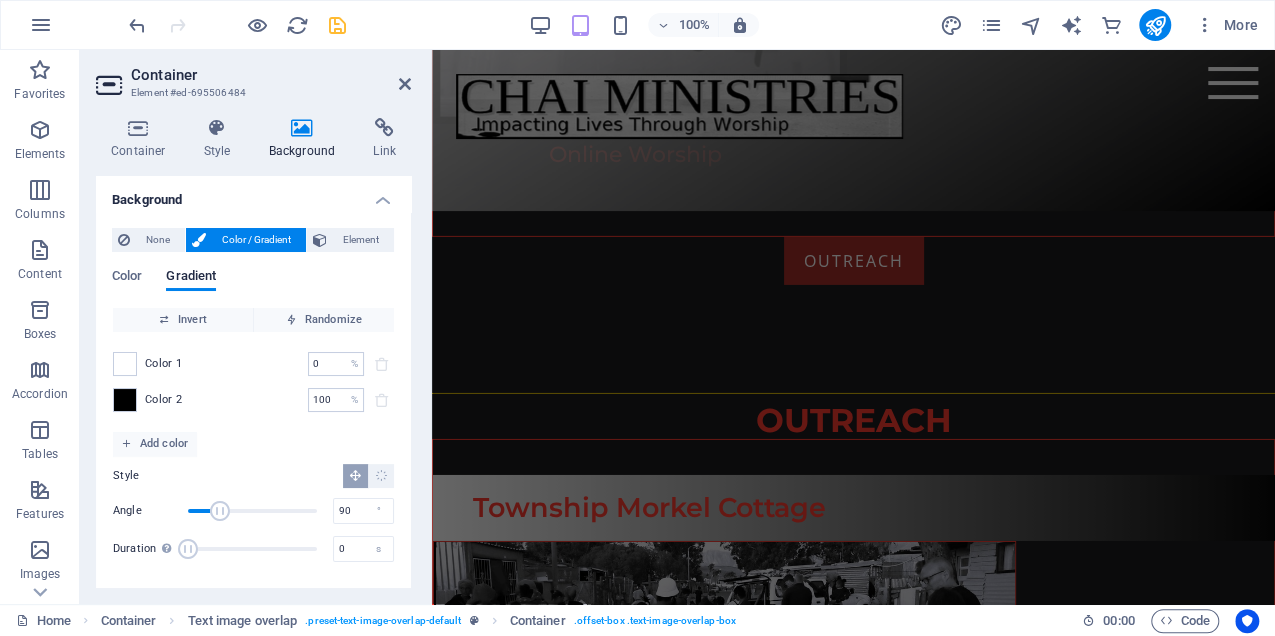 scroll, scrollTop: 6983, scrollLeft: 0, axis: vertical 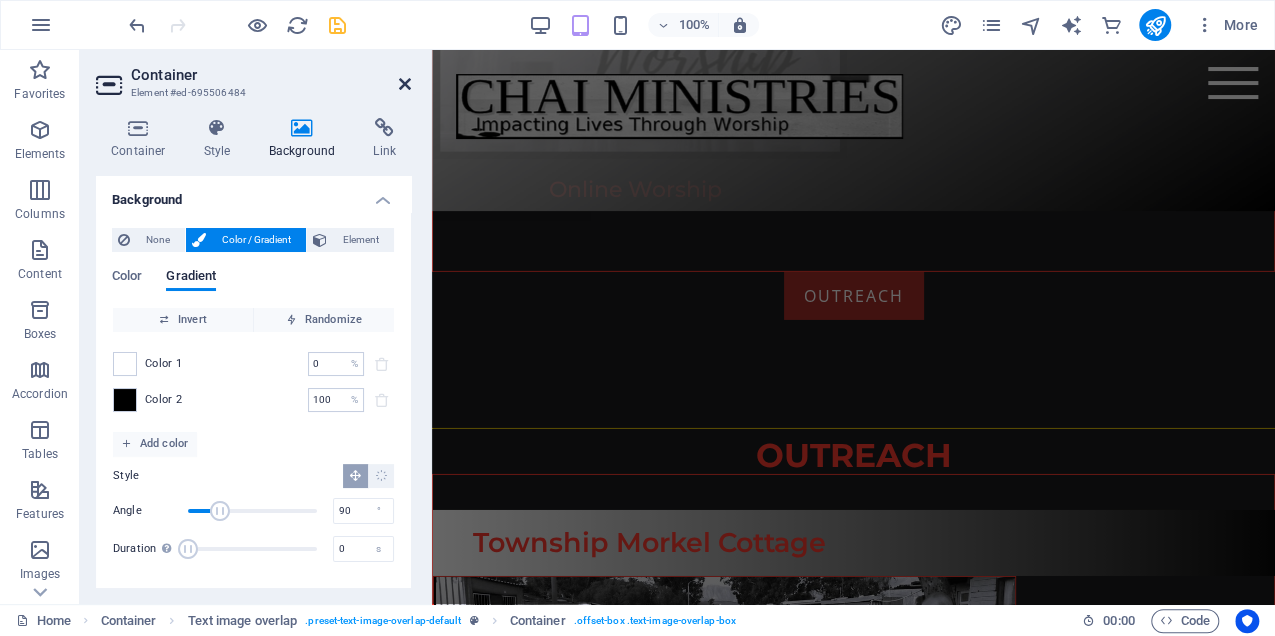 click at bounding box center [405, 84] 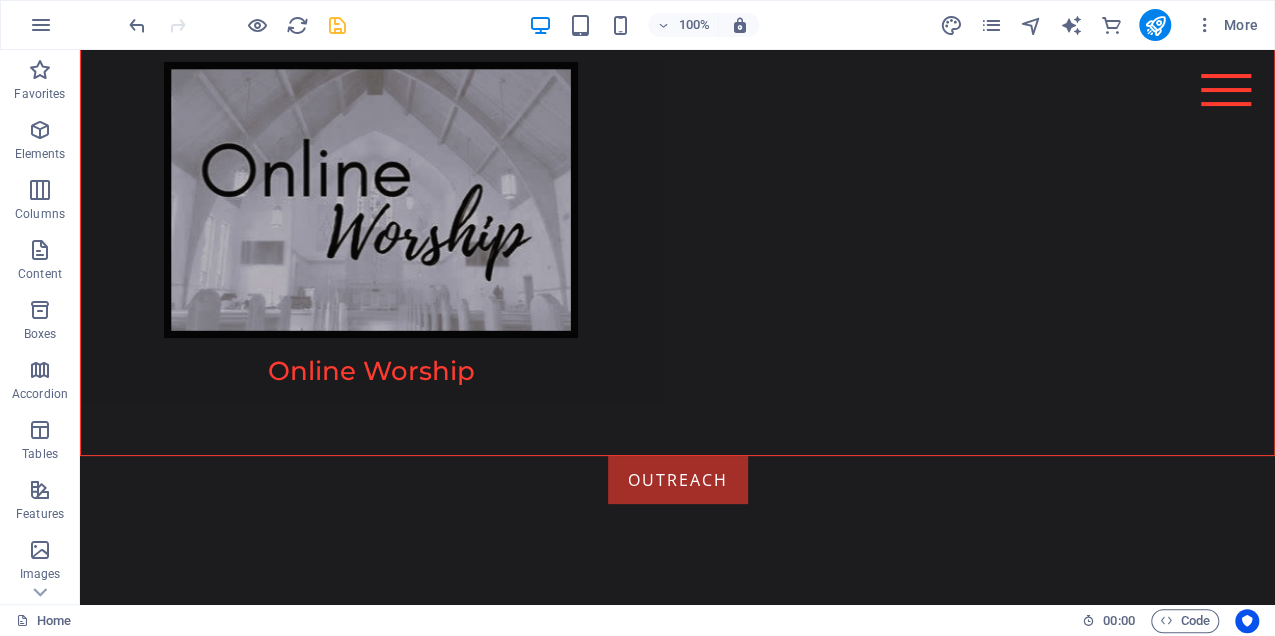 scroll, scrollTop: 7755, scrollLeft: 0, axis: vertical 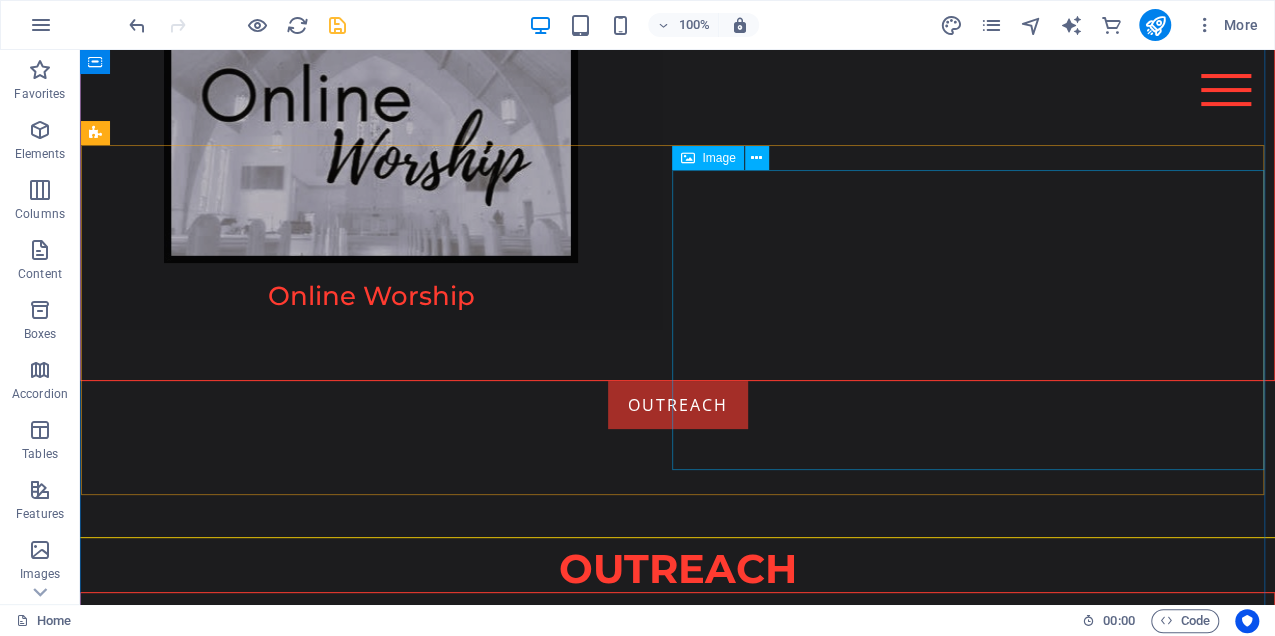 click at bounding box center [677, 2332] 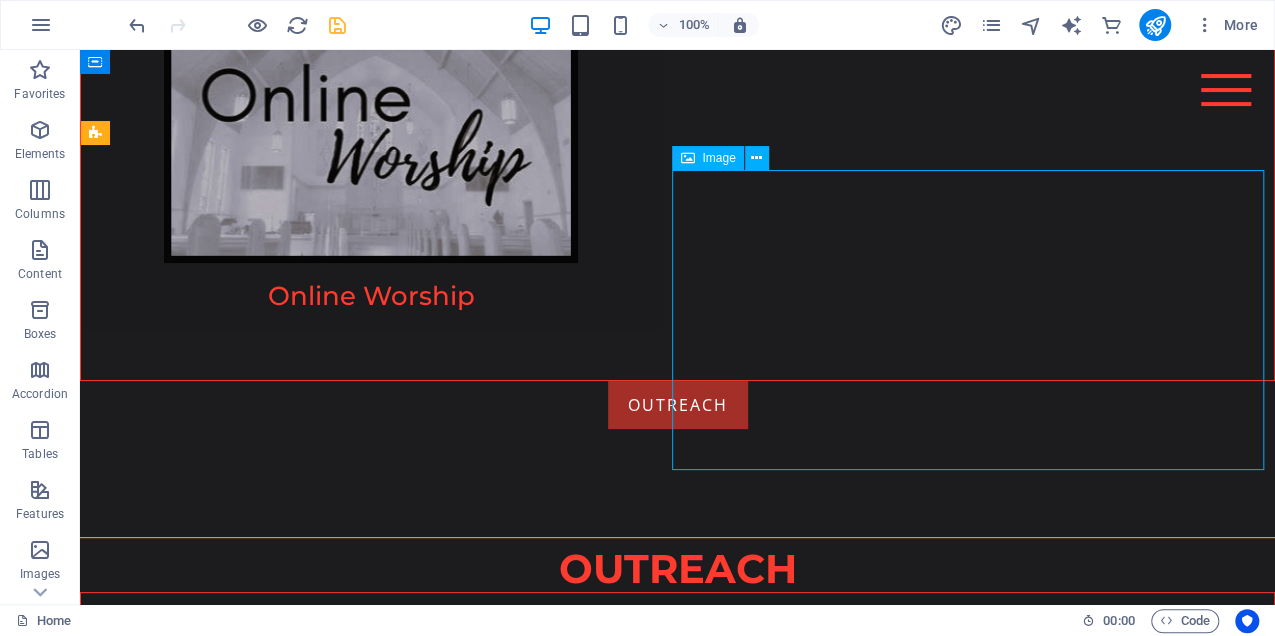 click at bounding box center [677, 2332] 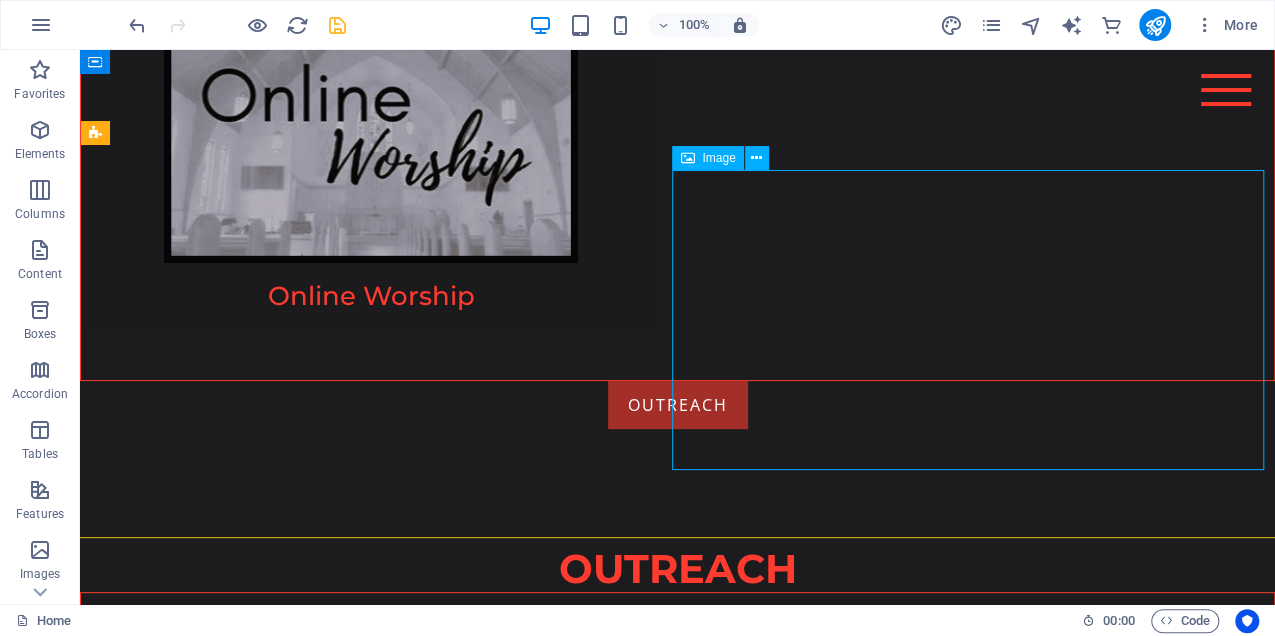 select on "px" 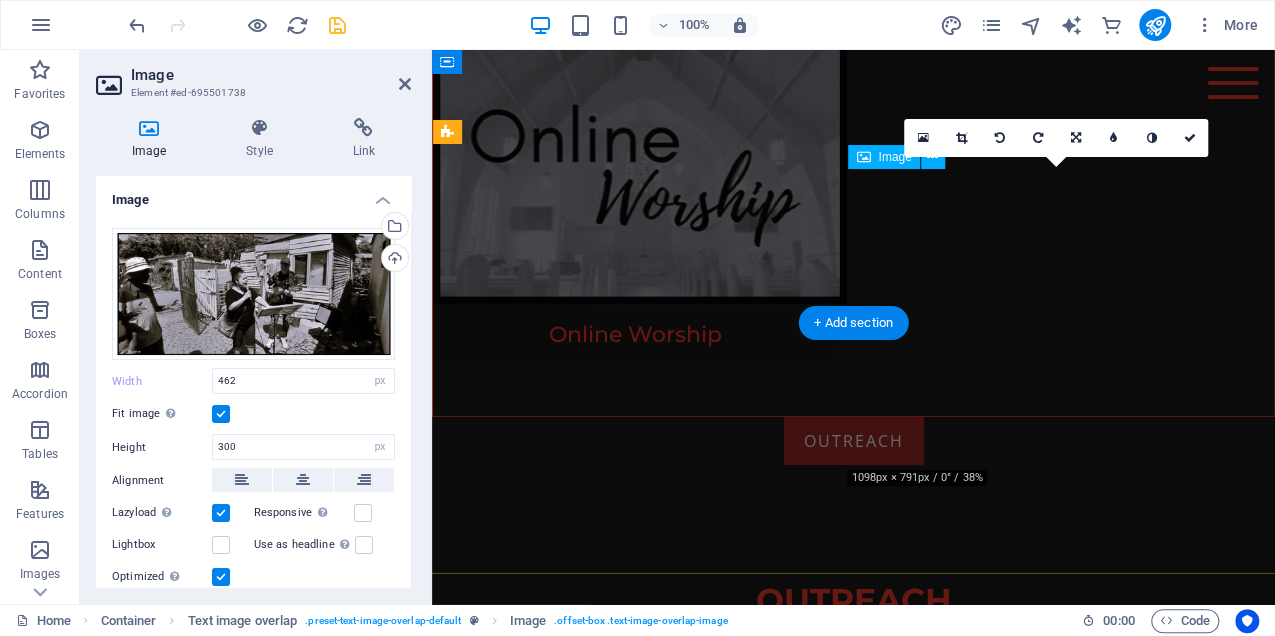 scroll, scrollTop: 6878, scrollLeft: 0, axis: vertical 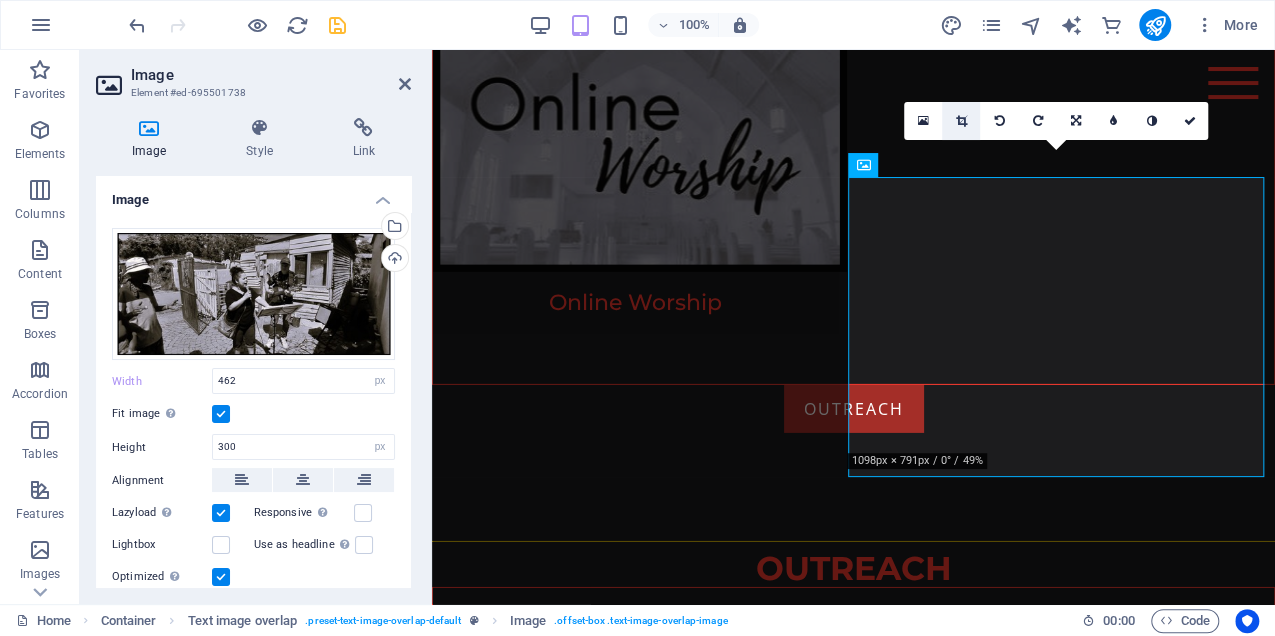 click at bounding box center (961, 121) 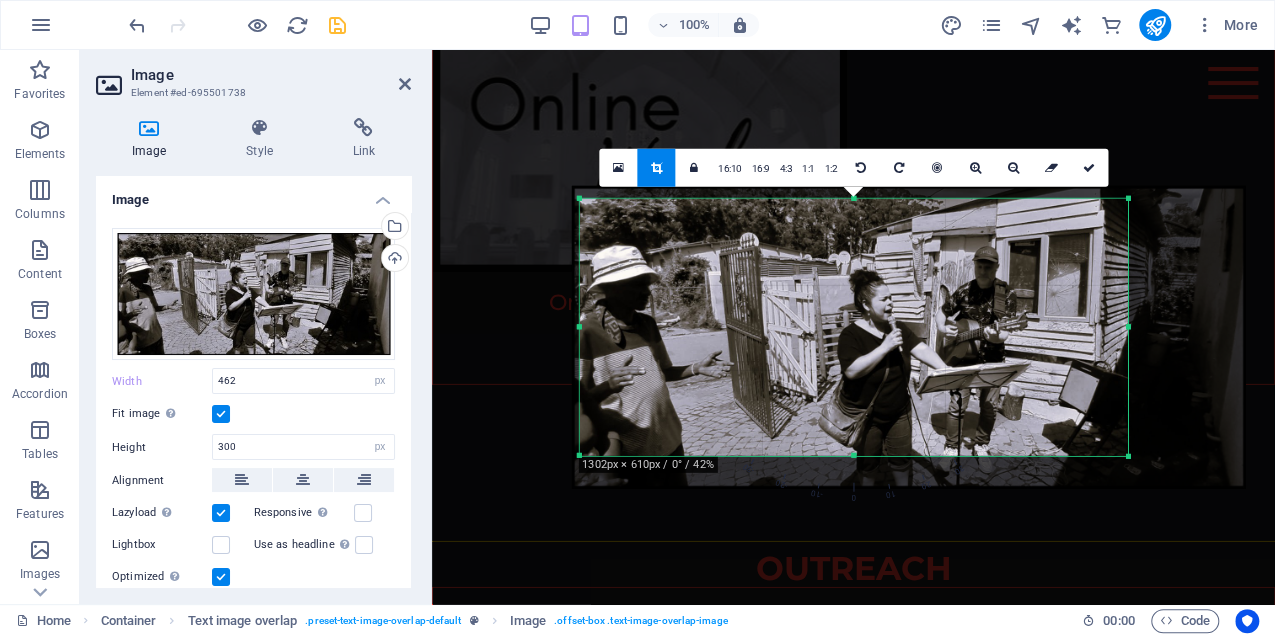 drag, startPoint x: 1086, startPoint y: 327, endPoint x: 1156, endPoint y: 350, distance: 73.68175 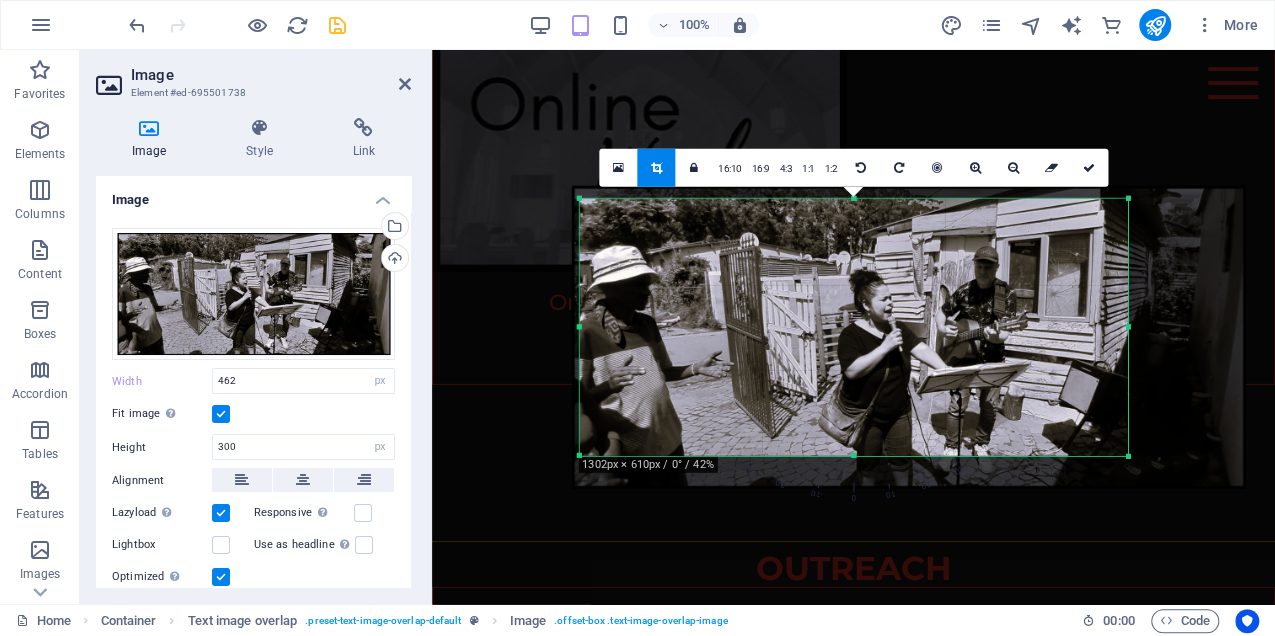 click on "180 170 160 150 140 130 120 110 100 90 80 70 60 50 40 30 20 10 0 -10 -20 -30 -40 -50 -60 -70 -80 -90 -100 -110 -120 -130 -140 -150 -160 -170 1302px × 610px / 0° / 42% 16:10 16:9 4:3 1:1 1:2 0" at bounding box center [853, 327] 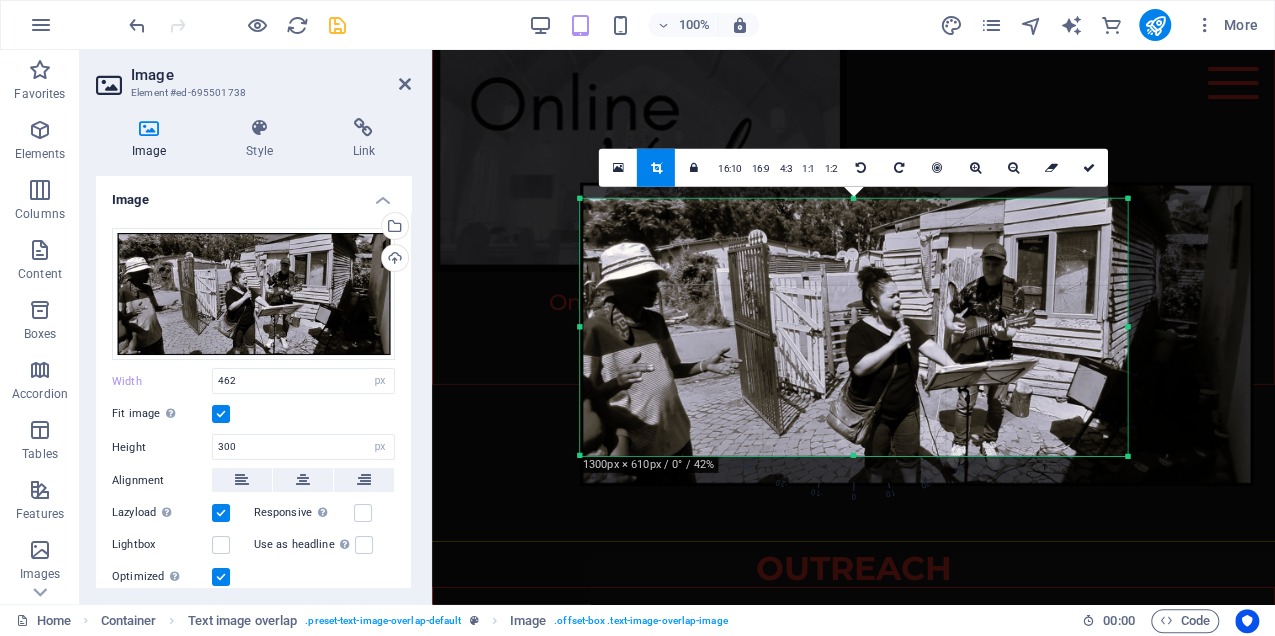 click at bounding box center [917, 333] 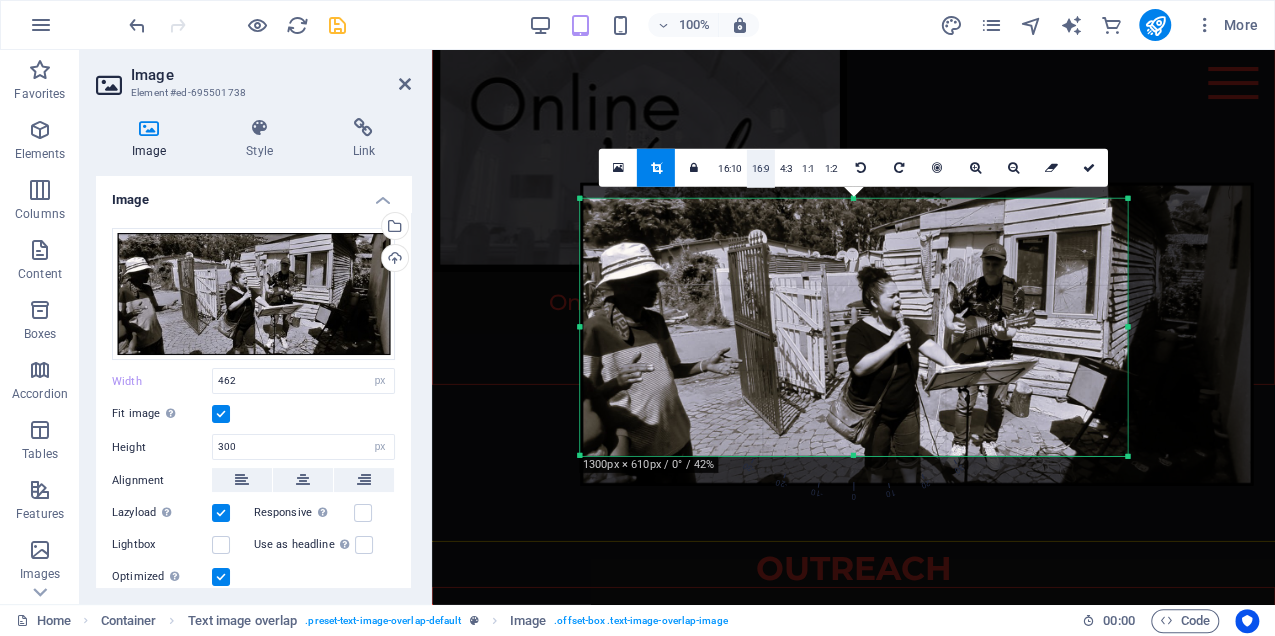 click on "16:9" at bounding box center [761, 169] 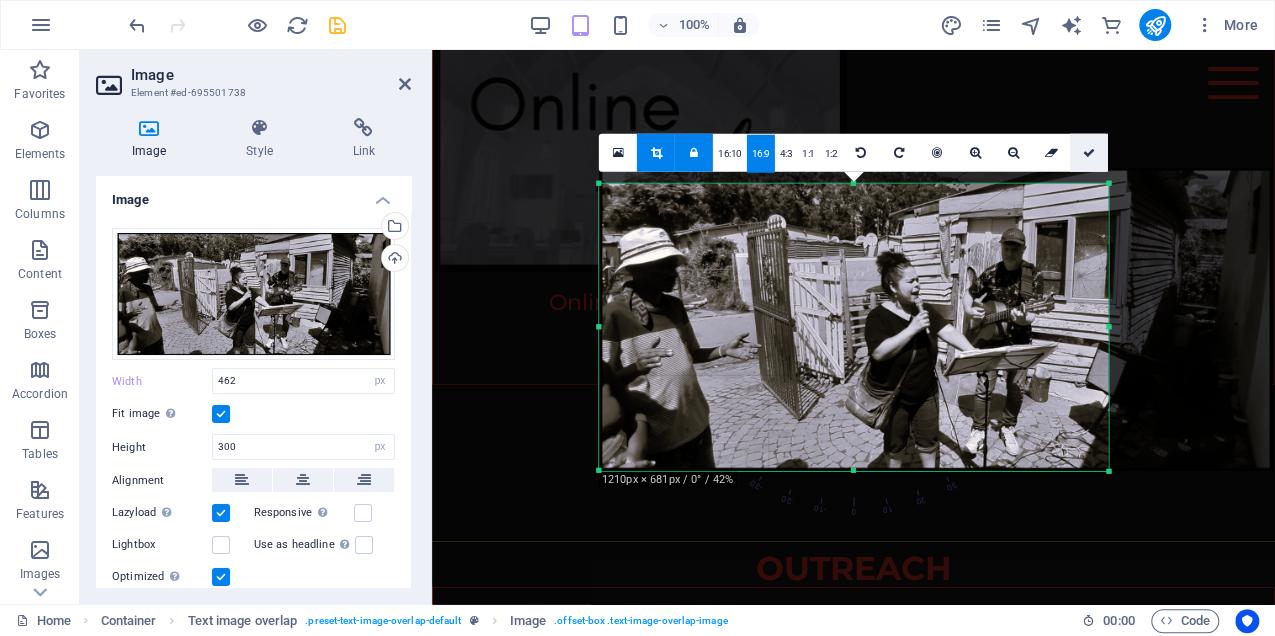 click at bounding box center (1089, 153) 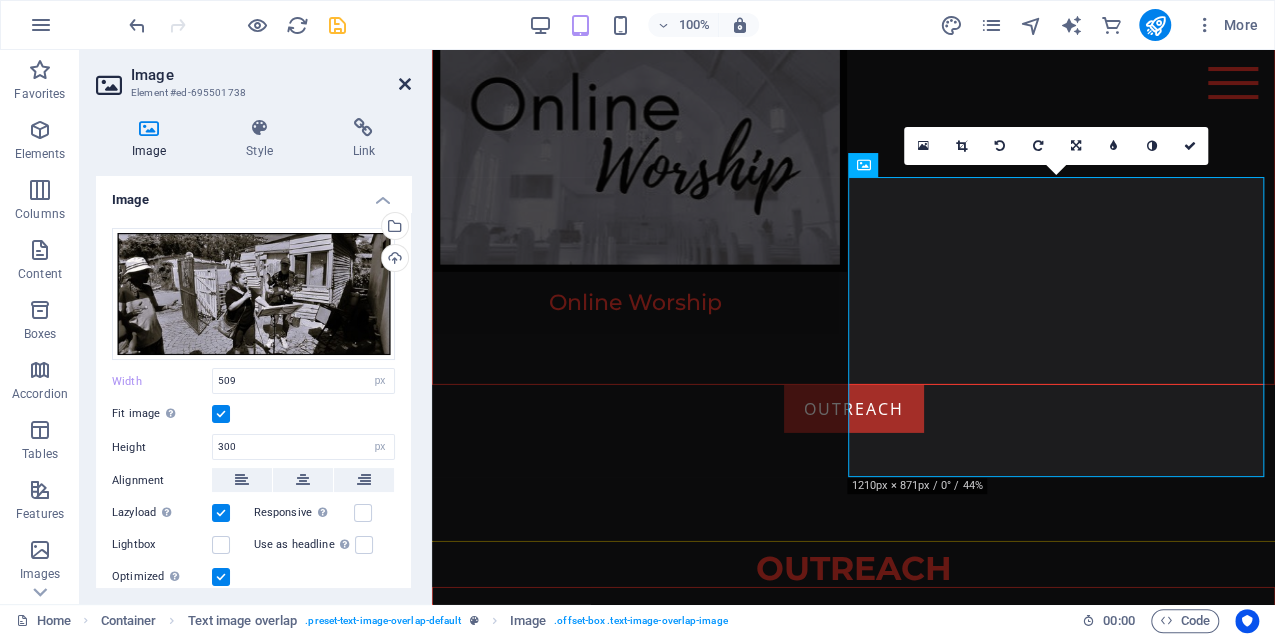 click at bounding box center (405, 84) 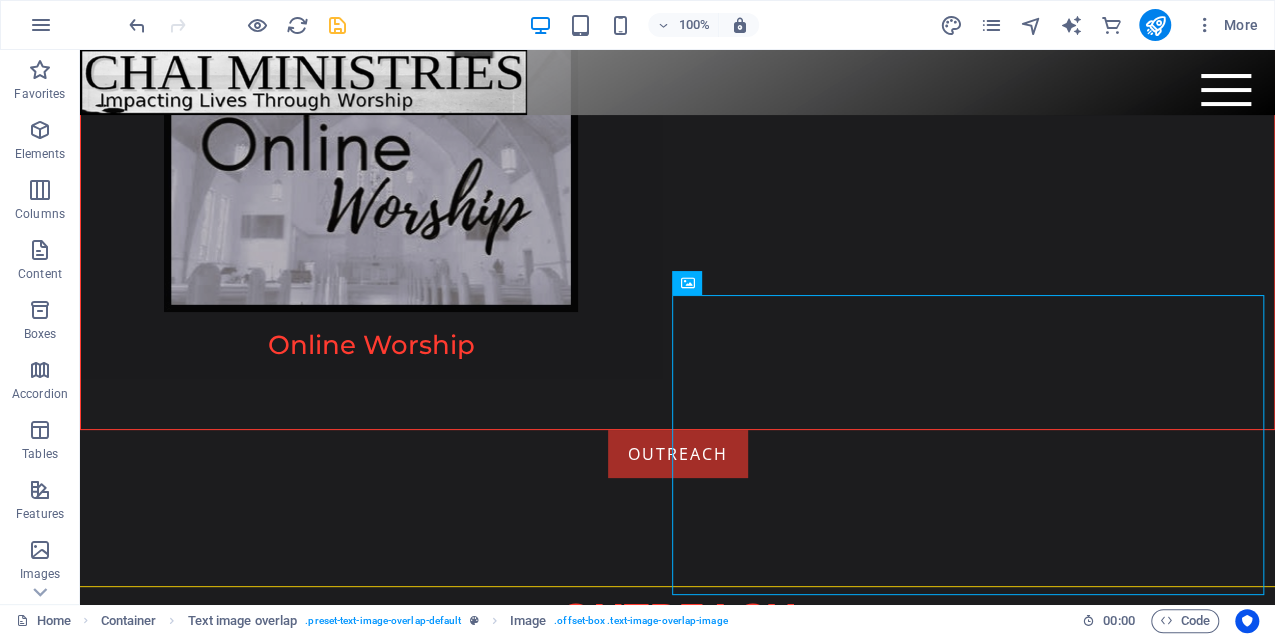 scroll, scrollTop: 7610, scrollLeft: 0, axis: vertical 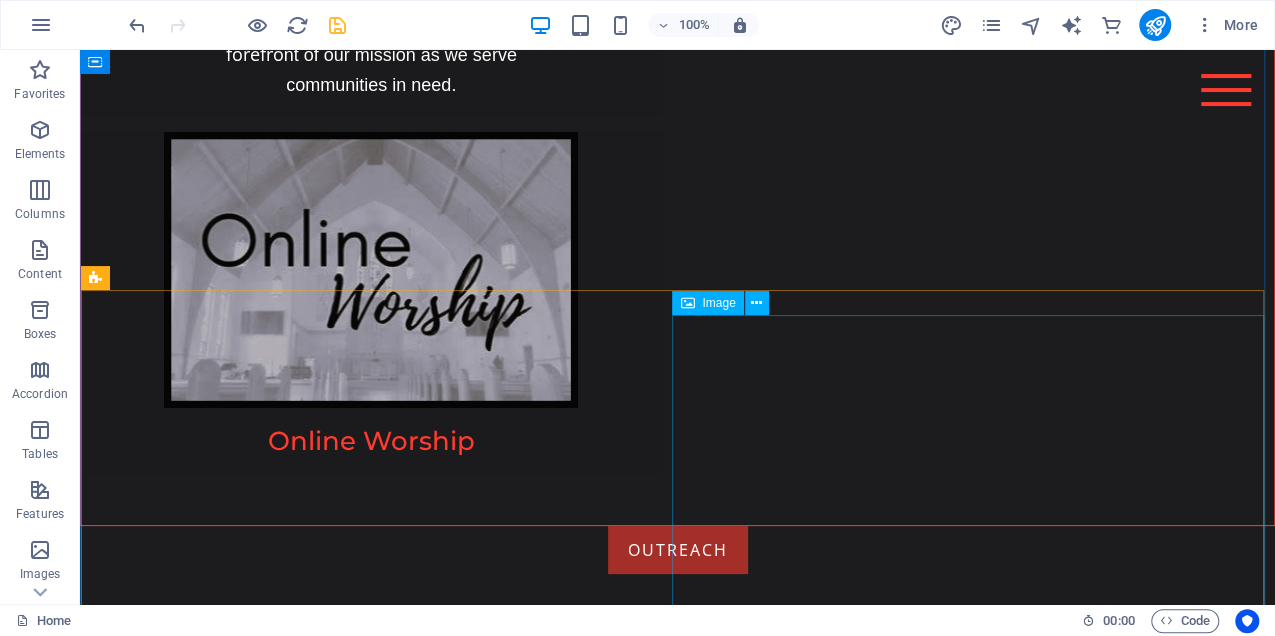 click at bounding box center [677, 2477] 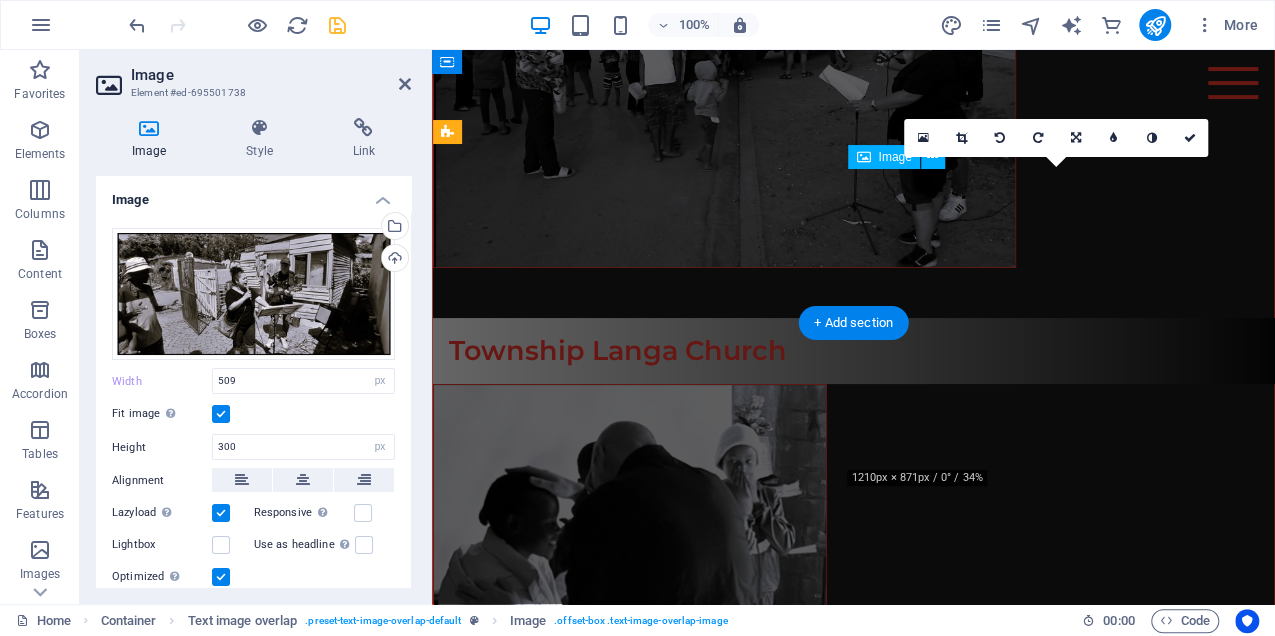 scroll, scrollTop: 6878, scrollLeft: 0, axis: vertical 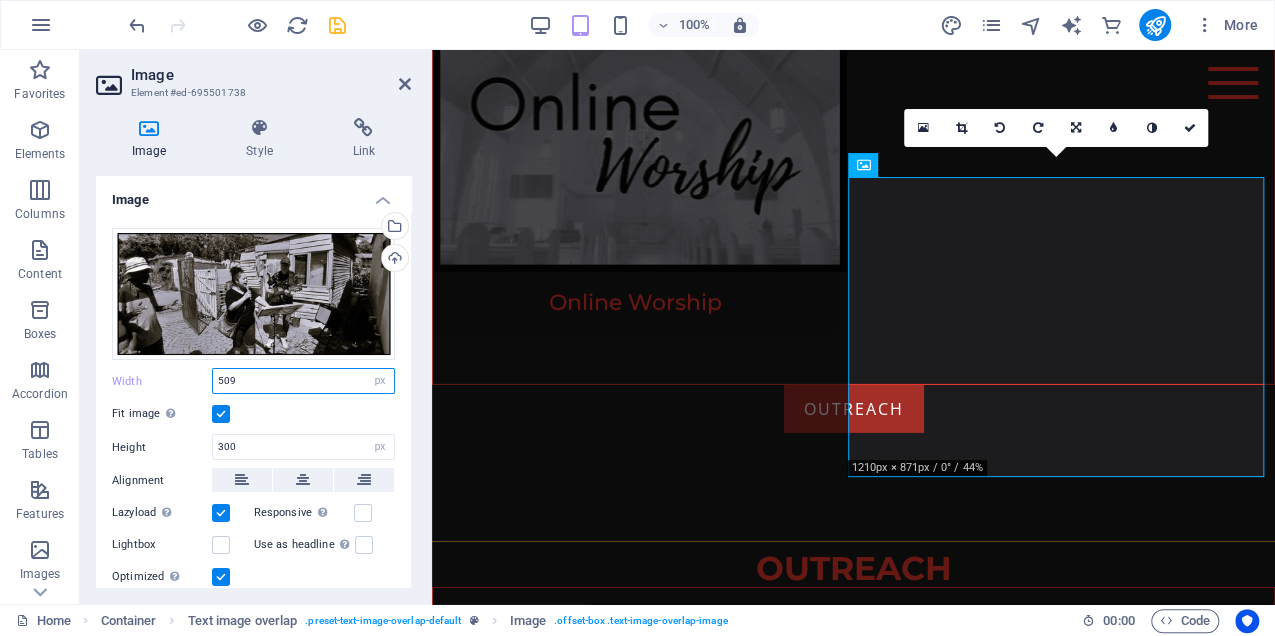 drag, startPoint x: 253, startPoint y: 385, endPoint x: 198, endPoint y: 368, distance: 57.567352 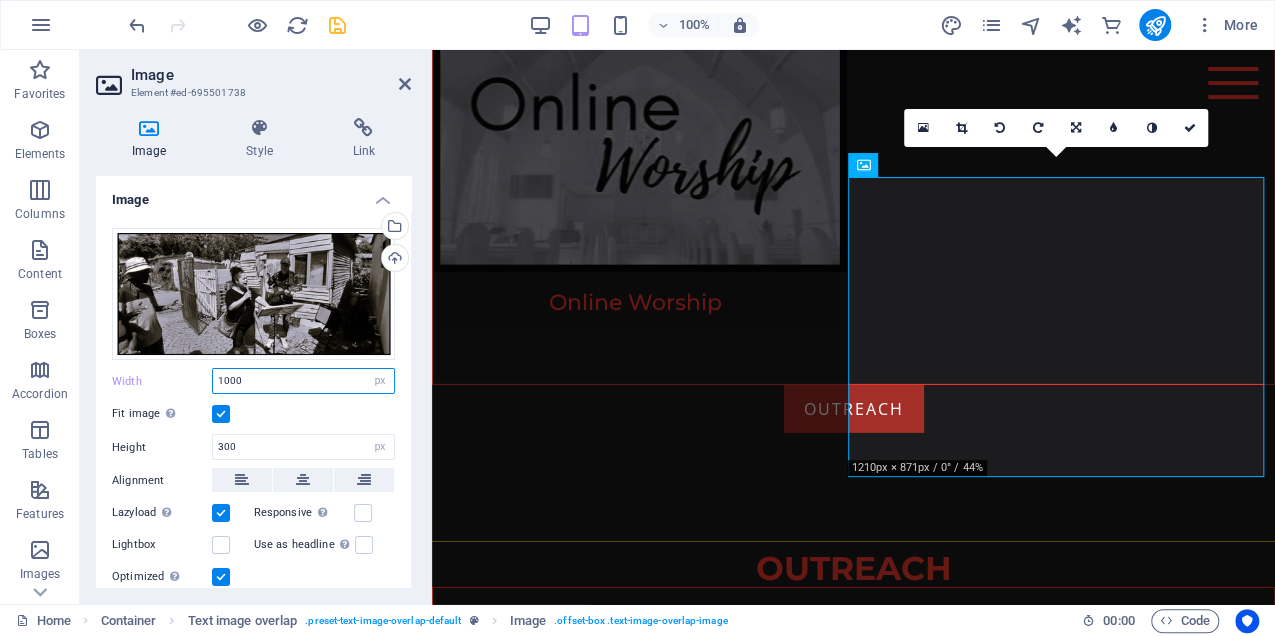 type on "1000" 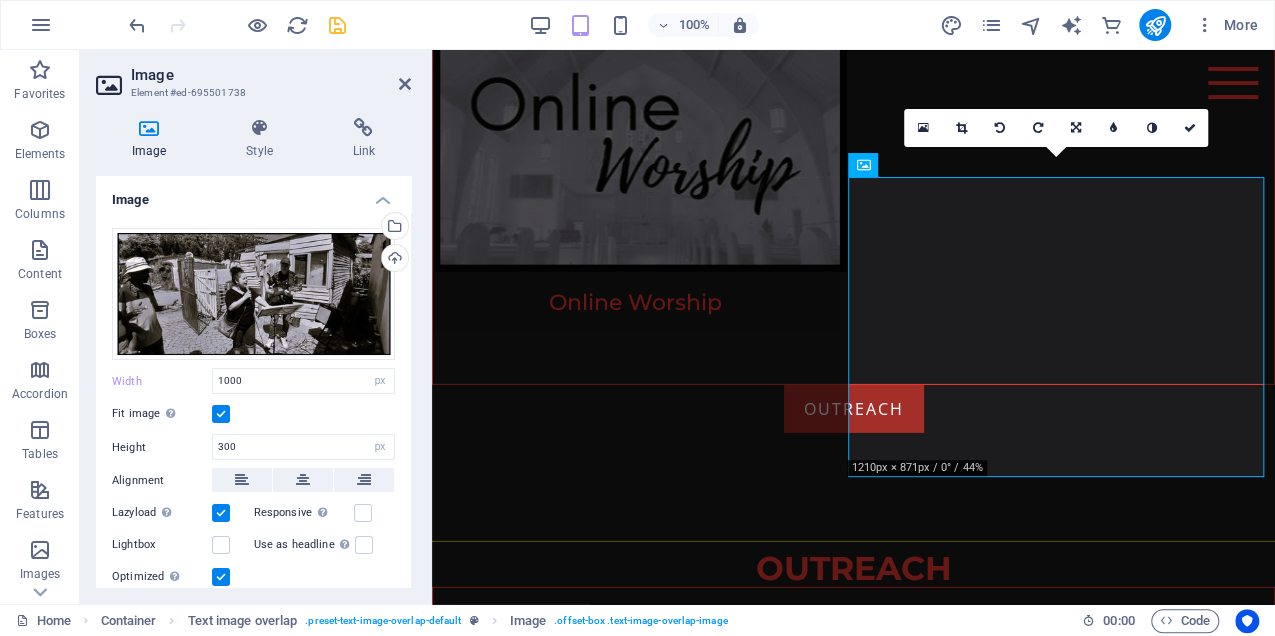click on "Fit image Automatically fit image to a fixed width and height" at bounding box center [253, 414] 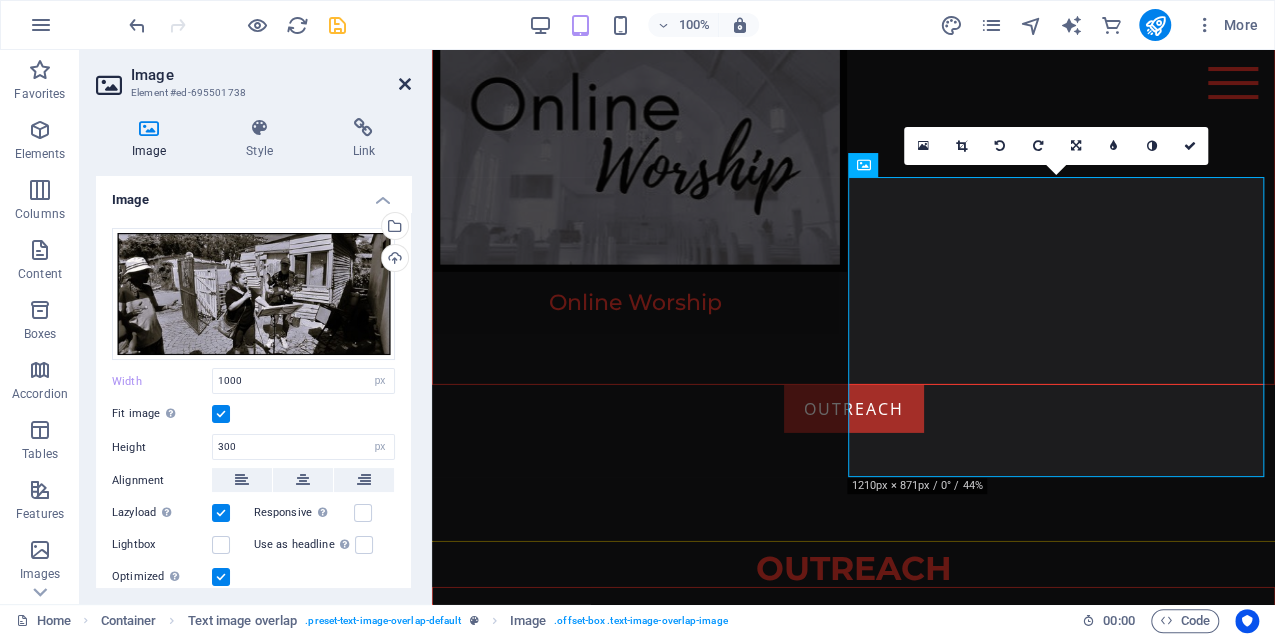 drag, startPoint x: 403, startPoint y: 83, endPoint x: 301, endPoint y: 61, distance: 104.34558 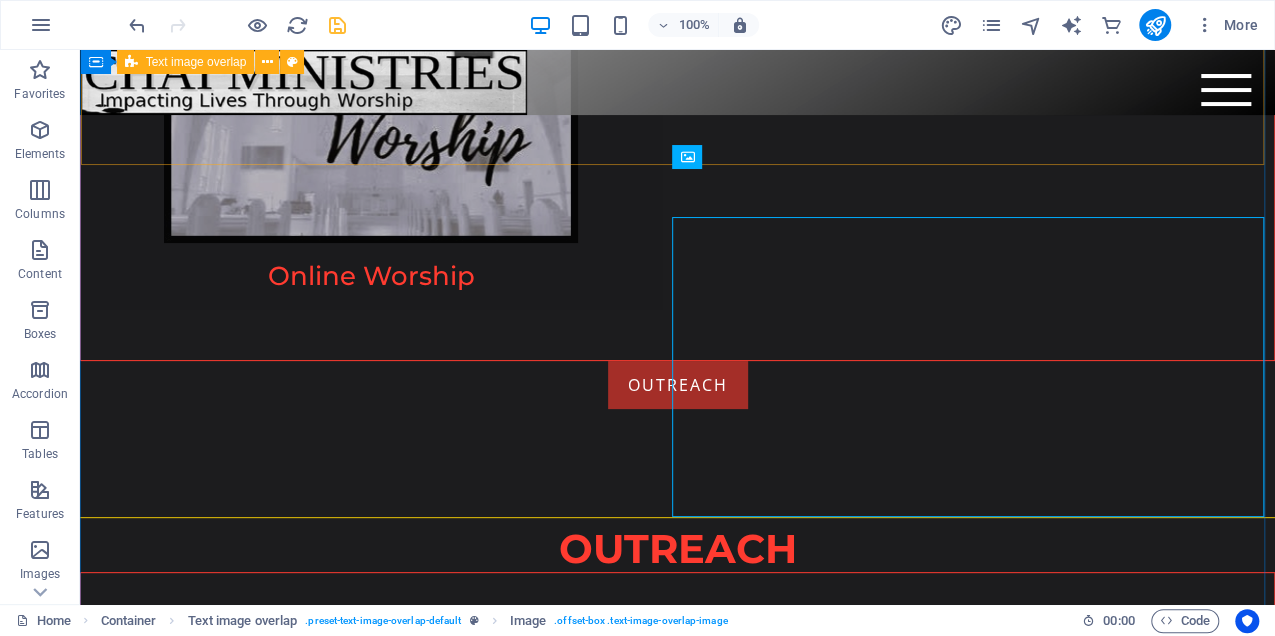 scroll, scrollTop: 7748, scrollLeft: 0, axis: vertical 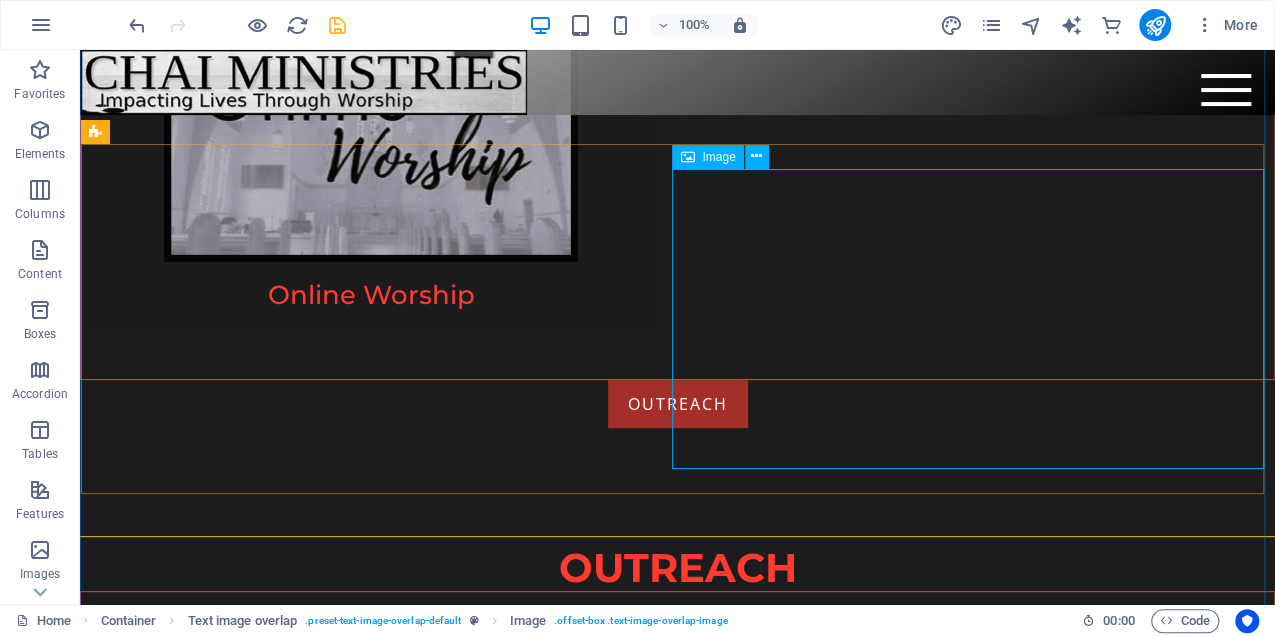 click at bounding box center (677, 2331) 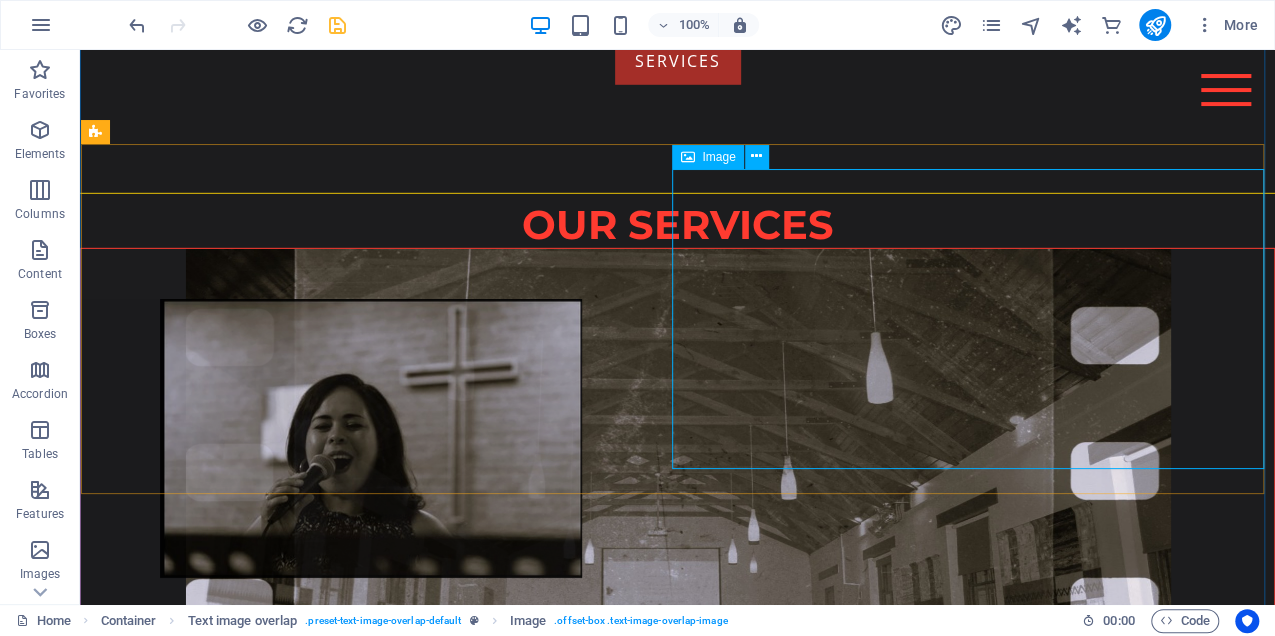 select on "px" 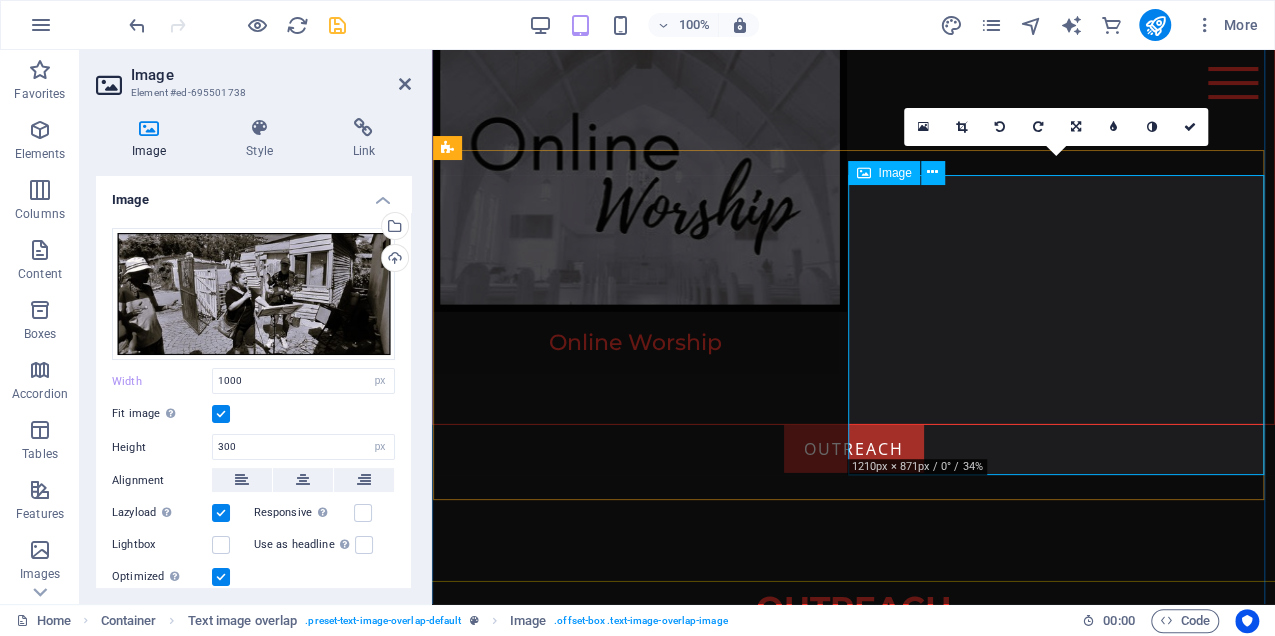 scroll, scrollTop: 6870, scrollLeft: 0, axis: vertical 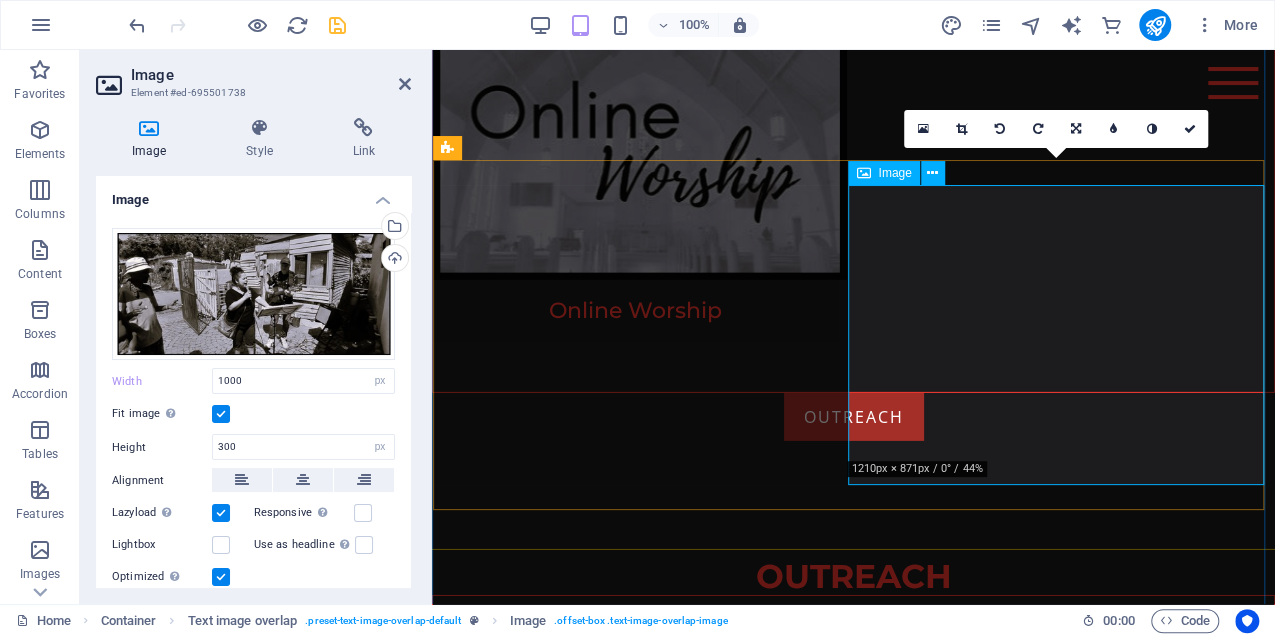 click at bounding box center [853, 1621] 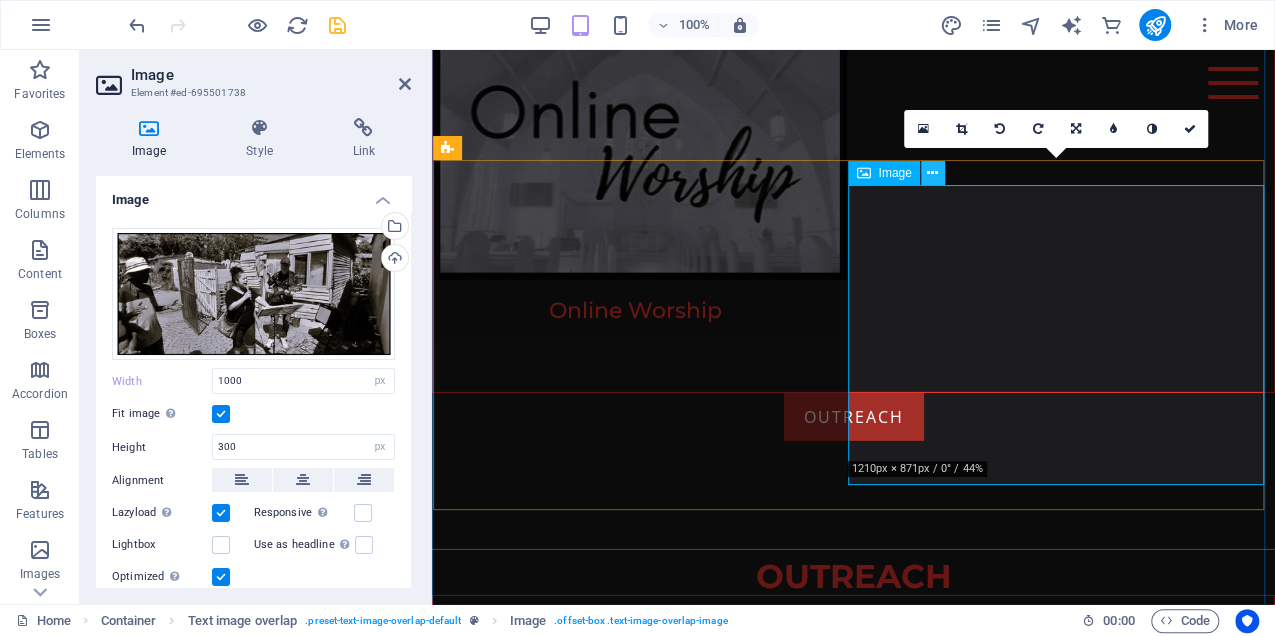 click at bounding box center [932, 173] 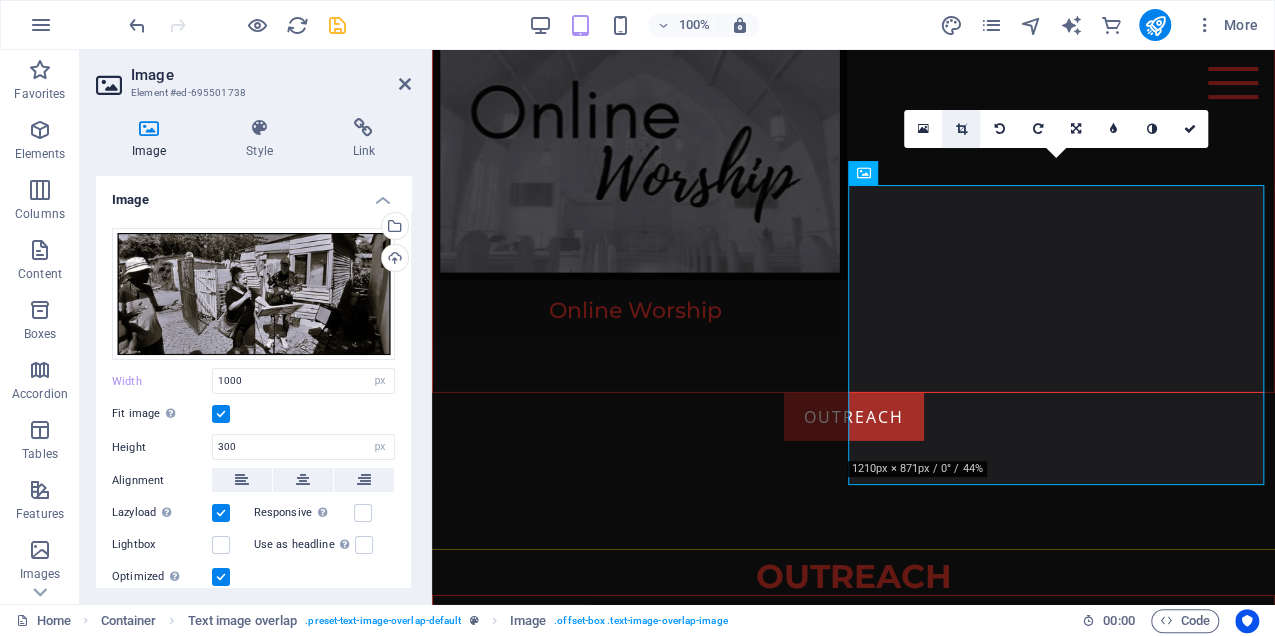 click at bounding box center (961, 129) 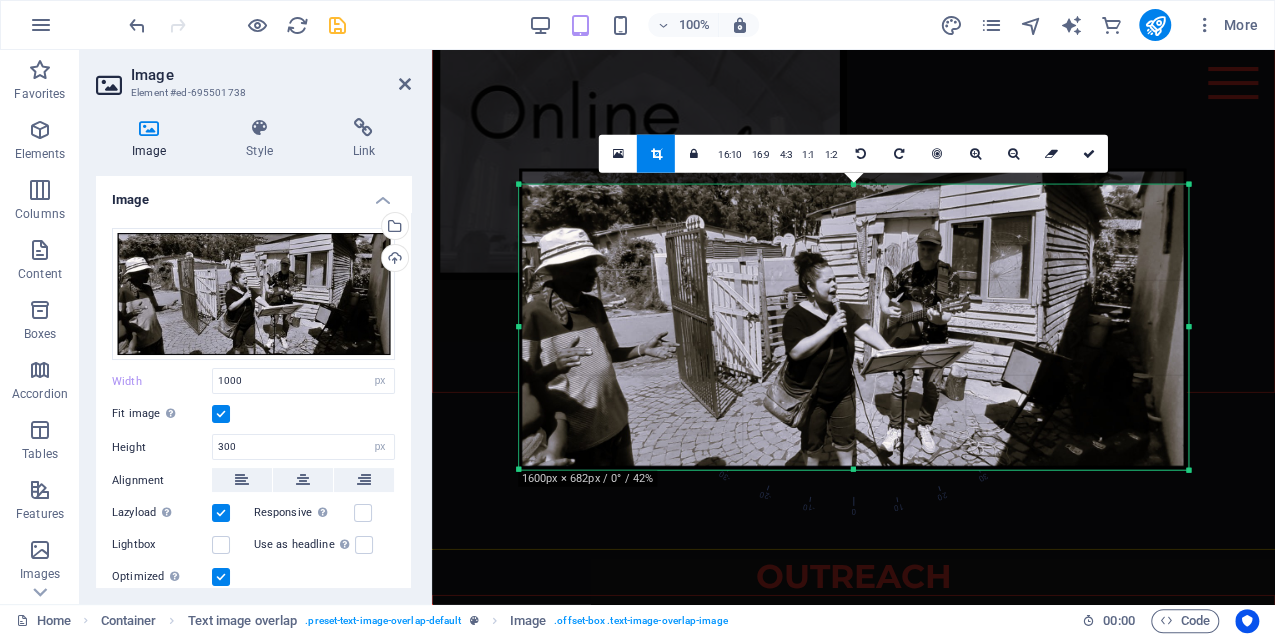 drag, startPoint x: 1119, startPoint y: 330, endPoint x: 1266, endPoint y: 331, distance: 147.0034 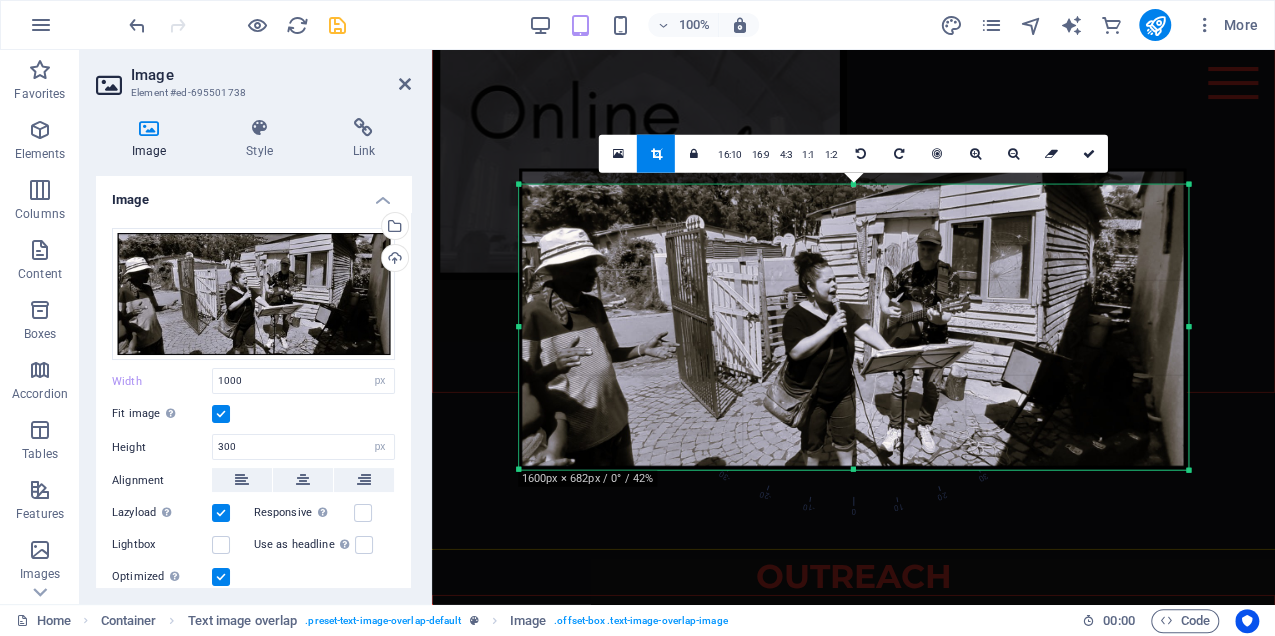 click on "Drag here to replace the existing content. Press “Ctrl” if you want to create a new element.
H1   Text   Container   Button   H1   Text   H3   Container   Container   Text   Video   Text   Container   Text   Spacer   Image   Container   Container   3 columns   Container   Spacer   Image   Video   Spacer   H1   Container   3 columns   Container   YouTube   3 columns   Container   Container   Spacer   YouTube   Spacer   Container   Container   YouTube   Button   Spacer   Image   Container   Container   Cards   Container   Text   H3   H1   Separator   Button   Spacer   Spacer   Image   Container   Text image overlap   H2   Container   Menu Bar   Logo   Menu Bar   Container   YouTube   Spacer   YouTube   Spacer   YouTube   Cards   Container   Image   Cards   Container   H3   Text   Spacer   H1   Text image overlap   Container   H2   HTML   Separator   Button   Image   Container   Text image overlap   Image   Text image overlap   Image   Text image overlap   Image   Container   H2     H2" at bounding box center (853, 327) 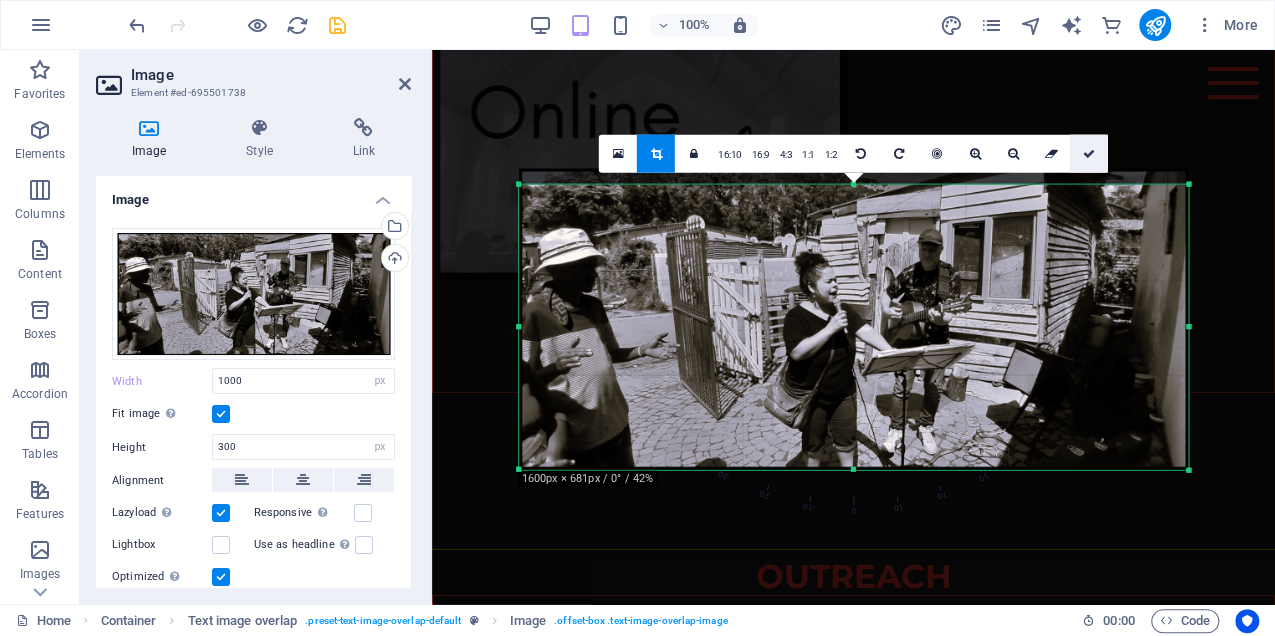 click at bounding box center (1089, 154) 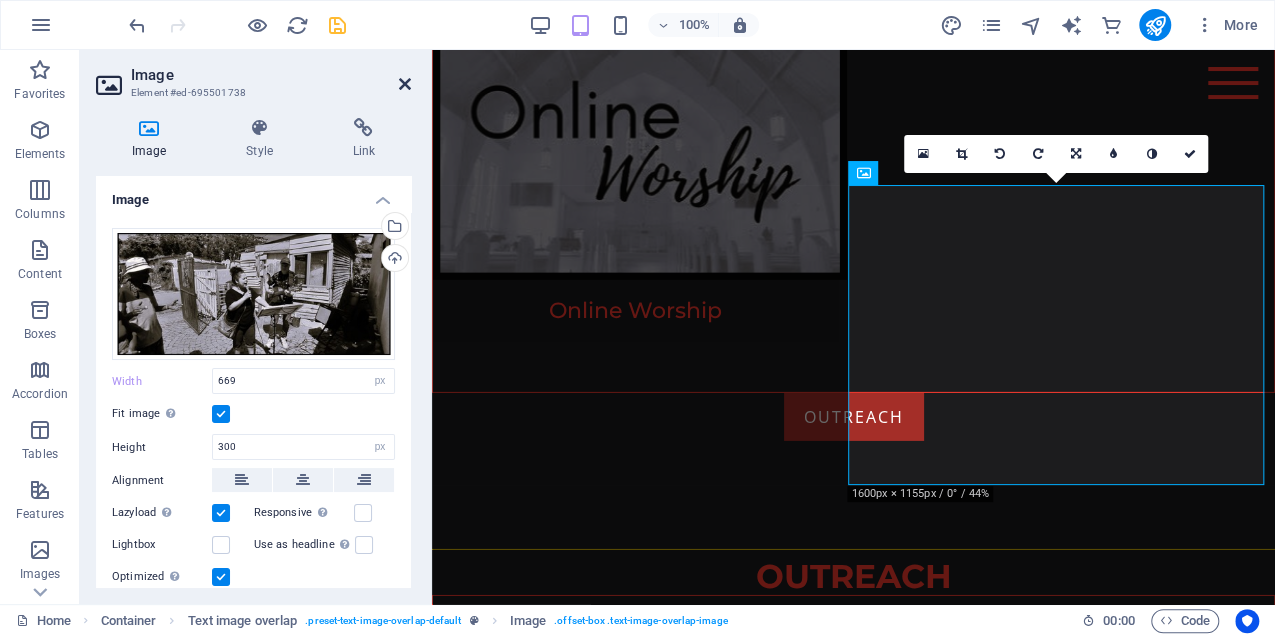 click at bounding box center (405, 84) 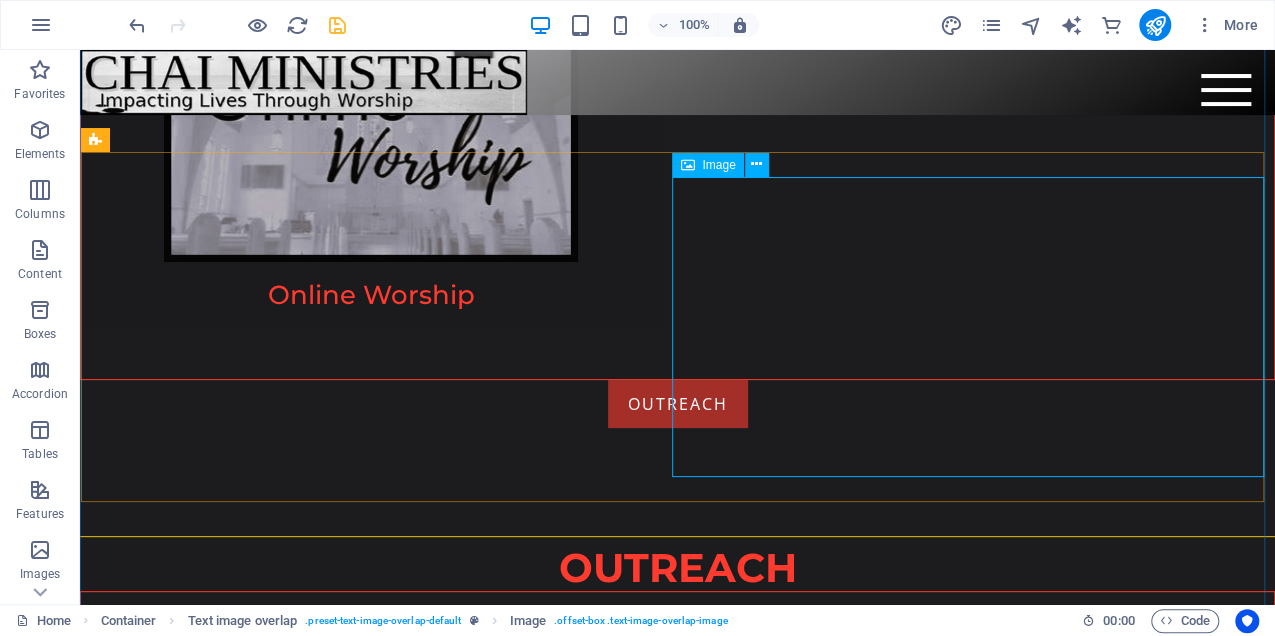 scroll, scrollTop: 7548, scrollLeft: 0, axis: vertical 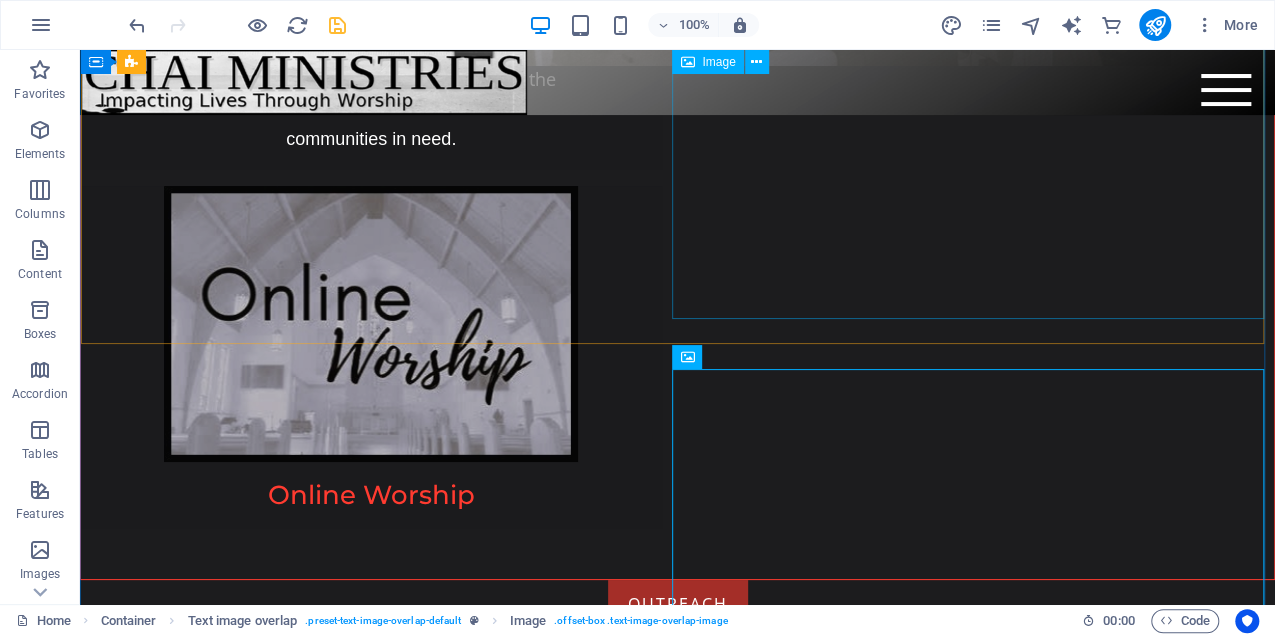click at bounding box center (677, 1935) 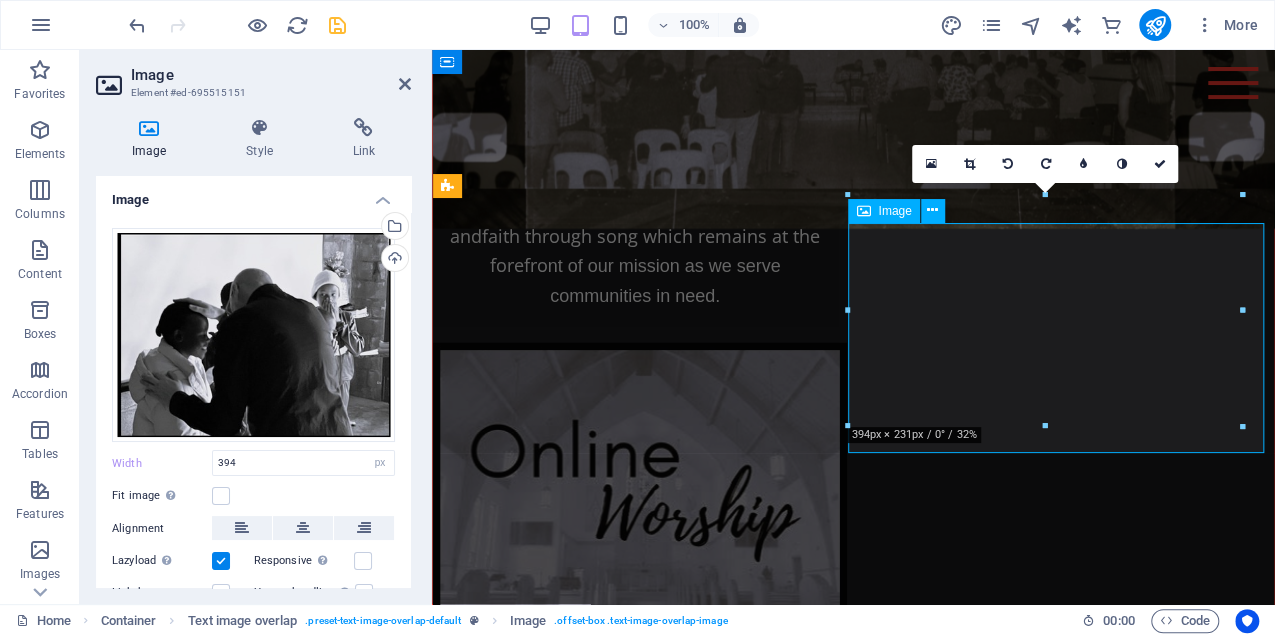 scroll, scrollTop: 6556, scrollLeft: 0, axis: vertical 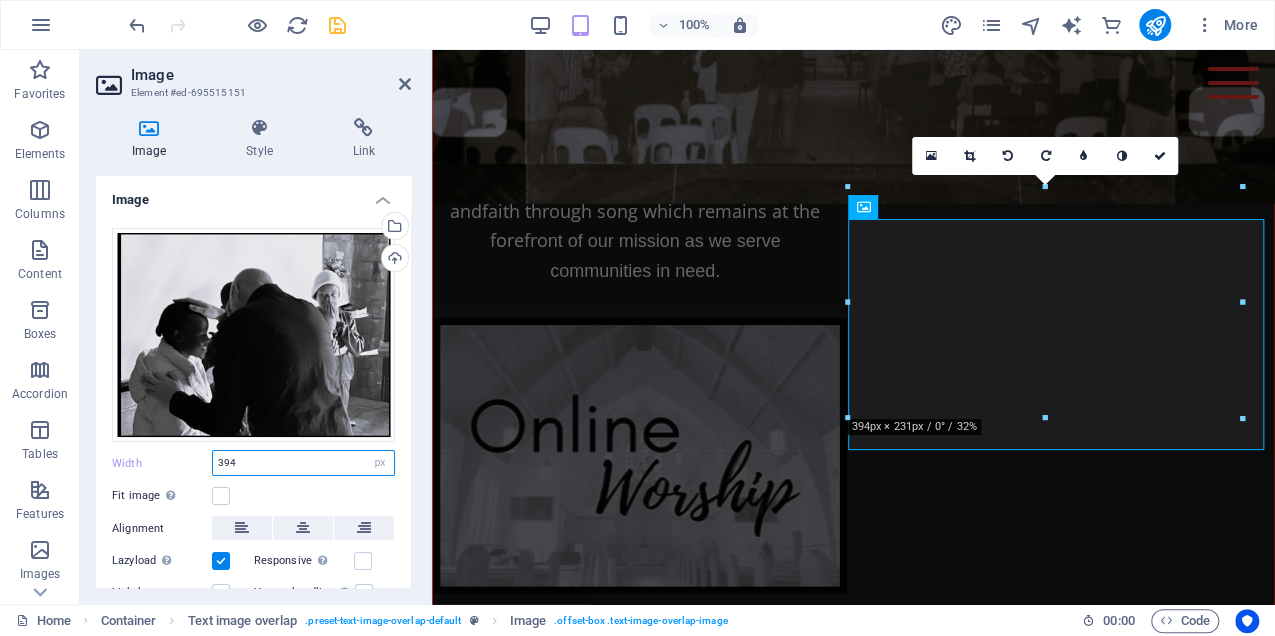 drag, startPoint x: 252, startPoint y: 462, endPoint x: 181, endPoint y: 446, distance: 72.780495 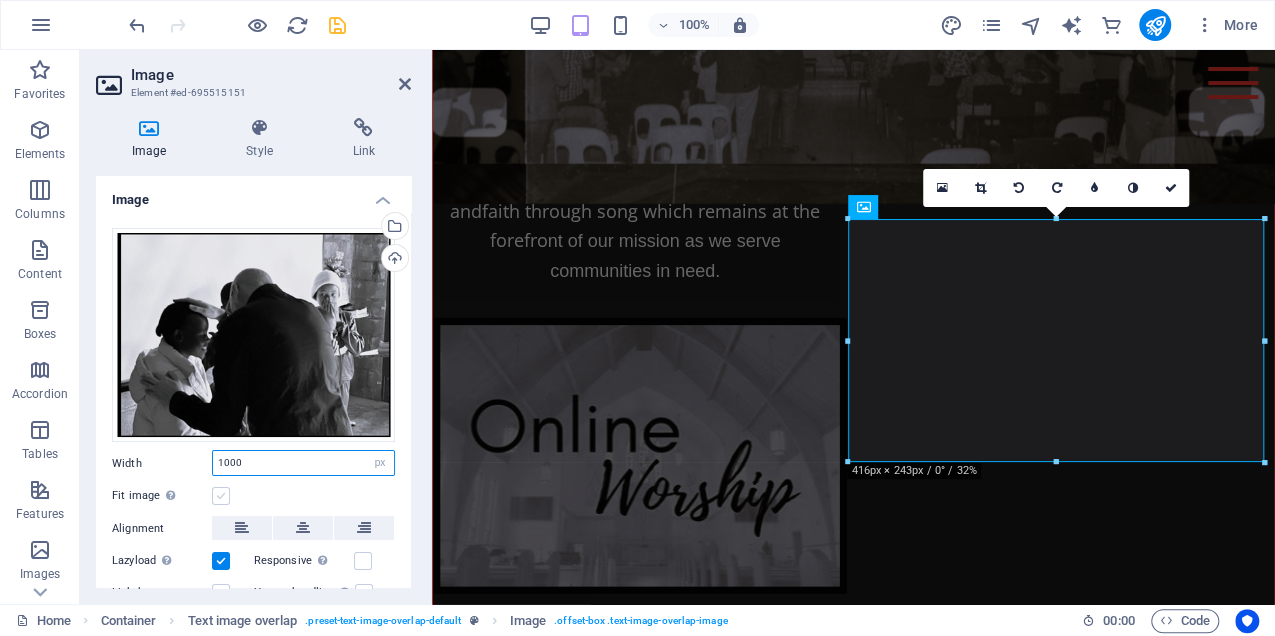 type on "1000" 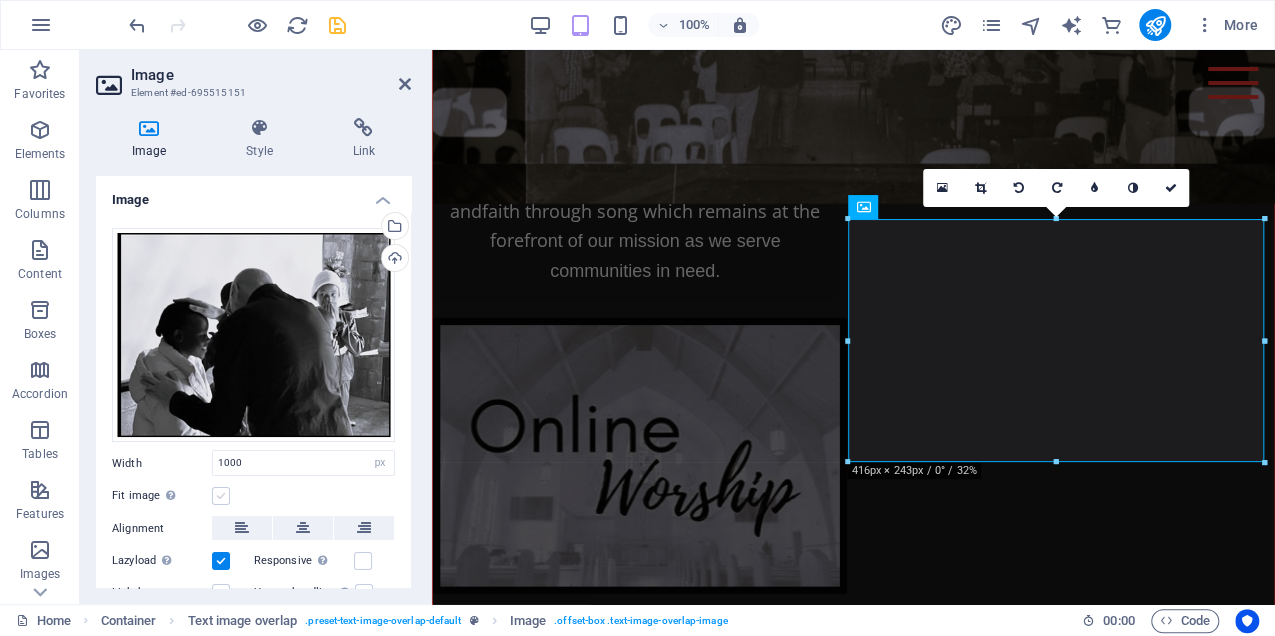 click at bounding box center (221, 496) 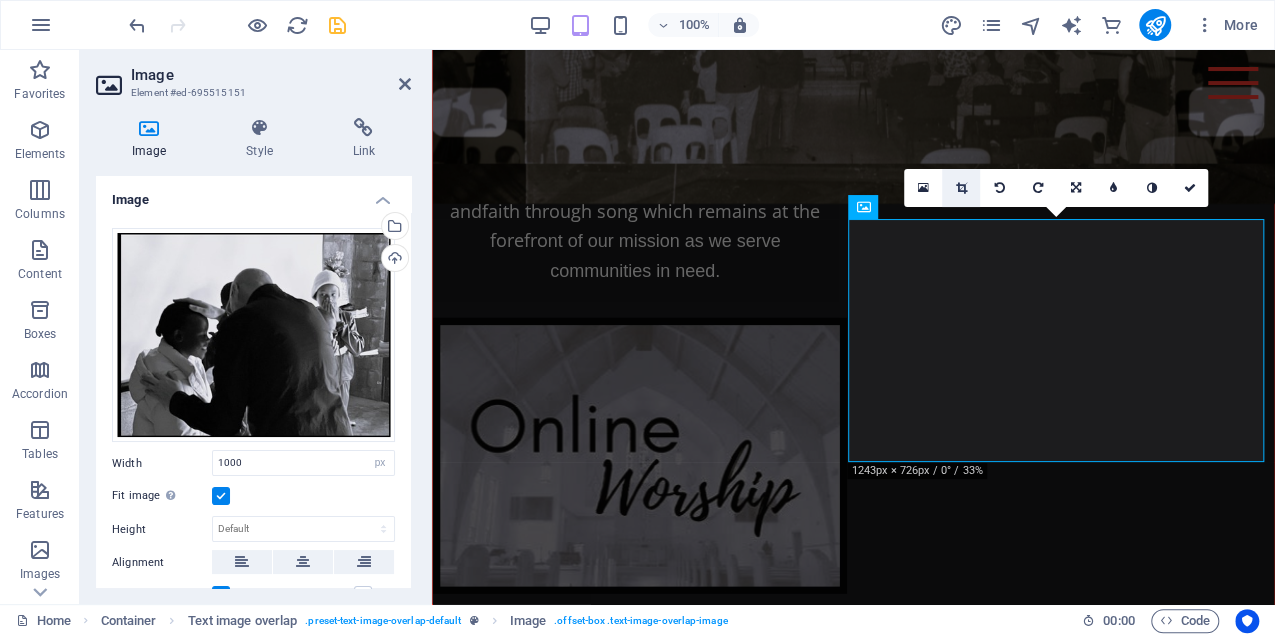 click at bounding box center (961, 188) 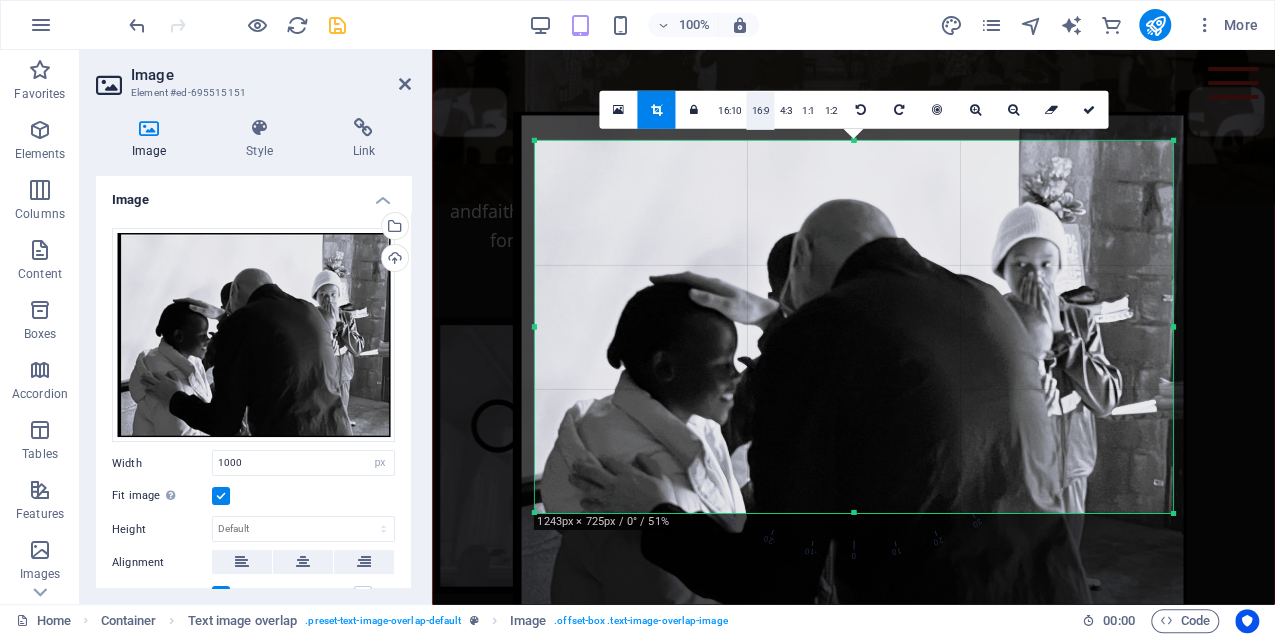click on "16:9" at bounding box center [761, 111] 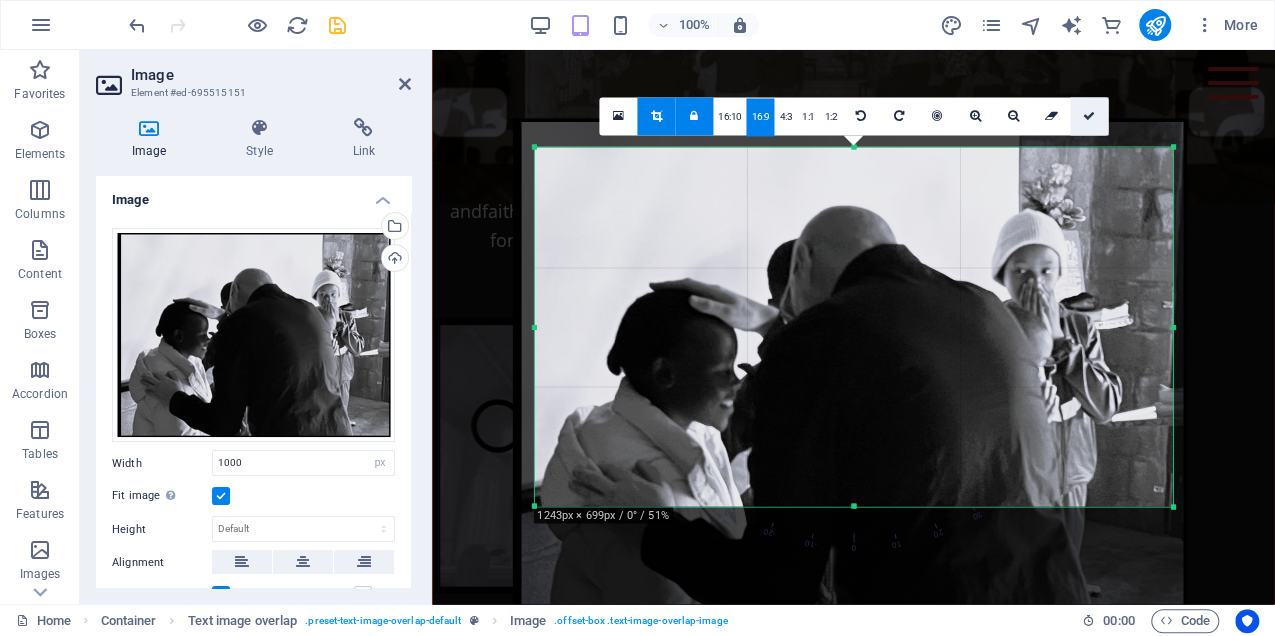 click at bounding box center (1089, 116) 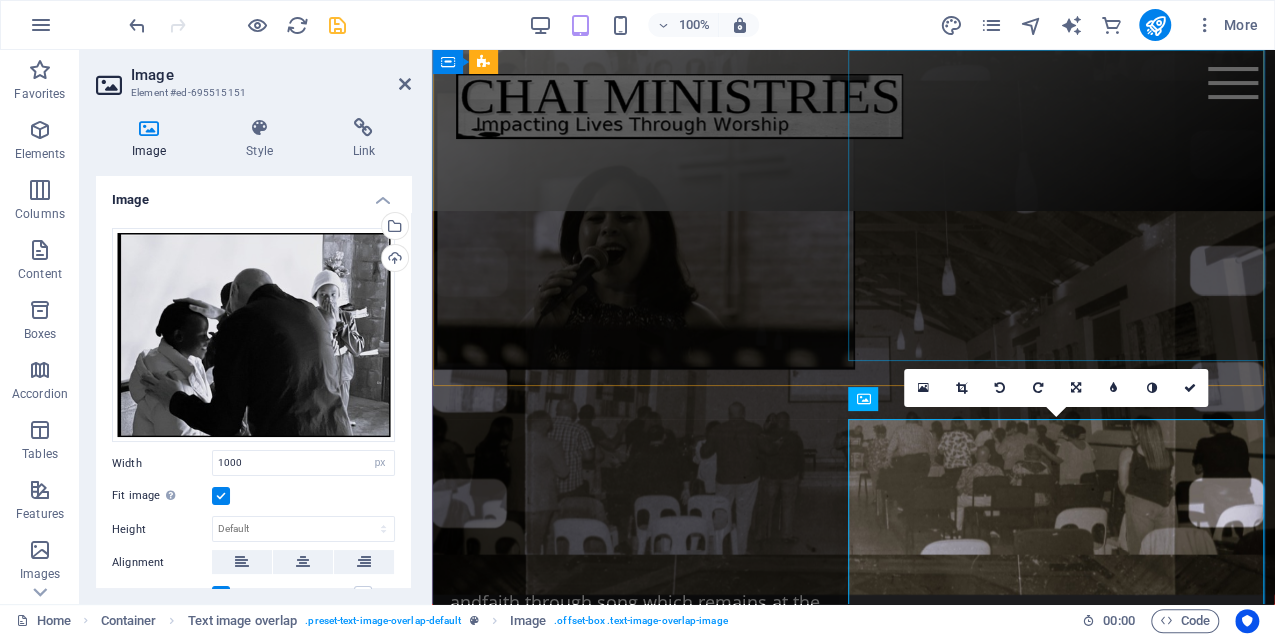 scroll, scrollTop: 6156, scrollLeft: 0, axis: vertical 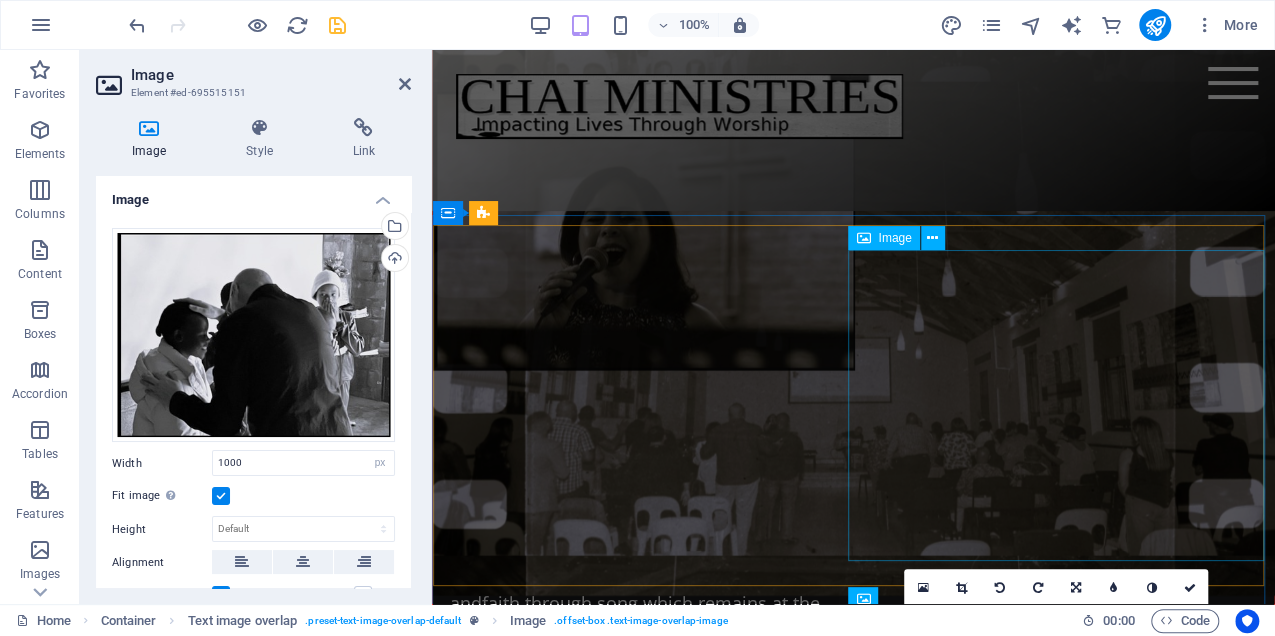 click at bounding box center [853, 1558] 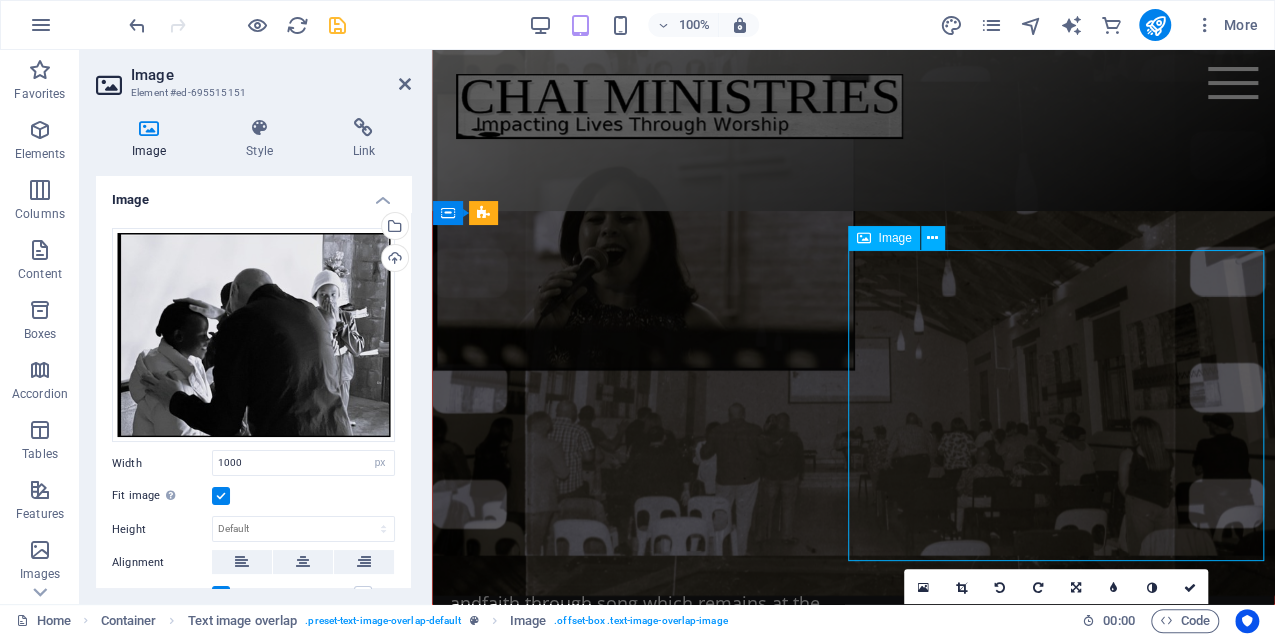 click at bounding box center [853, 1558] 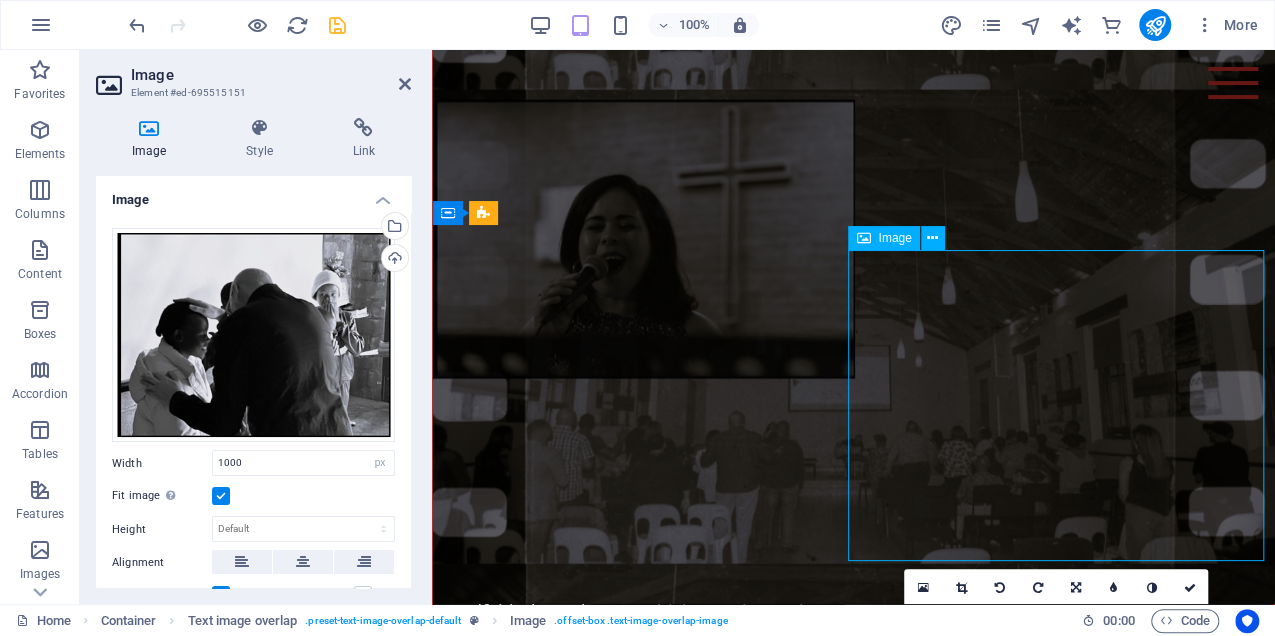 select on "px" 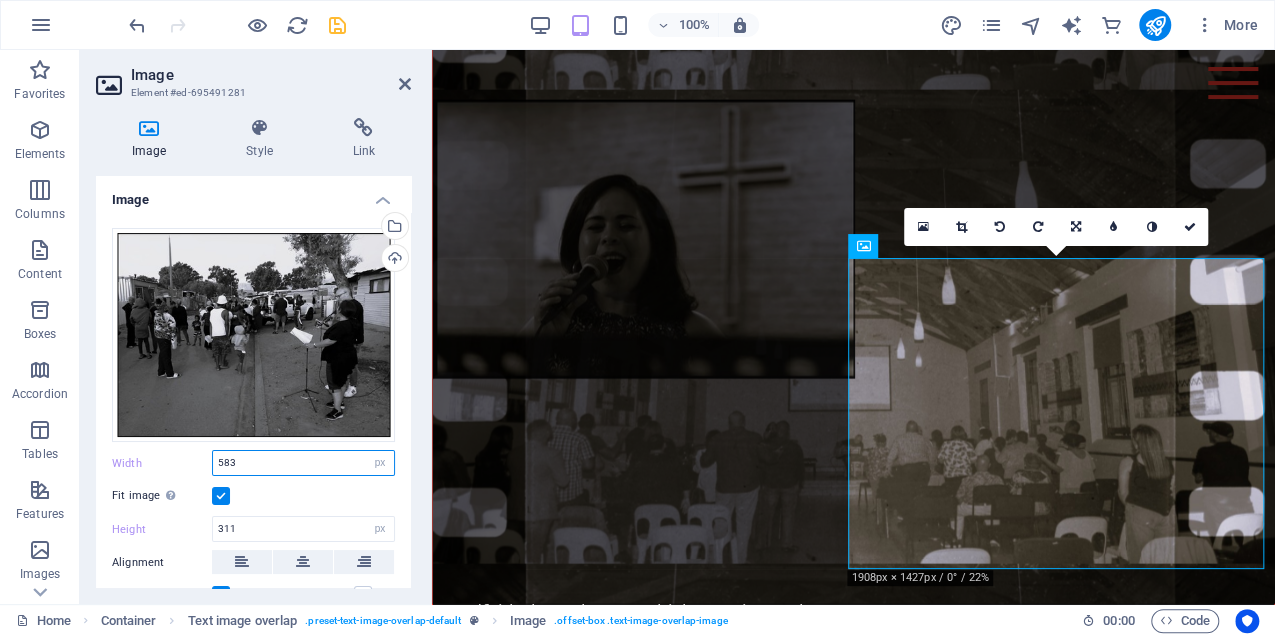 drag, startPoint x: 248, startPoint y: 460, endPoint x: 187, endPoint y: 442, distance: 63.600315 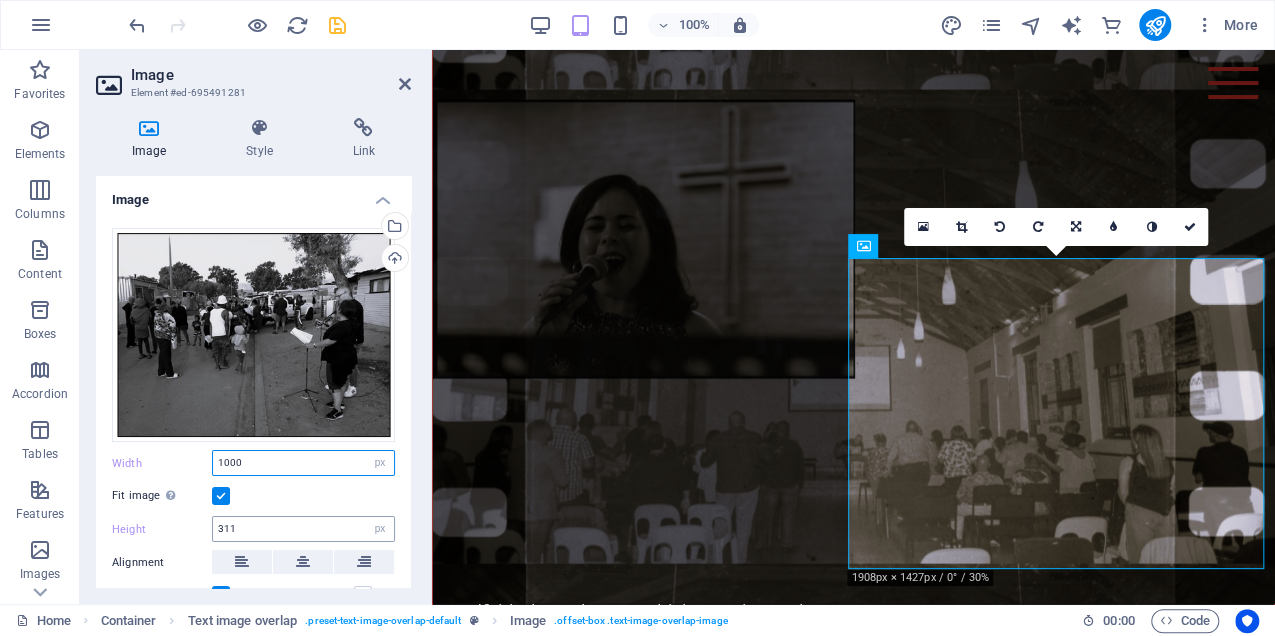 type on "1000" 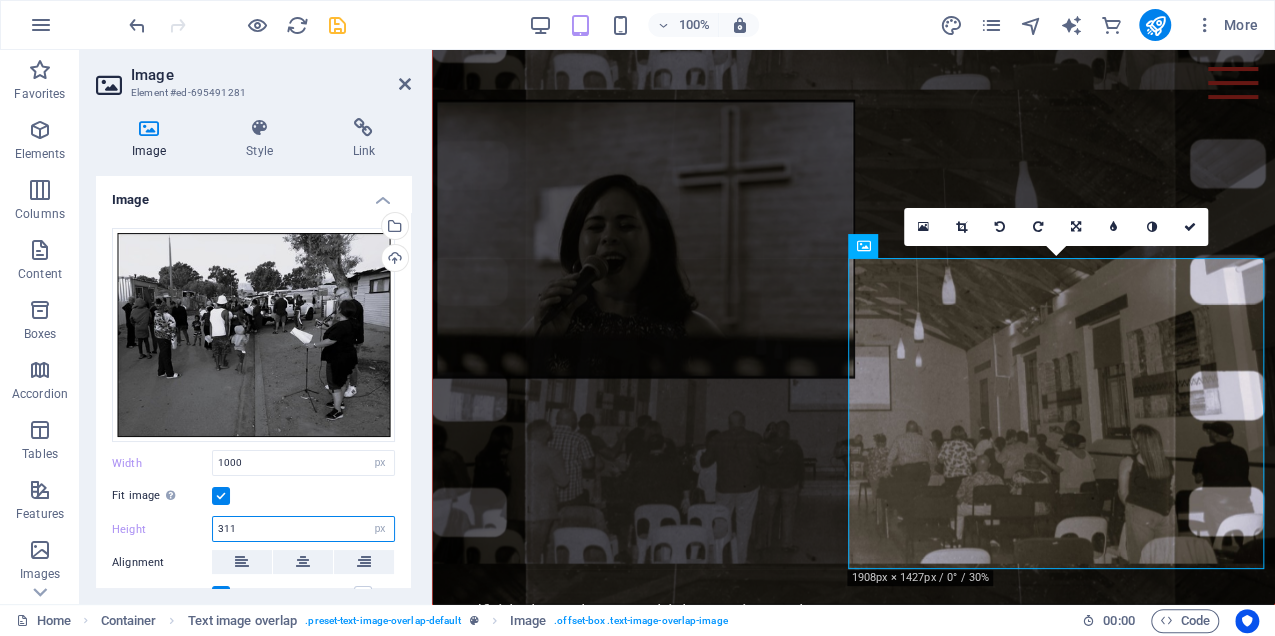 drag, startPoint x: 244, startPoint y: 528, endPoint x: 190, endPoint y: 524, distance: 54.147945 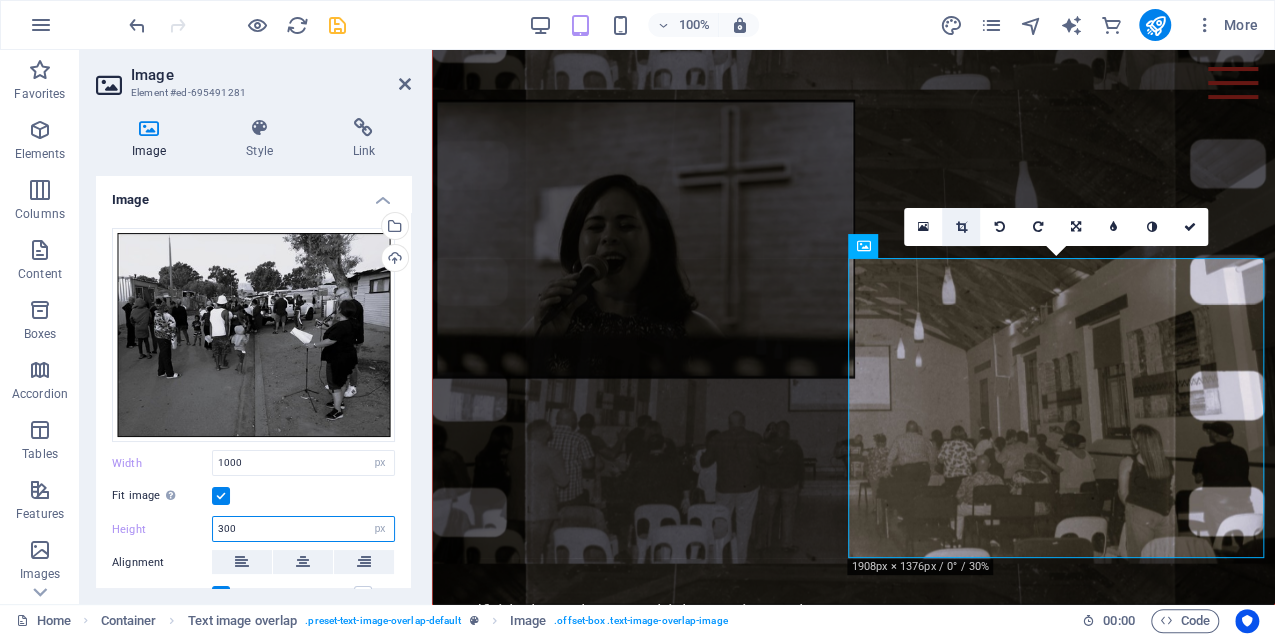 type on "300" 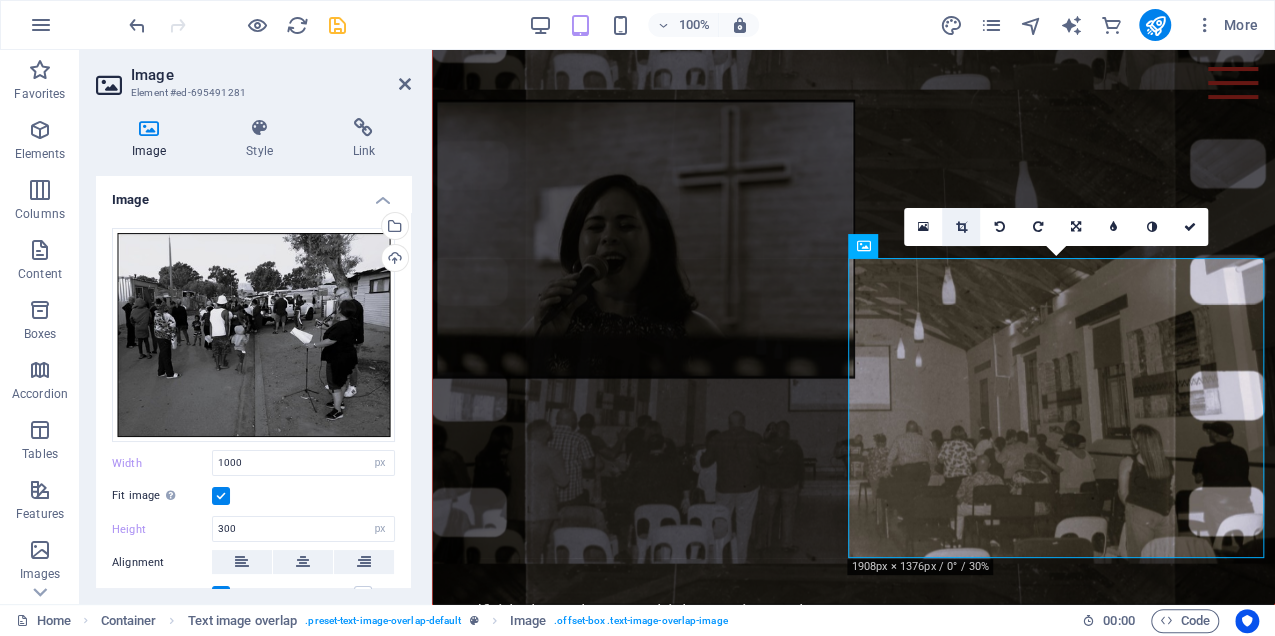 click at bounding box center [961, 227] 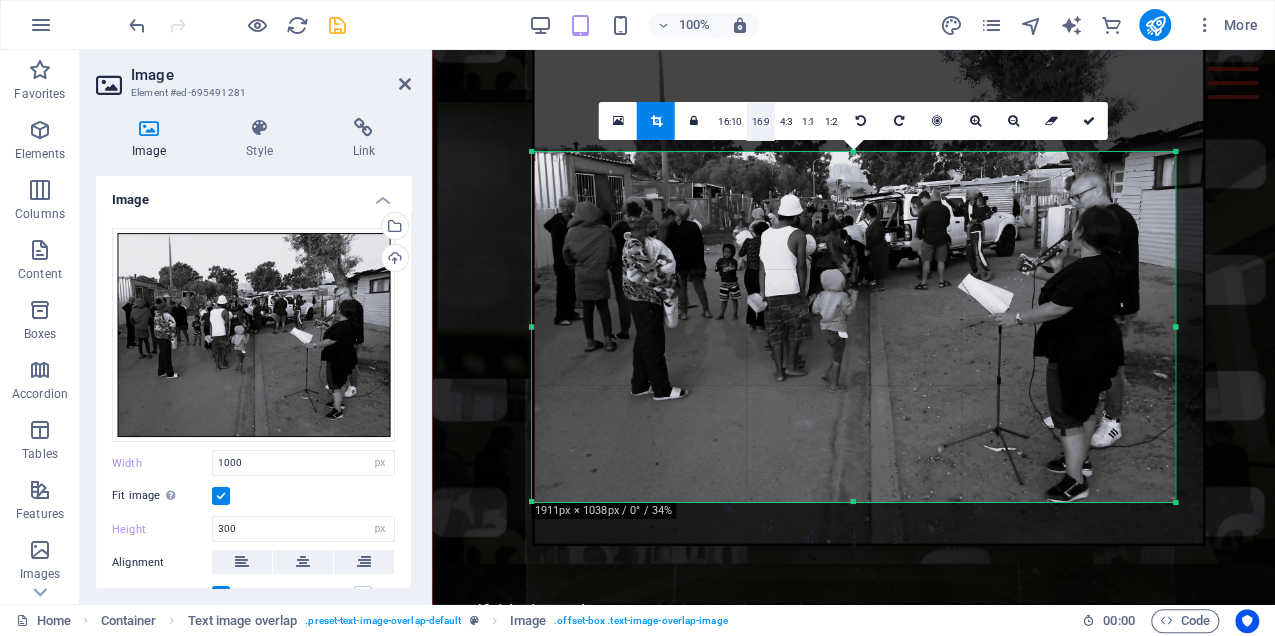 click on "16:9" at bounding box center (761, 122) 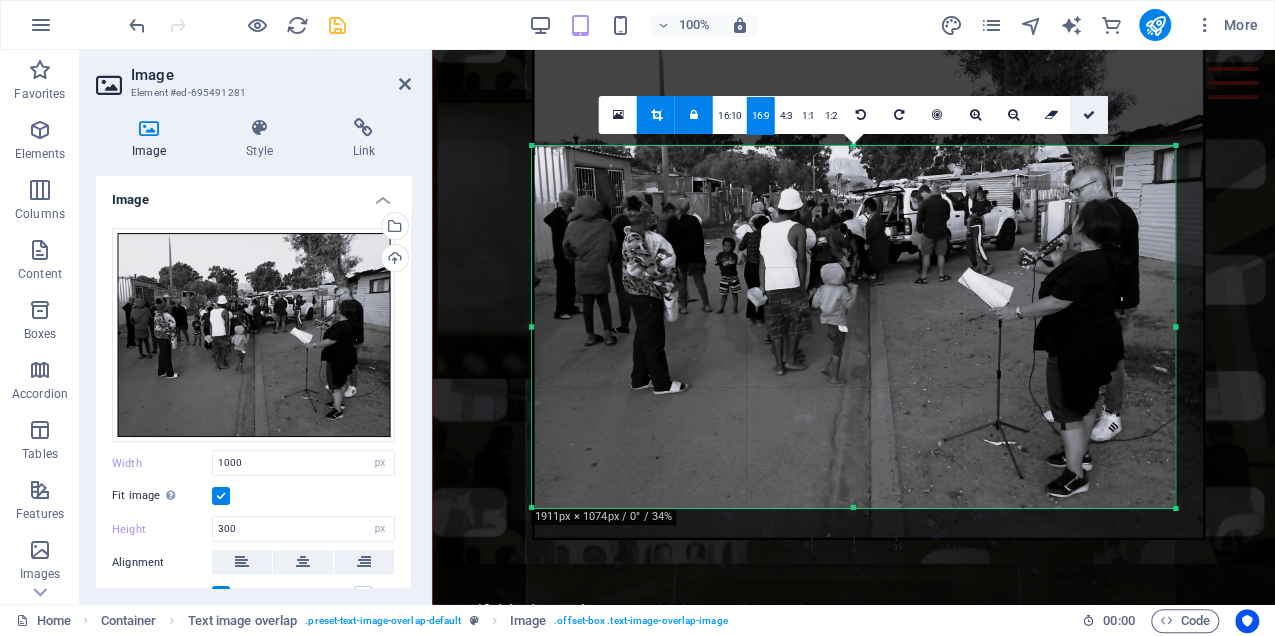 click at bounding box center (1089, 115) 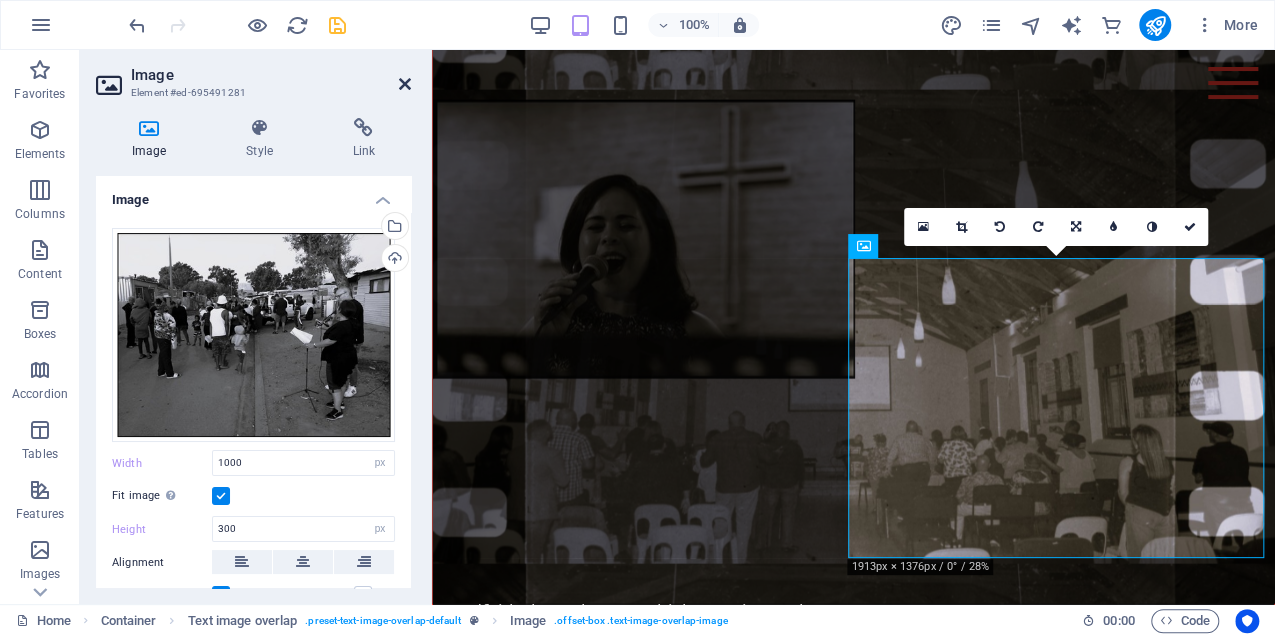 drag, startPoint x: 402, startPoint y: 80, endPoint x: 321, endPoint y: 30, distance: 95.189285 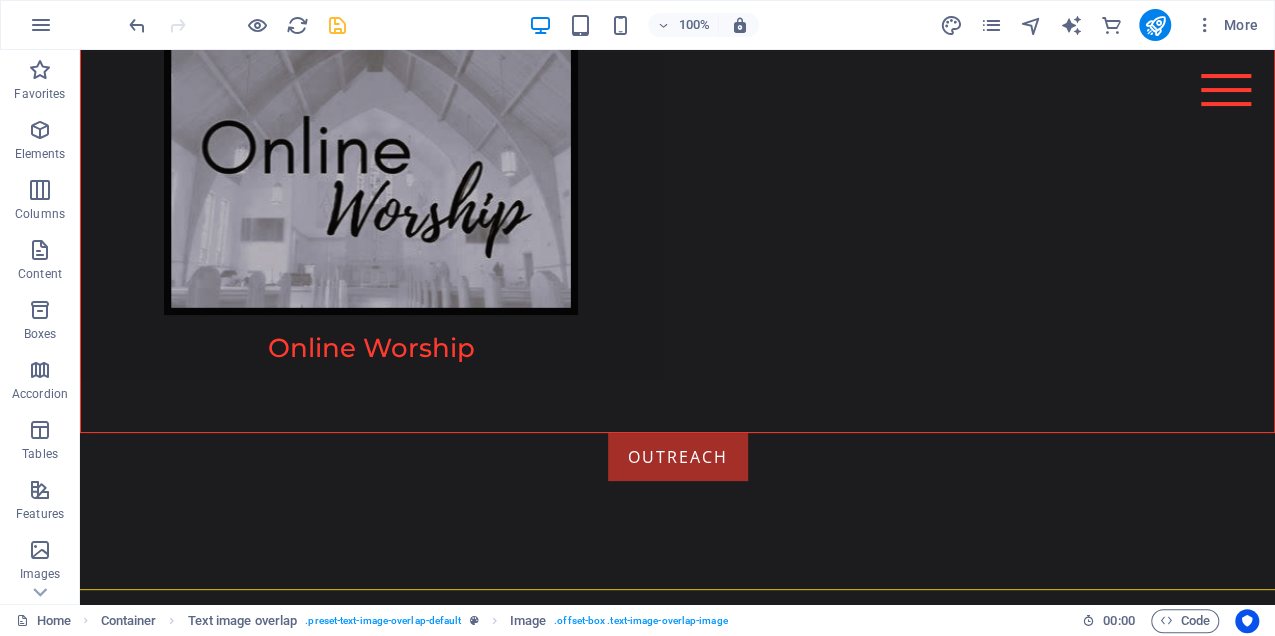 scroll, scrollTop: 7741, scrollLeft: 0, axis: vertical 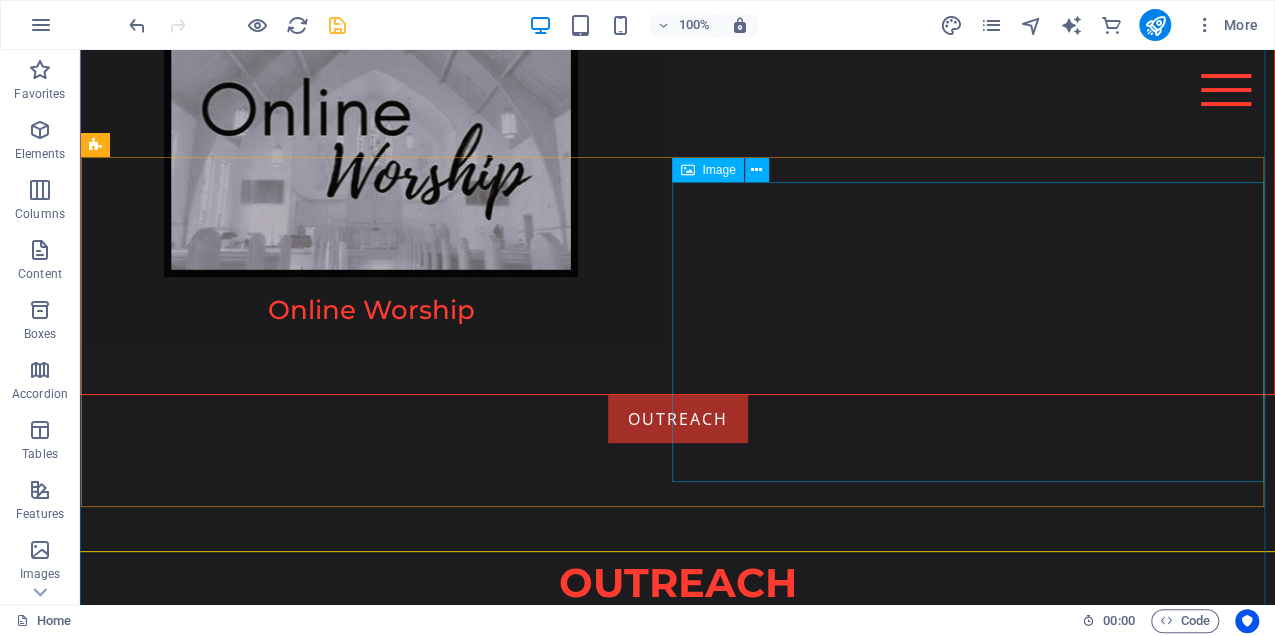 click at bounding box center (677, 2344) 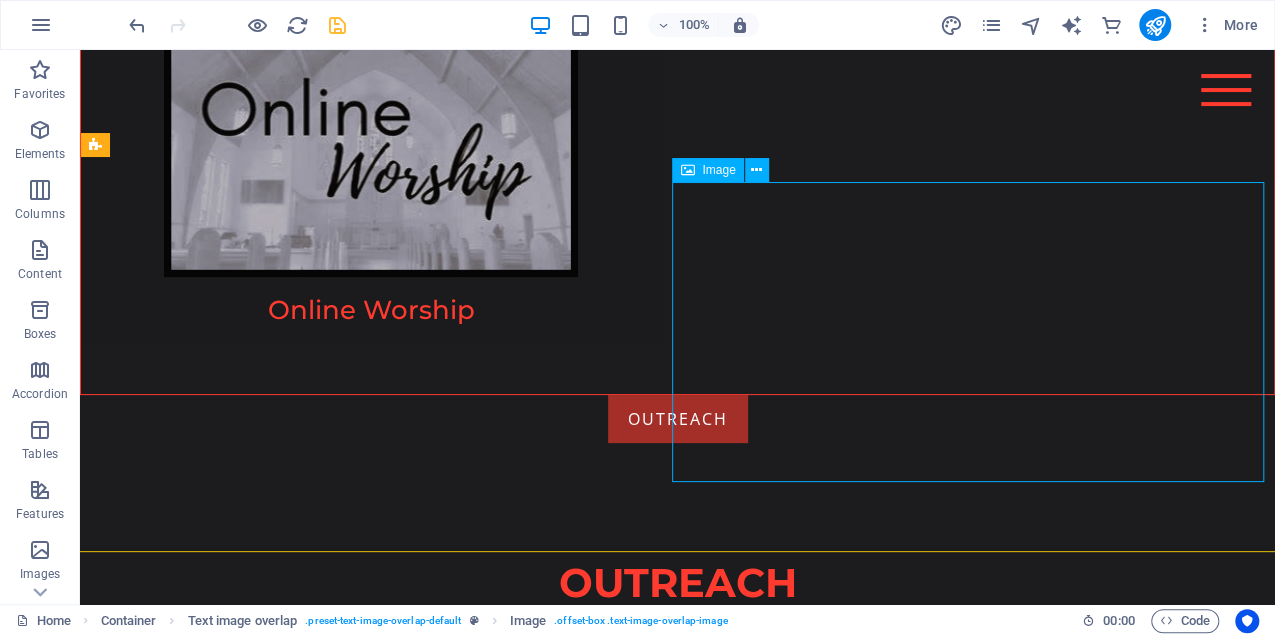 click at bounding box center [677, 2344] 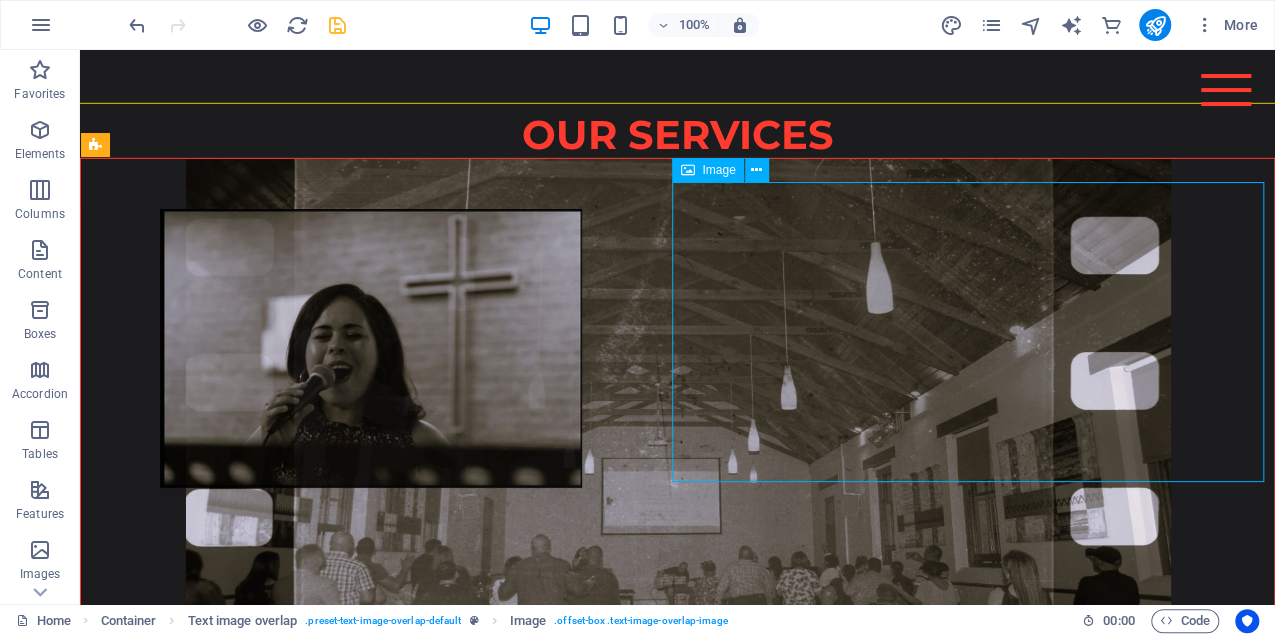 select on "px" 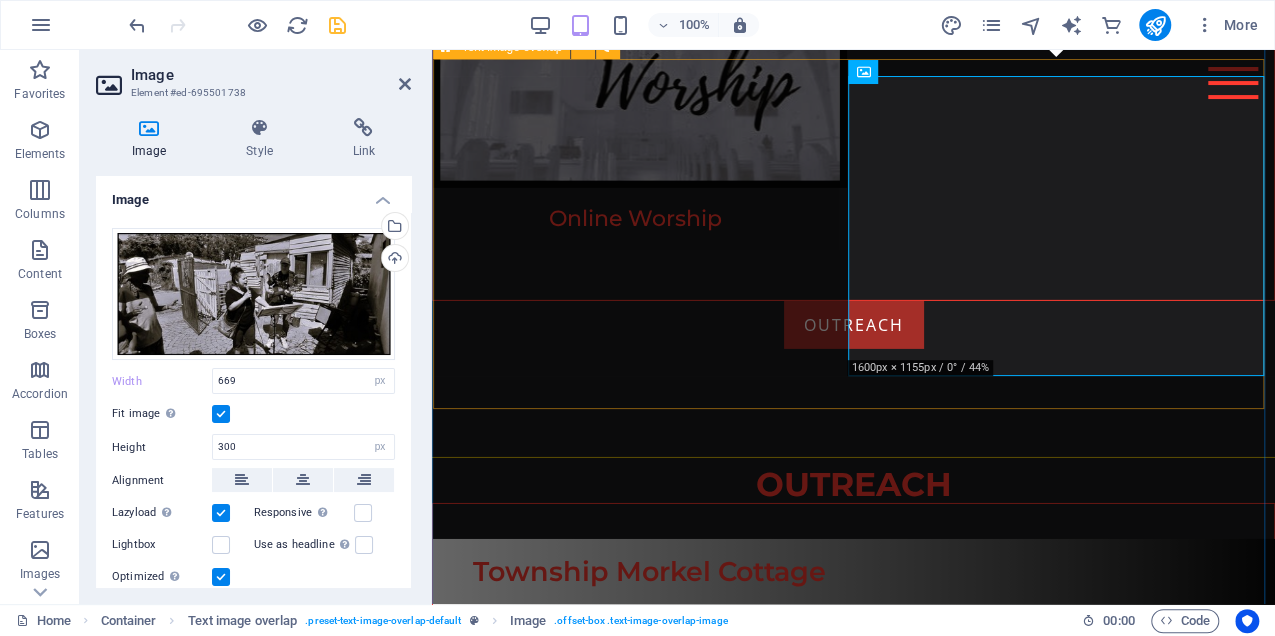 scroll, scrollTop: 6964, scrollLeft: 0, axis: vertical 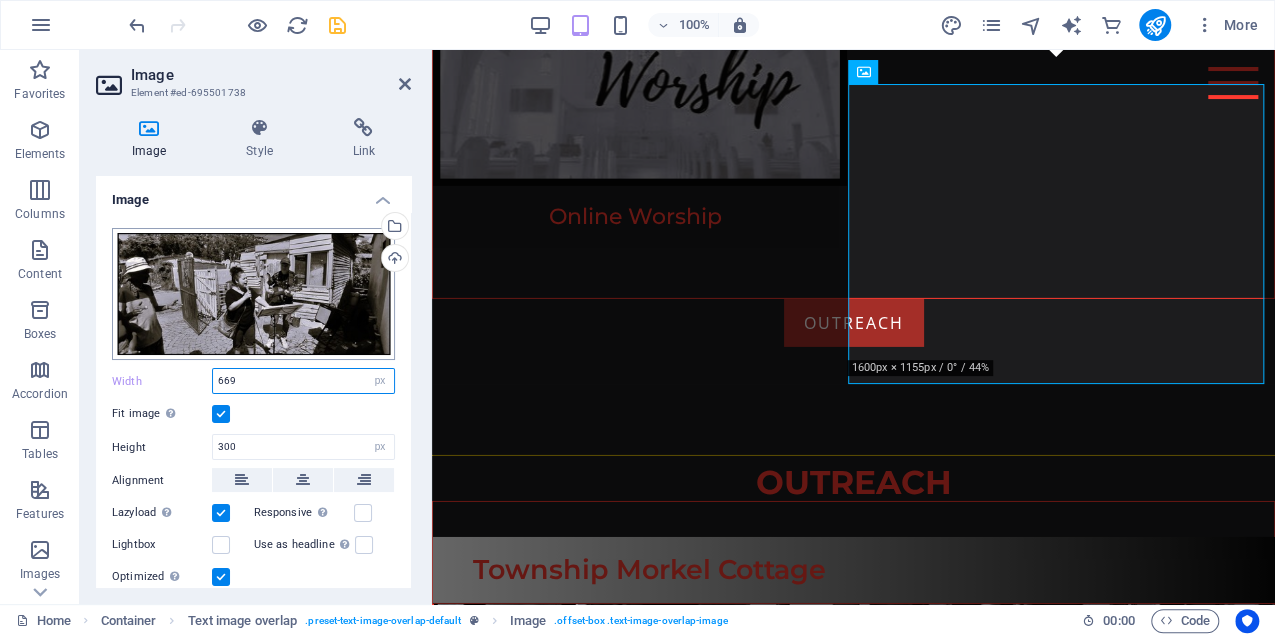 drag, startPoint x: 222, startPoint y: 375, endPoint x: 200, endPoint y: 358, distance: 27.802877 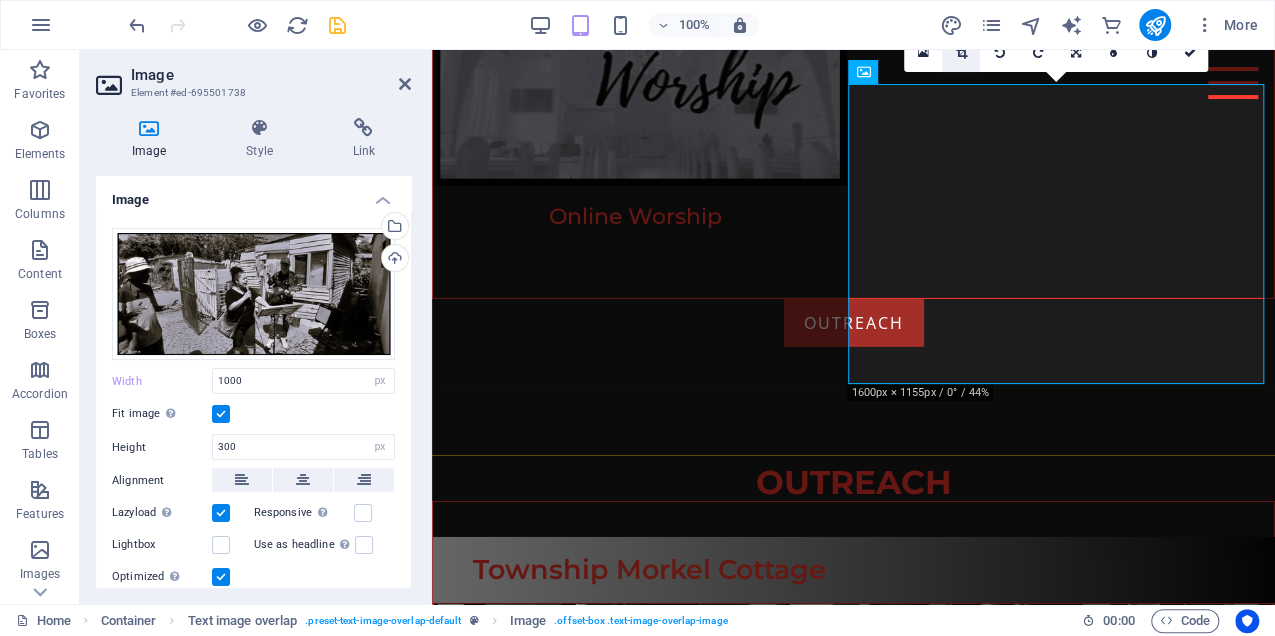 click at bounding box center [961, 53] 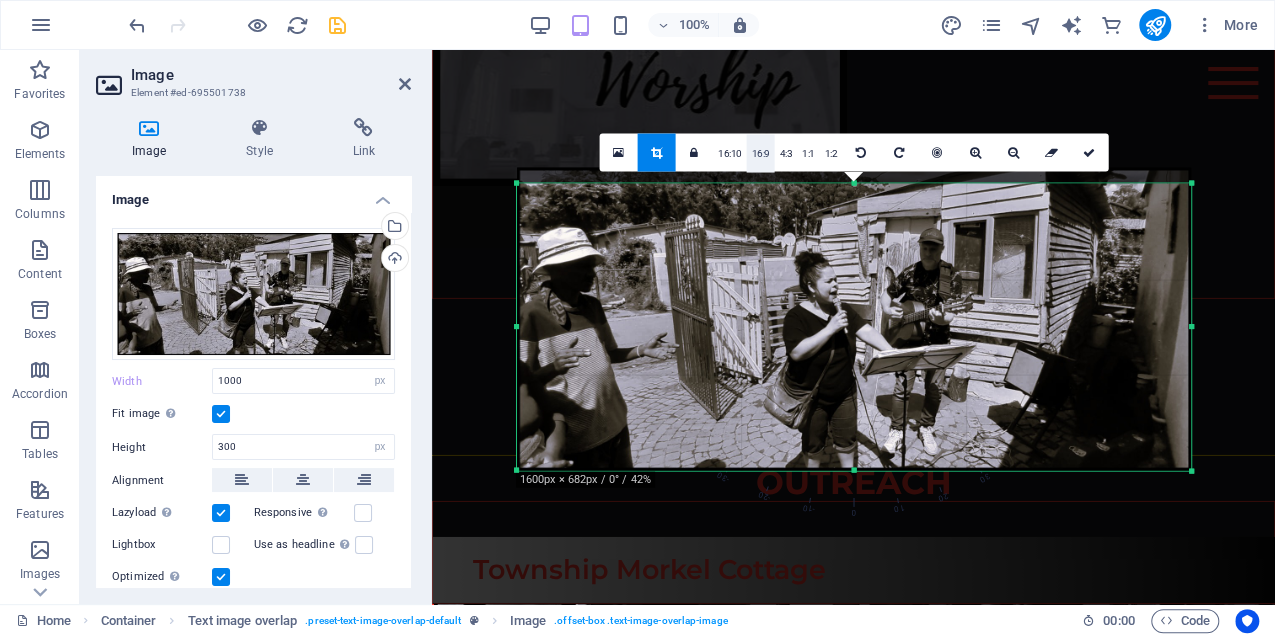 click on "16:9" at bounding box center [761, 154] 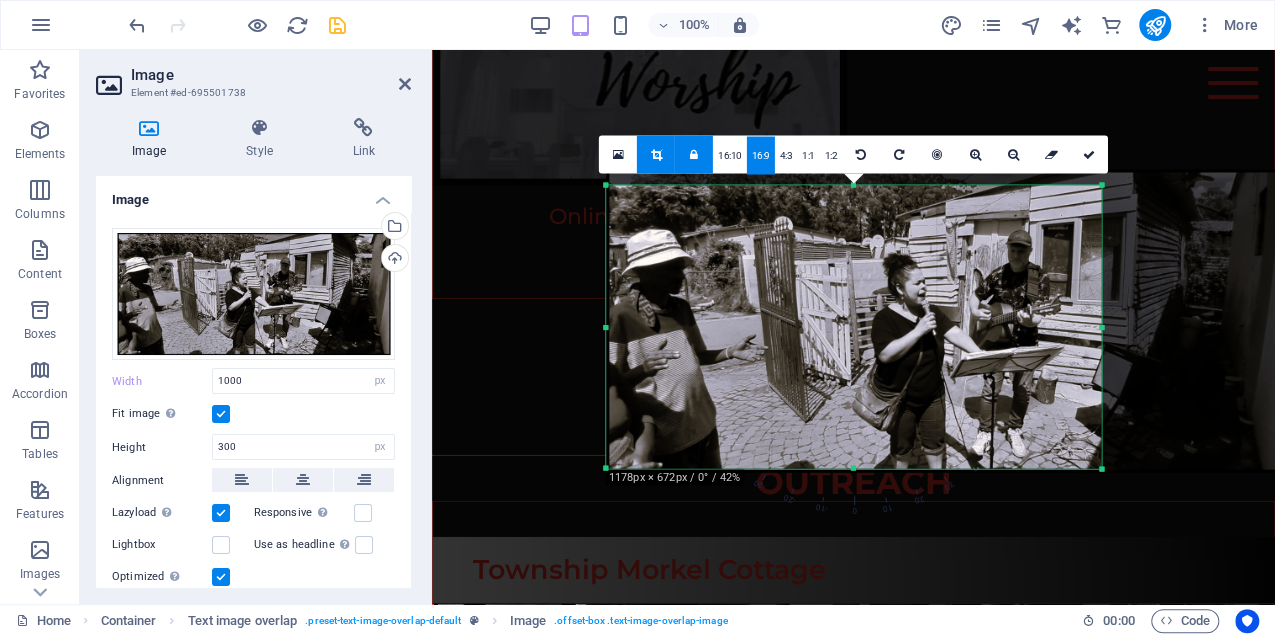 drag, startPoint x: 1110, startPoint y: 329, endPoint x: 1096, endPoint y: 320, distance: 16.643316 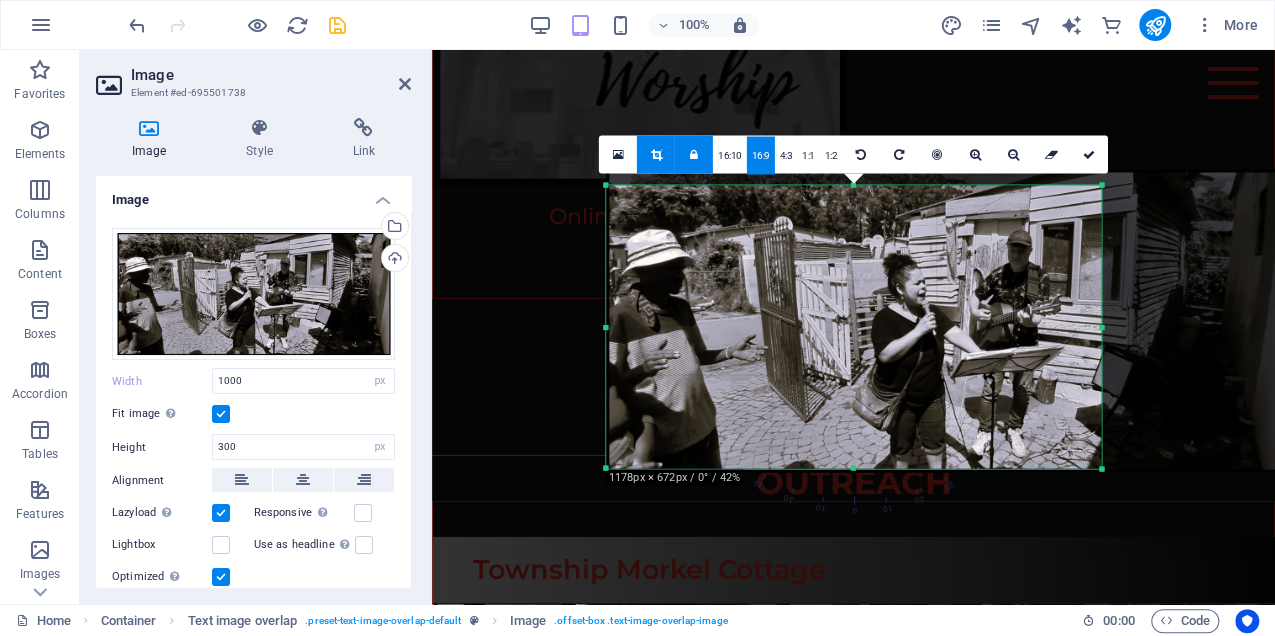 click on "180 170 160 150 140 130 120 110 100 90 80 70 60 50 40 30 20 10 0 -10 -20 -30 -40 -50 -60 -70 -80 -90 -100 -110 -120 -130 -140 -150 -160 -170 1178px × 672px / 0° / 42% 16:10 16:9 4:3 1:1 1:2 0" at bounding box center (854, 326) 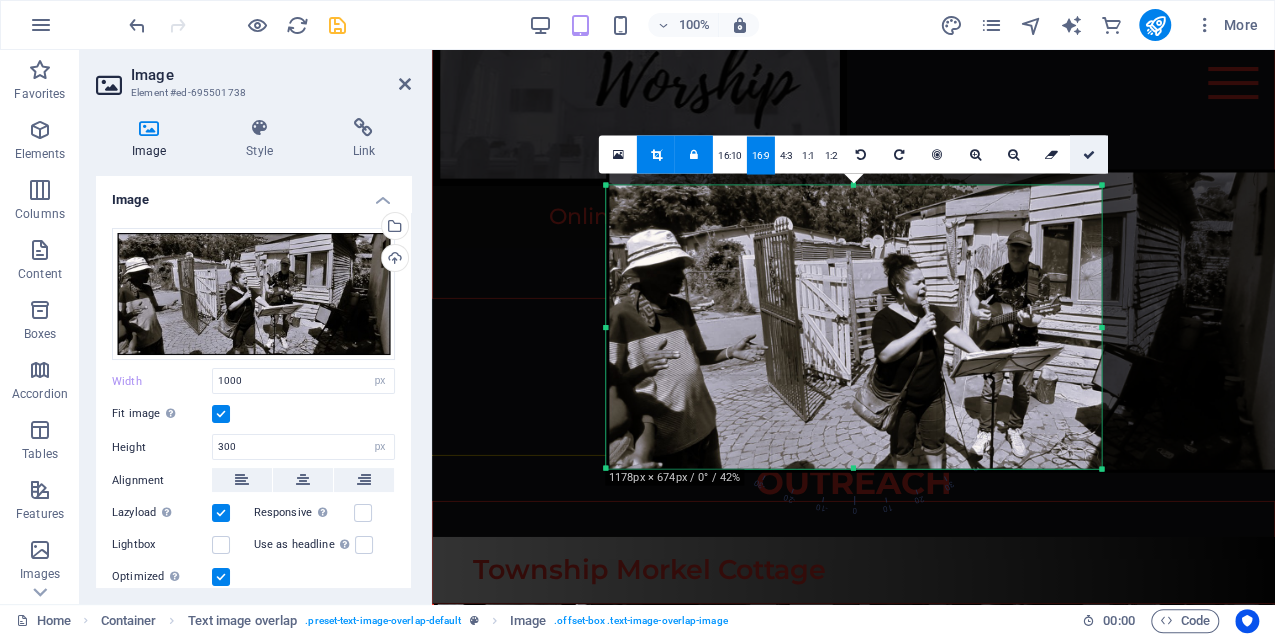click at bounding box center [1089, 154] 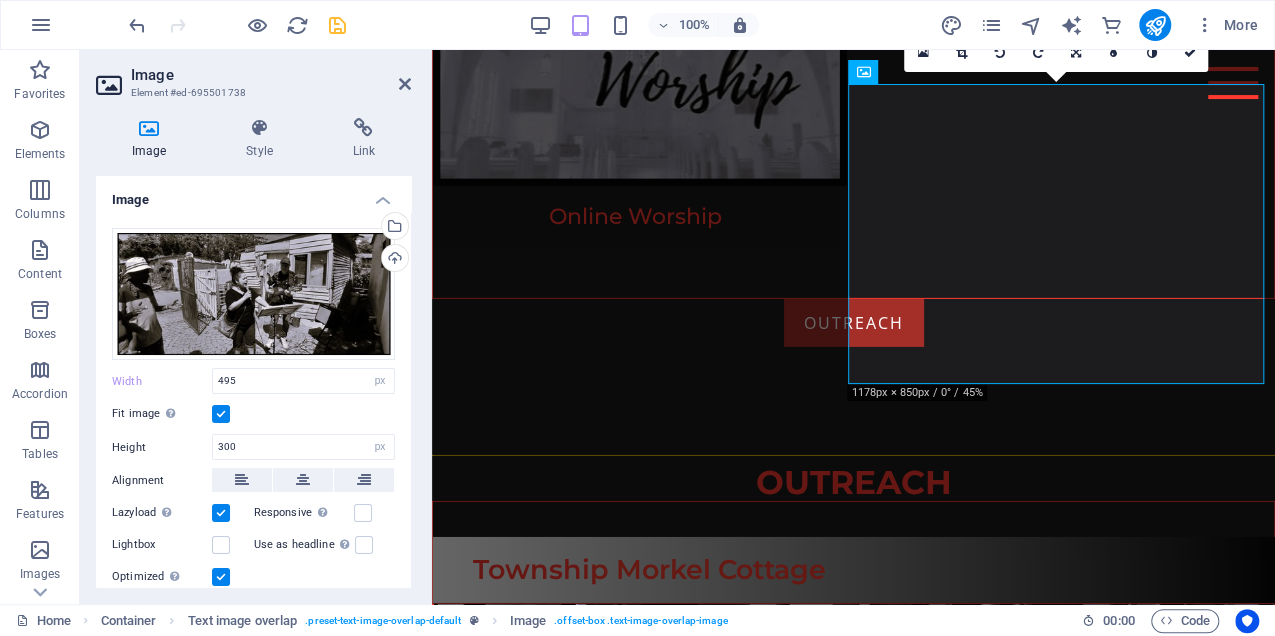 click at bounding box center (221, 414) 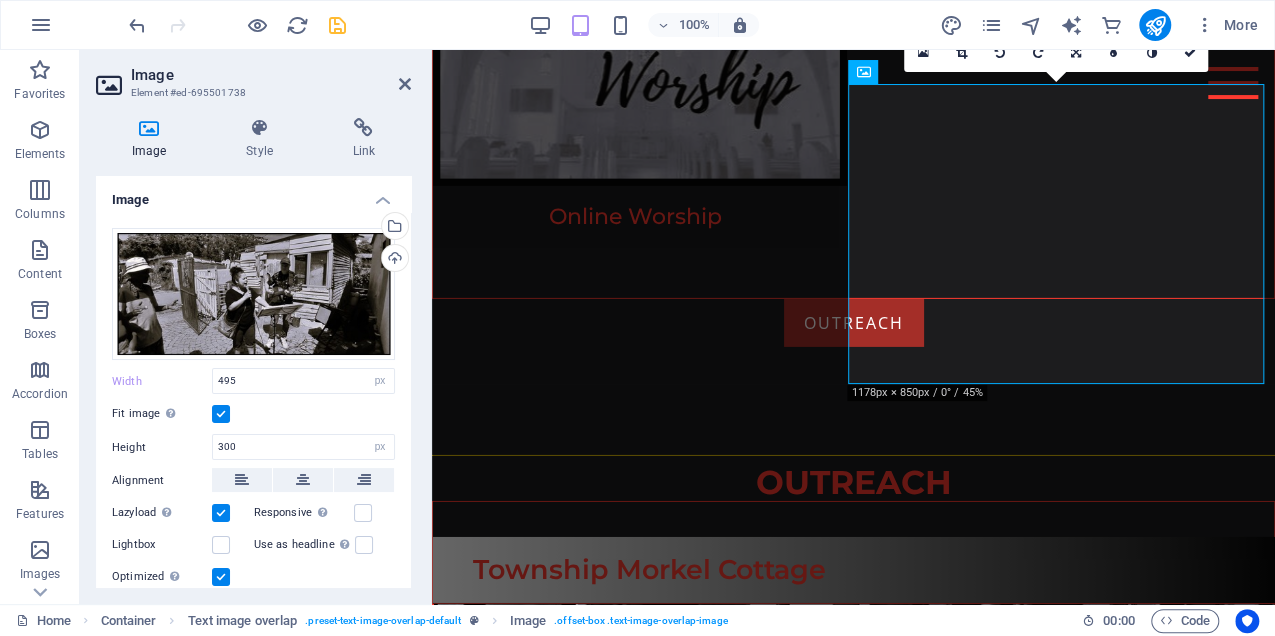 click on "Fit image Automatically fit image to a fixed width and height" at bounding box center (0, 0) 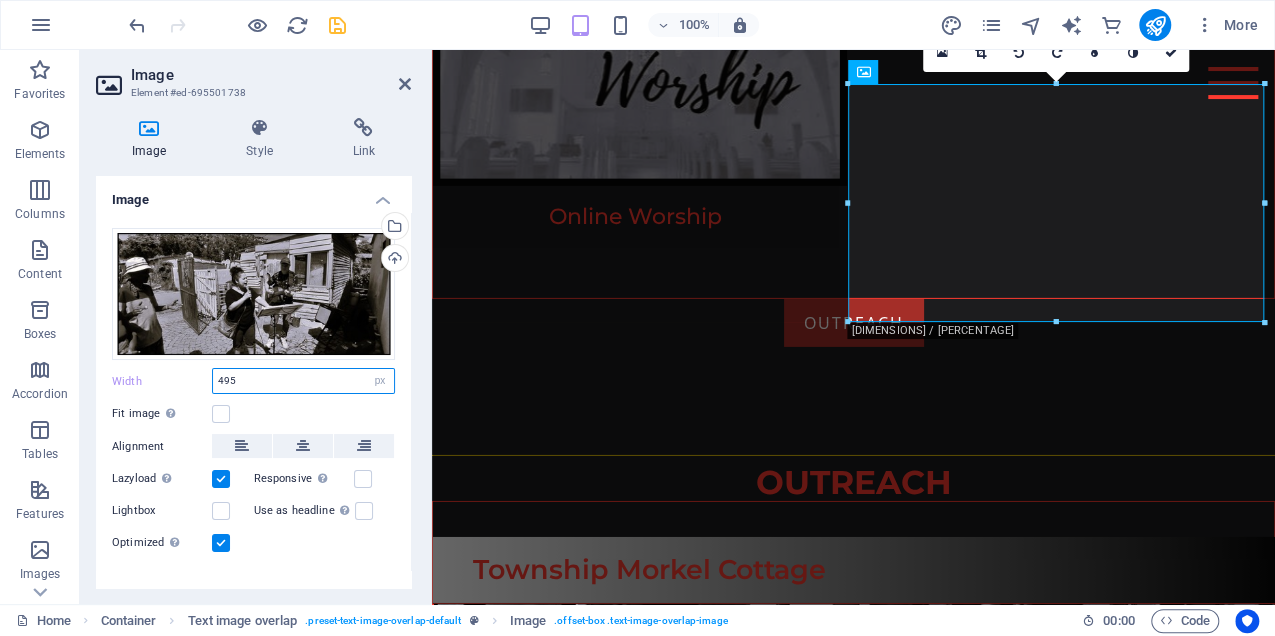 drag, startPoint x: 208, startPoint y: 372, endPoint x: 186, endPoint y: 368, distance: 22.36068 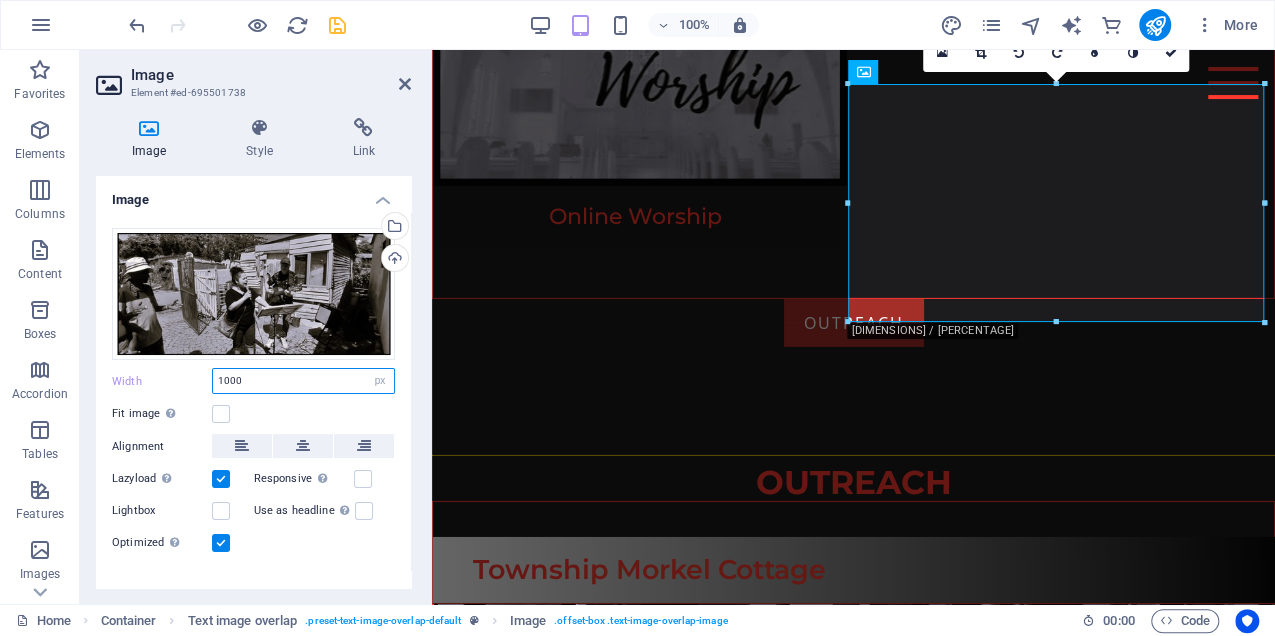 type on "1000" 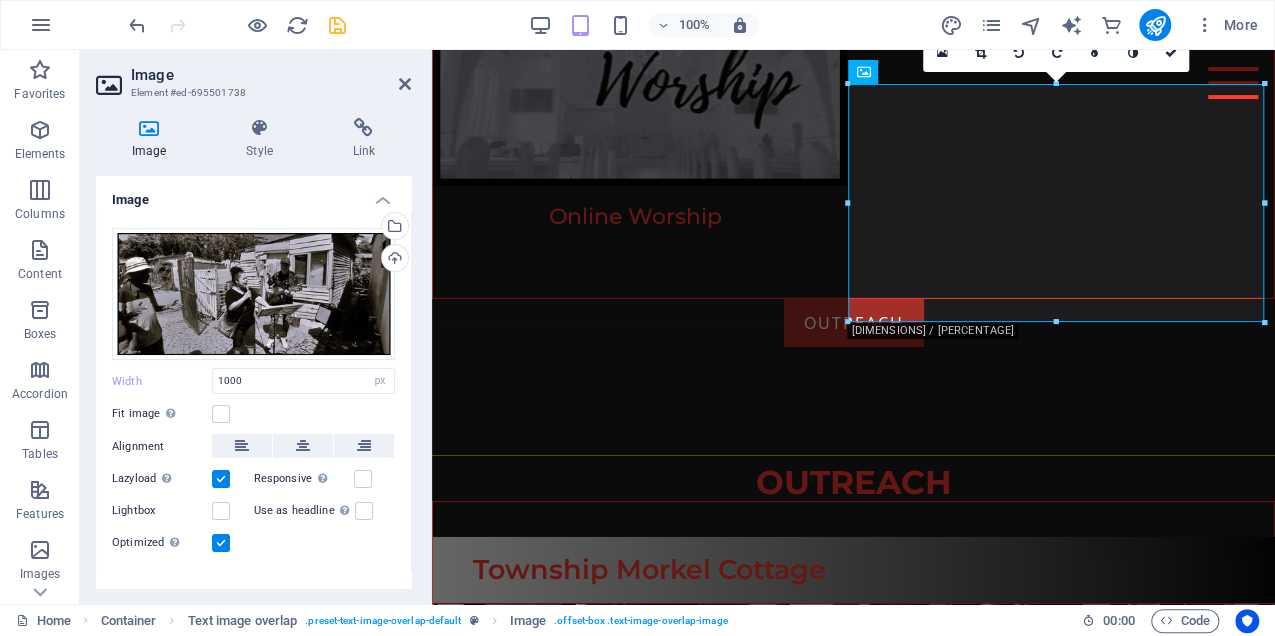 click on "Fit image Automatically fit image to a fixed width and height" at bounding box center (253, 414) 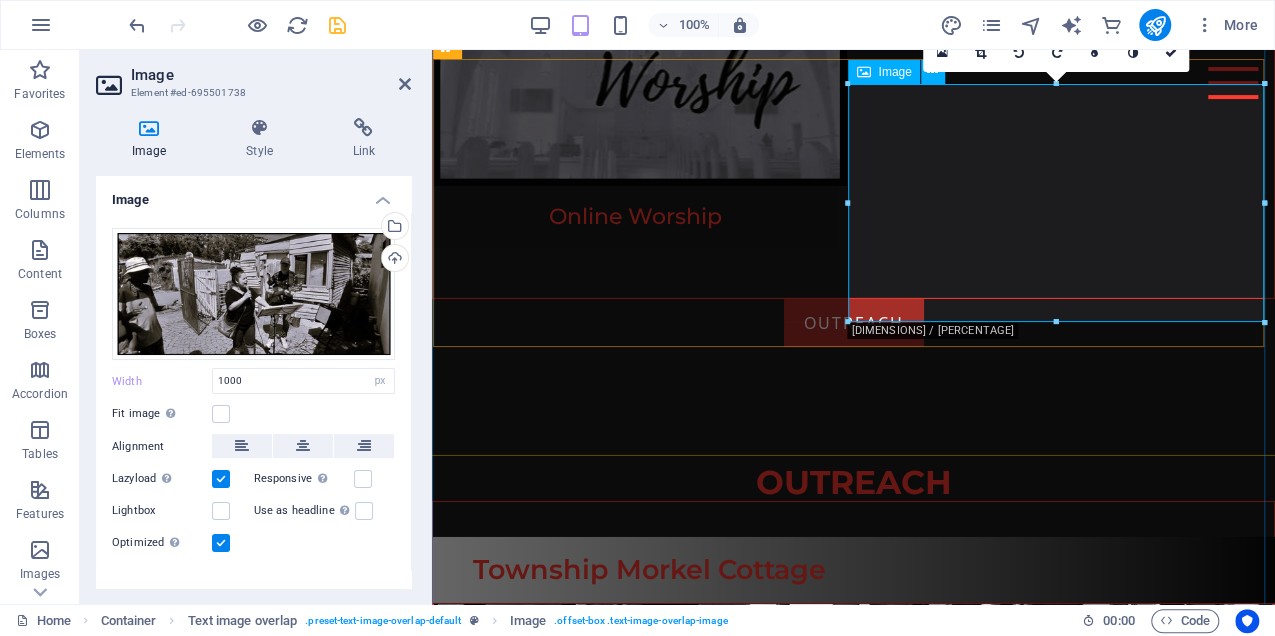 click at bounding box center [853, 1984] 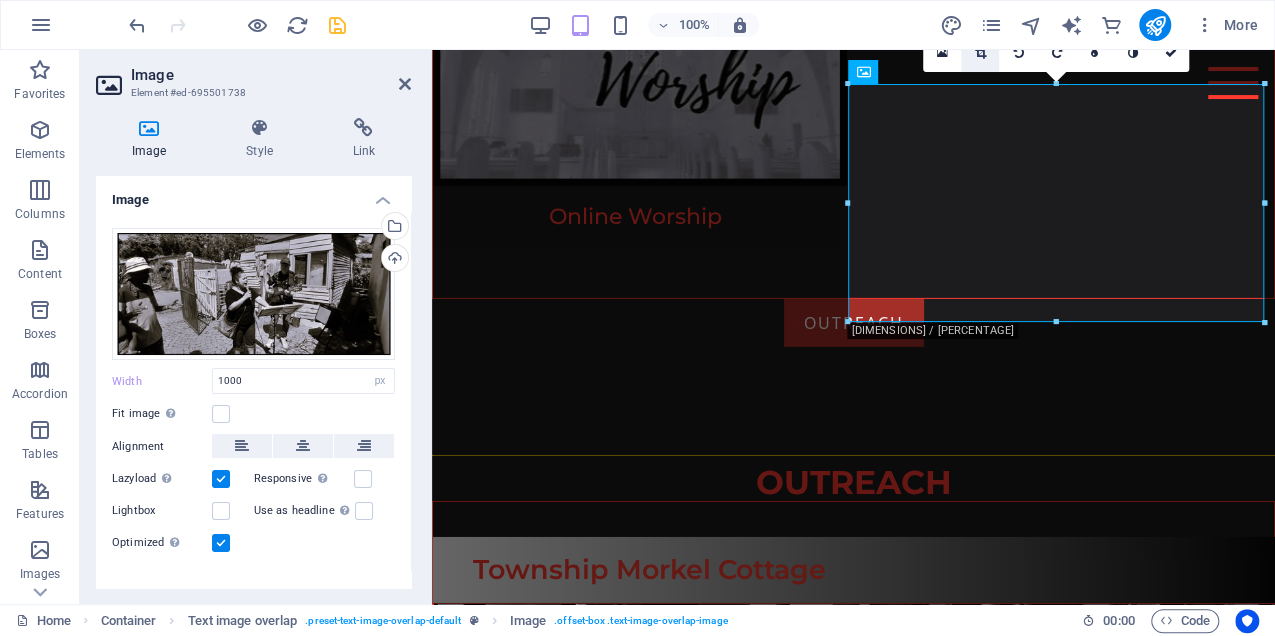 click at bounding box center (980, 53) 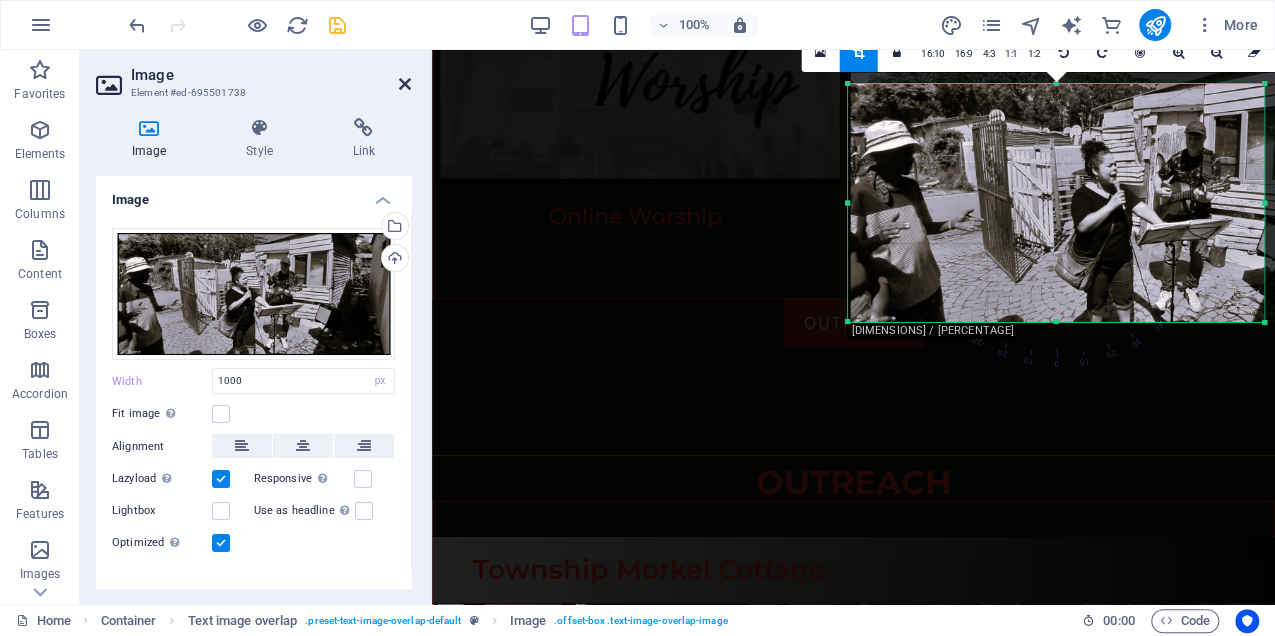click at bounding box center (405, 84) 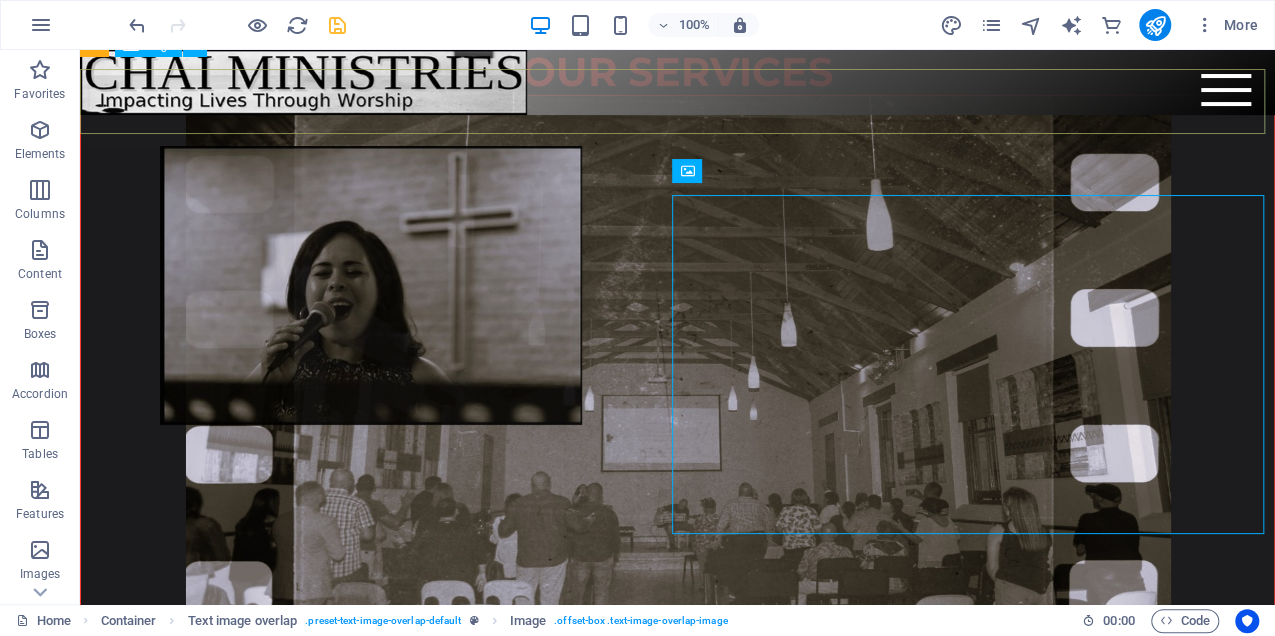 scroll, scrollTop: 7740, scrollLeft: 0, axis: vertical 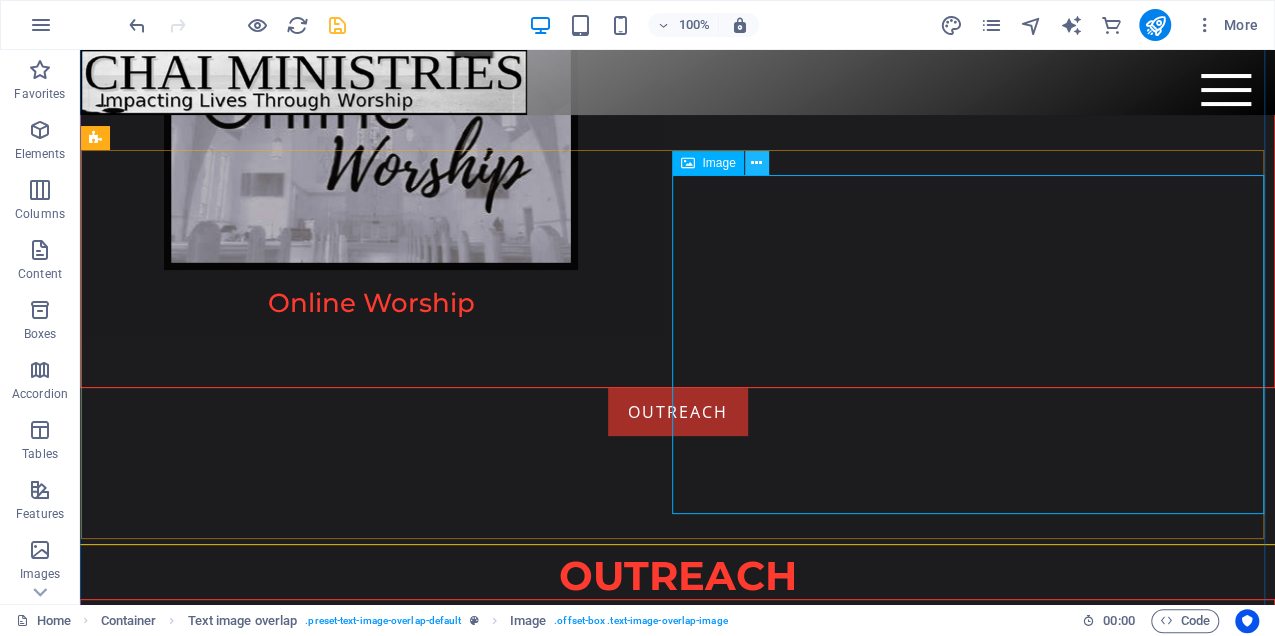 click at bounding box center (756, 163) 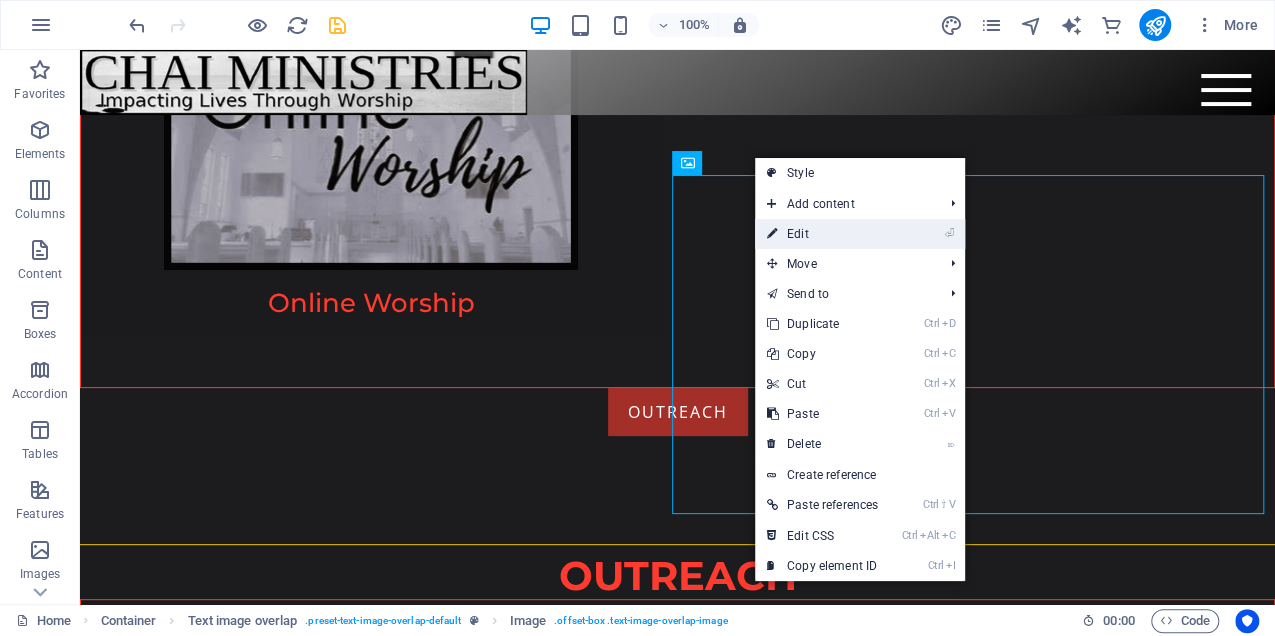 click on "⏎  Edit" at bounding box center [822, 234] 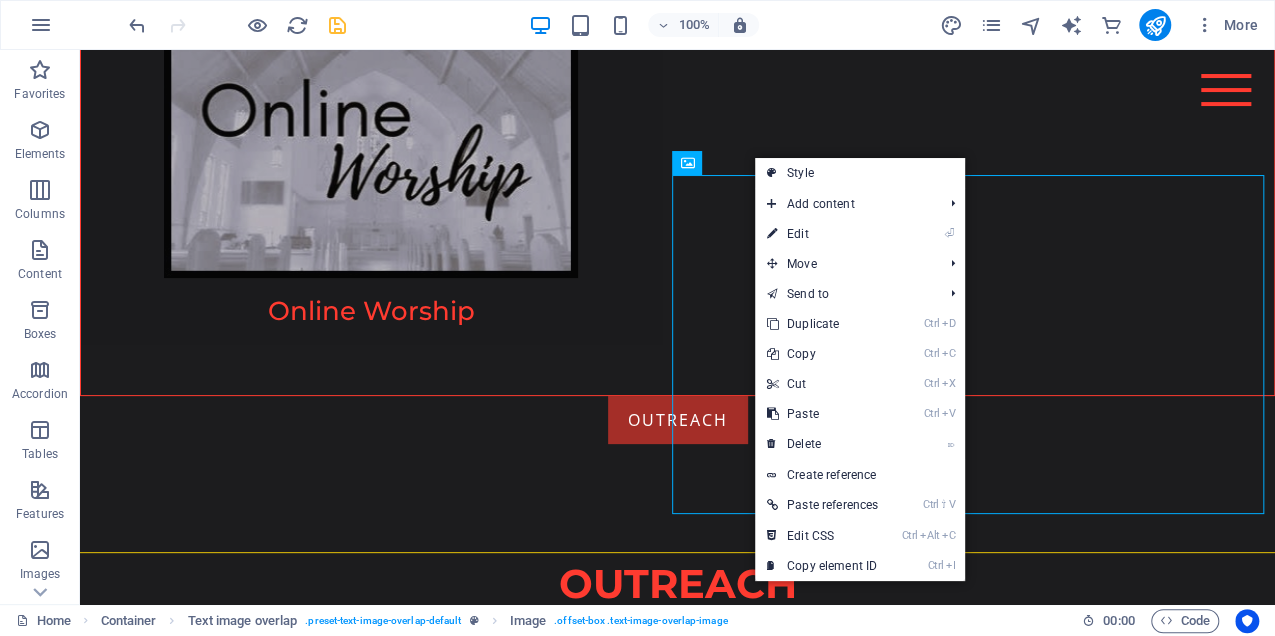 select on "px" 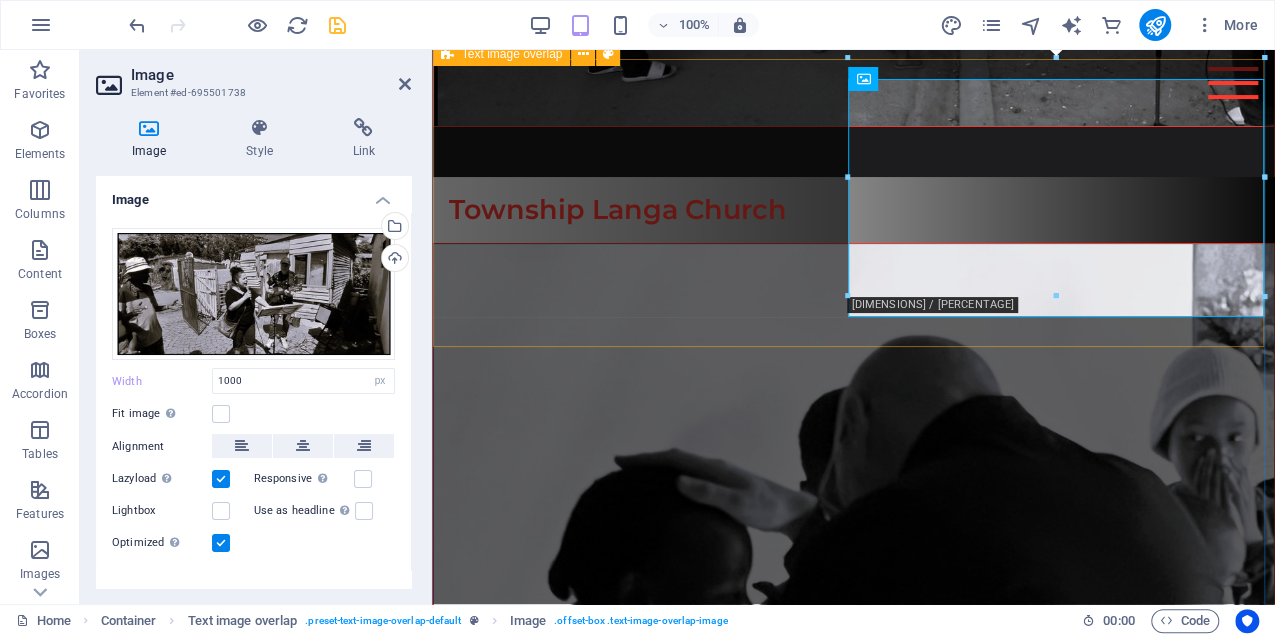 scroll, scrollTop: 6964, scrollLeft: 0, axis: vertical 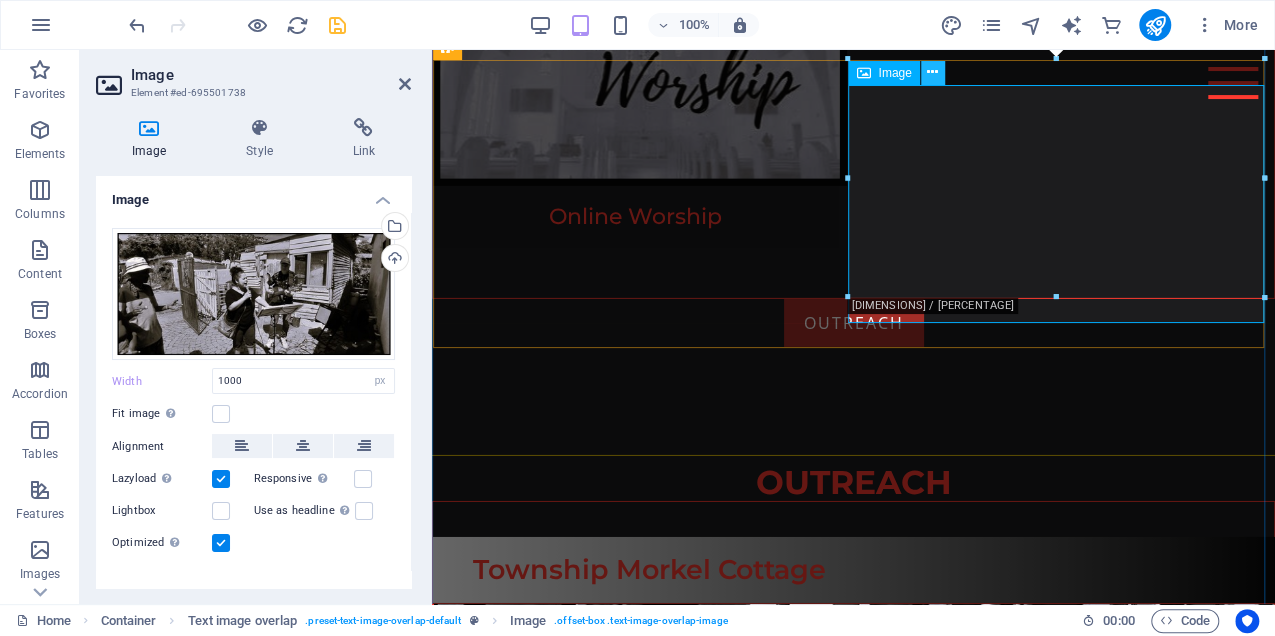 click at bounding box center [933, 73] 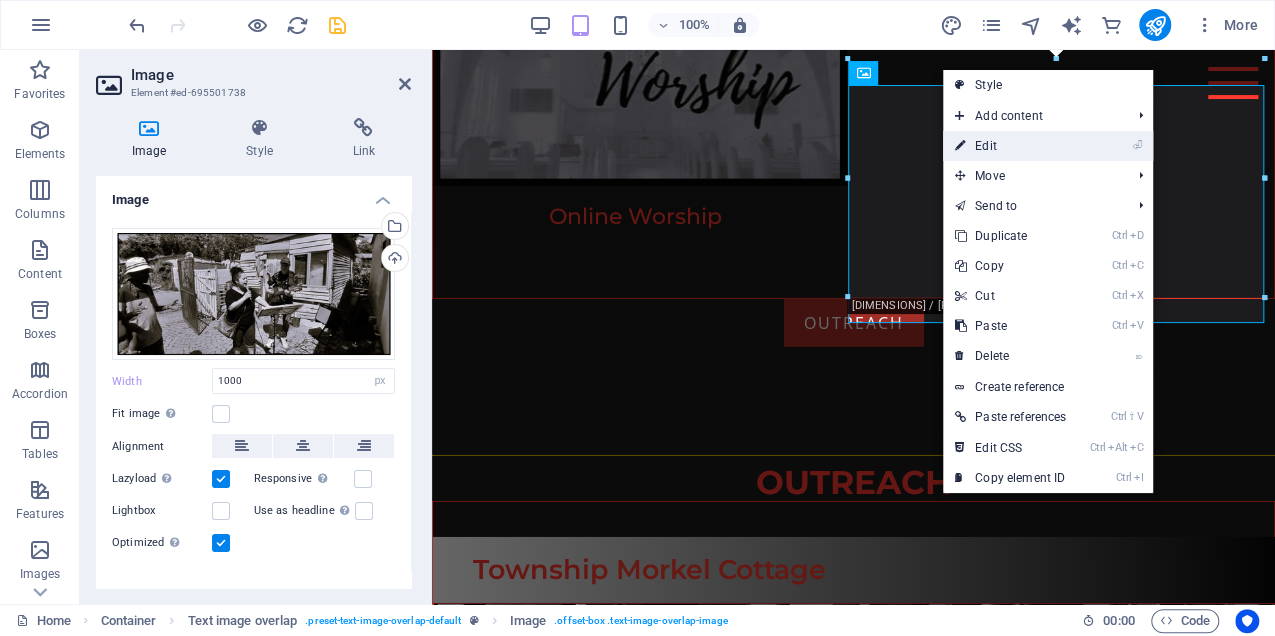 click on "⏎  Edit" at bounding box center (1010, 146) 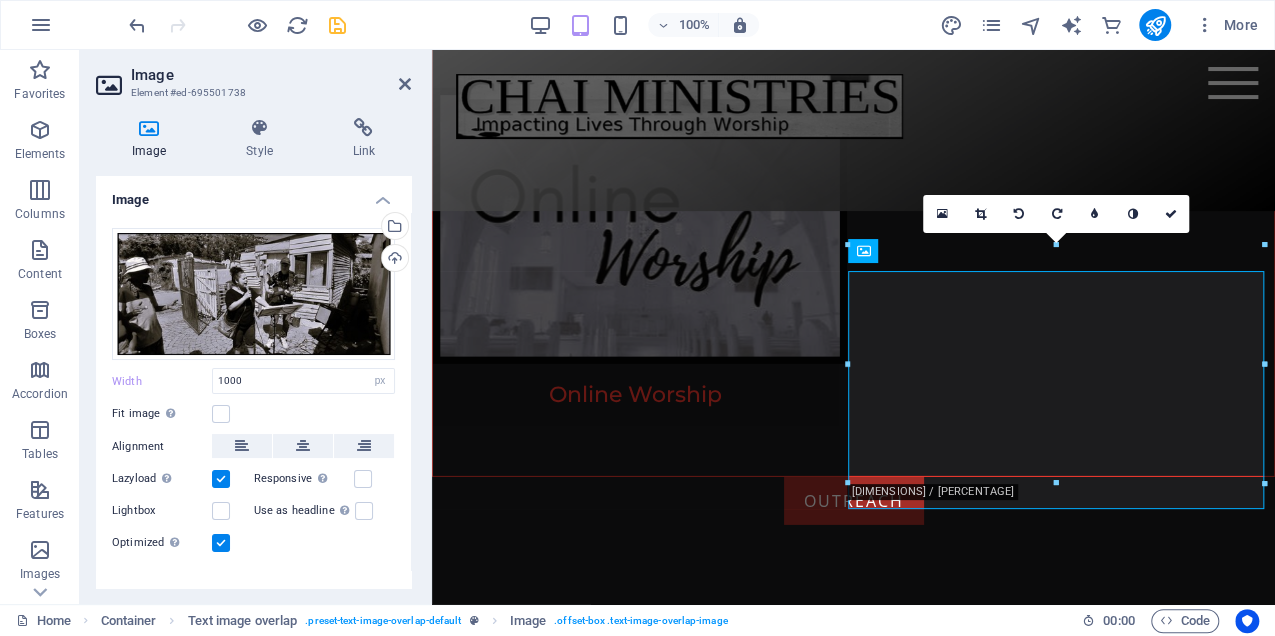 scroll, scrollTop: 6750, scrollLeft: 0, axis: vertical 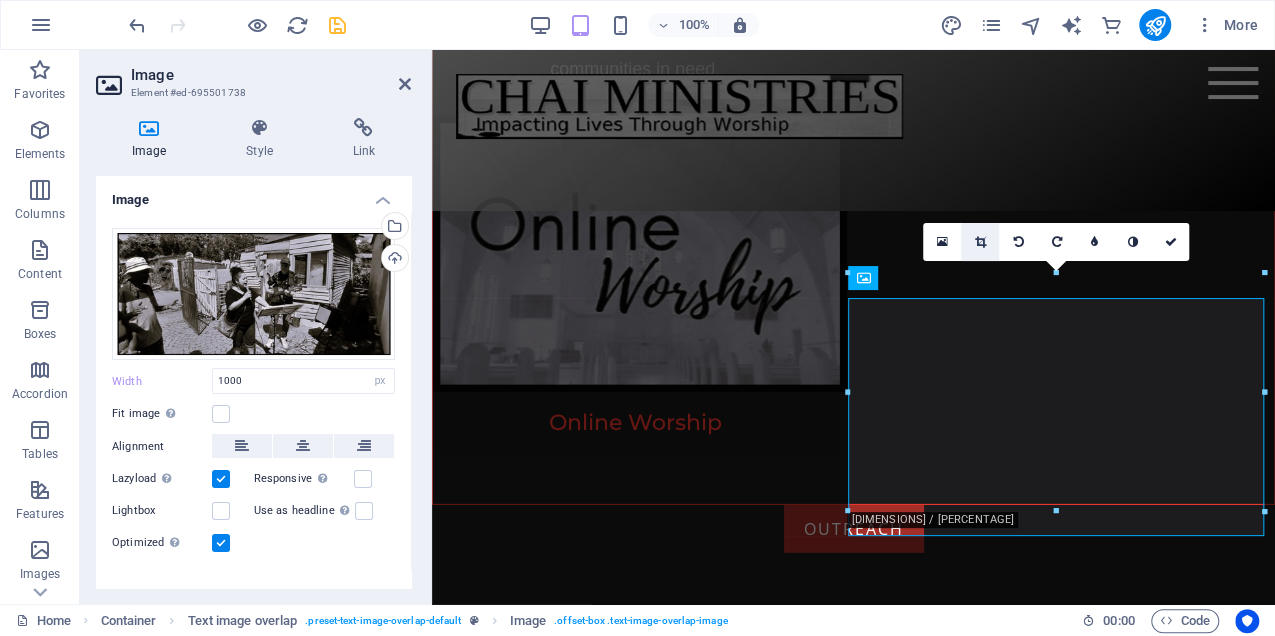 click at bounding box center (980, 242) 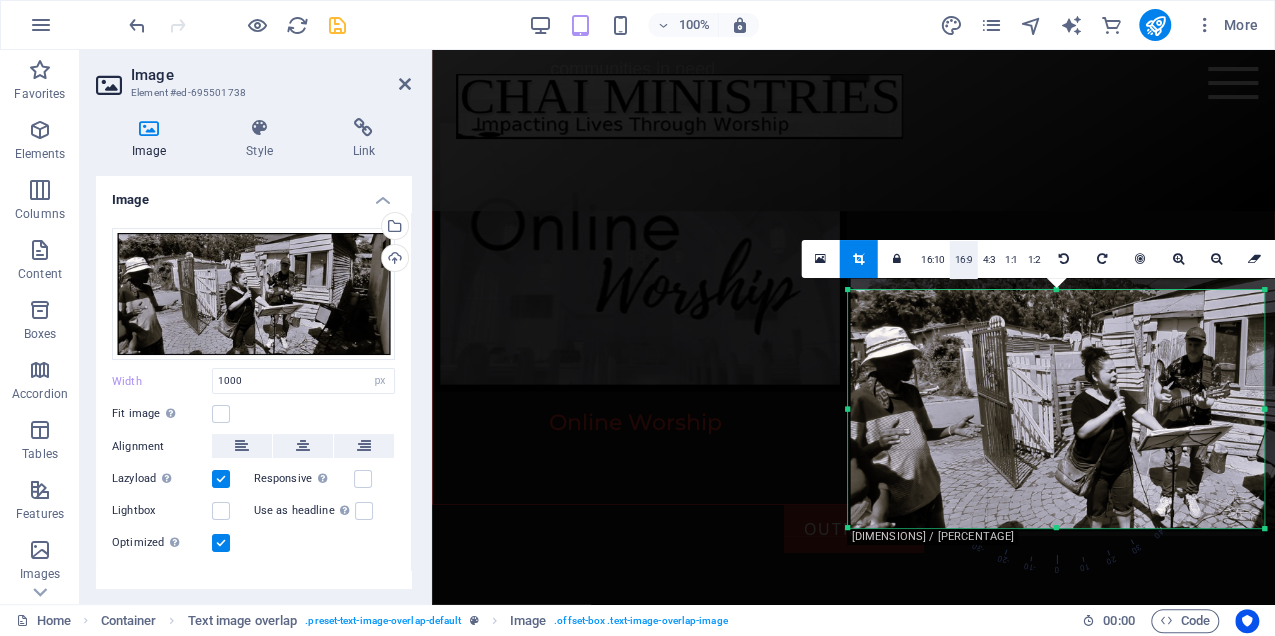 click on "16:9" at bounding box center (963, 260) 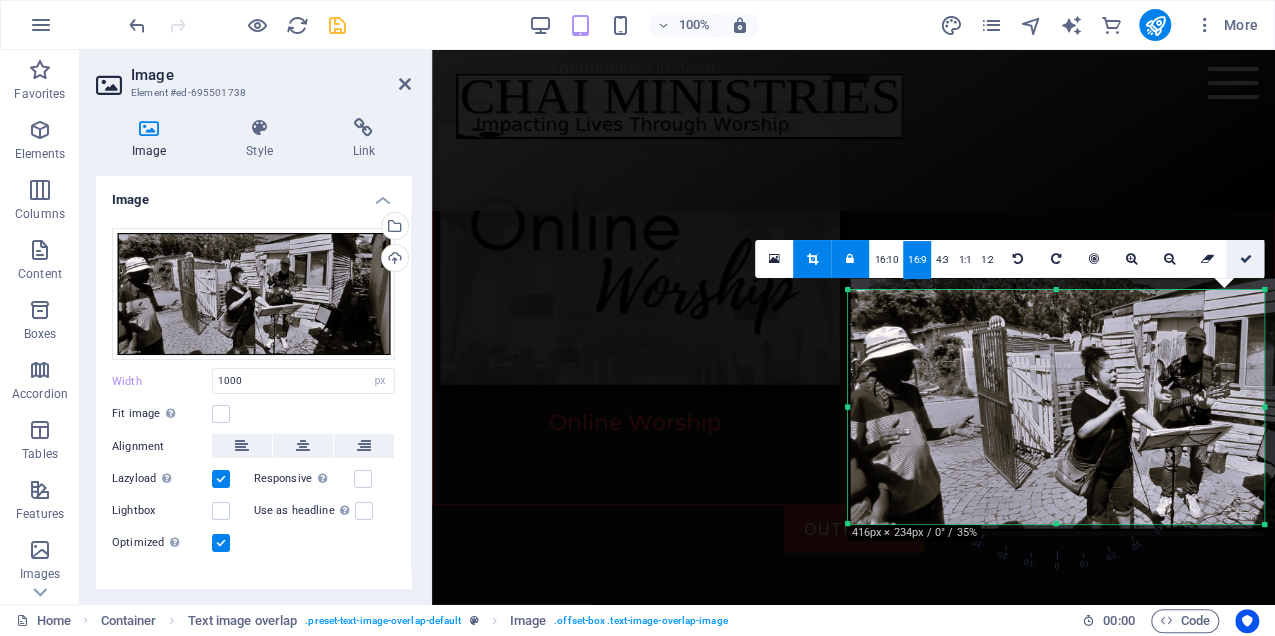 click at bounding box center [1245, 259] 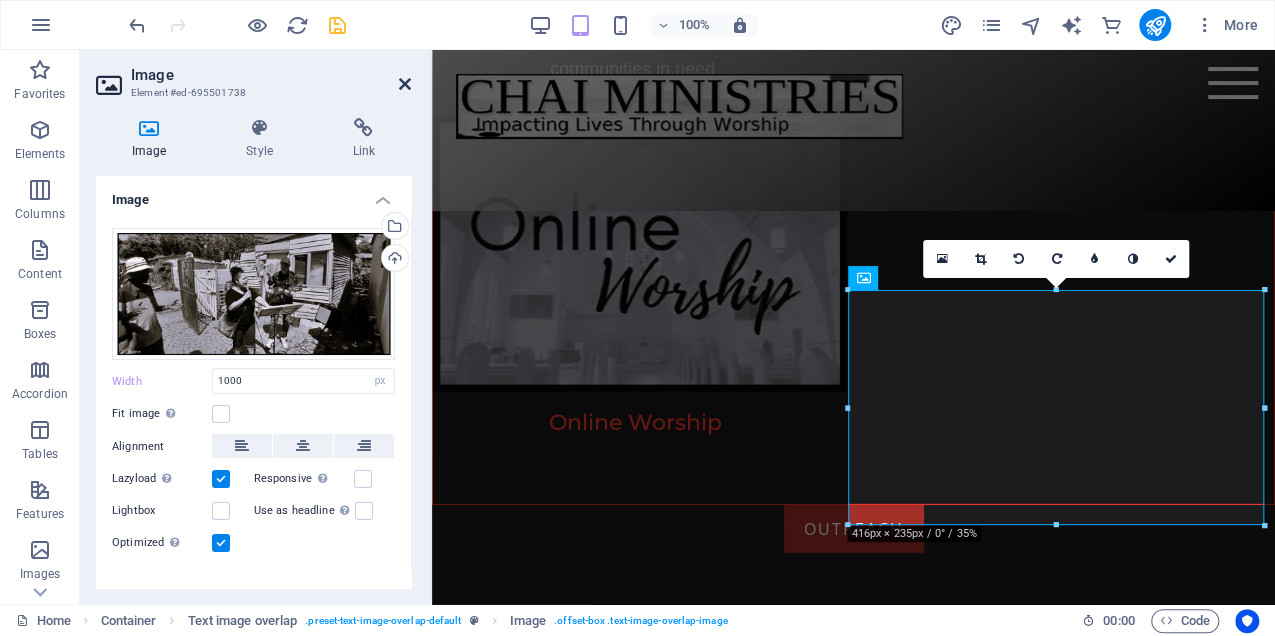 drag, startPoint x: 404, startPoint y: 87, endPoint x: 324, endPoint y: 36, distance: 94.873604 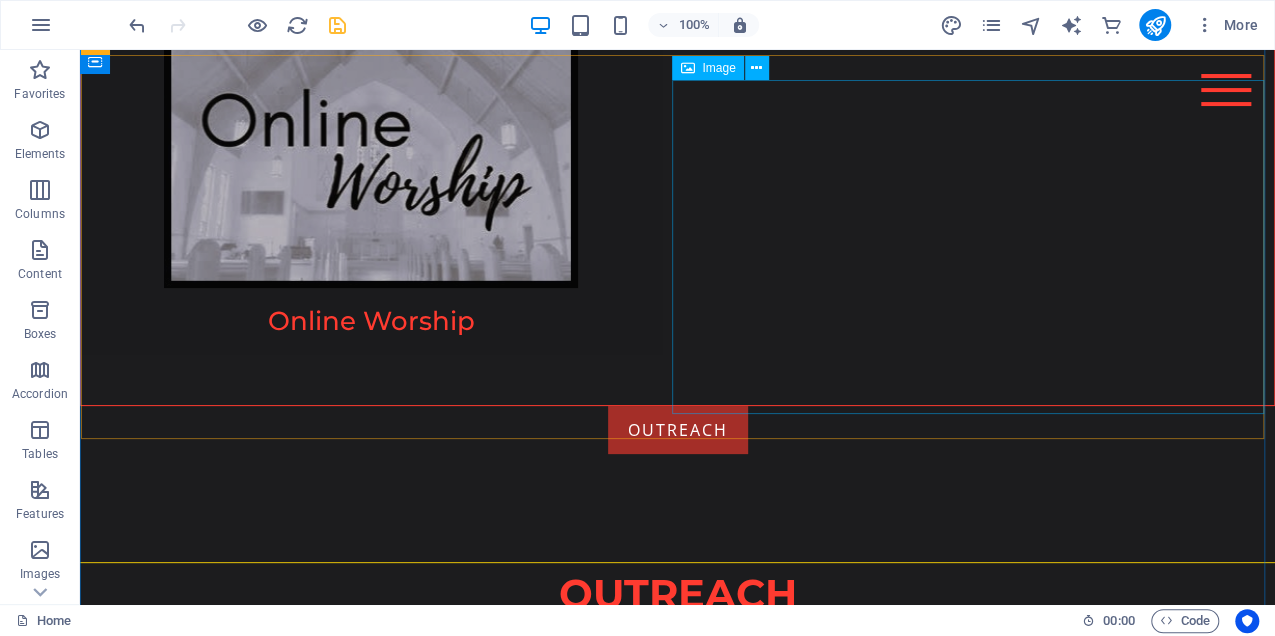 scroll, scrollTop: 7852, scrollLeft: 0, axis: vertical 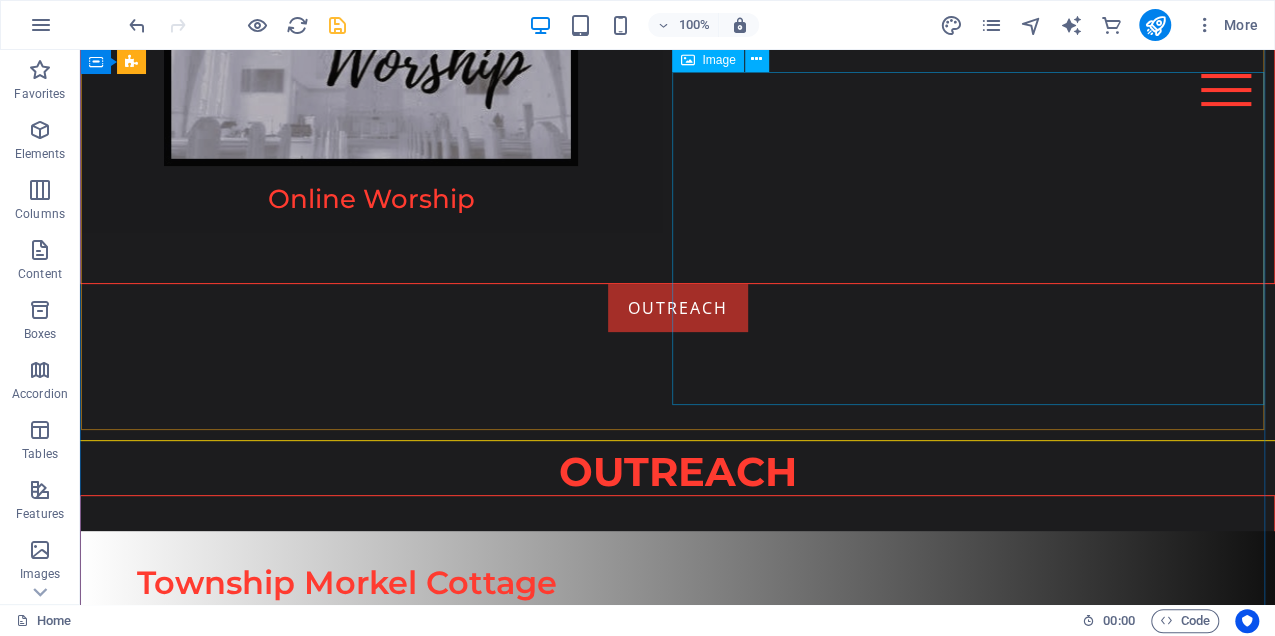 click at bounding box center (677, 2365) 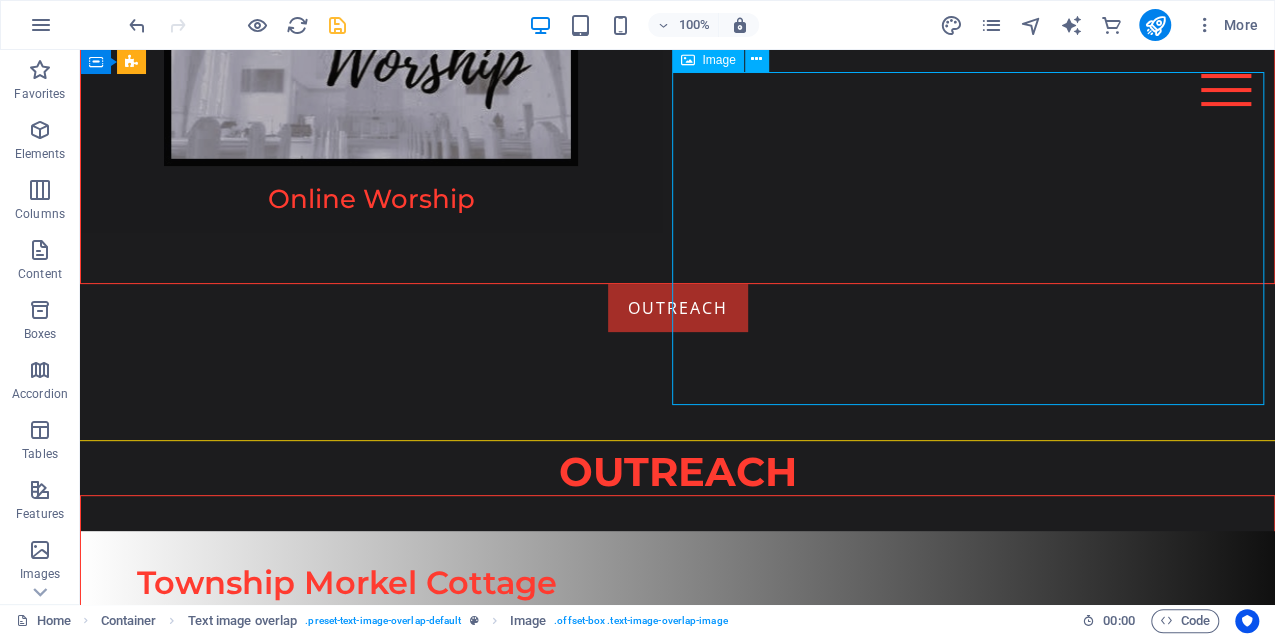click at bounding box center [677, 2365] 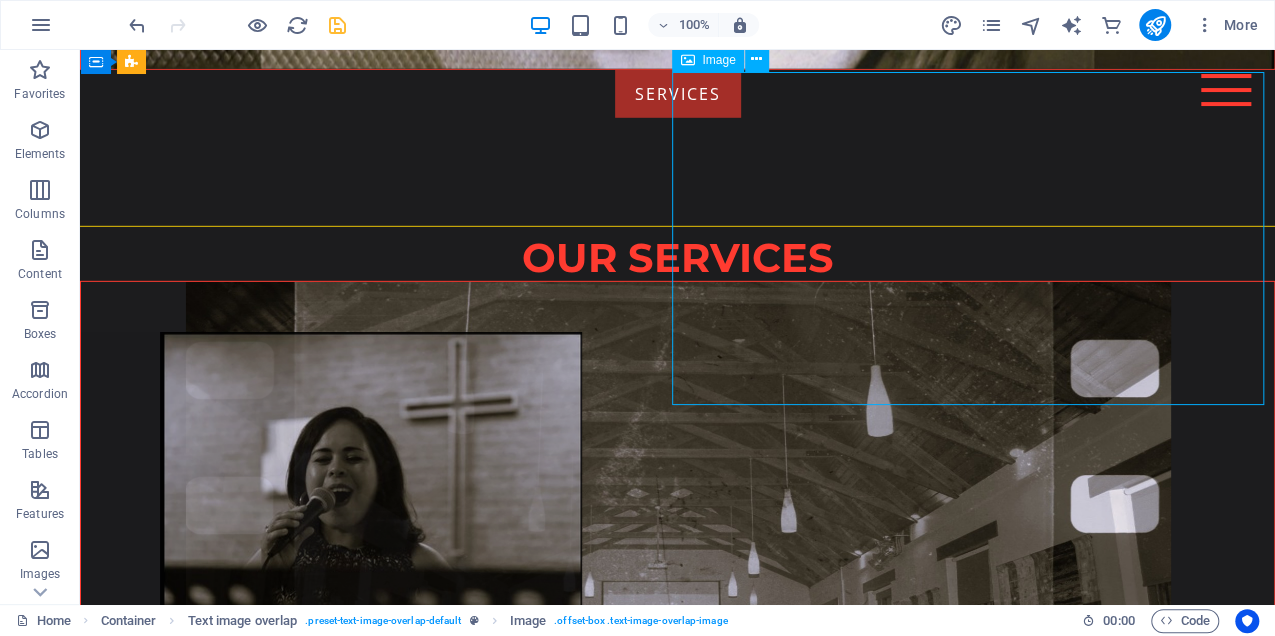 select on "px" 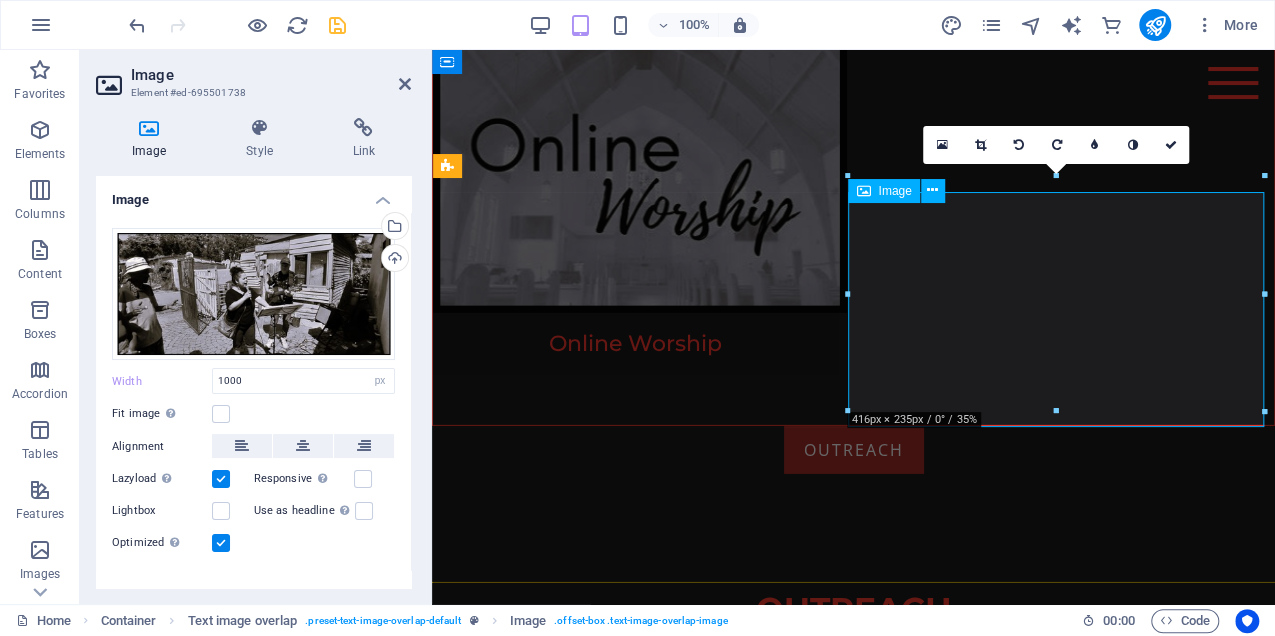 scroll, scrollTop: 6839, scrollLeft: 0, axis: vertical 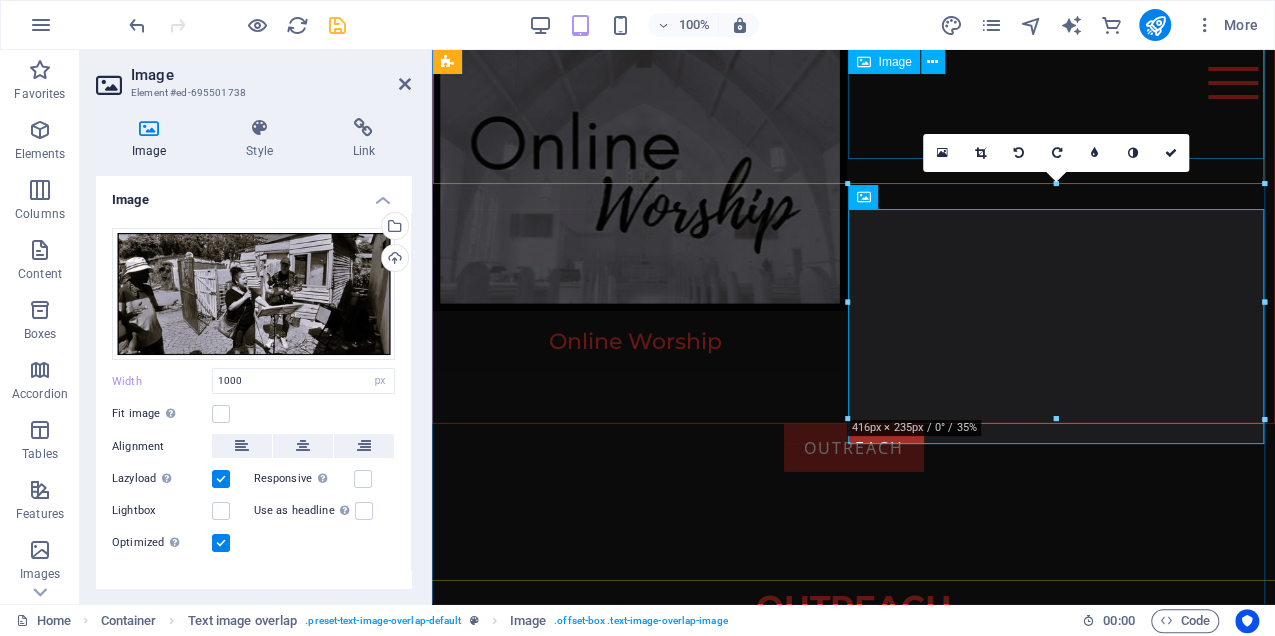 click at bounding box center [853, 1425] 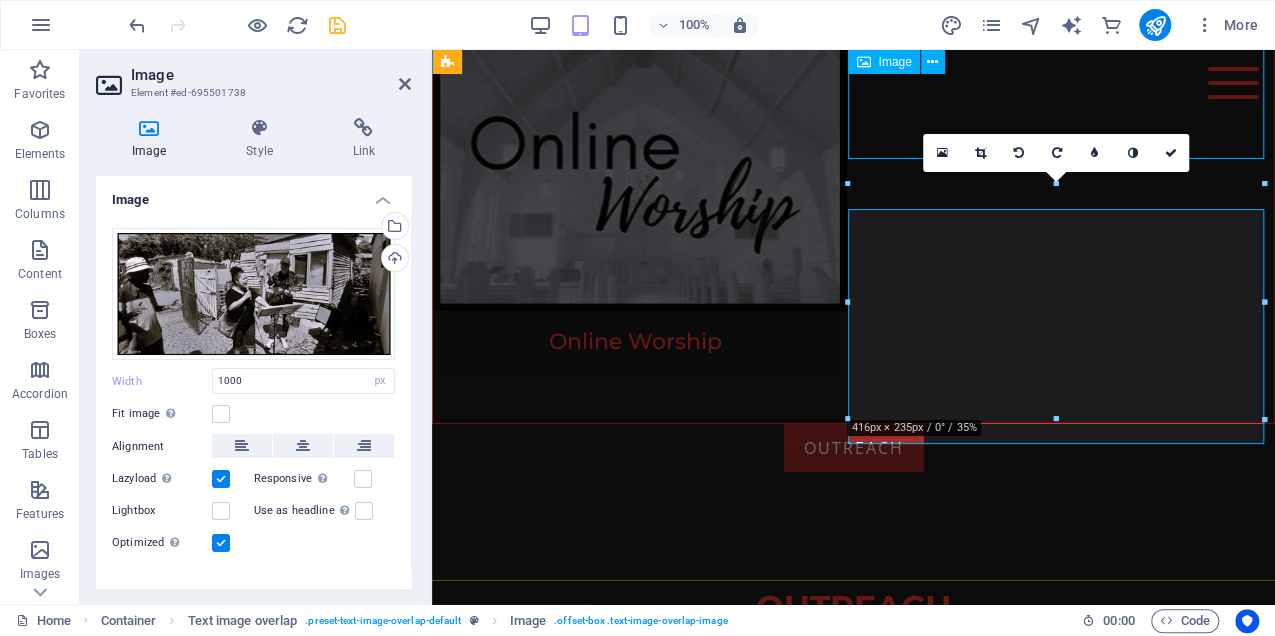 click at bounding box center (853, 1425) 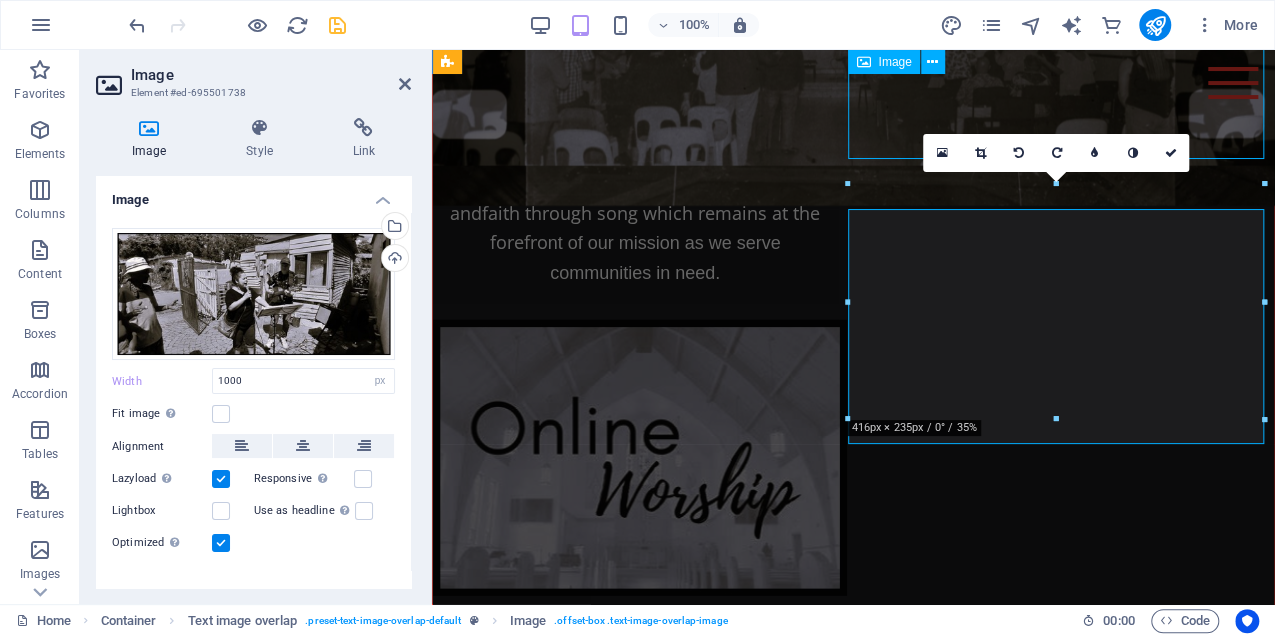 select on "px" 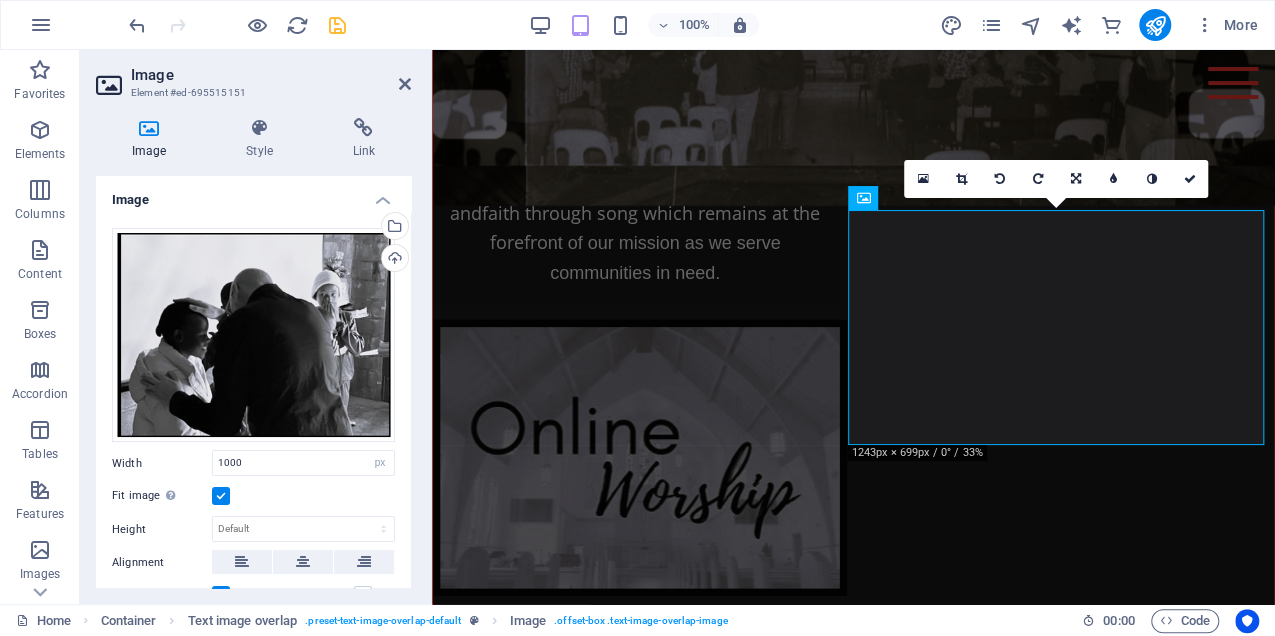 click at bounding box center (221, 496) 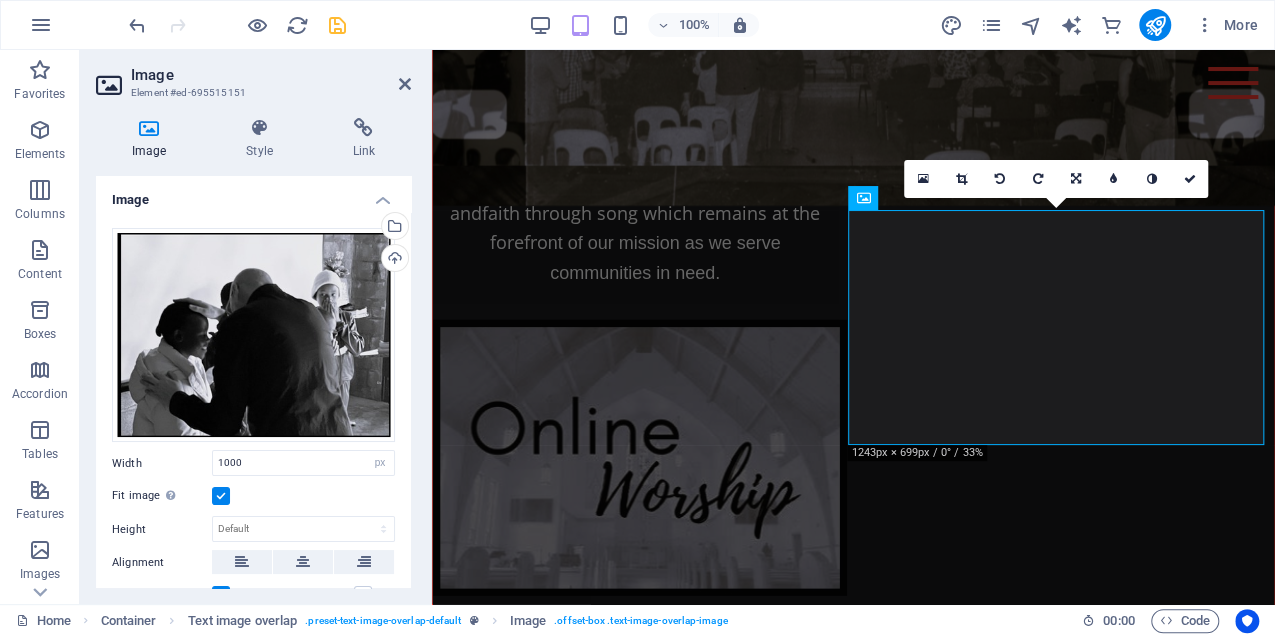 click on "Fit image Automatically fit image to a fixed width and height" at bounding box center [0, 0] 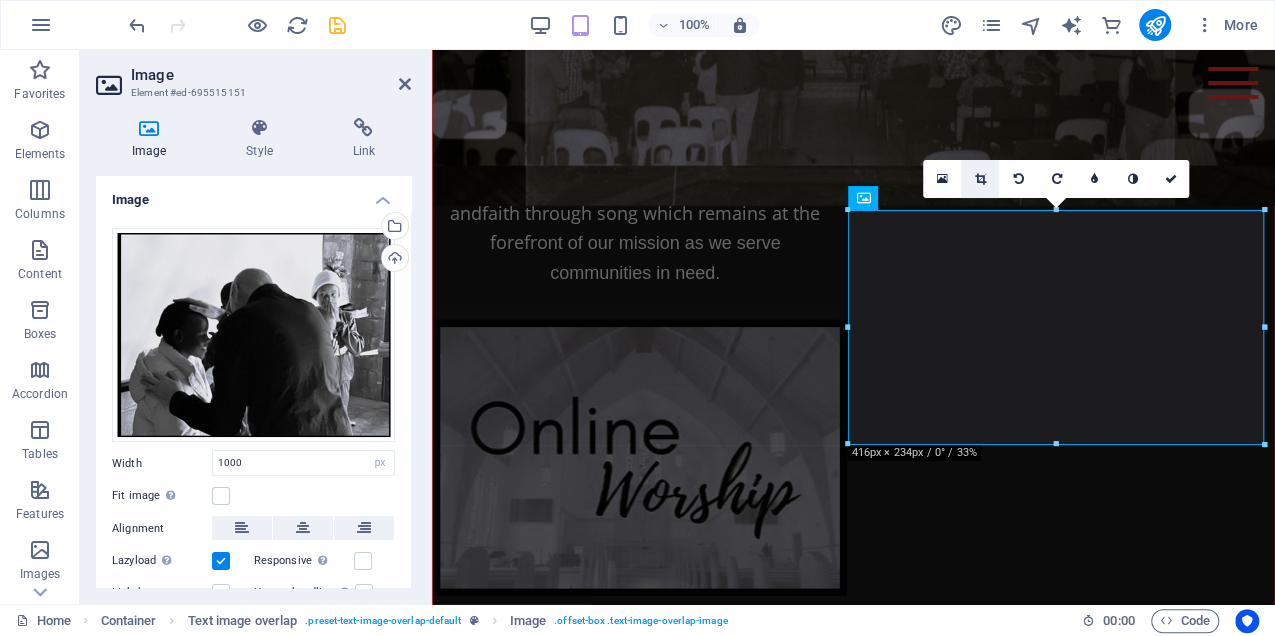 click at bounding box center [980, 179] 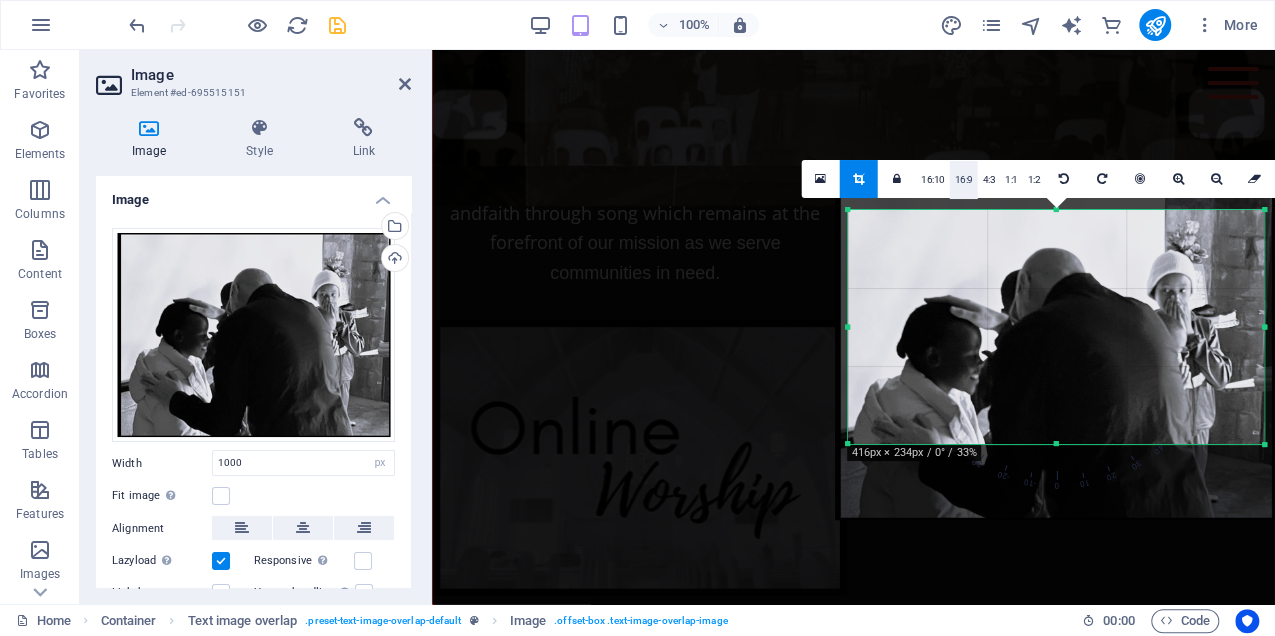 click on "16:9" at bounding box center (963, 180) 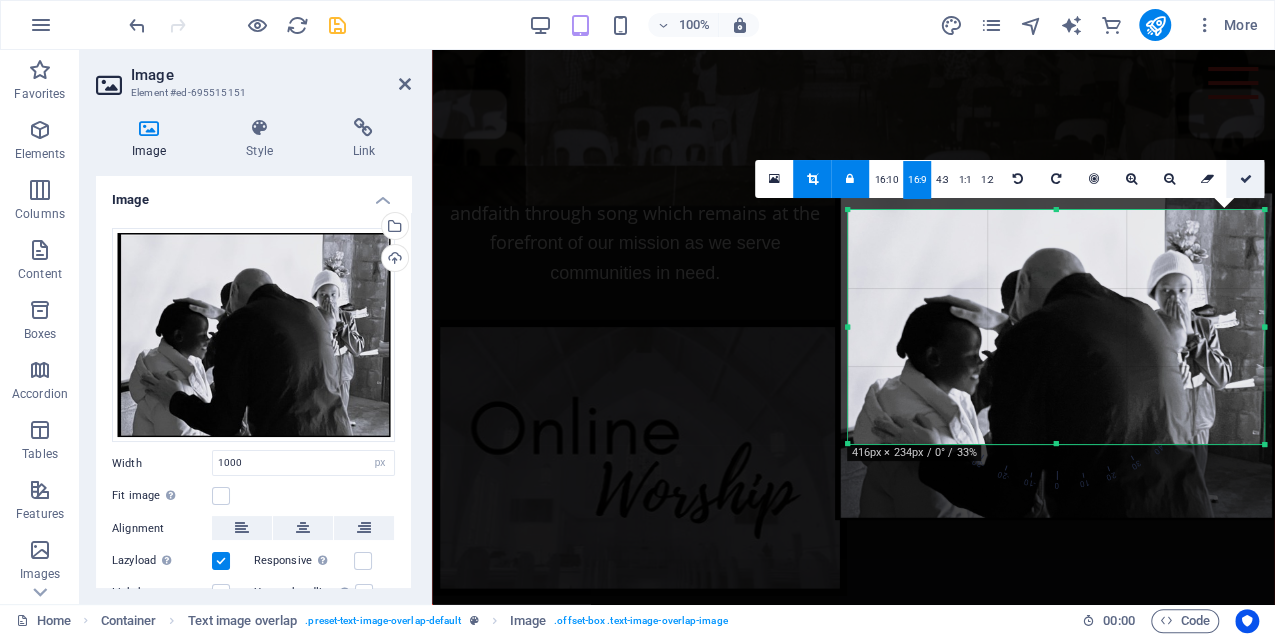 drag, startPoint x: 1247, startPoint y: 172, endPoint x: 814, endPoint y: 122, distance: 435.8773 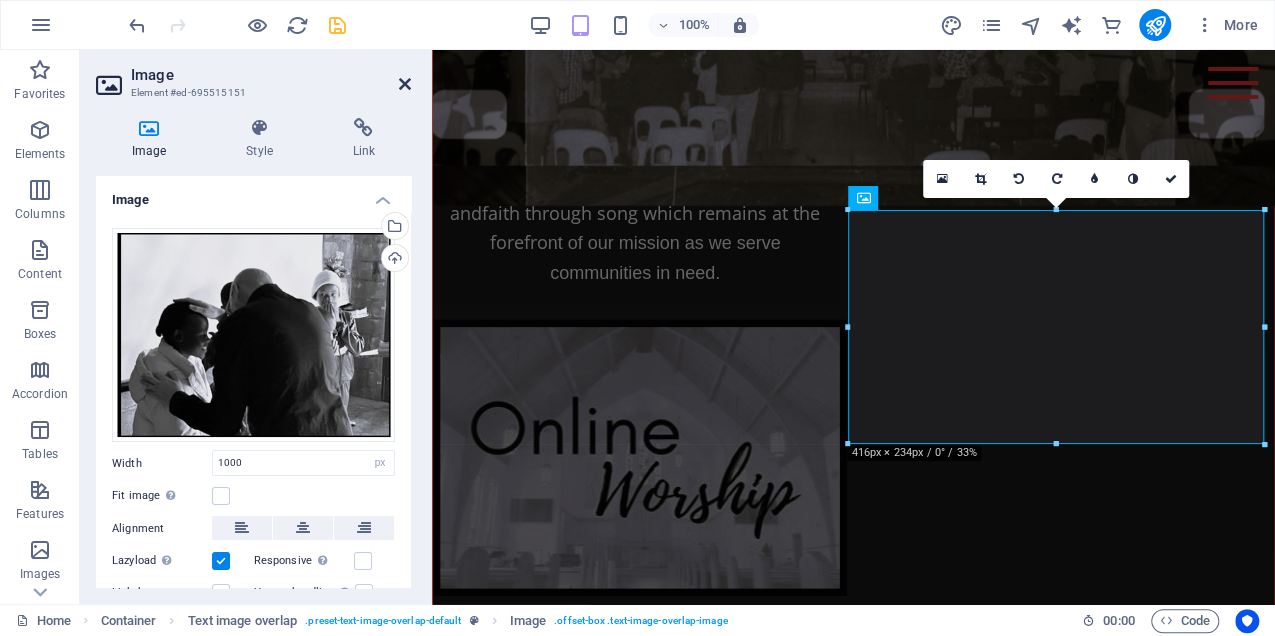 click at bounding box center [405, 84] 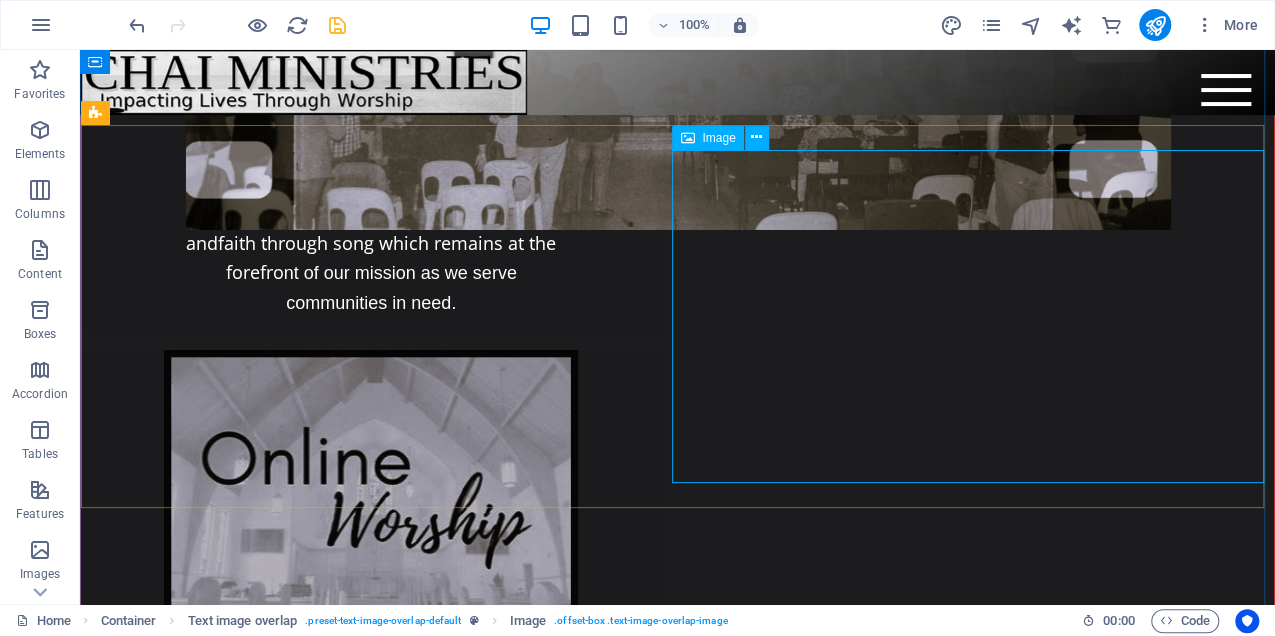 scroll, scrollTop: 7380, scrollLeft: 0, axis: vertical 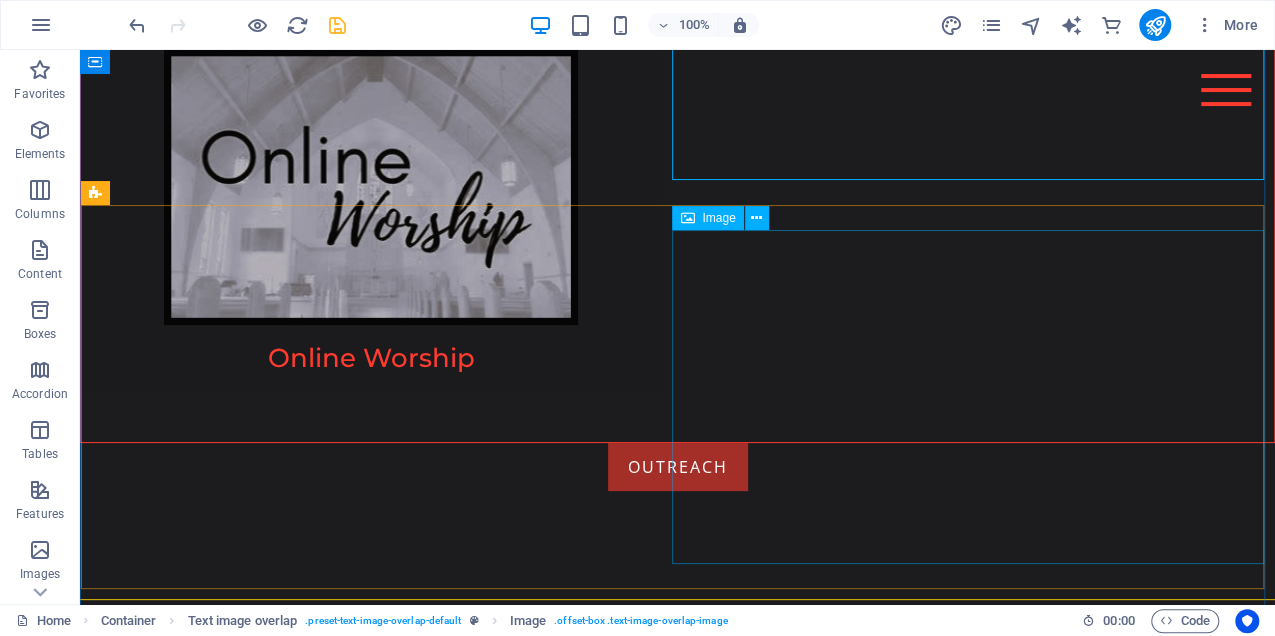 click at bounding box center (677, 2524) 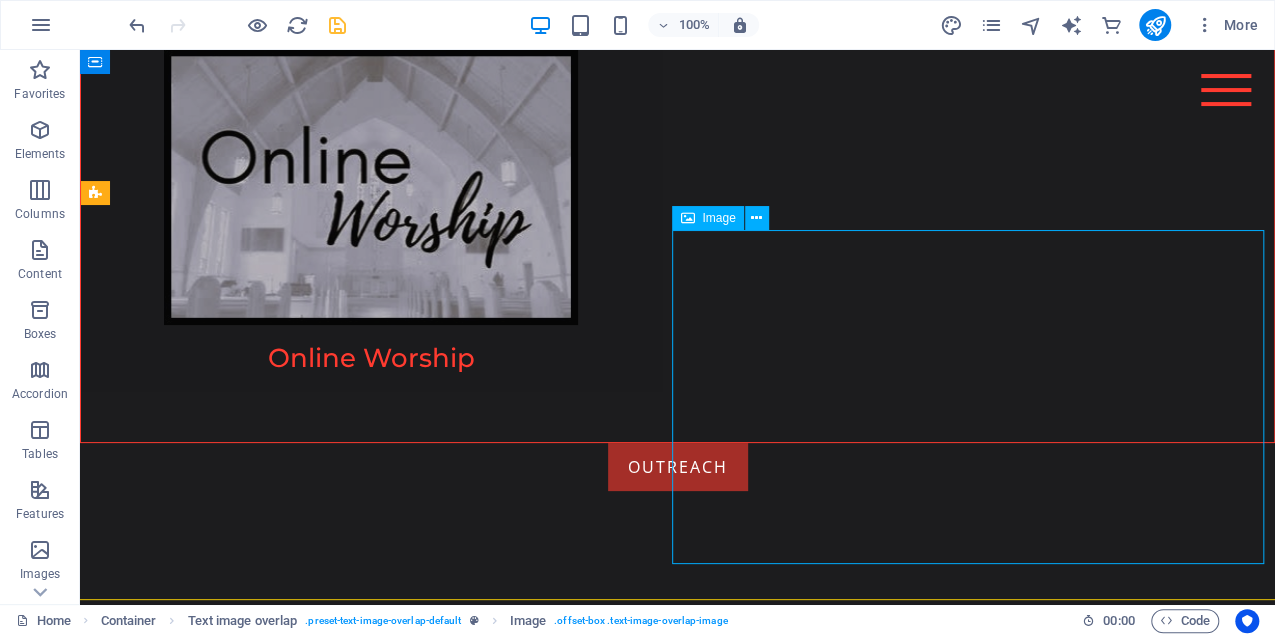 click at bounding box center (677, 2524) 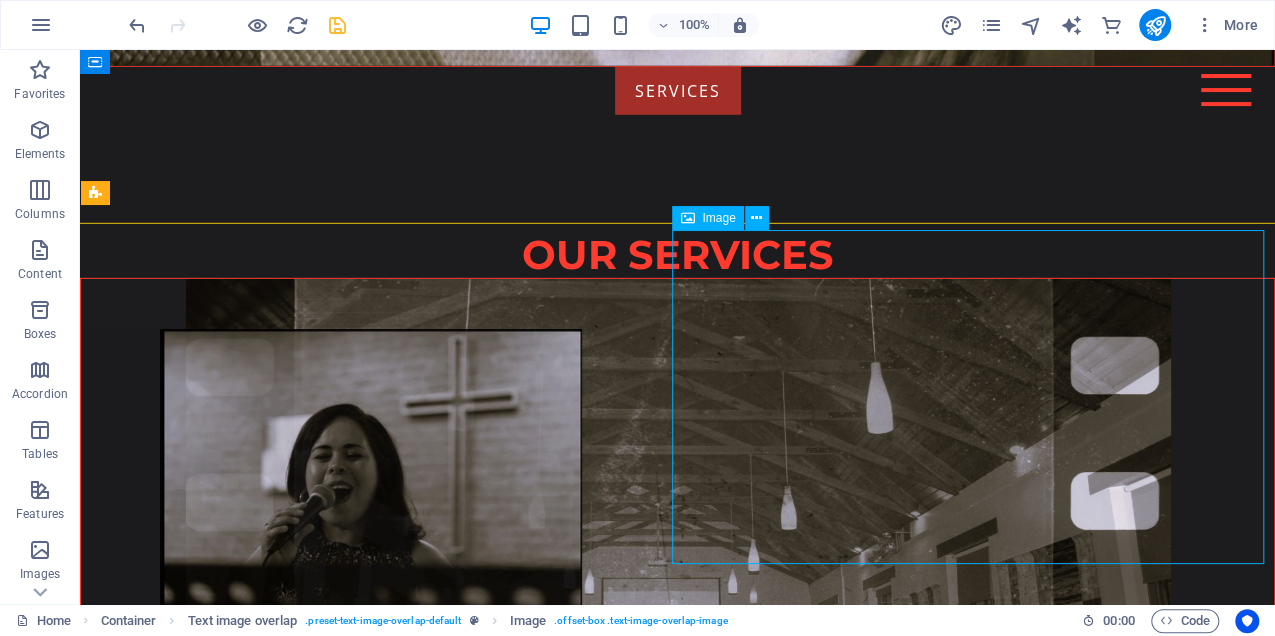 select on "px" 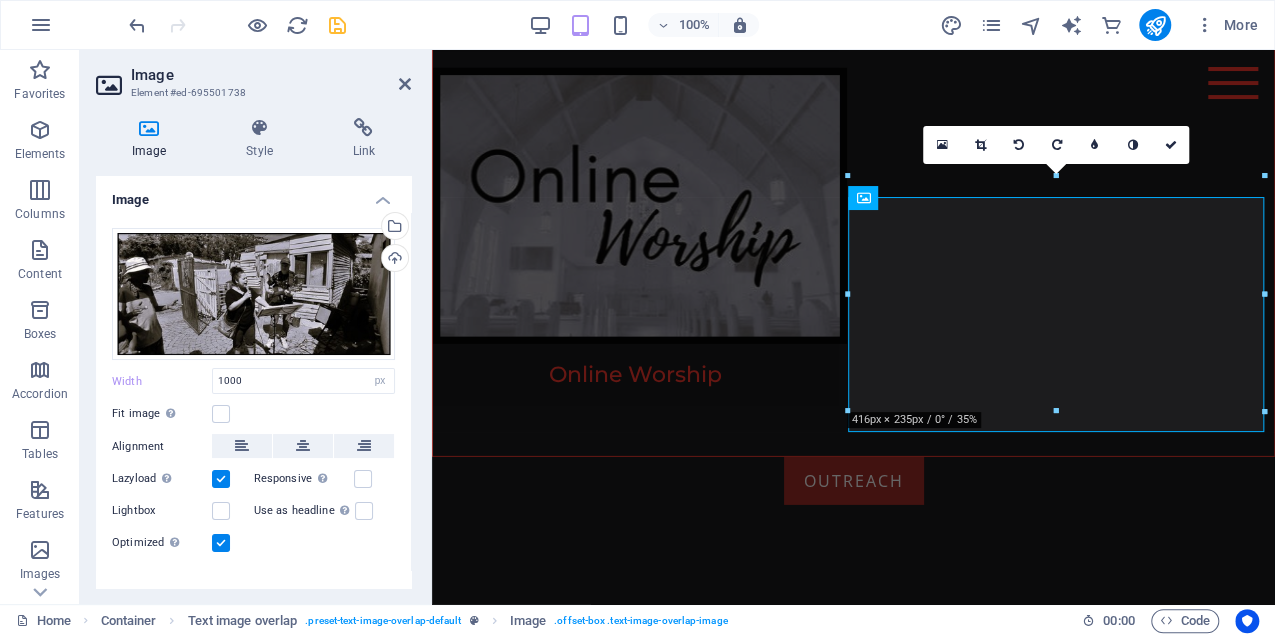 scroll, scrollTop: 6838, scrollLeft: 0, axis: vertical 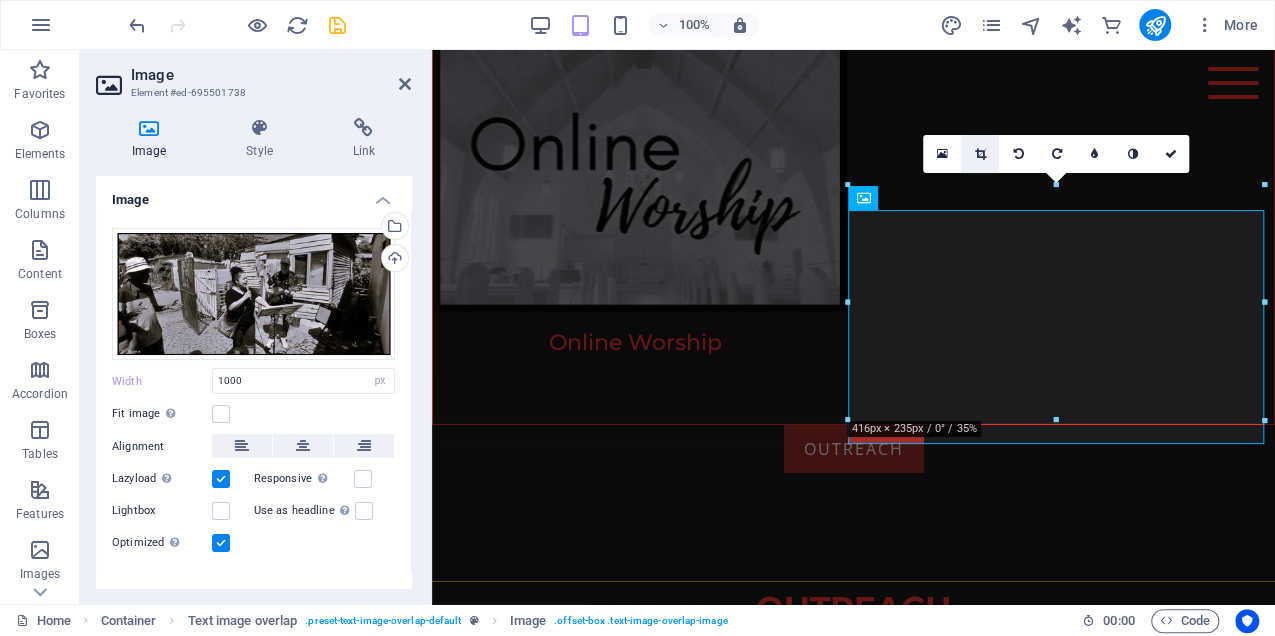 click at bounding box center [980, 154] 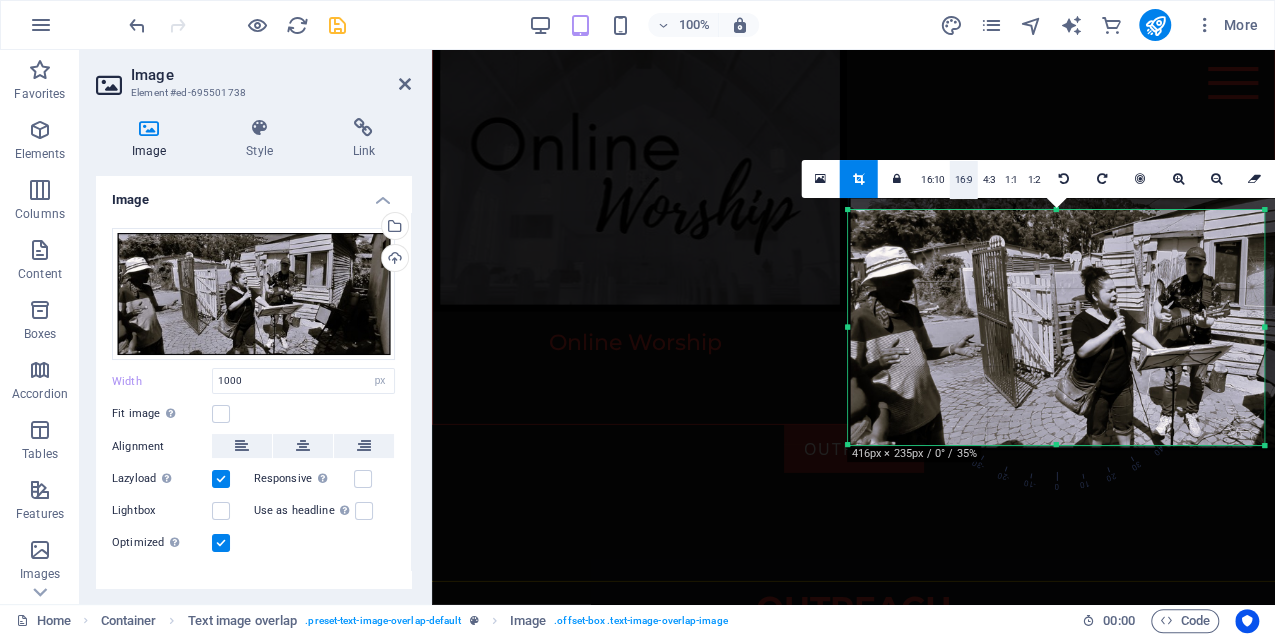 click on "16:9" at bounding box center [963, 180] 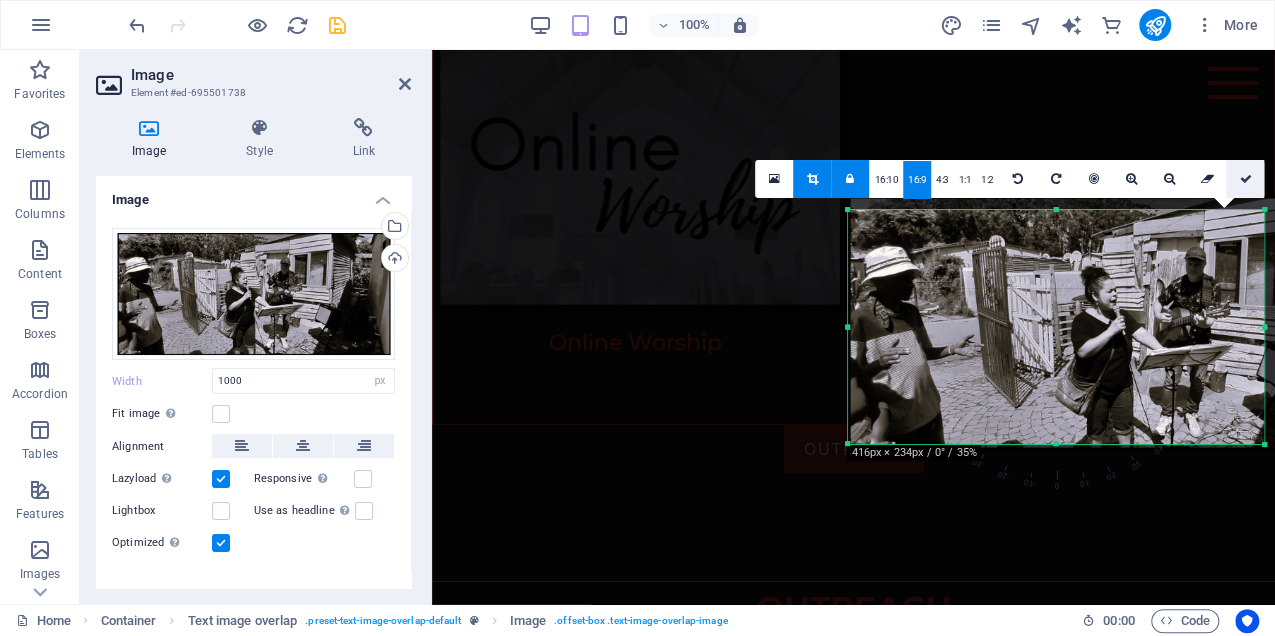 click at bounding box center [1245, 179] 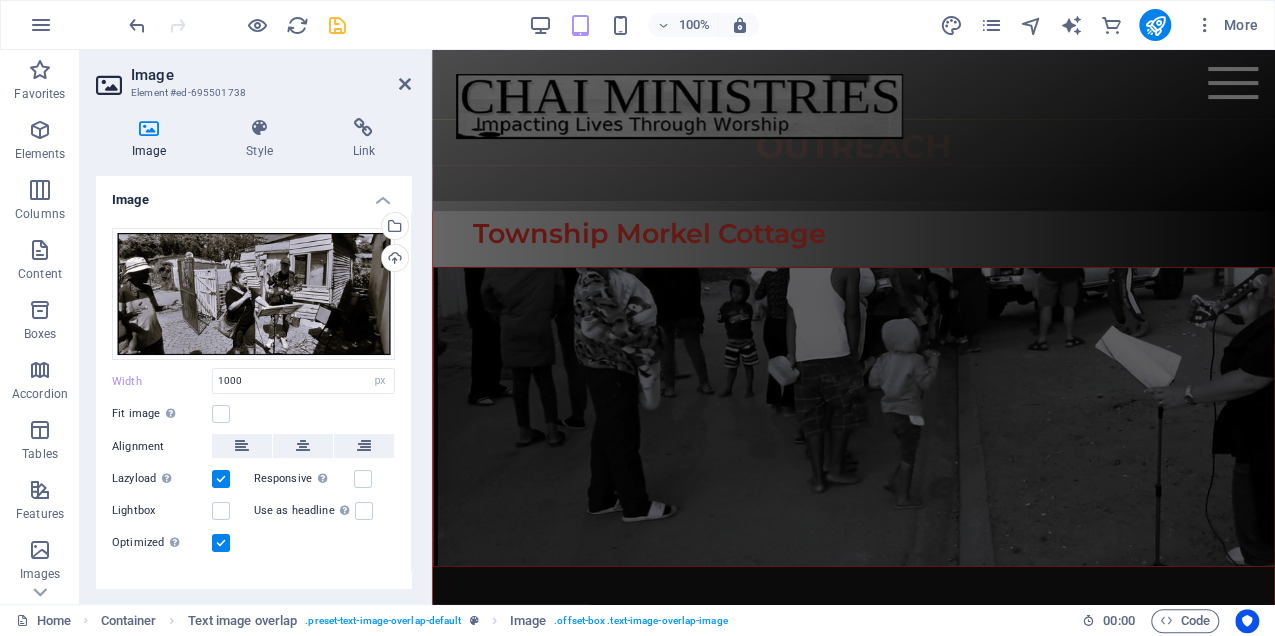 scroll, scrollTop: 7281, scrollLeft: 0, axis: vertical 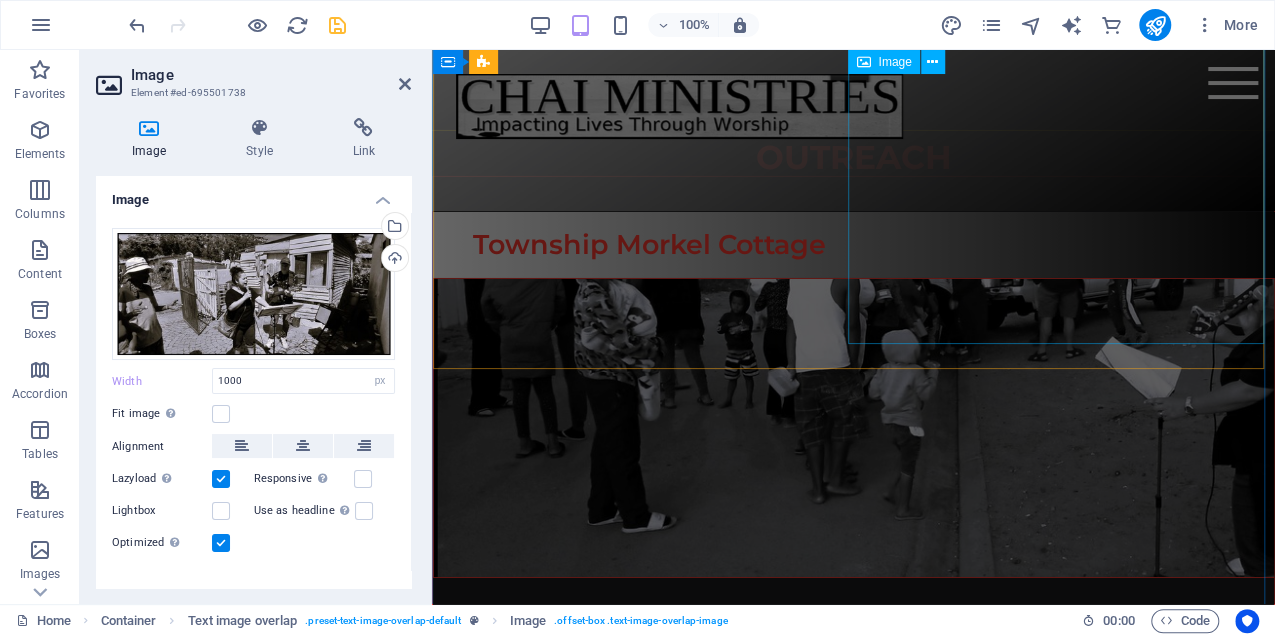 click at bounding box center (853, 2202) 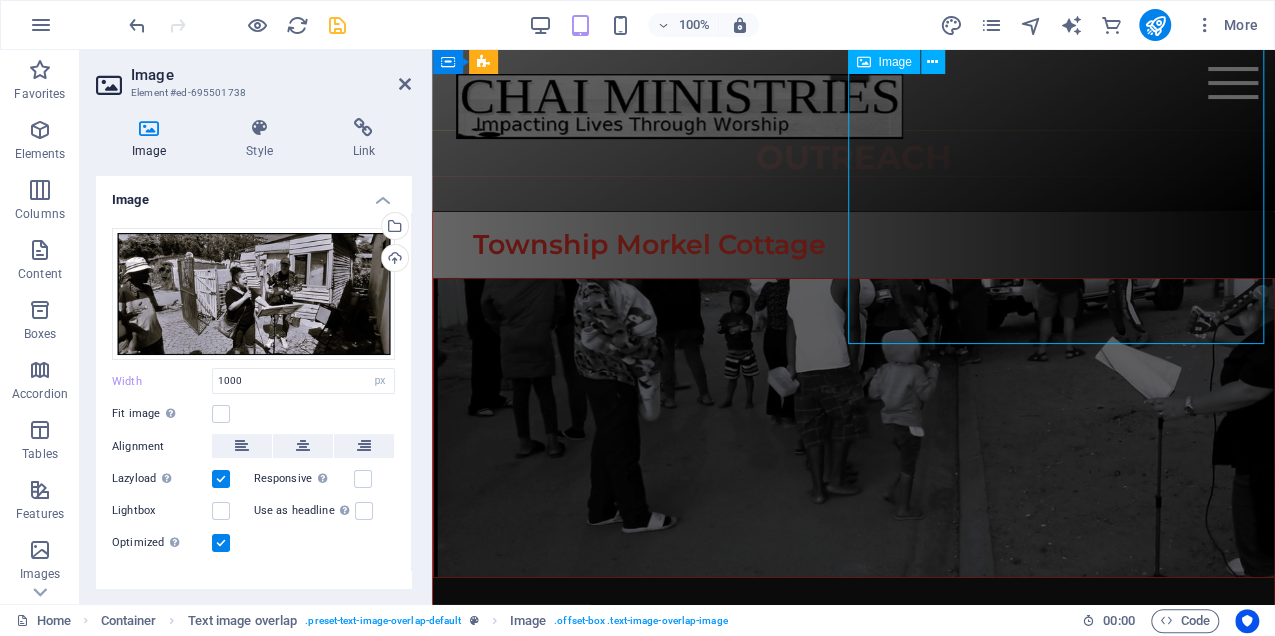 click at bounding box center [853, 2202] 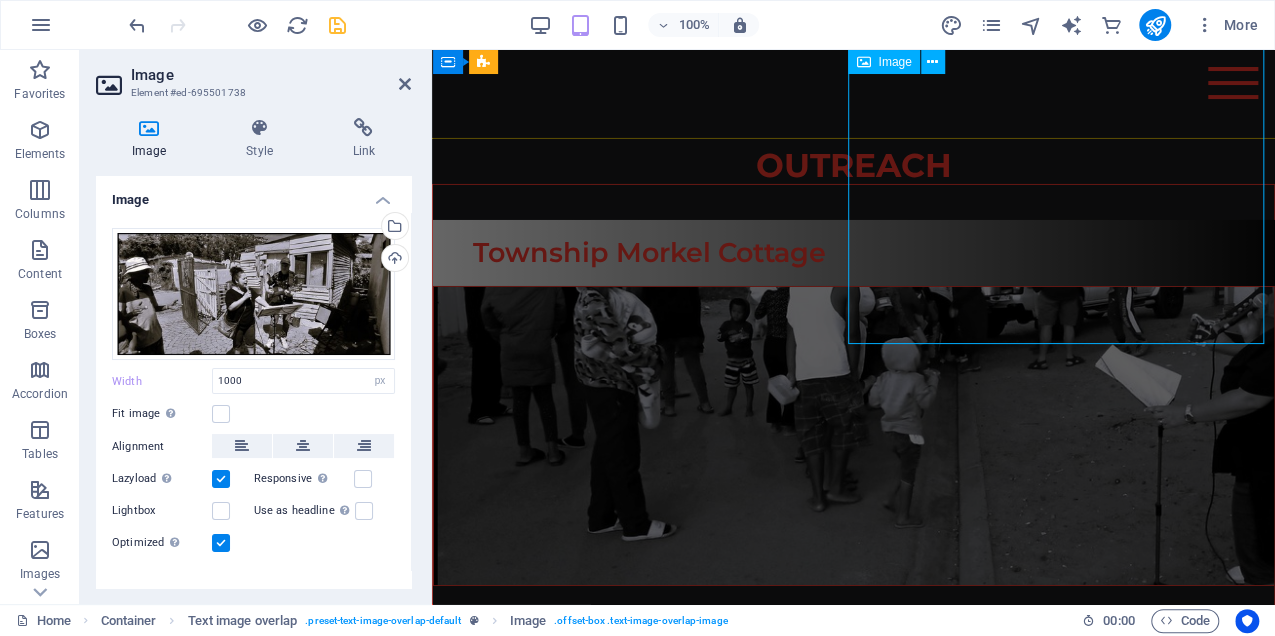 select on "px" 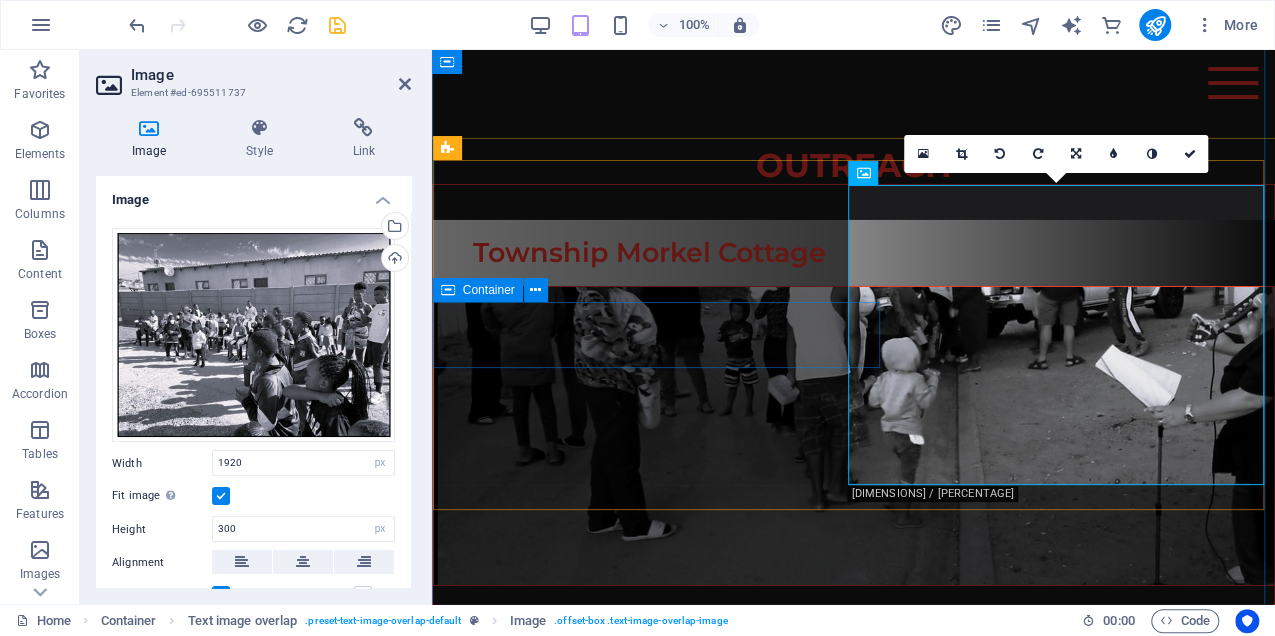 scroll, scrollTop: 7148, scrollLeft: 0, axis: vertical 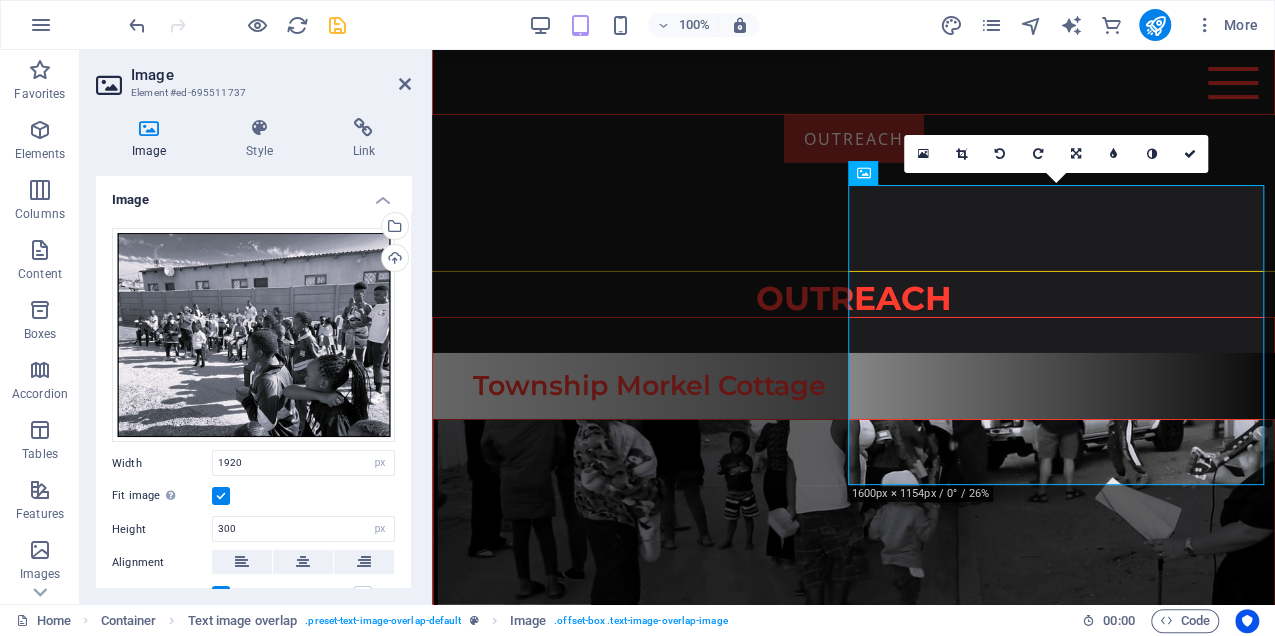 click at bounding box center (221, 496) 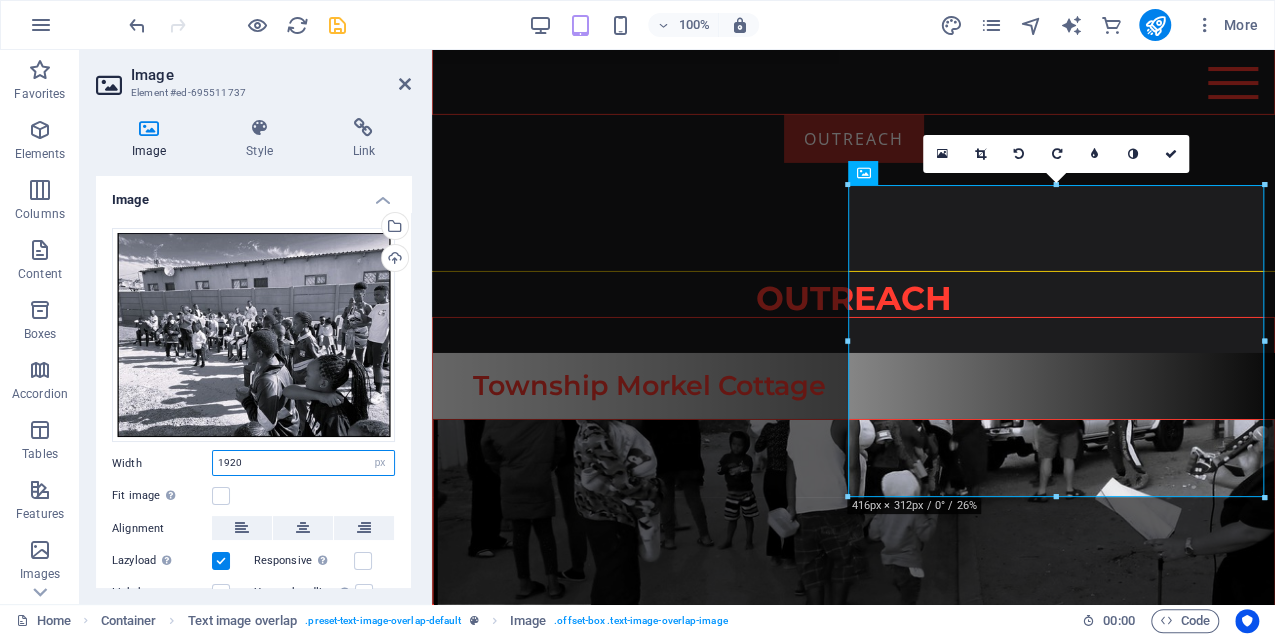 drag, startPoint x: 238, startPoint y: 458, endPoint x: 178, endPoint y: 447, distance: 61 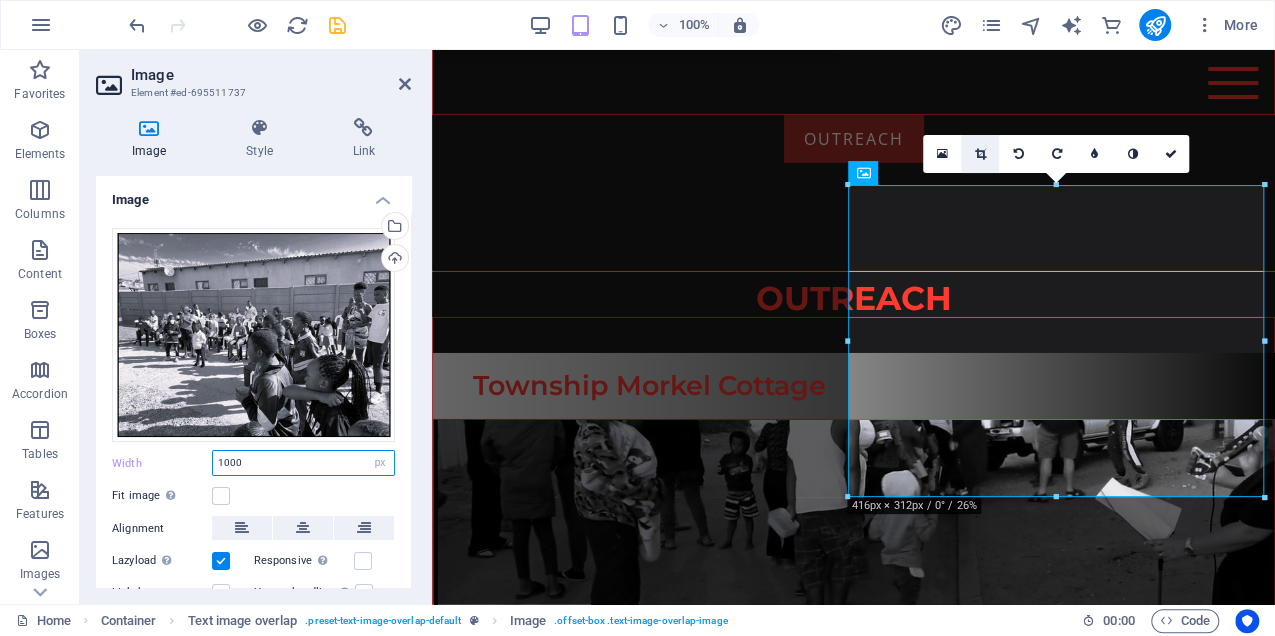 type on "1000" 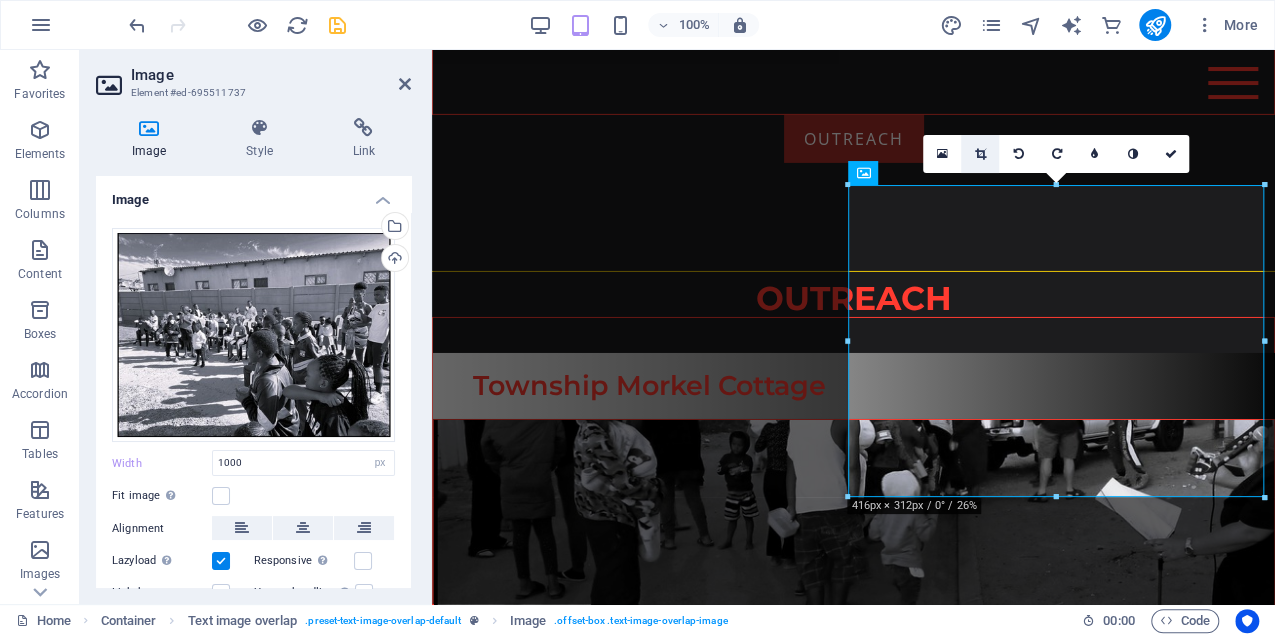 click at bounding box center [980, 154] 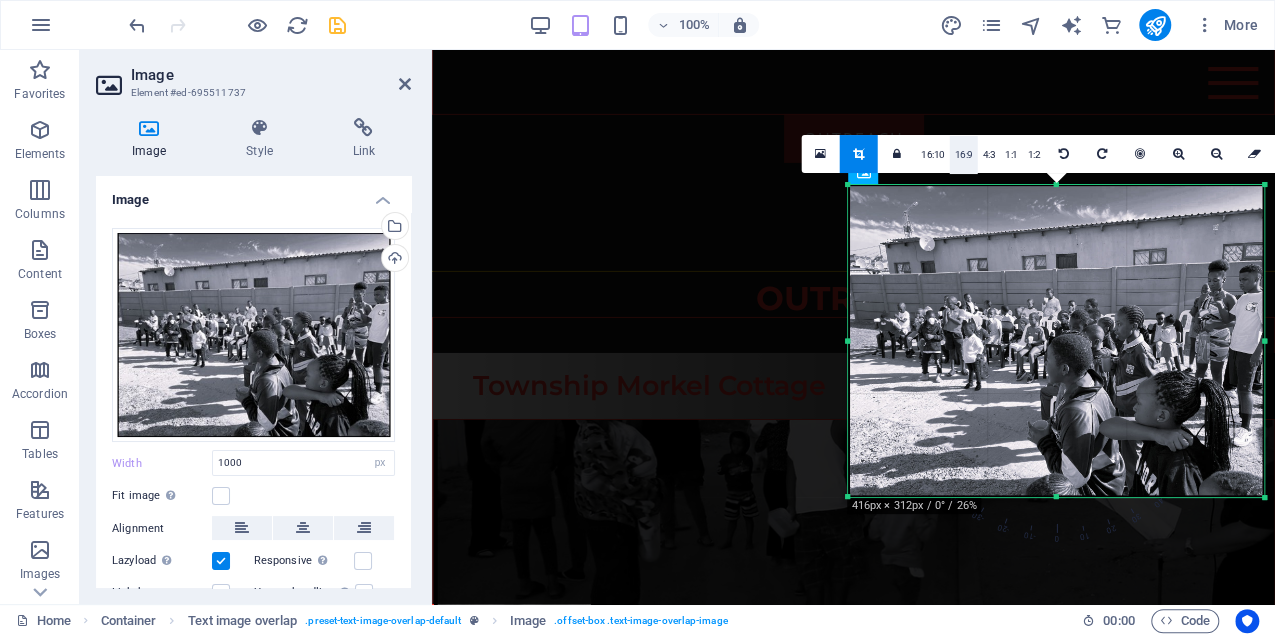 click on "16:9" at bounding box center [963, 155] 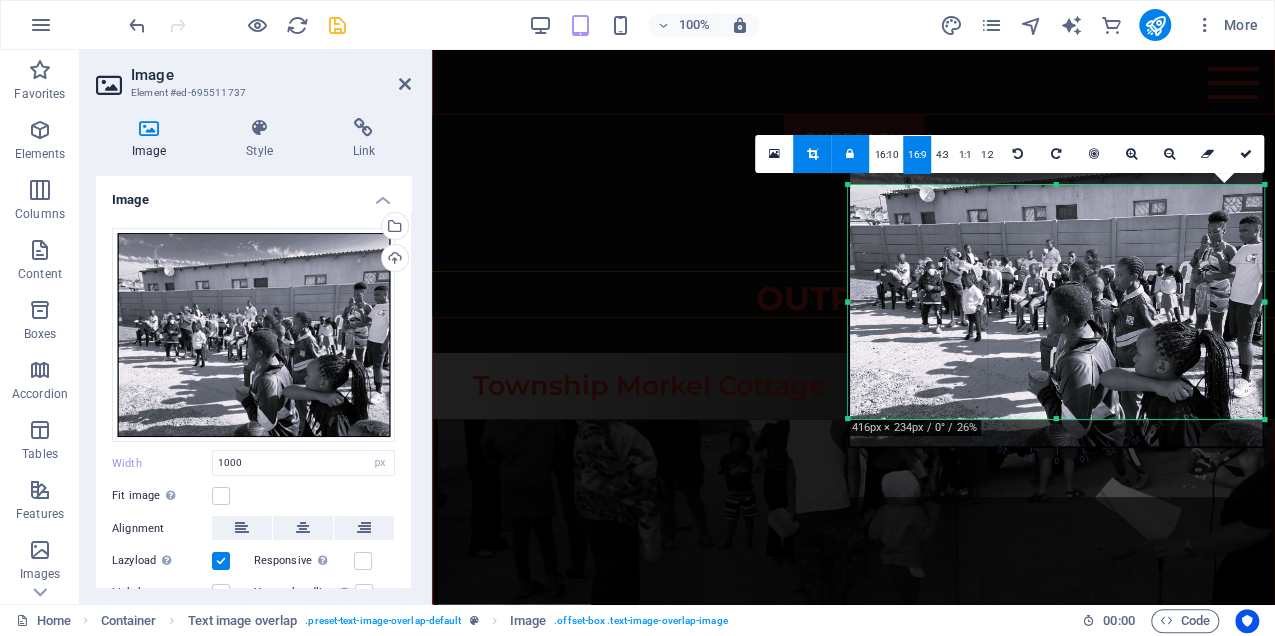 drag, startPoint x: 1106, startPoint y: 327, endPoint x: 1112, endPoint y: 280, distance: 47.38143 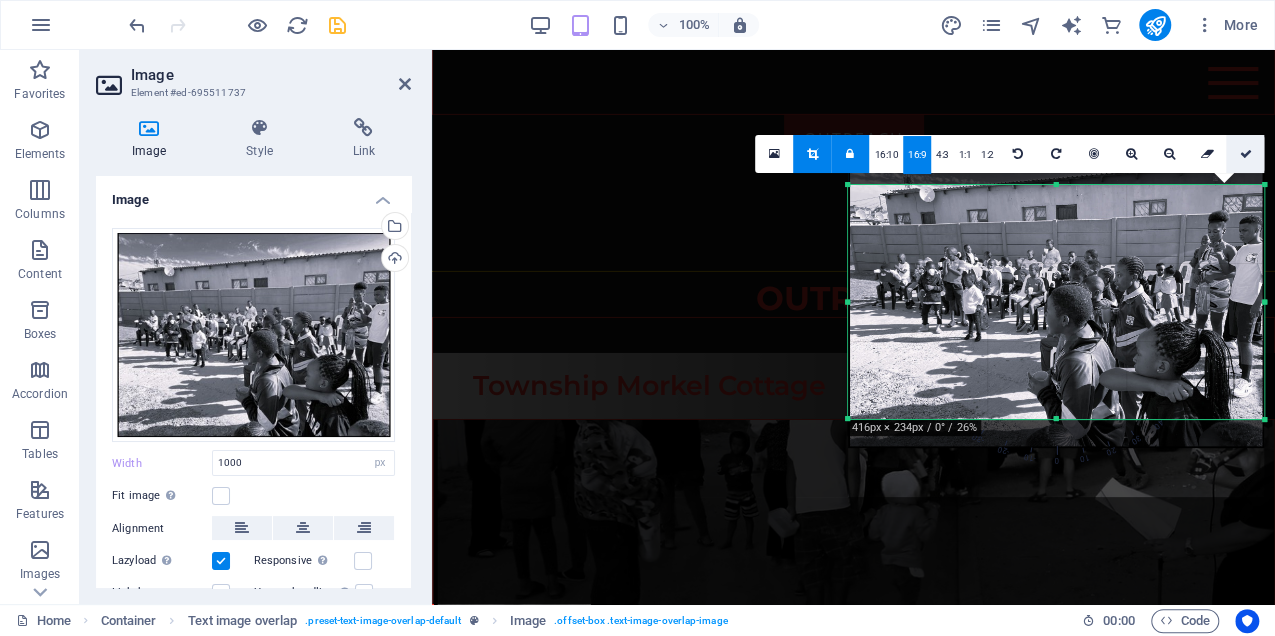 click at bounding box center [1245, 154] 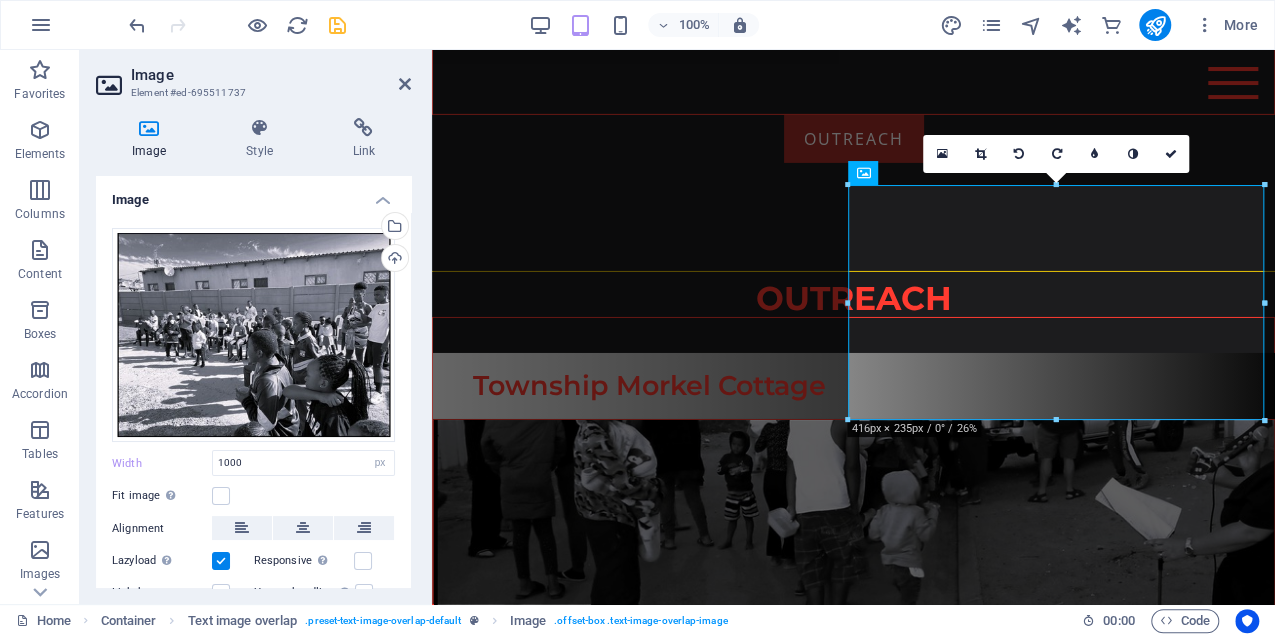 scroll, scrollTop: 7449, scrollLeft: 0, axis: vertical 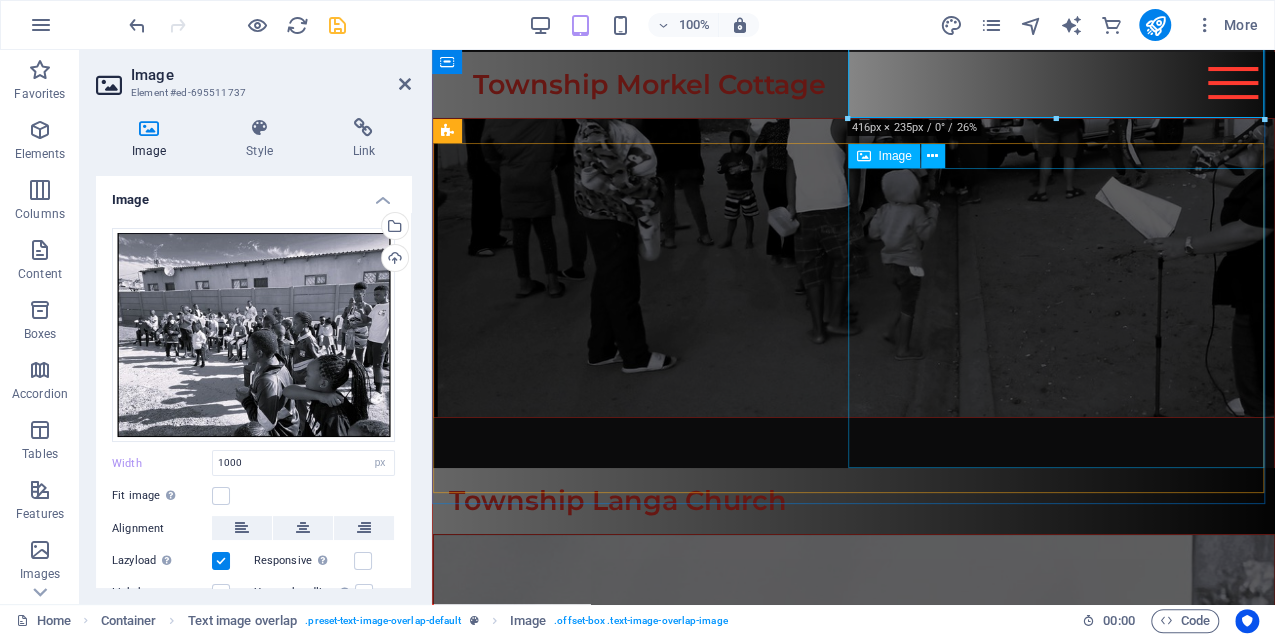 click at bounding box center [853, 2722] 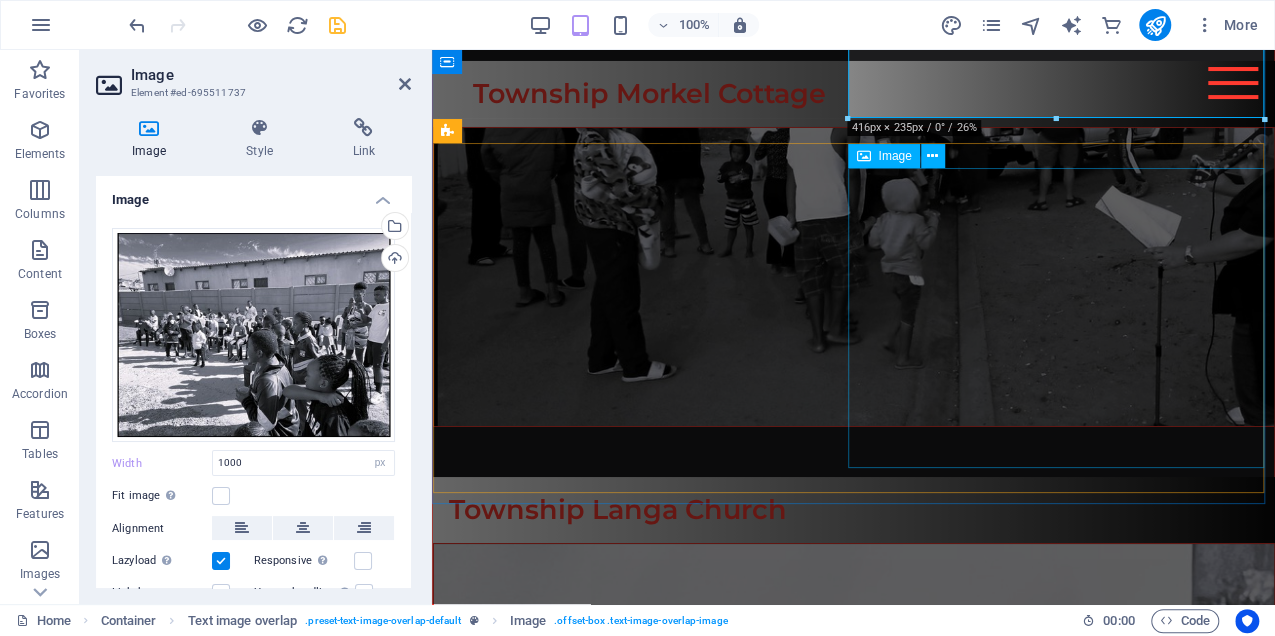select on "px" 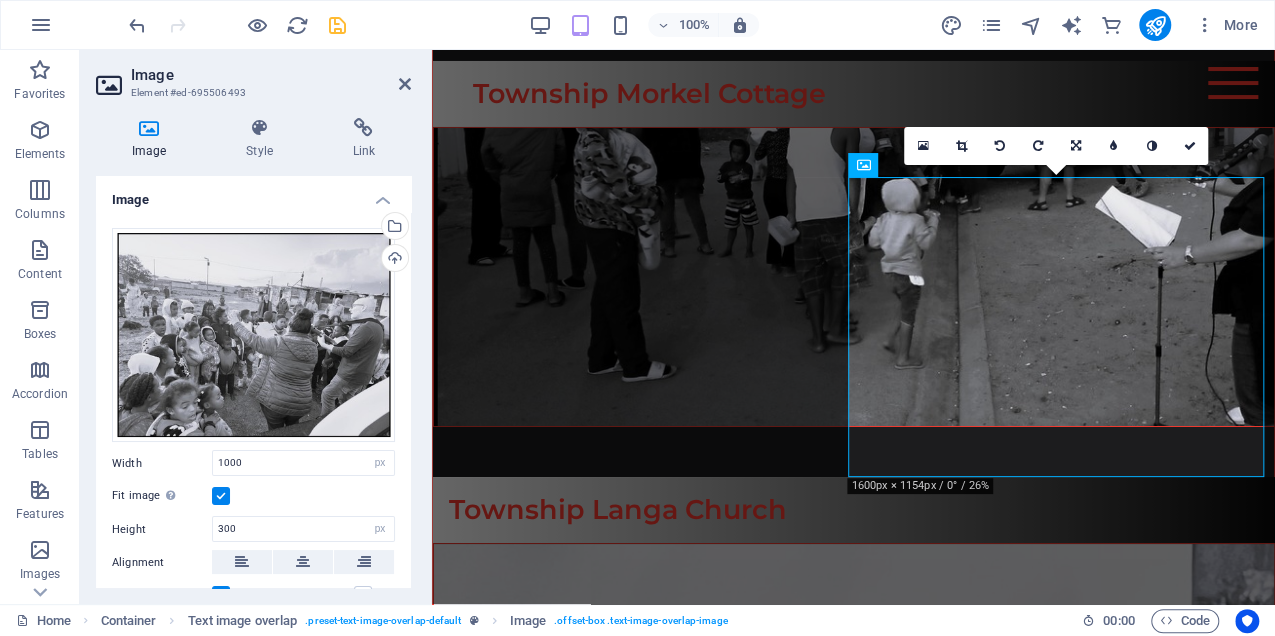 click at bounding box center [221, 496] 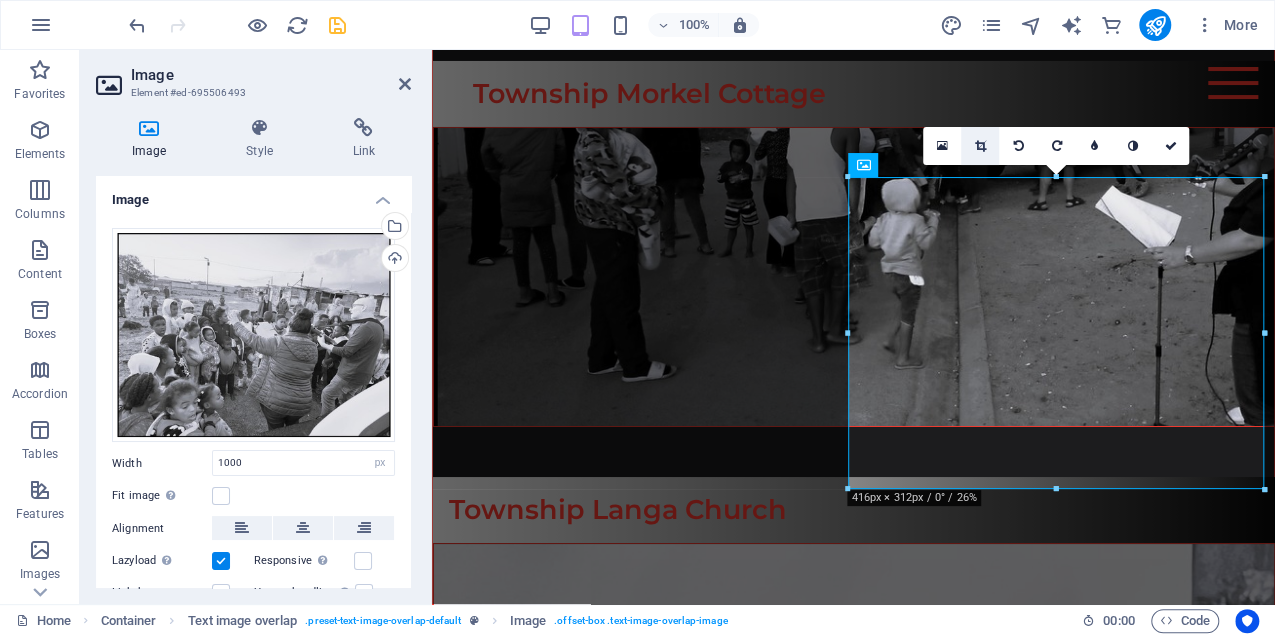 click at bounding box center (980, 146) 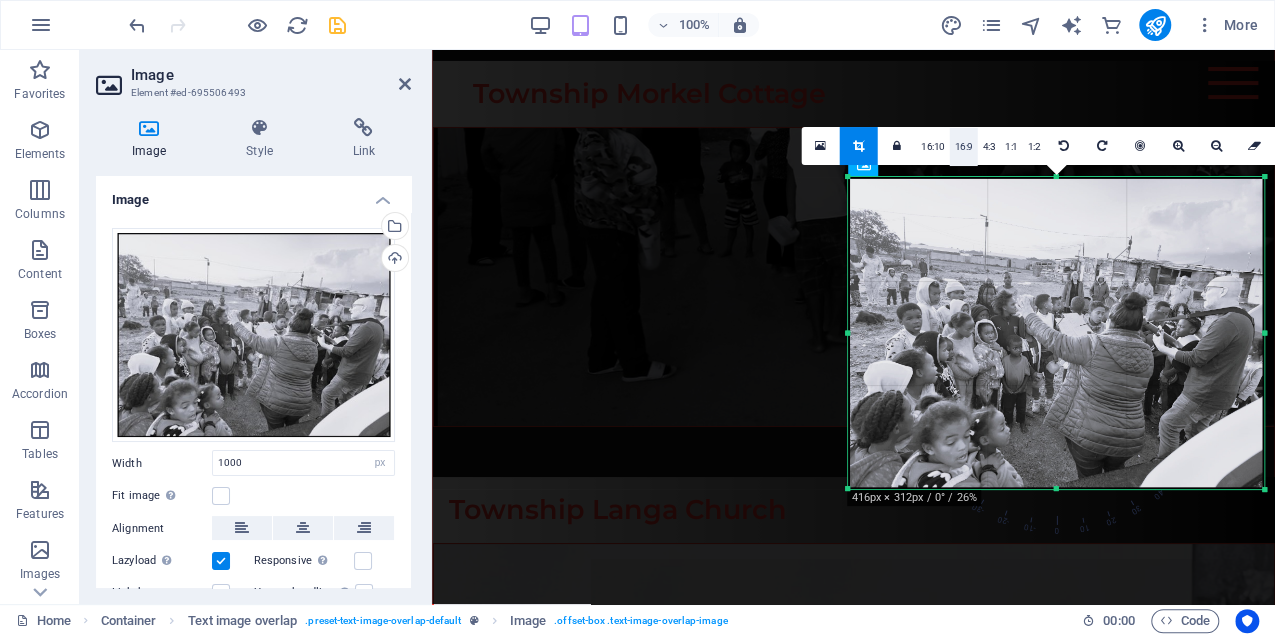 click on "16:9" at bounding box center [963, 147] 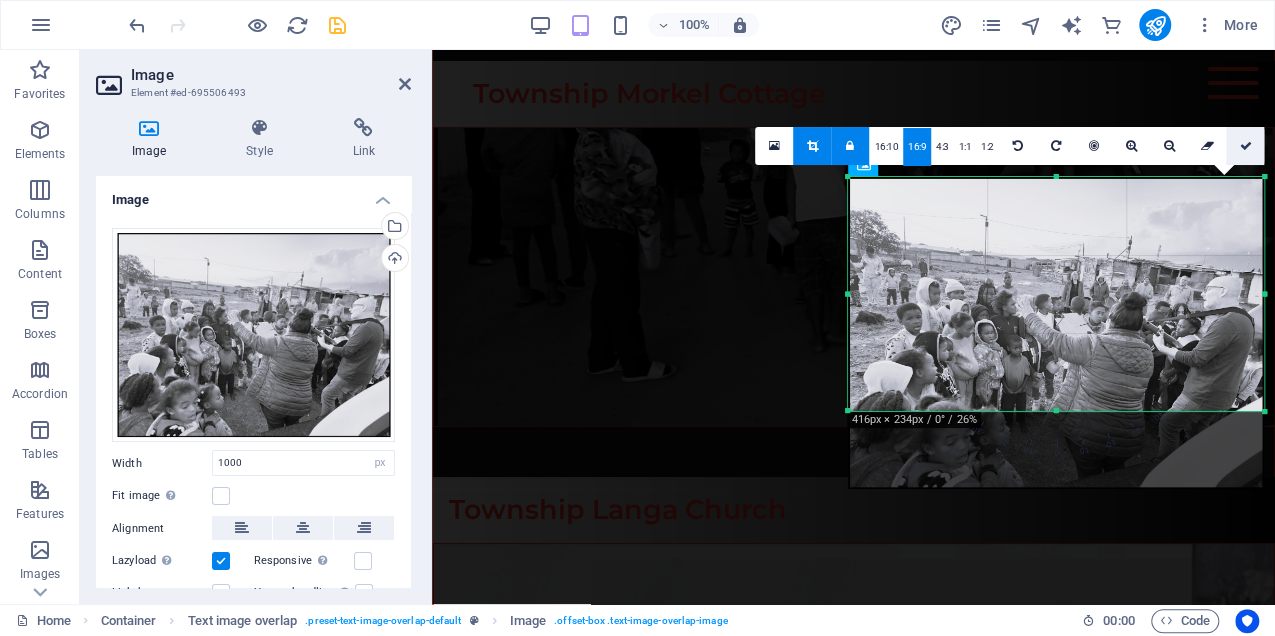 click at bounding box center [1245, 146] 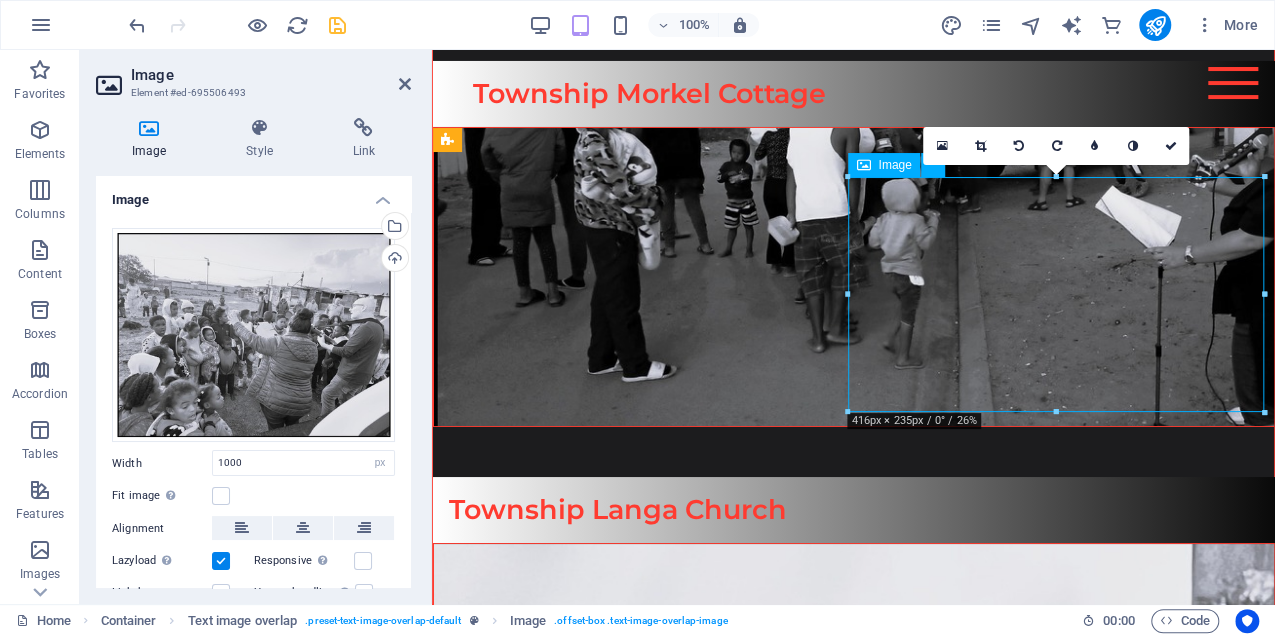 drag, startPoint x: 1097, startPoint y: 280, endPoint x: 1097, endPoint y: 269, distance: 11 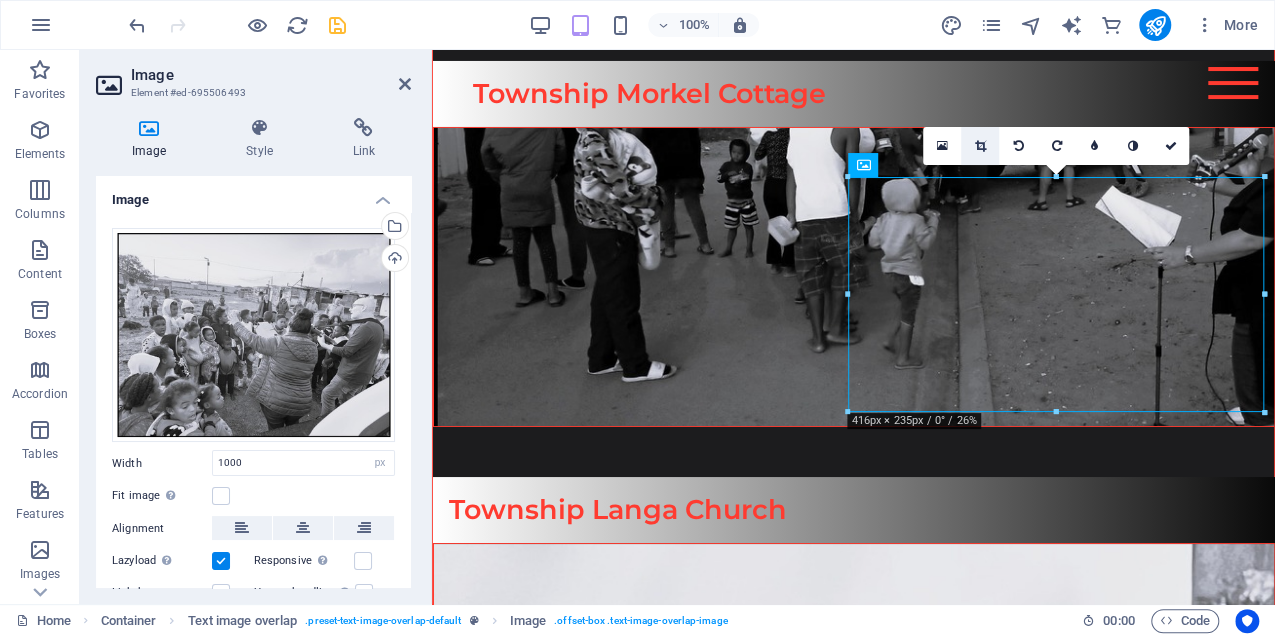 click at bounding box center (980, 146) 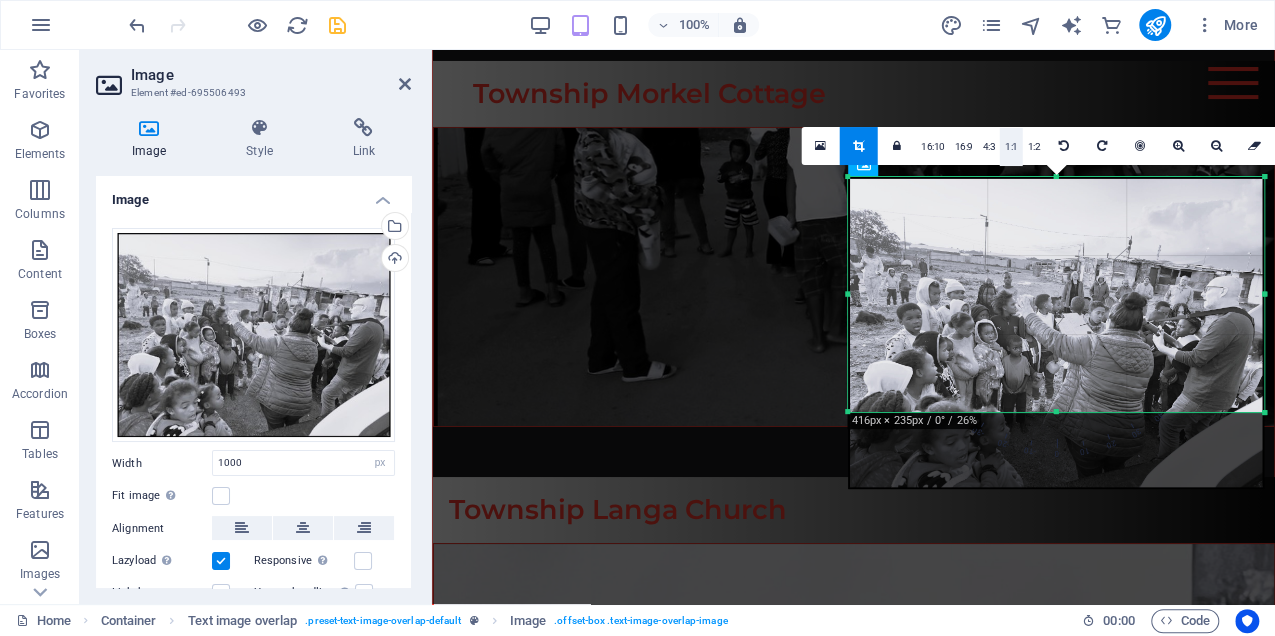 click on "16:9" at bounding box center (963, 147) 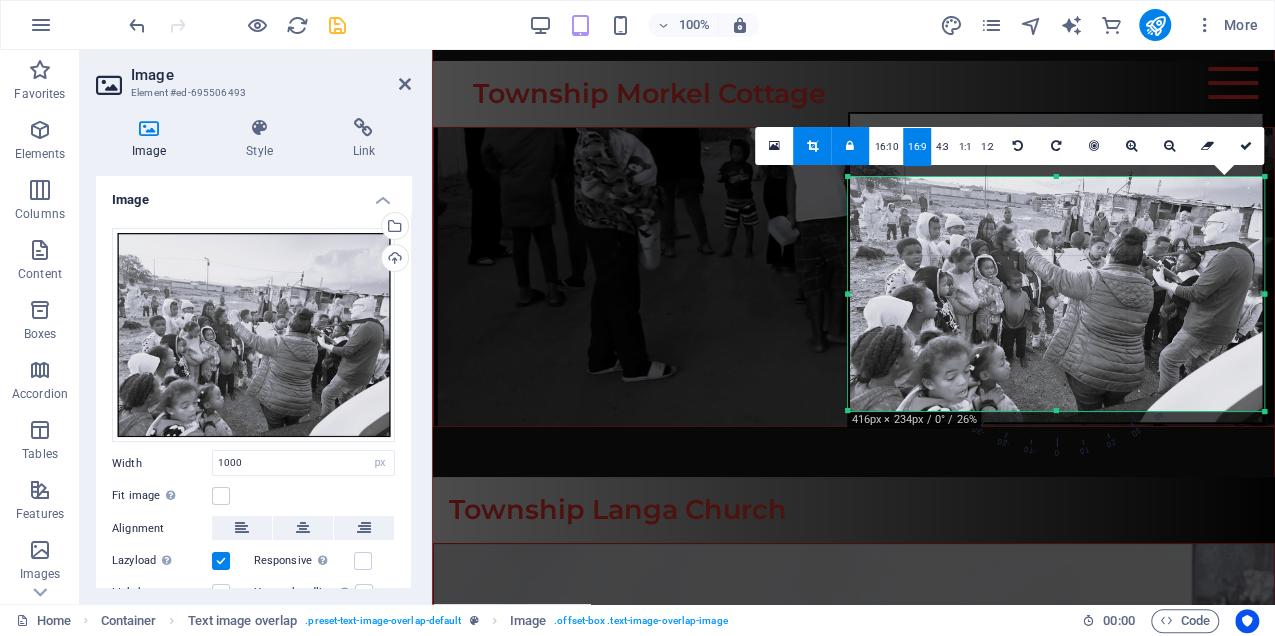 drag, startPoint x: 1013, startPoint y: 295, endPoint x: 1009, endPoint y: 230, distance: 65.12296 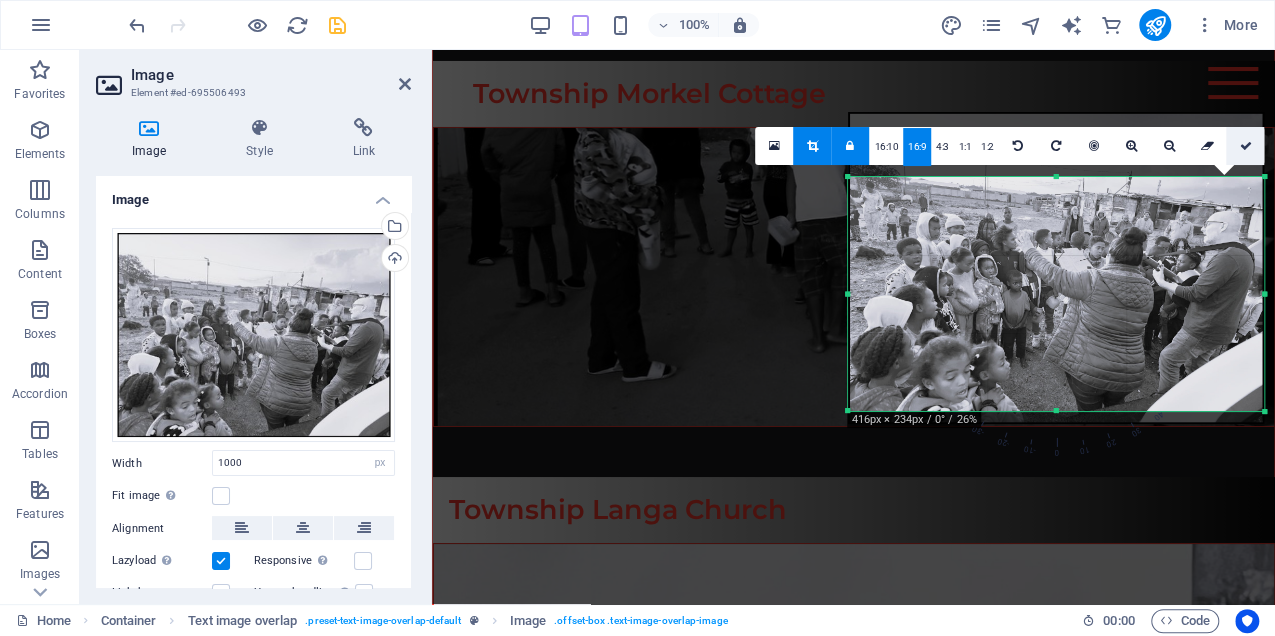 click at bounding box center [1245, 146] 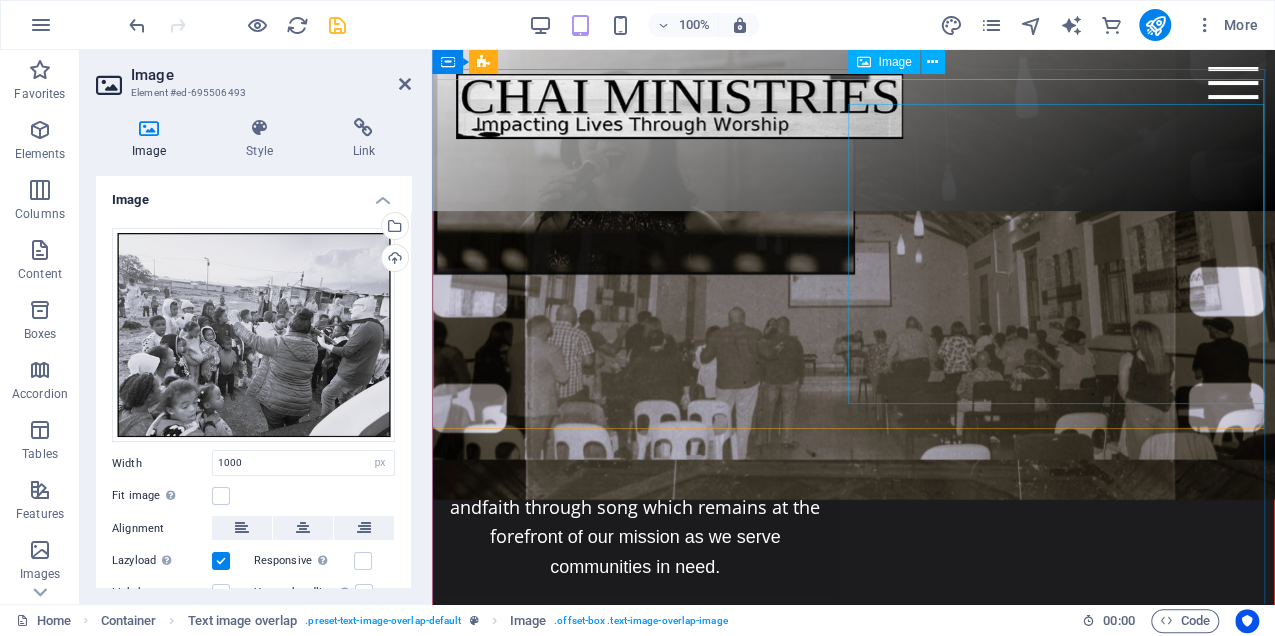 scroll, scrollTop: 6240, scrollLeft: 0, axis: vertical 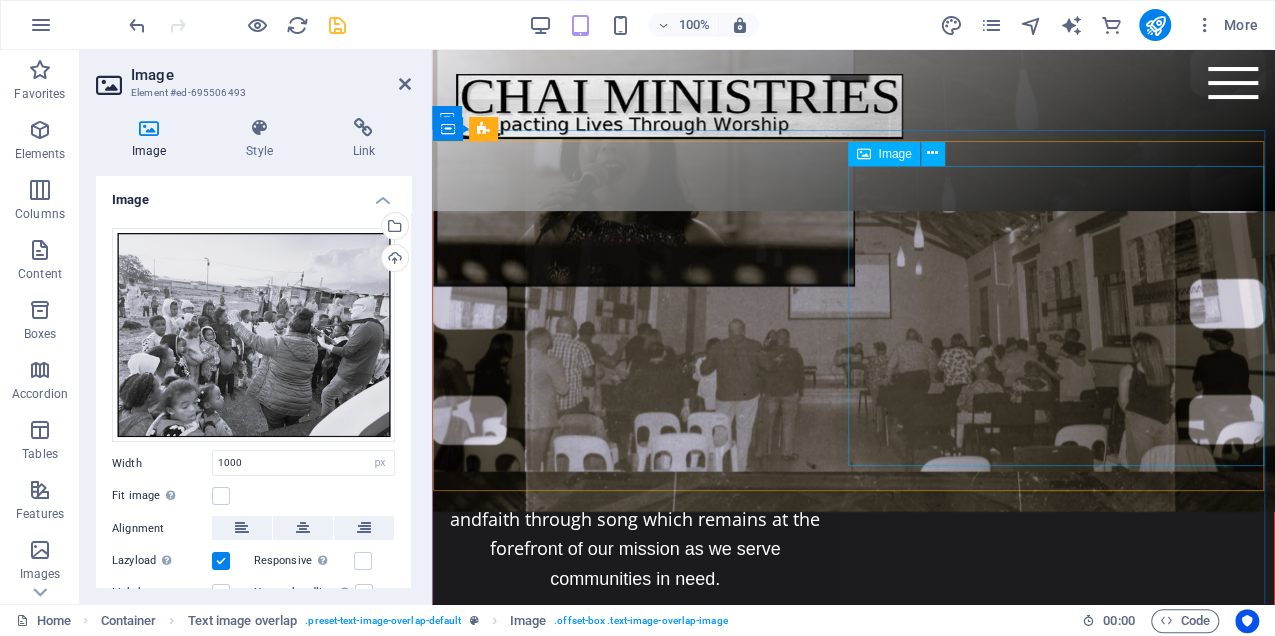 click at bounding box center (853, 1469) 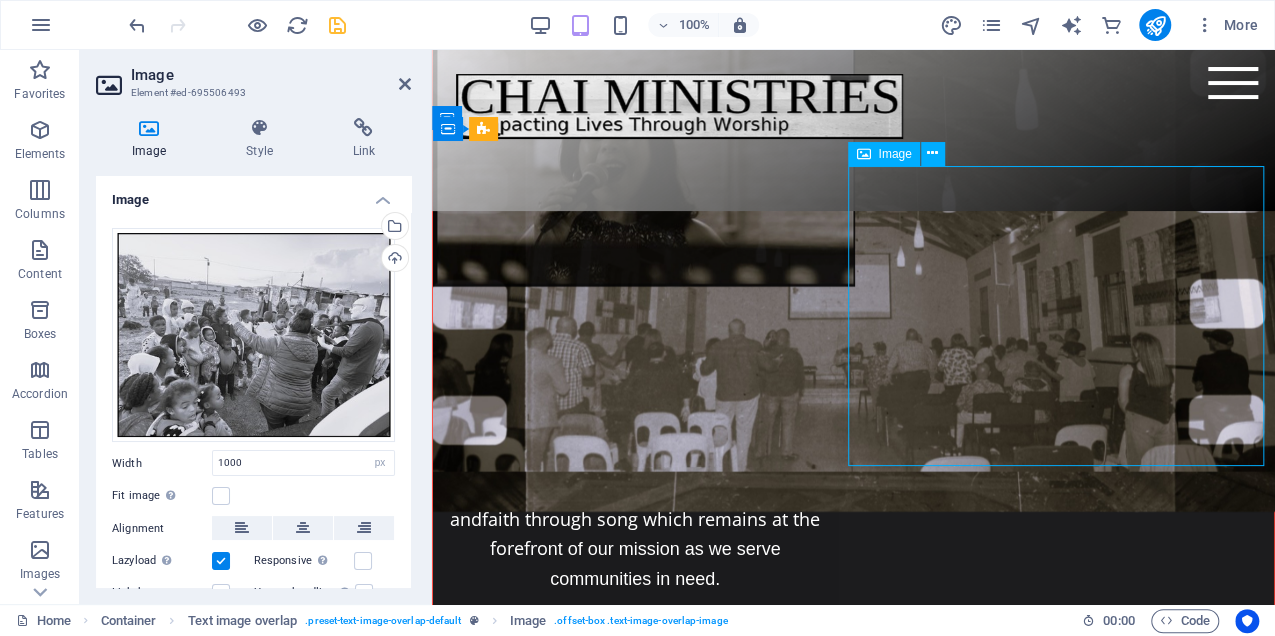 click at bounding box center [853, 1469] 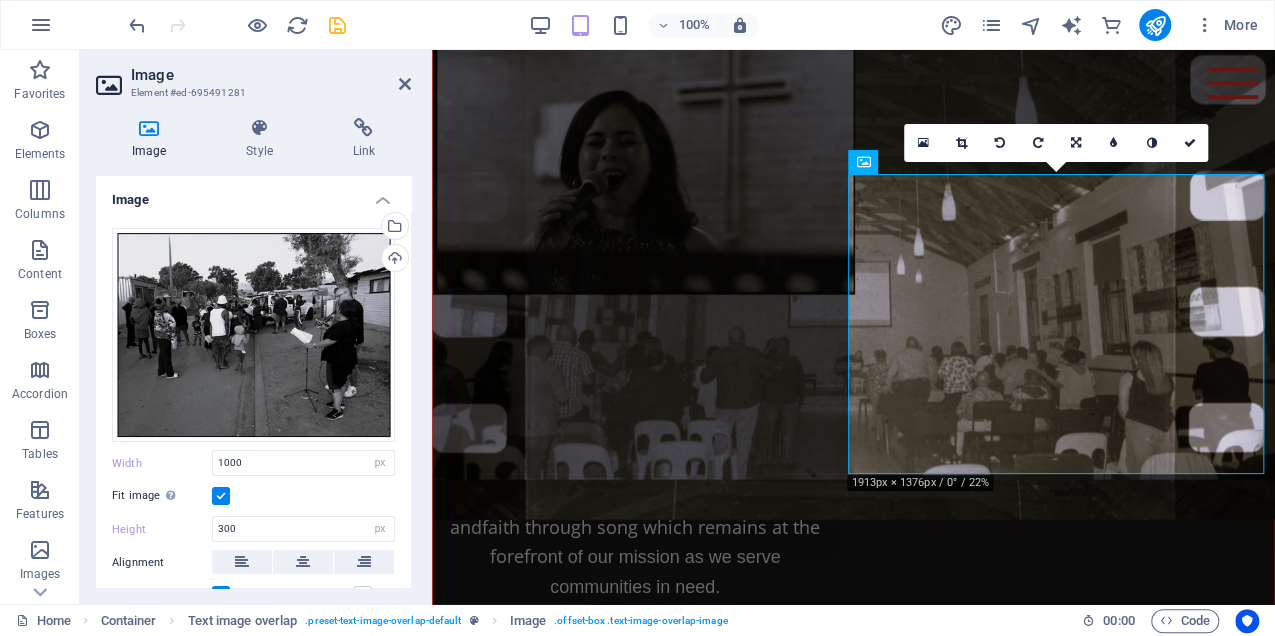 click at bounding box center (221, 496) 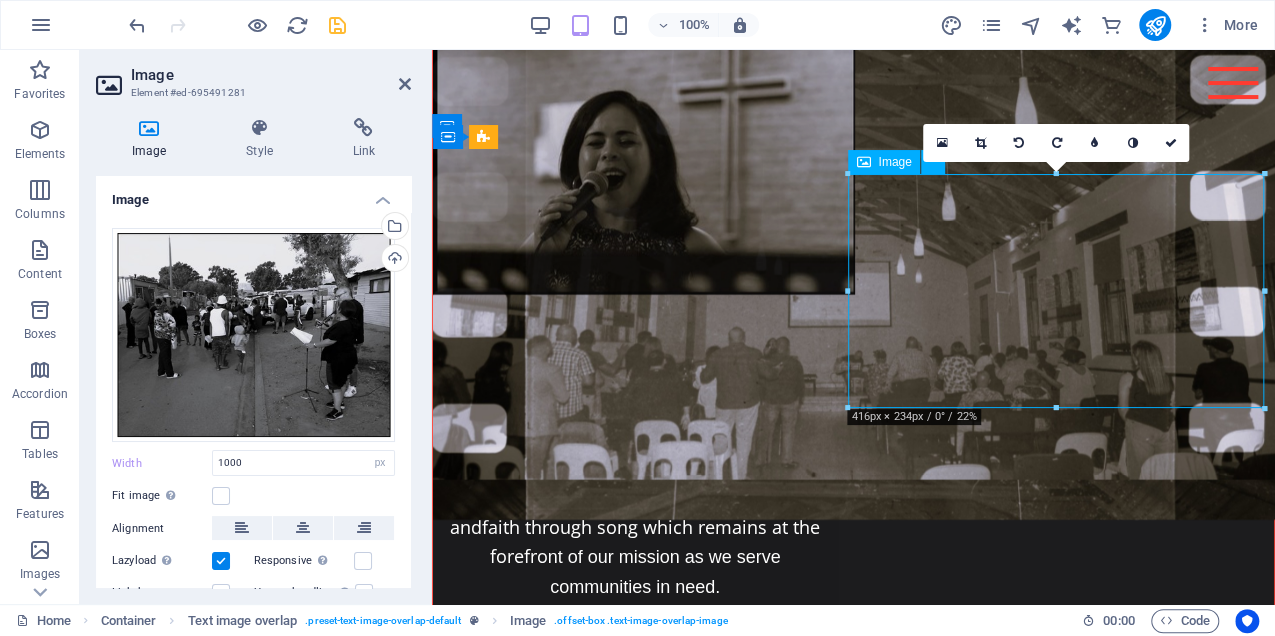 drag, startPoint x: 1093, startPoint y: 266, endPoint x: 1096, endPoint y: 276, distance: 10.440307 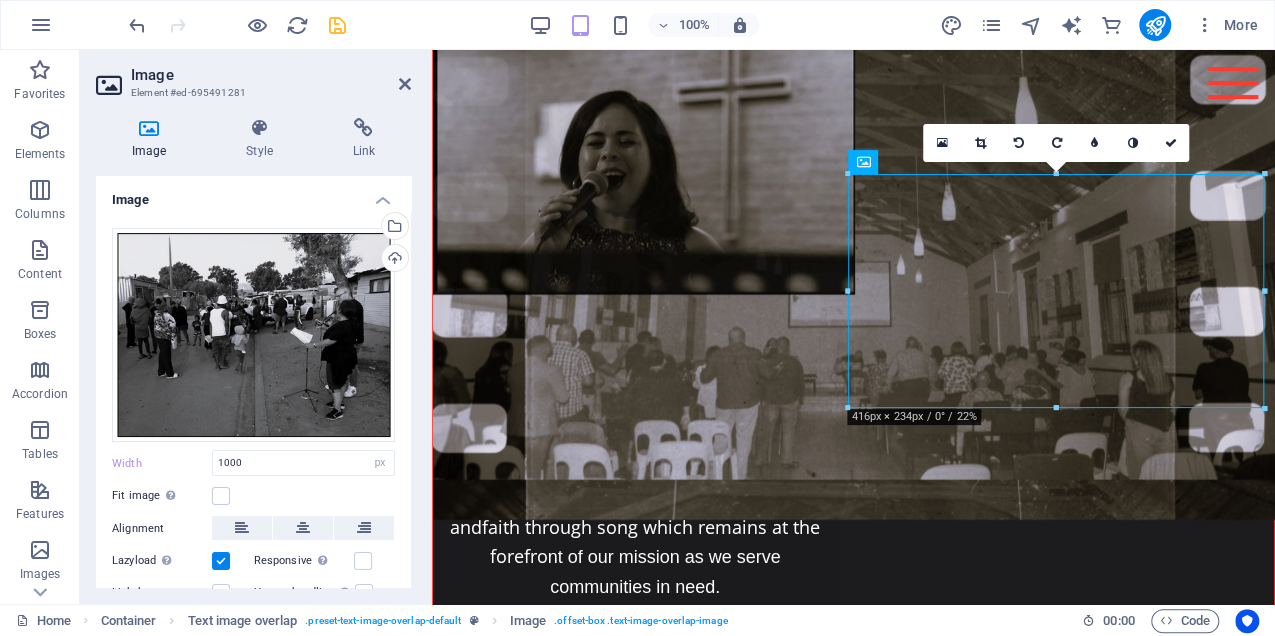 click at bounding box center [980, 143] 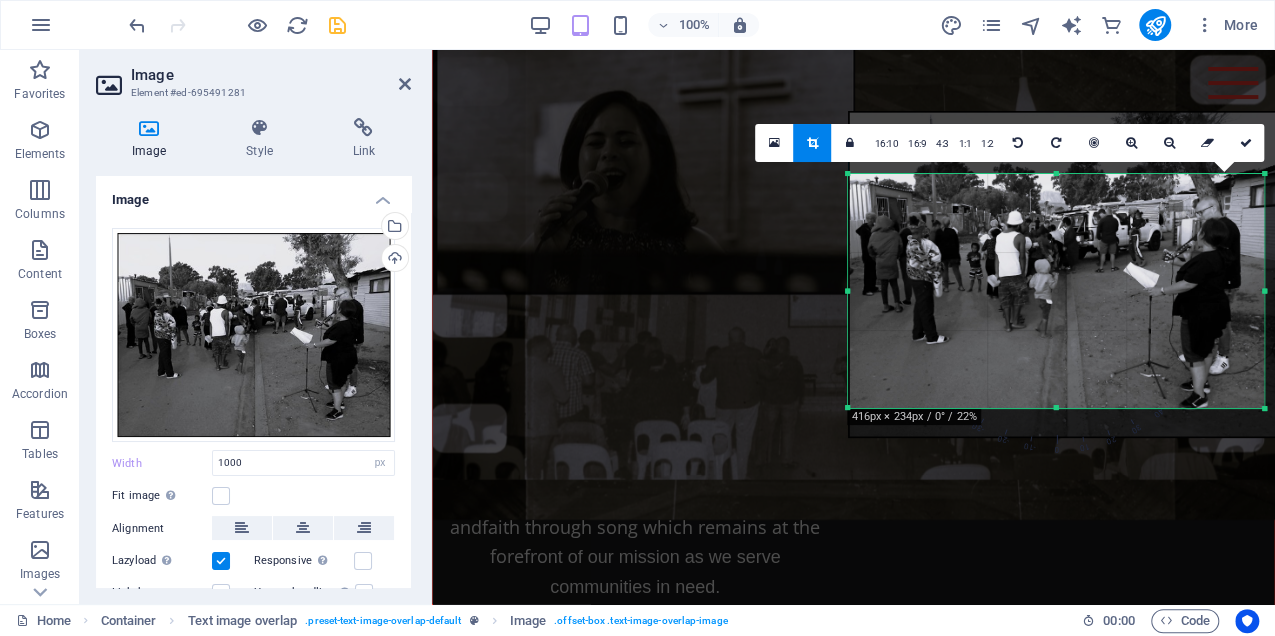 drag, startPoint x: 1003, startPoint y: 254, endPoint x: 1002, endPoint y: 264, distance: 10.049875 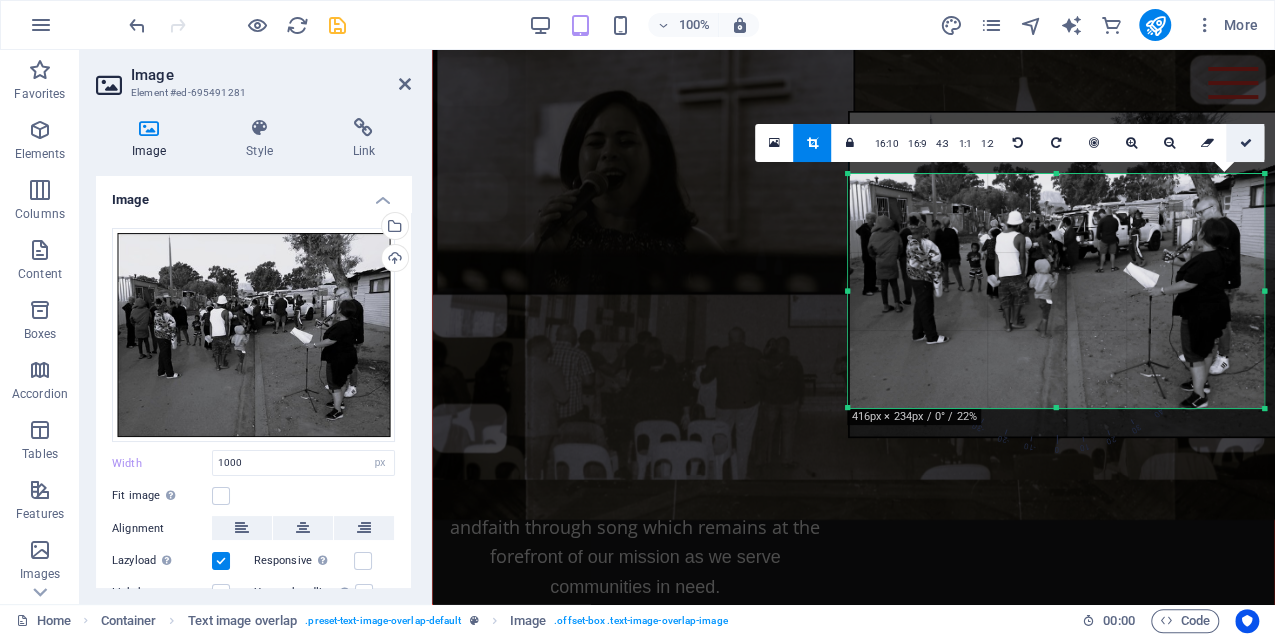click at bounding box center [1245, 143] 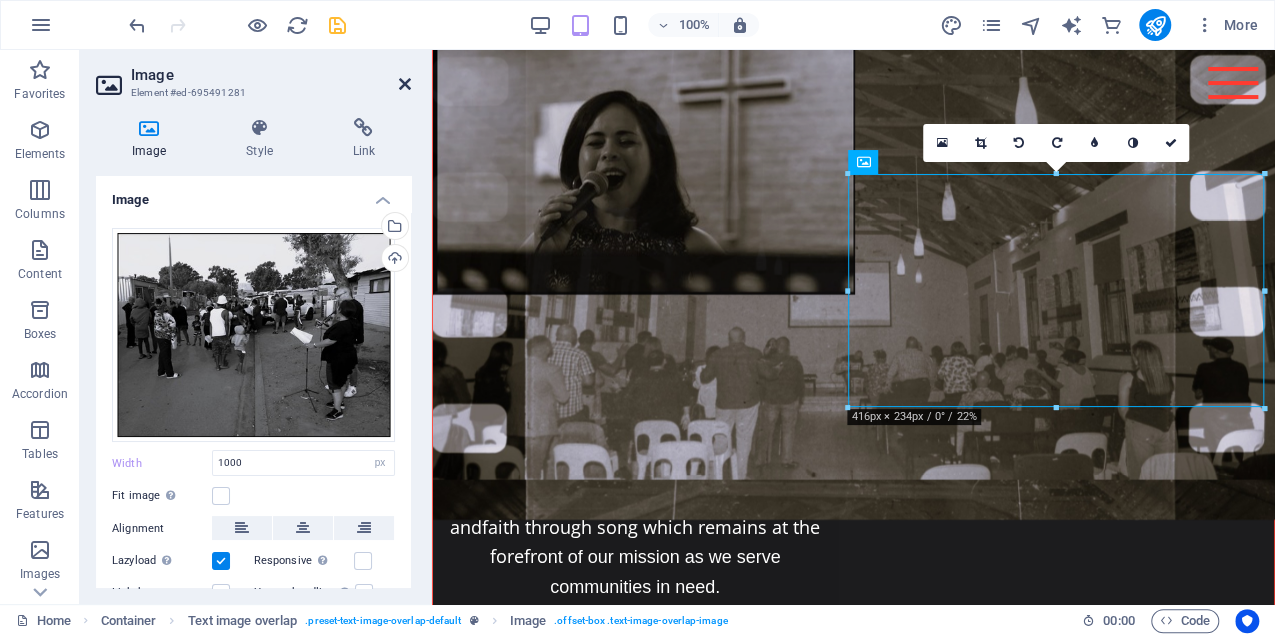 click at bounding box center (405, 84) 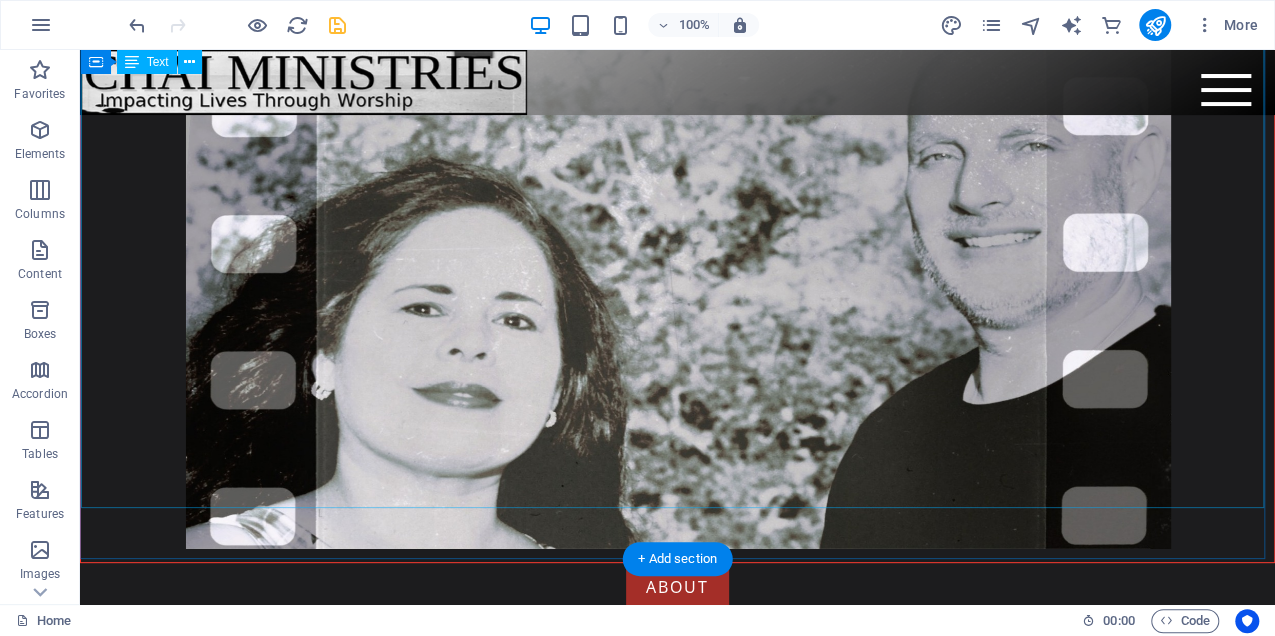 scroll, scrollTop: 0, scrollLeft: 0, axis: both 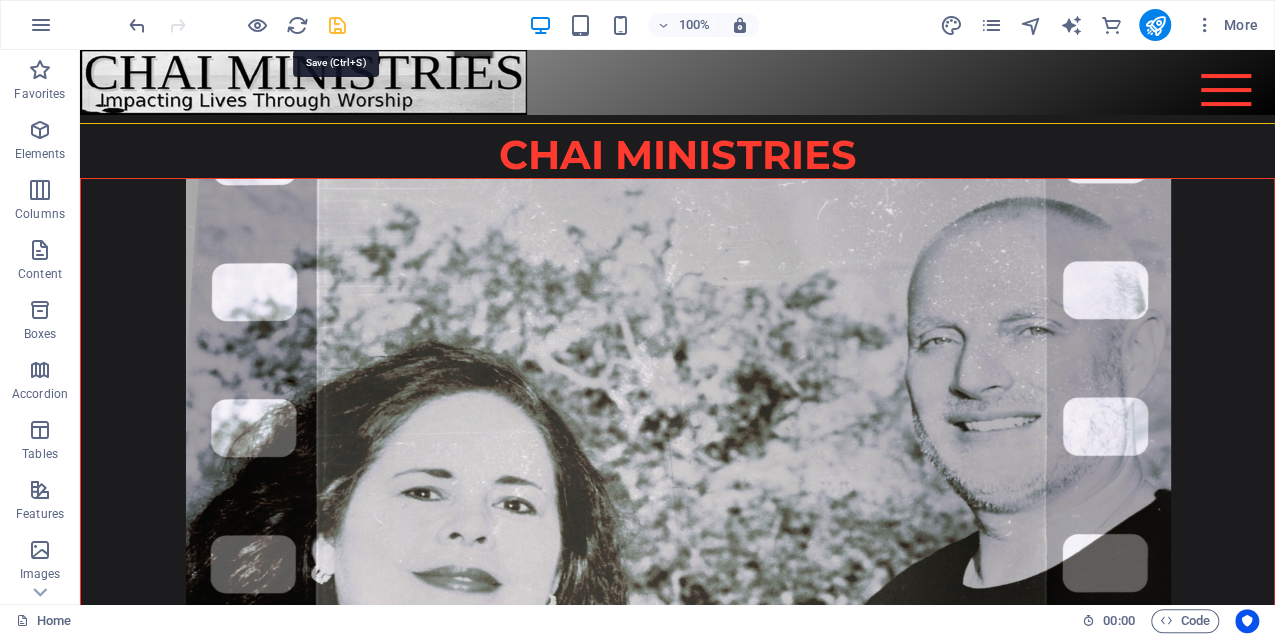 click at bounding box center [337, 25] 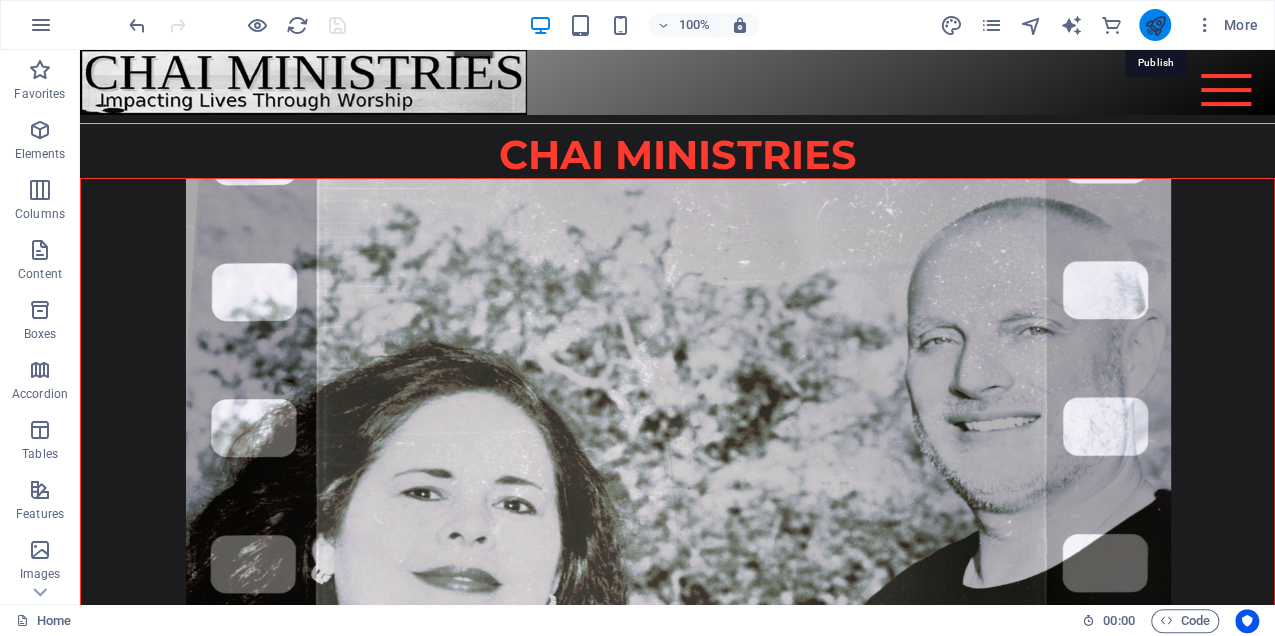 click at bounding box center [1154, 25] 